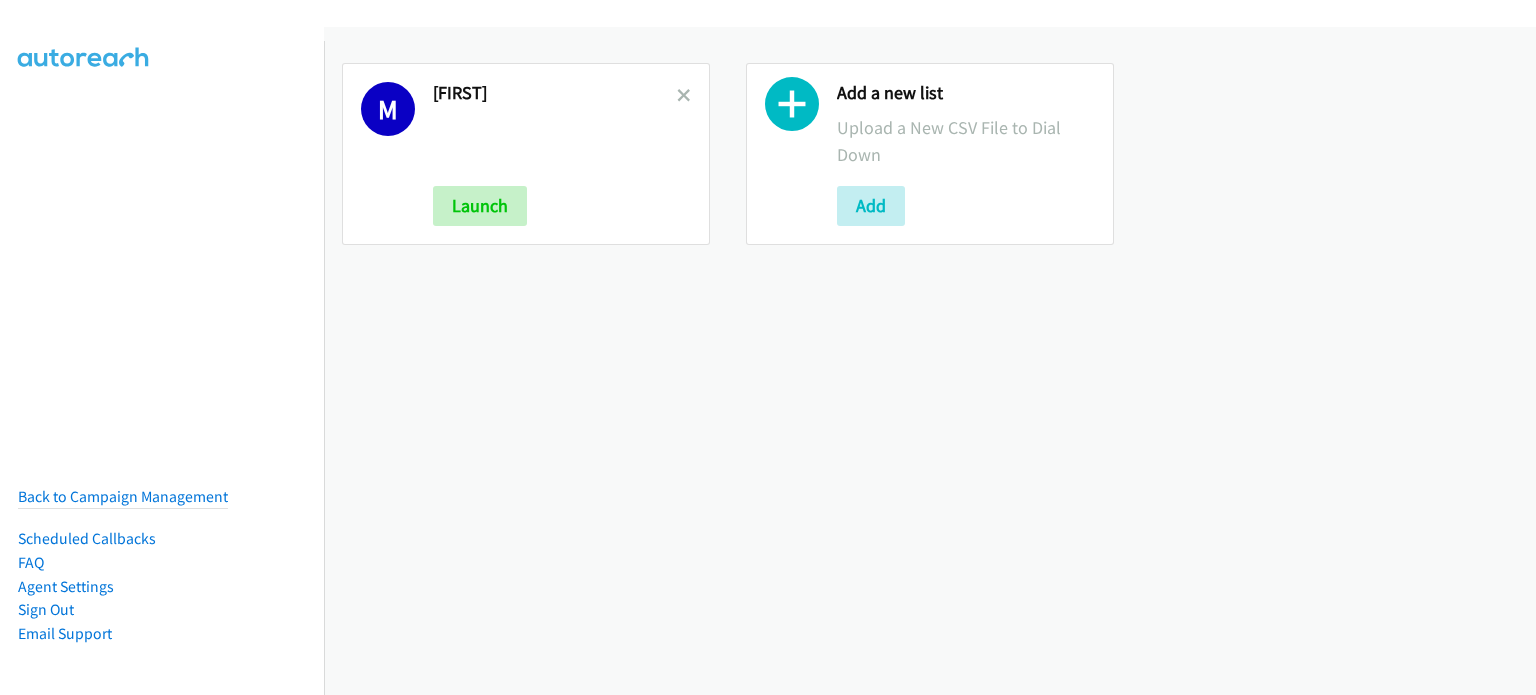 scroll, scrollTop: 0, scrollLeft: 0, axis: both 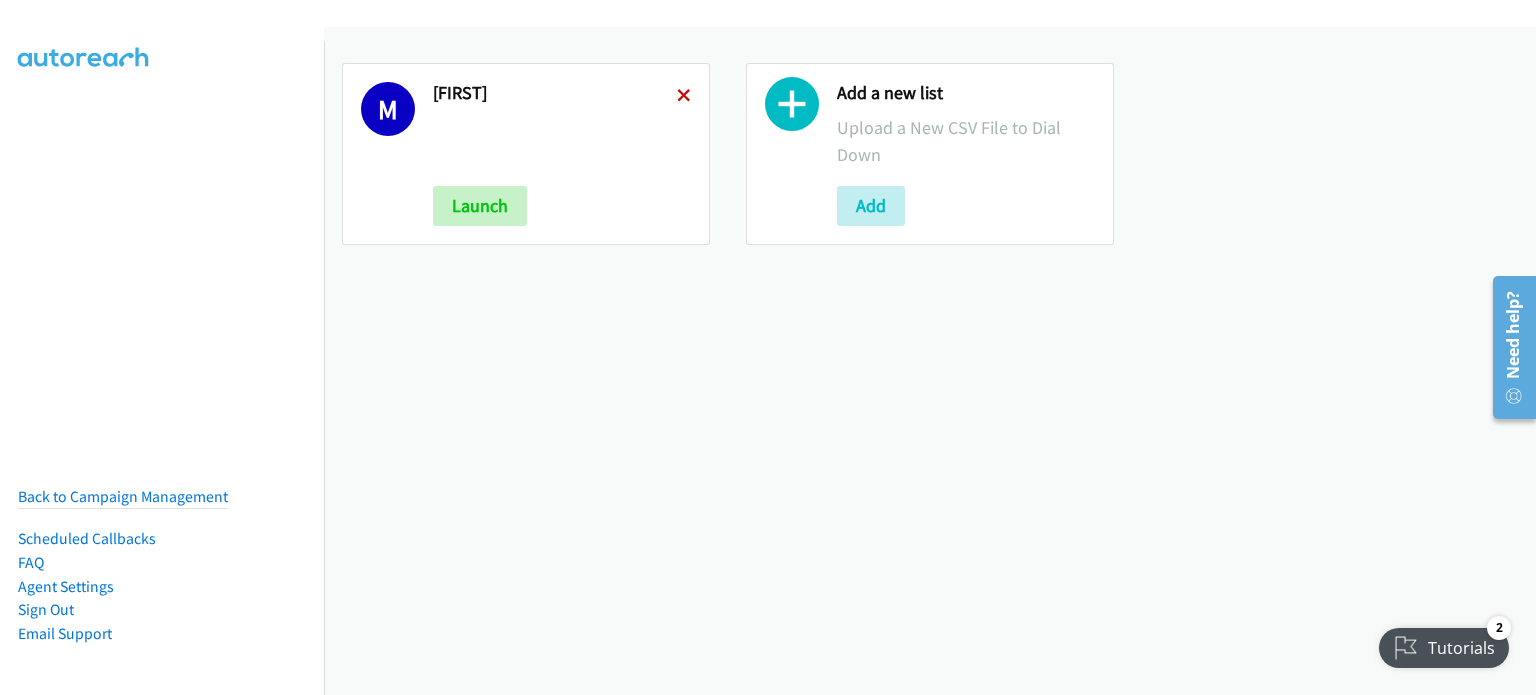 click at bounding box center [684, 97] 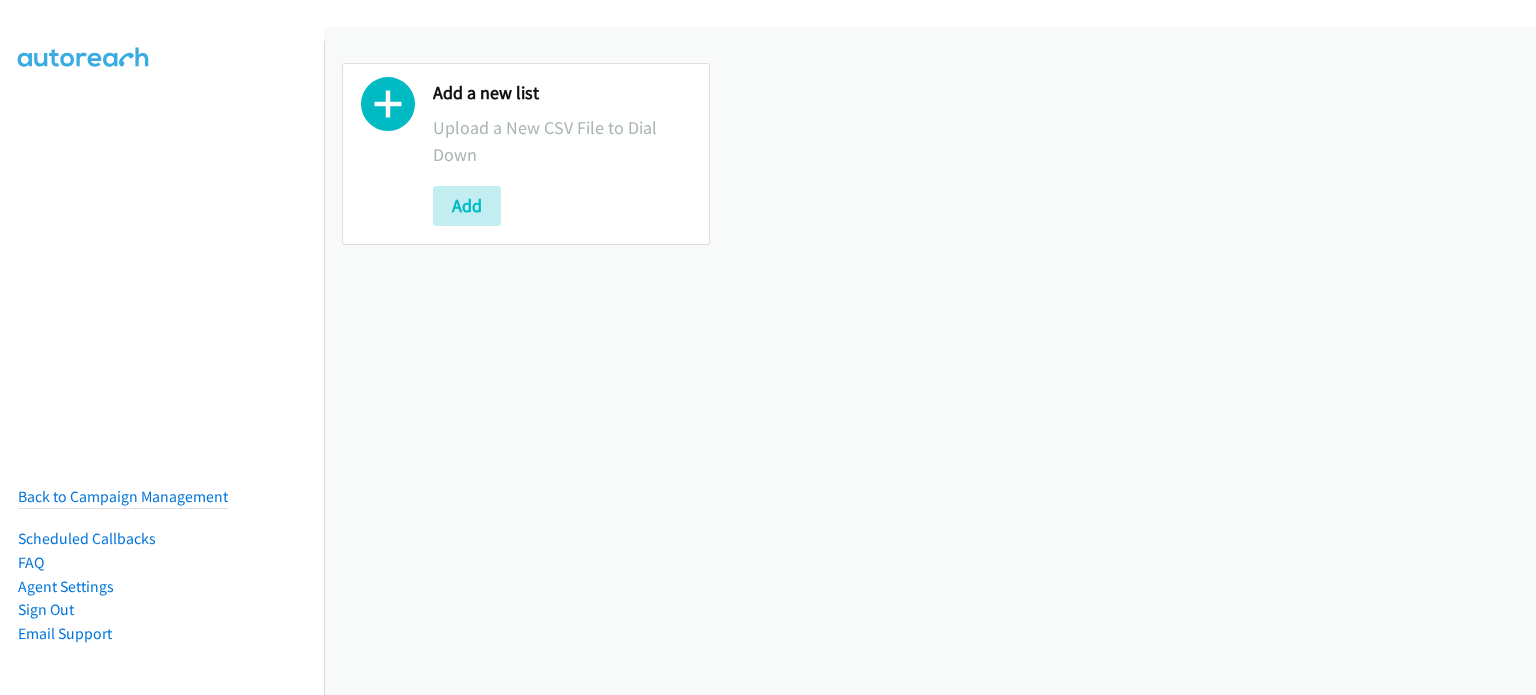 scroll, scrollTop: 0, scrollLeft: 0, axis: both 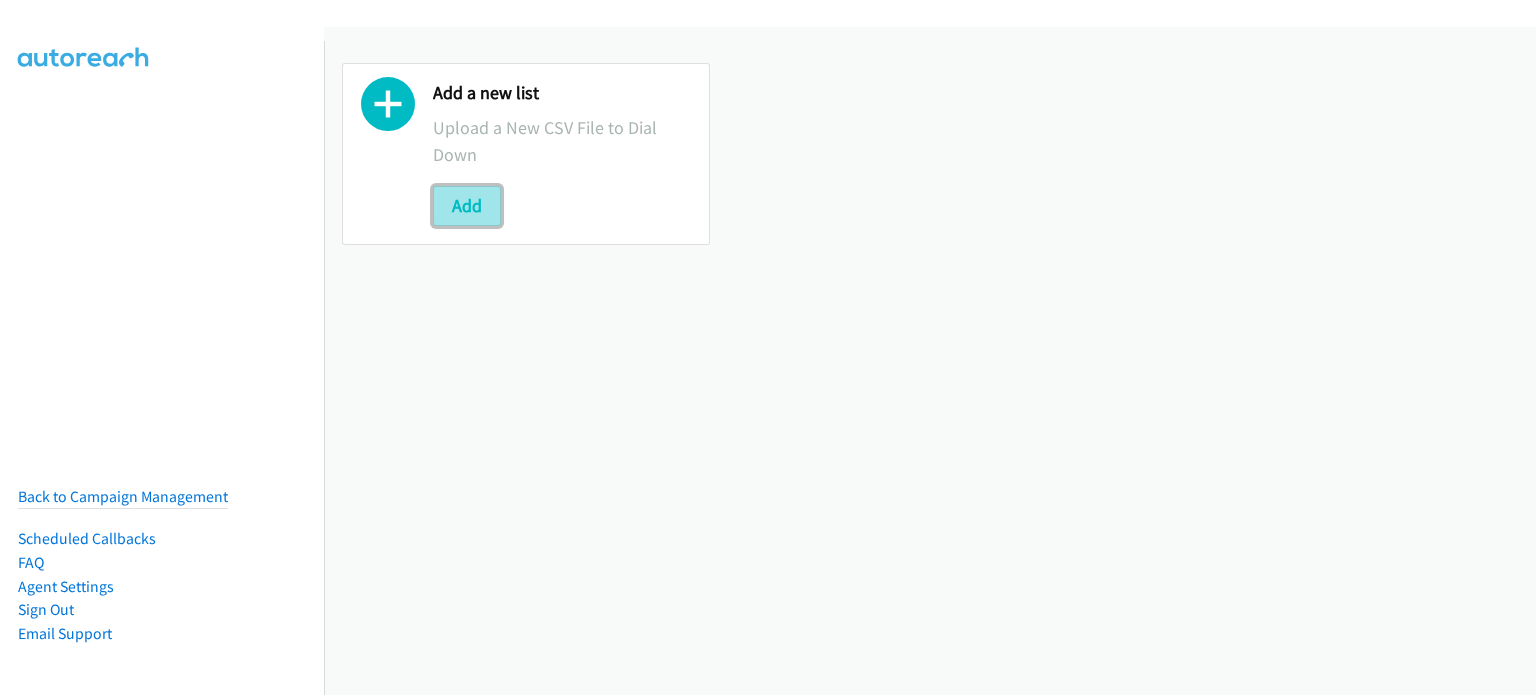 click on "Add" at bounding box center (467, 206) 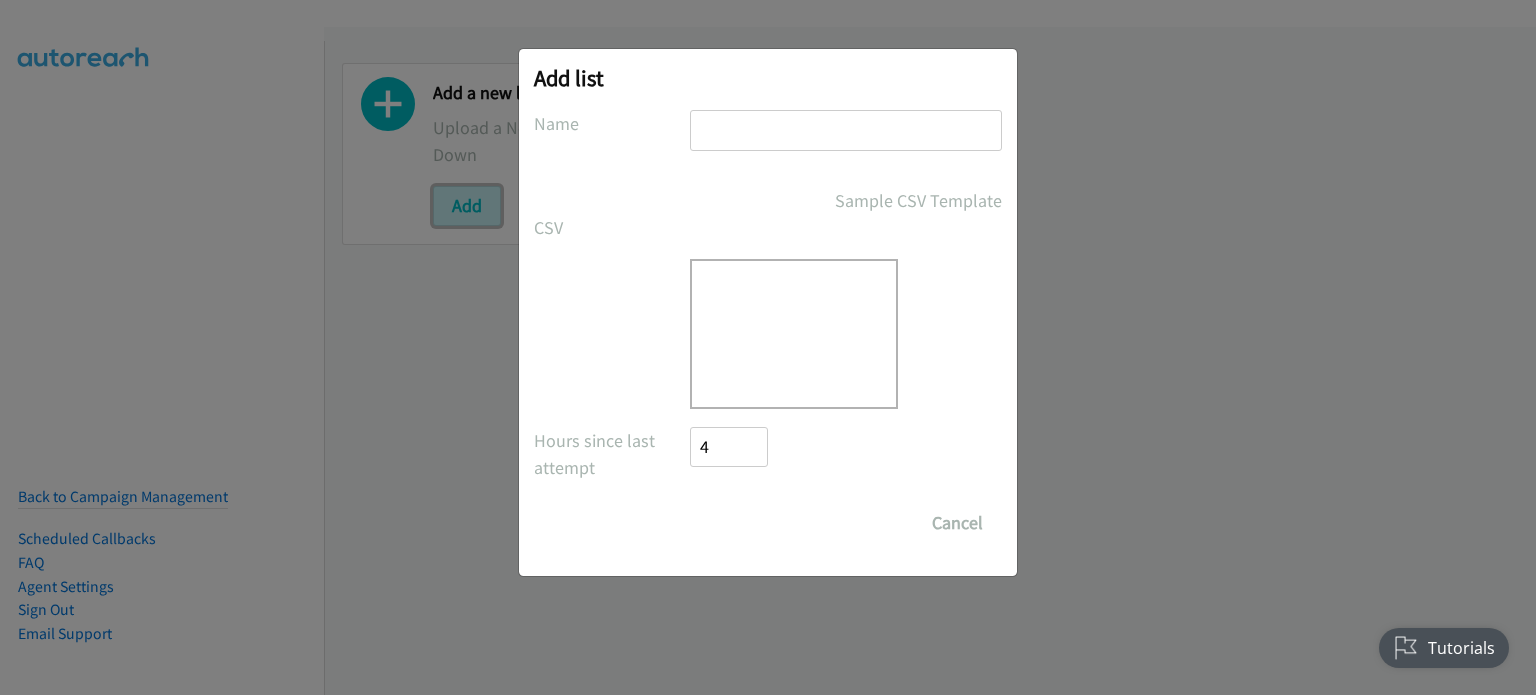 scroll, scrollTop: 0, scrollLeft: 0, axis: both 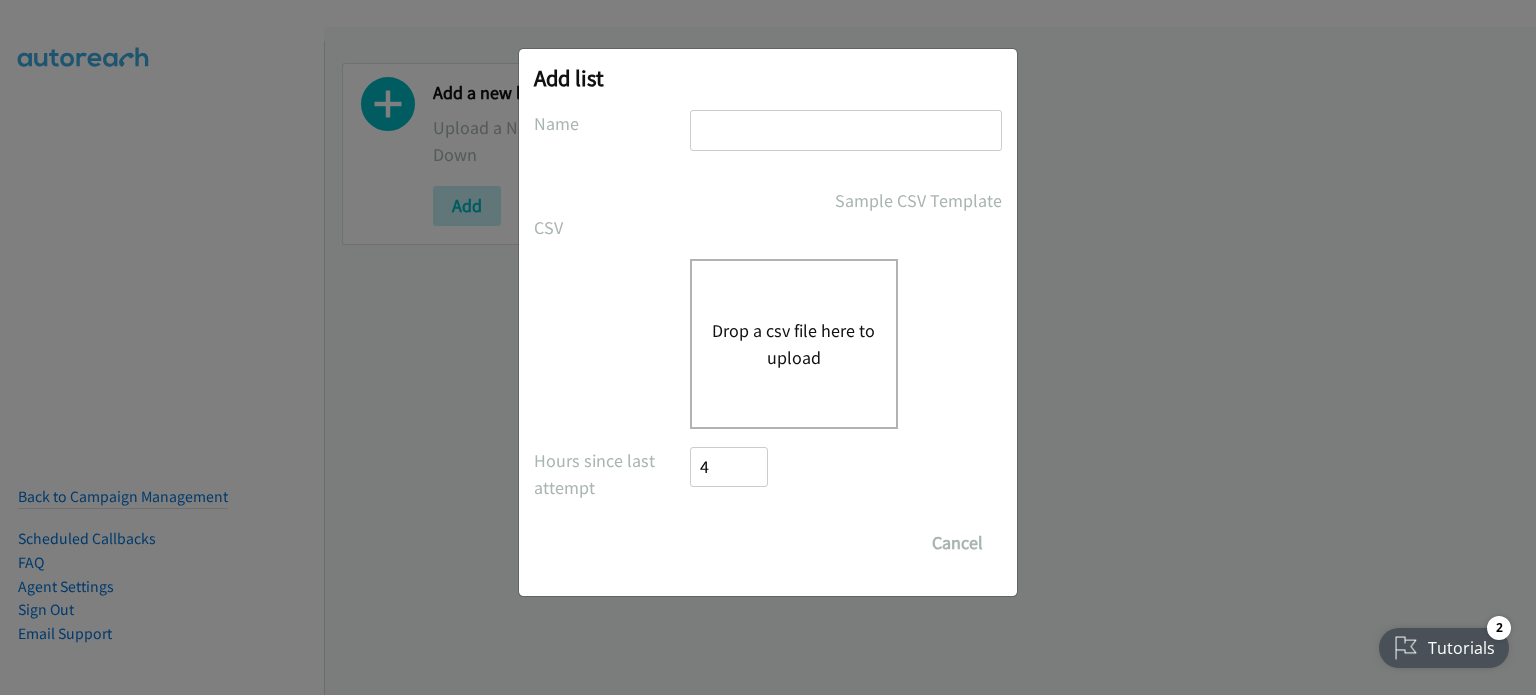 click at bounding box center [846, 130] 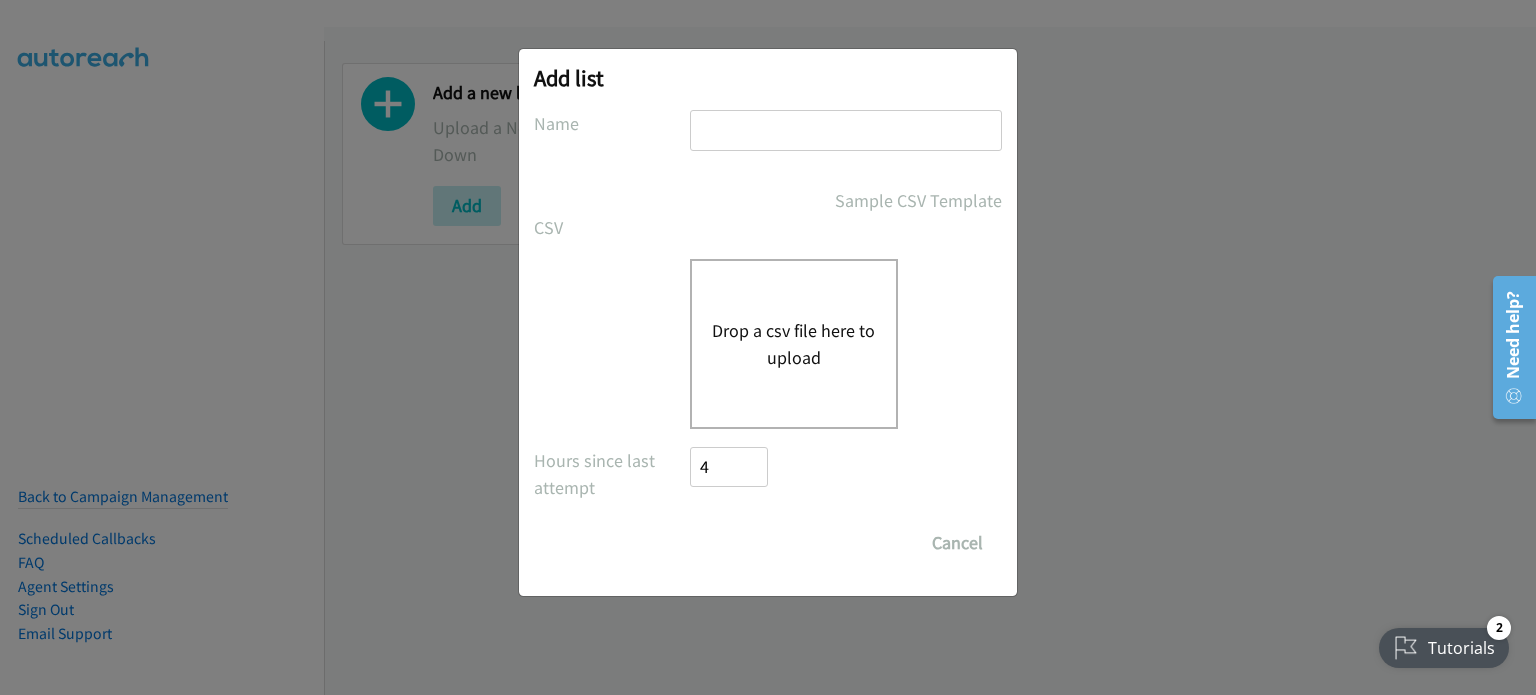 type on "Afternoon Camp" 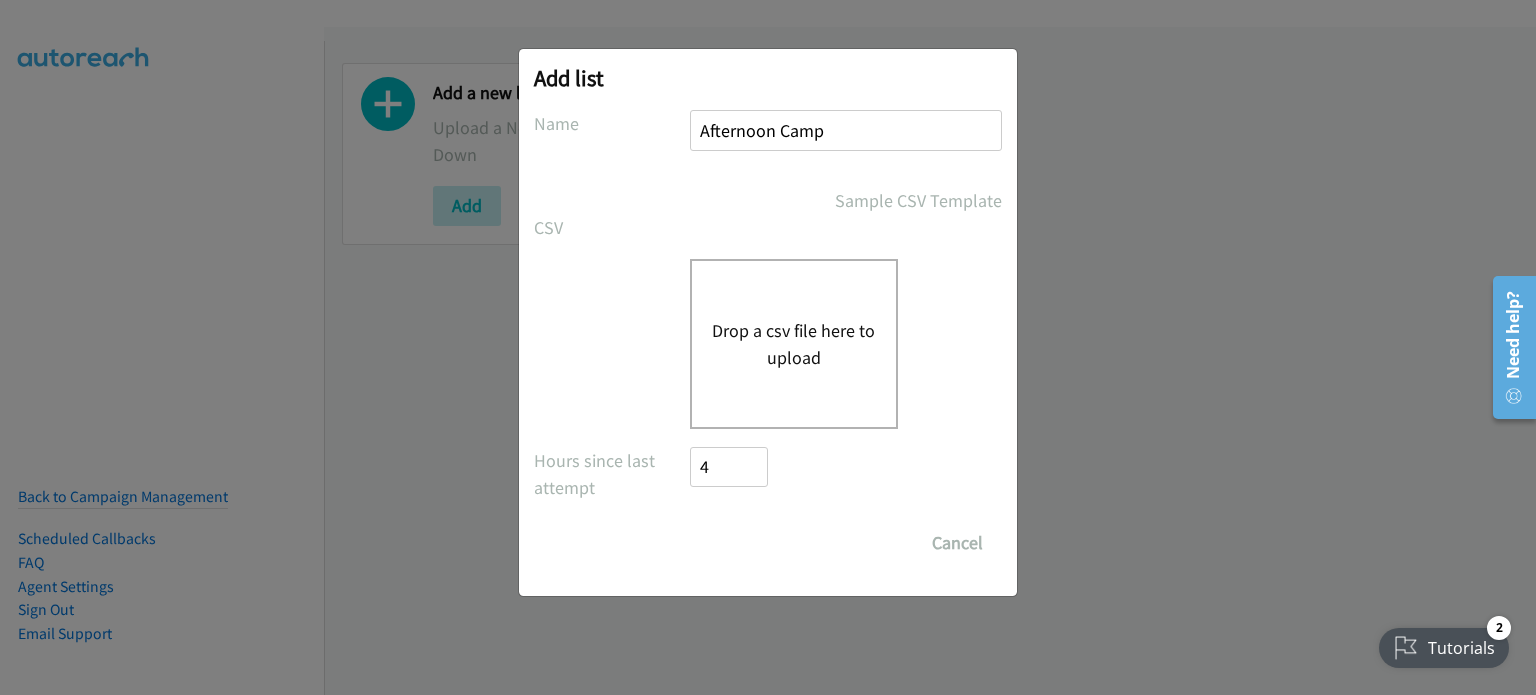 click on "Drop a csv file here to upload" at bounding box center (794, 344) 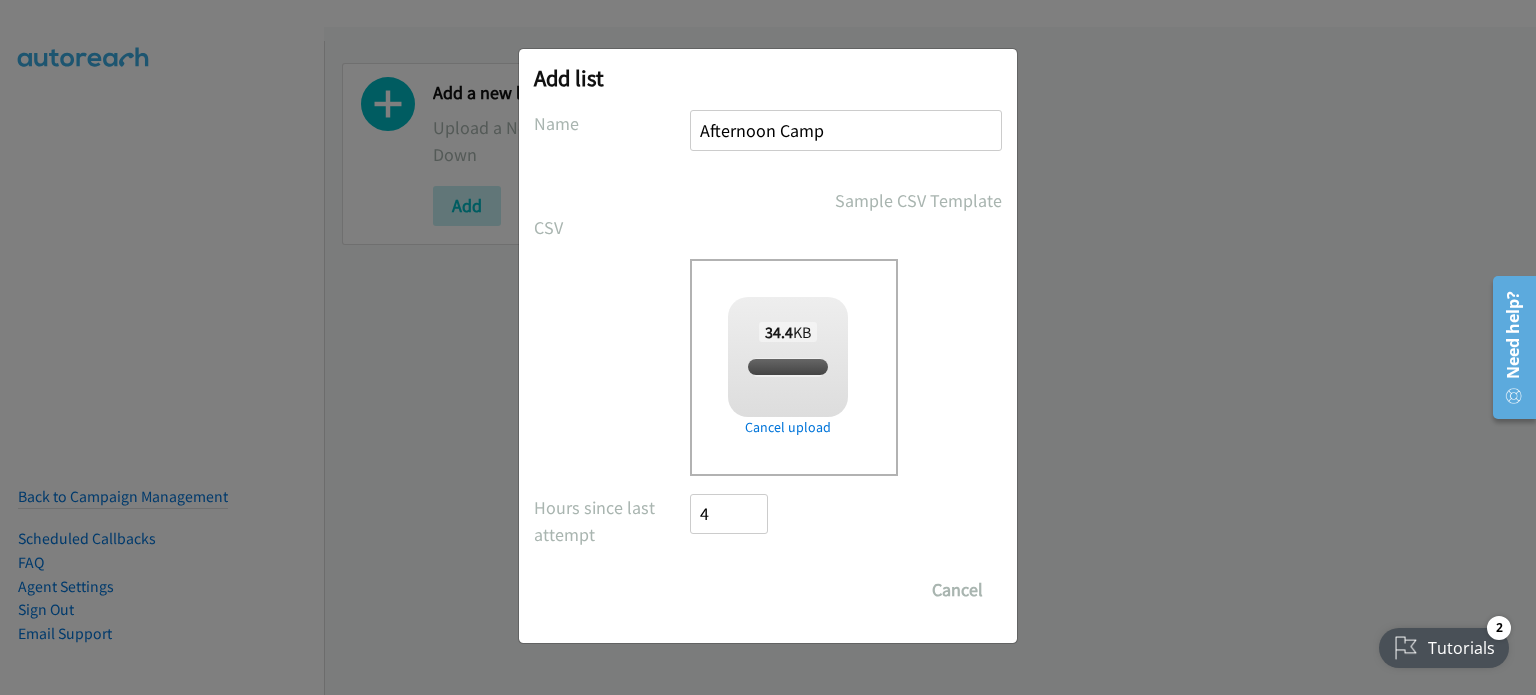 checkbox on "true" 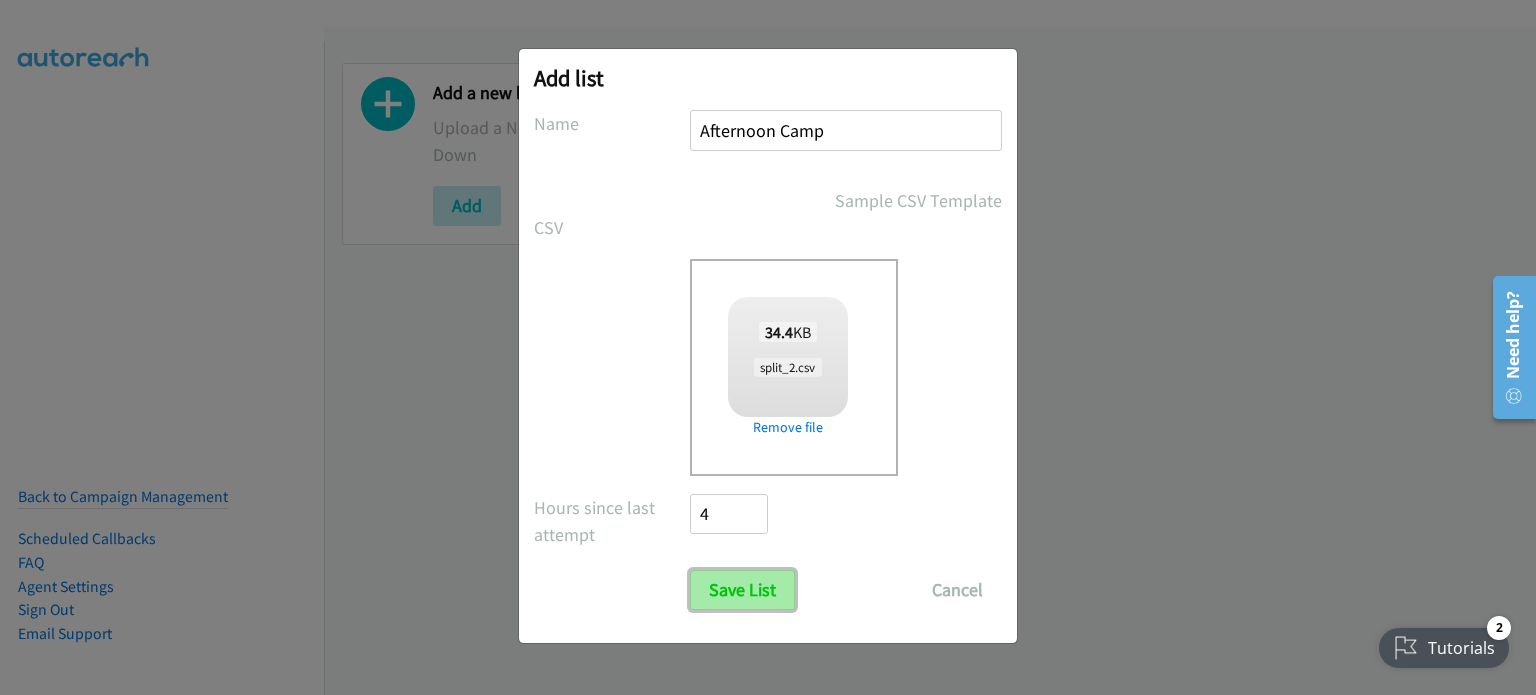 click on "Save List" at bounding box center [742, 590] 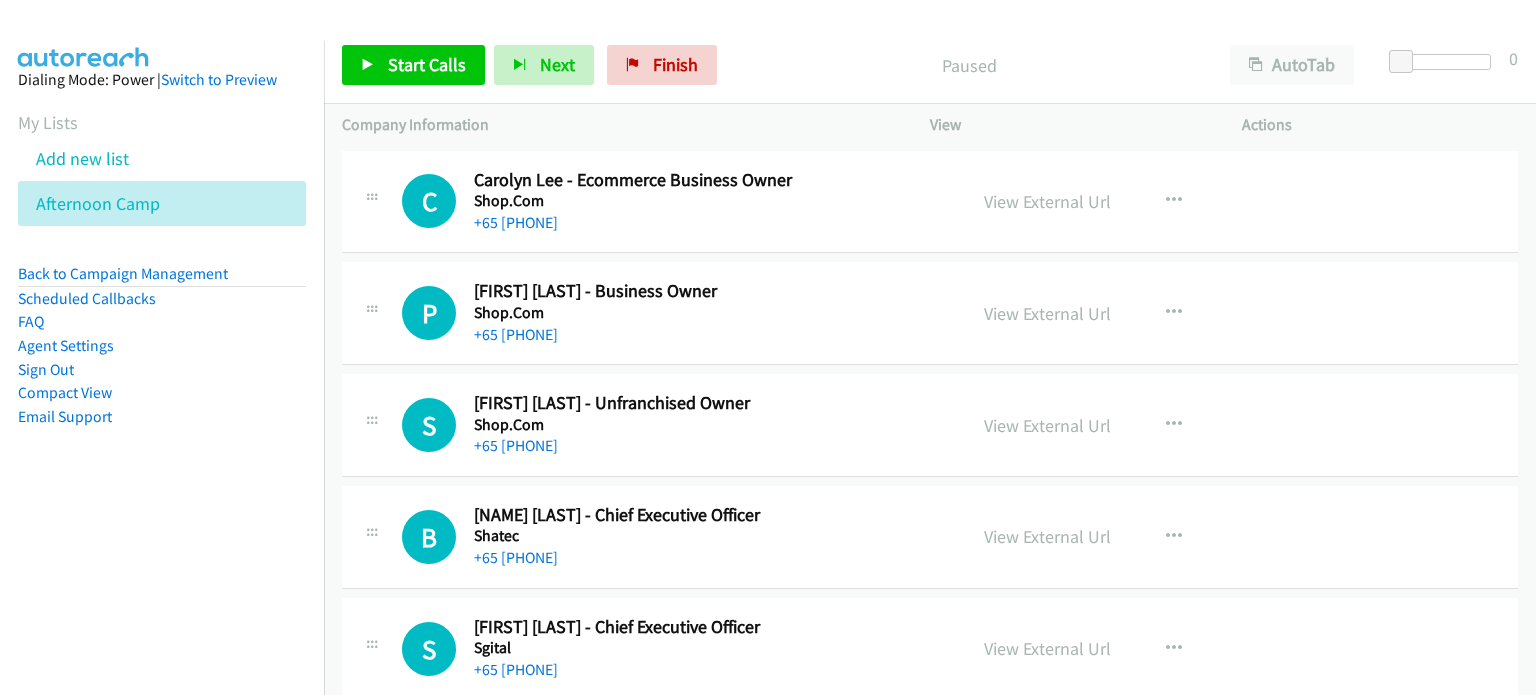 scroll, scrollTop: 0, scrollLeft: 0, axis: both 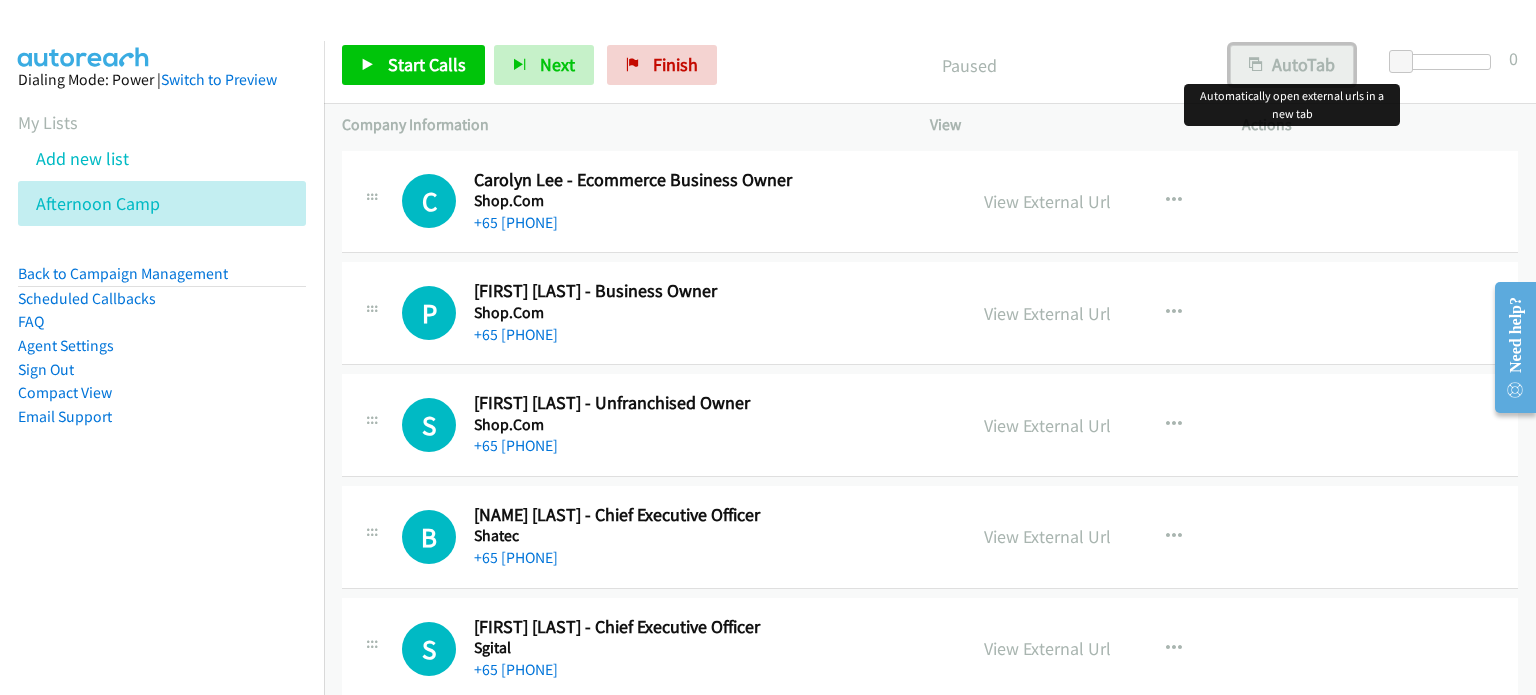 click on "AutoTab" at bounding box center (1292, 65) 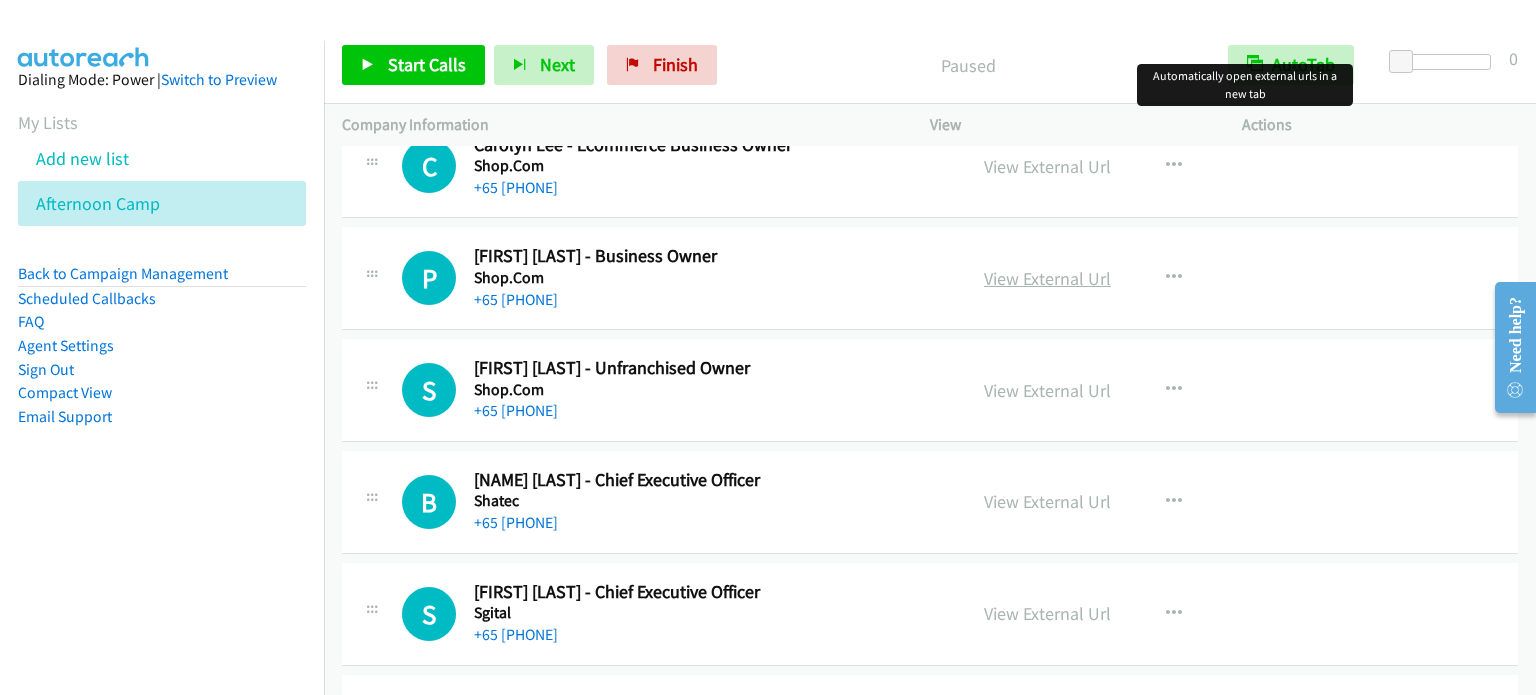 scroll, scrollTop: 0, scrollLeft: 0, axis: both 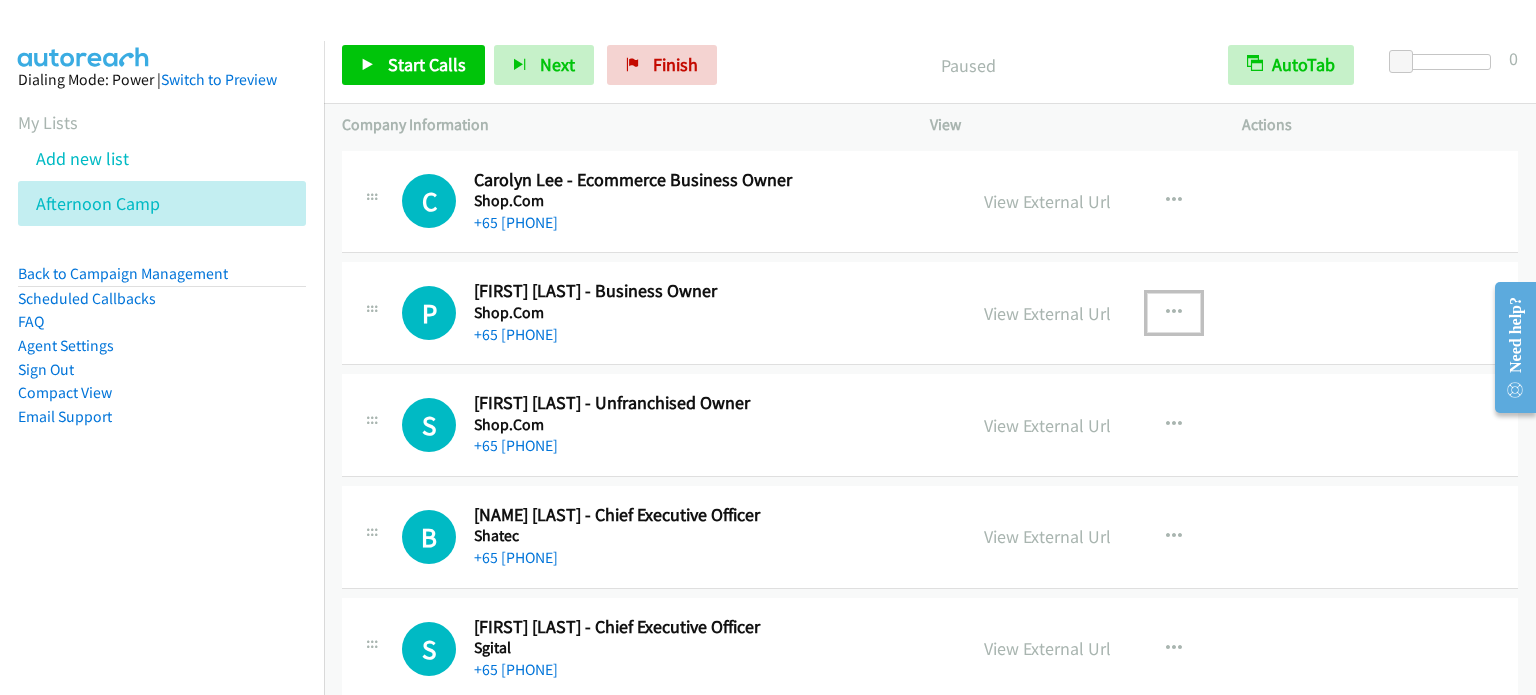 click at bounding box center [1174, 313] 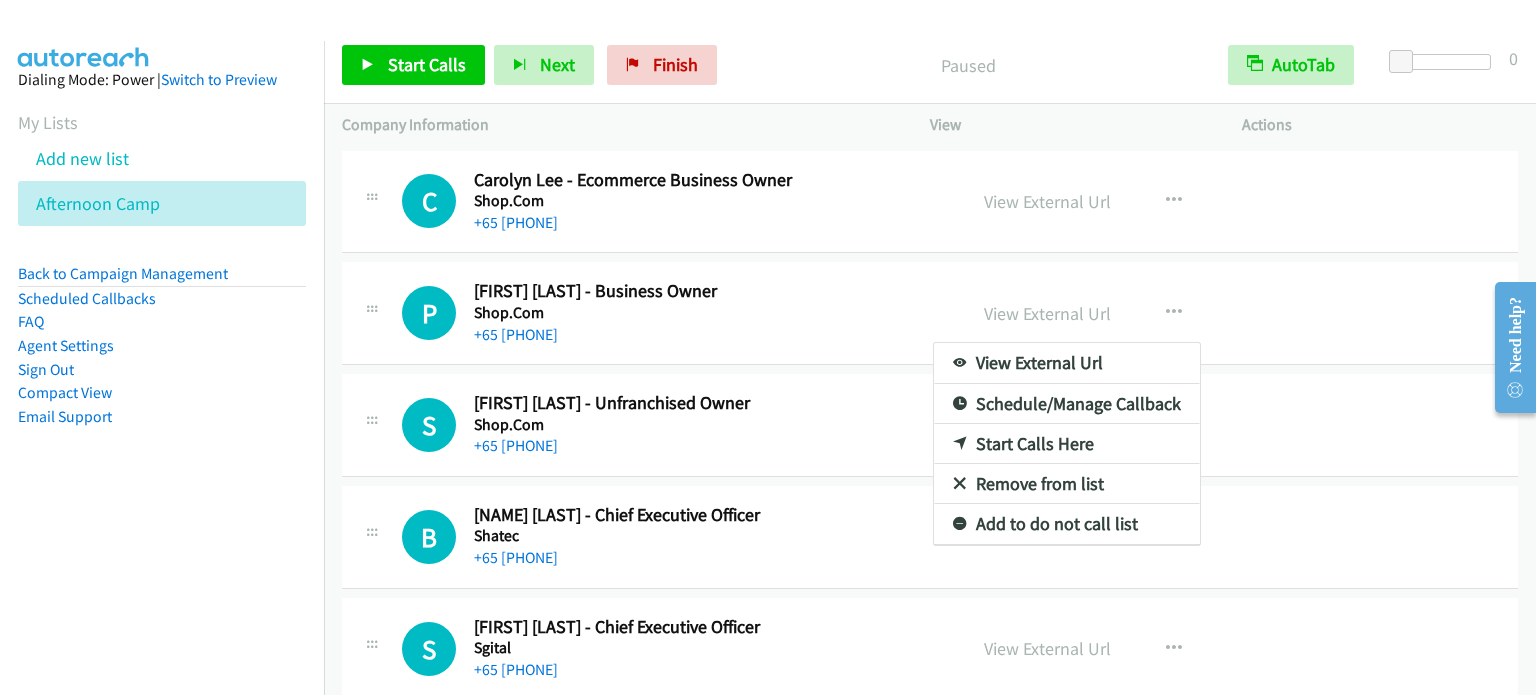 click at bounding box center [768, 347] 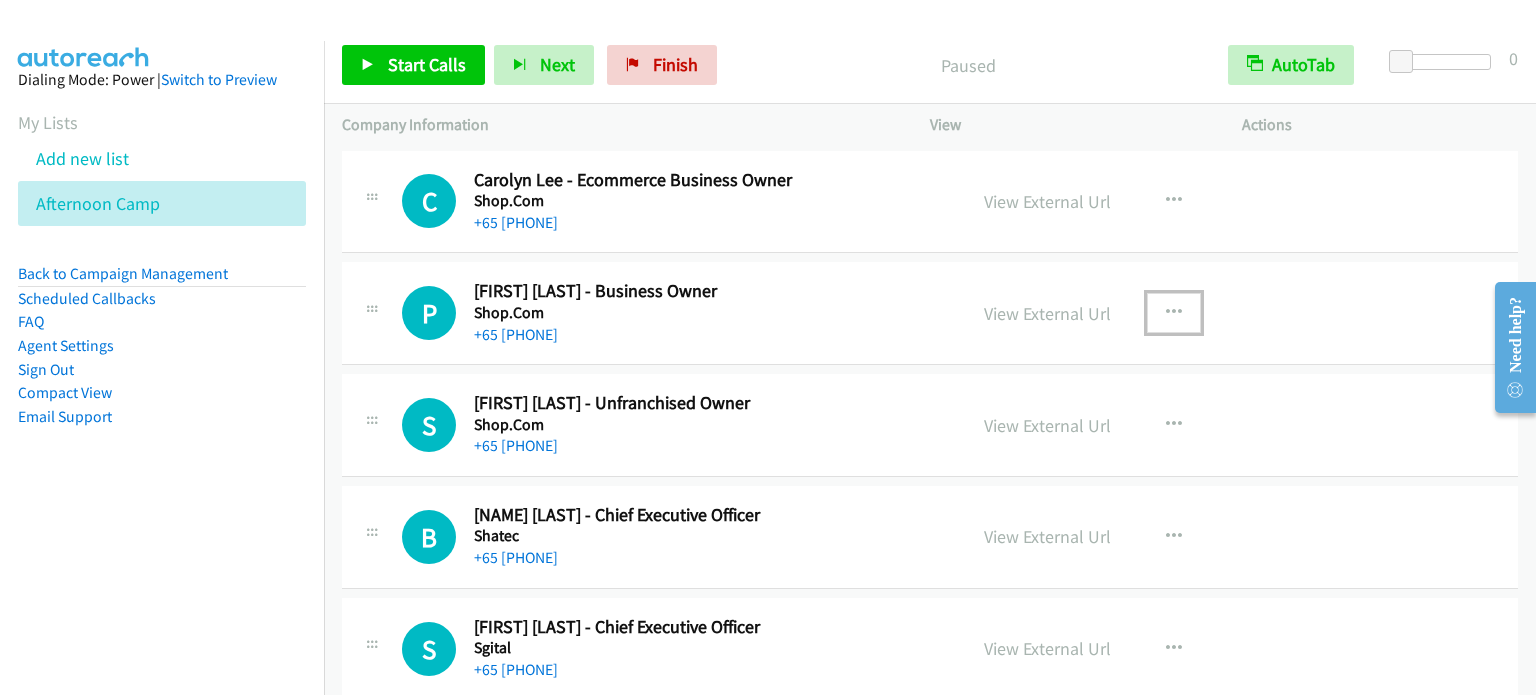 click at bounding box center (1174, 313) 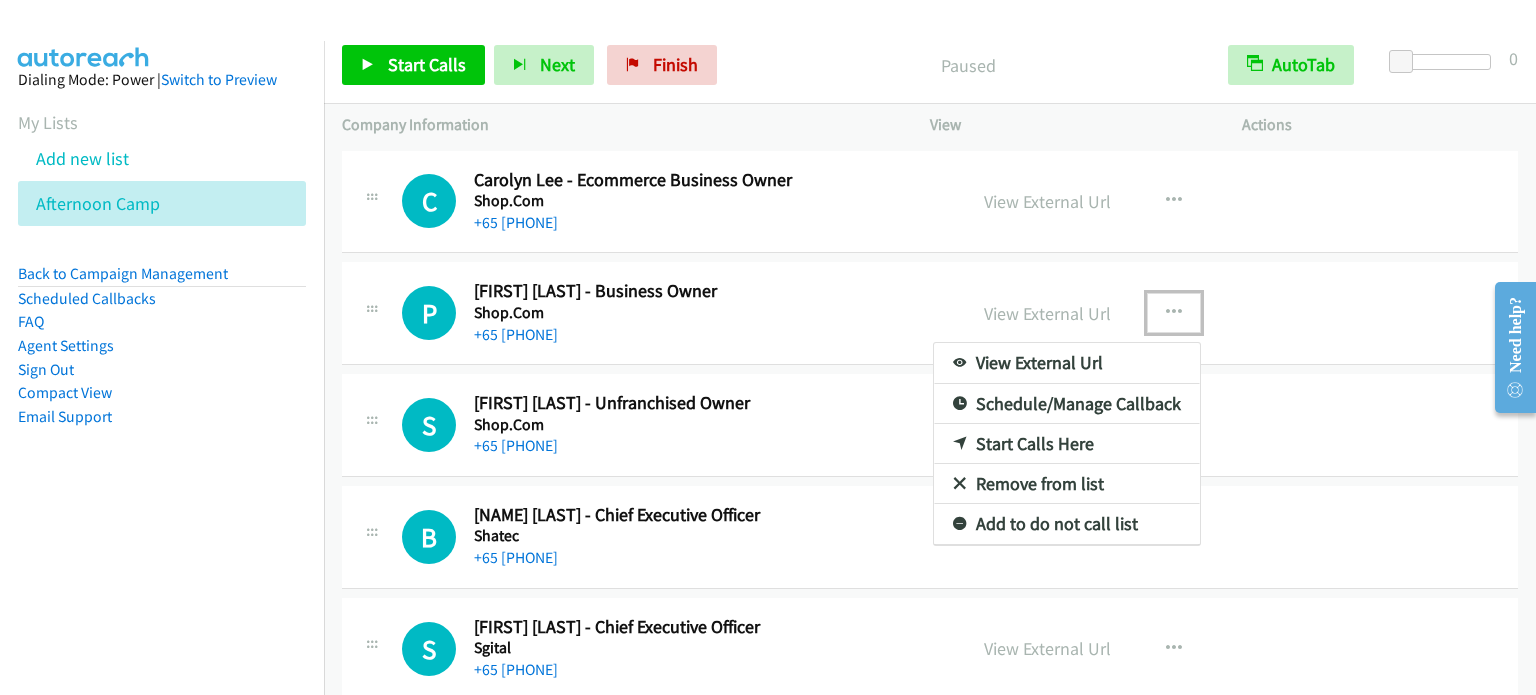 click on "Start Calls Here" at bounding box center [1067, 444] 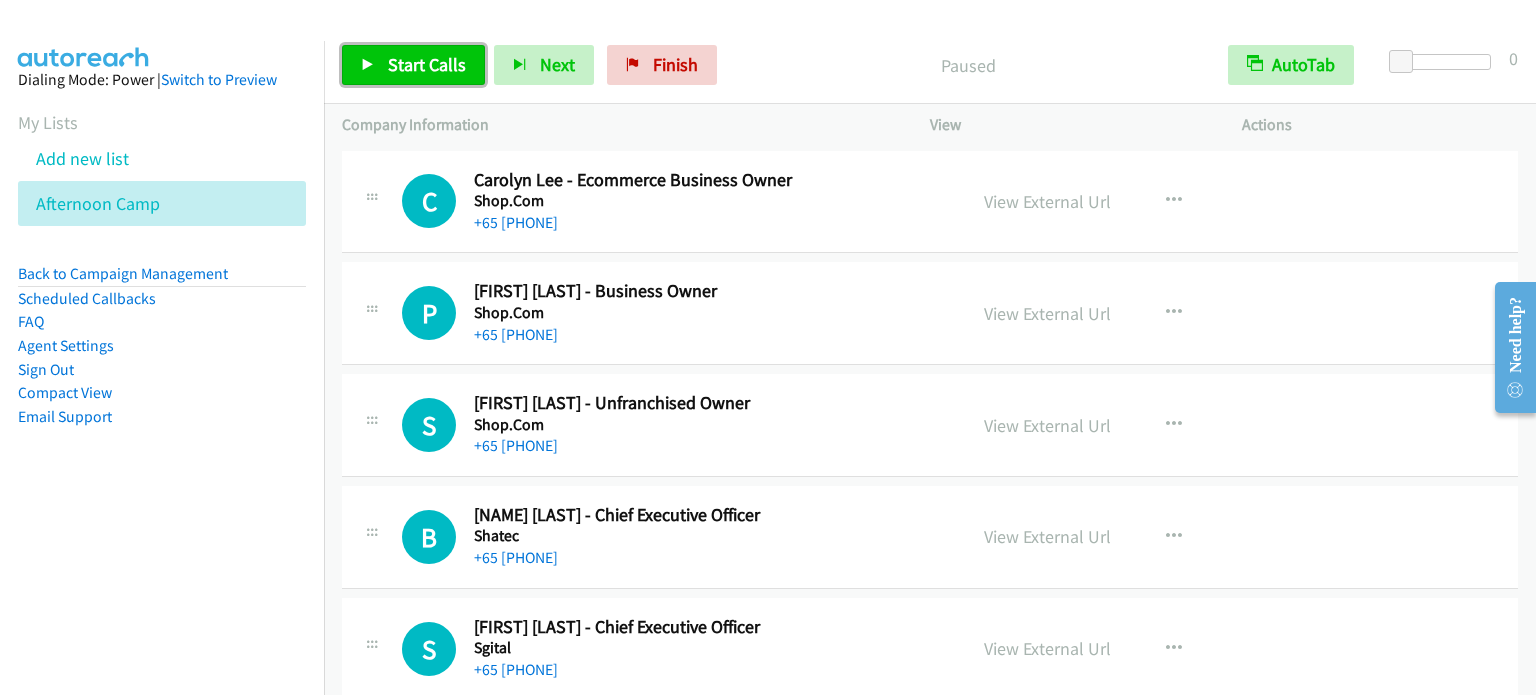 click on "Start Calls" at bounding box center [413, 65] 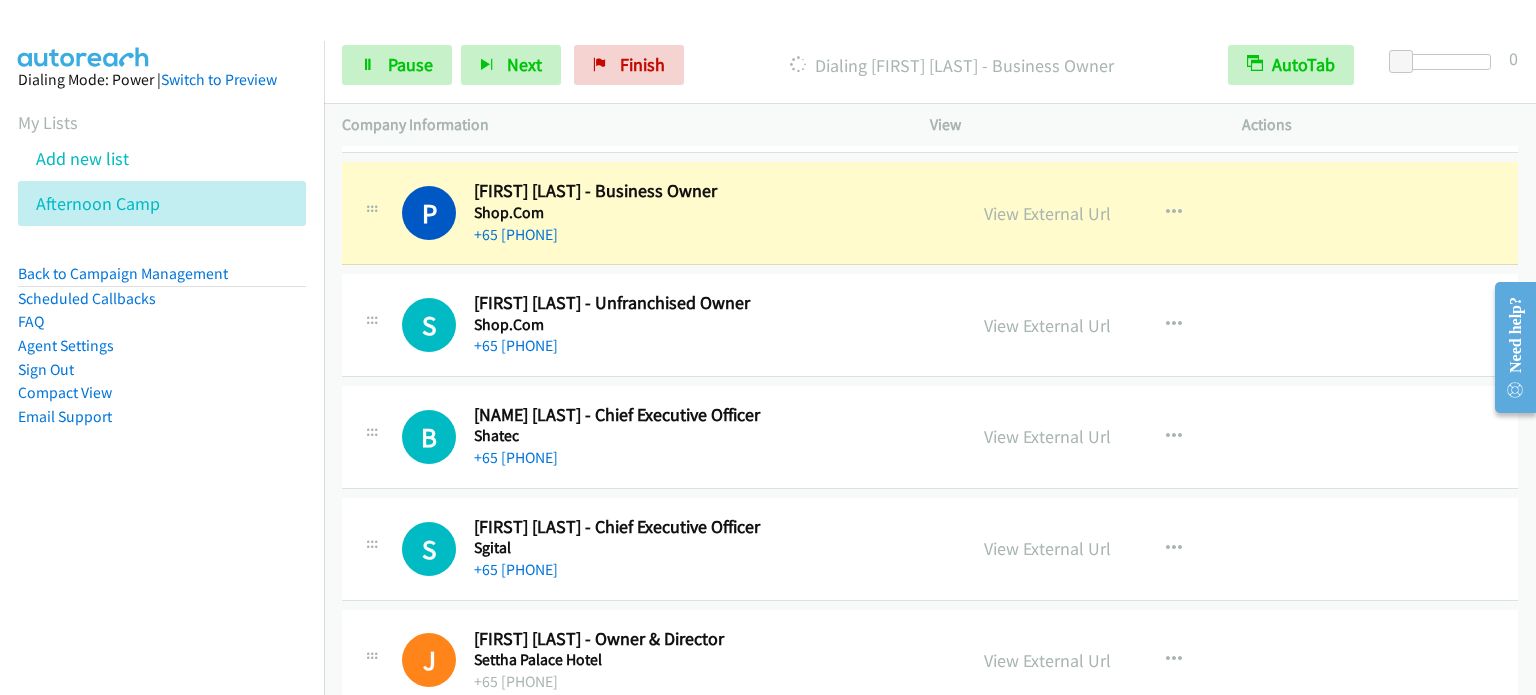 scroll, scrollTop: 200, scrollLeft: 0, axis: vertical 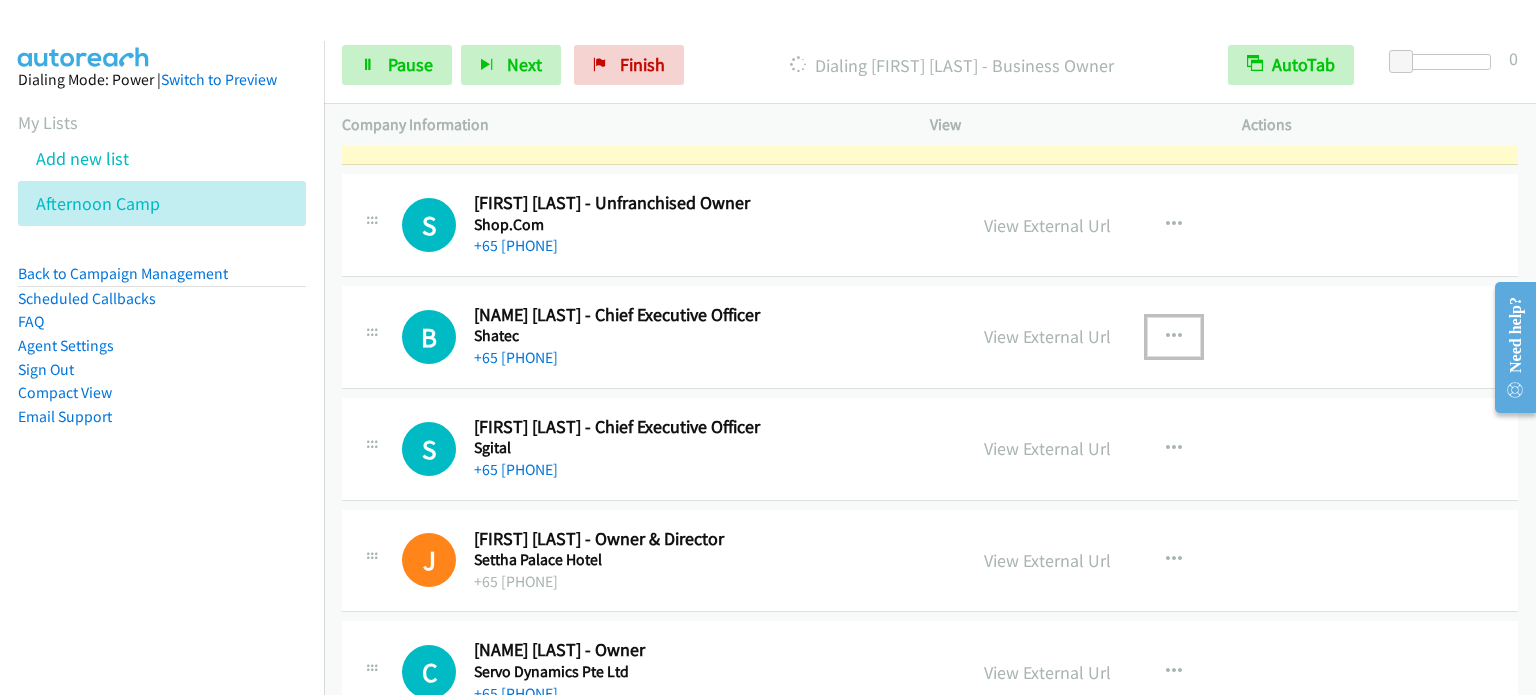 click at bounding box center (1174, 337) 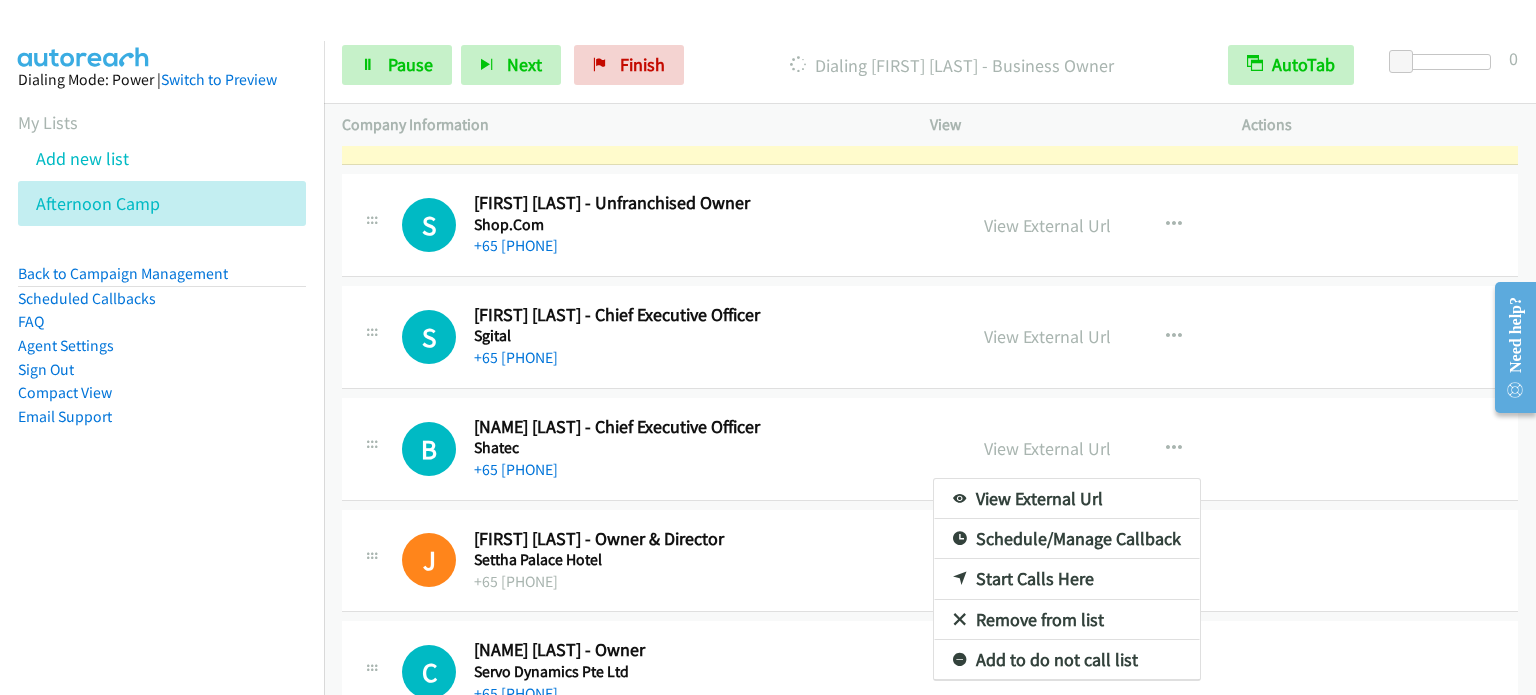 click at bounding box center (768, 347) 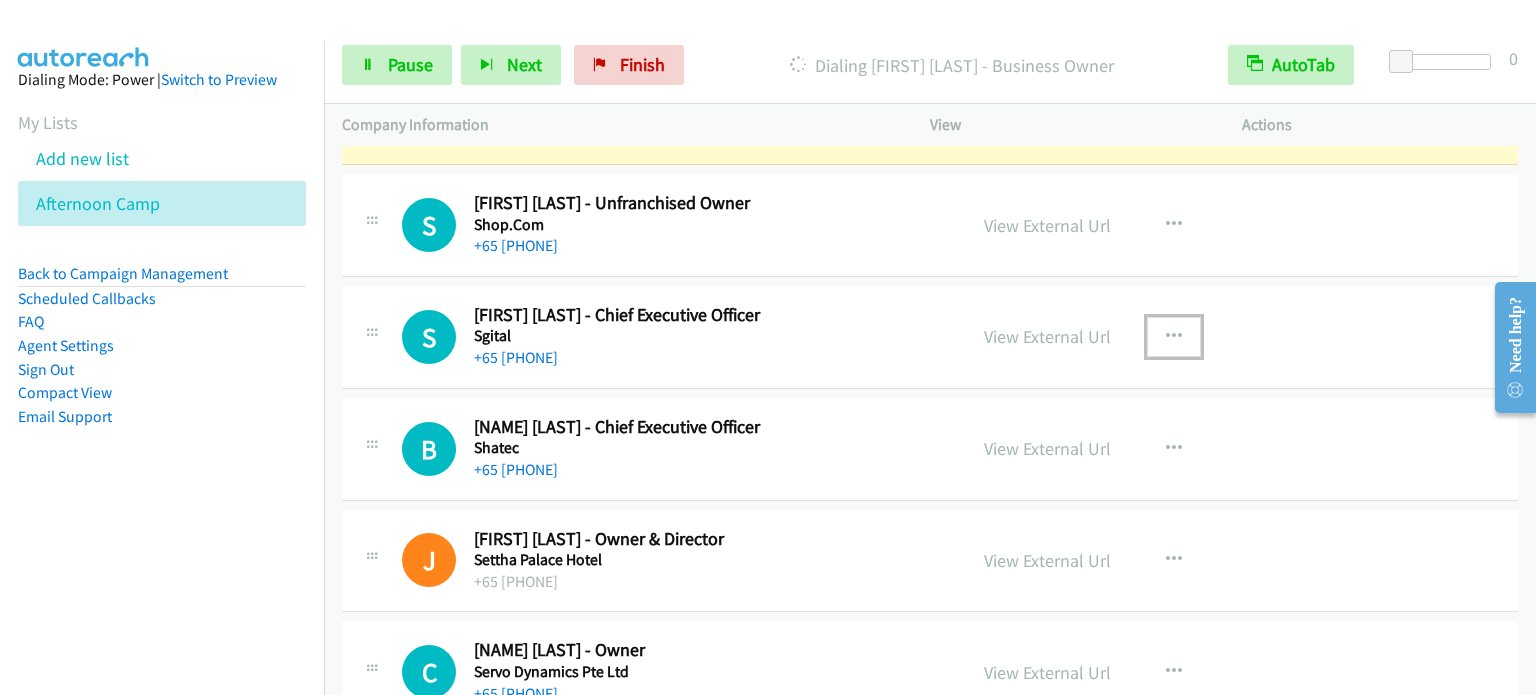 click at bounding box center (1174, 337) 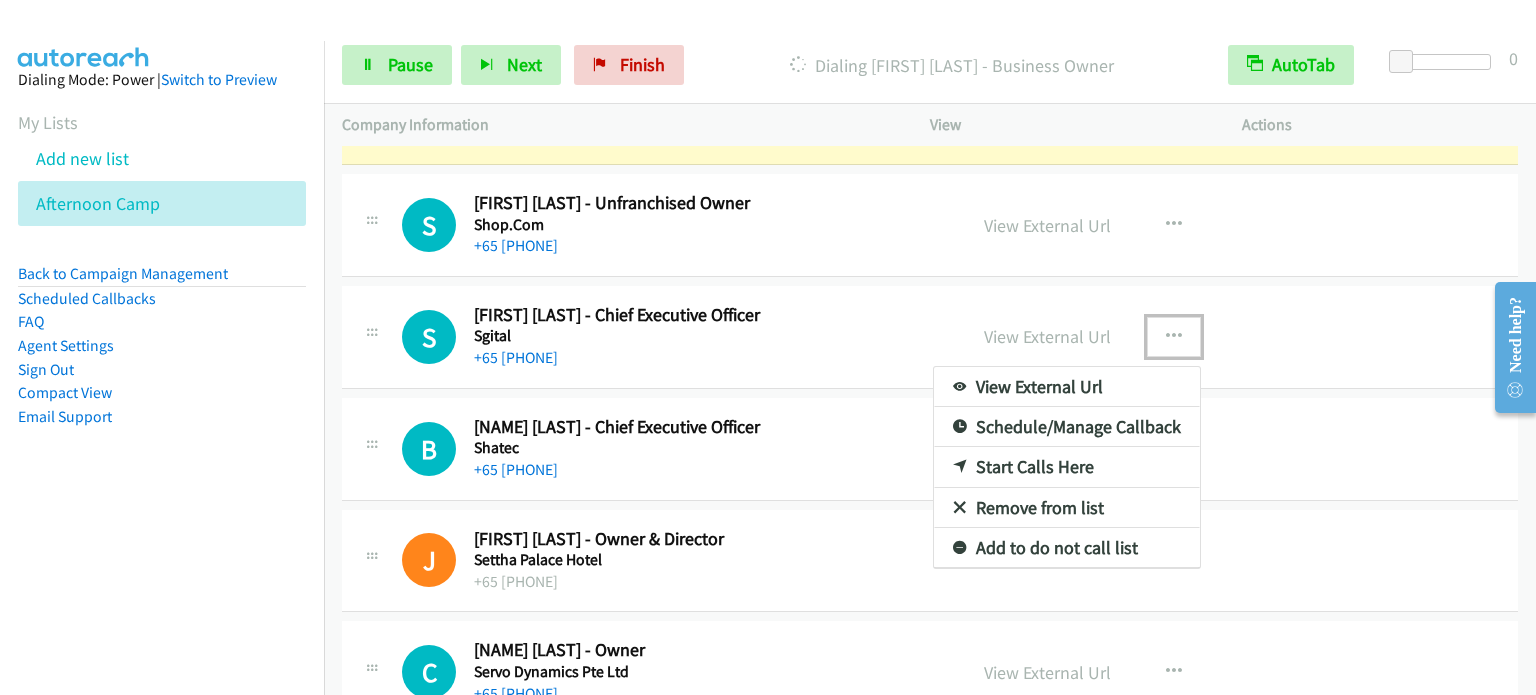 click on "Start Calls Here" at bounding box center (1067, 467) 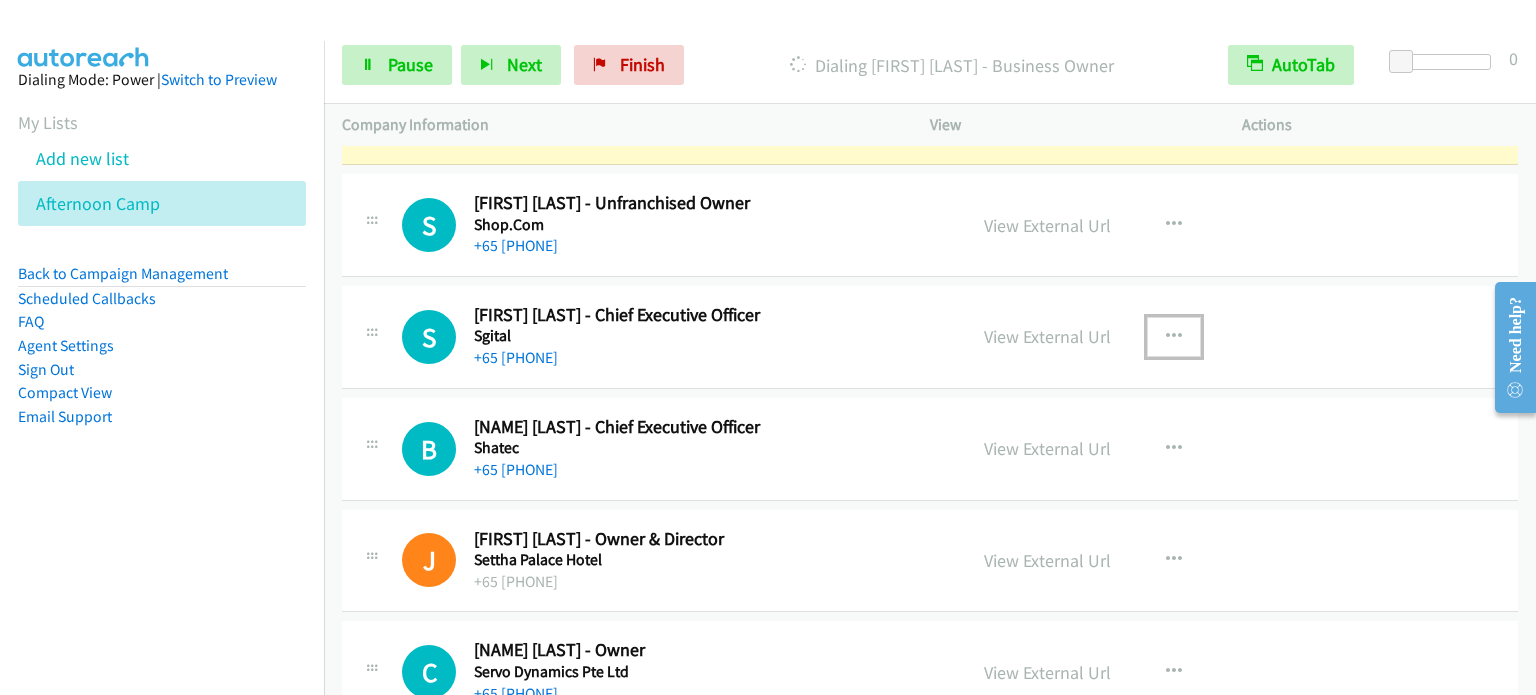 scroll, scrollTop: 100, scrollLeft: 0, axis: vertical 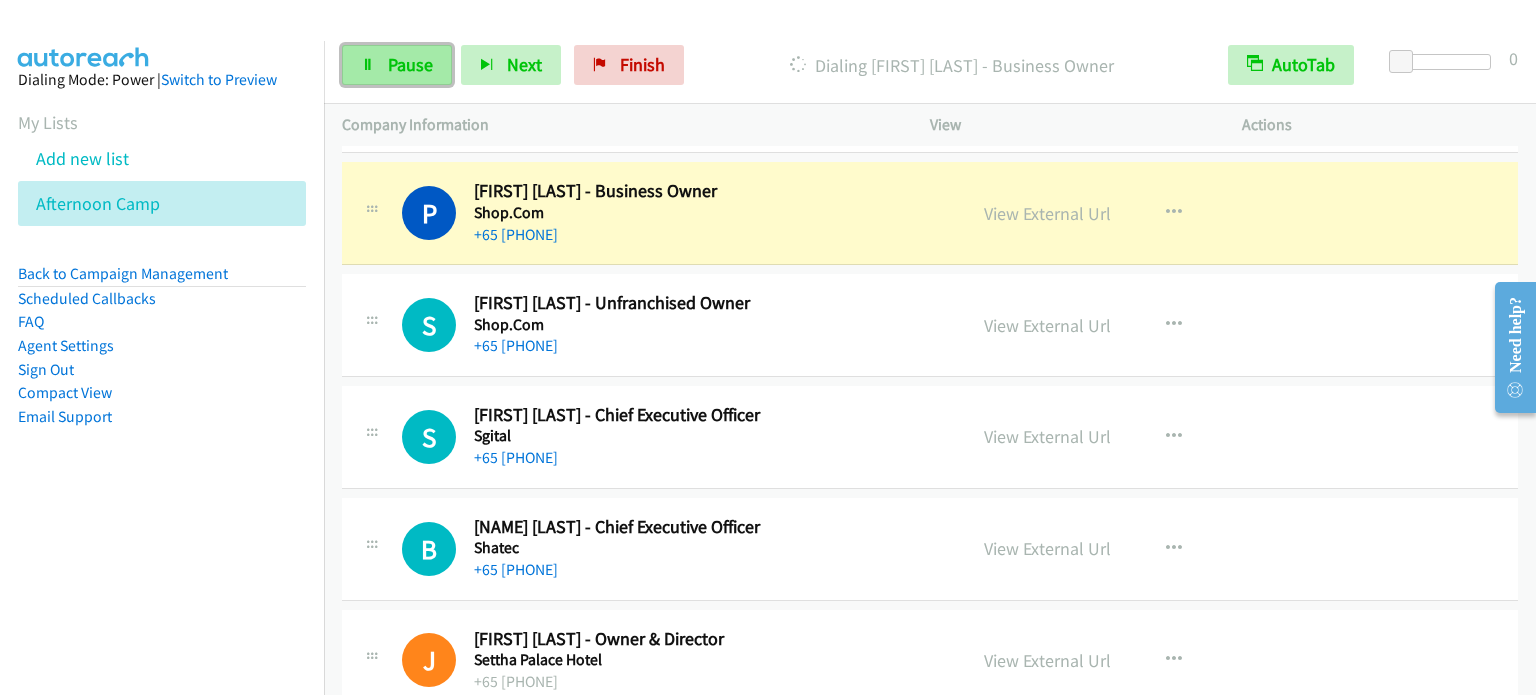click on "Pause" at bounding box center (397, 65) 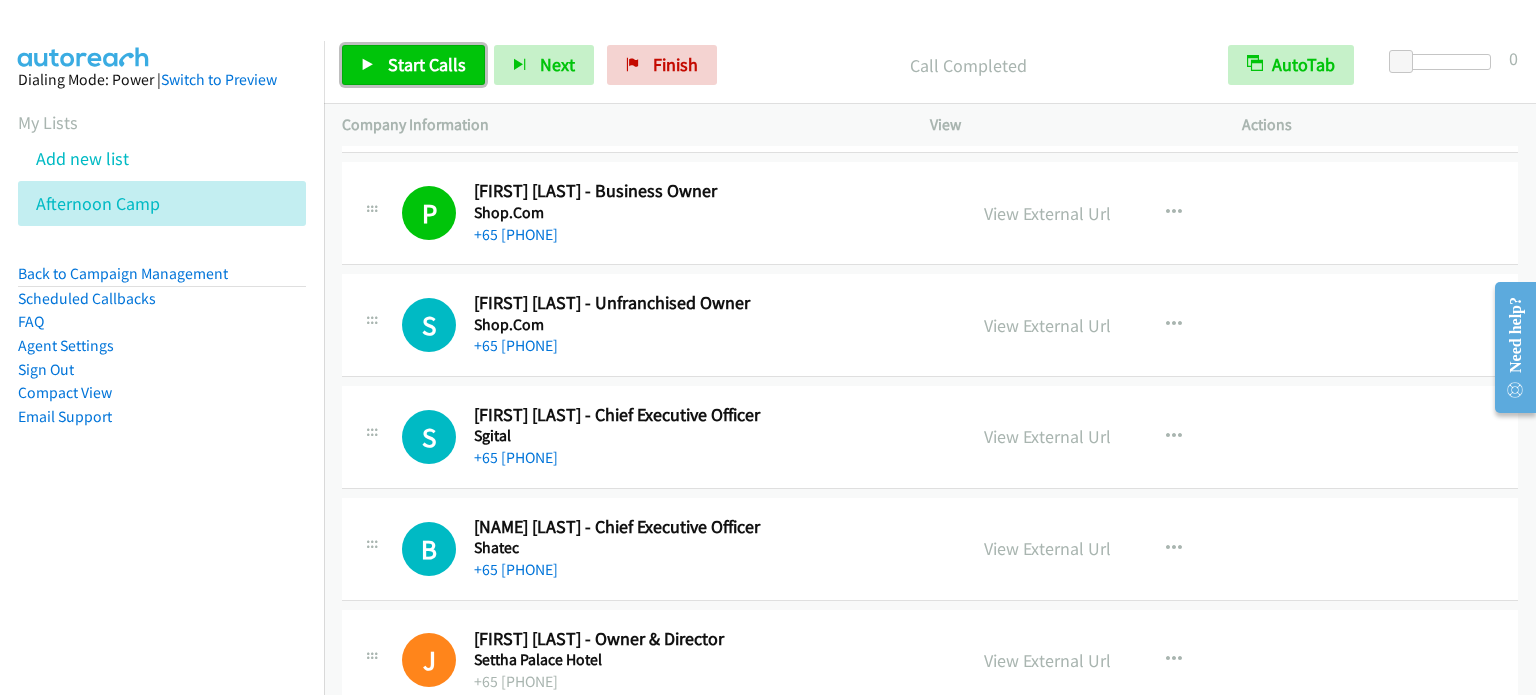 click on "Start Calls" at bounding box center [413, 65] 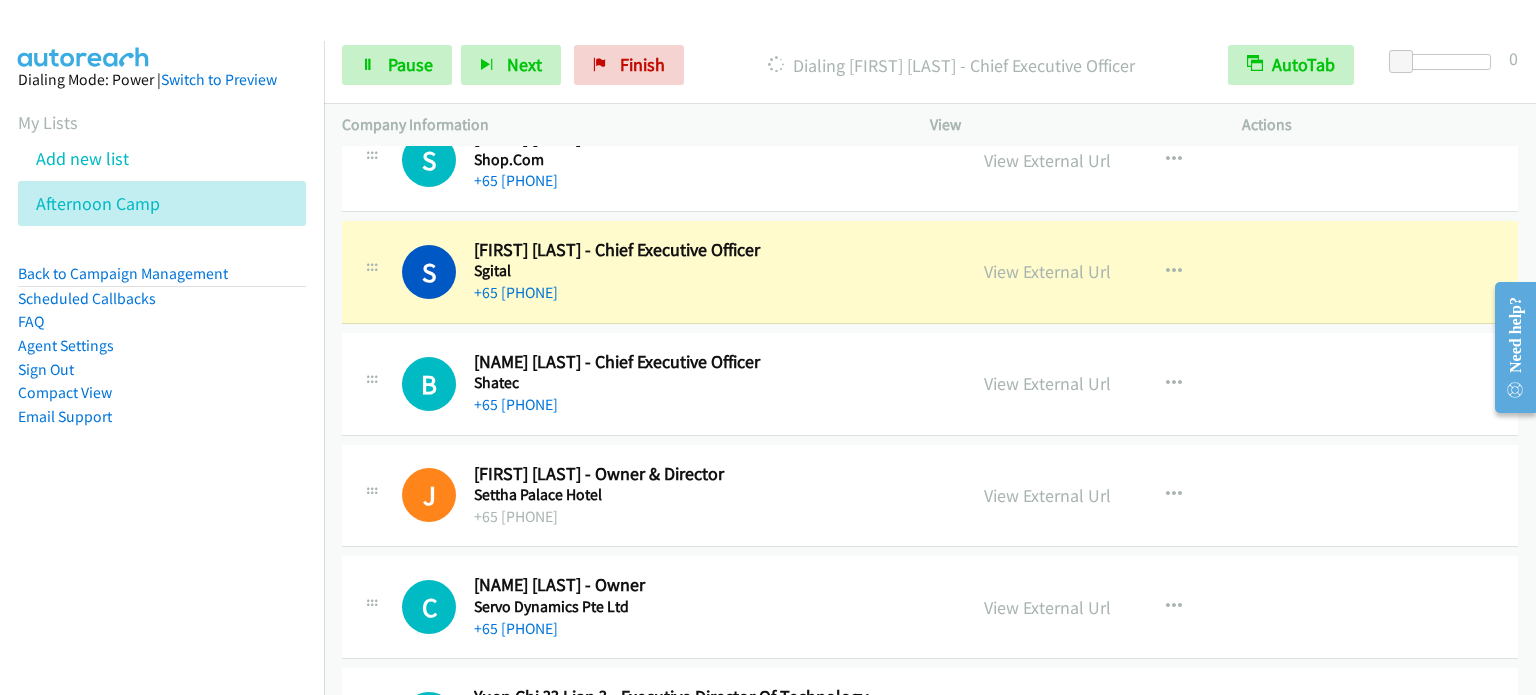 scroll, scrollTop: 300, scrollLeft: 0, axis: vertical 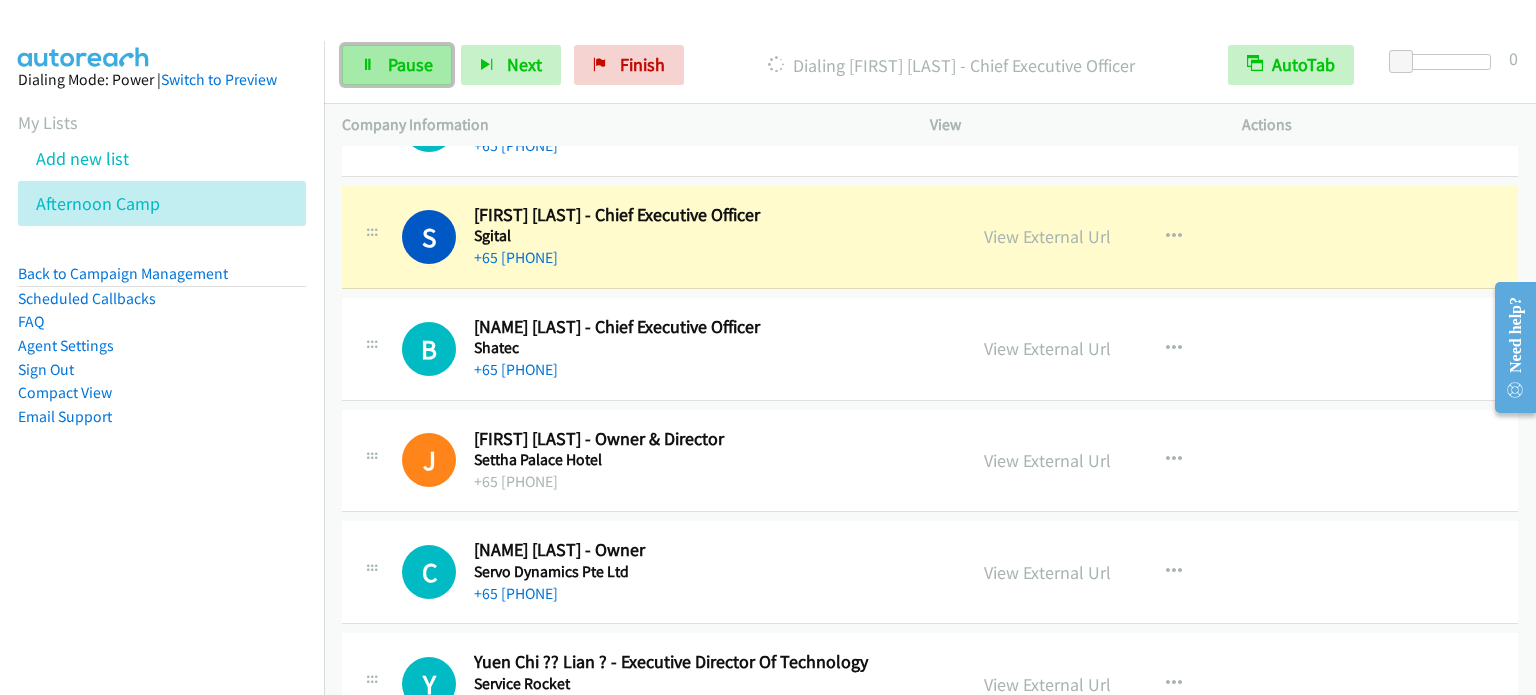 click on "Pause" at bounding box center [410, 64] 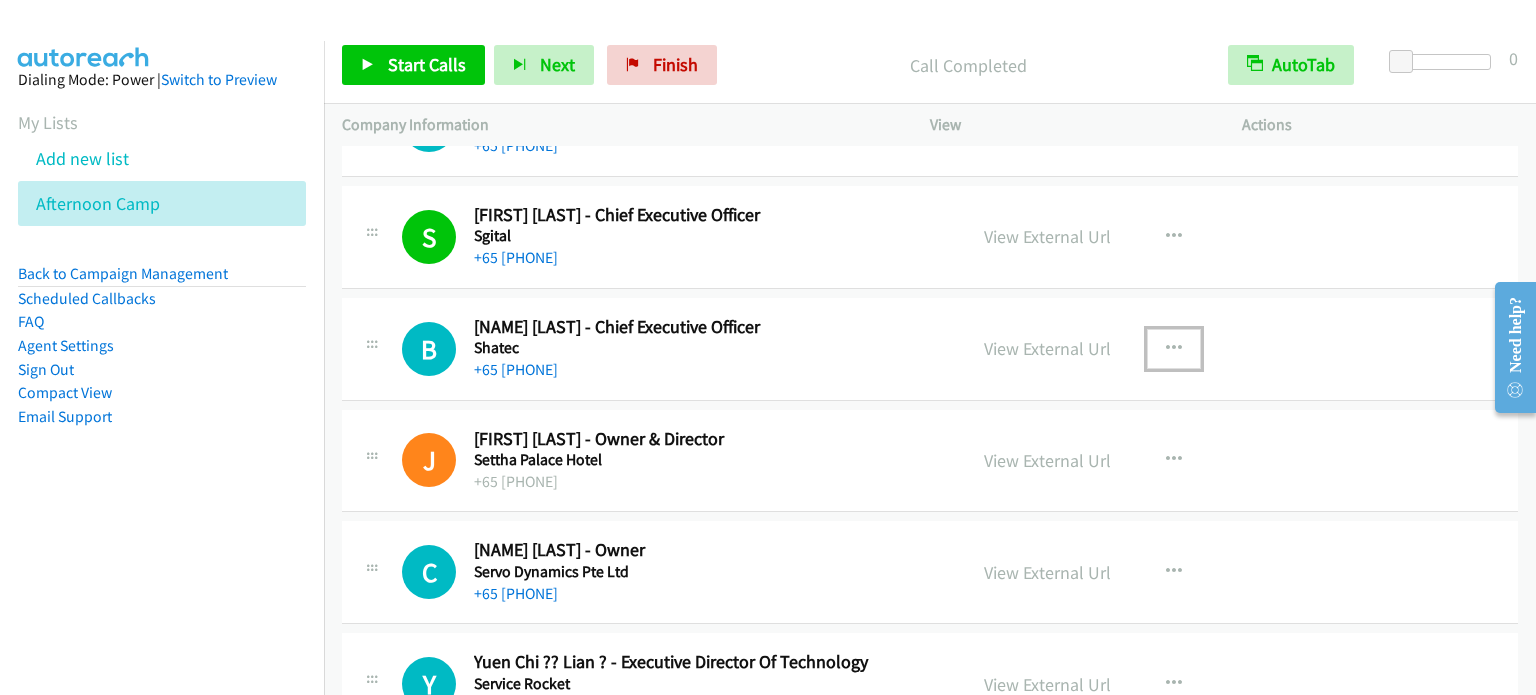 click at bounding box center [1174, 349] 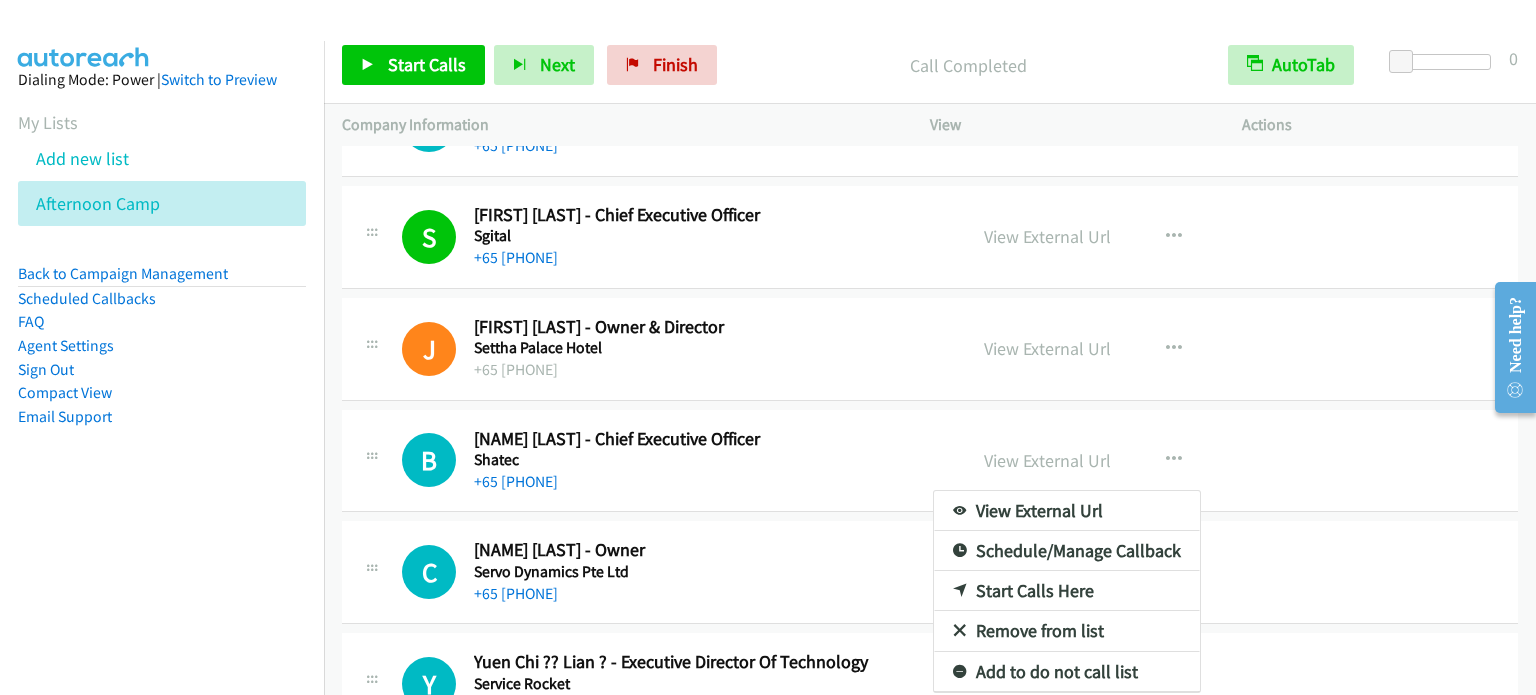 click on "Start Calls Here" at bounding box center [1067, 591] 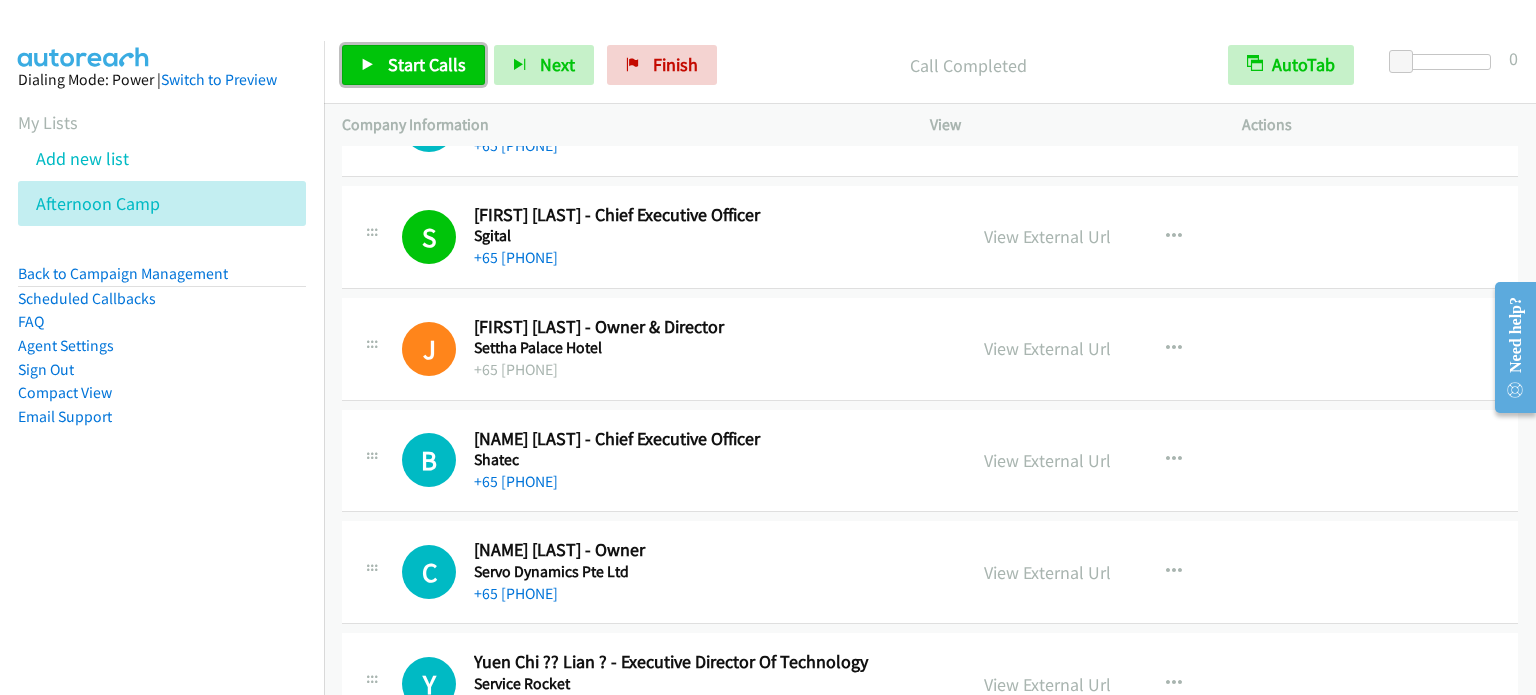 click on "Start Calls" at bounding box center [427, 64] 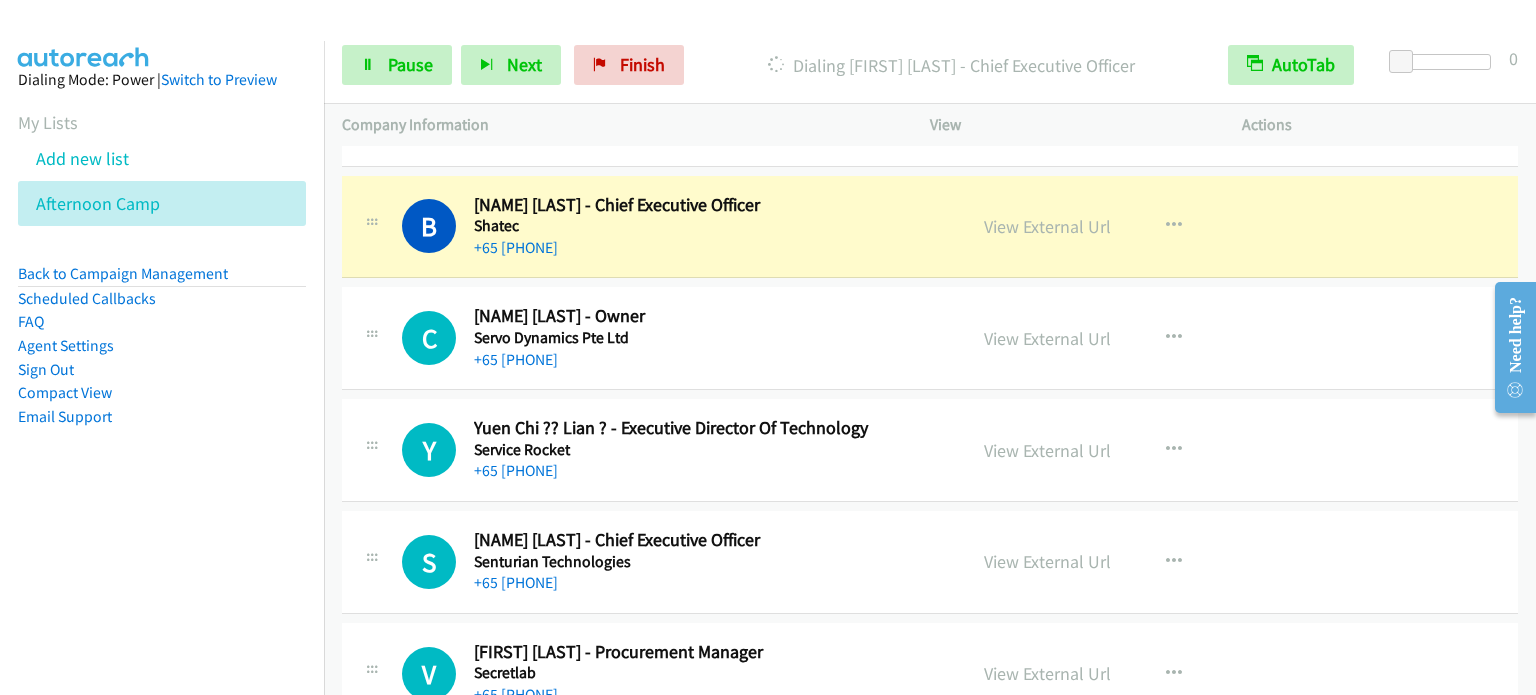 scroll, scrollTop: 500, scrollLeft: 0, axis: vertical 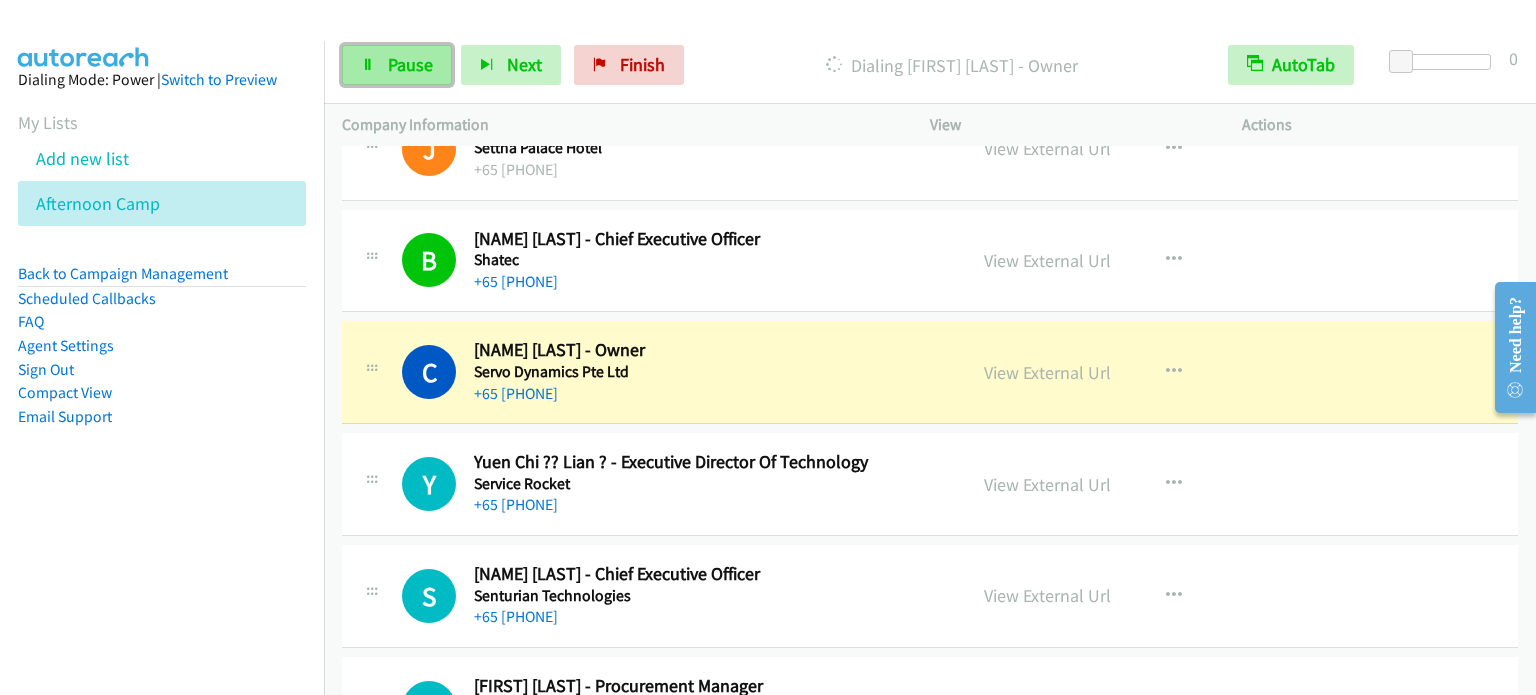 click on "Pause" at bounding box center [397, 65] 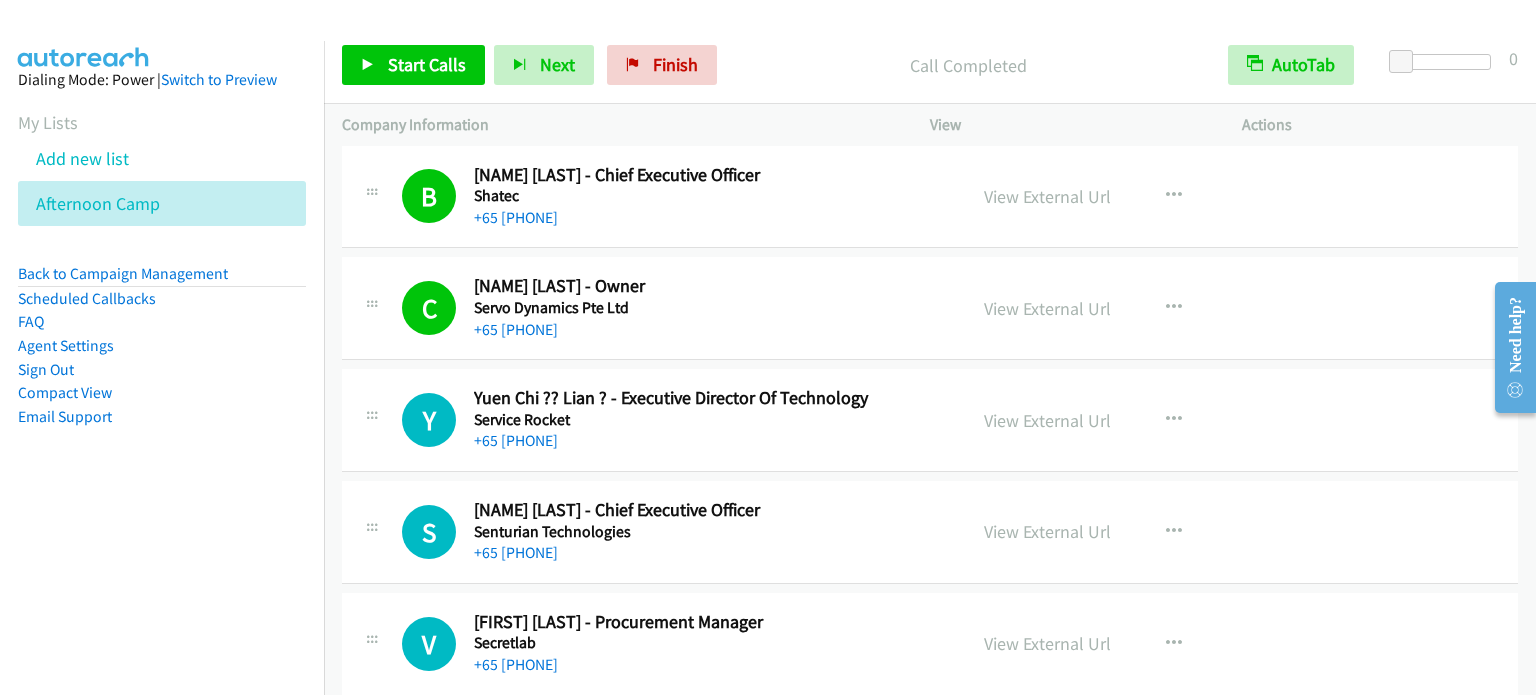 scroll, scrollTop: 600, scrollLeft: 0, axis: vertical 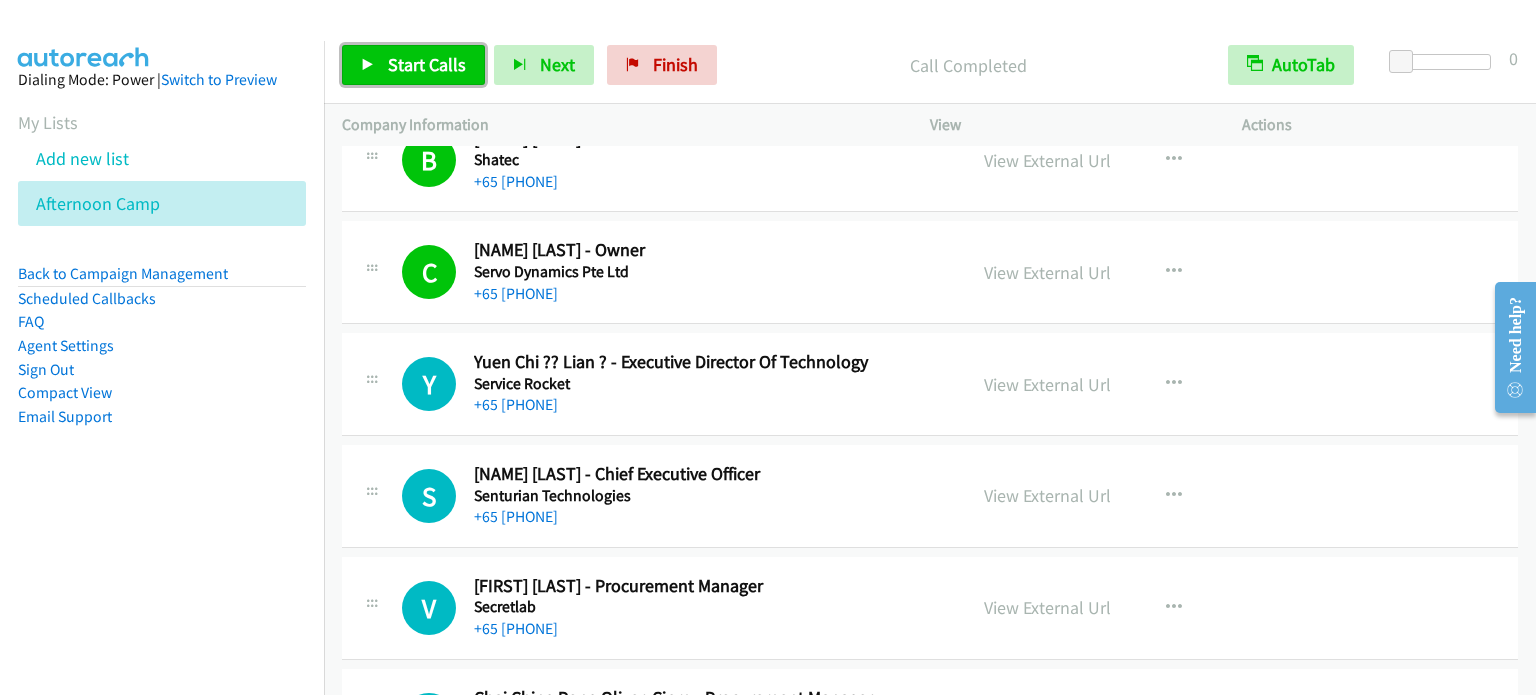 click on "Start Calls" at bounding box center (427, 64) 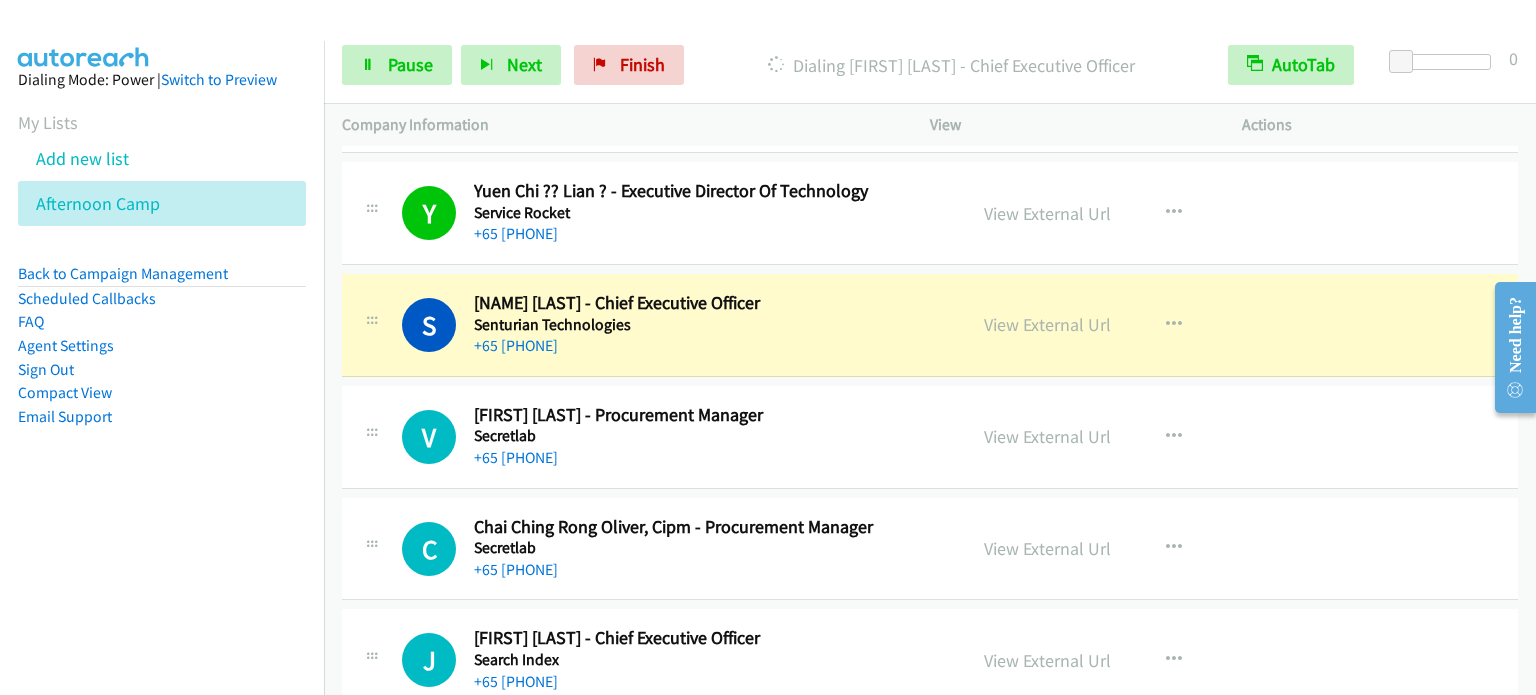 scroll, scrollTop: 800, scrollLeft: 0, axis: vertical 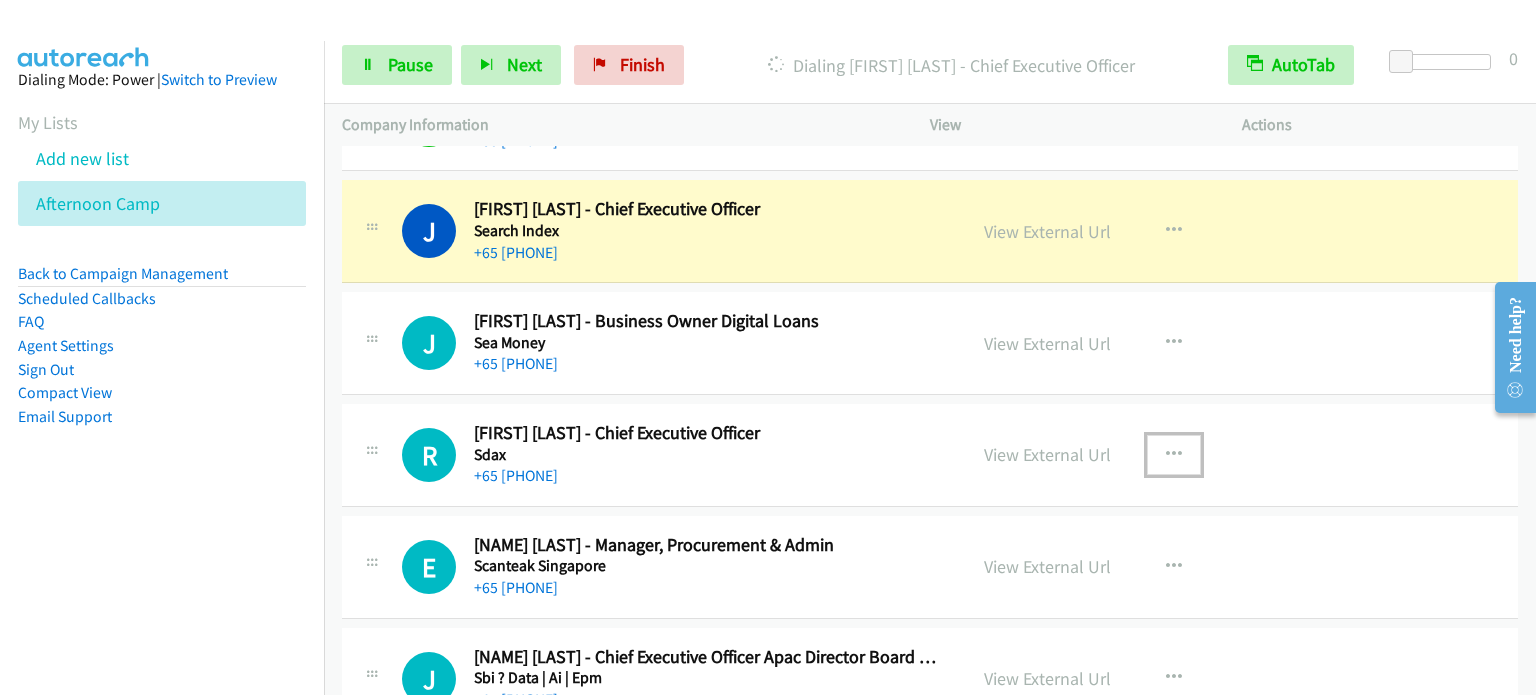 click at bounding box center (1174, 455) 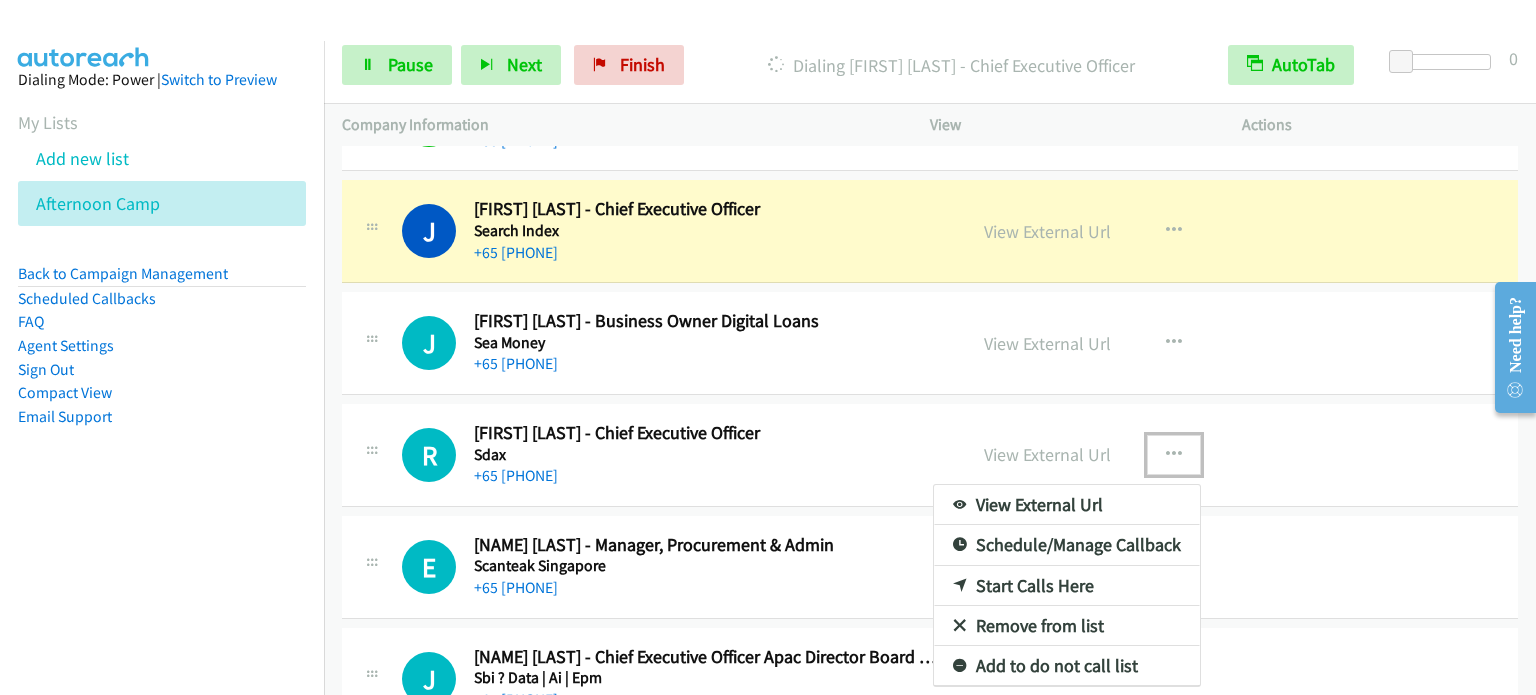 click on "Start Calls Here" at bounding box center (1067, 586) 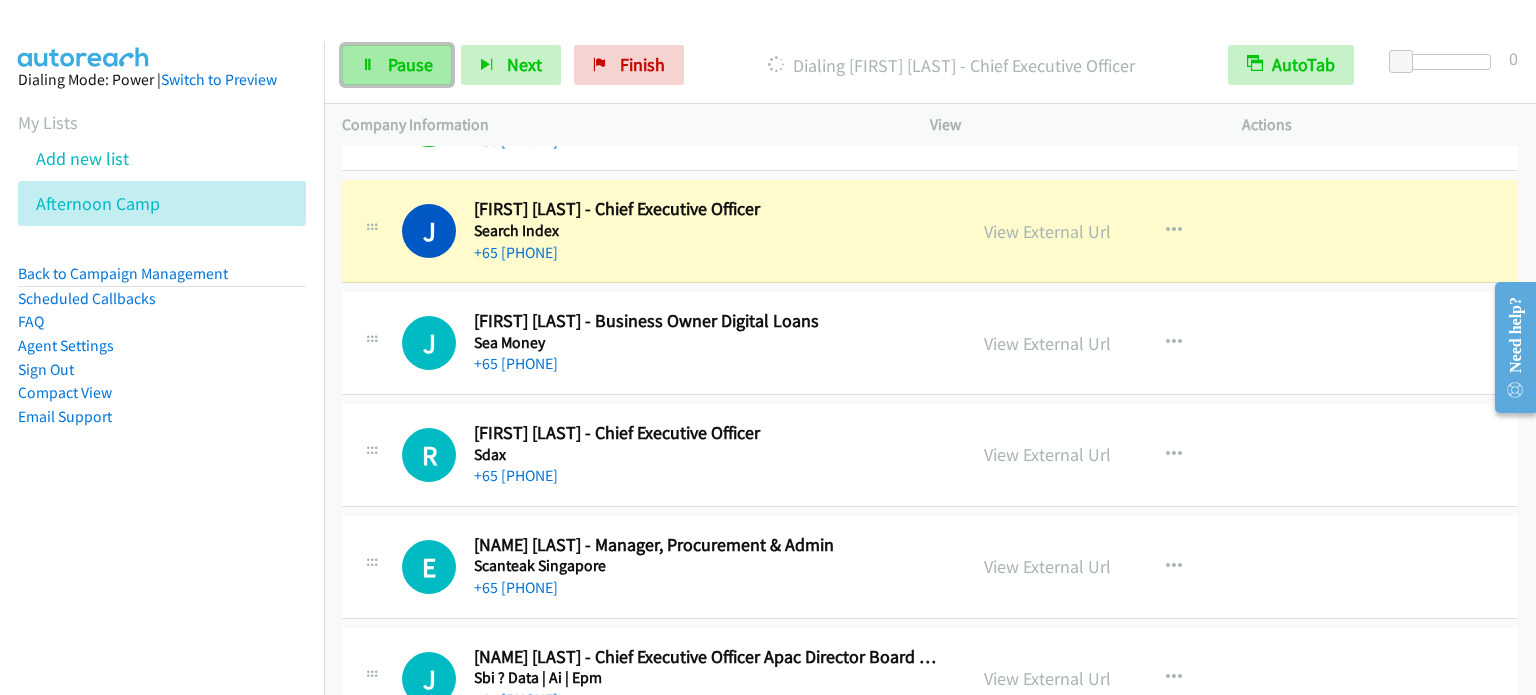 click at bounding box center (368, 66) 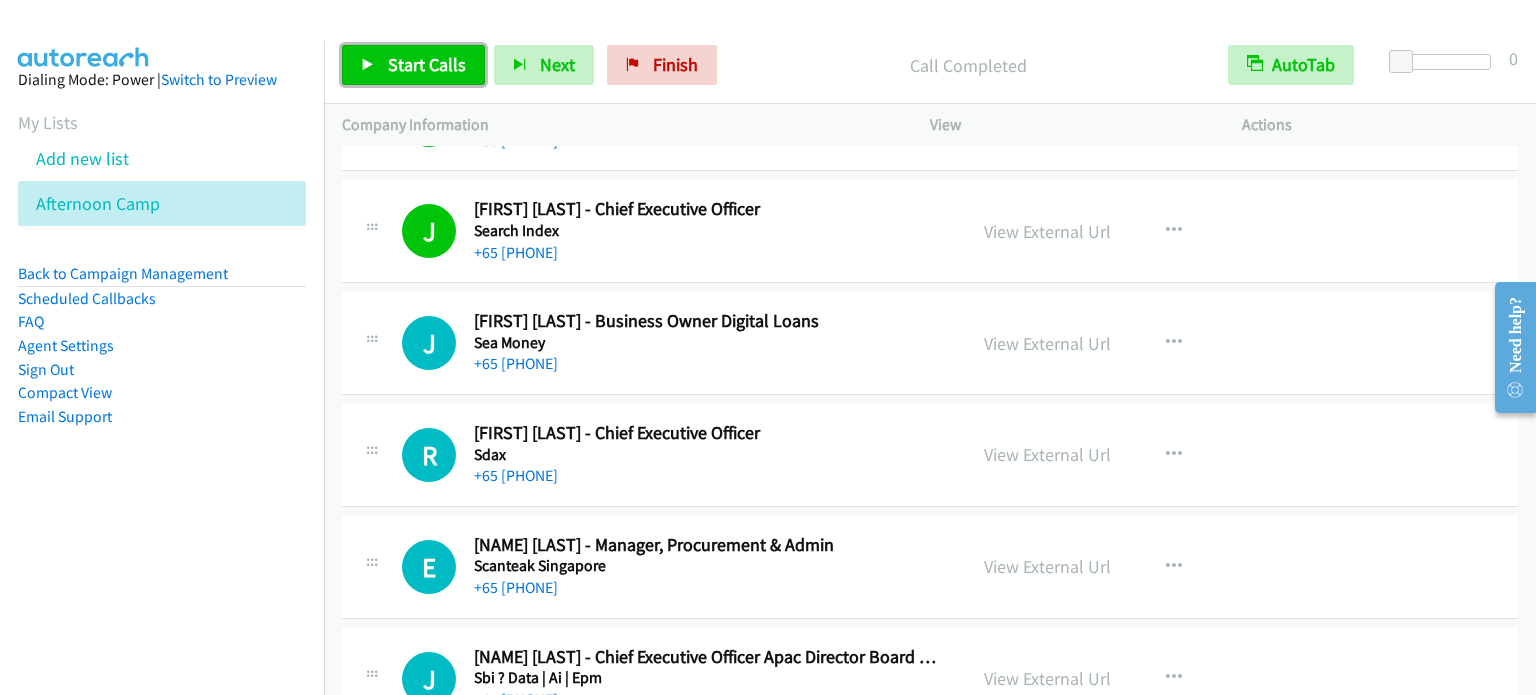 click on "Start Calls" at bounding box center [427, 64] 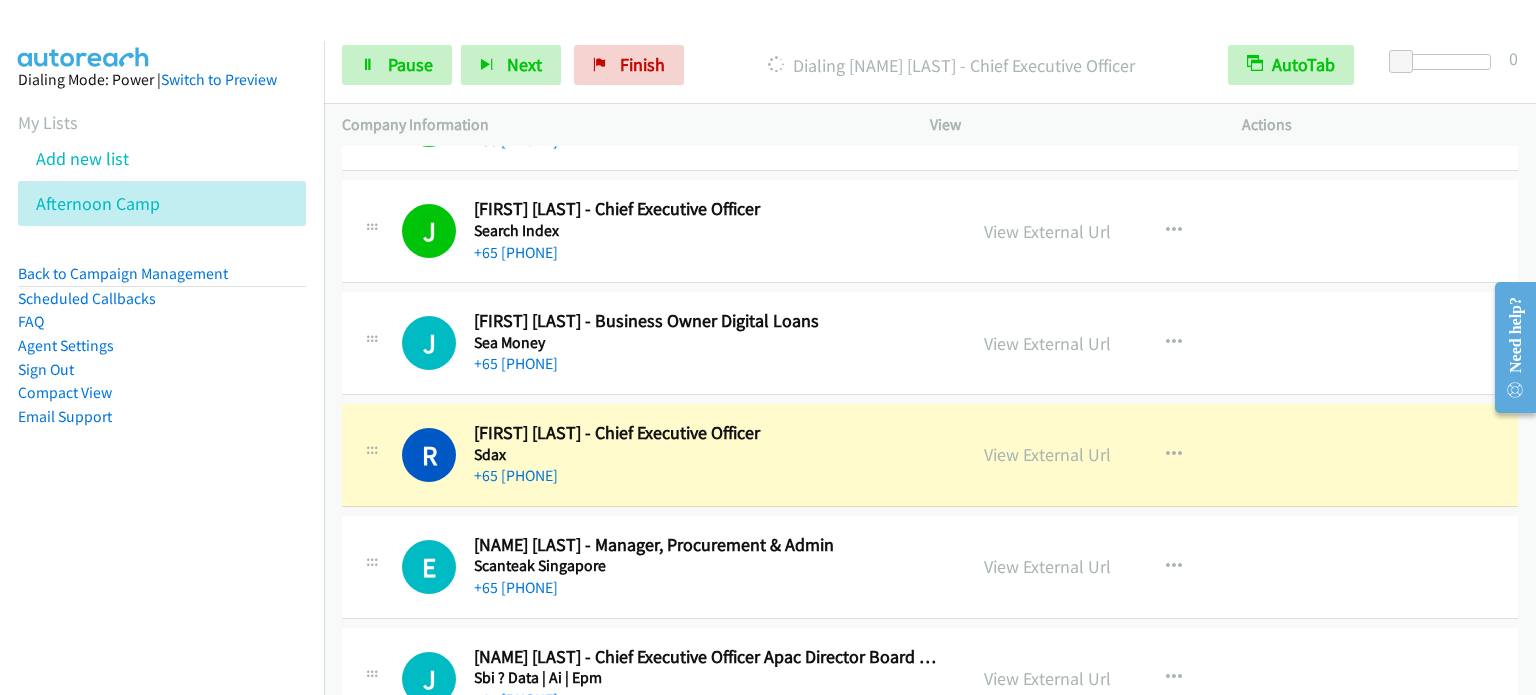 scroll, scrollTop: 1300, scrollLeft: 0, axis: vertical 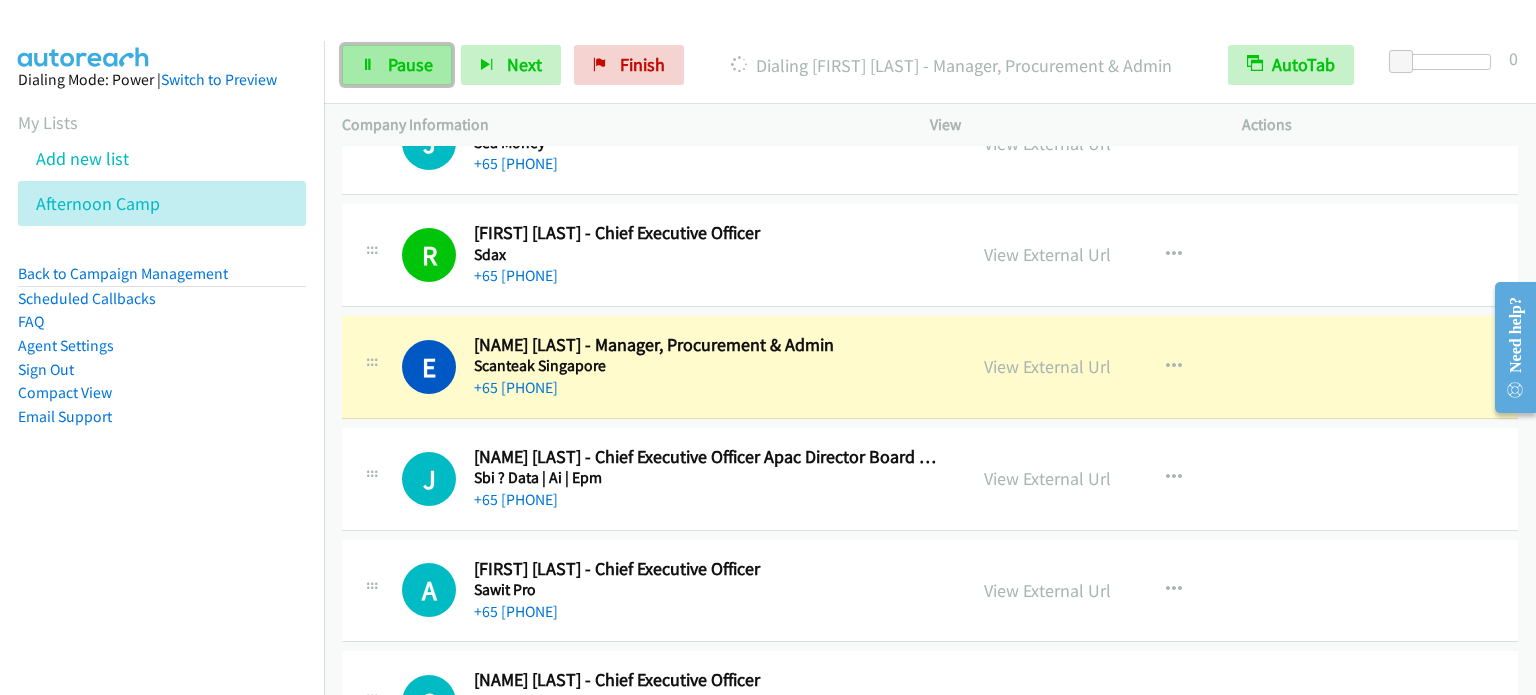 click on "Pause" at bounding box center (410, 64) 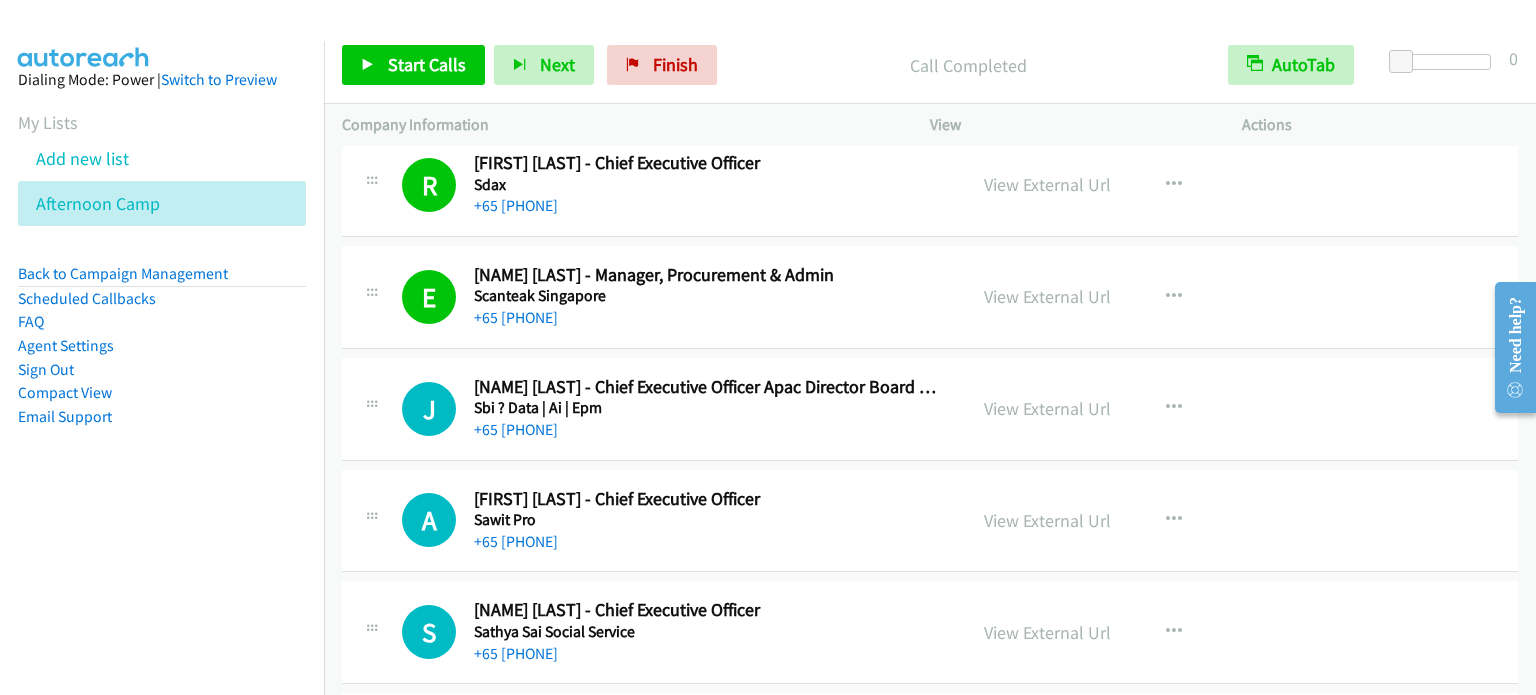 scroll, scrollTop: 1500, scrollLeft: 0, axis: vertical 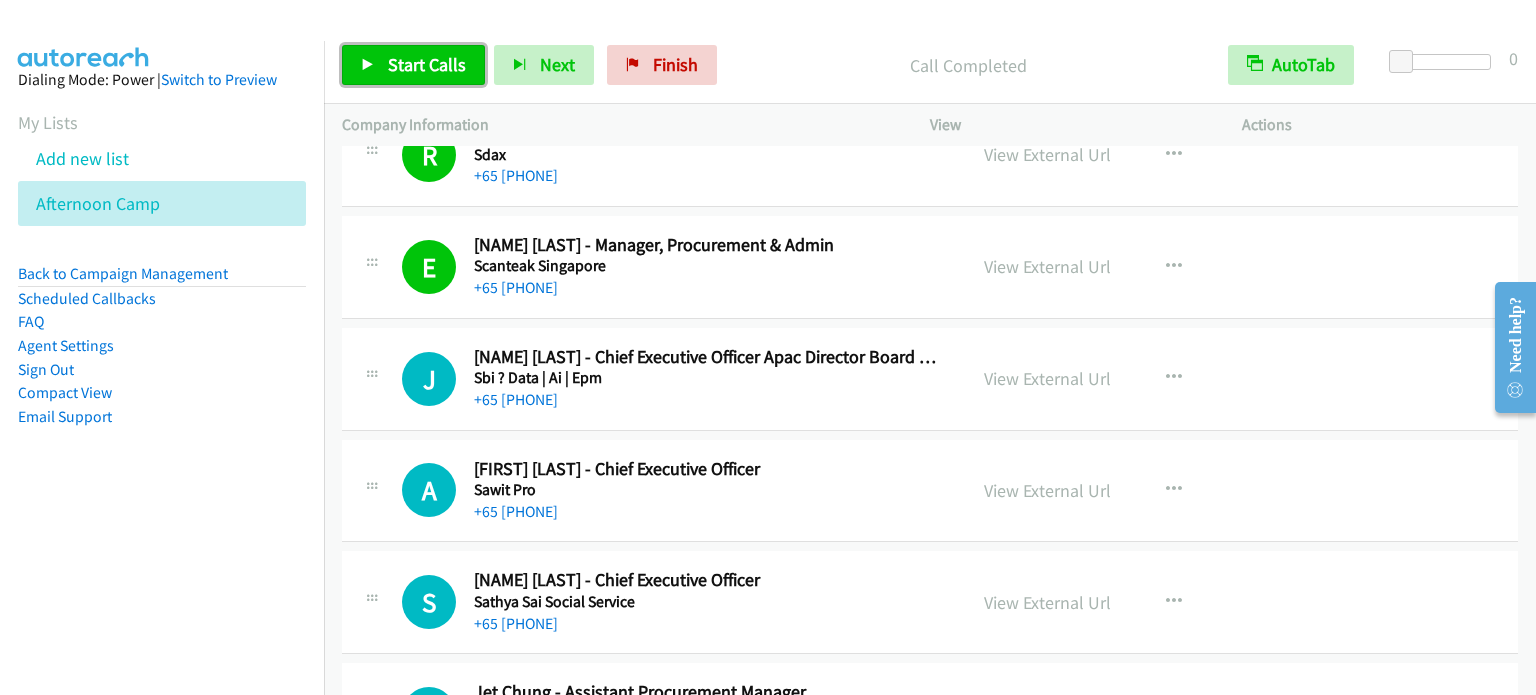 click on "Start Calls" at bounding box center (427, 64) 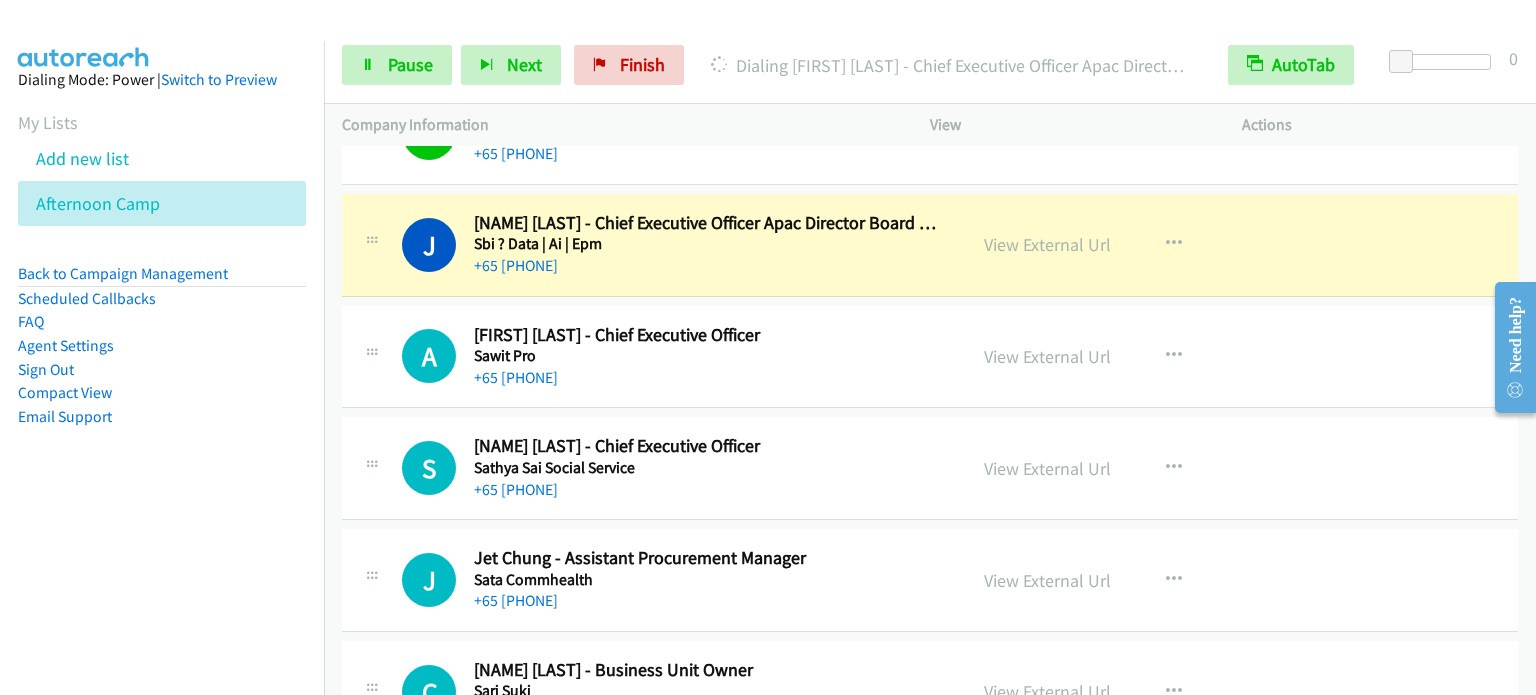 scroll, scrollTop: 1600, scrollLeft: 0, axis: vertical 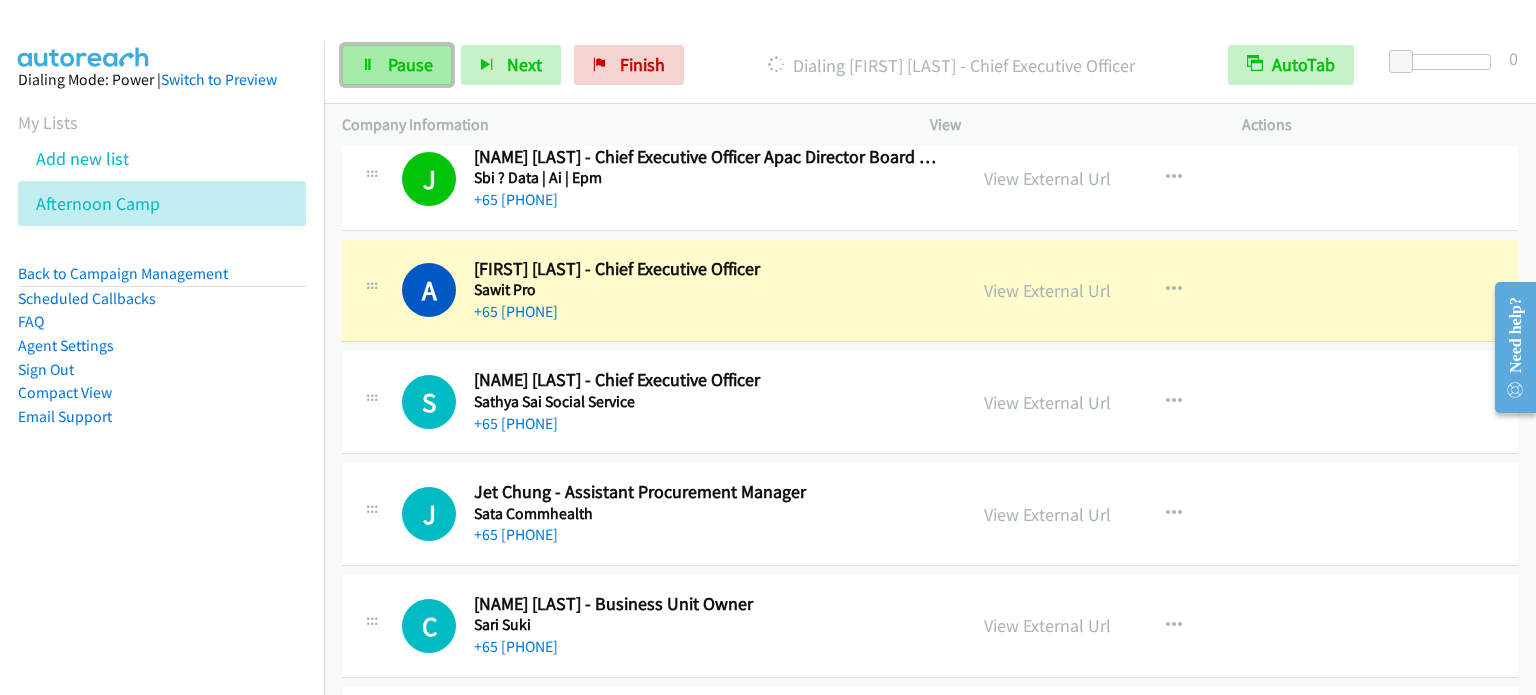 click on "Pause" at bounding box center (397, 65) 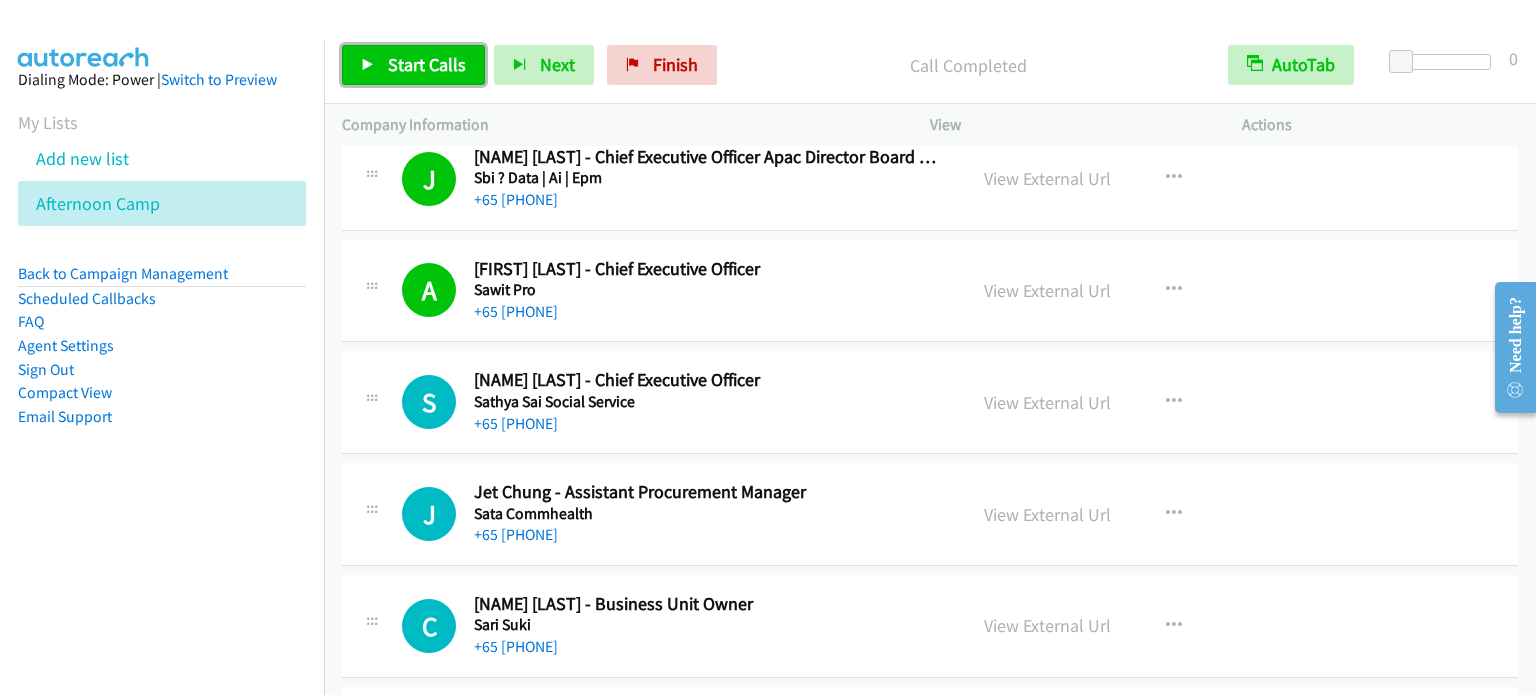 click at bounding box center (368, 66) 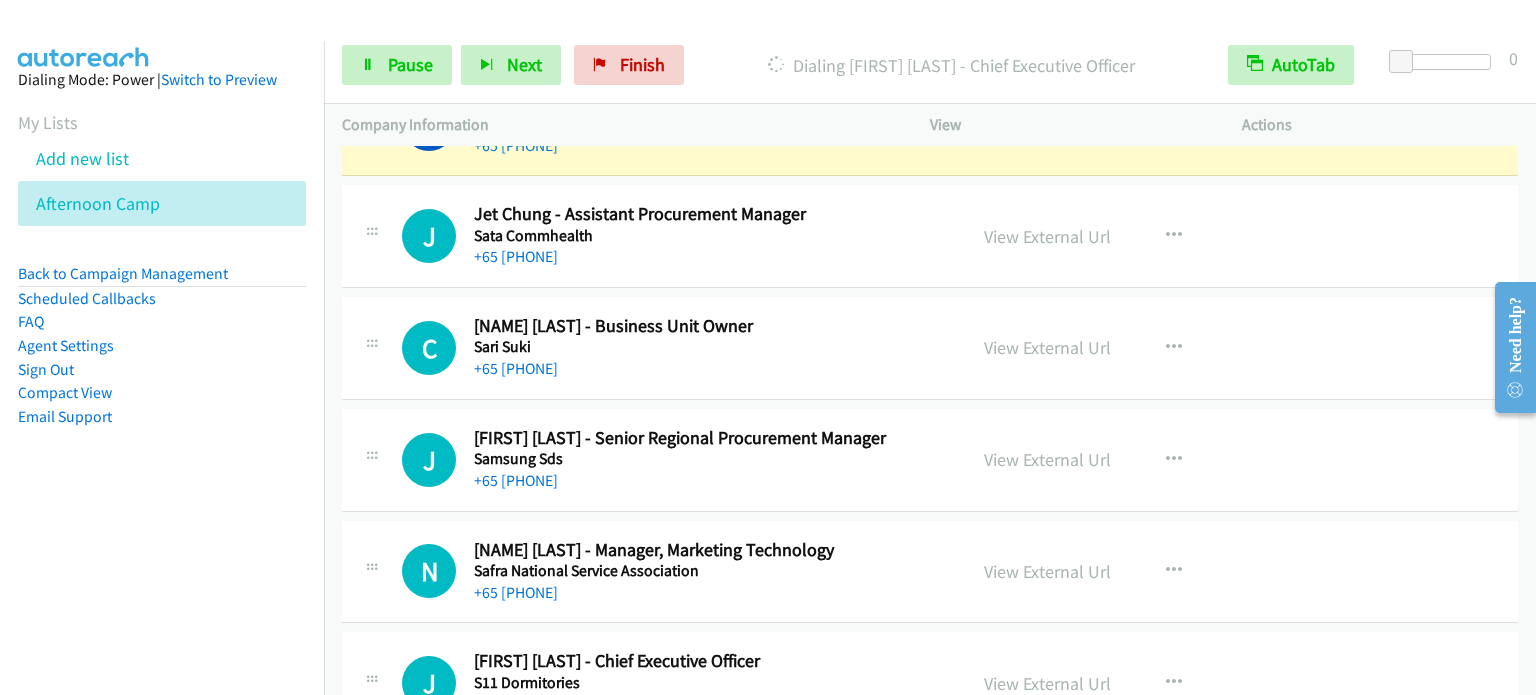 scroll, scrollTop: 2000, scrollLeft: 0, axis: vertical 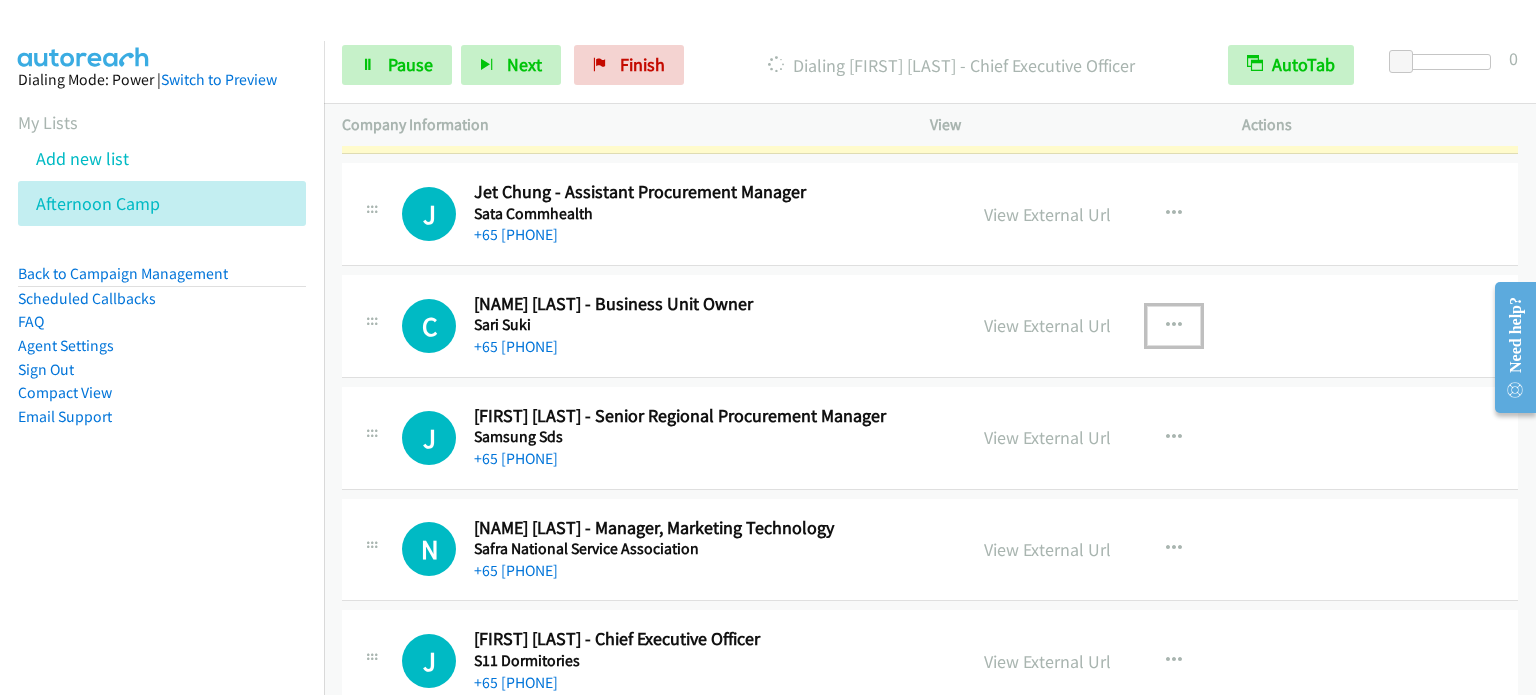 click at bounding box center (1174, 326) 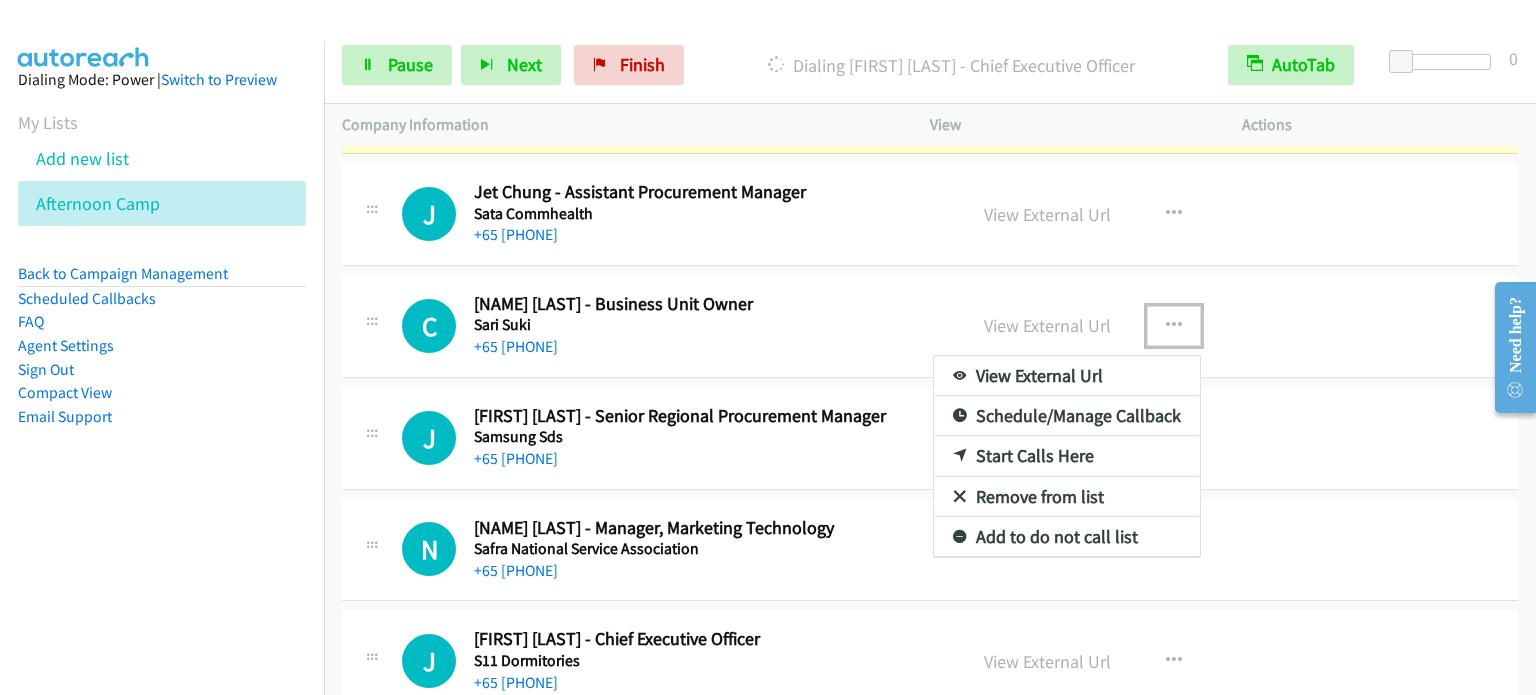 click on "Start Calls Here" at bounding box center (1067, 456) 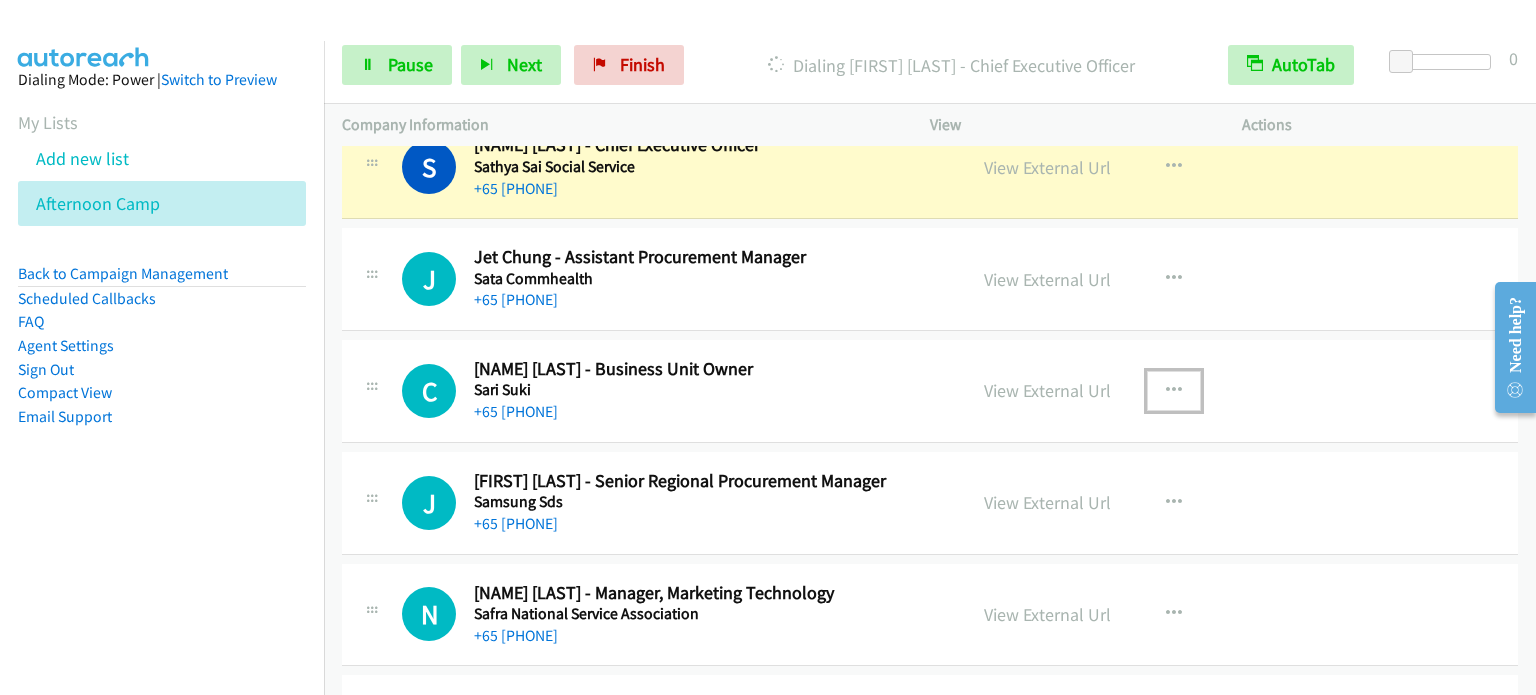scroll, scrollTop: 1900, scrollLeft: 0, axis: vertical 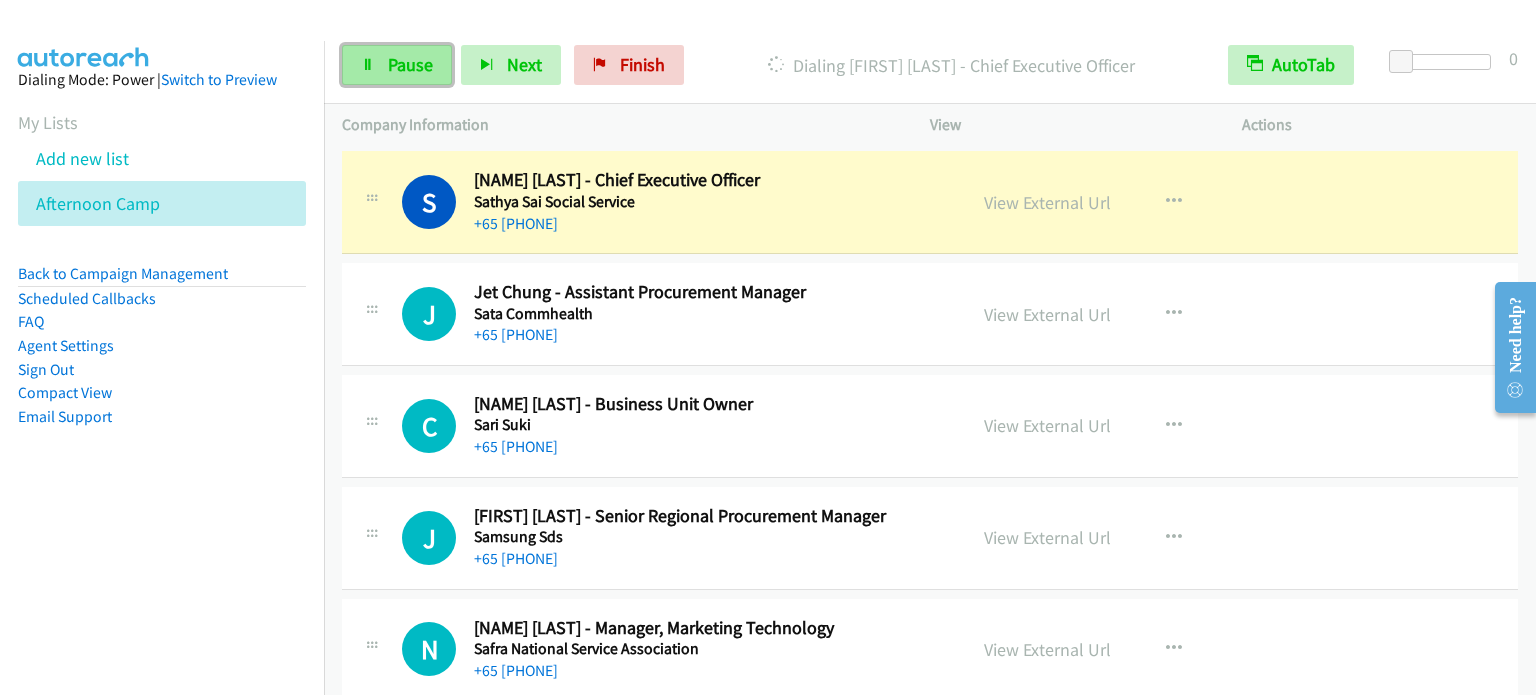 click on "Pause" at bounding box center [410, 64] 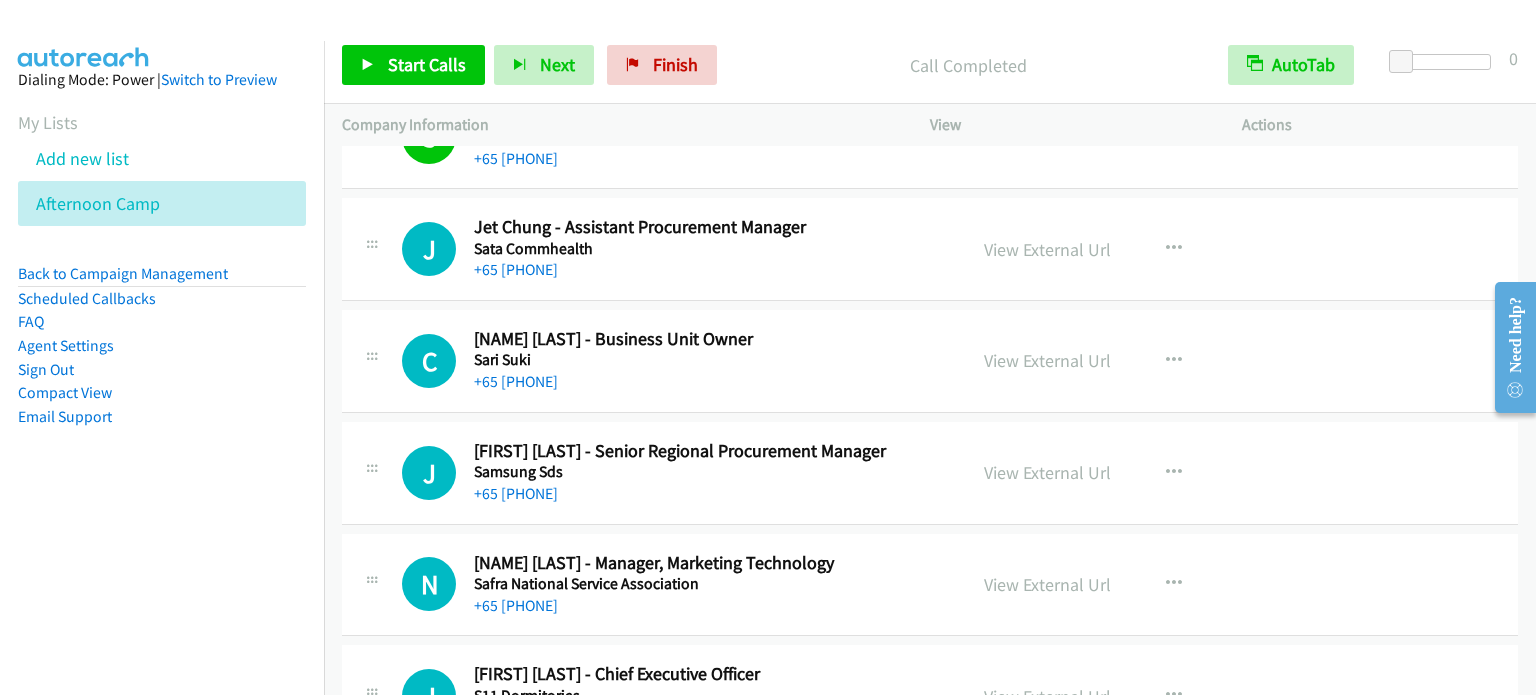 scroll, scrollTop: 2000, scrollLeft: 0, axis: vertical 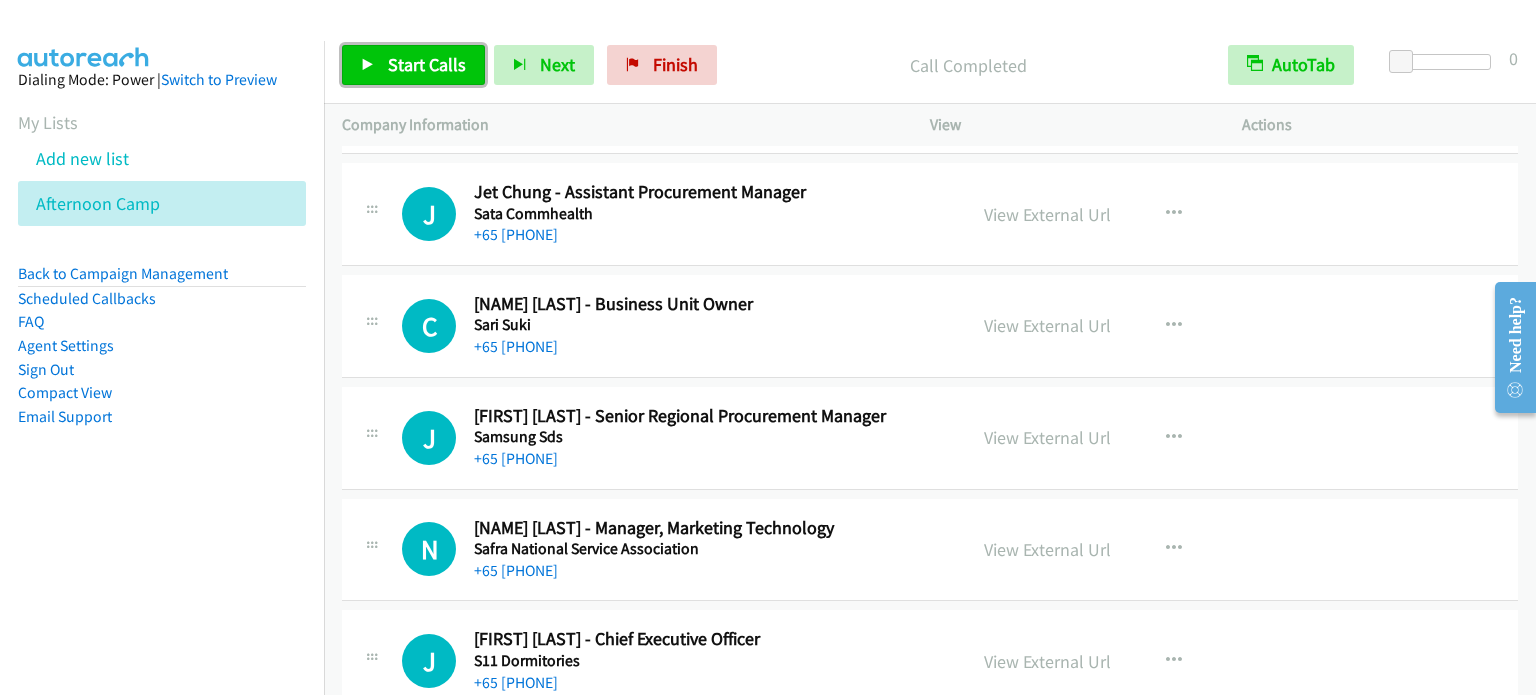 click on "Start Calls" at bounding box center [427, 64] 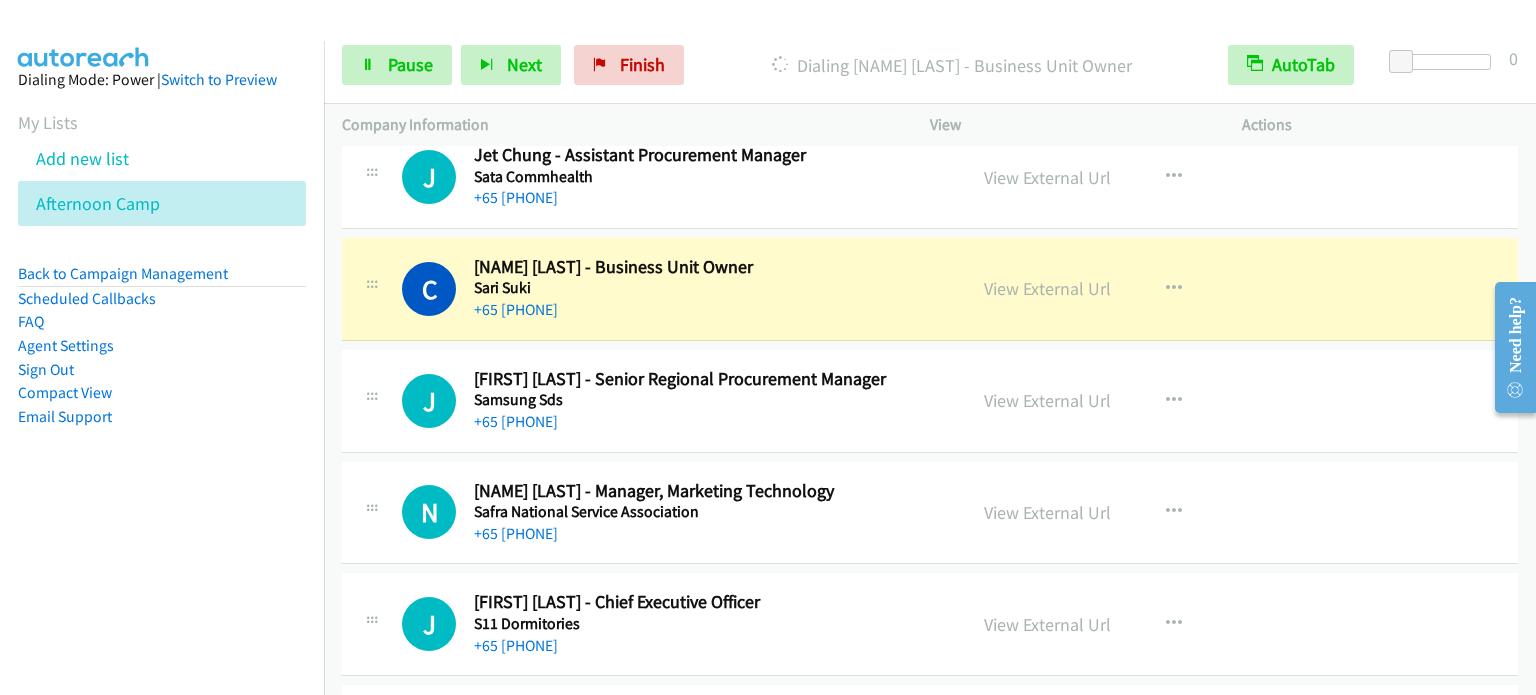 scroll, scrollTop: 2100, scrollLeft: 0, axis: vertical 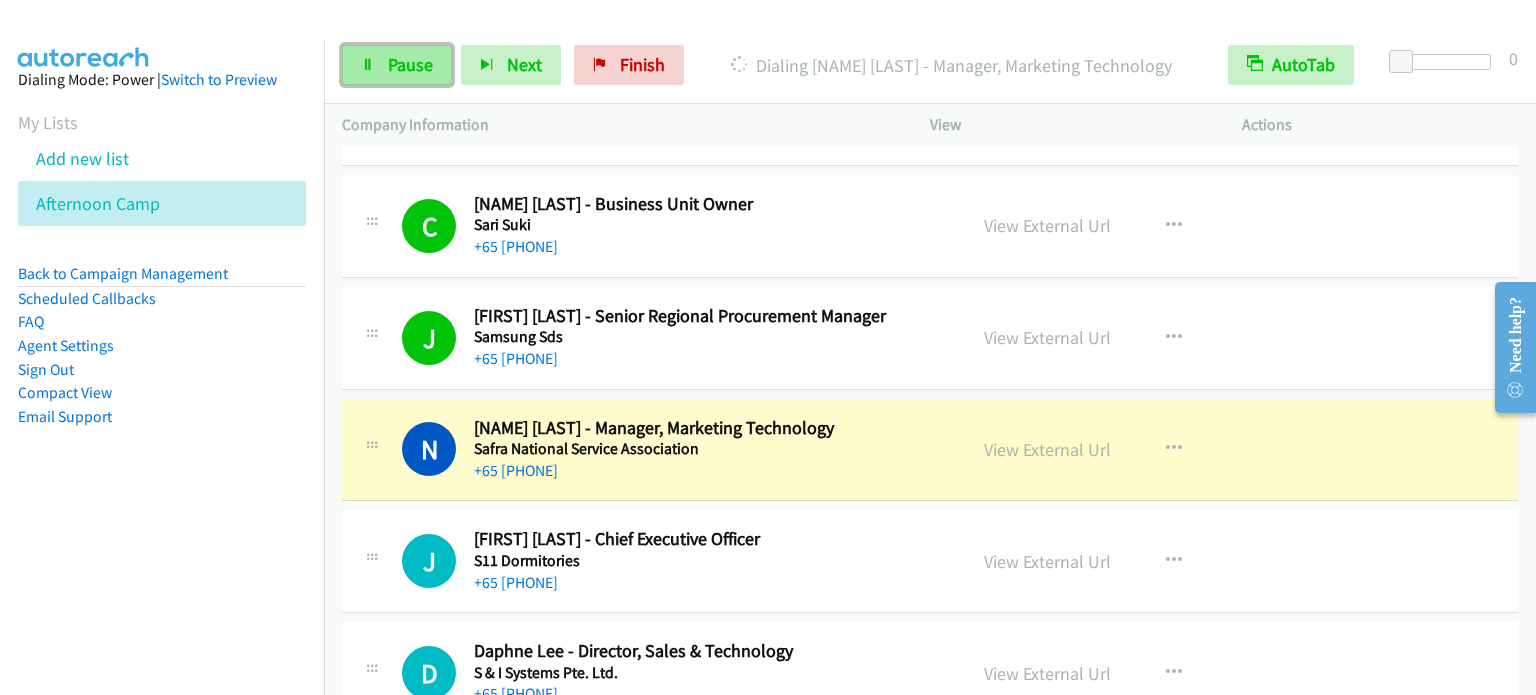 click on "Pause" at bounding box center (410, 64) 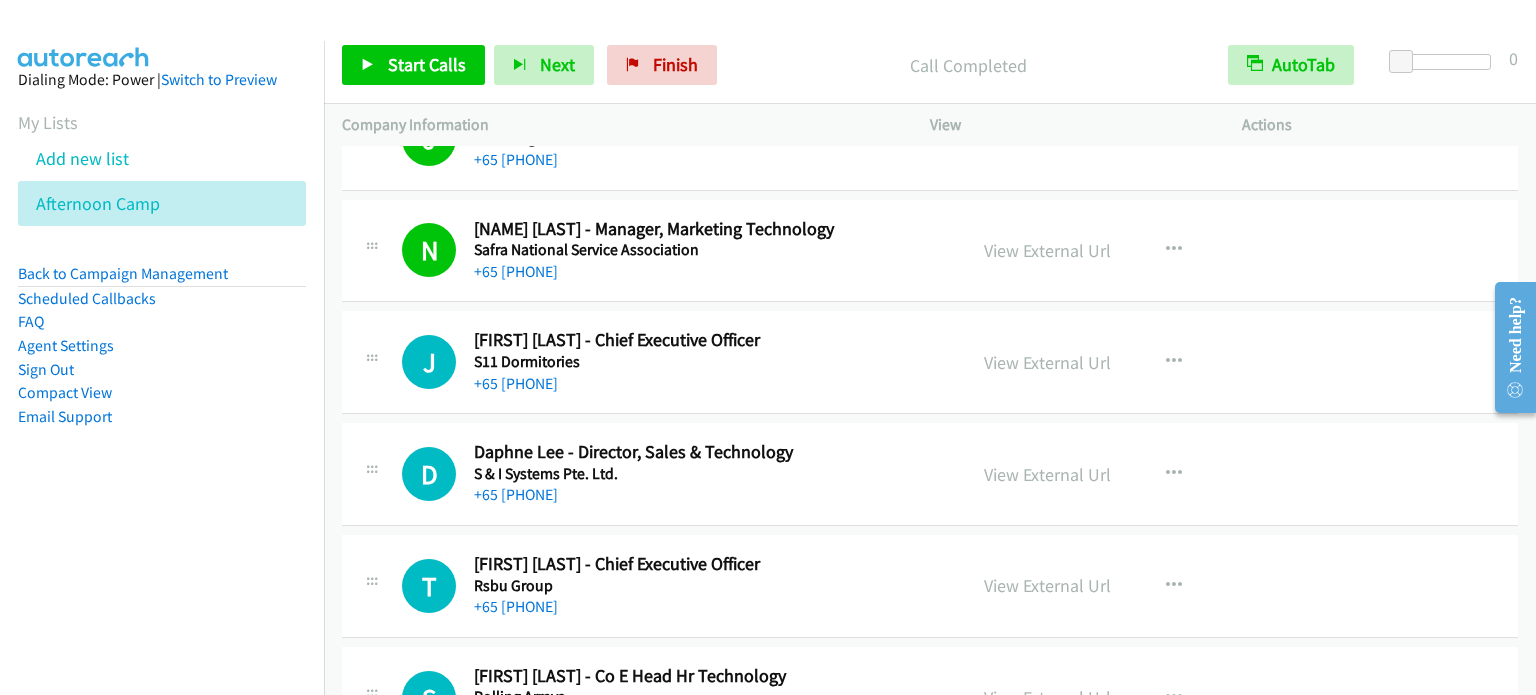 scroll, scrollTop: 2300, scrollLeft: 0, axis: vertical 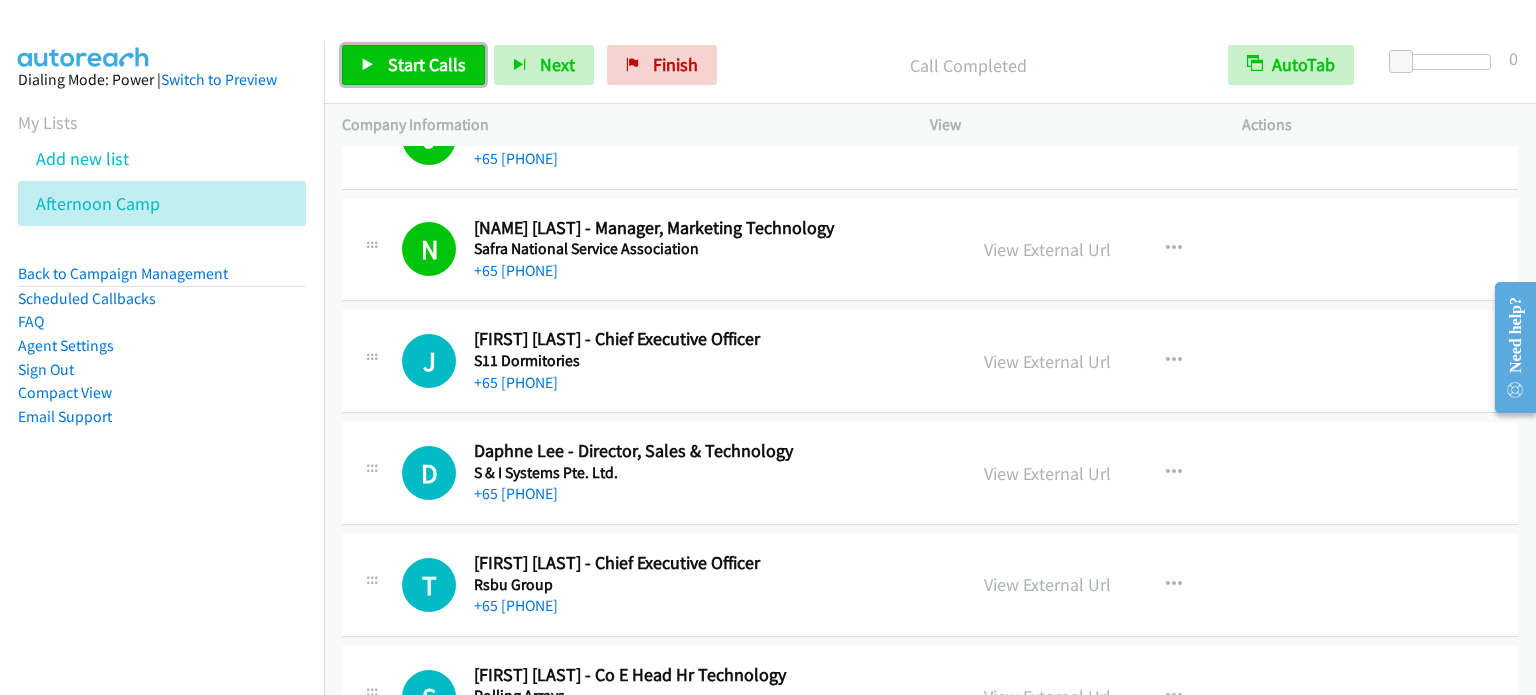 click on "Start Calls" at bounding box center (427, 64) 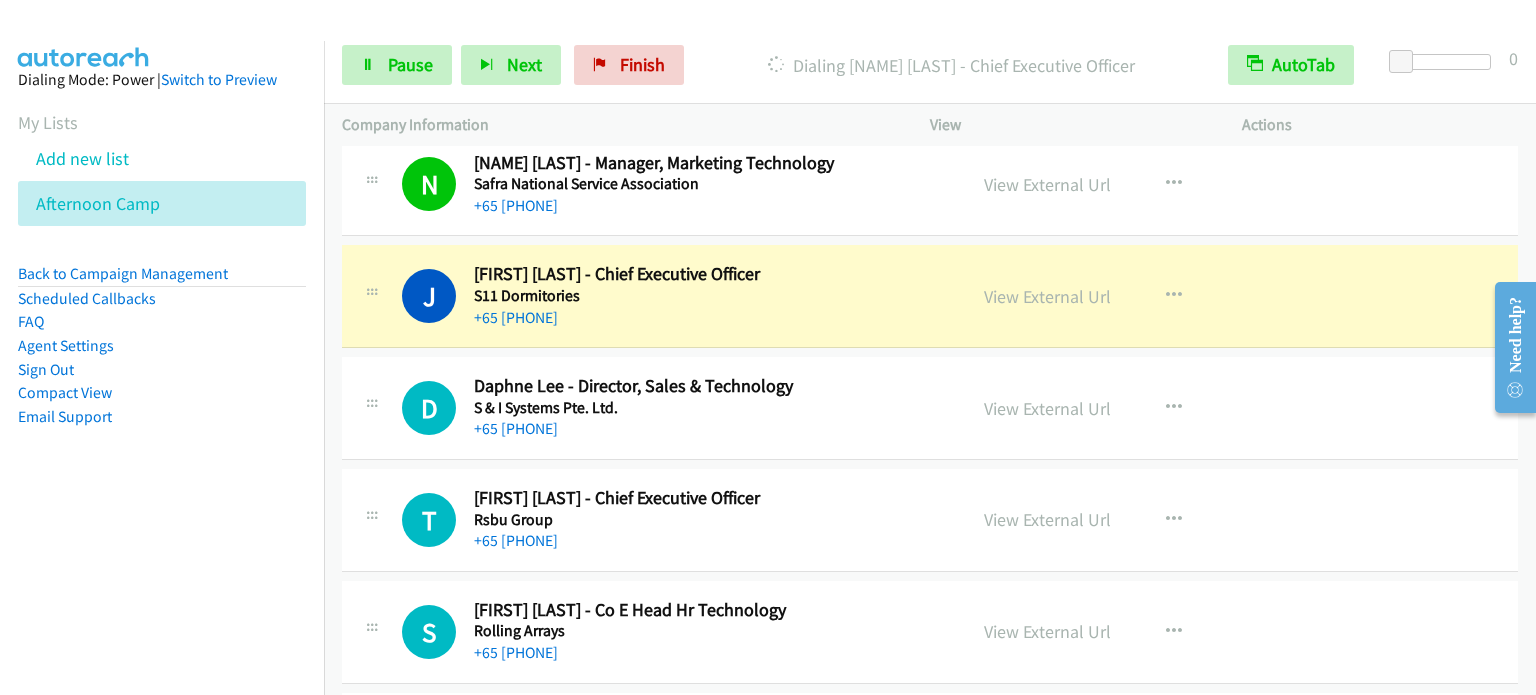 scroll, scrollTop: 2400, scrollLeft: 0, axis: vertical 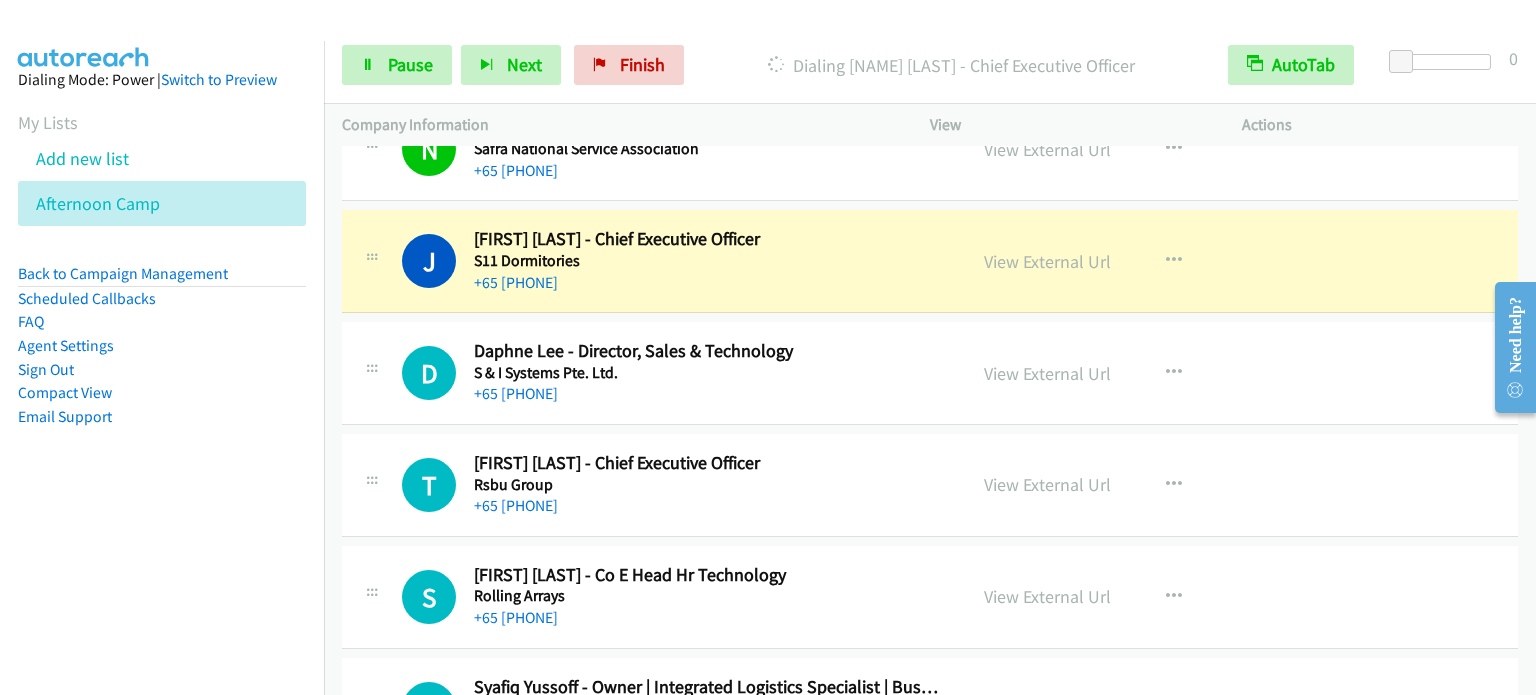 click on "D
Callback Scheduled
Daphne Lee - Director, Sales & Technology
S & I Systems Pte. Ltd.
Asia/Singapore
+65 9832 3639
View External Url
View External Url
Schedule/Manage Callback
Start Calls Here
Remove from list
Add to do not call list
Reset Call Status" at bounding box center (930, 374) 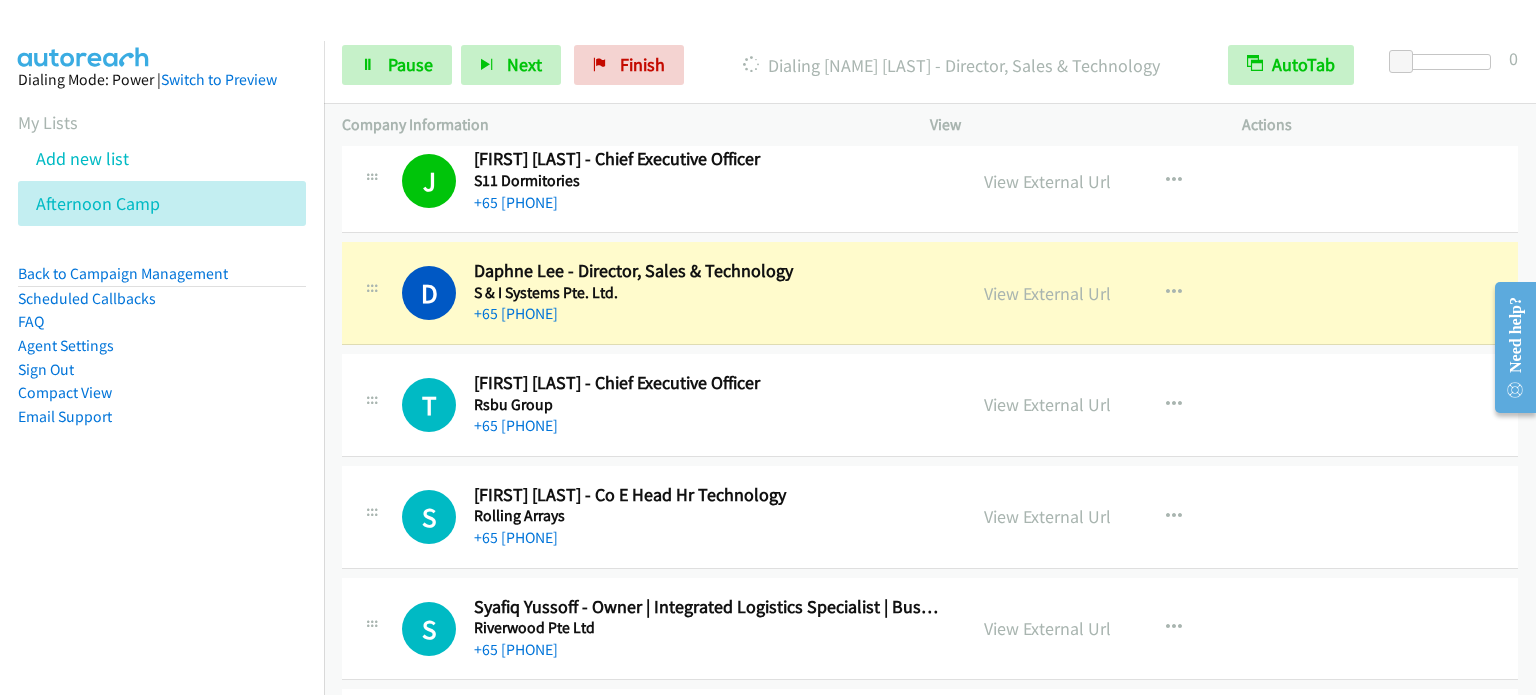 scroll, scrollTop: 2500, scrollLeft: 0, axis: vertical 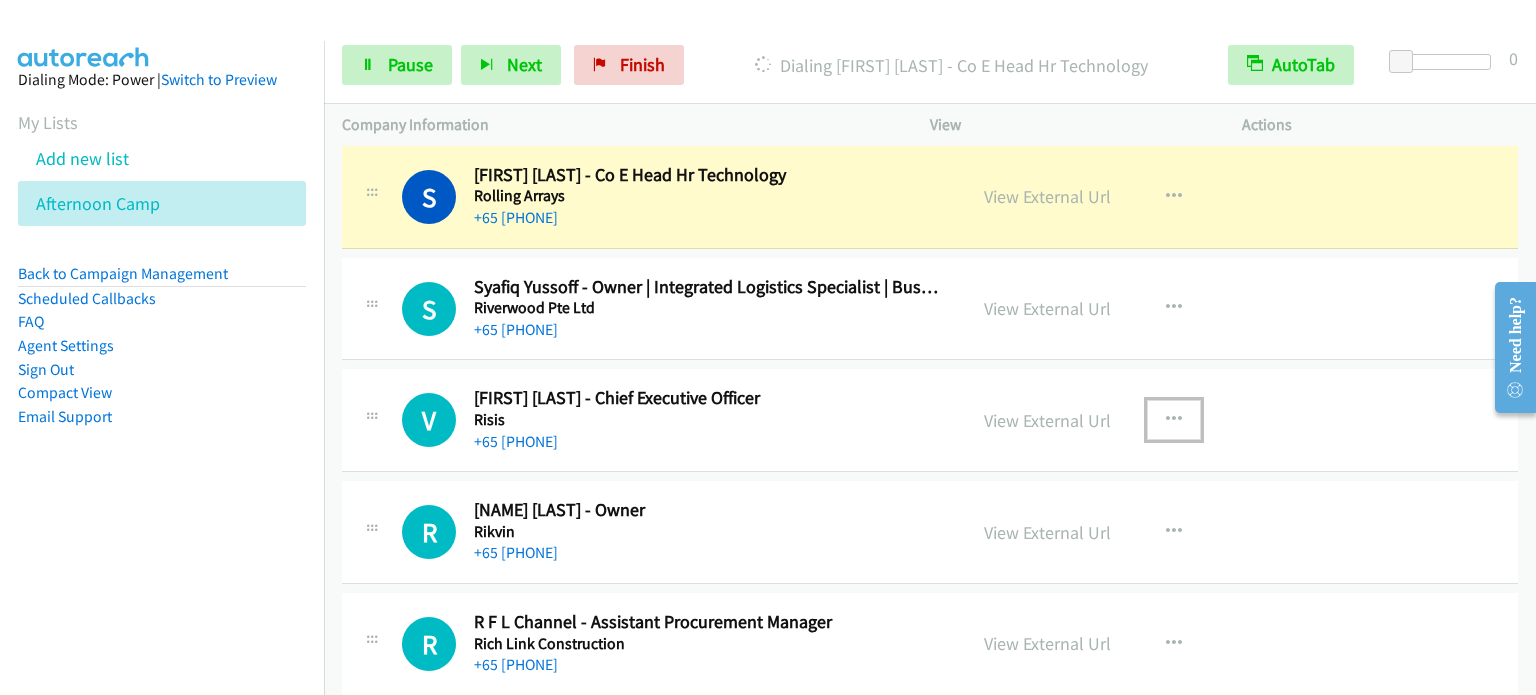click at bounding box center (1174, 420) 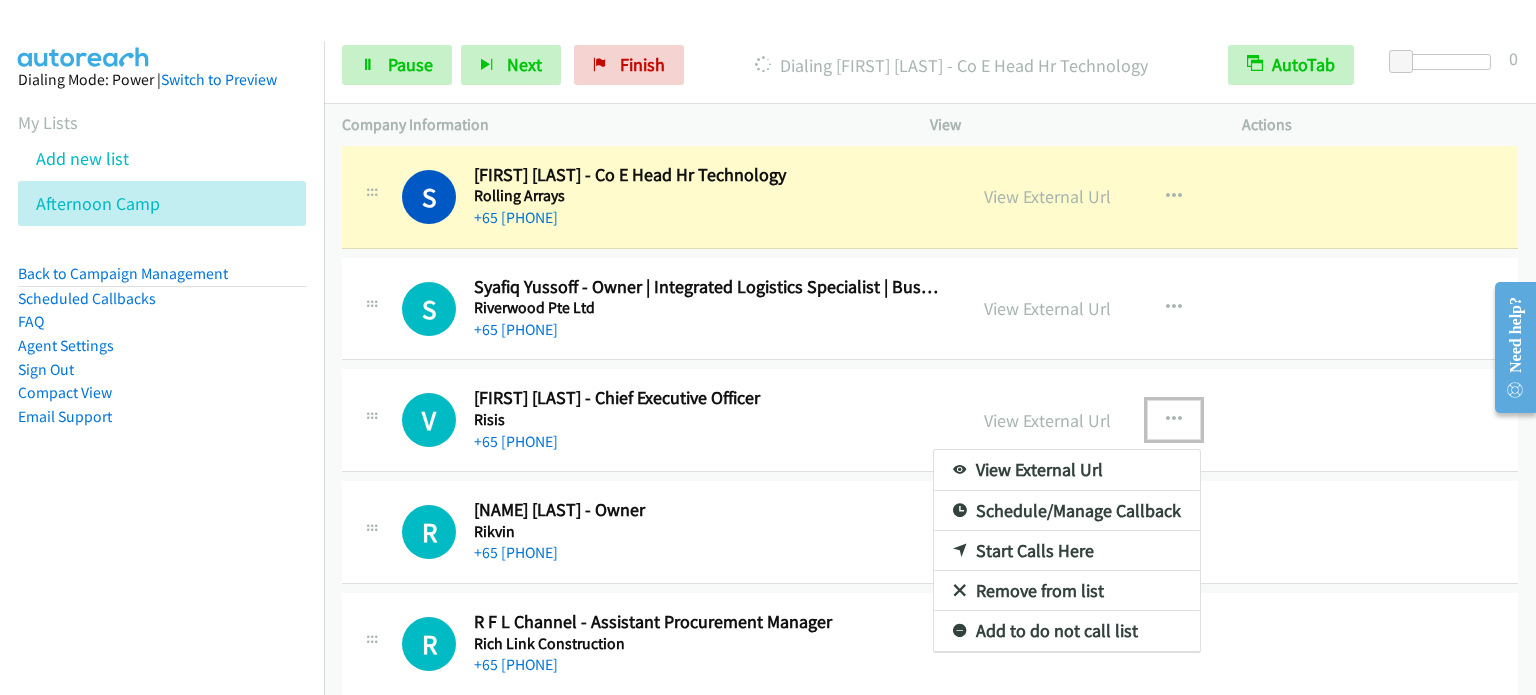 click on "Start Calls Here" at bounding box center [1067, 551] 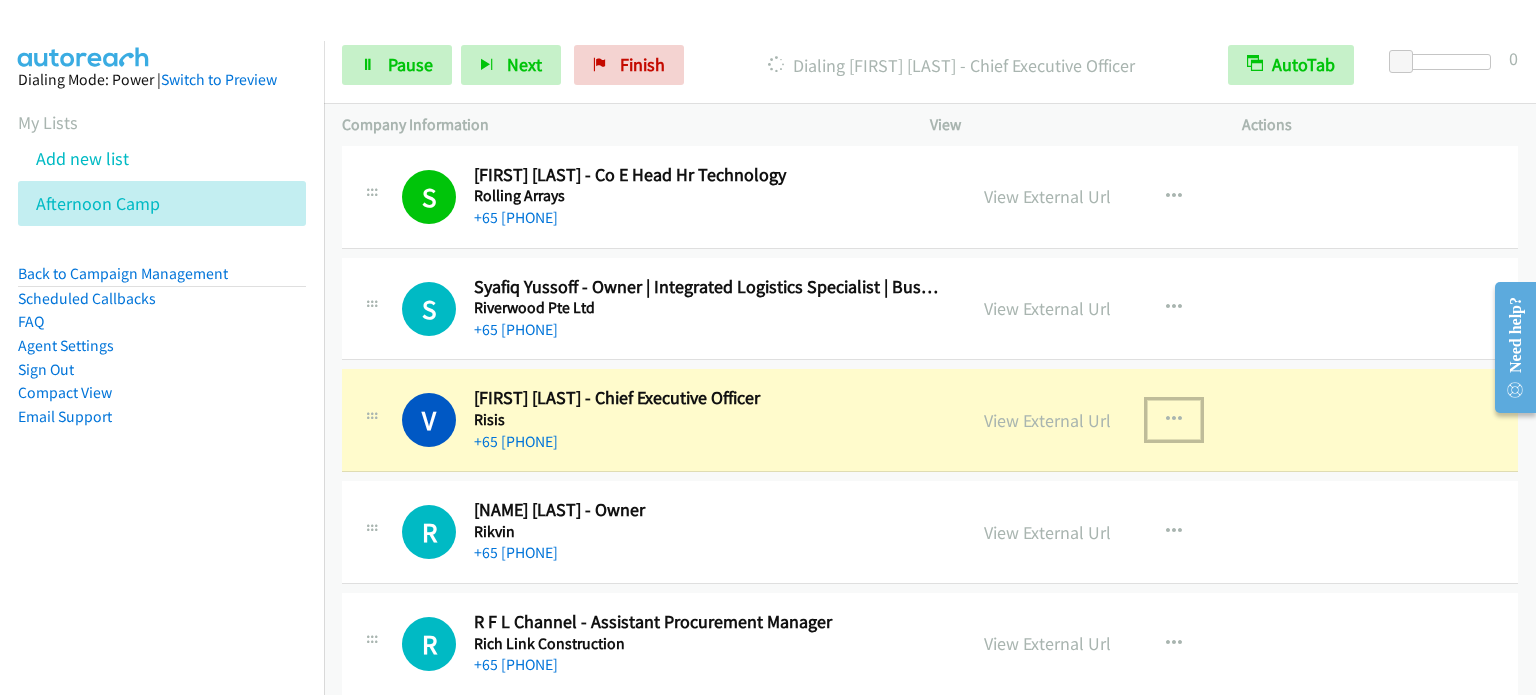scroll, scrollTop: 2900, scrollLeft: 0, axis: vertical 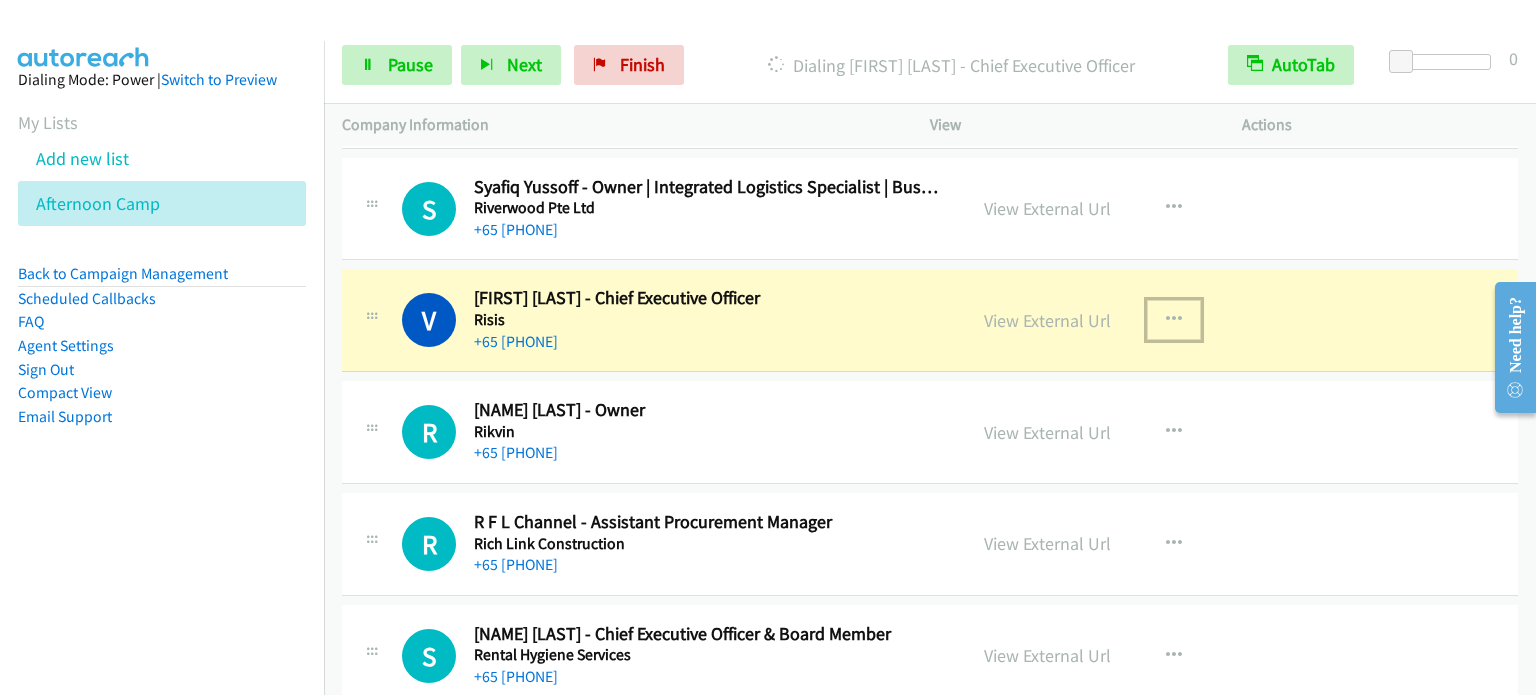 drag, startPoint x: 335, startPoint y: 173, endPoint x: 544, endPoint y: 2, distance: 270.04074 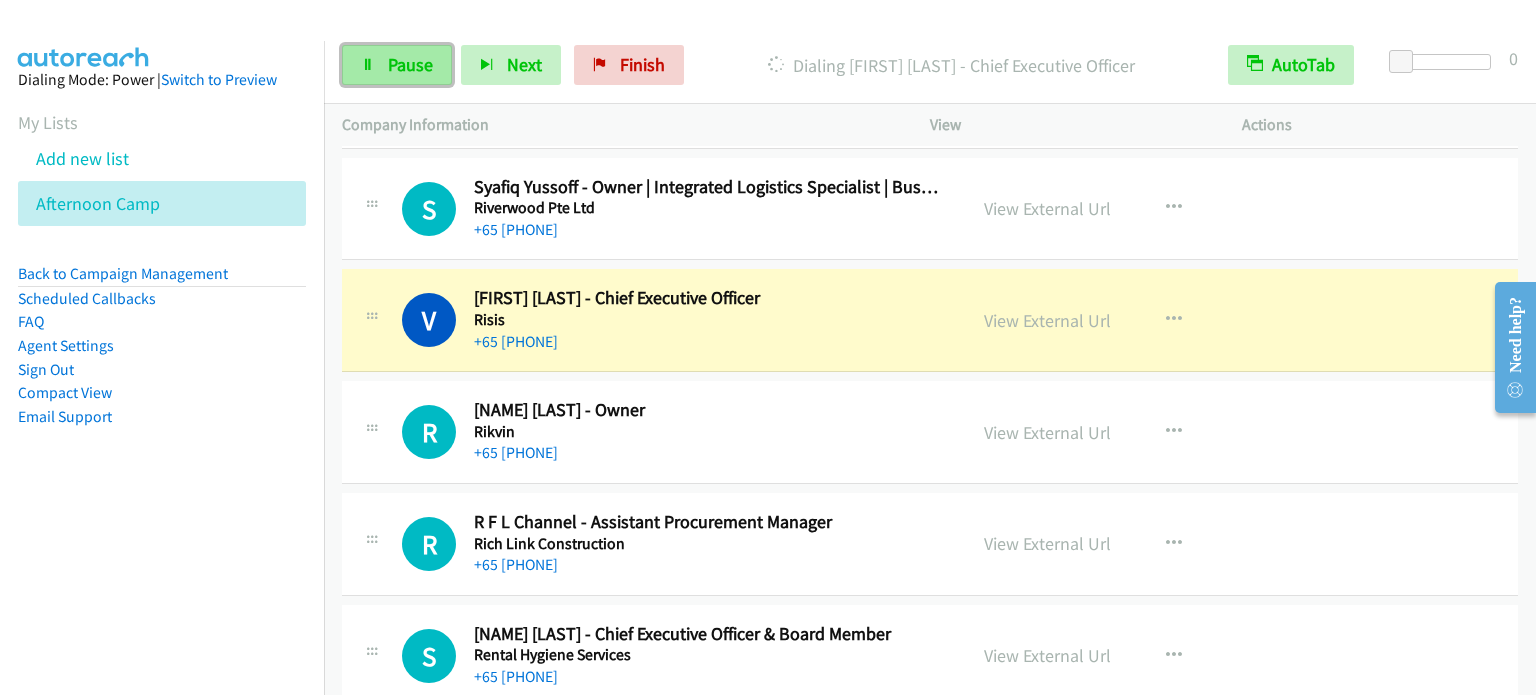 click on "Pause" at bounding box center (397, 65) 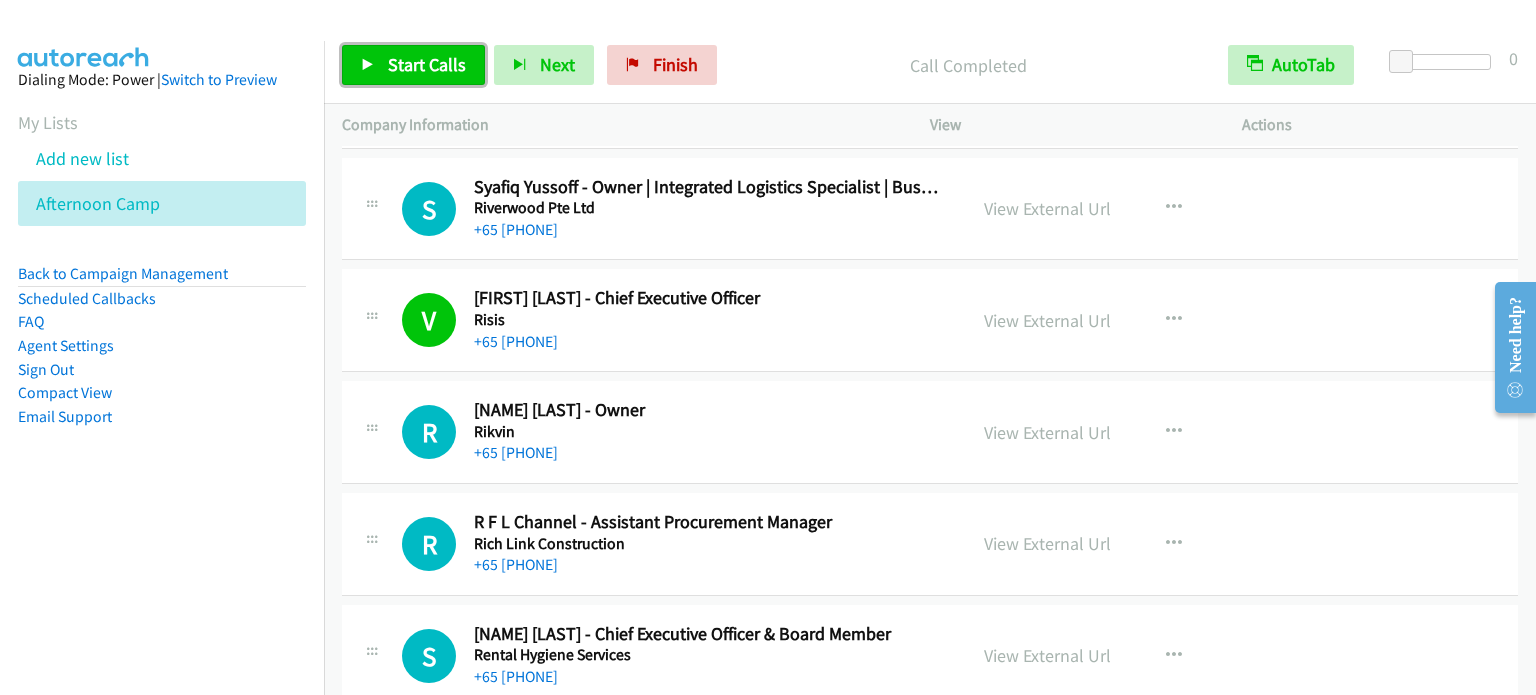 click on "Start Calls" at bounding box center (427, 64) 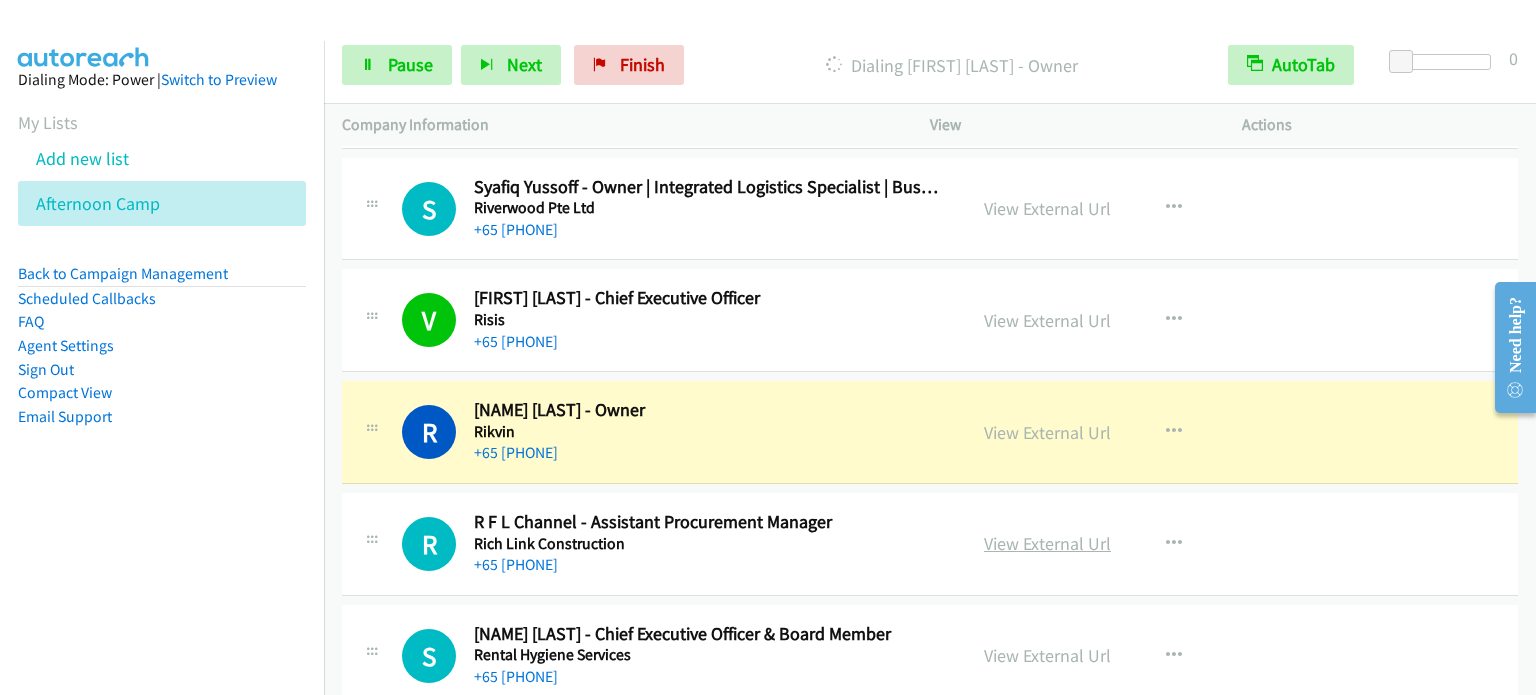 scroll, scrollTop: 3000, scrollLeft: 0, axis: vertical 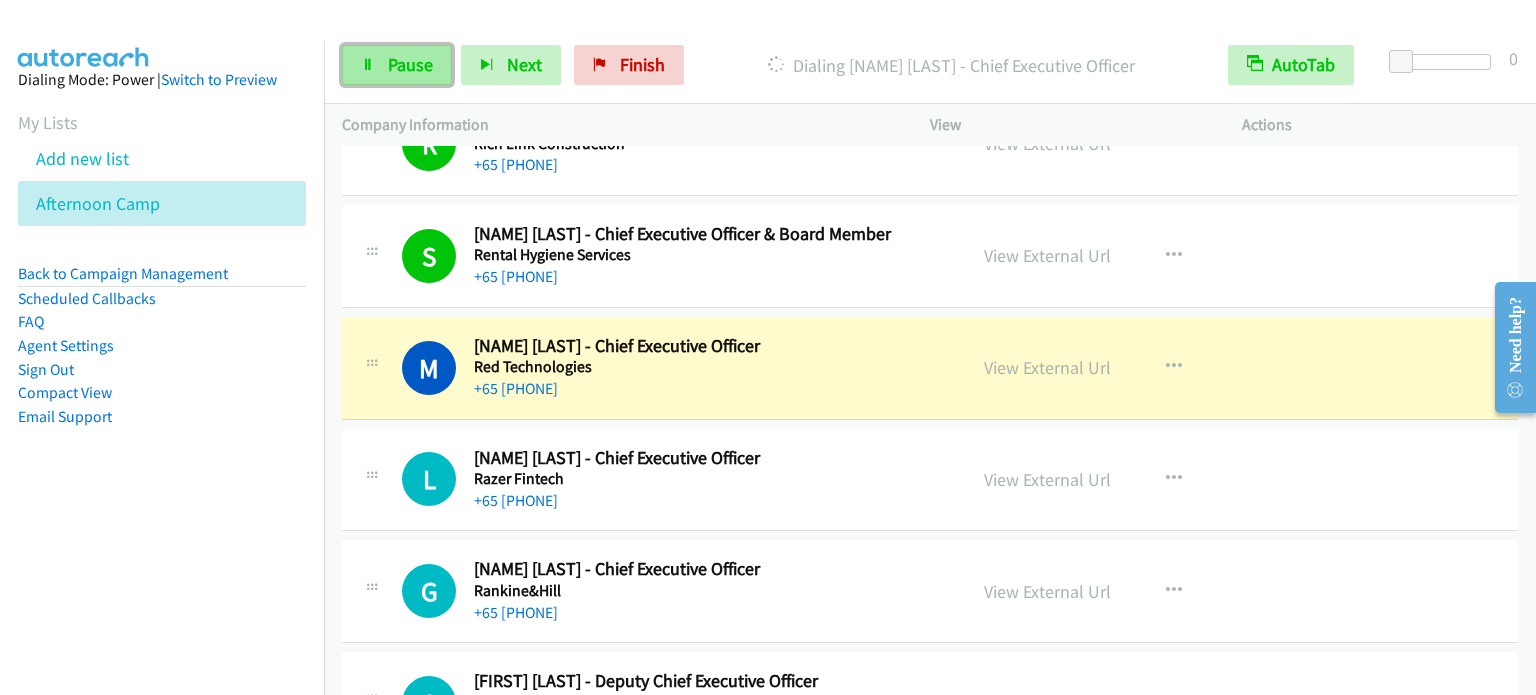 click on "Pause" at bounding box center (410, 64) 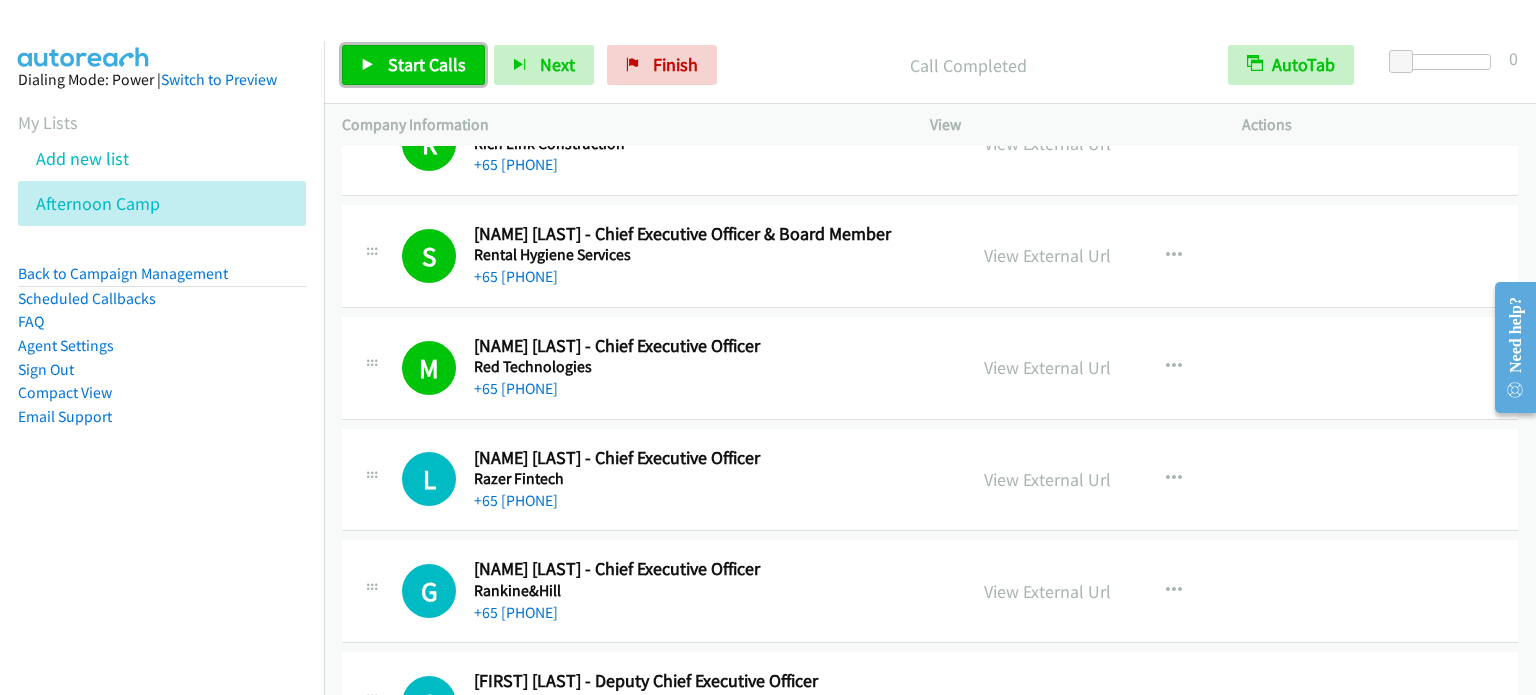 click on "Start Calls" at bounding box center (427, 64) 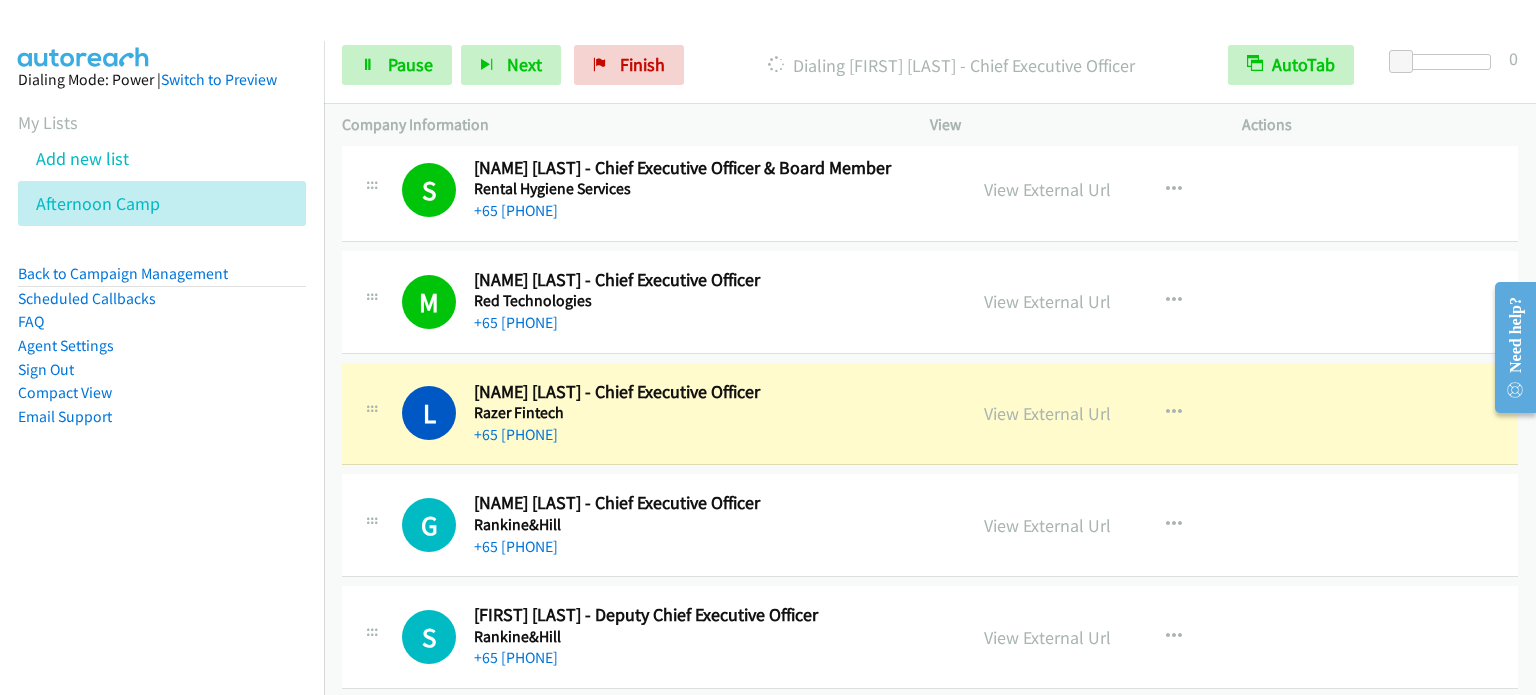 scroll, scrollTop: 3400, scrollLeft: 0, axis: vertical 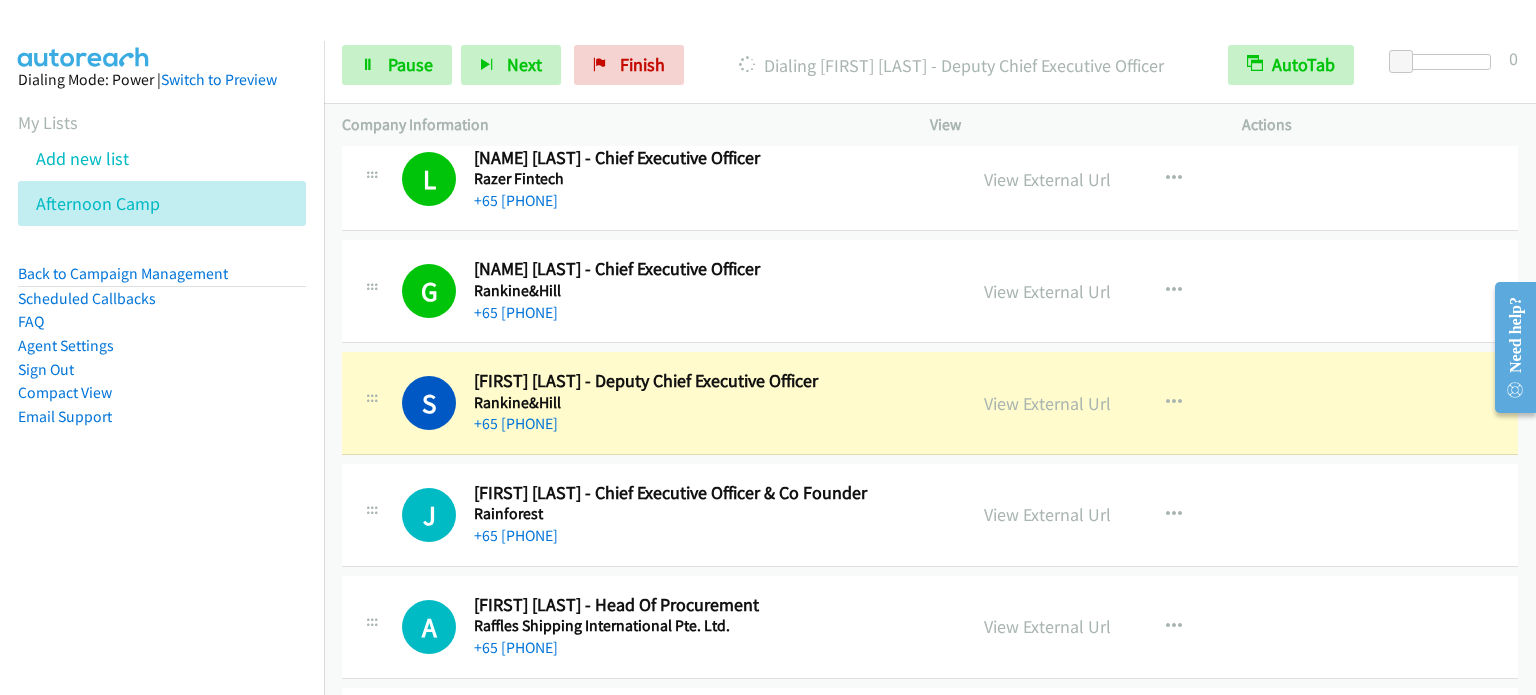 drag, startPoint x: 326, startPoint y: 295, endPoint x: 1024, endPoint y: 455, distance: 716.10333 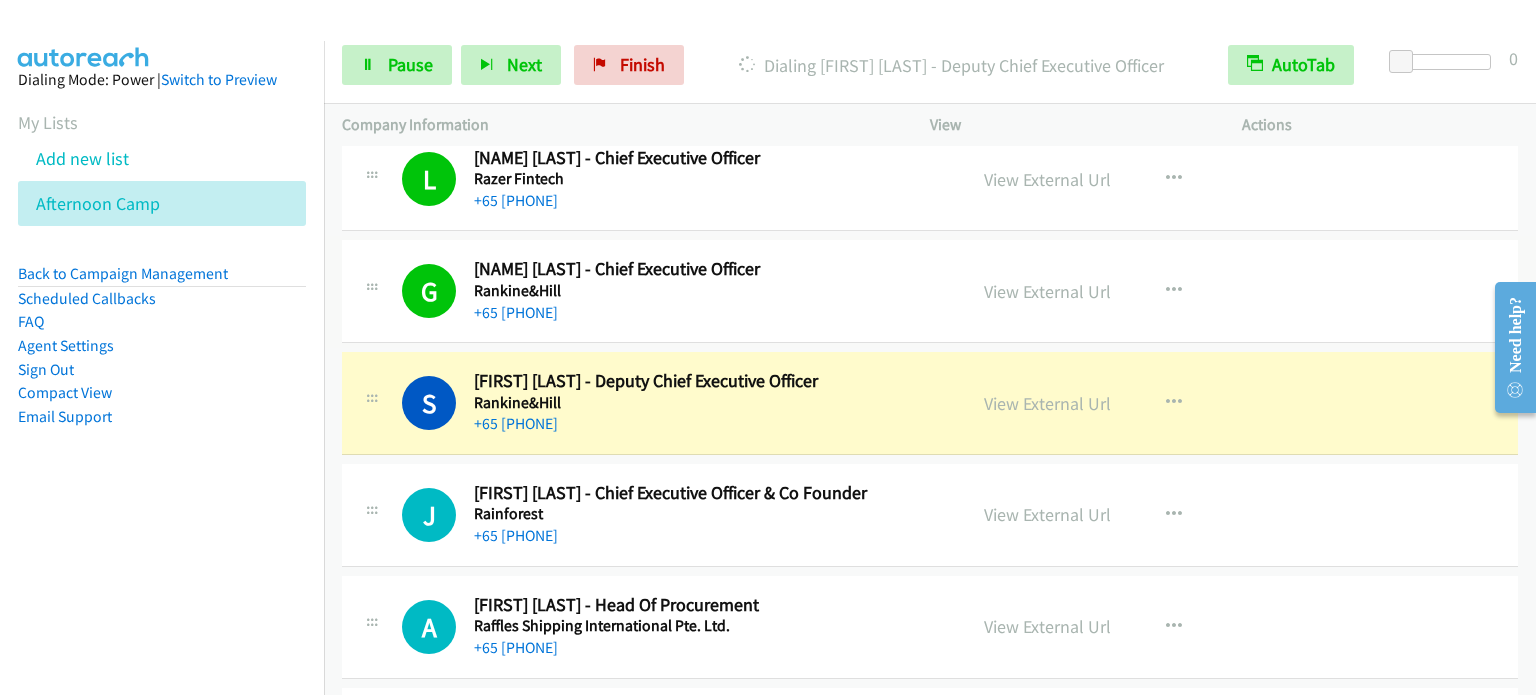 scroll, scrollTop: 3700, scrollLeft: 0, axis: vertical 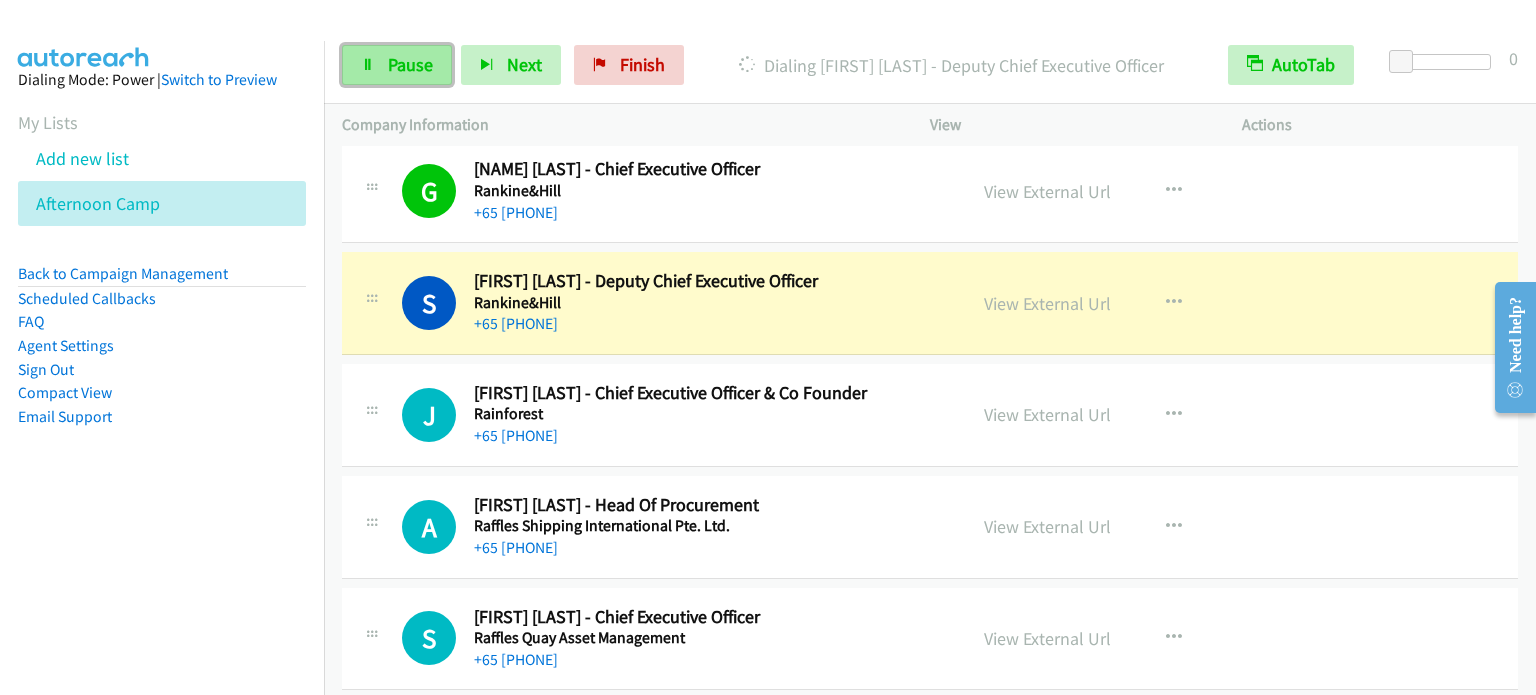 click on "Pause" at bounding box center (410, 64) 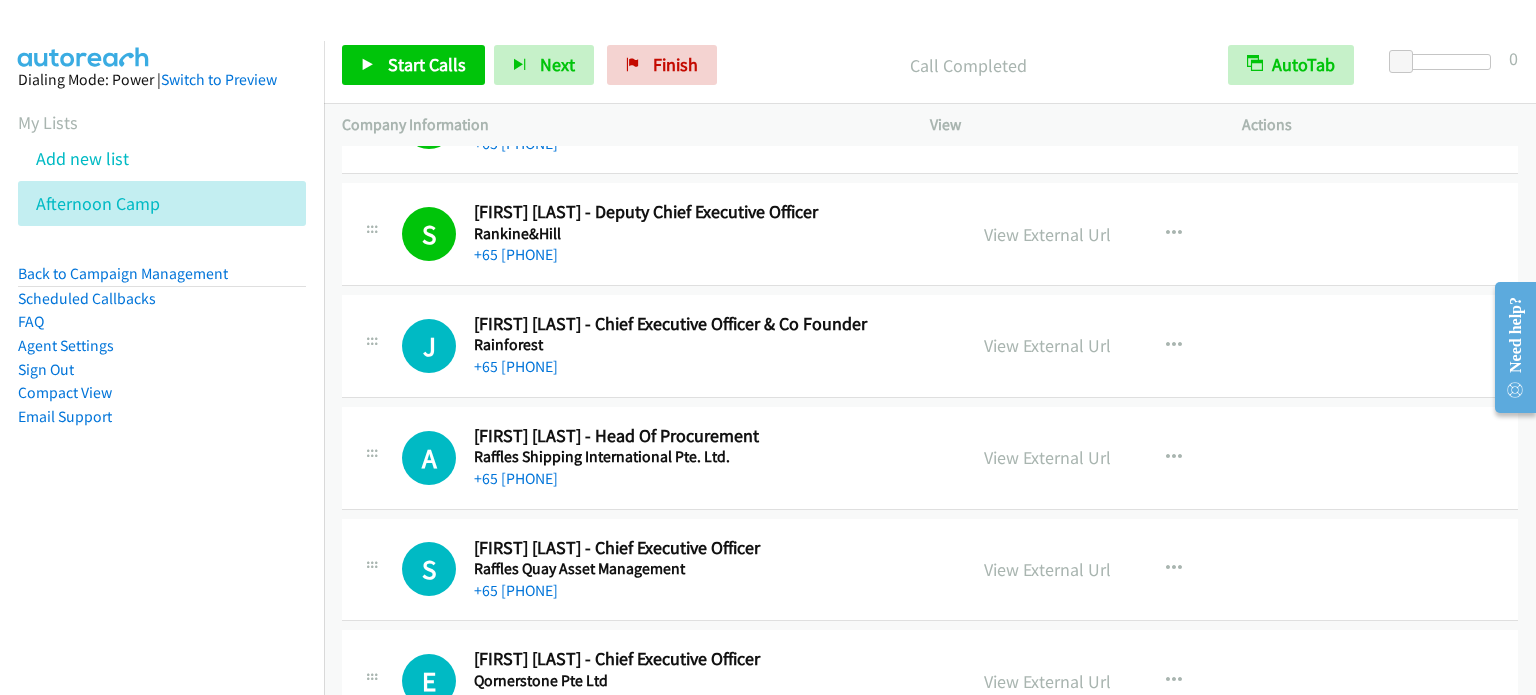 scroll, scrollTop: 3800, scrollLeft: 0, axis: vertical 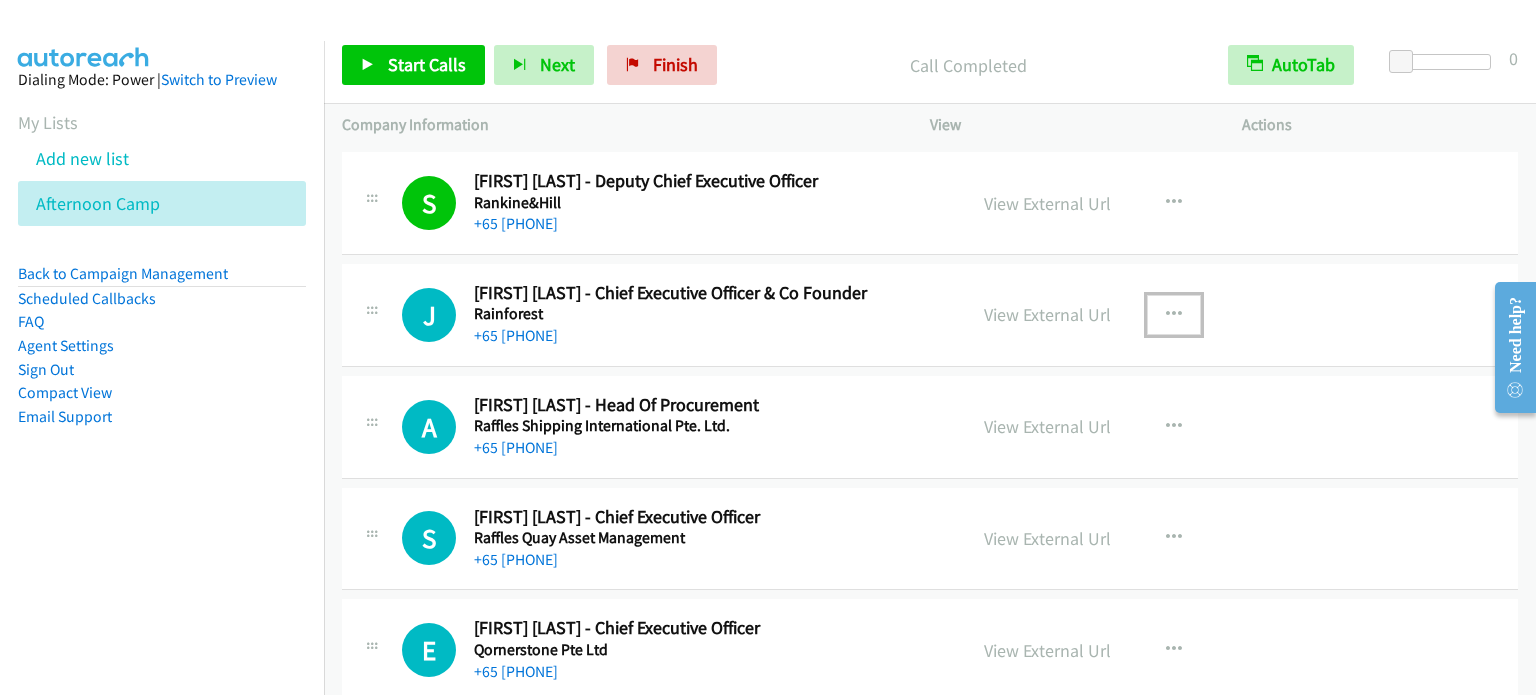 click at bounding box center (1174, 315) 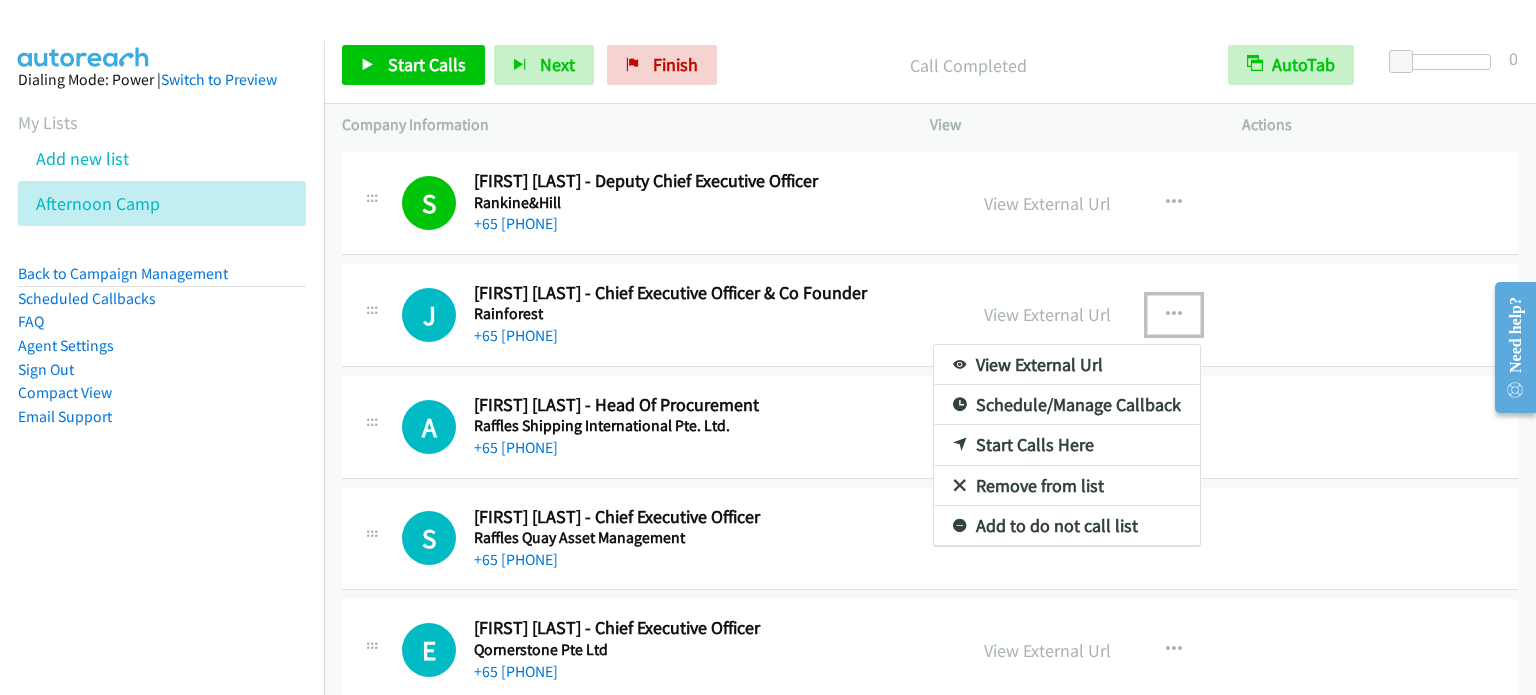 click on "Start Calls Here" at bounding box center [1067, 445] 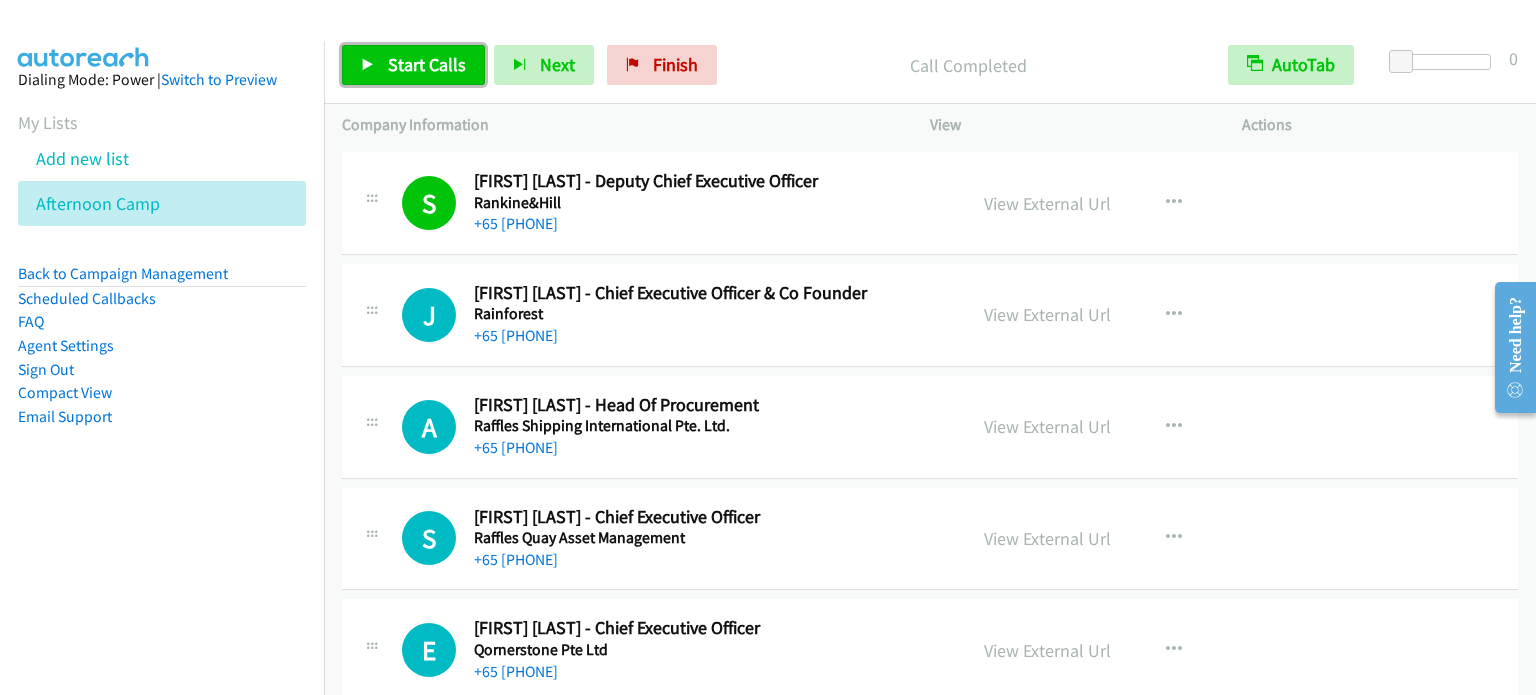 click on "Start Calls" at bounding box center [427, 64] 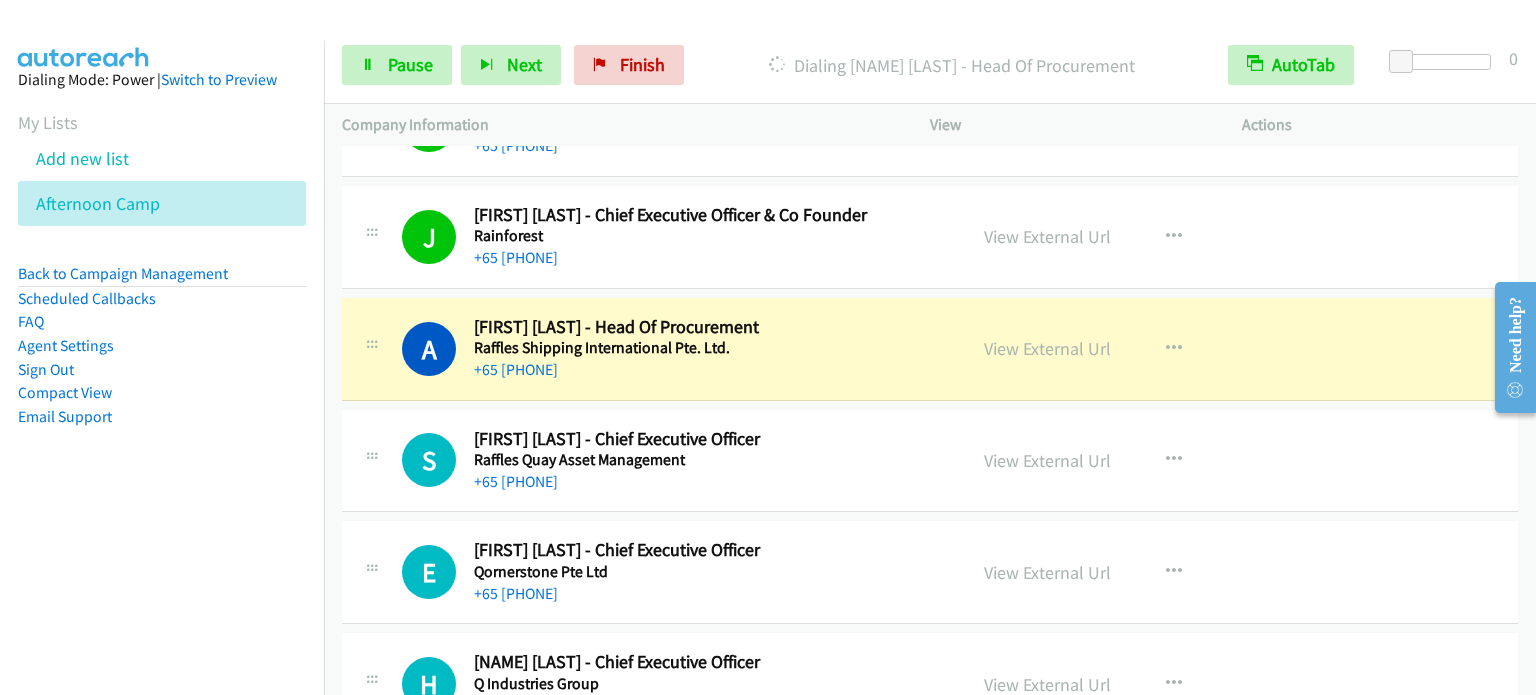 scroll, scrollTop: 3900, scrollLeft: 0, axis: vertical 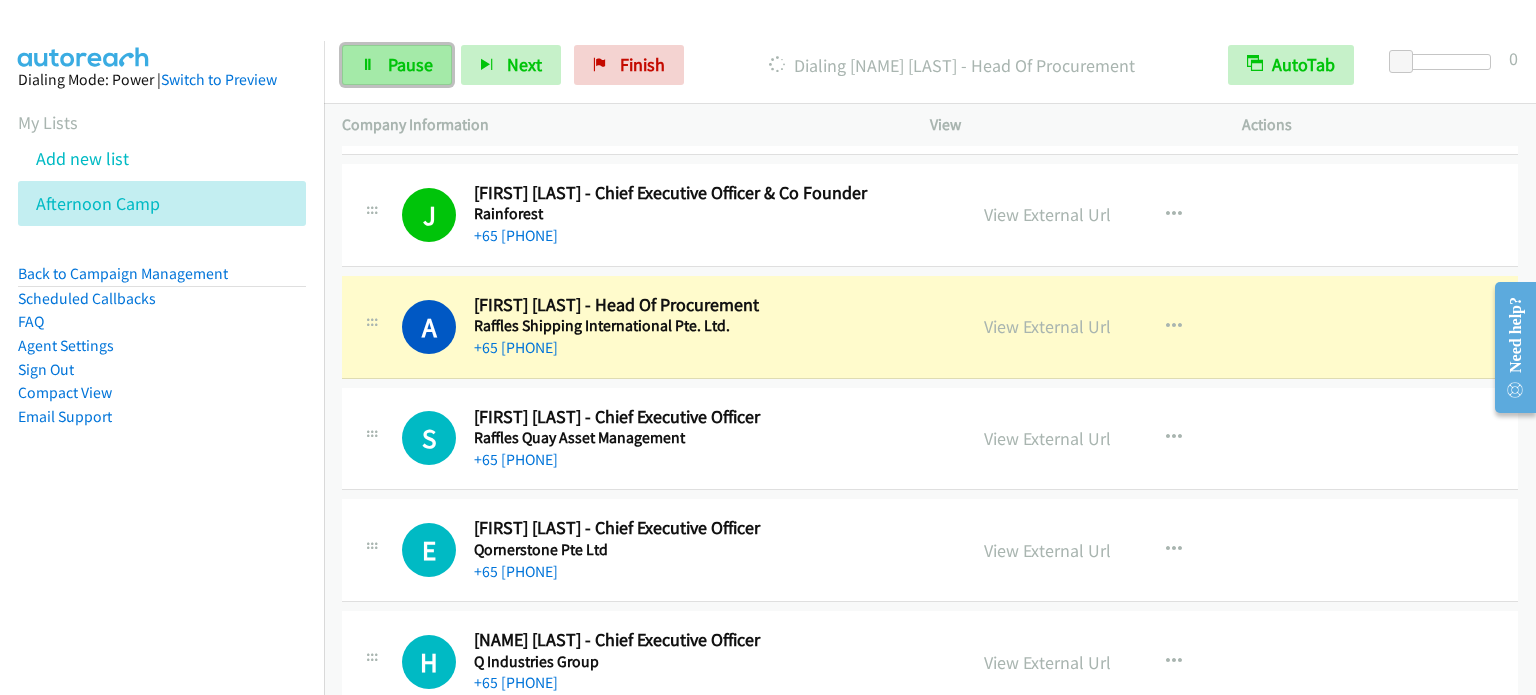click on "Pause" at bounding box center [410, 64] 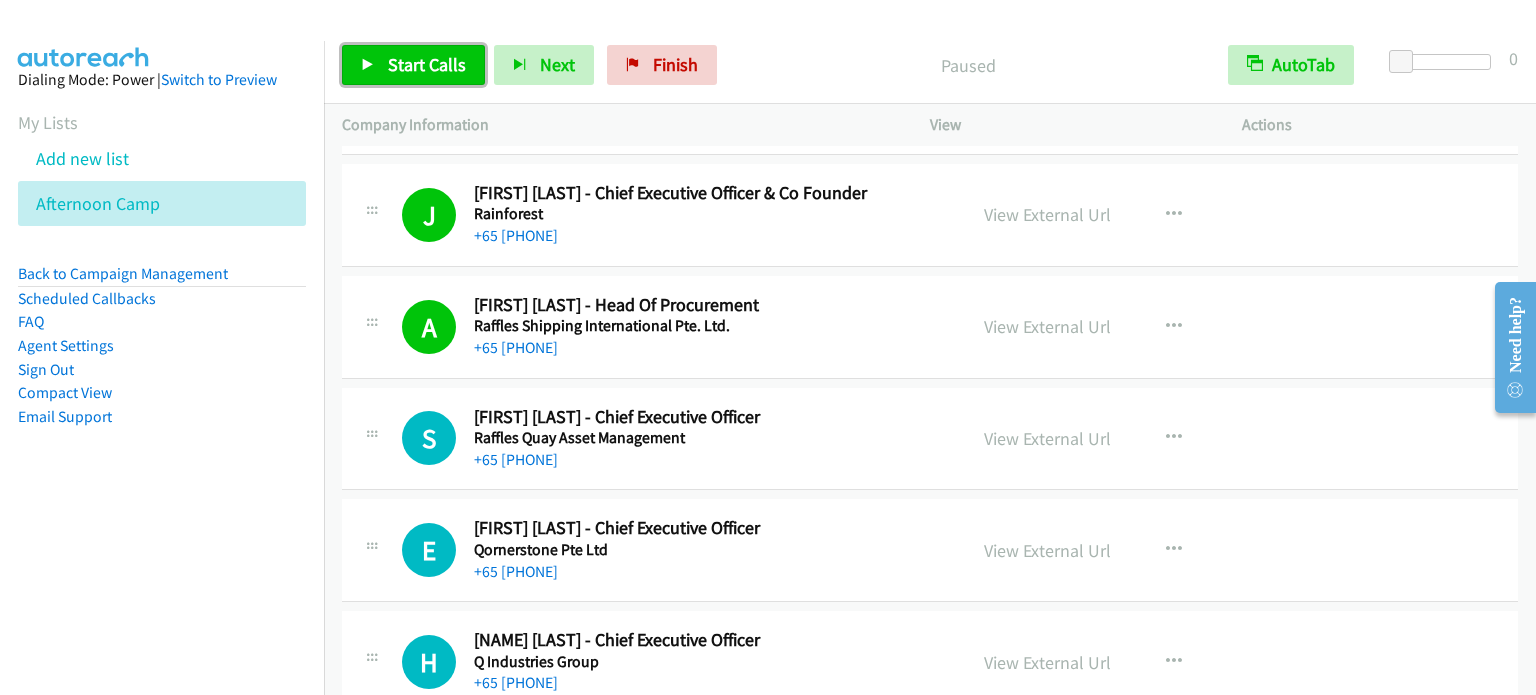 click on "Start Calls" at bounding box center [427, 64] 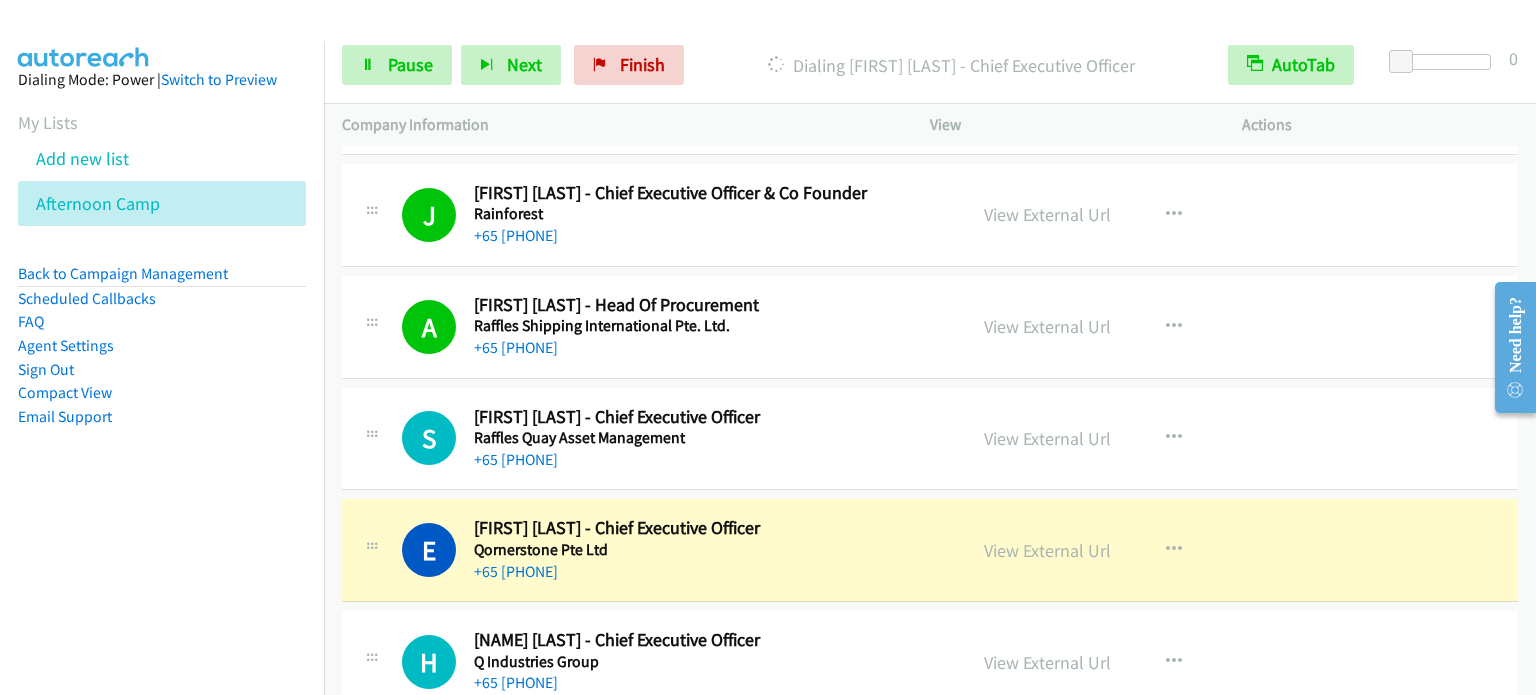click on "J
Callback Scheduled
Jj Chai - Chief Executive Officer & Co Founder
Rainforest
Asia/Singapore
+65 9233 9643
View External Url
View External Url
Schedule/Manage Callback
Start Calls Here
Remove from list
Add to do not call list
Reset Call Status" at bounding box center [930, 215] 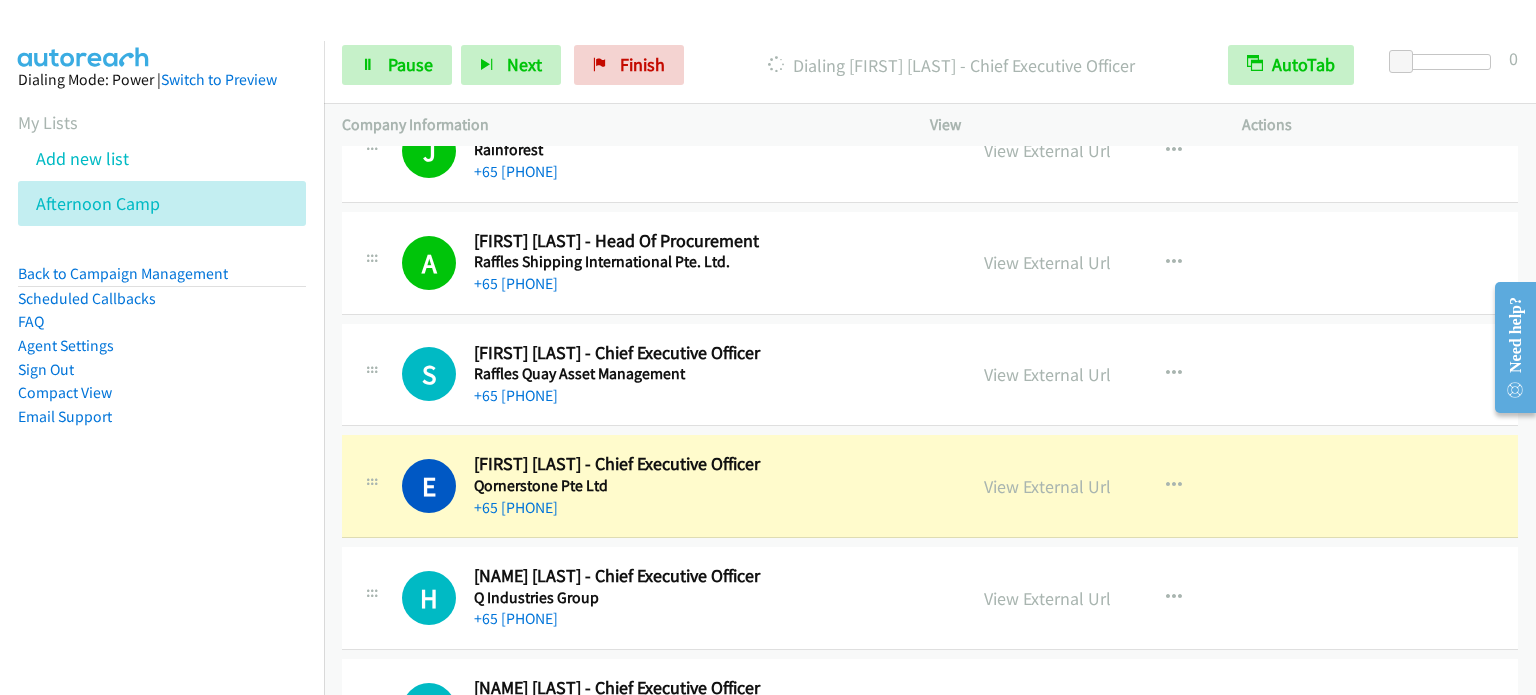scroll, scrollTop: 4000, scrollLeft: 0, axis: vertical 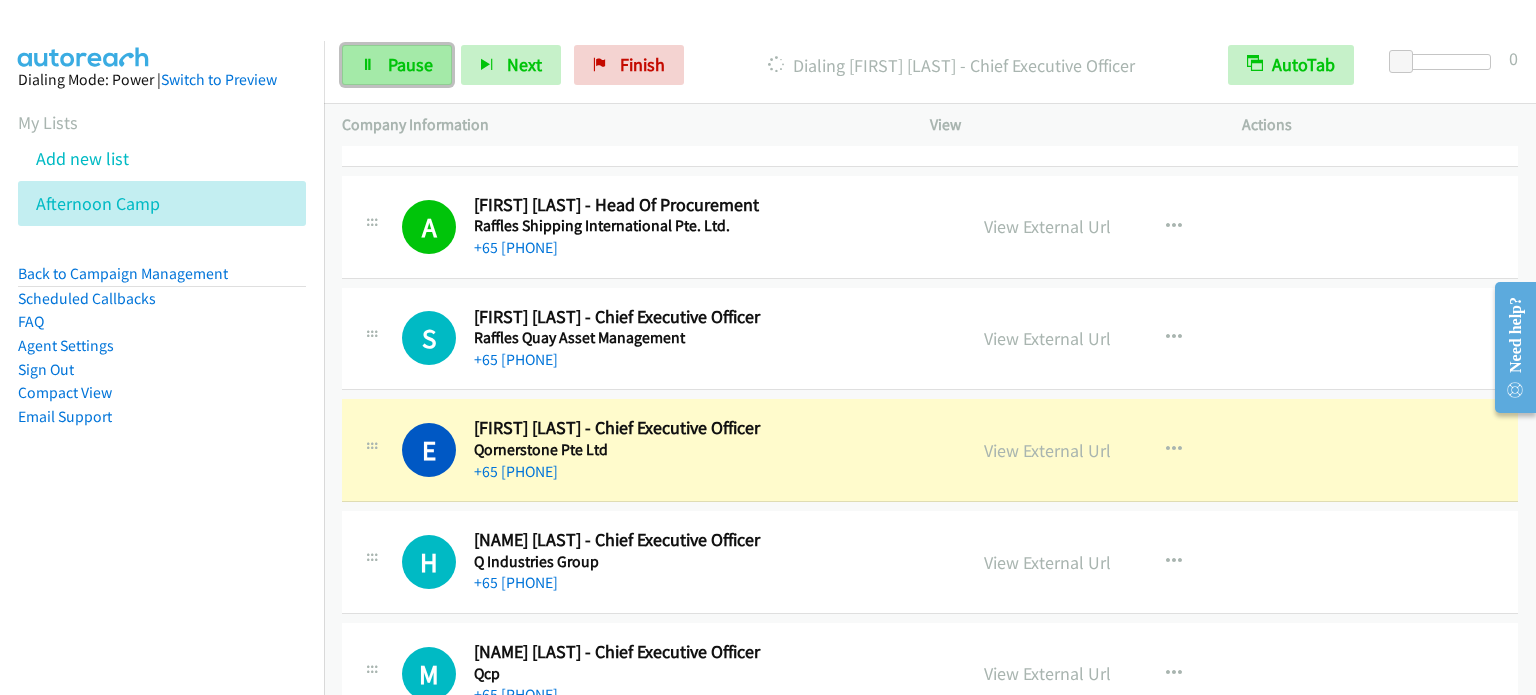 drag, startPoint x: 411, startPoint y: 65, endPoint x: 444, endPoint y: 71, distance: 33.54102 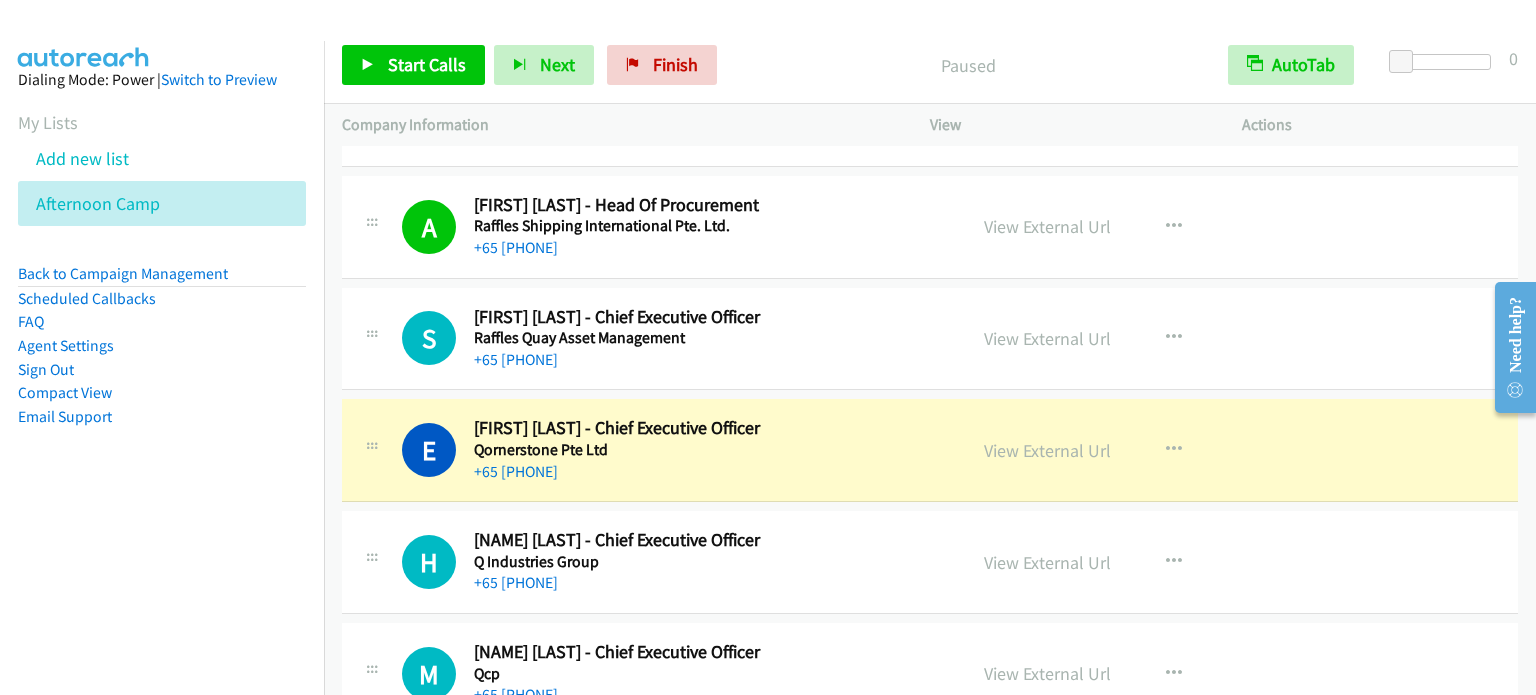 scroll, scrollTop: 4100, scrollLeft: 0, axis: vertical 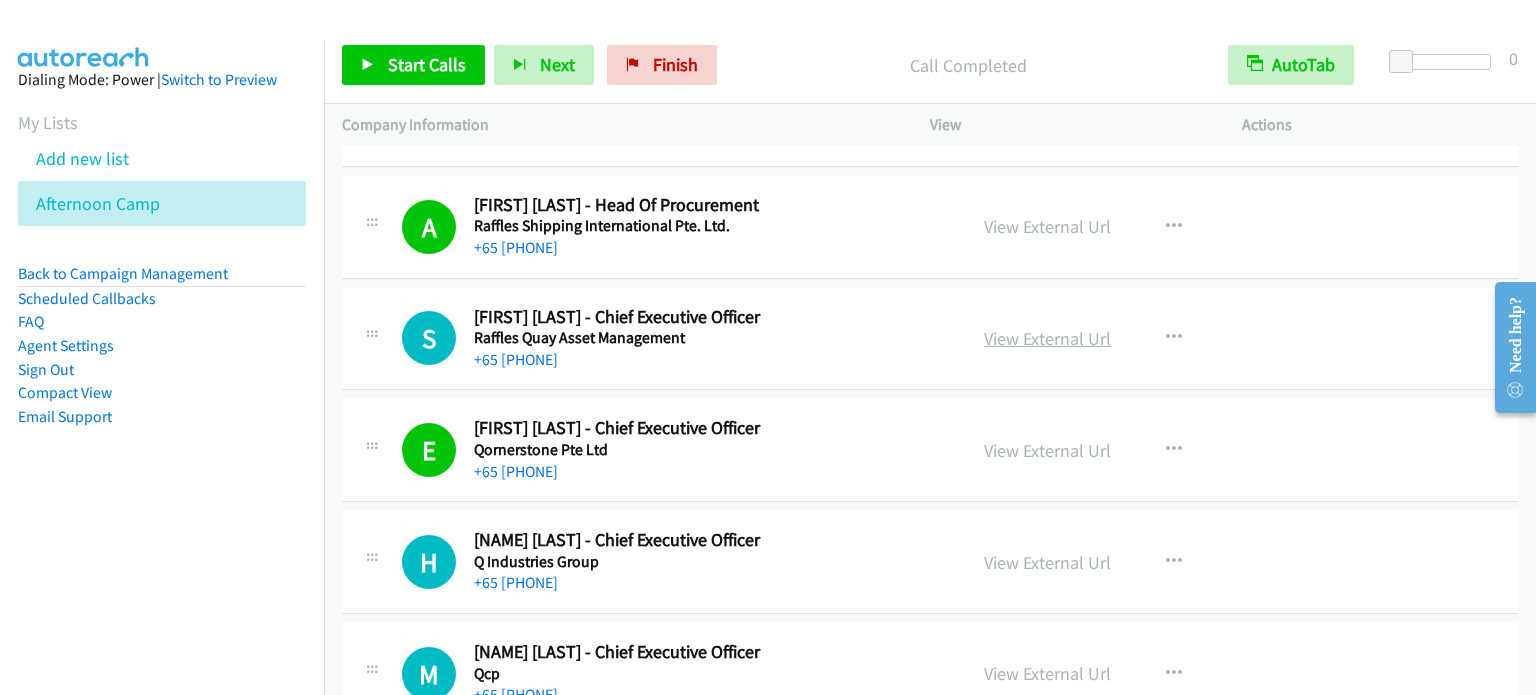 click on "View External Url" at bounding box center (1047, 338) 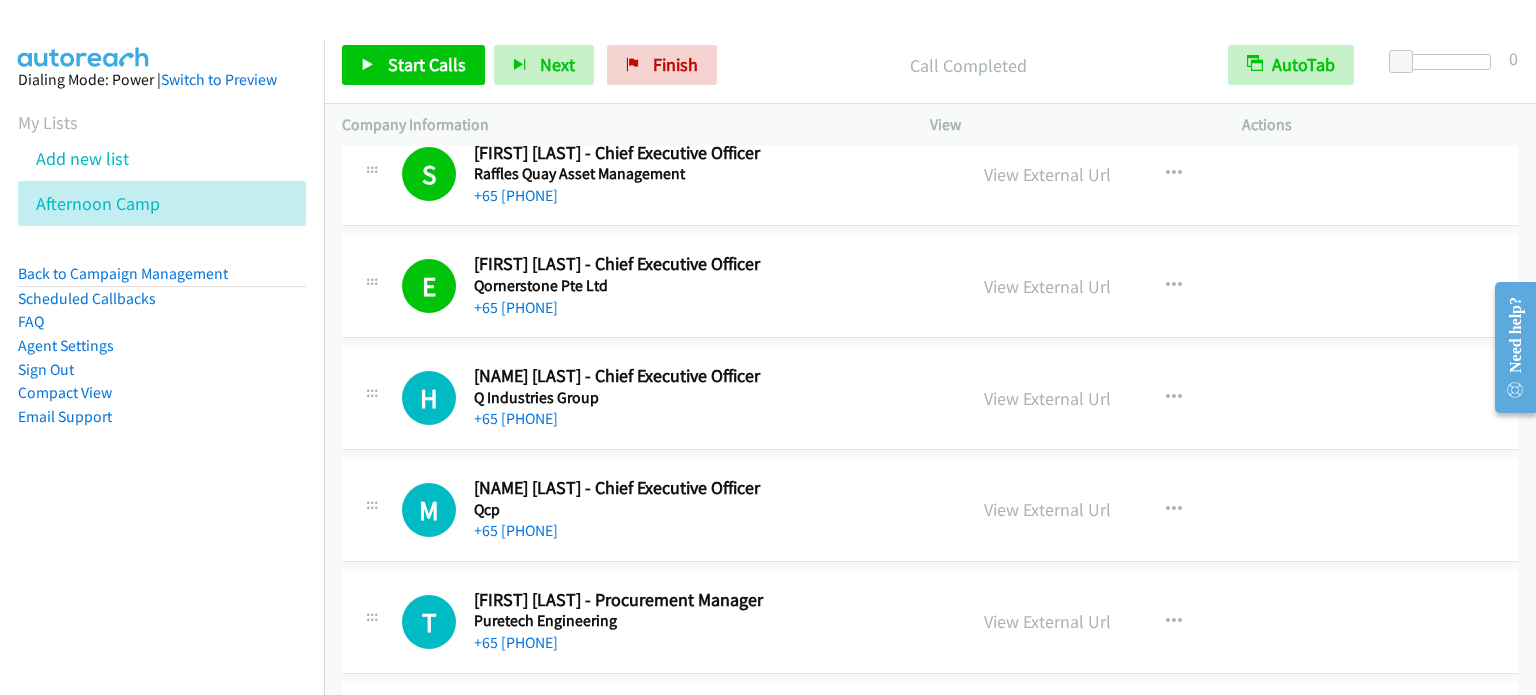 scroll, scrollTop: 4200, scrollLeft: 0, axis: vertical 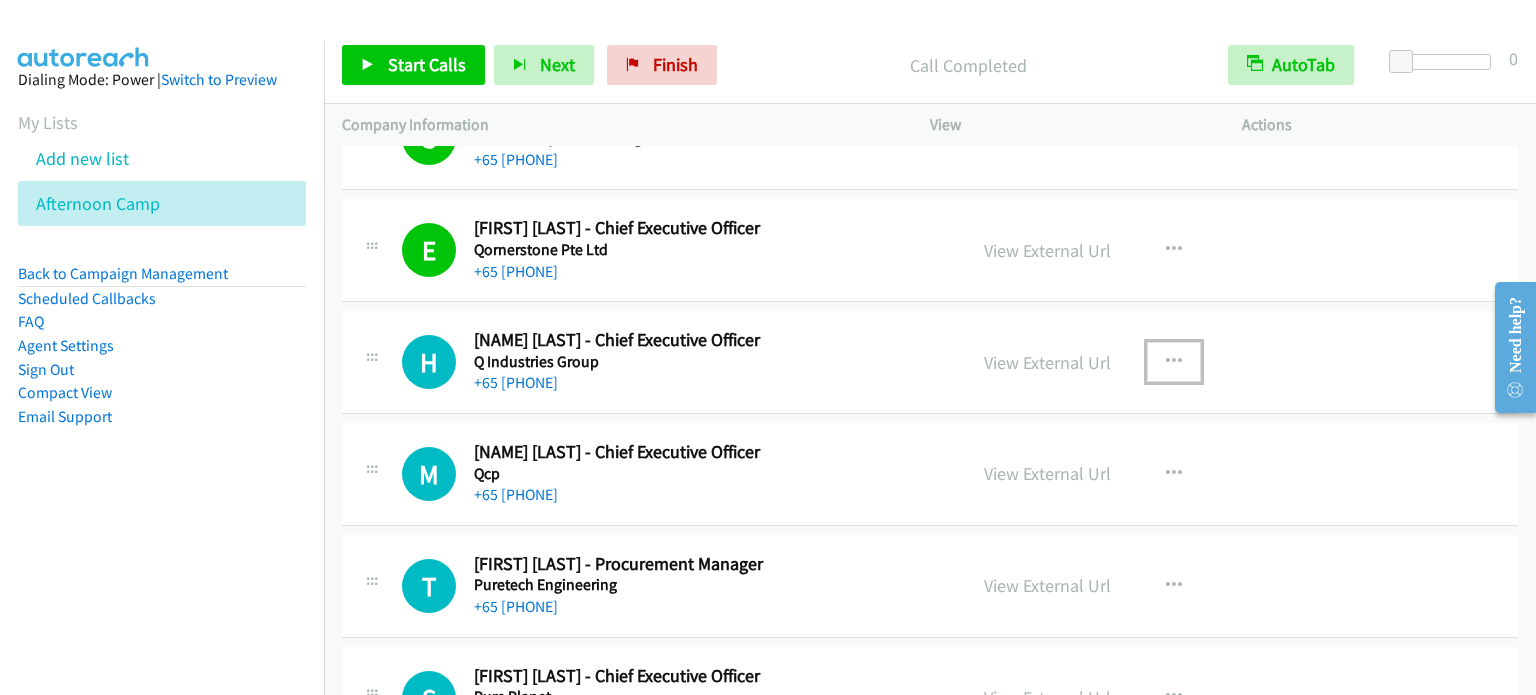 click at bounding box center (1174, 362) 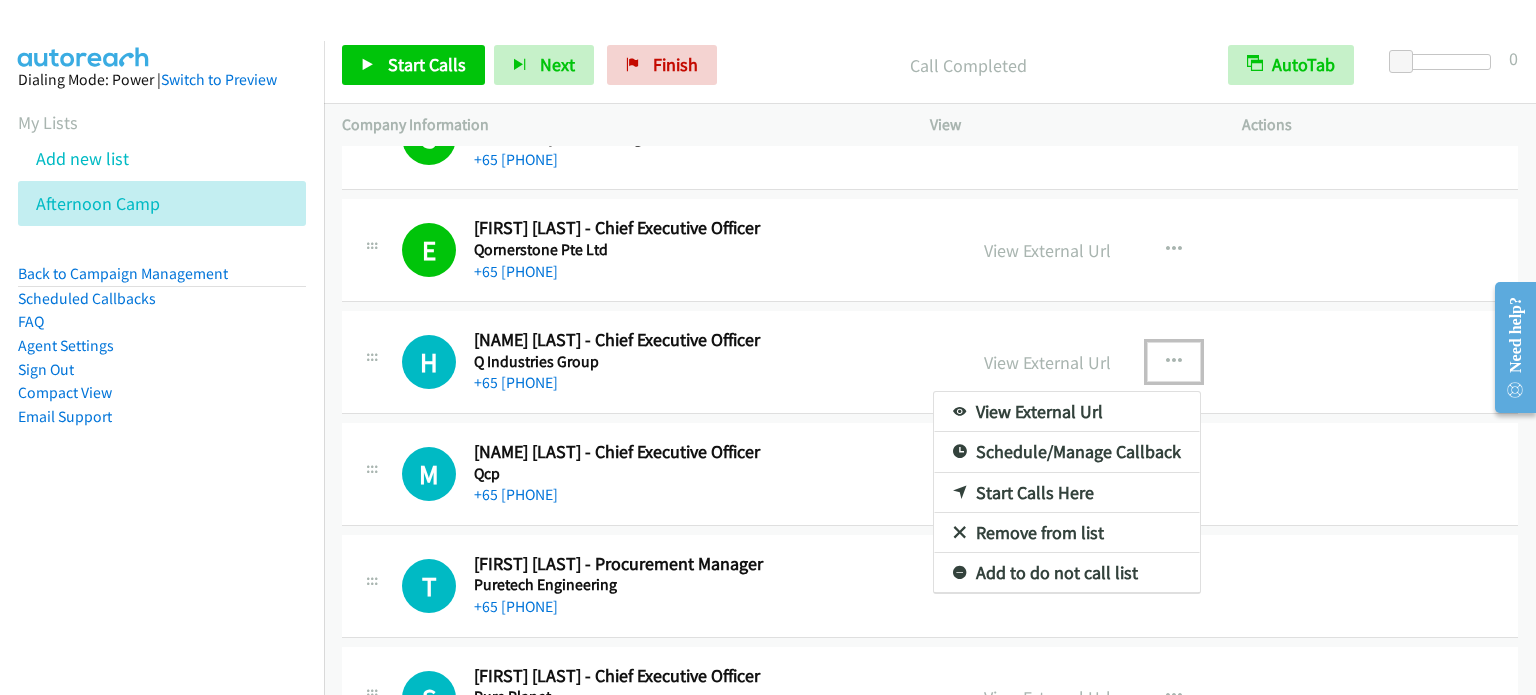 click on "Start Calls Here" at bounding box center (1067, 493) 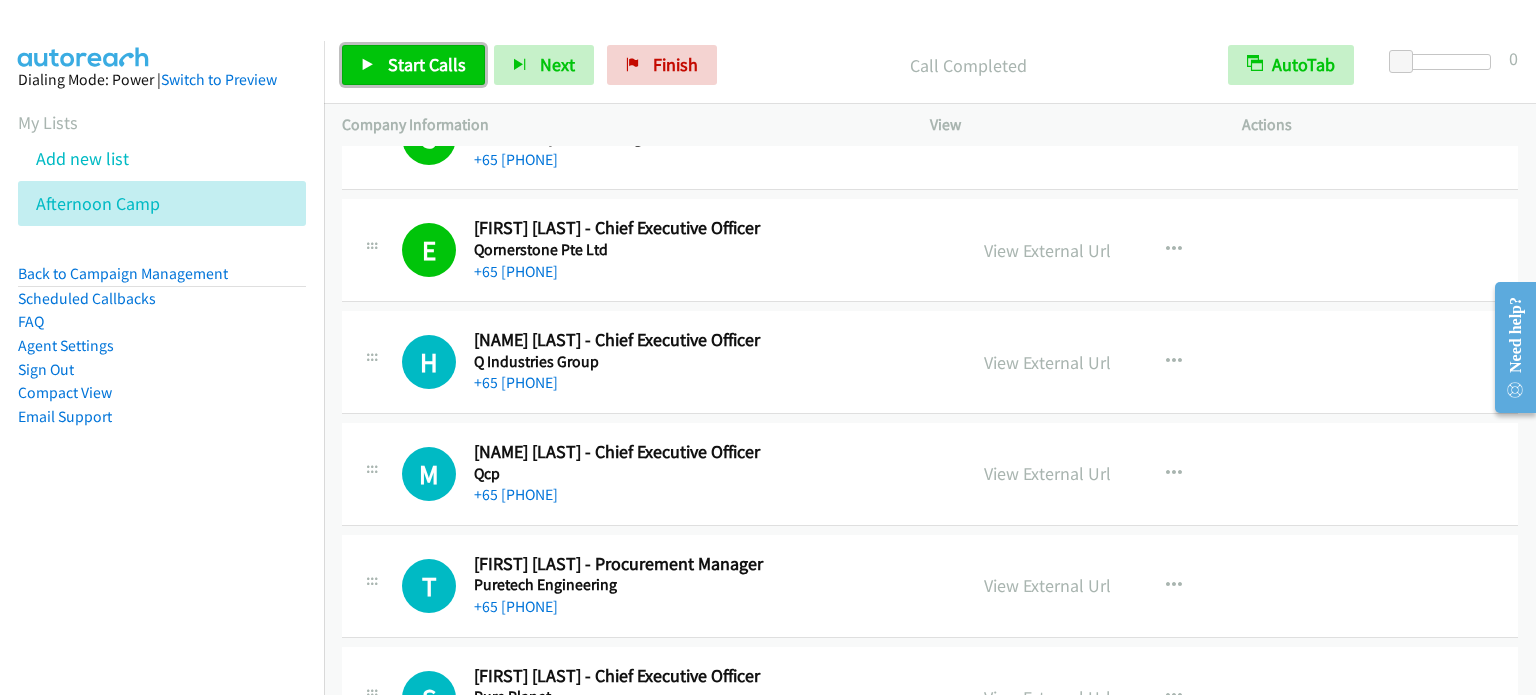 click on "Start Calls" at bounding box center (413, 65) 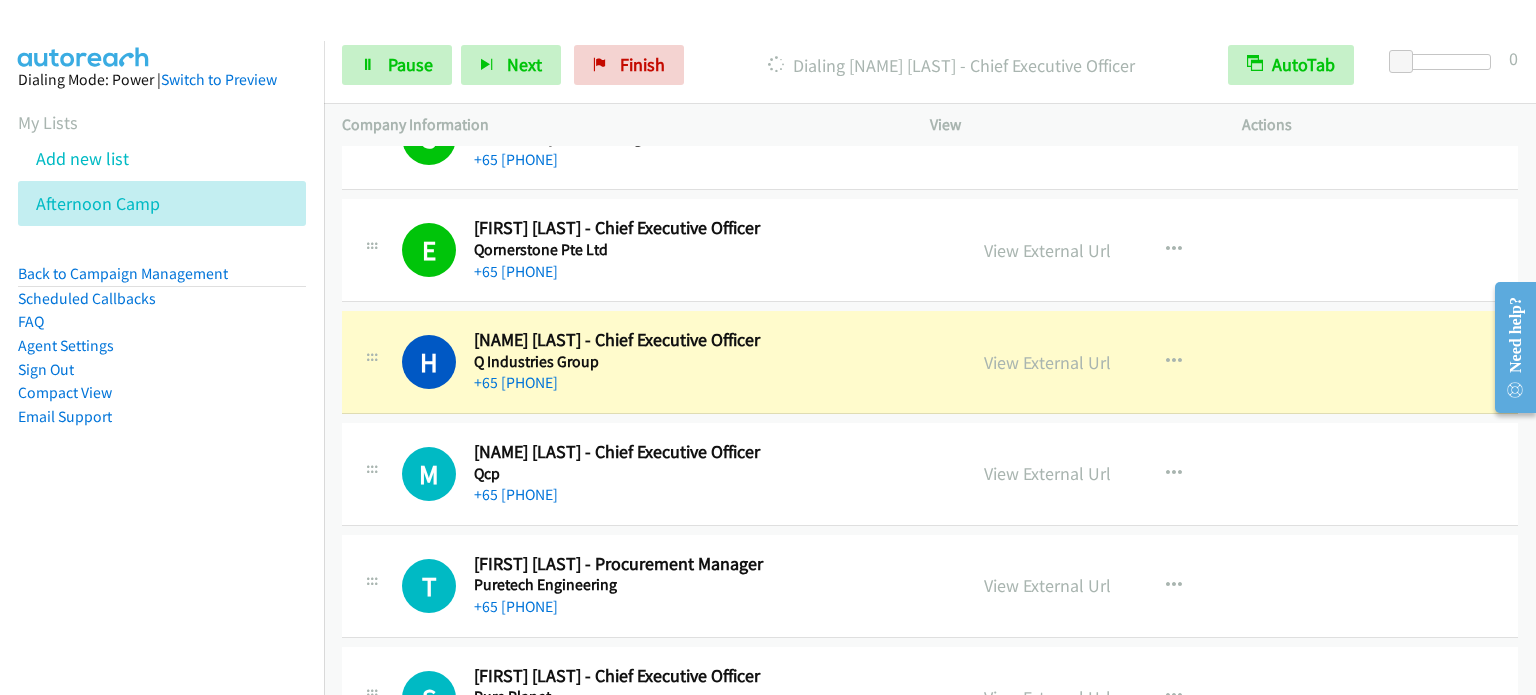 scroll, scrollTop: 4300, scrollLeft: 0, axis: vertical 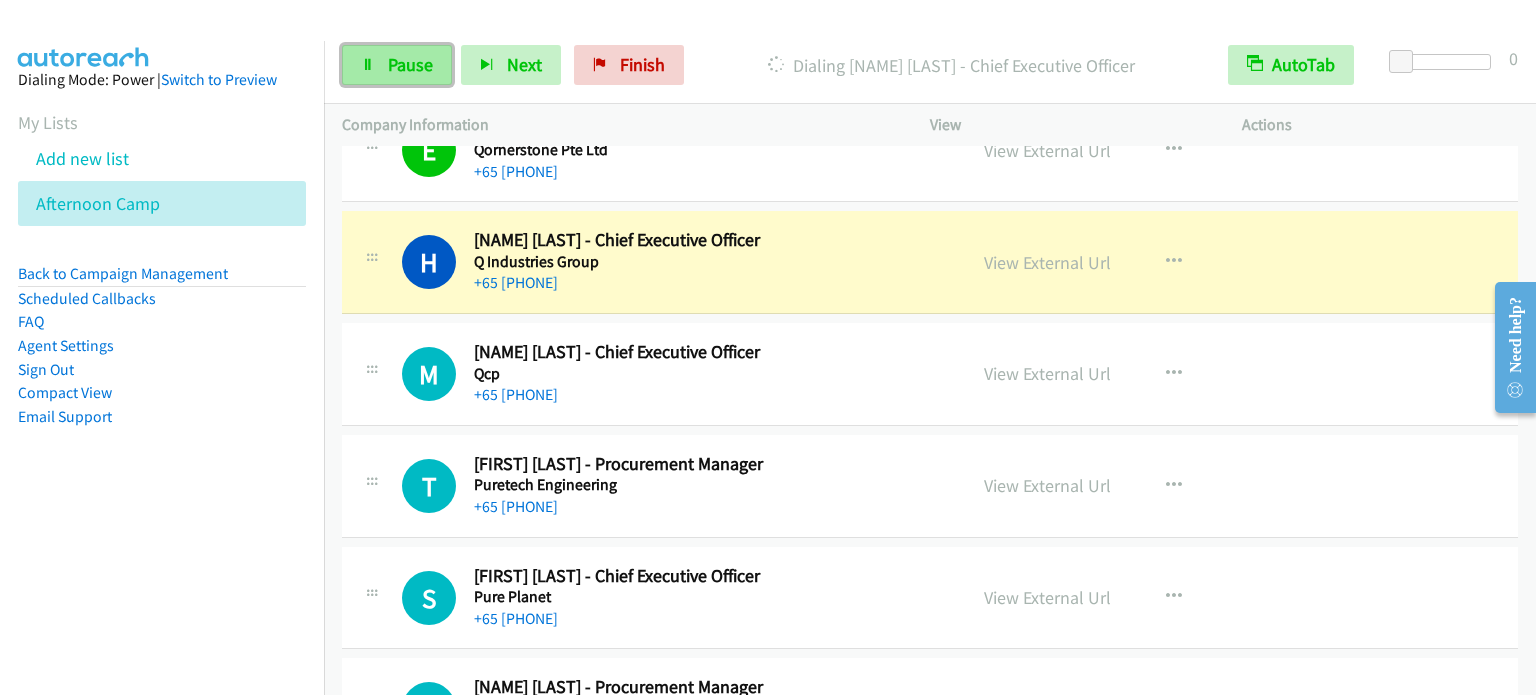 click on "Pause" at bounding box center [410, 64] 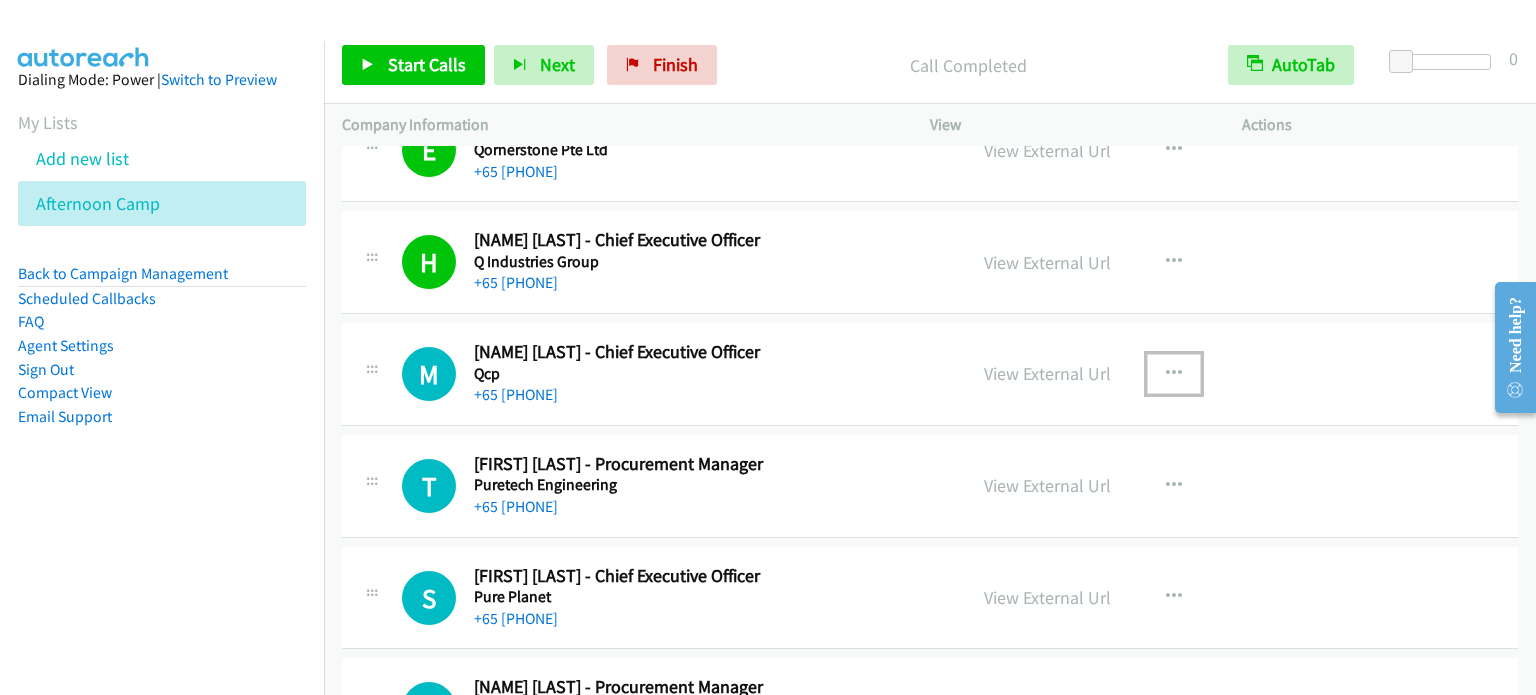click at bounding box center [1174, 374] 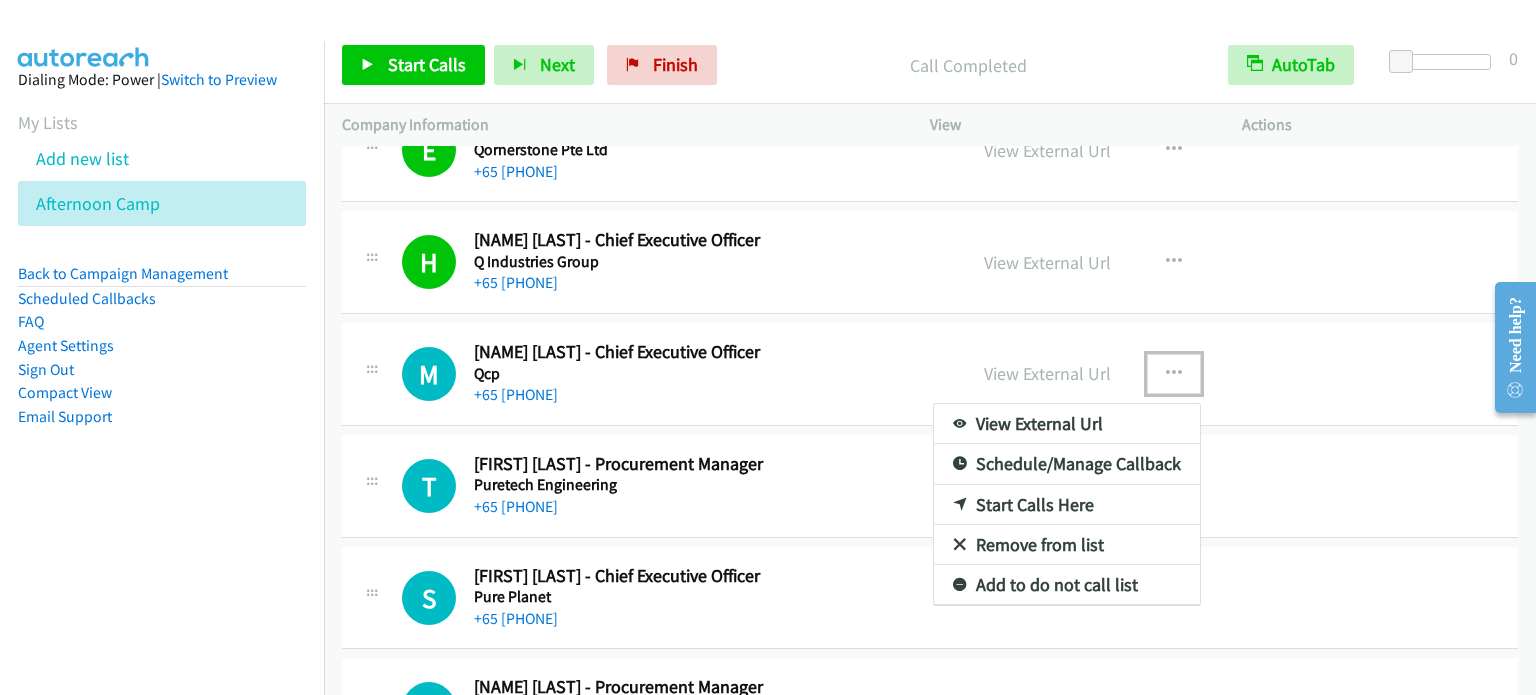 click on "Start Calls Here" at bounding box center (1067, 505) 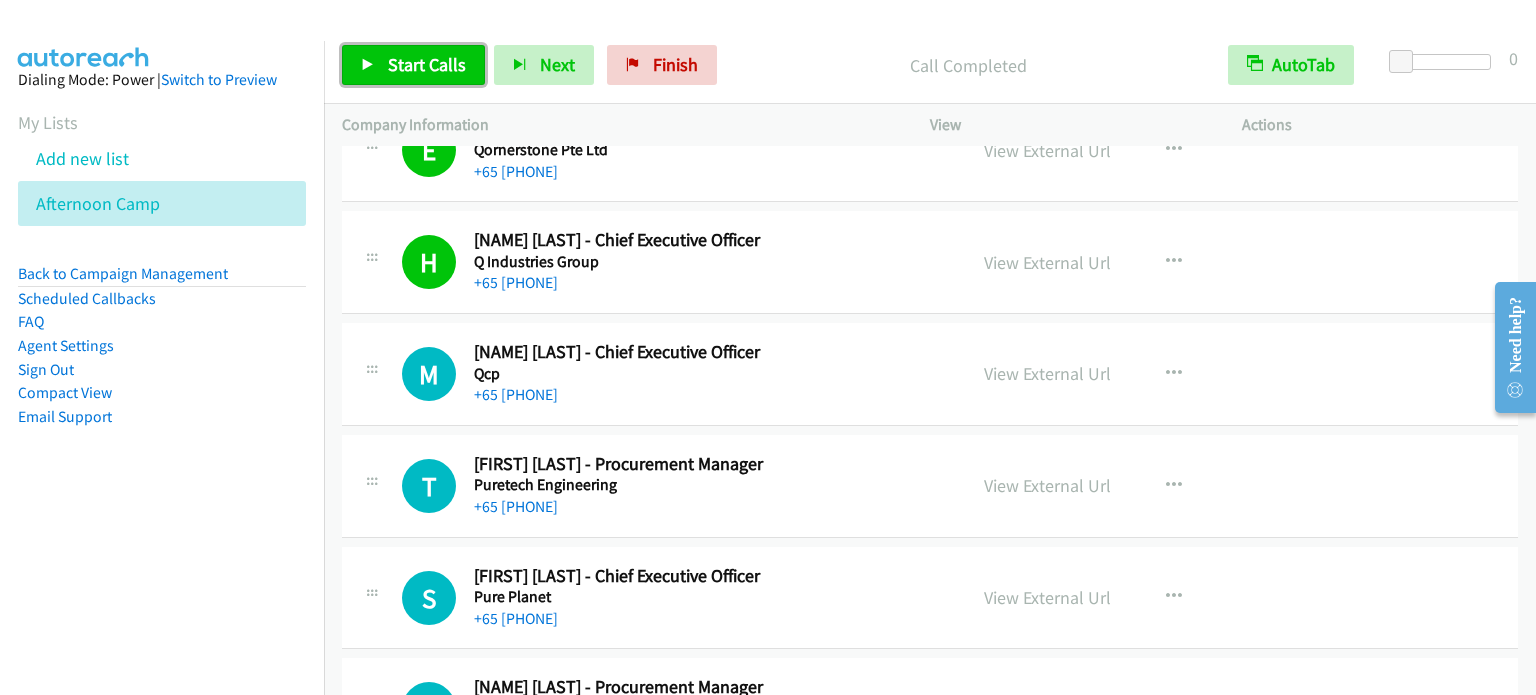 click on "Start Calls" at bounding box center [427, 64] 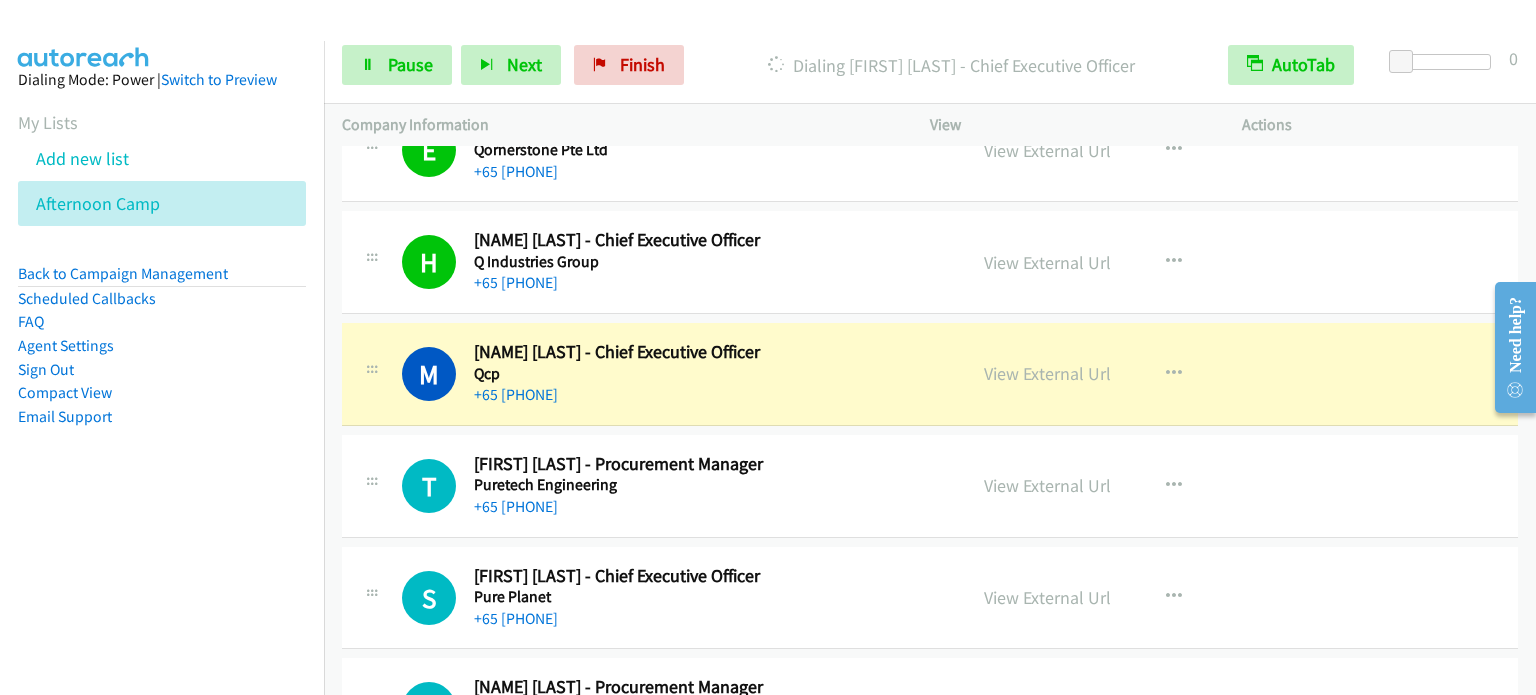 scroll, scrollTop: 4400, scrollLeft: 0, axis: vertical 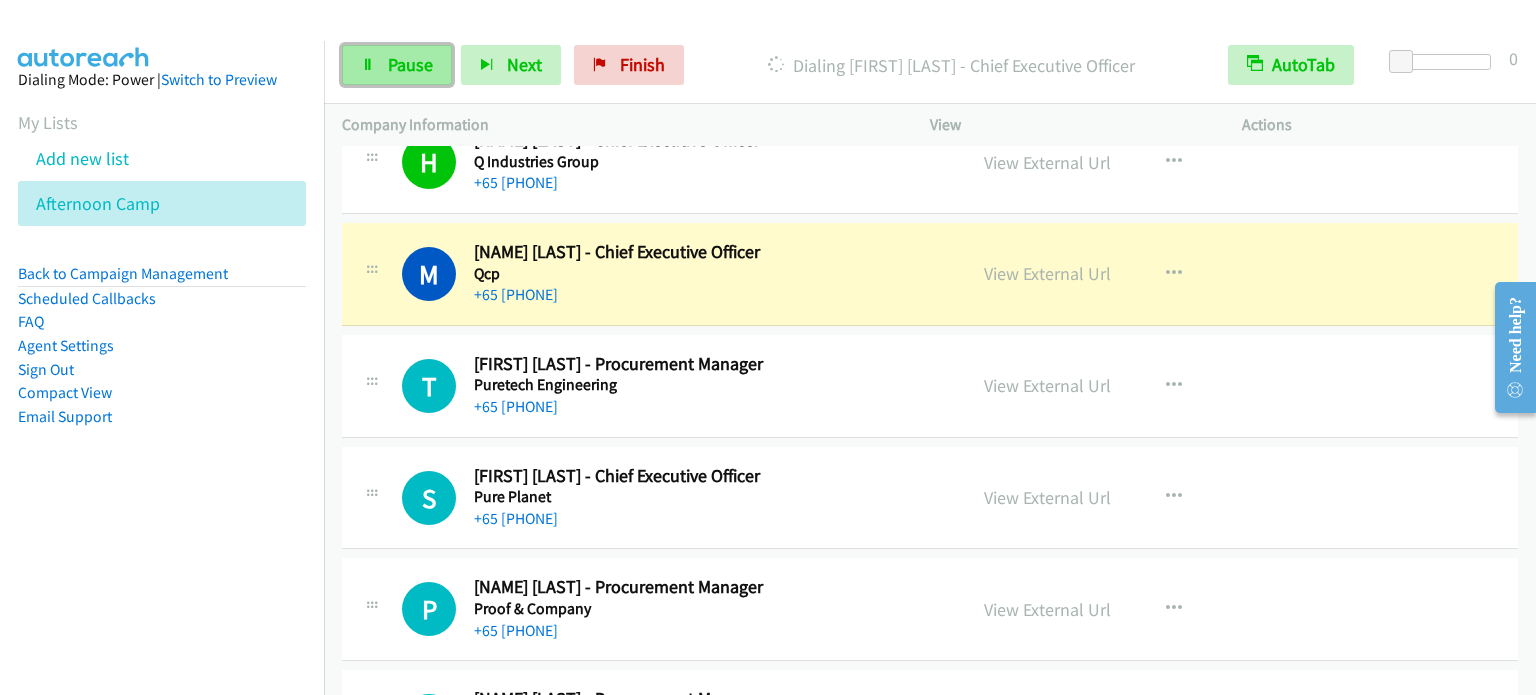 click on "Pause" at bounding box center (410, 64) 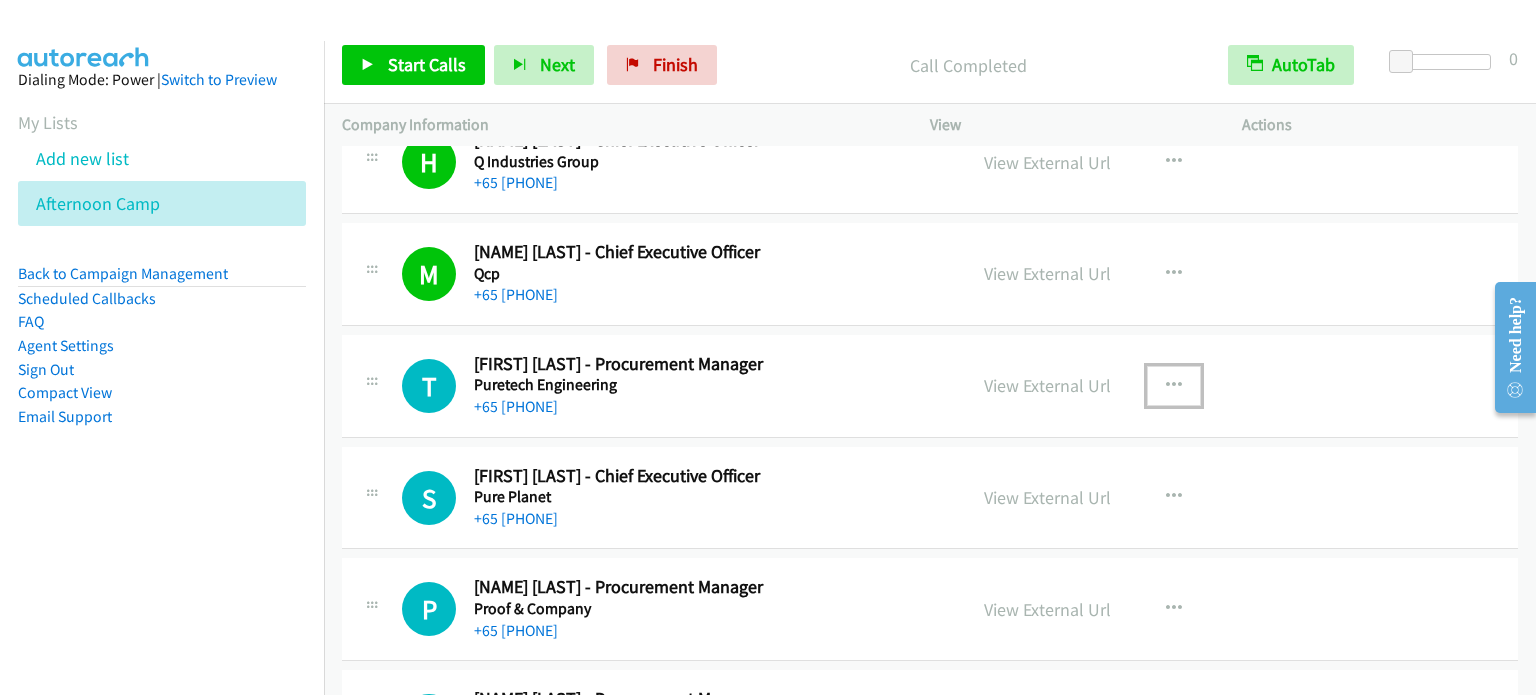 click at bounding box center (1174, 386) 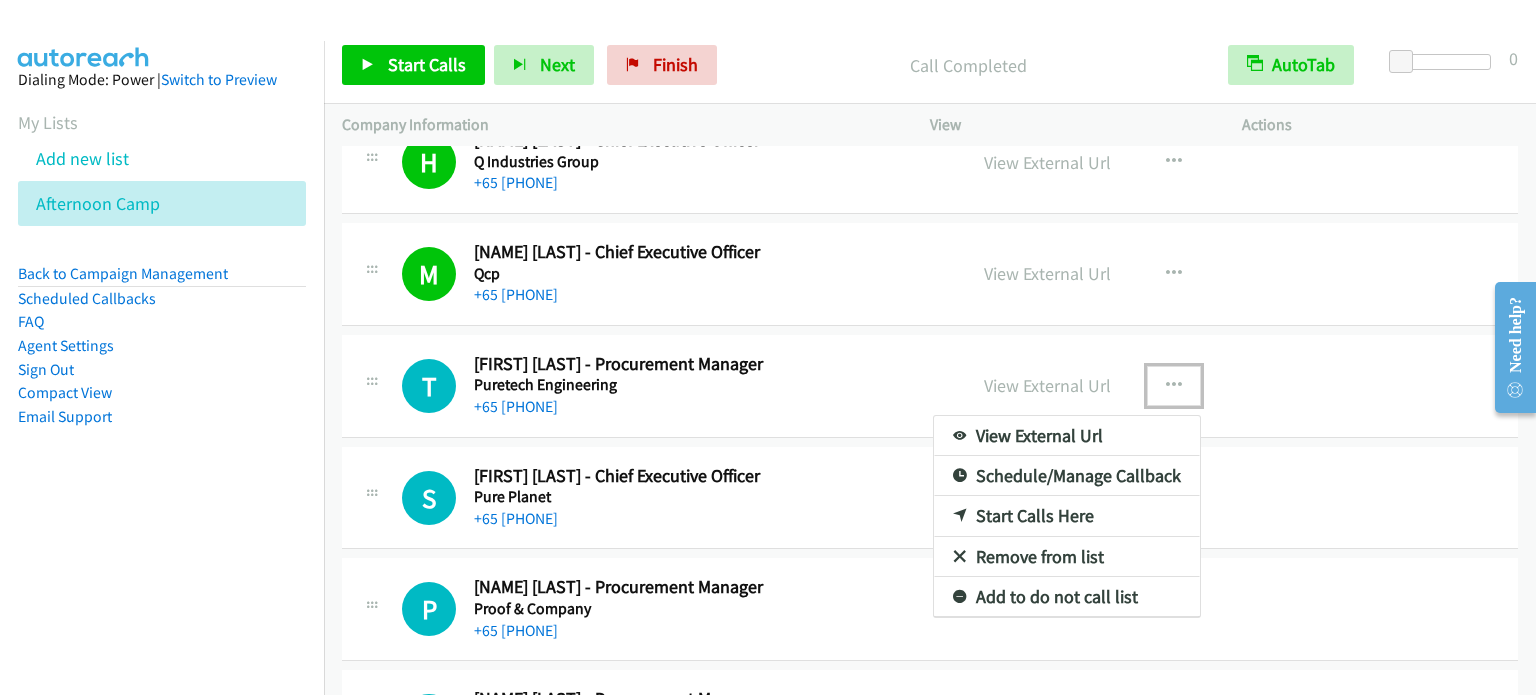 click on "Start Calls Here" at bounding box center (1067, 516) 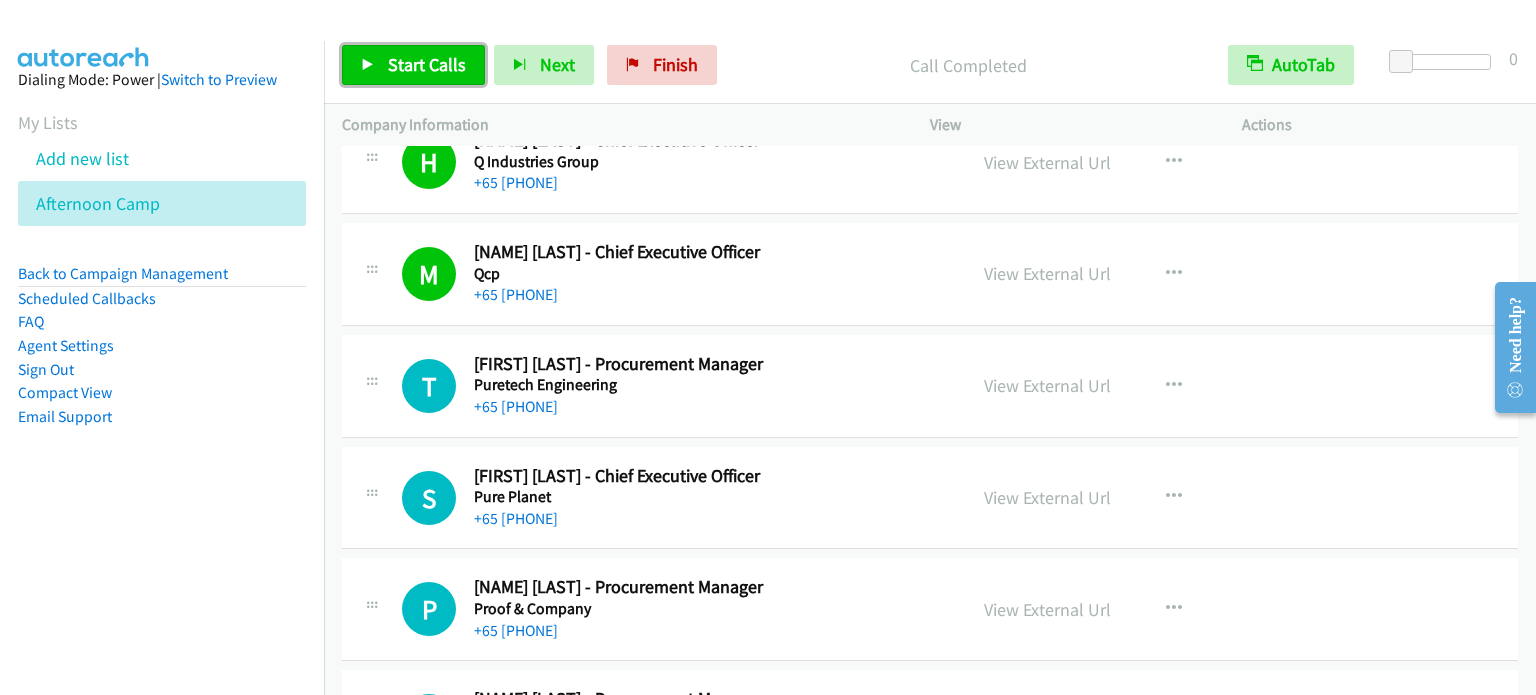 click on "Start Calls" at bounding box center (427, 64) 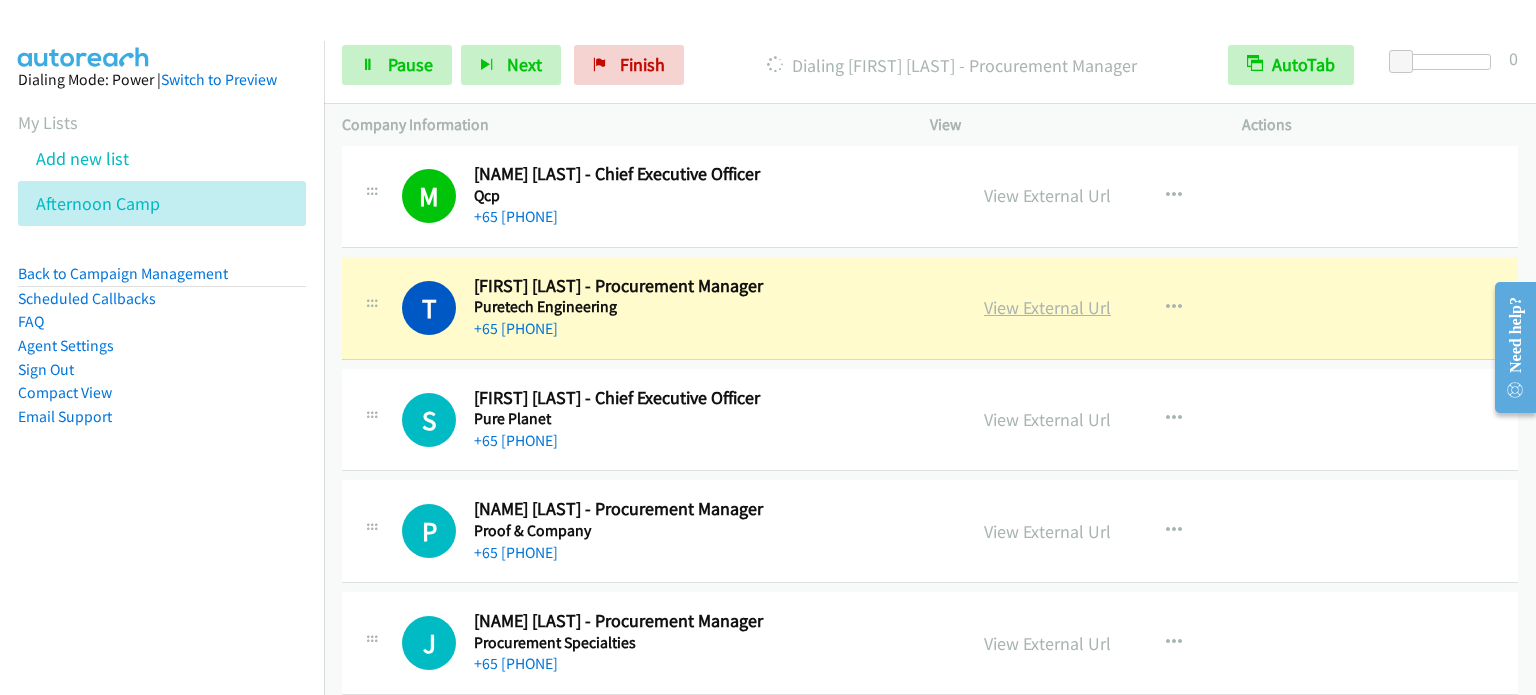 scroll, scrollTop: 4500, scrollLeft: 0, axis: vertical 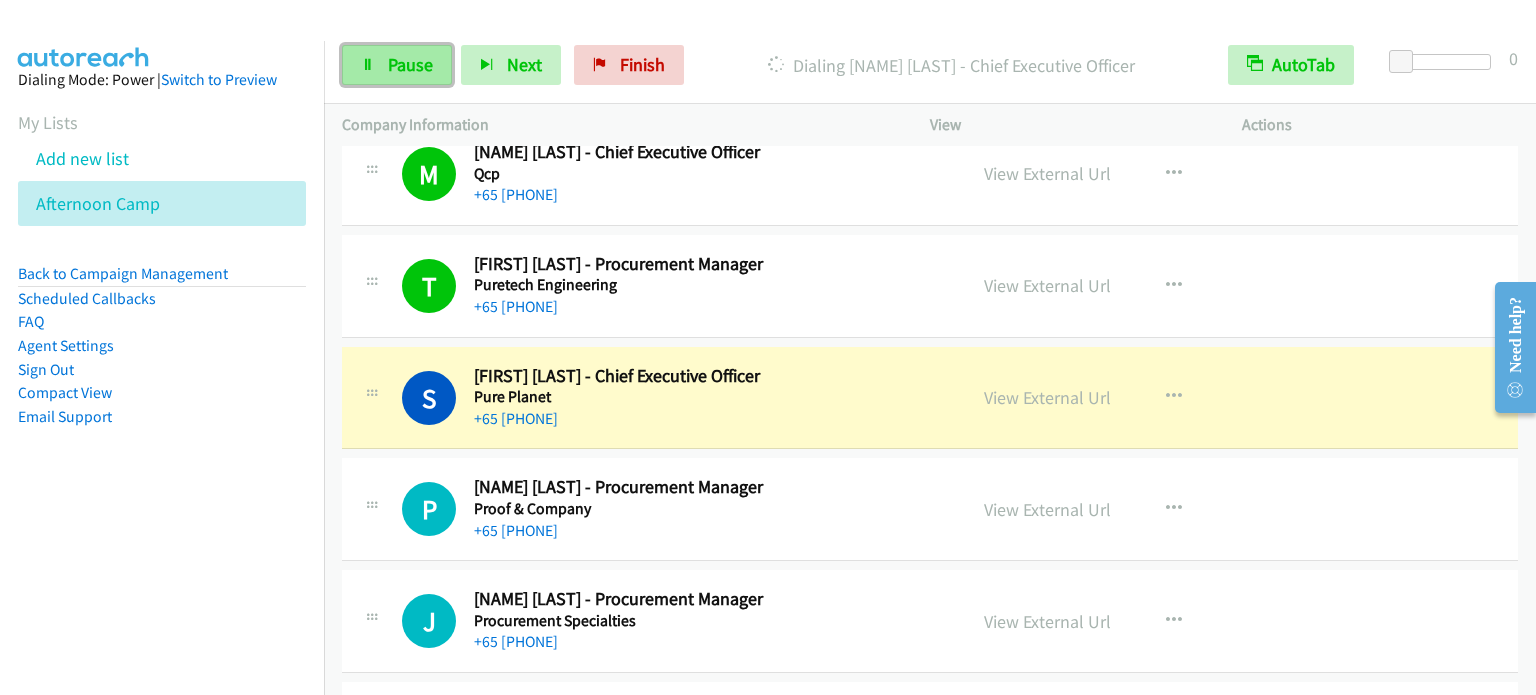 click on "Pause" at bounding box center (397, 65) 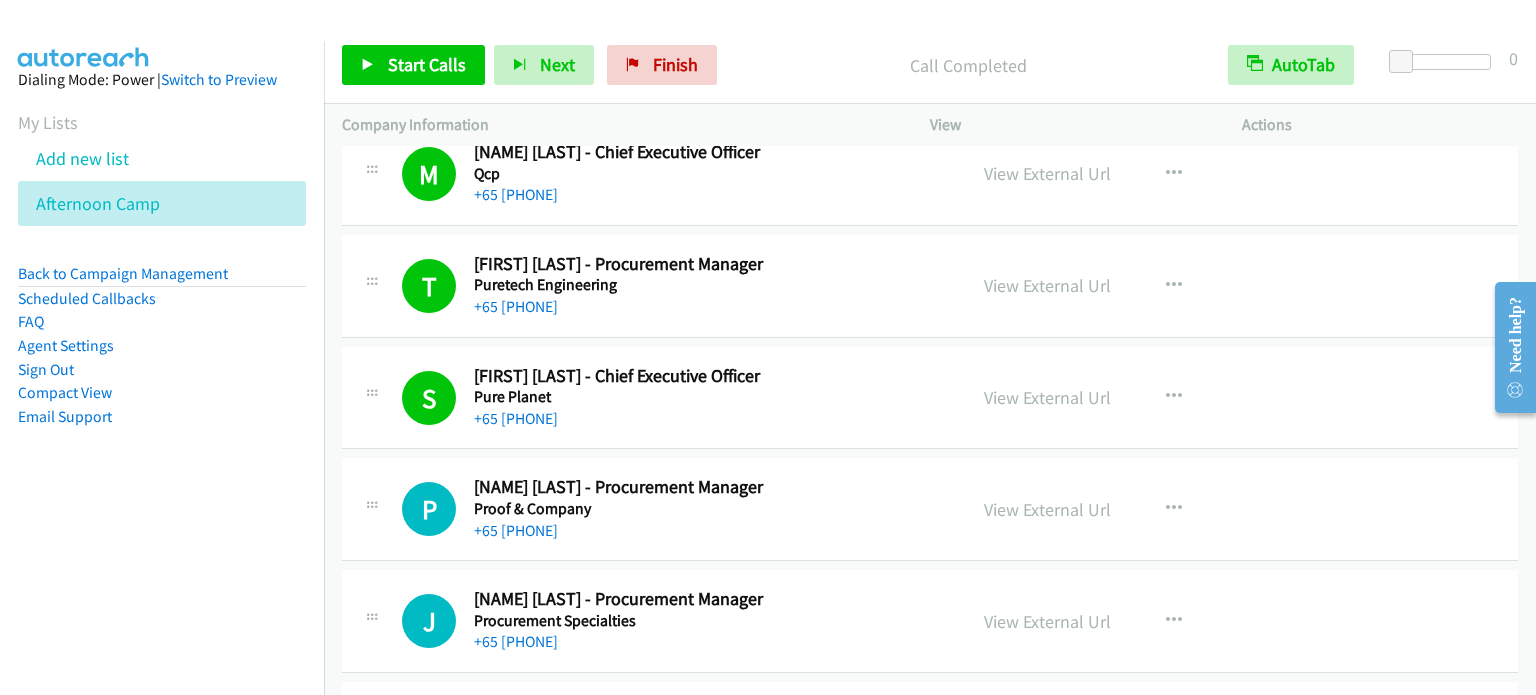 scroll, scrollTop: 4600, scrollLeft: 0, axis: vertical 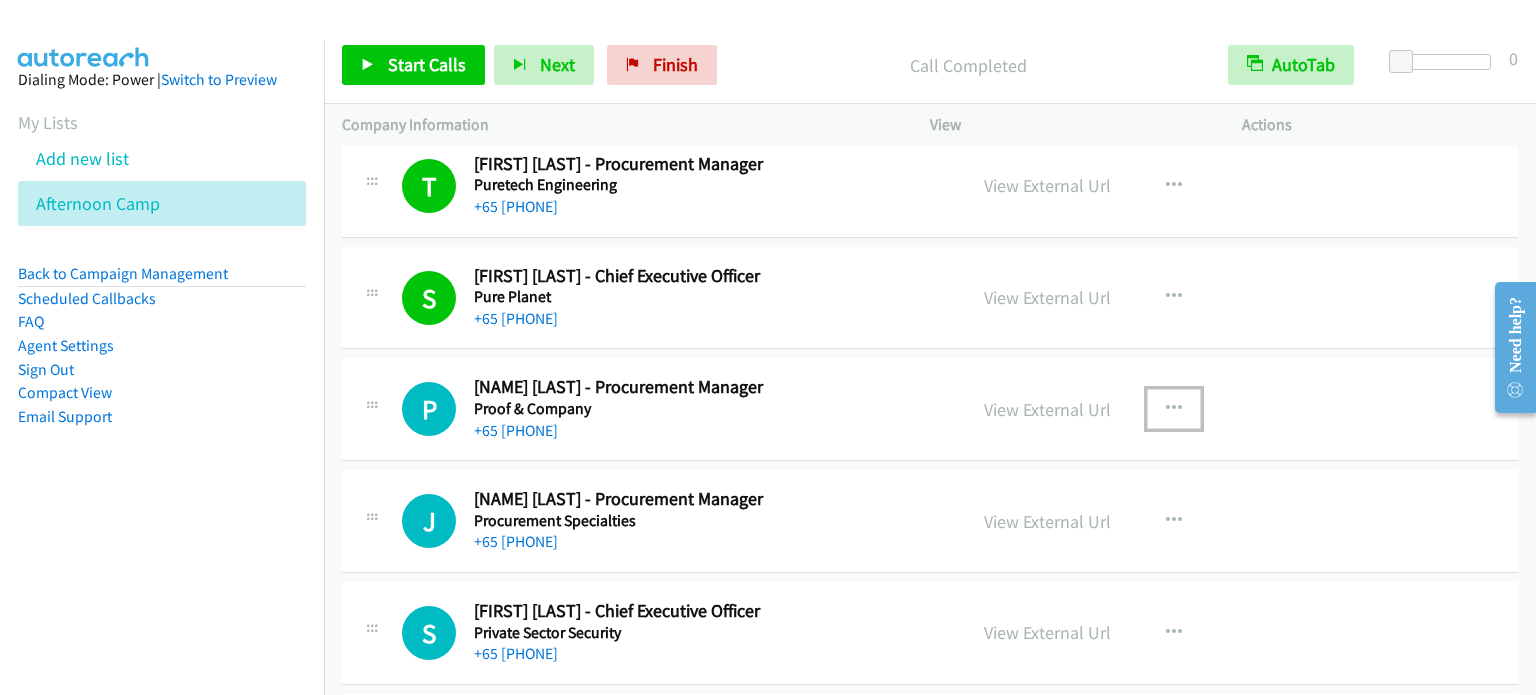 click at bounding box center (1174, 409) 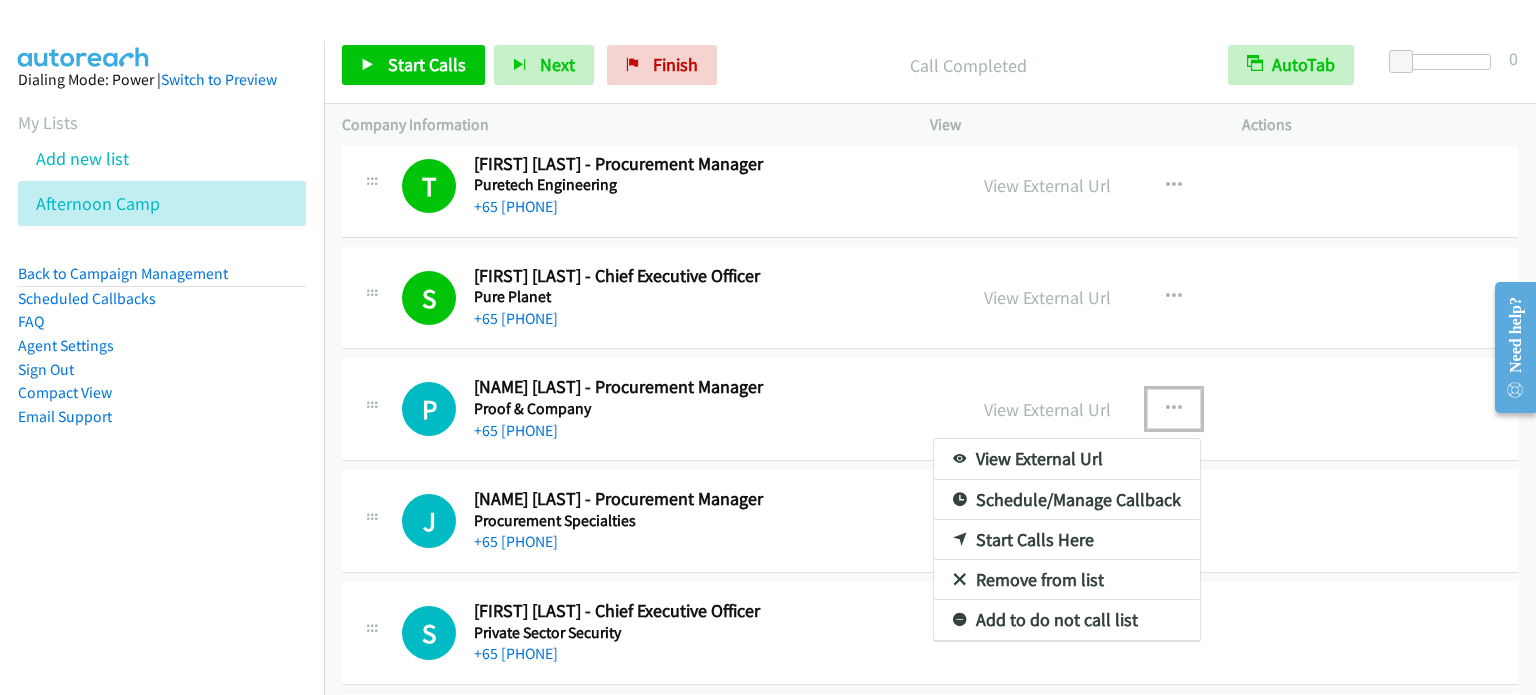 click on "Start Calls Here" at bounding box center [1067, 540] 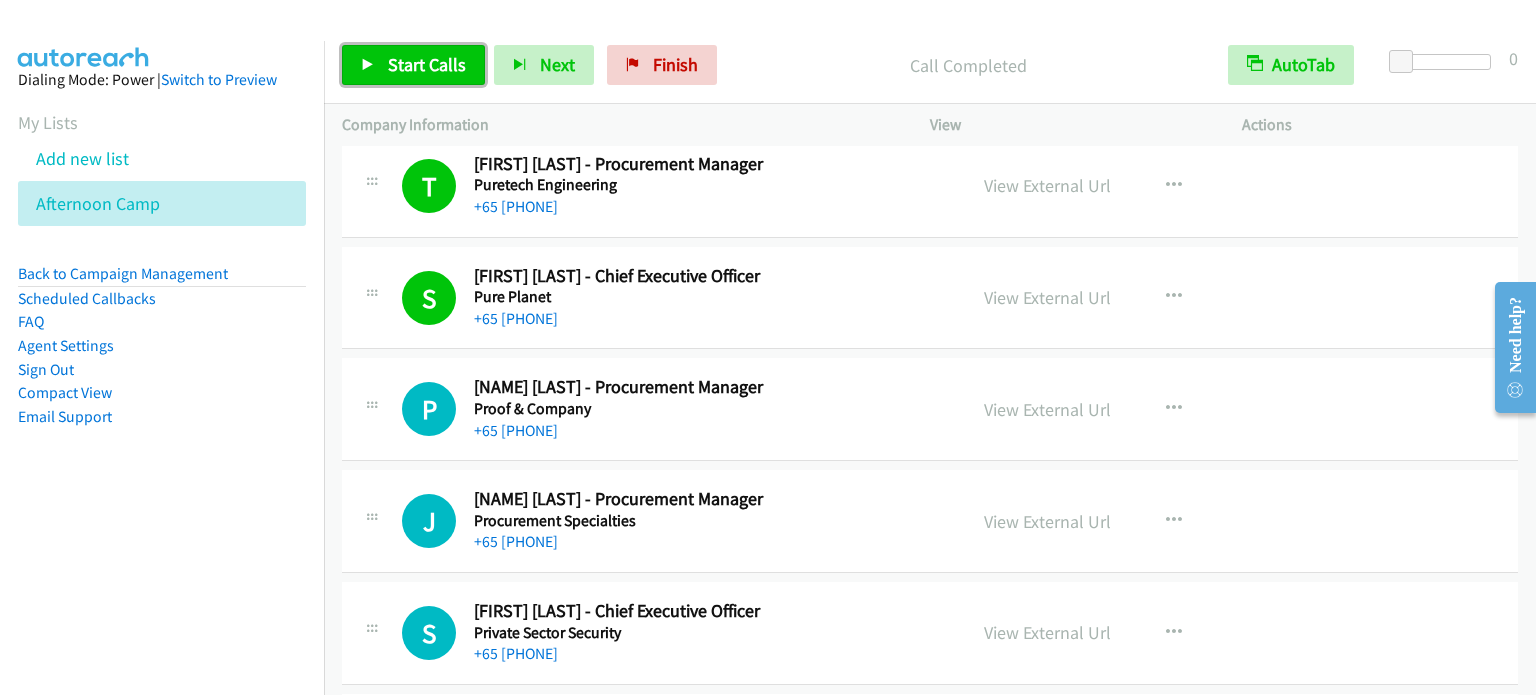 click on "Start Calls" at bounding box center [427, 64] 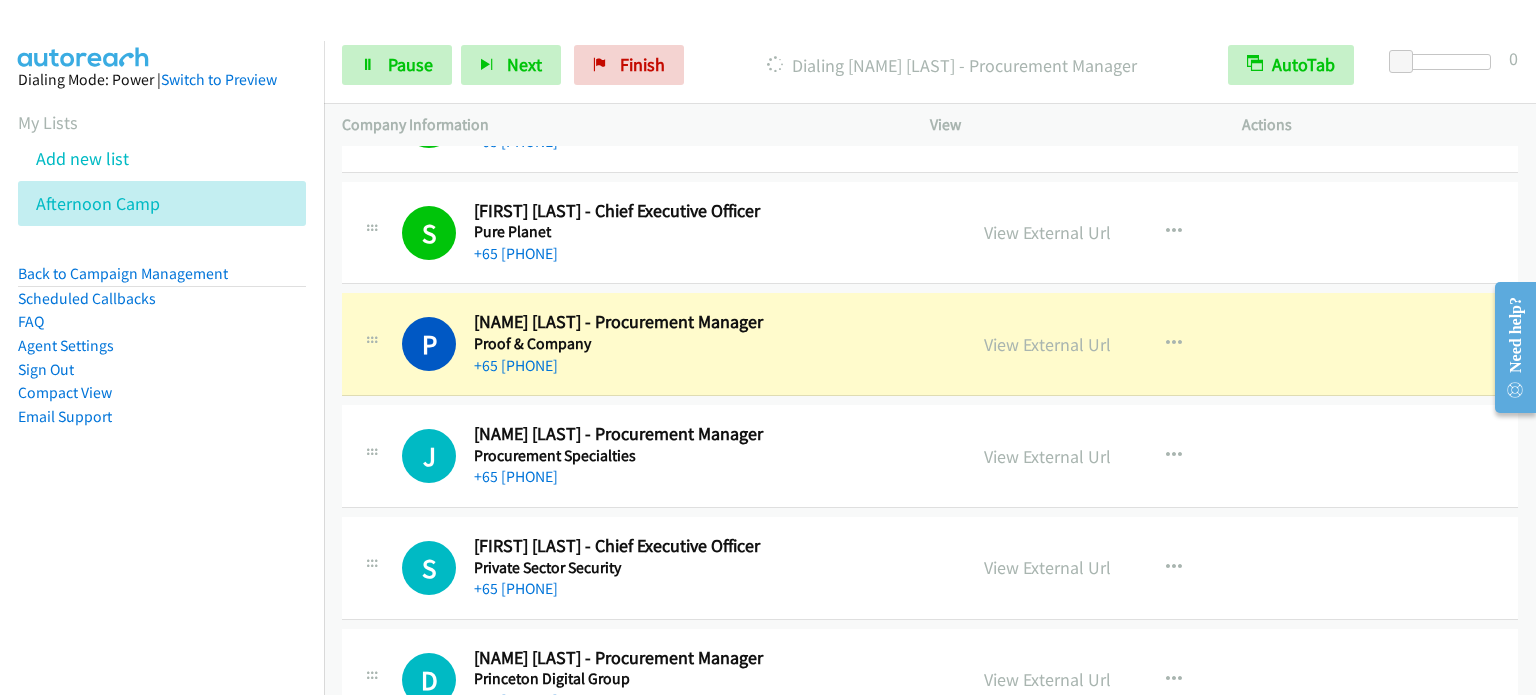 scroll, scrollTop: 4700, scrollLeft: 0, axis: vertical 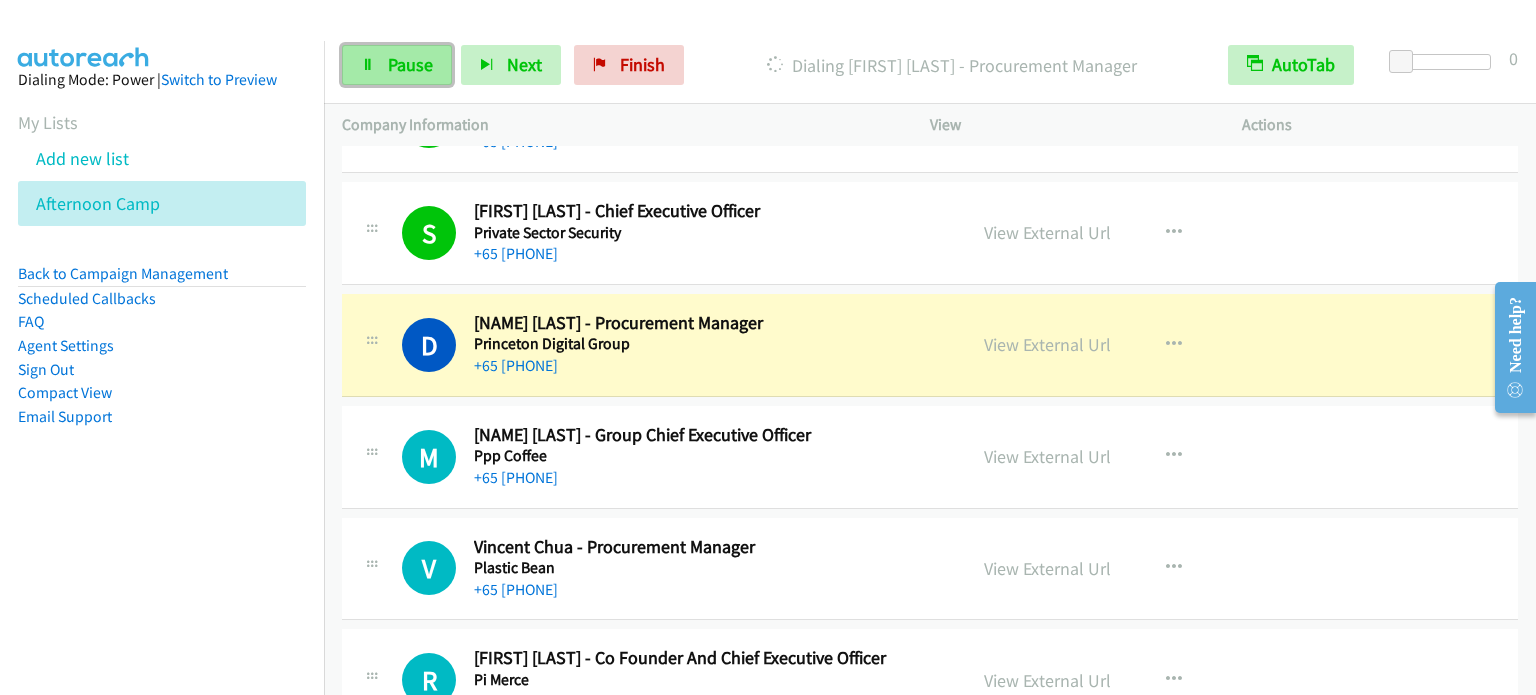 drag, startPoint x: 429, startPoint y: 78, endPoint x: 444, endPoint y: 66, distance: 19.209373 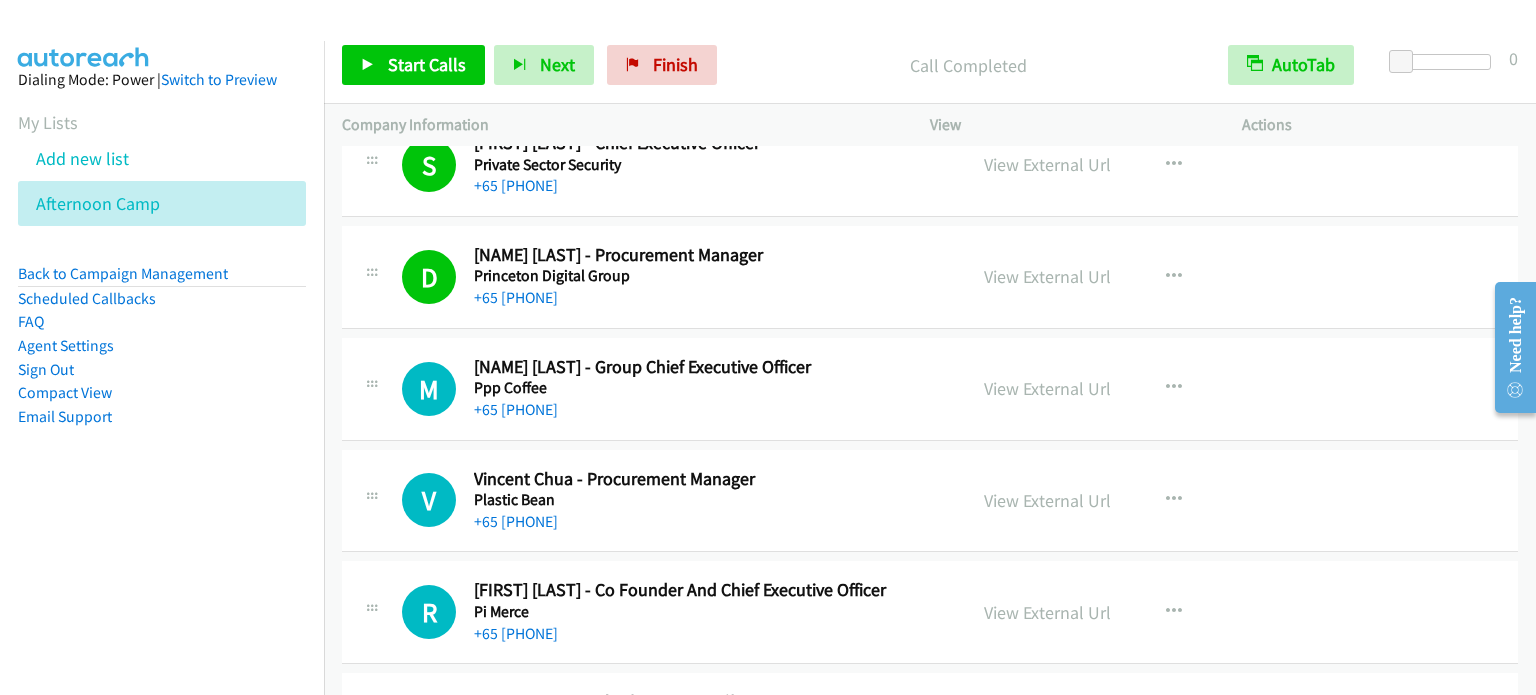 scroll, scrollTop: 5100, scrollLeft: 0, axis: vertical 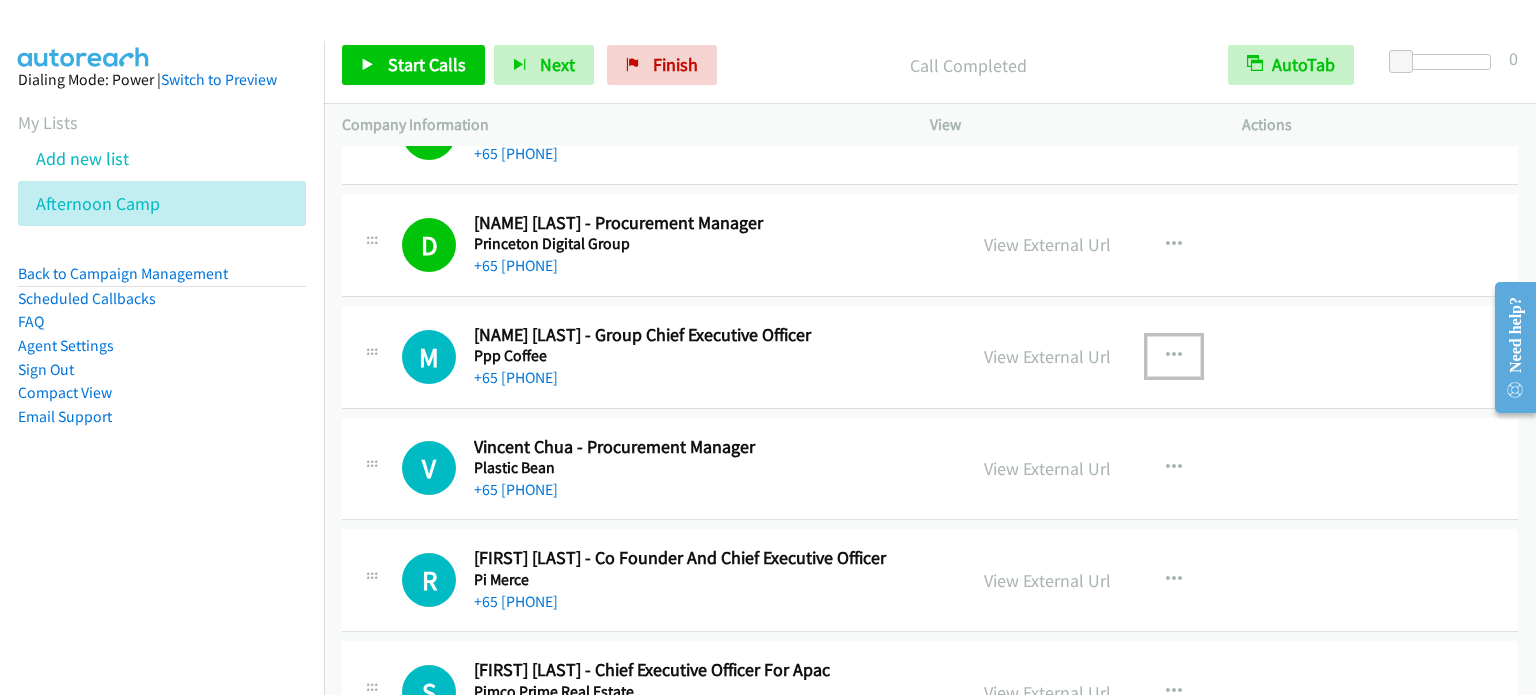 click at bounding box center [1174, 356] 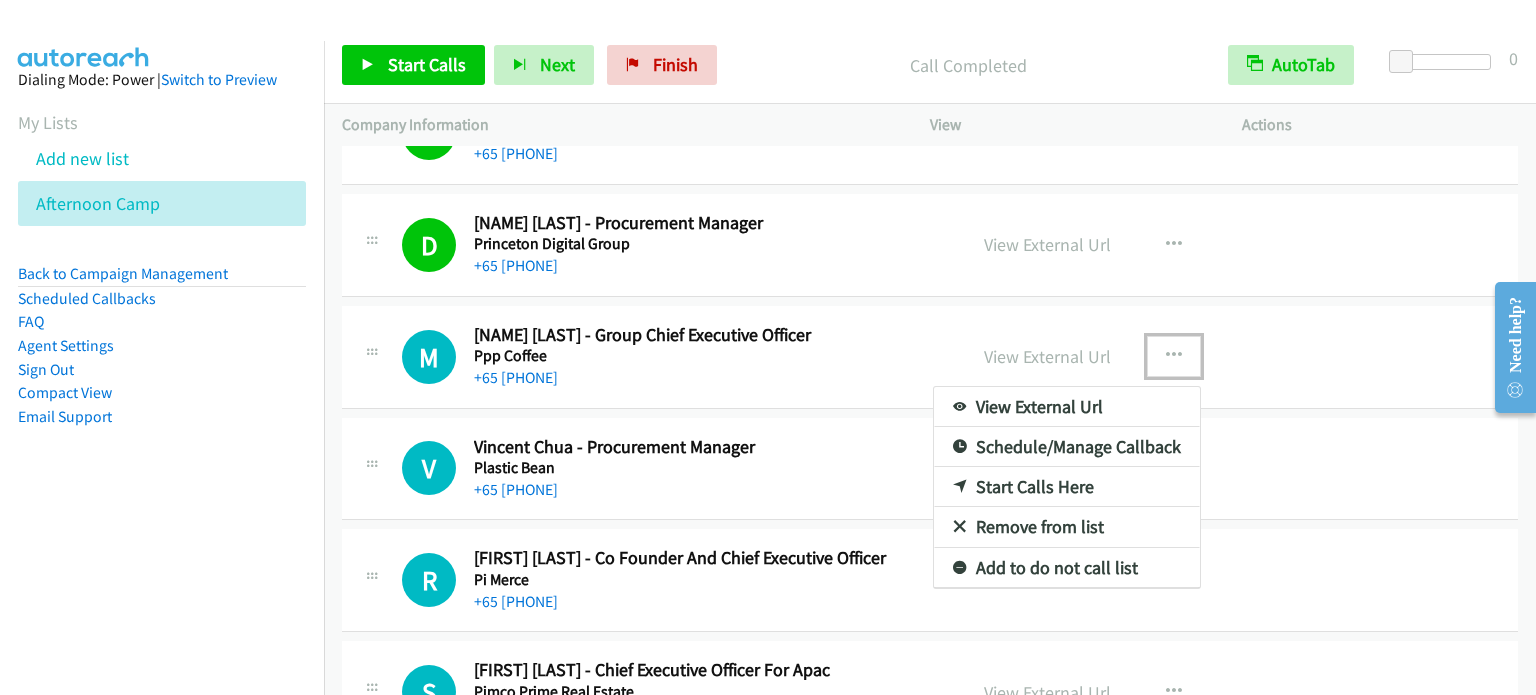 click on "Start Calls Here" at bounding box center [1067, 487] 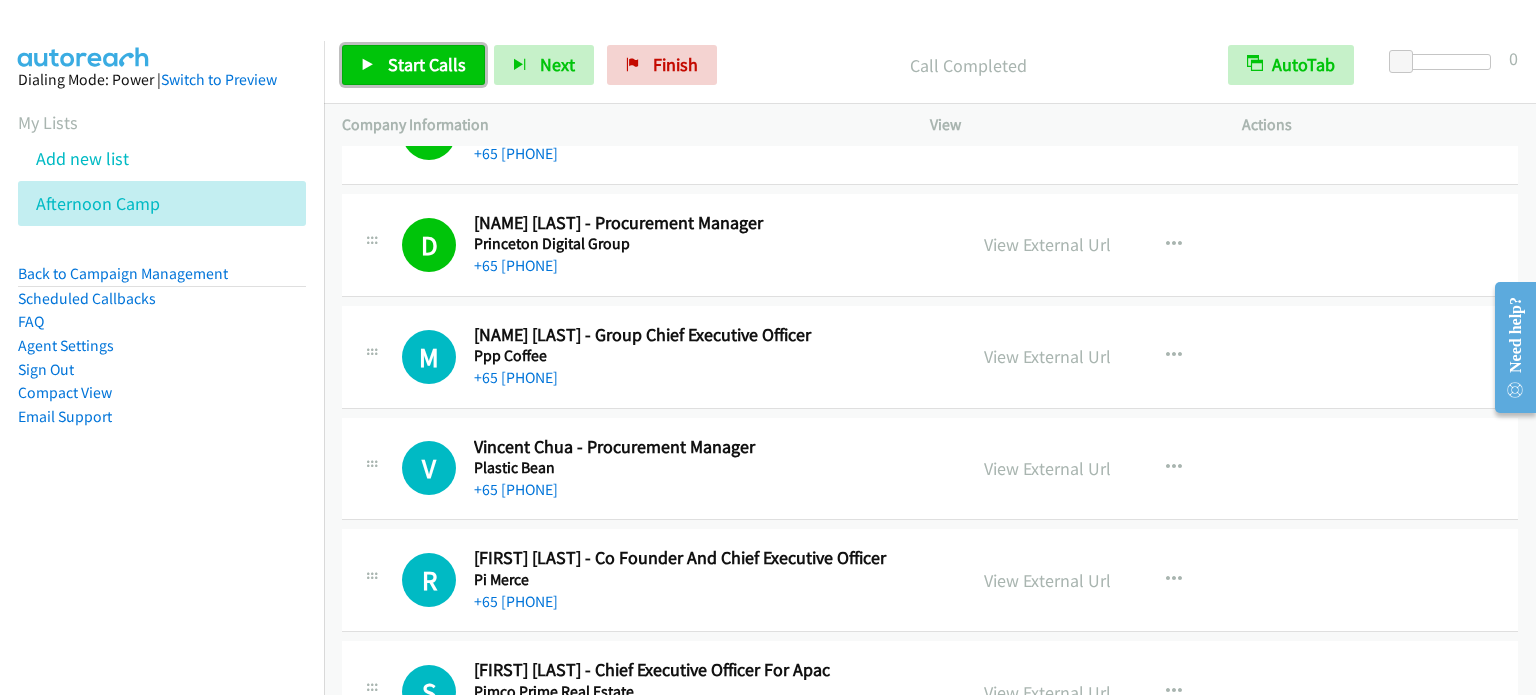 drag, startPoint x: 414, startPoint y: 65, endPoint x: 444, endPoint y: 71, distance: 30.594116 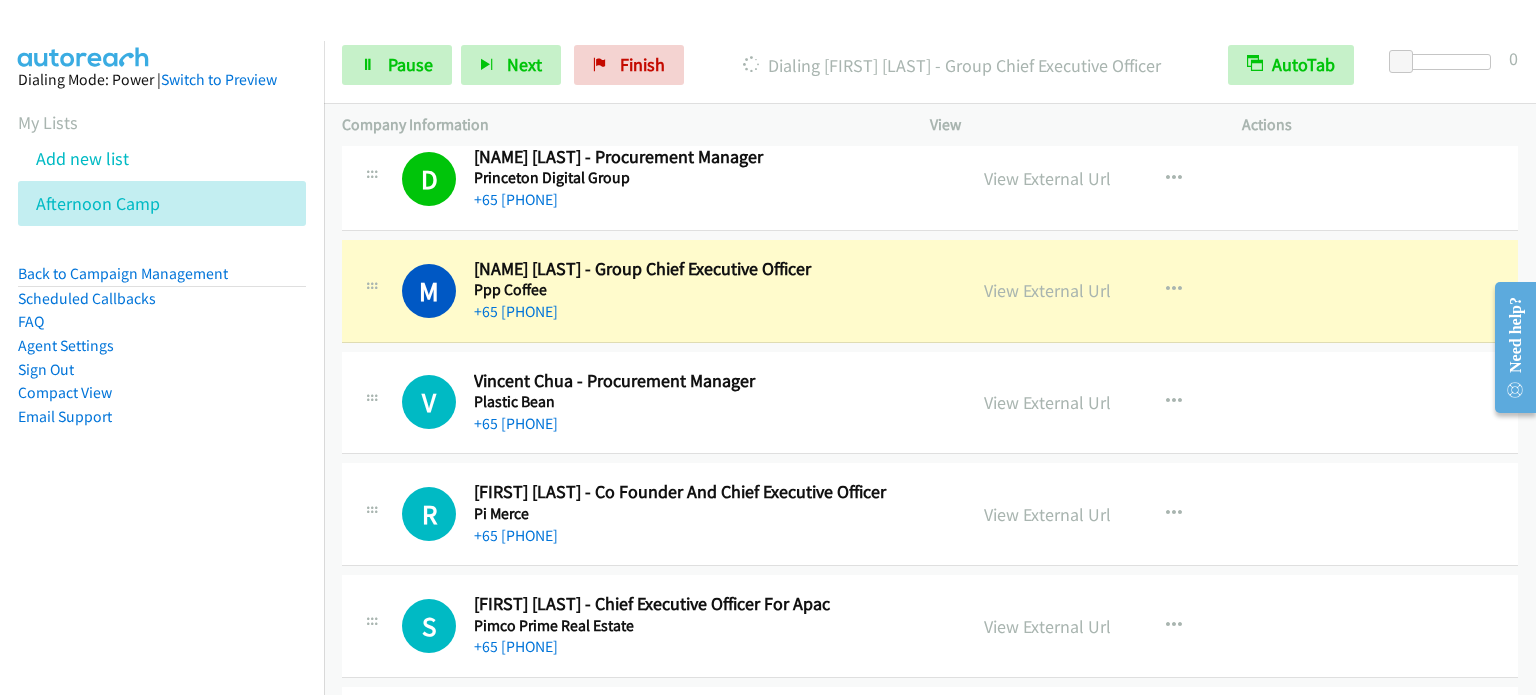 scroll, scrollTop: 5200, scrollLeft: 0, axis: vertical 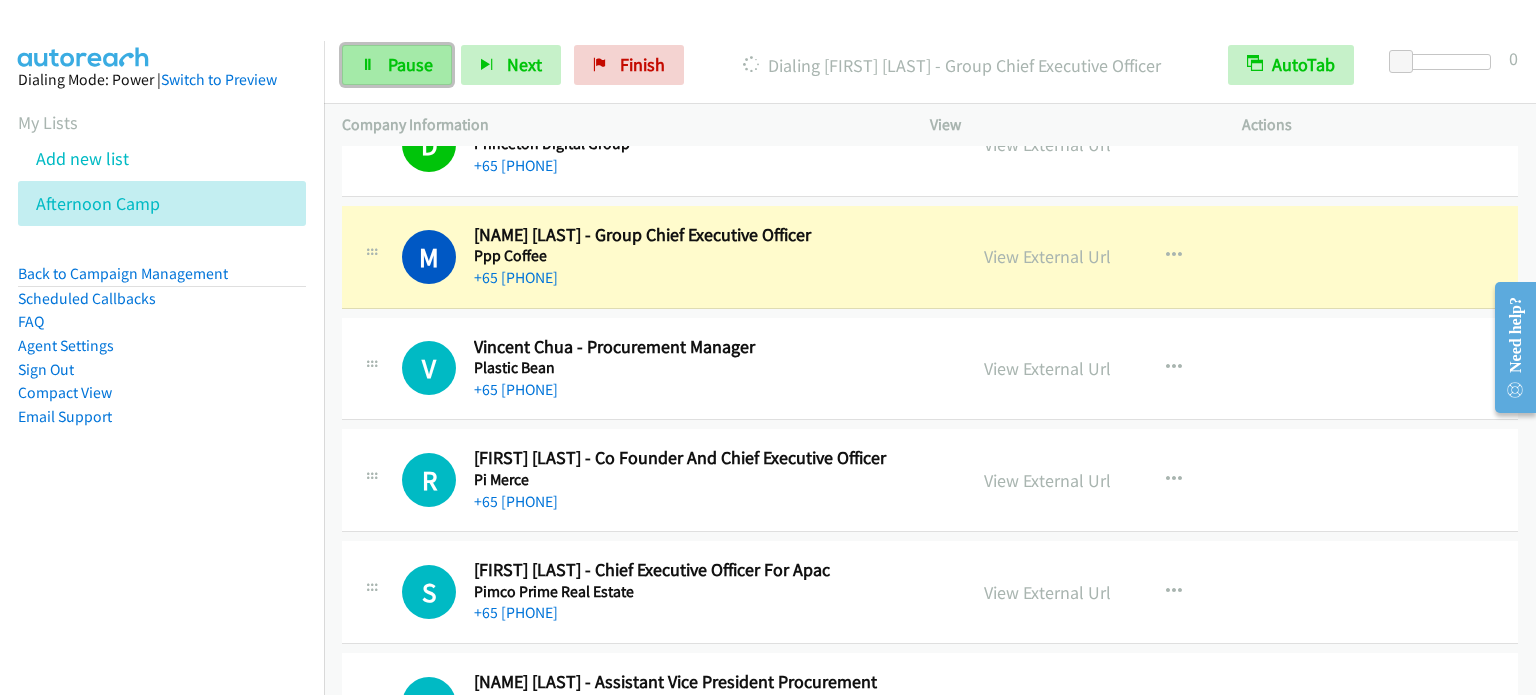 click on "Pause" at bounding box center (410, 64) 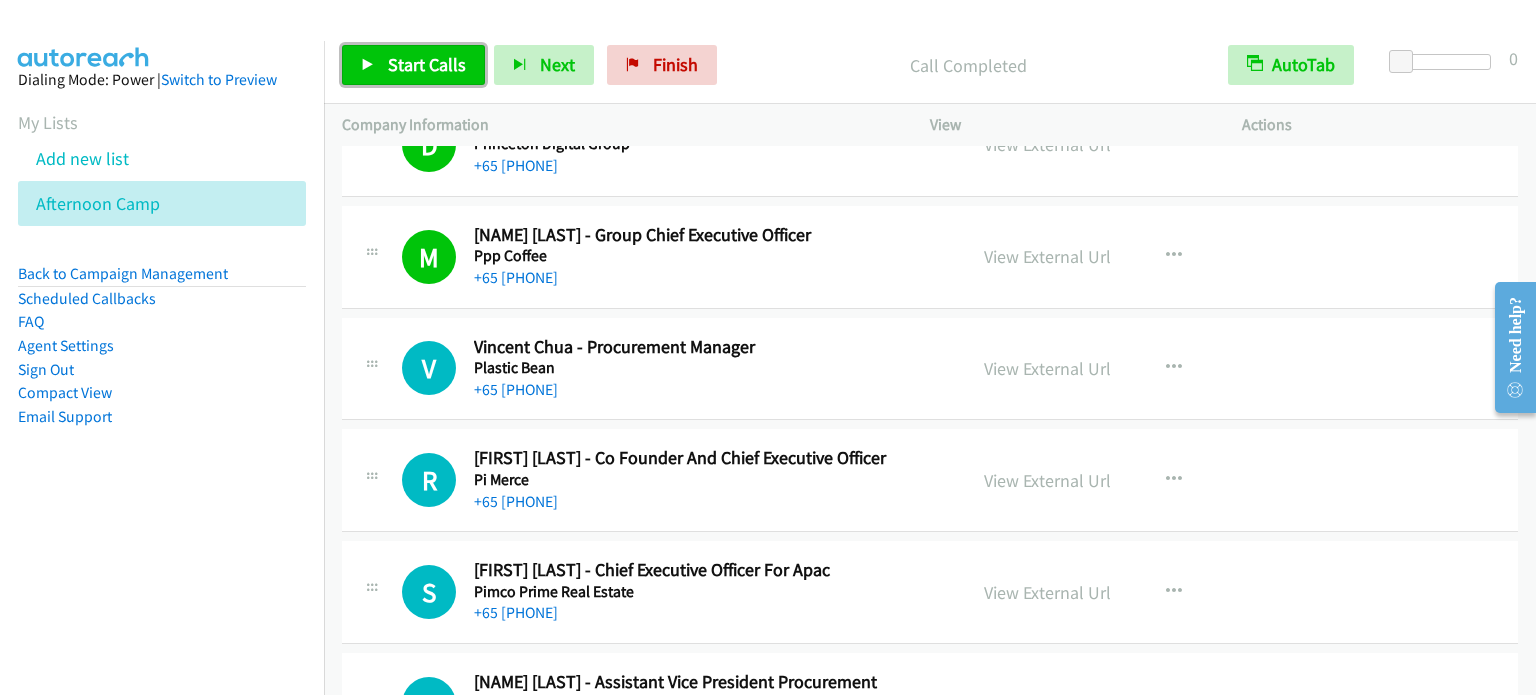 click on "Start Calls" at bounding box center [427, 64] 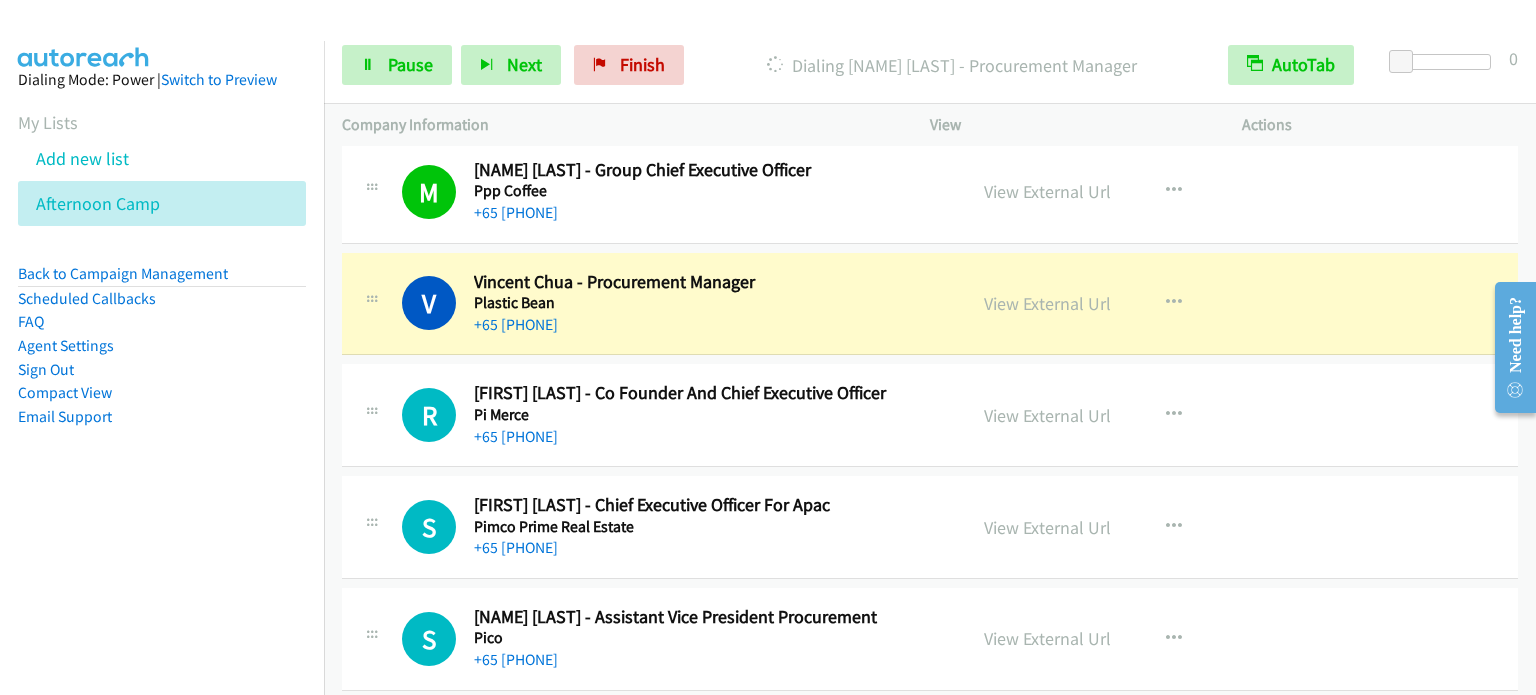 scroll, scrollTop: 5300, scrollLeft: 0, axis: vertical 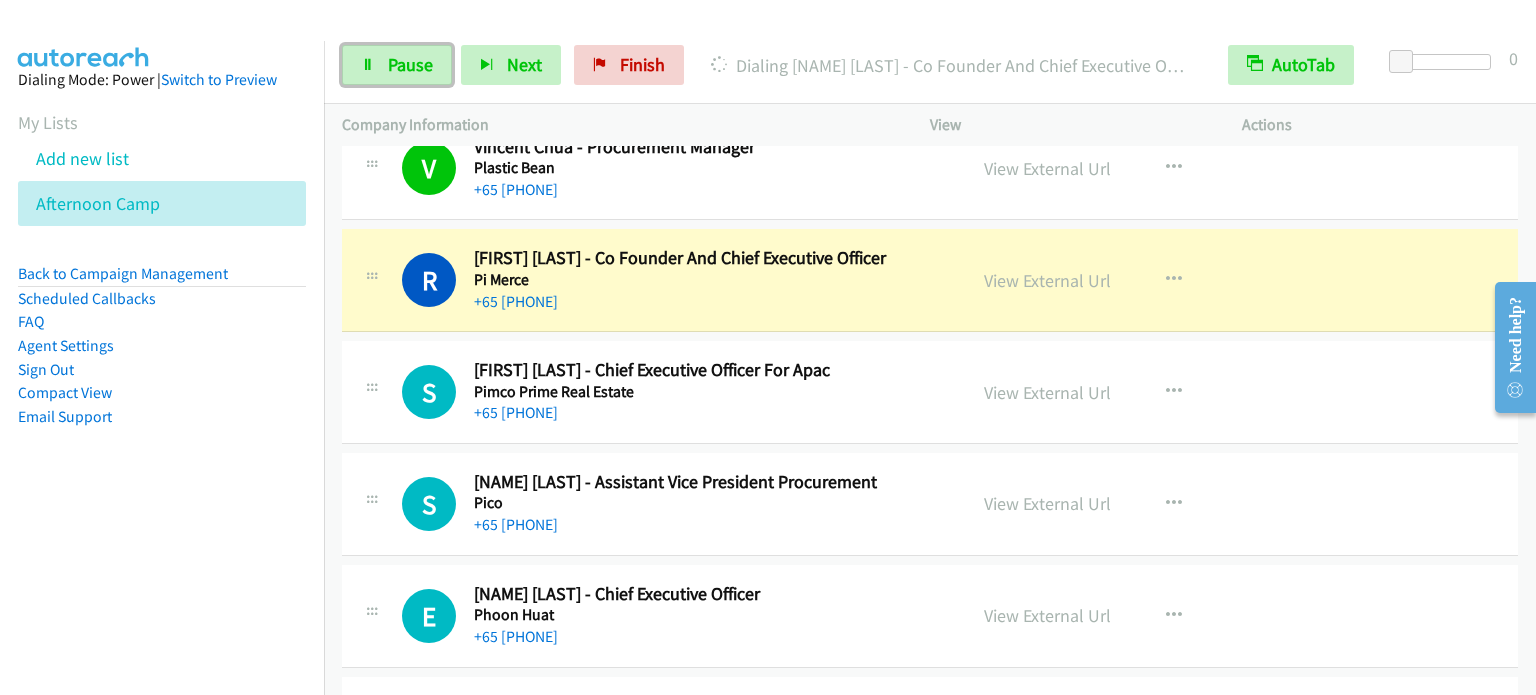 drag, startPoint x: 377, startPoint y: 57, endPoint x: 479, endPoint y: 3, distance: 115.41231 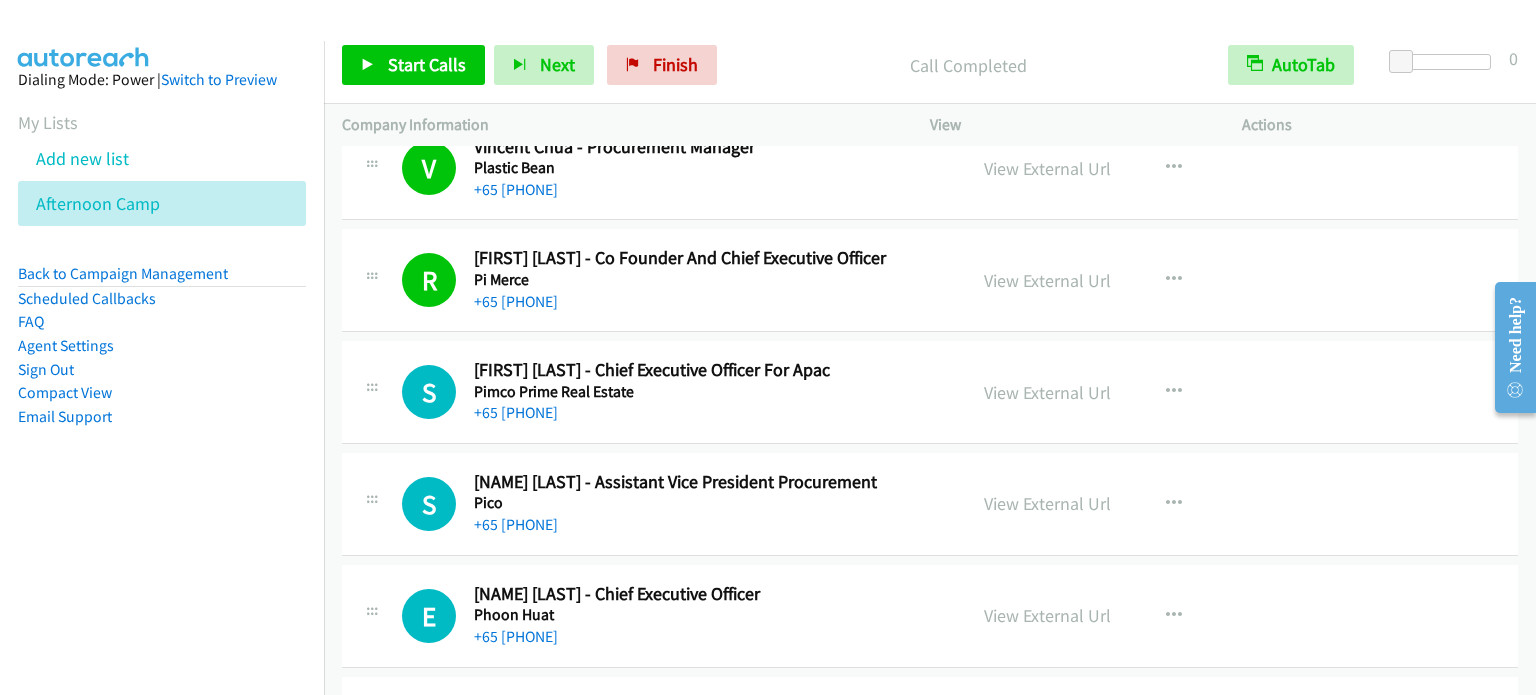 scroll, scrollTop: 5500, scrollLeft: 0, axis: vertical 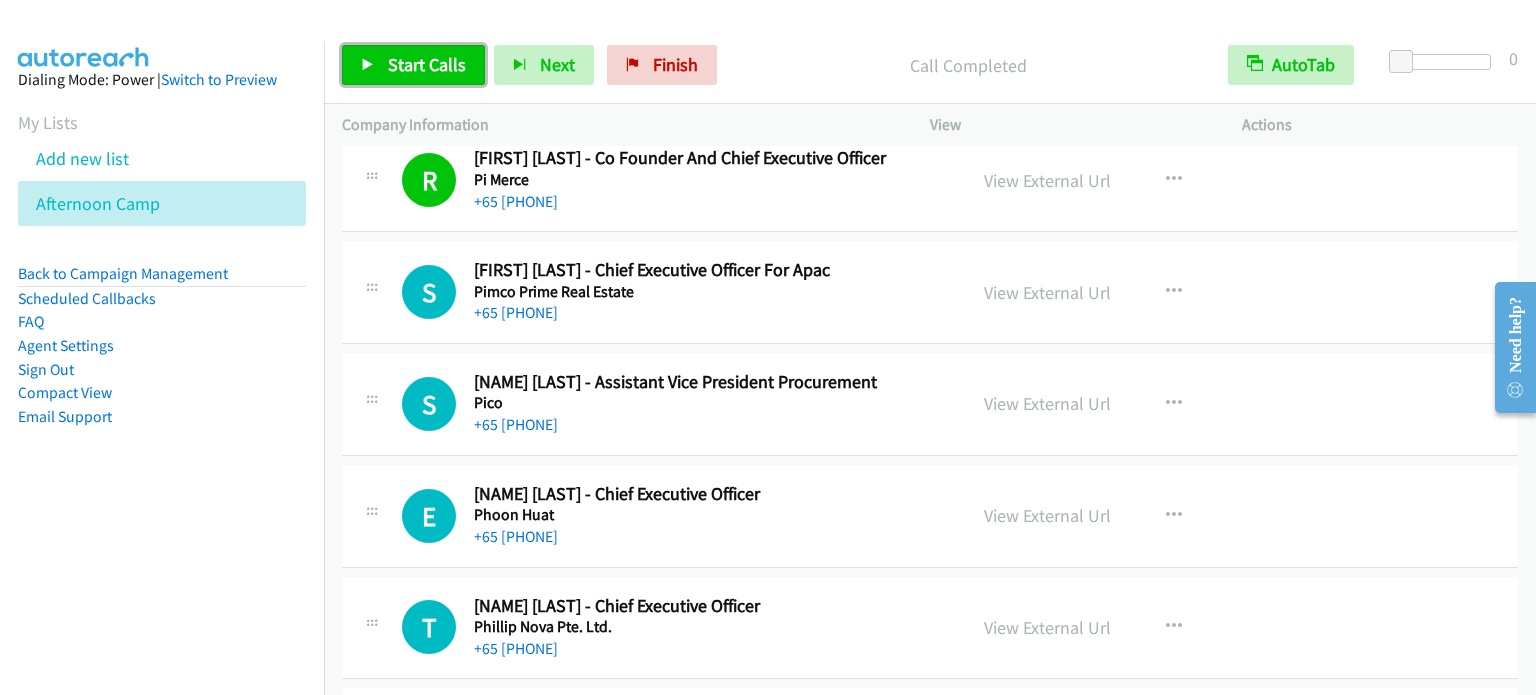 click on "Start Calls" at bounding box center [427, 64] 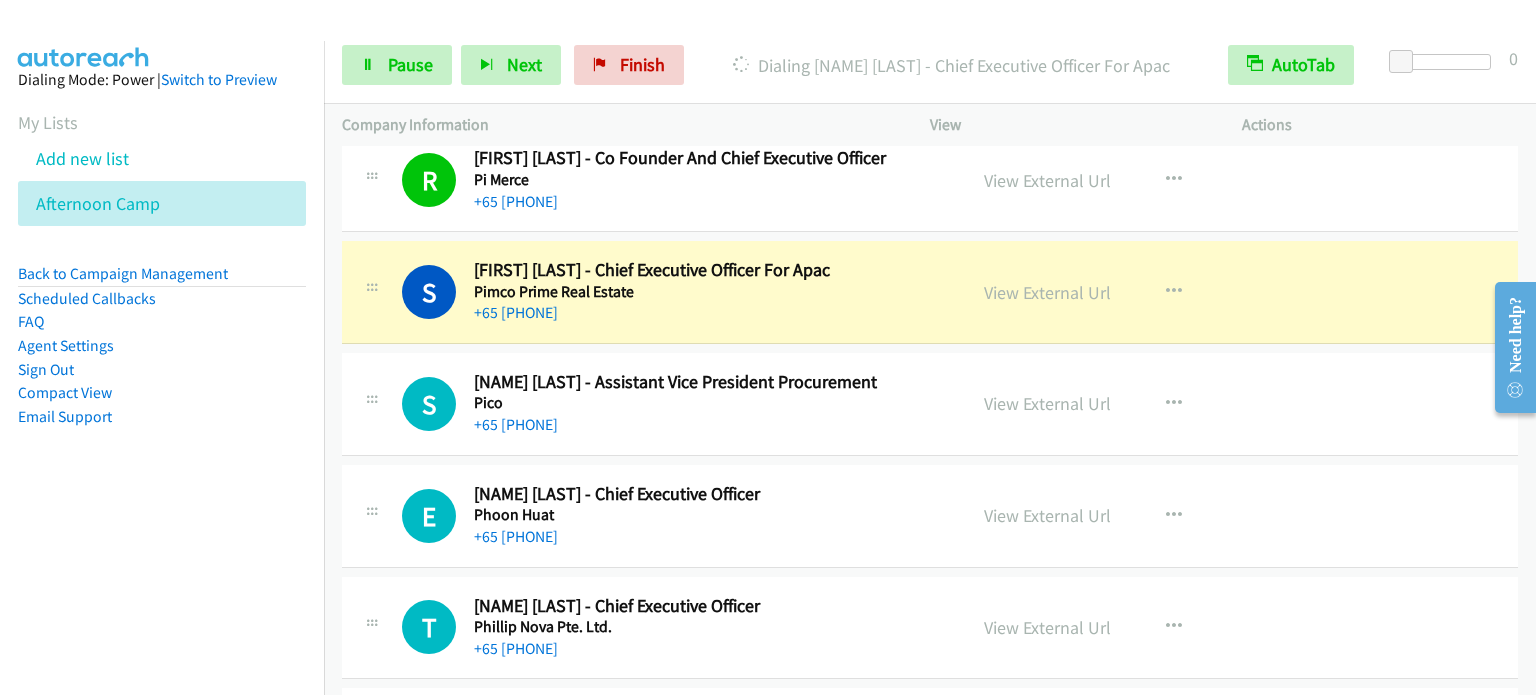 click on "S
Callback Scheduled
Scott Kim - Chief Executive Officer For Apac
Pimco Prime Real Estate
Asia/Singapore
+65 9839 0069
View External Url
View External Url
Schedule/Manage Callback
Start Calls Here
Remove from list
Add to do not call list
Reset Call Status" at bounding box center [930, 293] 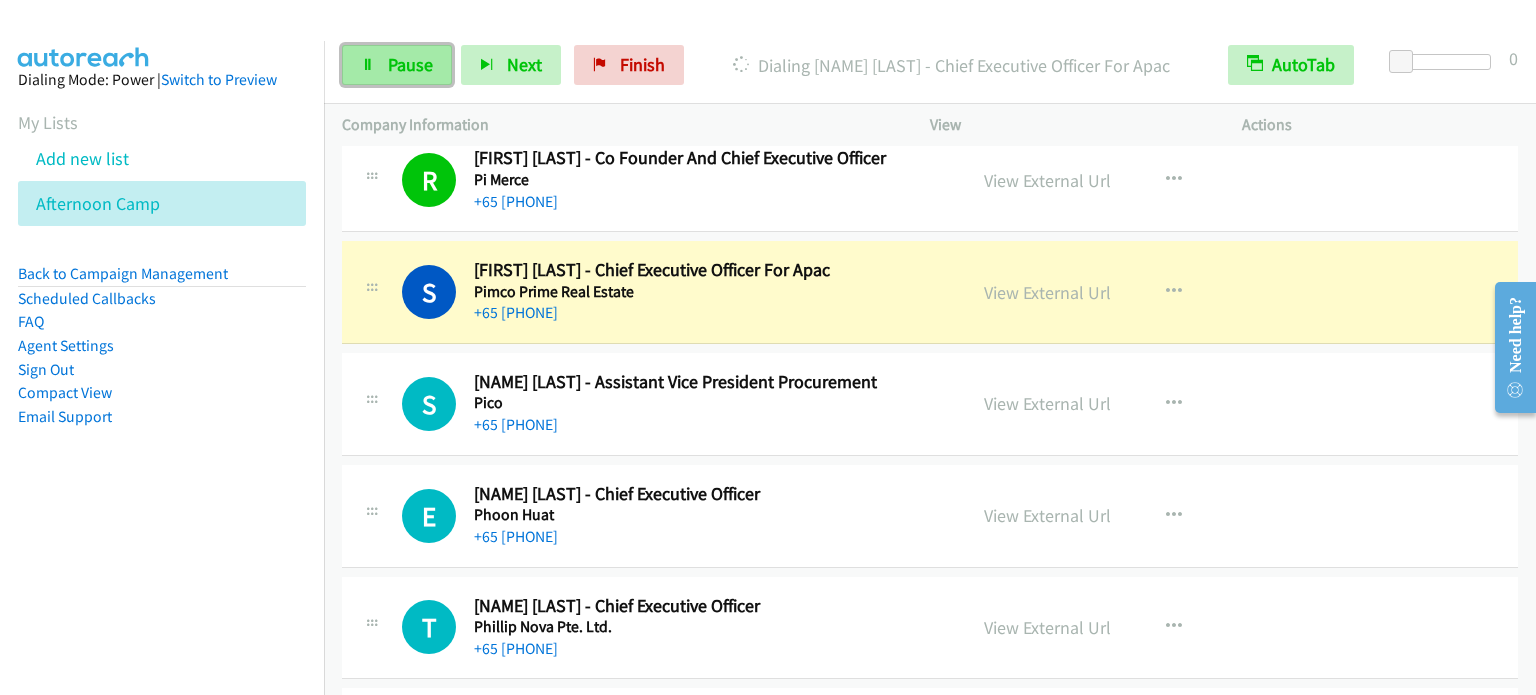 click on "Pause" at bounding box center [397, 65] 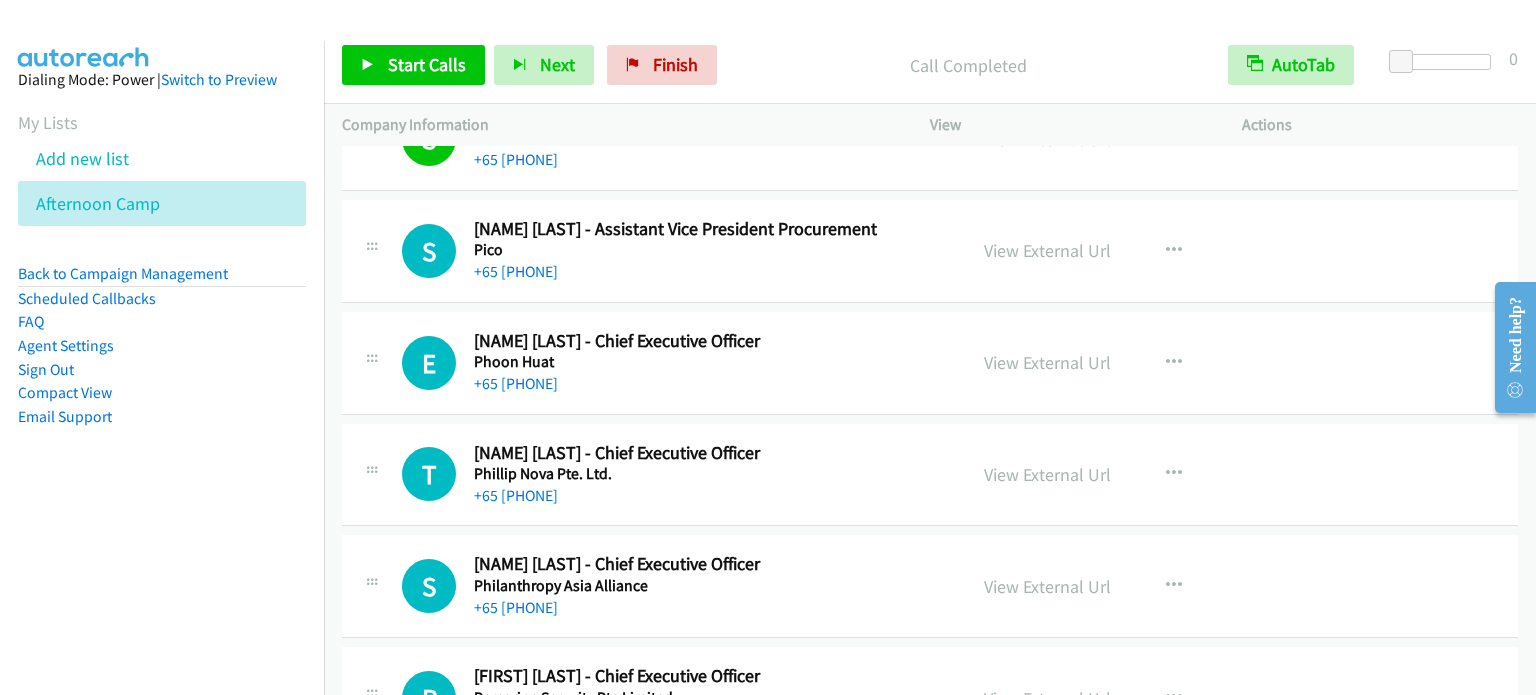 scroll, scrollTop: 5700, scrollLeft: 0, axis: vertical 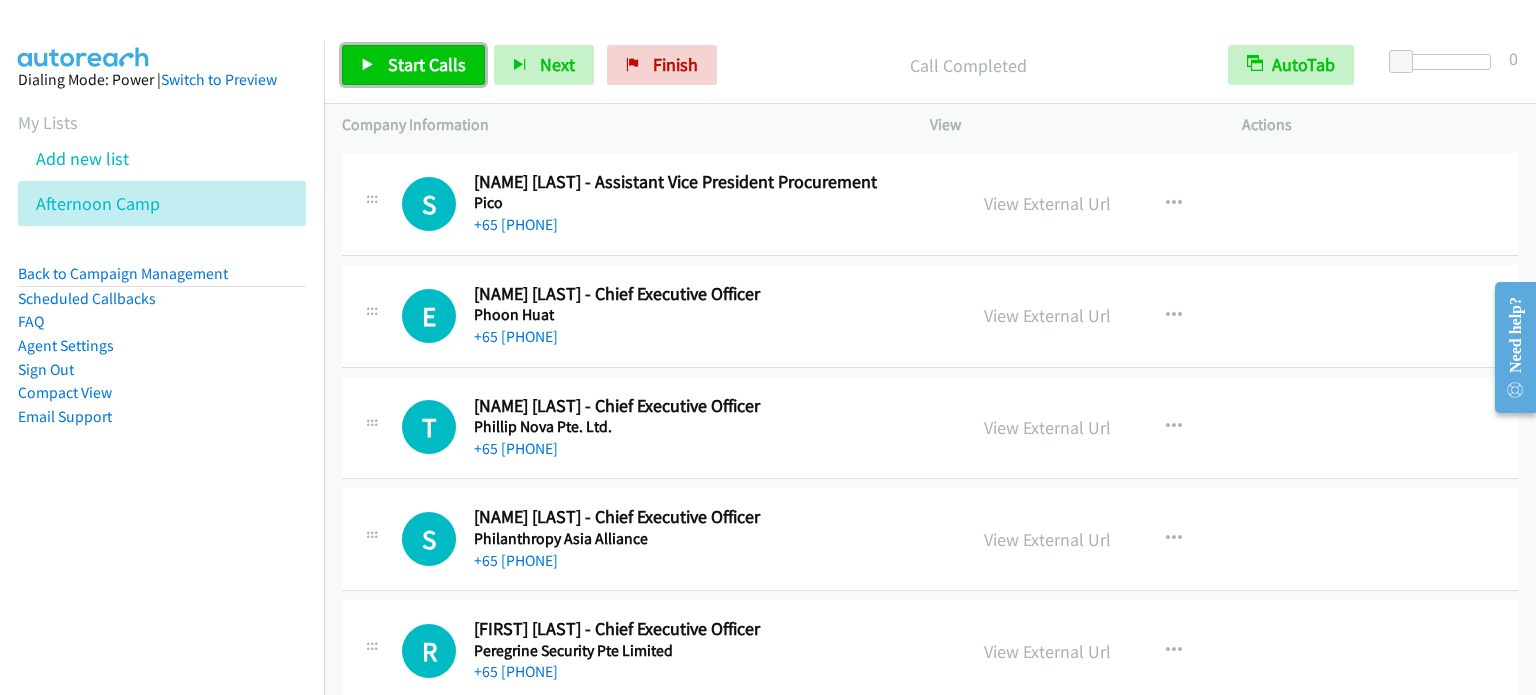 click on "Start Calls" at bounding box center [427, 64] 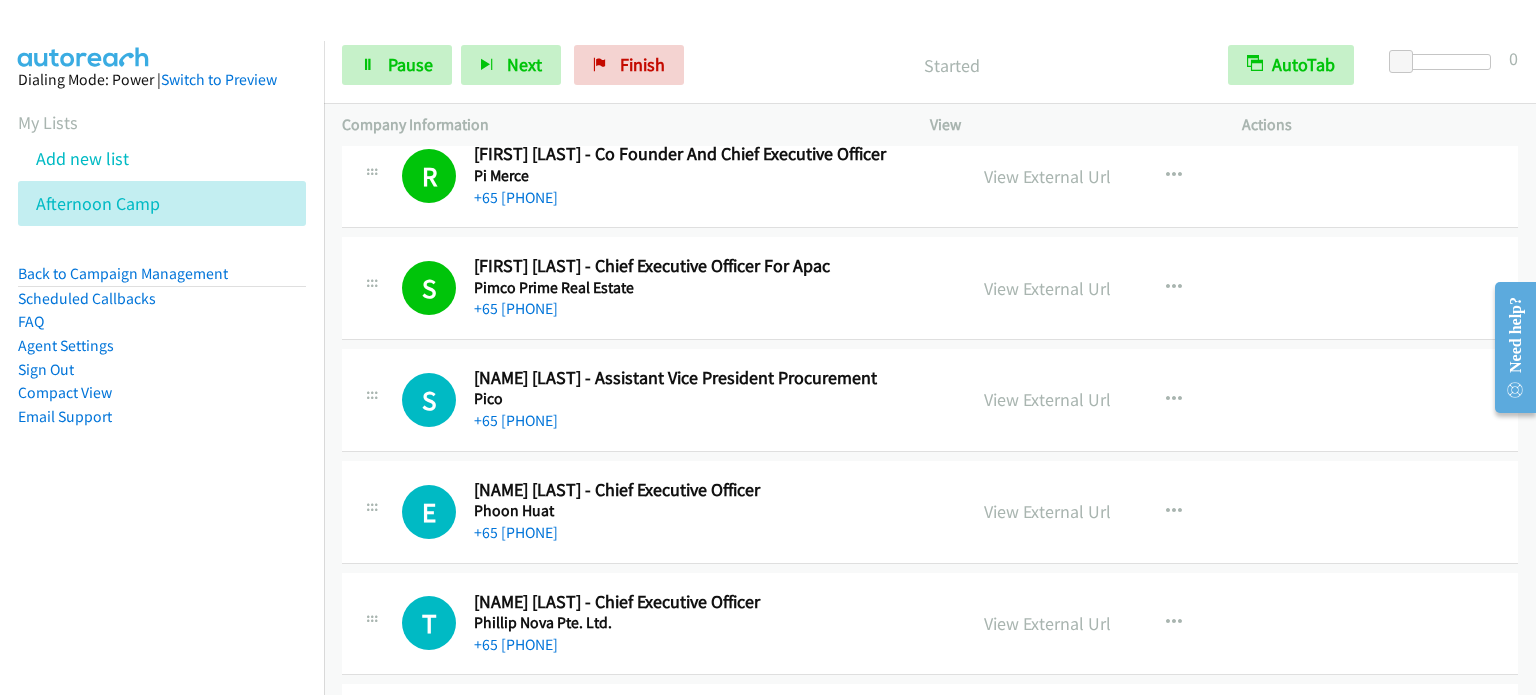 scroll, scrollTop: 5500, scrollLeft: 0, axis: vertical 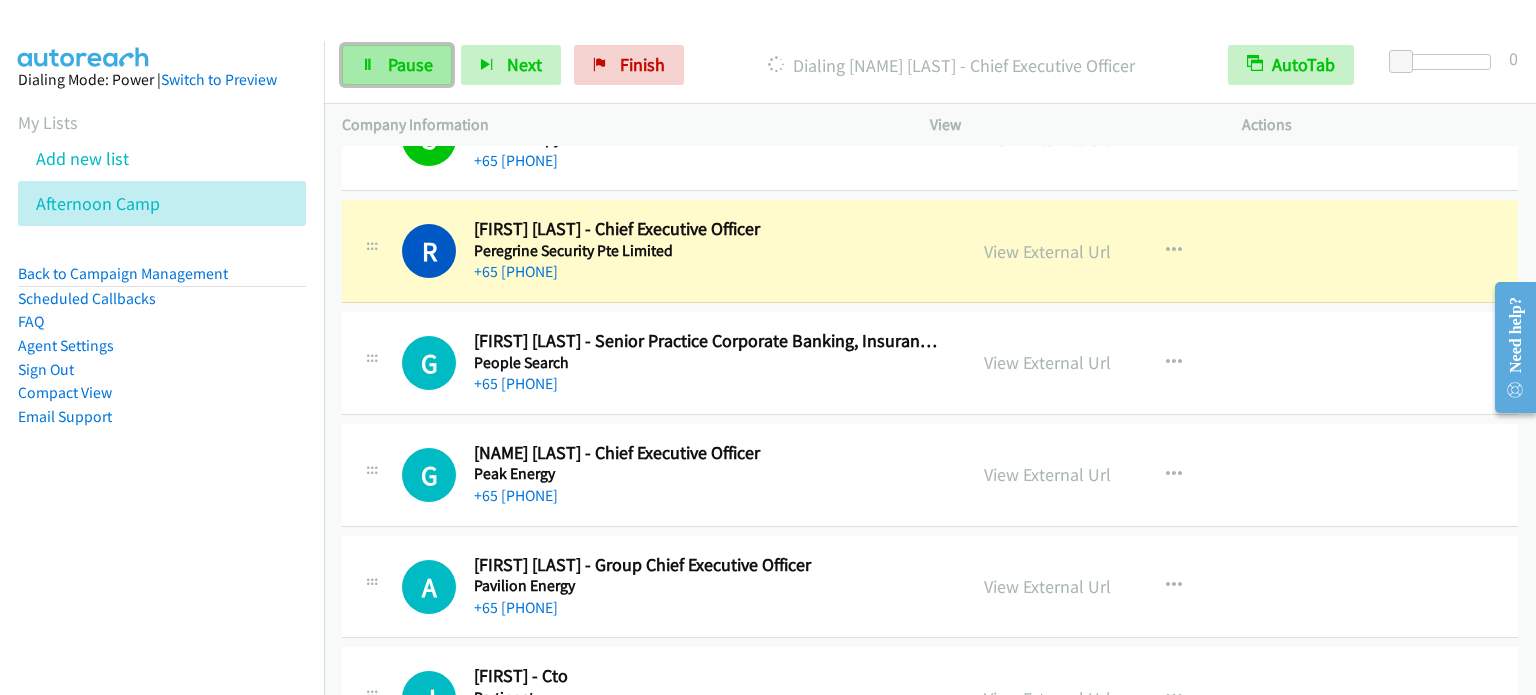 click on "Pause" at bounding box center (410, 64) 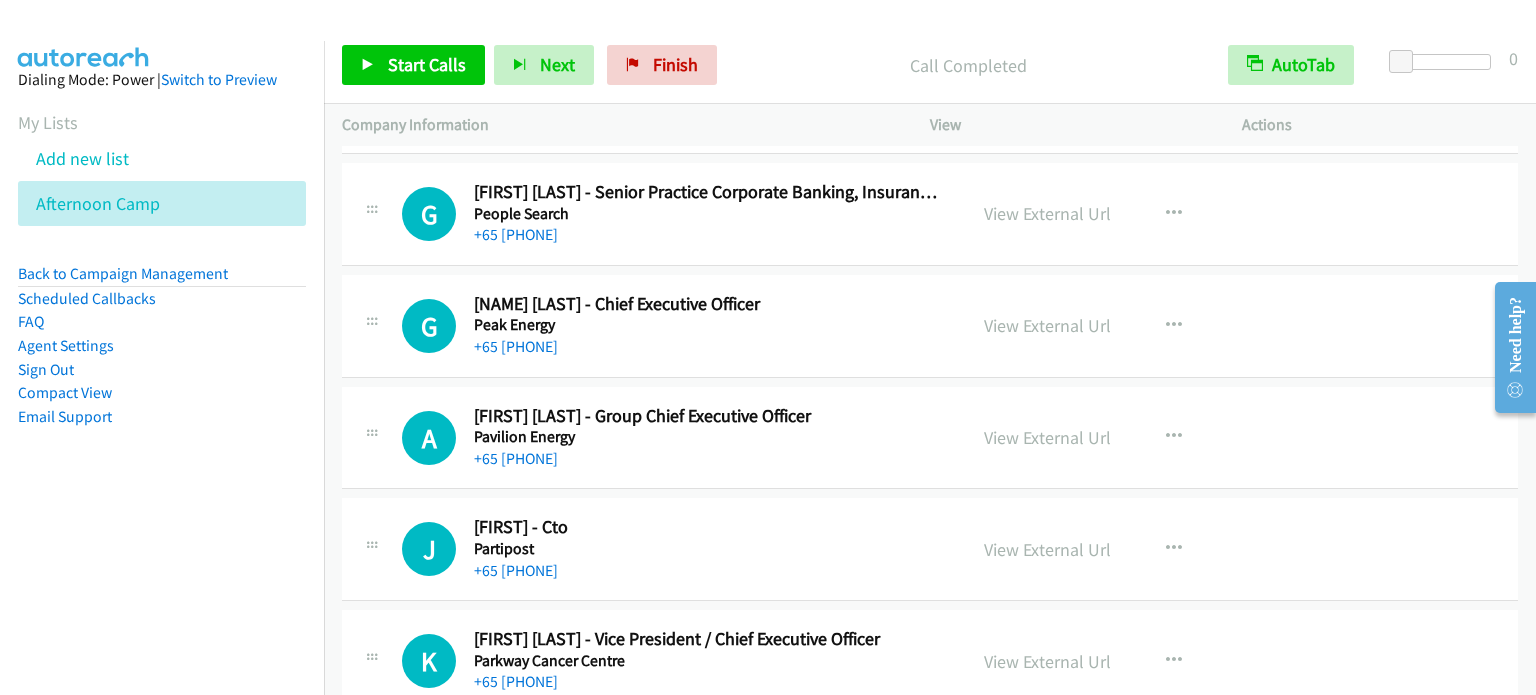 scroll, scrollTop: 6300, scrollLeft: 0, axis: vertical 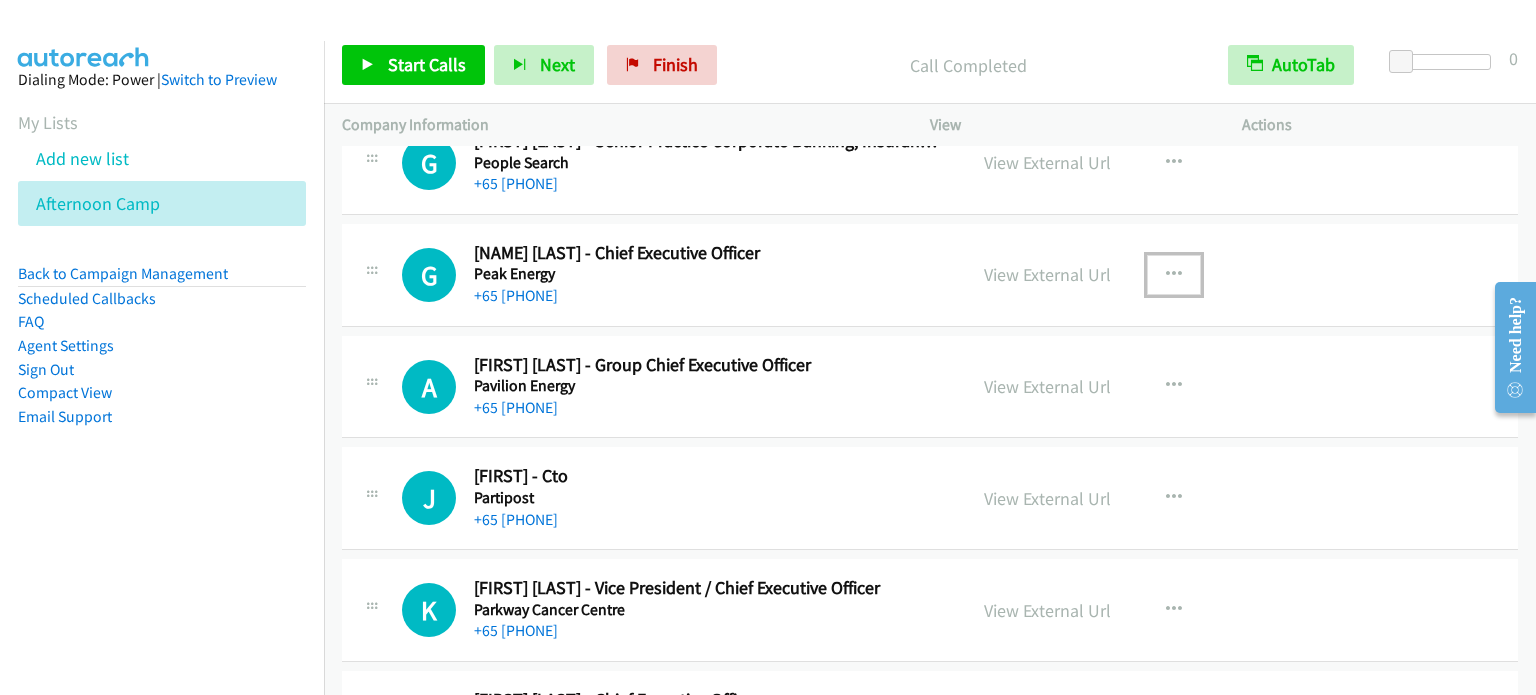 drag, startPoint x: 1172, startPoint y: 263, endPoint x: 1158, endPoint y: 291, distance: 31.304953 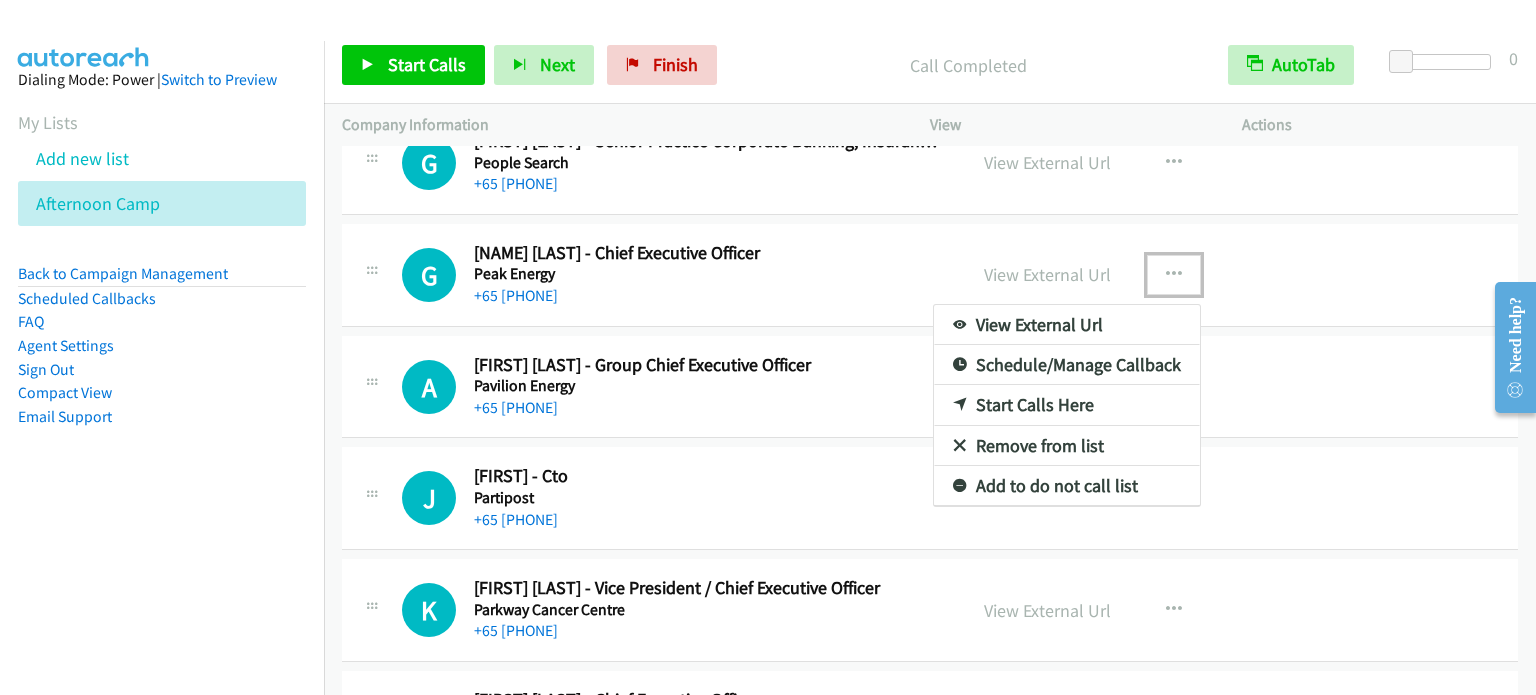 click on "Start Calls Here" at bounding box center [1067, 405] 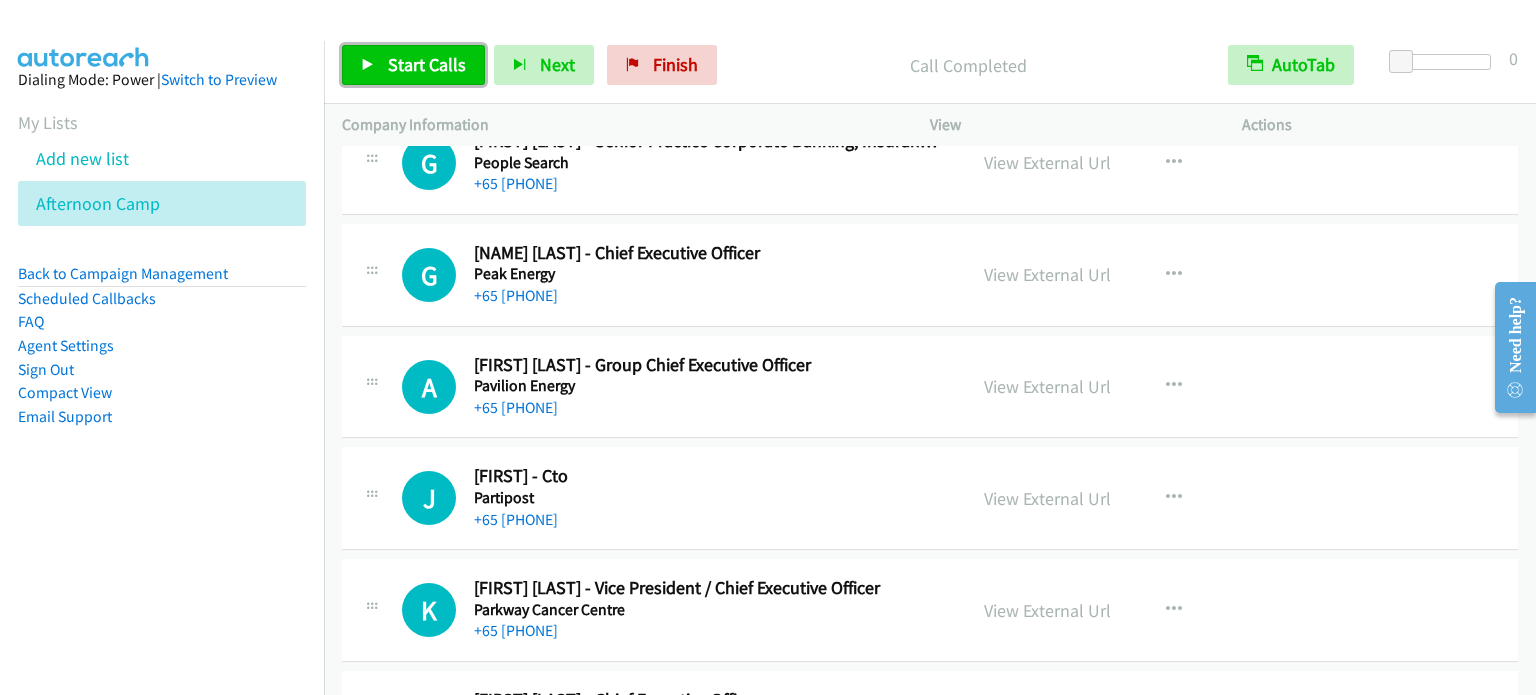 click on "Start Calls" at bounding box center (427, 64) 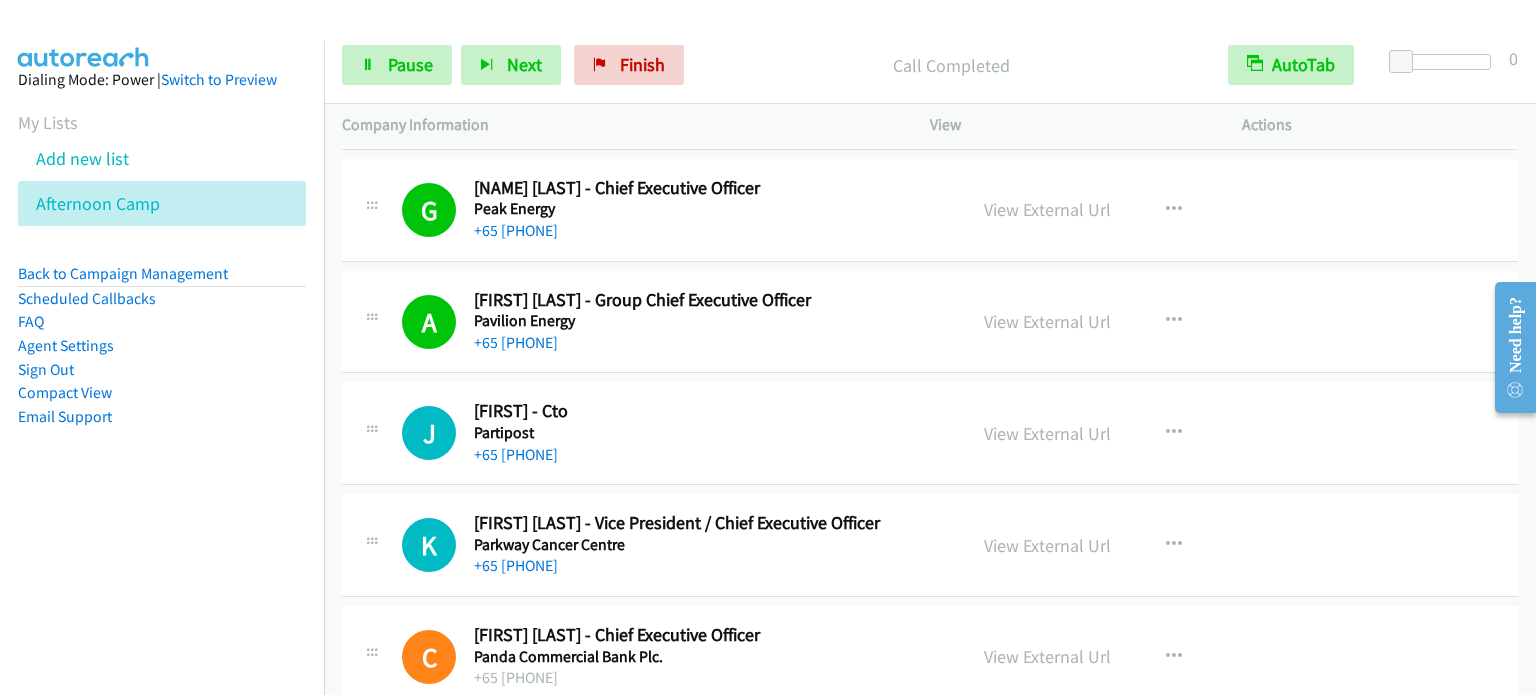 scroll, scrollTop: 6400, scrollLeft: 0, axis: vertical 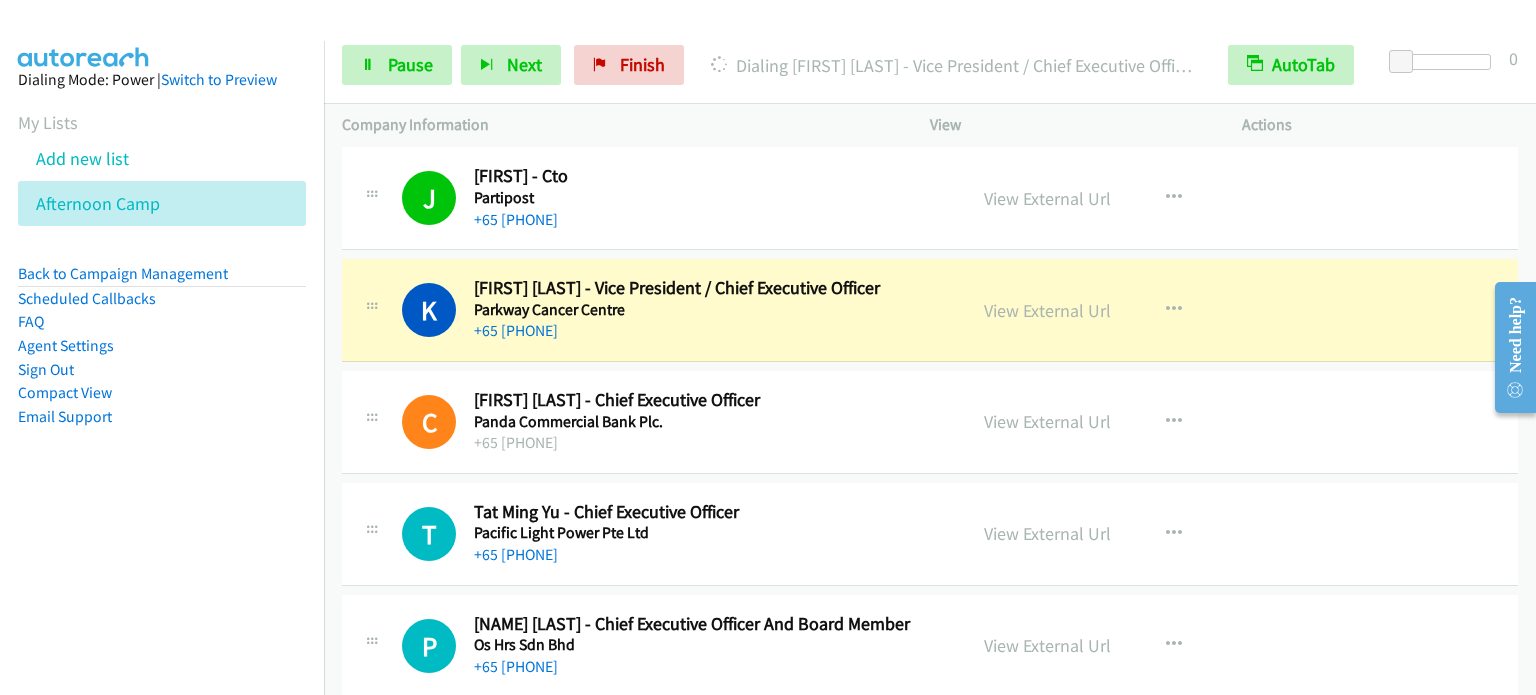 drag, startPoint x: 328, startPoint y: 279, endPoint x: 1080, endPoint y: 582, distance: 810.7484 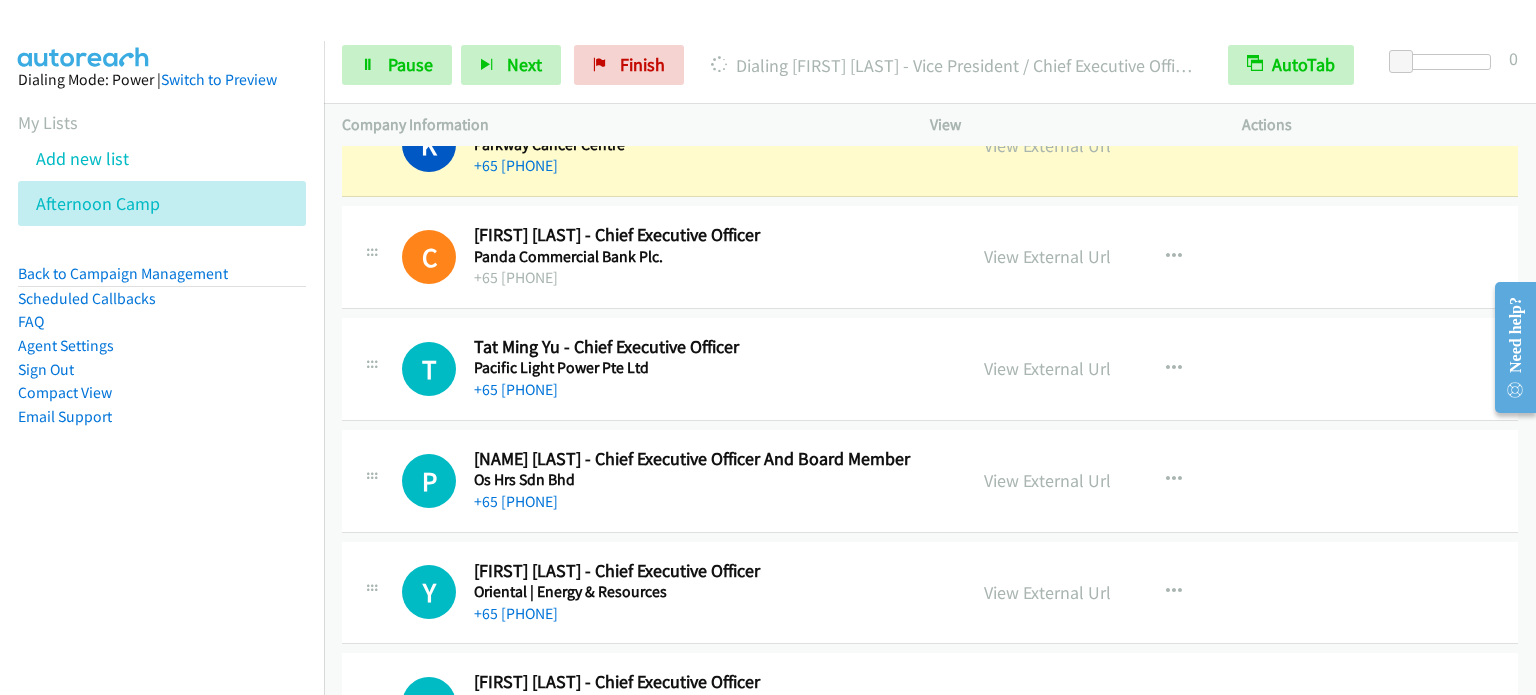 scroll, scrollTop: 6800, scrollLeft: 0, axis: vertical 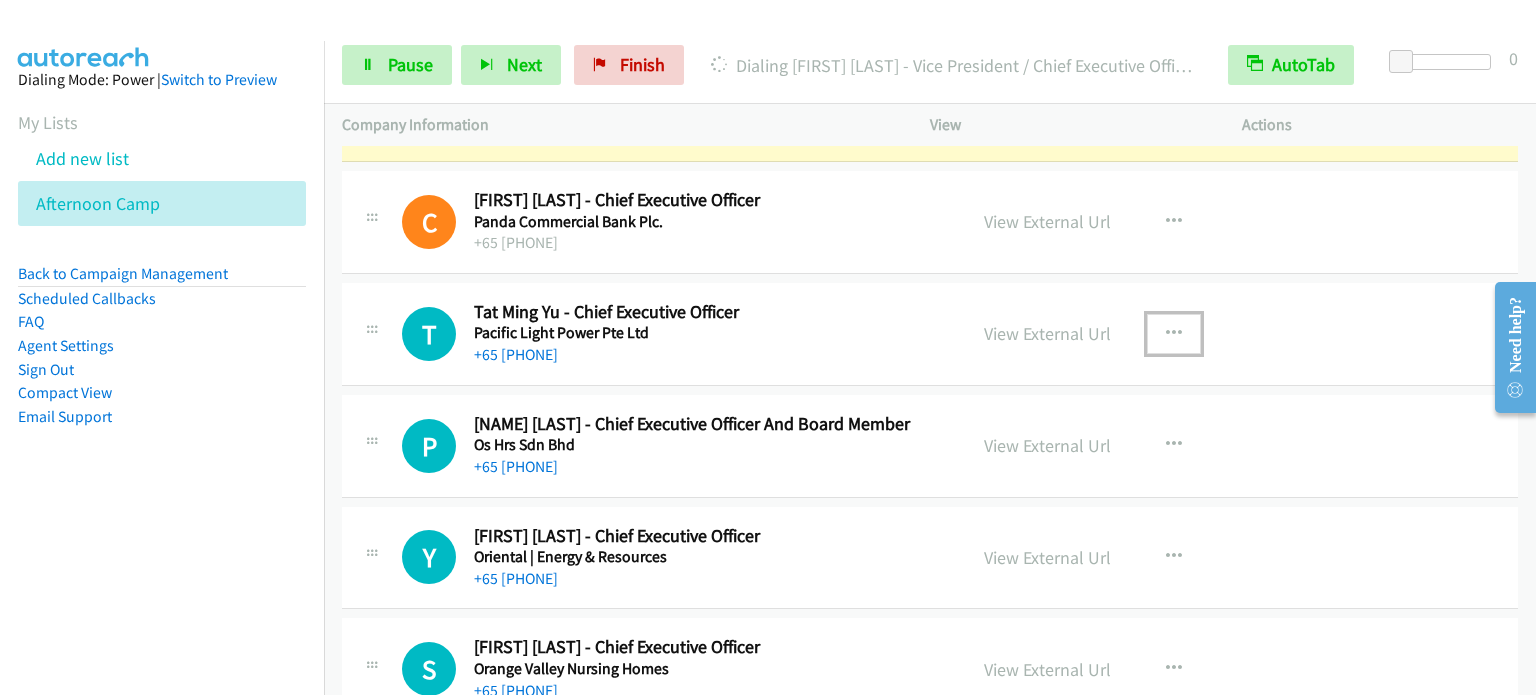 click at bounding box center [1174, 334] 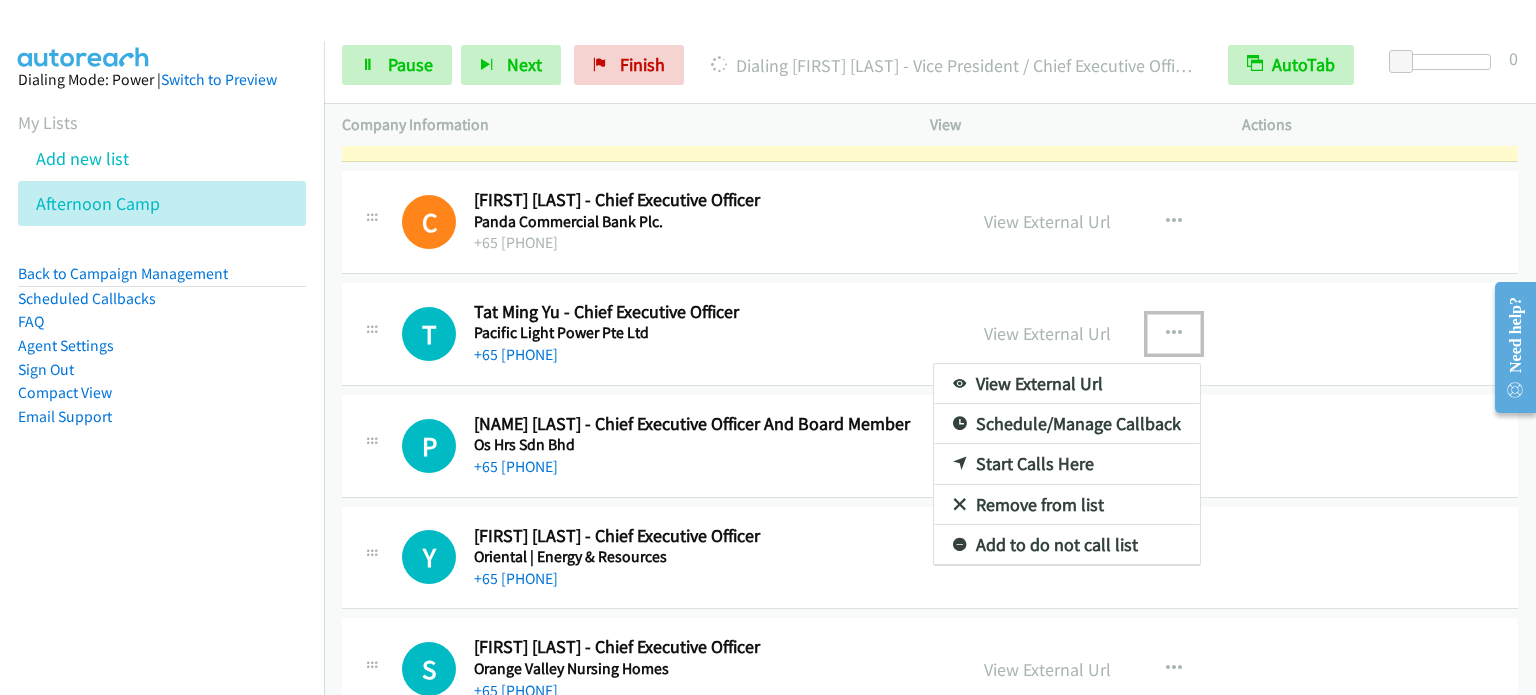 click on "Start Calls Here" at bounding box center [1067, 464] 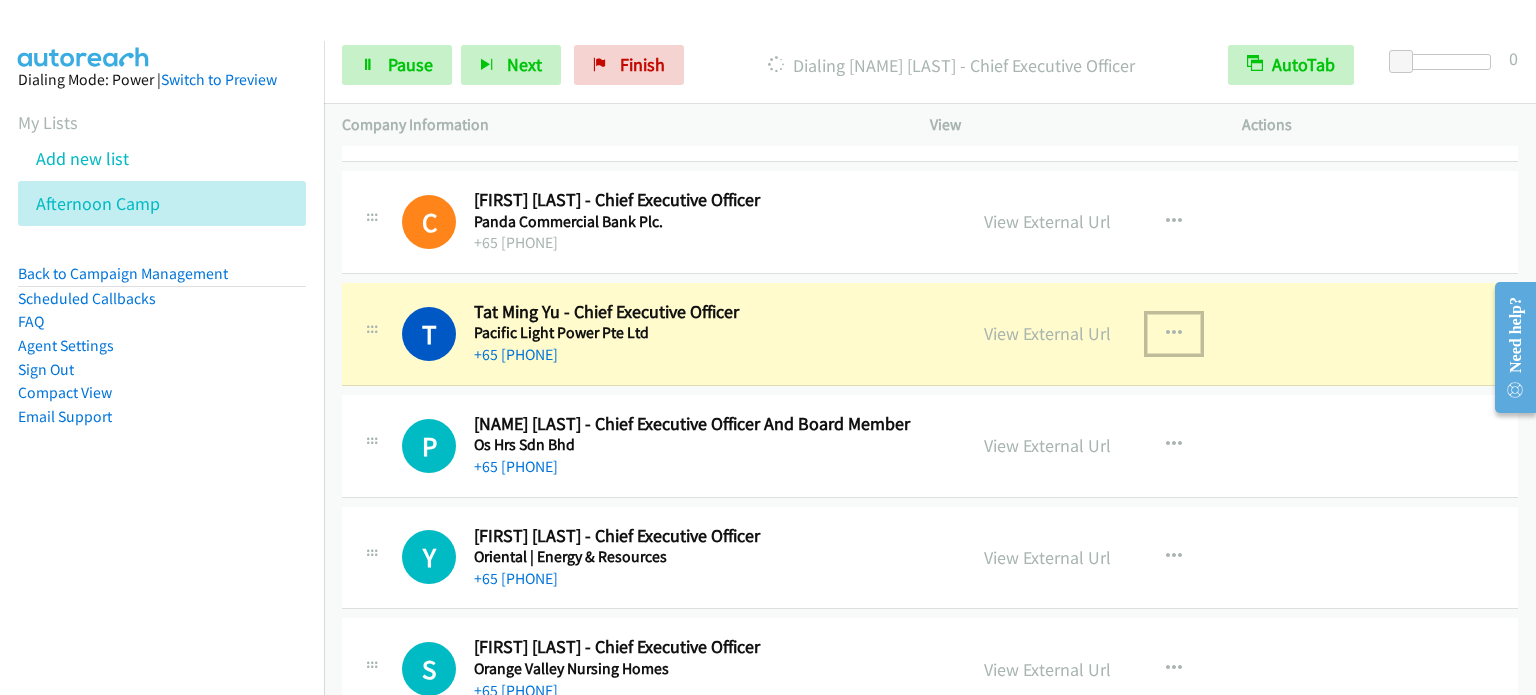 drag, startPoint x: 331, startPoint y: 288, endPoint x: 646, endPoint y: 33, distance: 405.27768 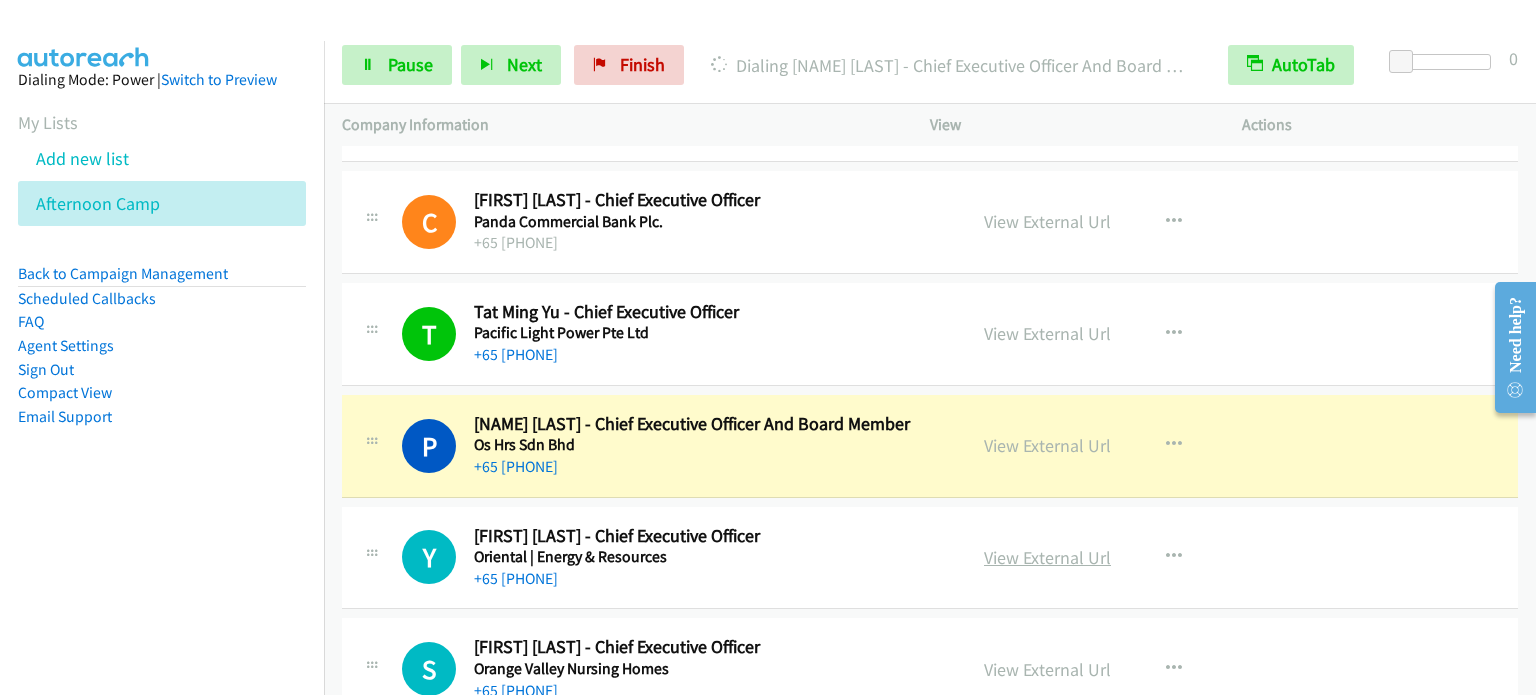 scroll, scrollTop: 7000, scrollLeft: 0, axis: vertical 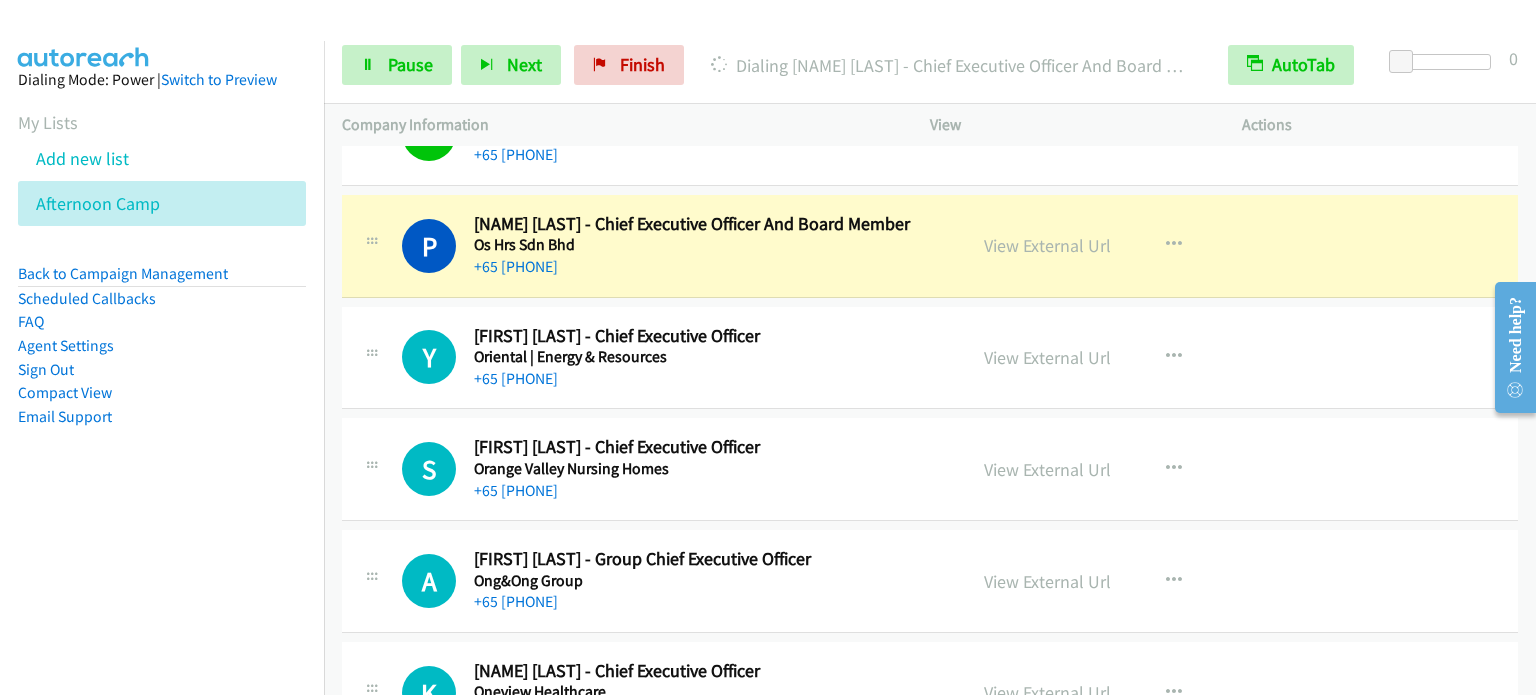 drag, startPoint x: 328, startPoint y: 199, endPoint x: 1063, endPoint y: 318, distance: 744.57104 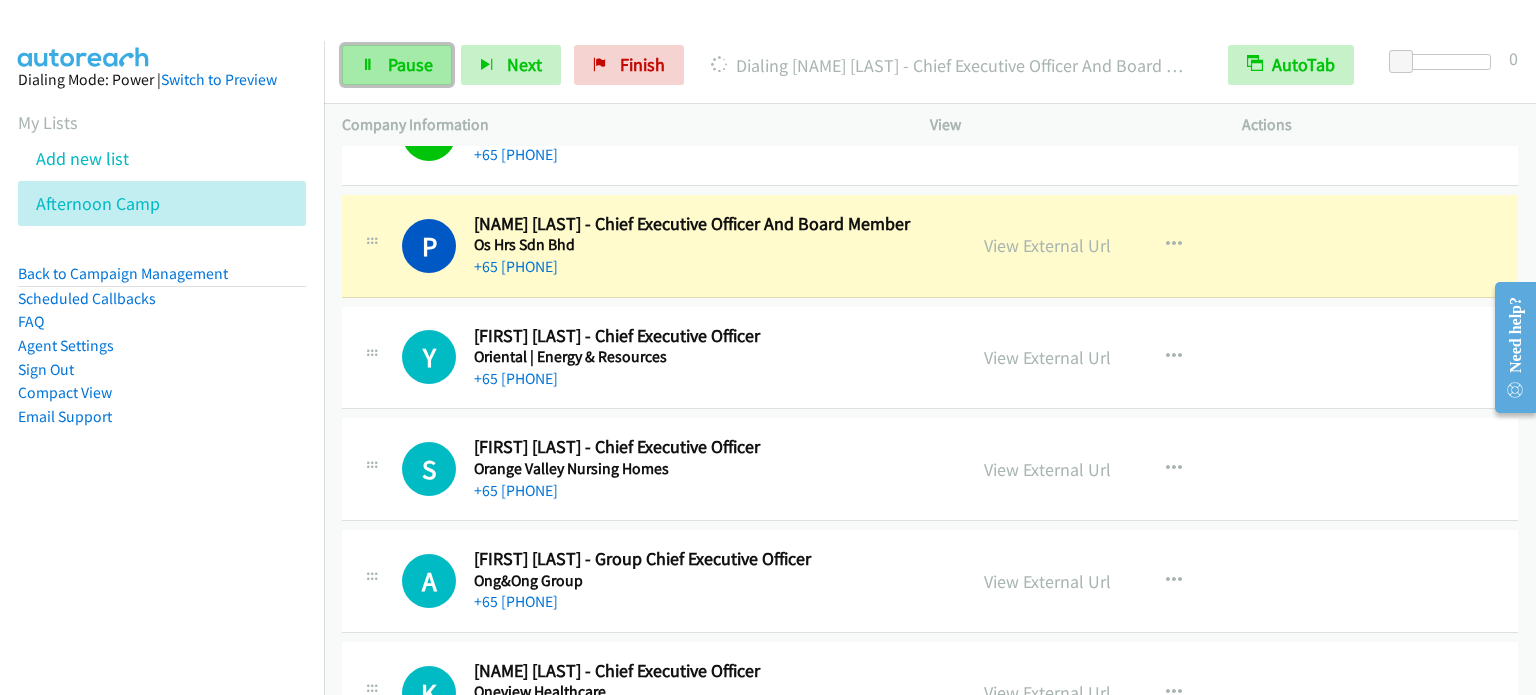 click on "Pause" at bounding box center [410, 64] 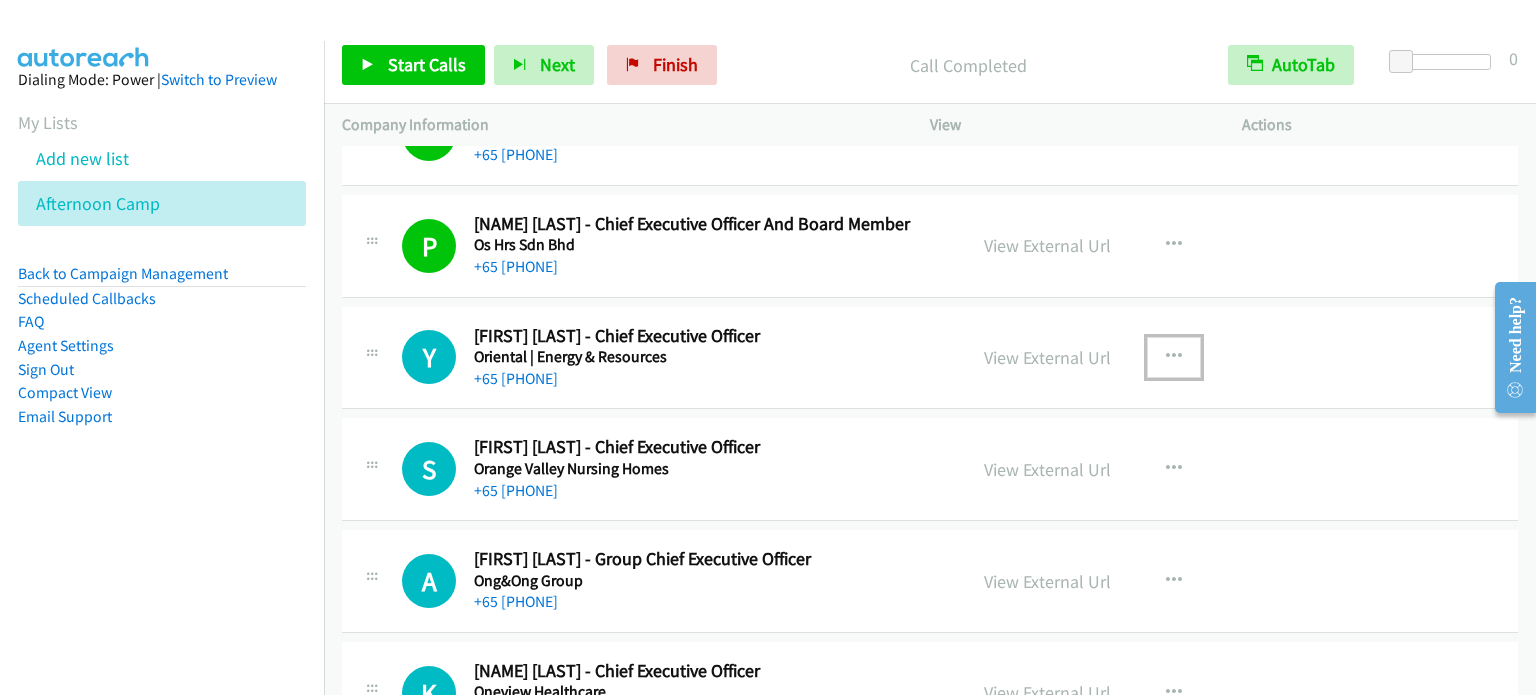 click at bounding box center (1174, 357) 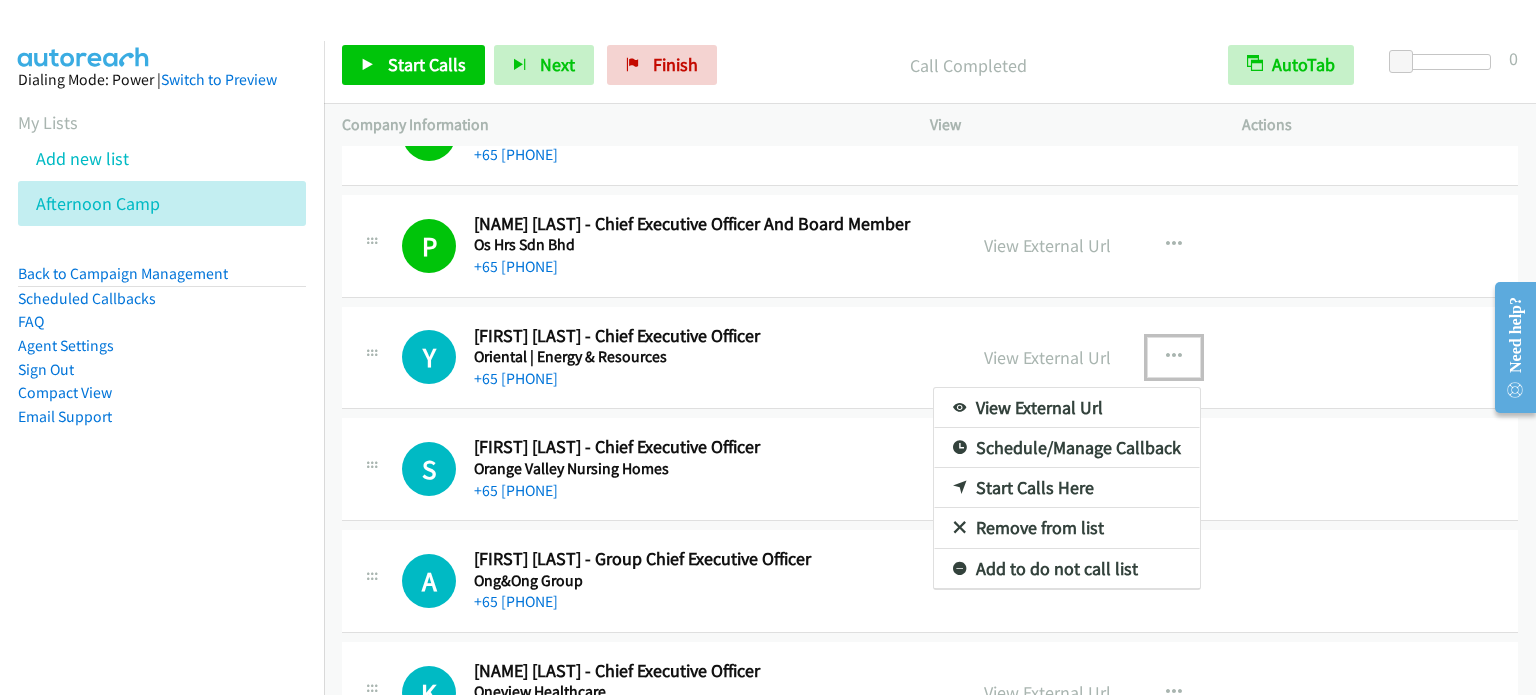 click on "Start Calls Here" at bounding box center [1067, 488] 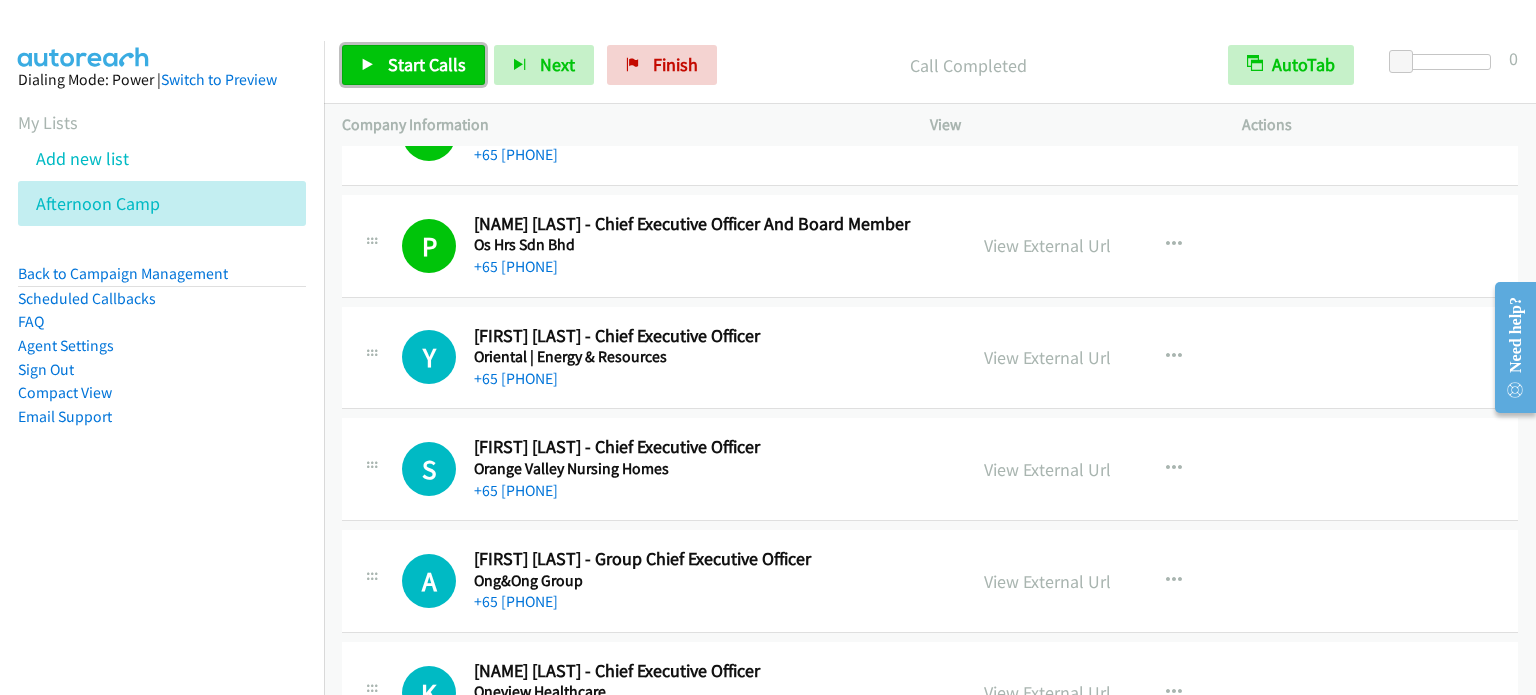 click on "Start Calls" at bounding box center [413, 65] 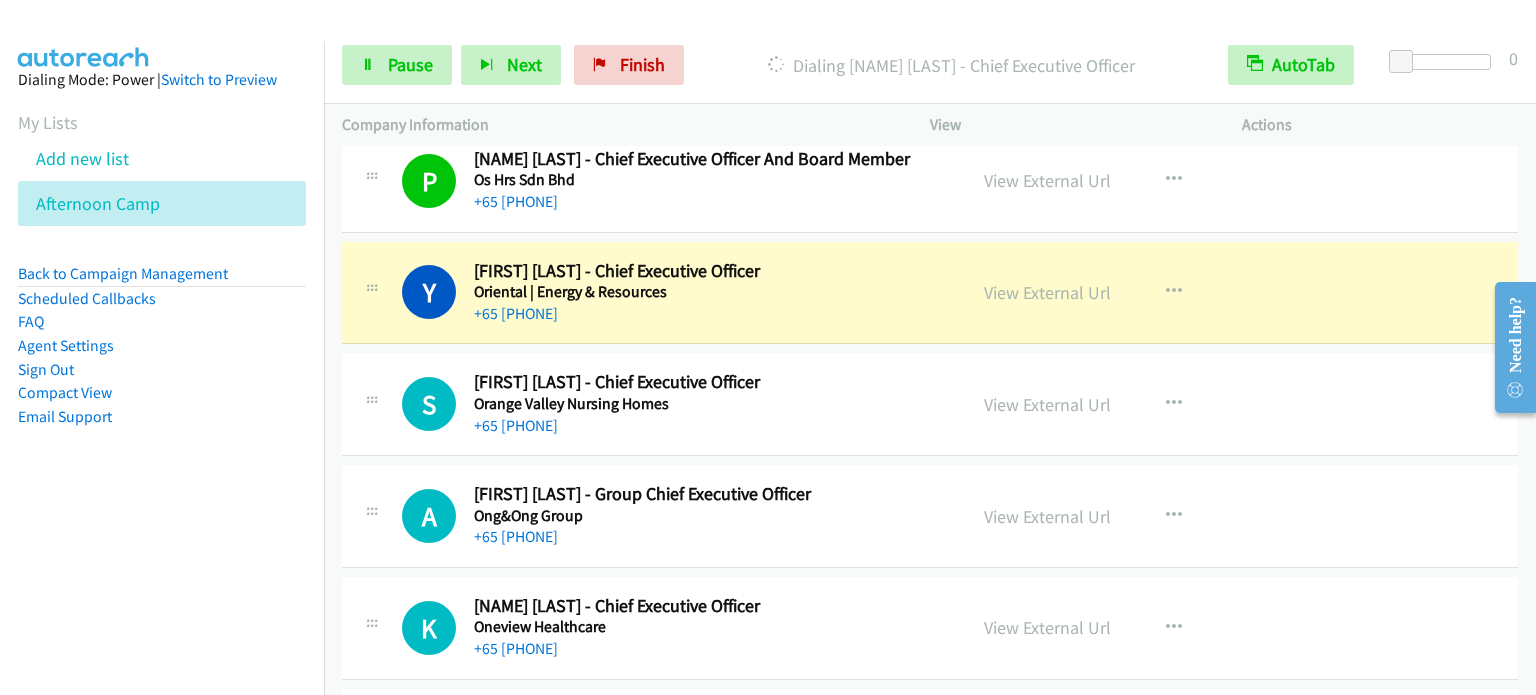scroll, scrollTop: 7100, scrollLeft: 0, axis: vertical 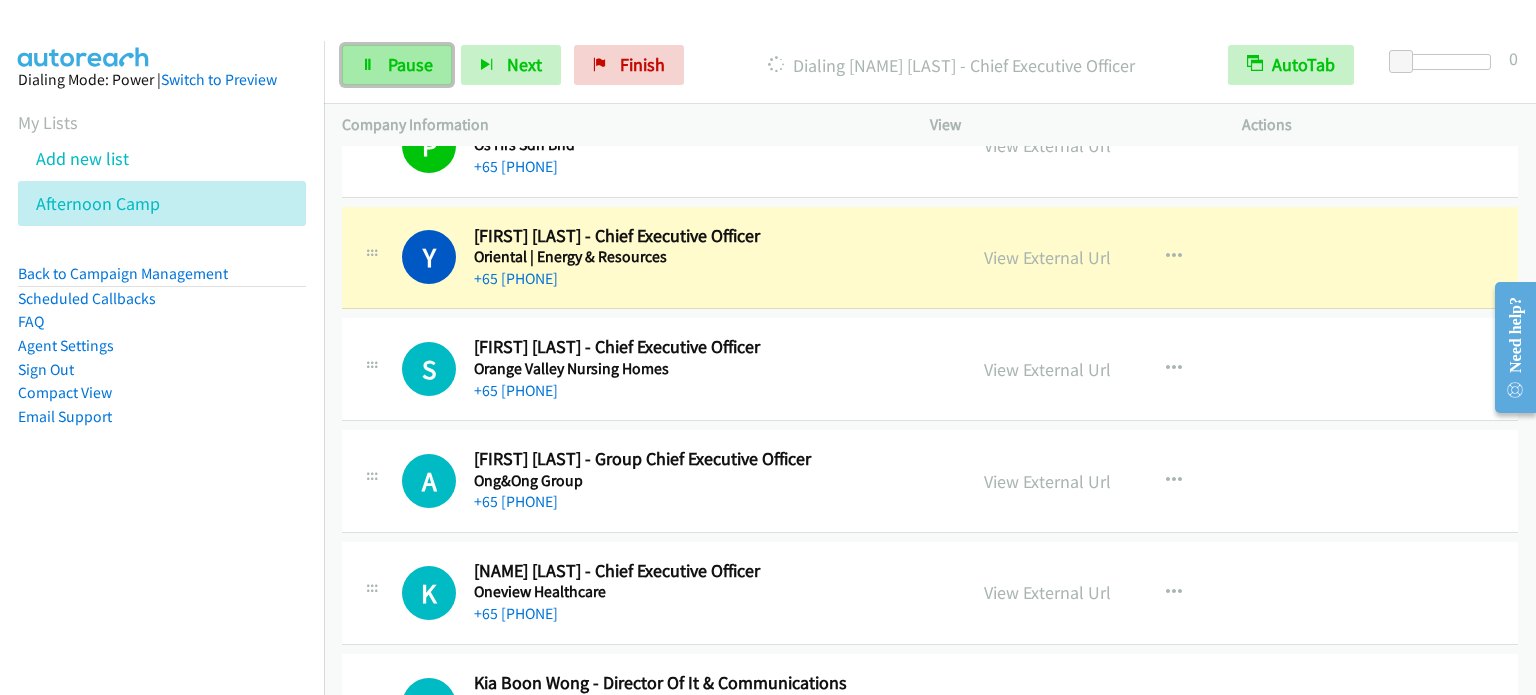 click on "Pause" at bounding box center [410, 64] 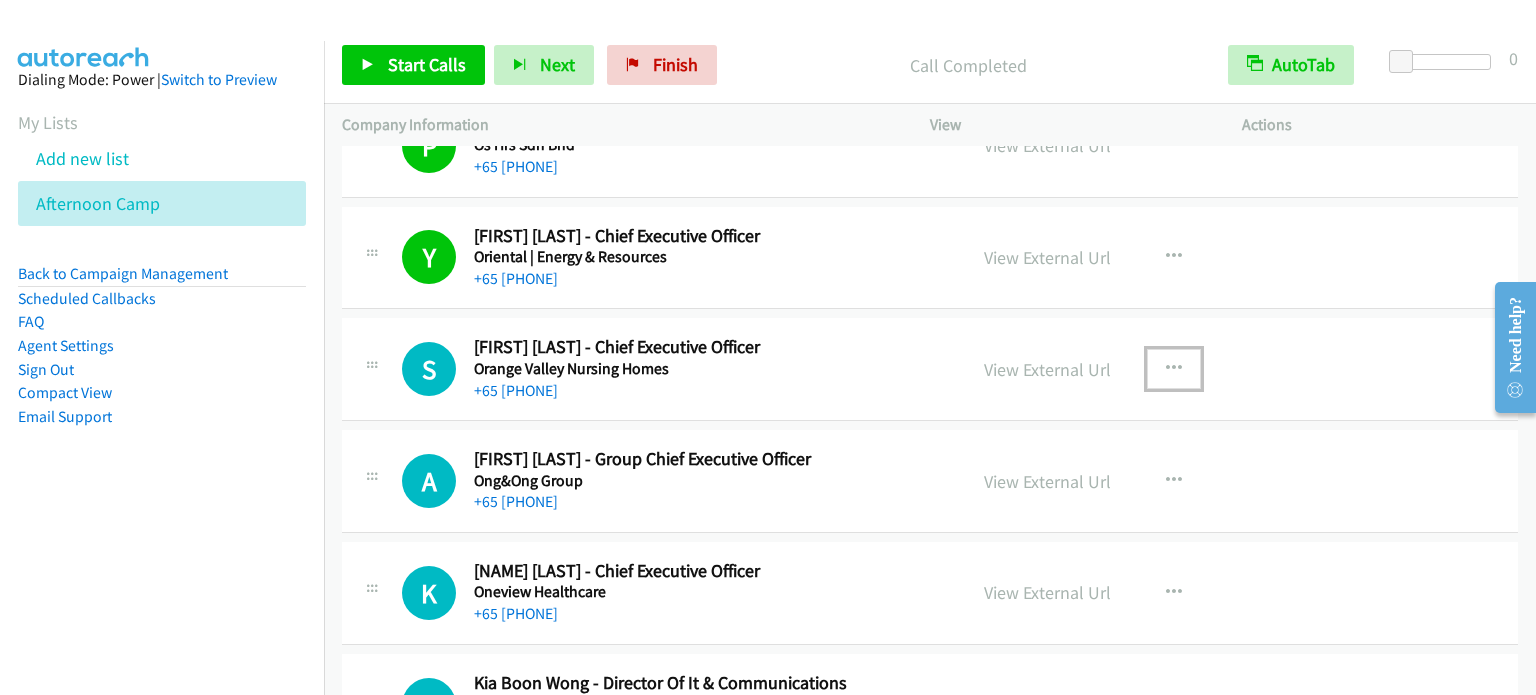 click at bounding box center (1174, 369) 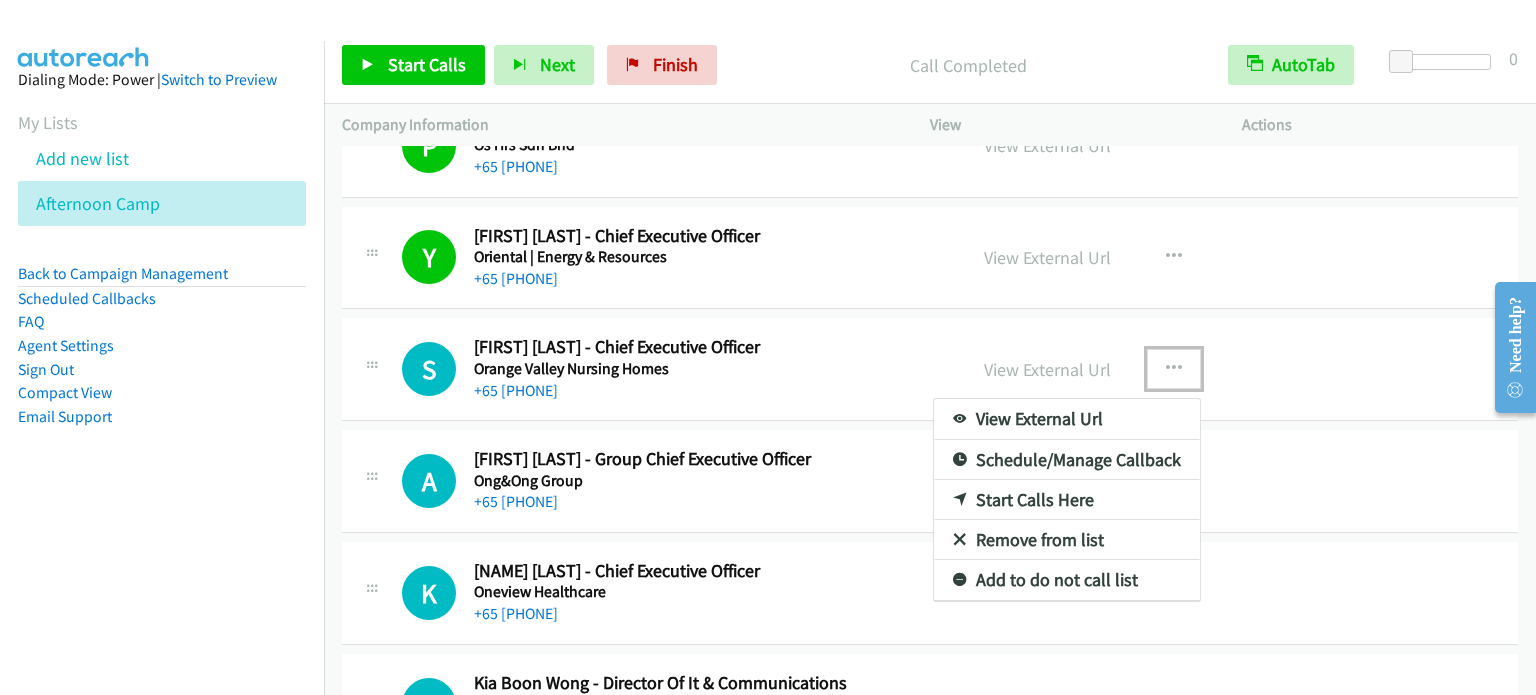 click on "Start Calls Here" at bounding box center [1067, 500] 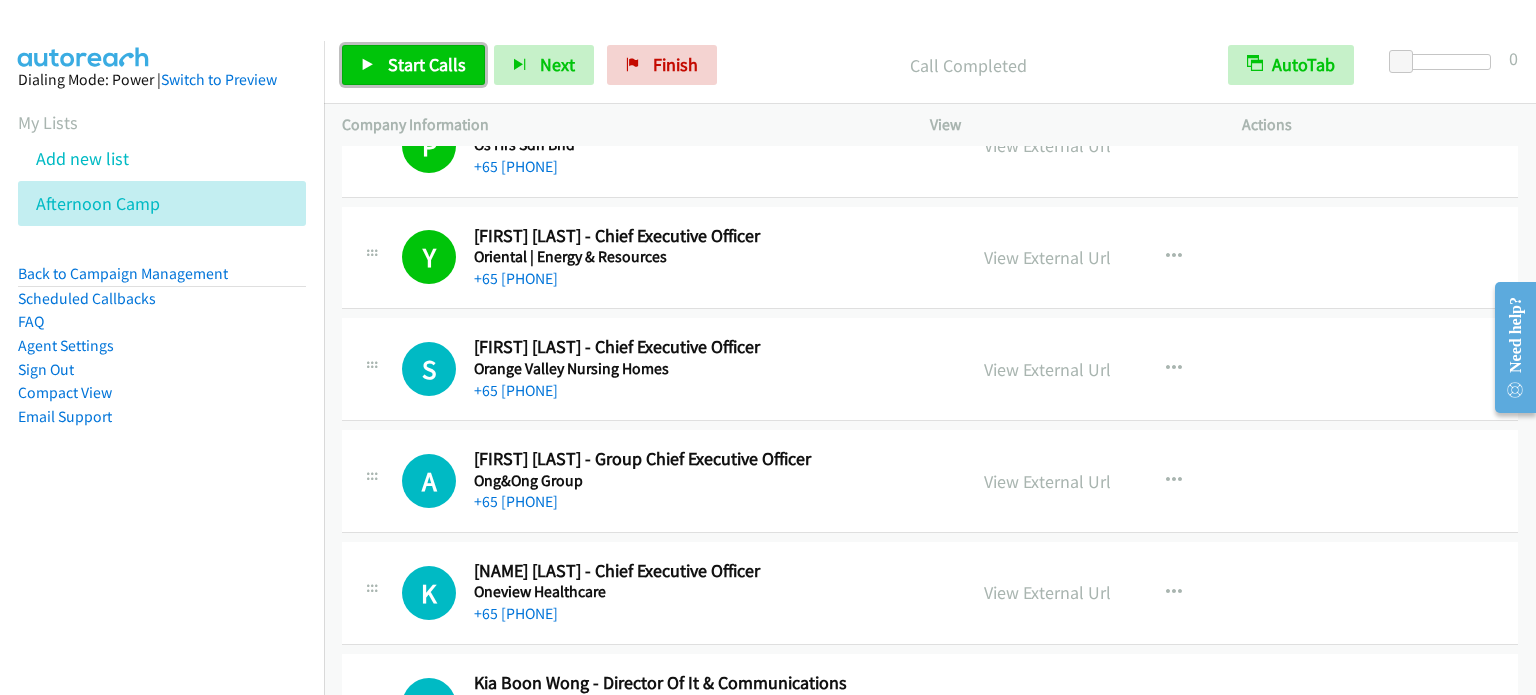 click on "Start Calls" at bounding box center [427, 64] 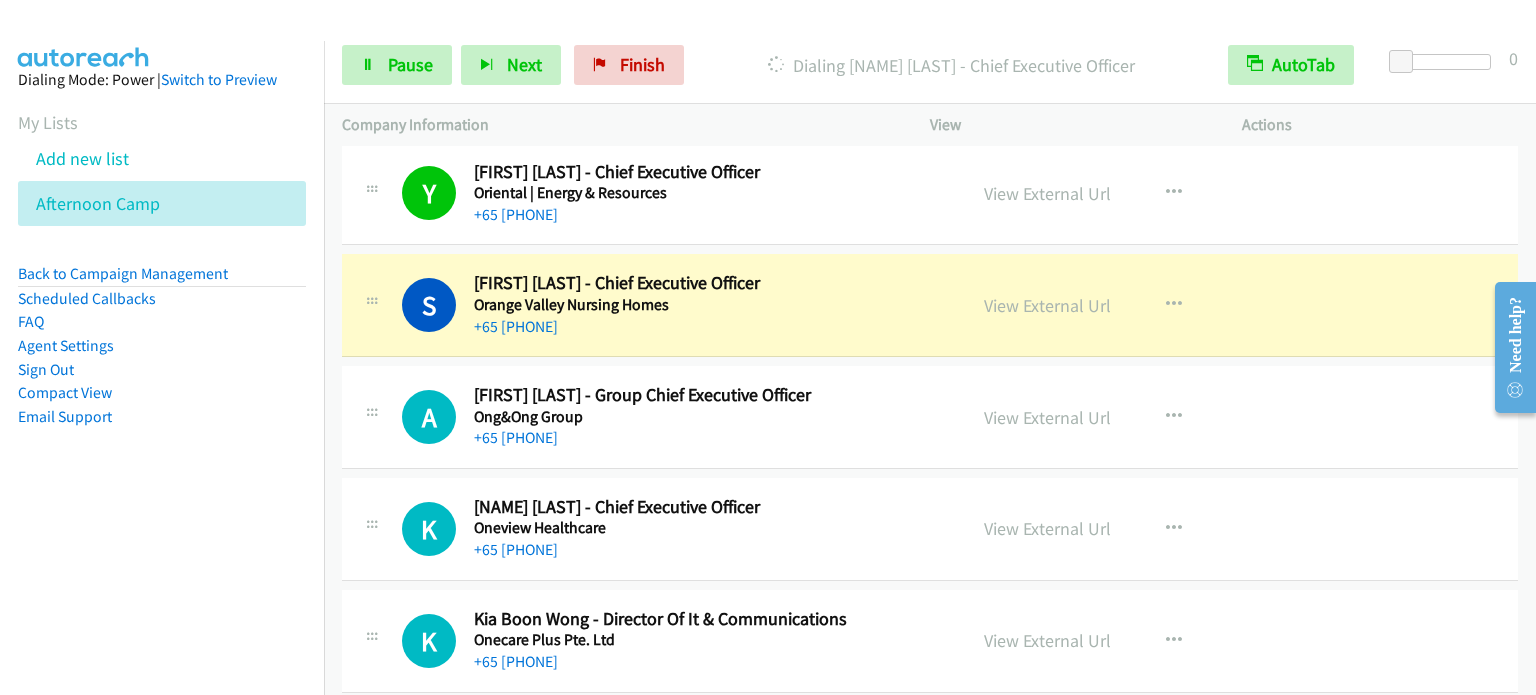 scroll, scrollTop: 7200, scrollLeft: 0, axis: vertical 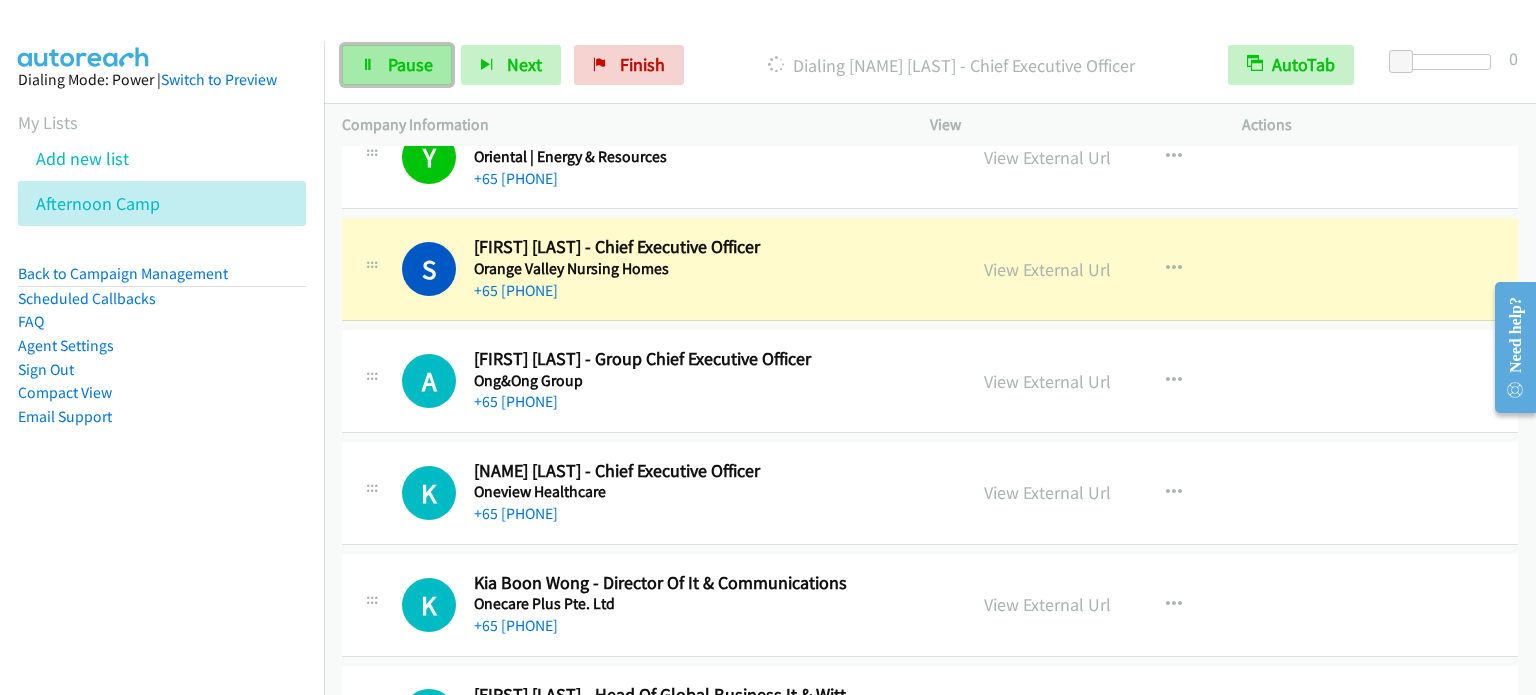 click on "Pause" at bounding box center (410, 64) 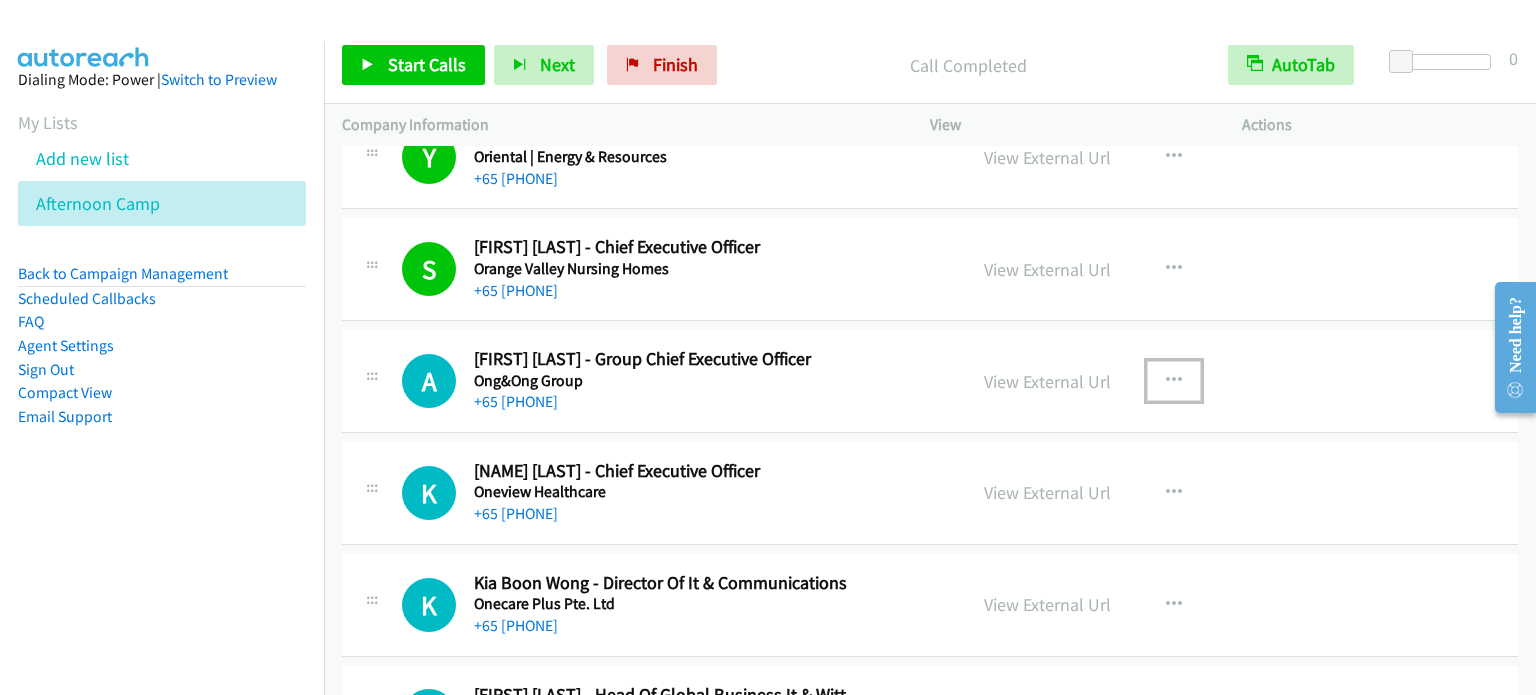 click at bounding box center (1174, 381) 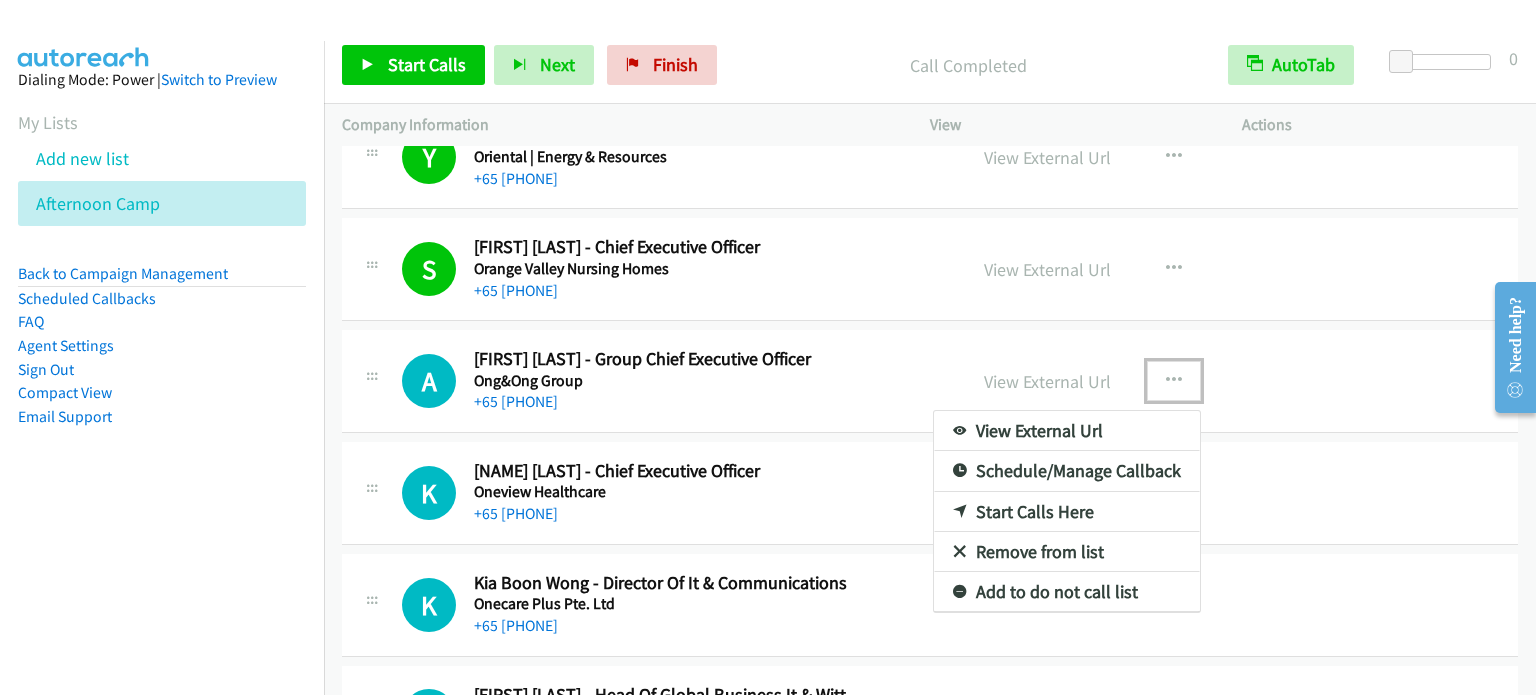 click on "Start Calls Here" at bounding box center [1067, 512] 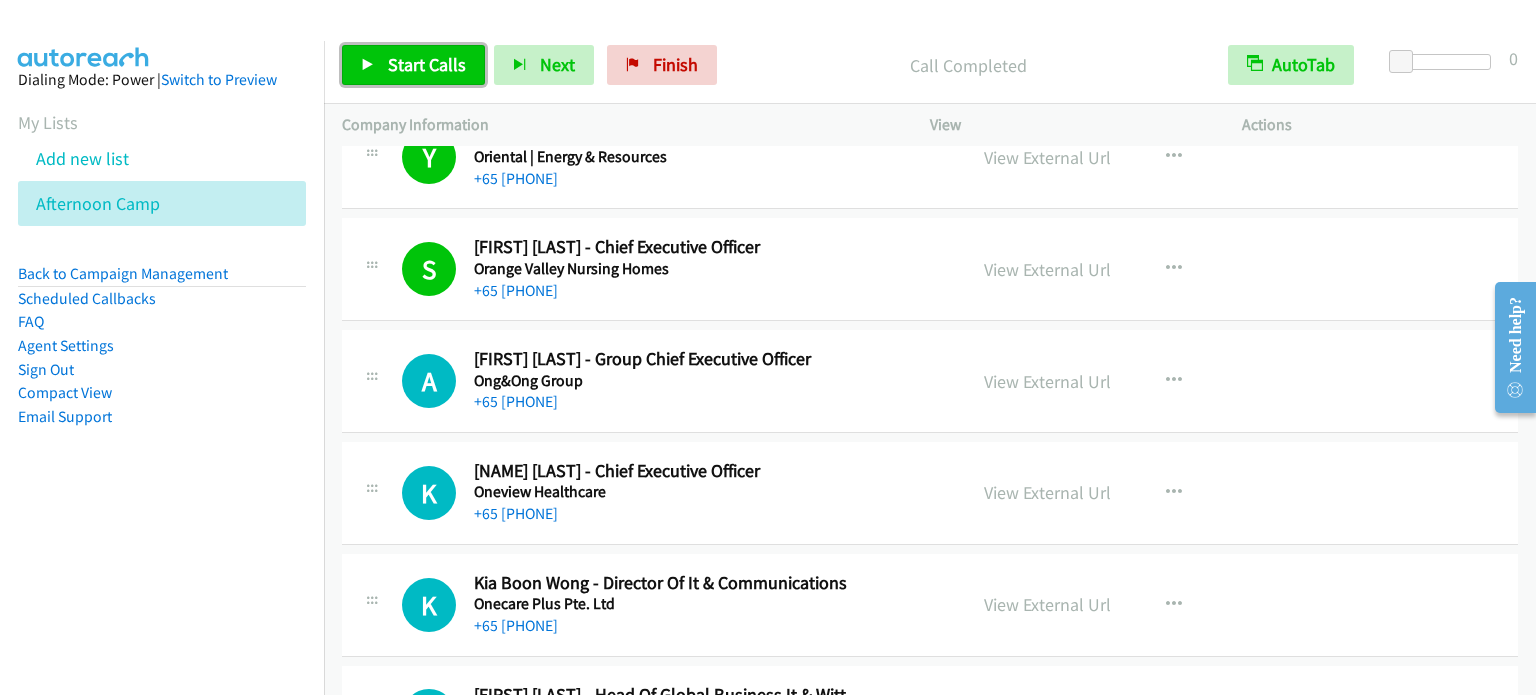 click on "Start Calls" at bounding box center (427, 64) 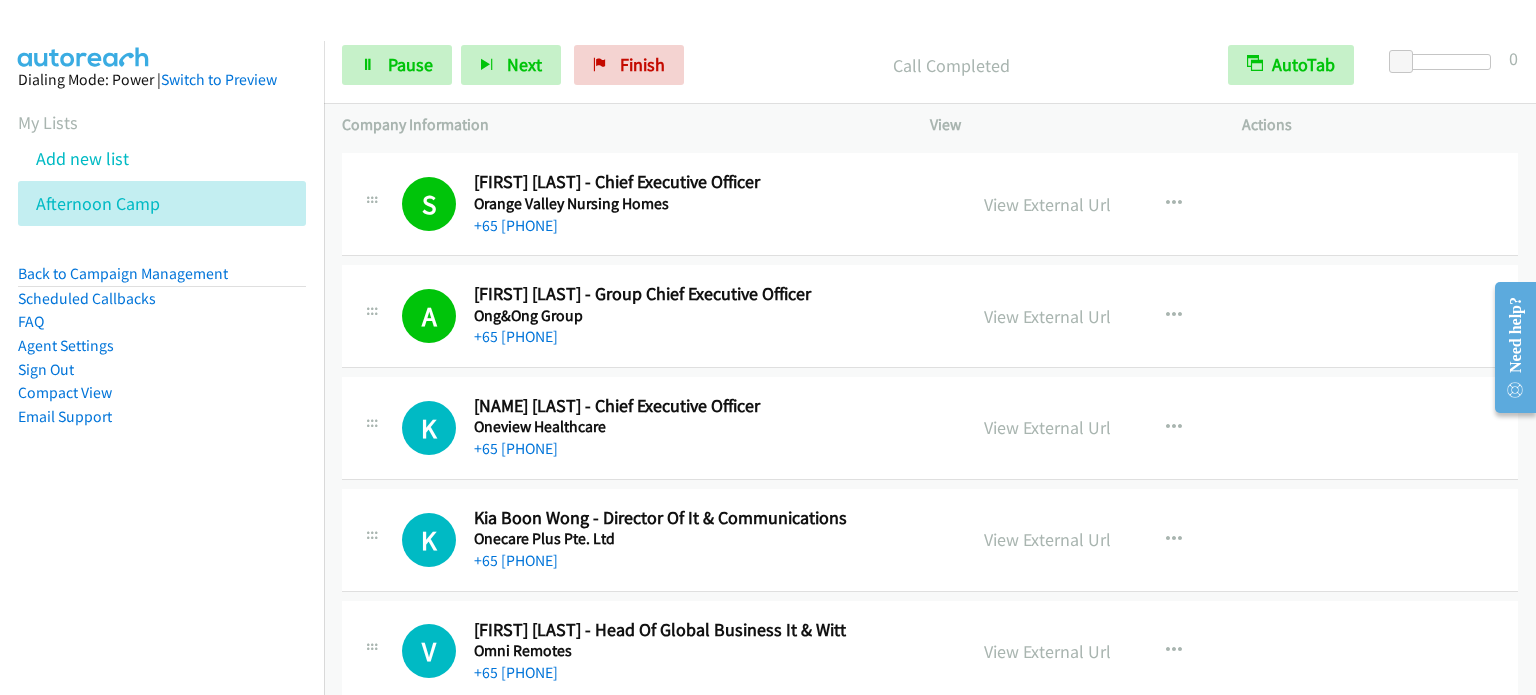 scroll, scrollTop: 7300, scrollLeft: 0, axis: vertical 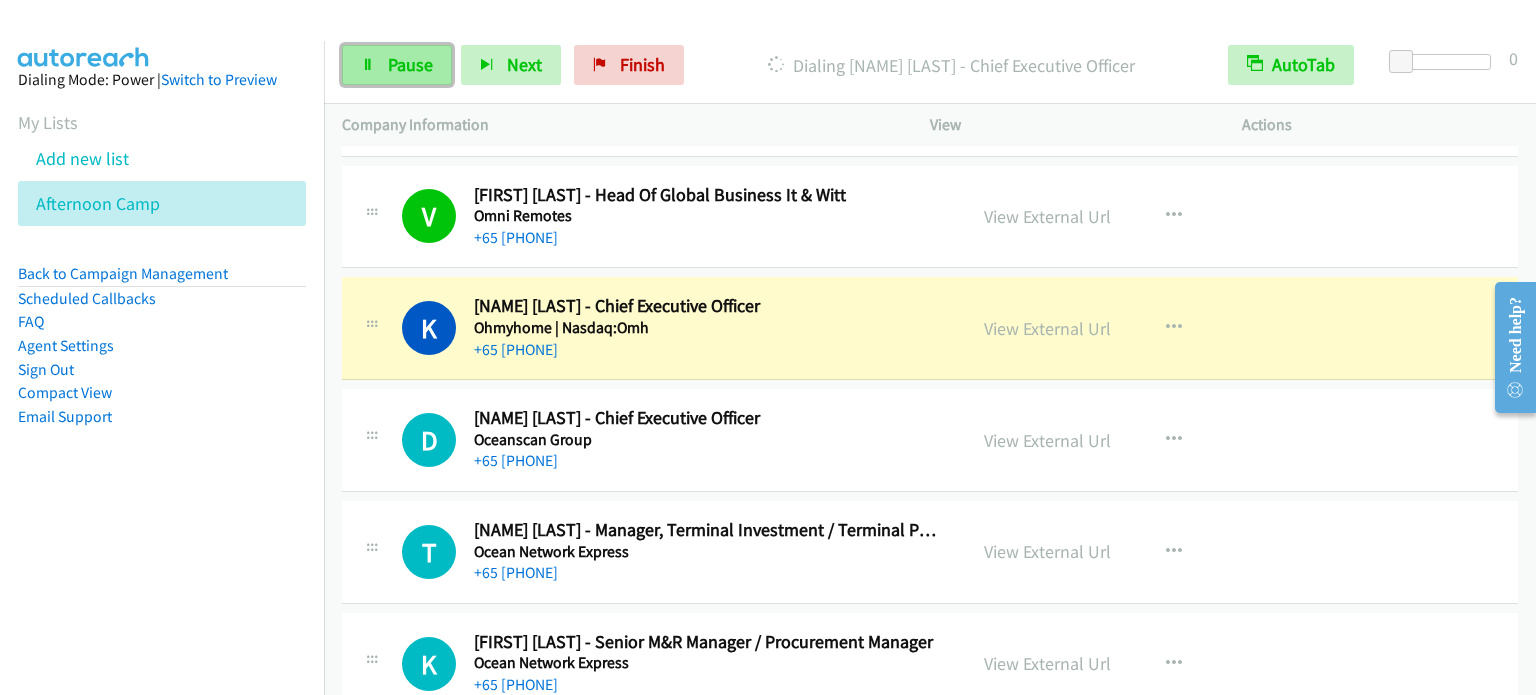 click on "Pause" at bounding box center [410, 64] 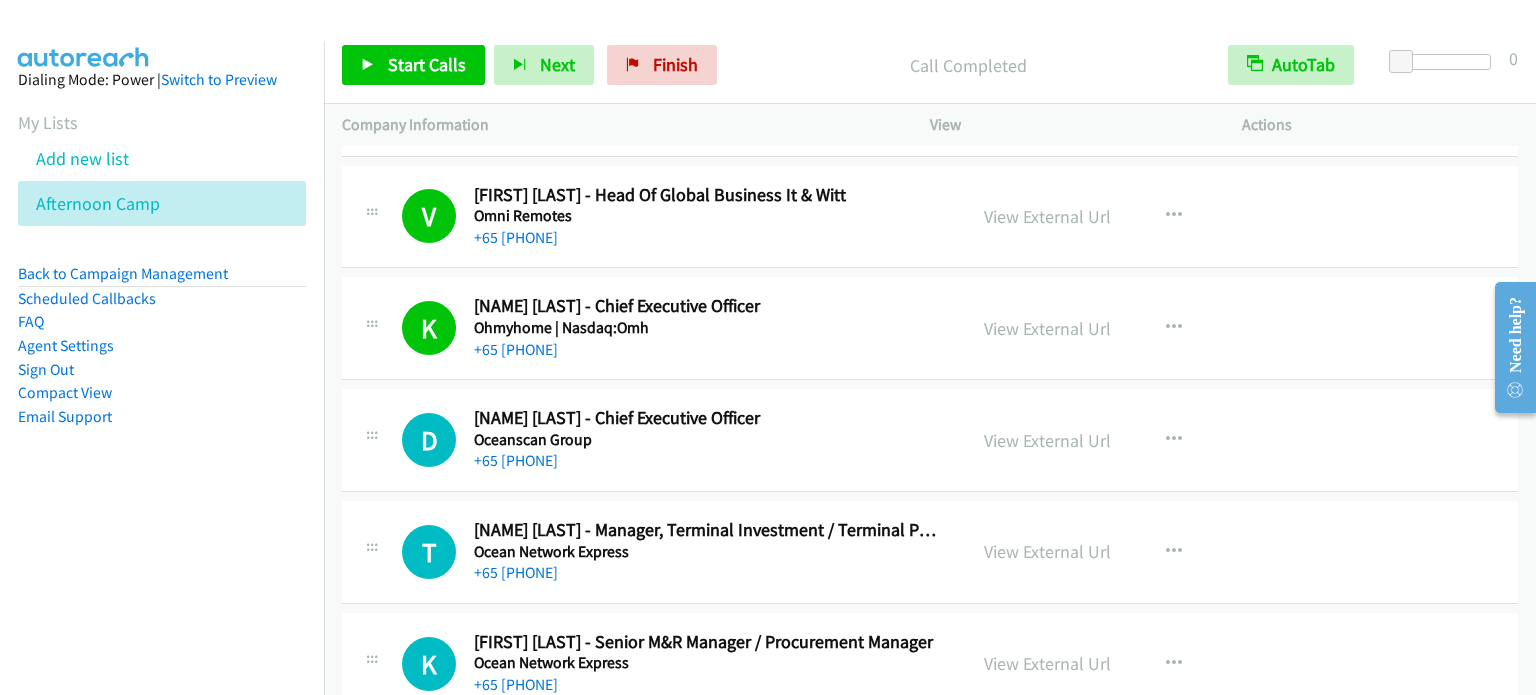 scroll, scrollTop: 7800, scrollLeft: 0, axis: vertical 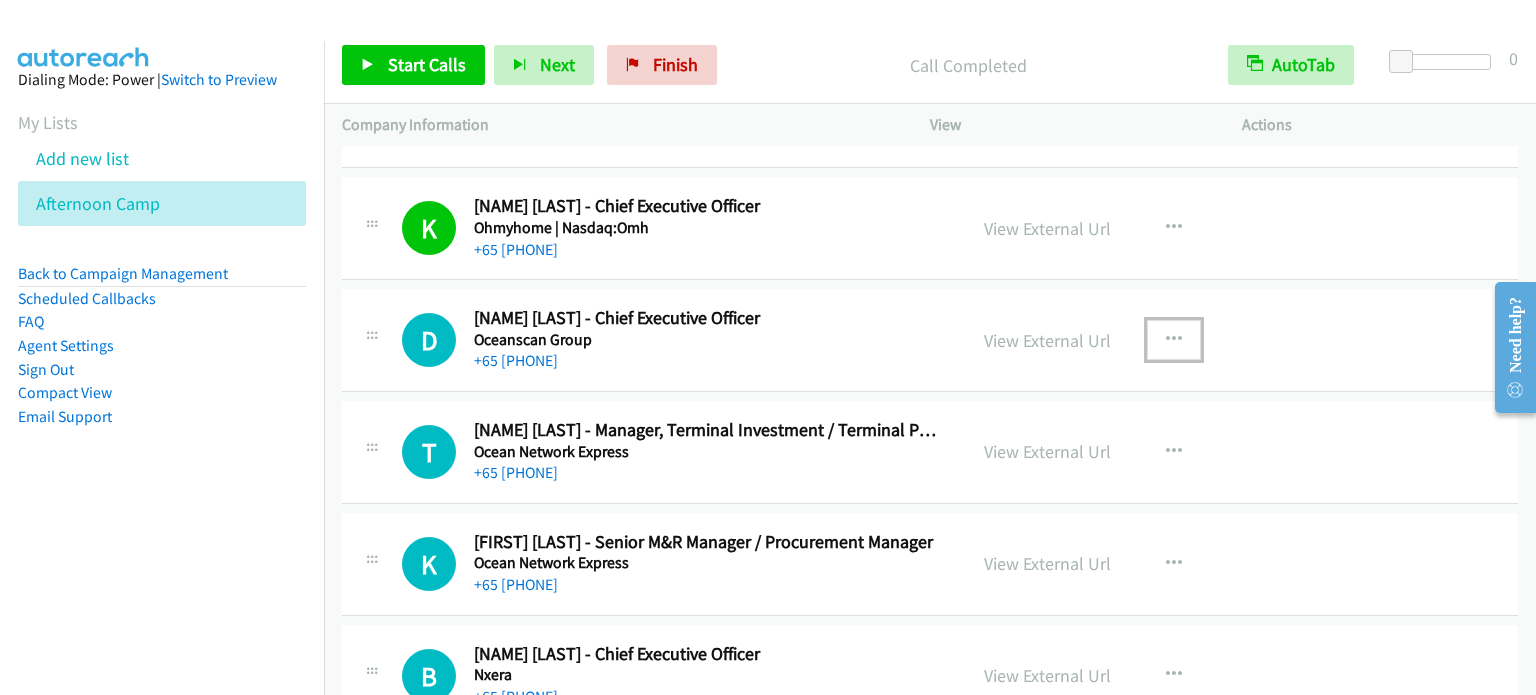 click at bounding box center [1174, 340] 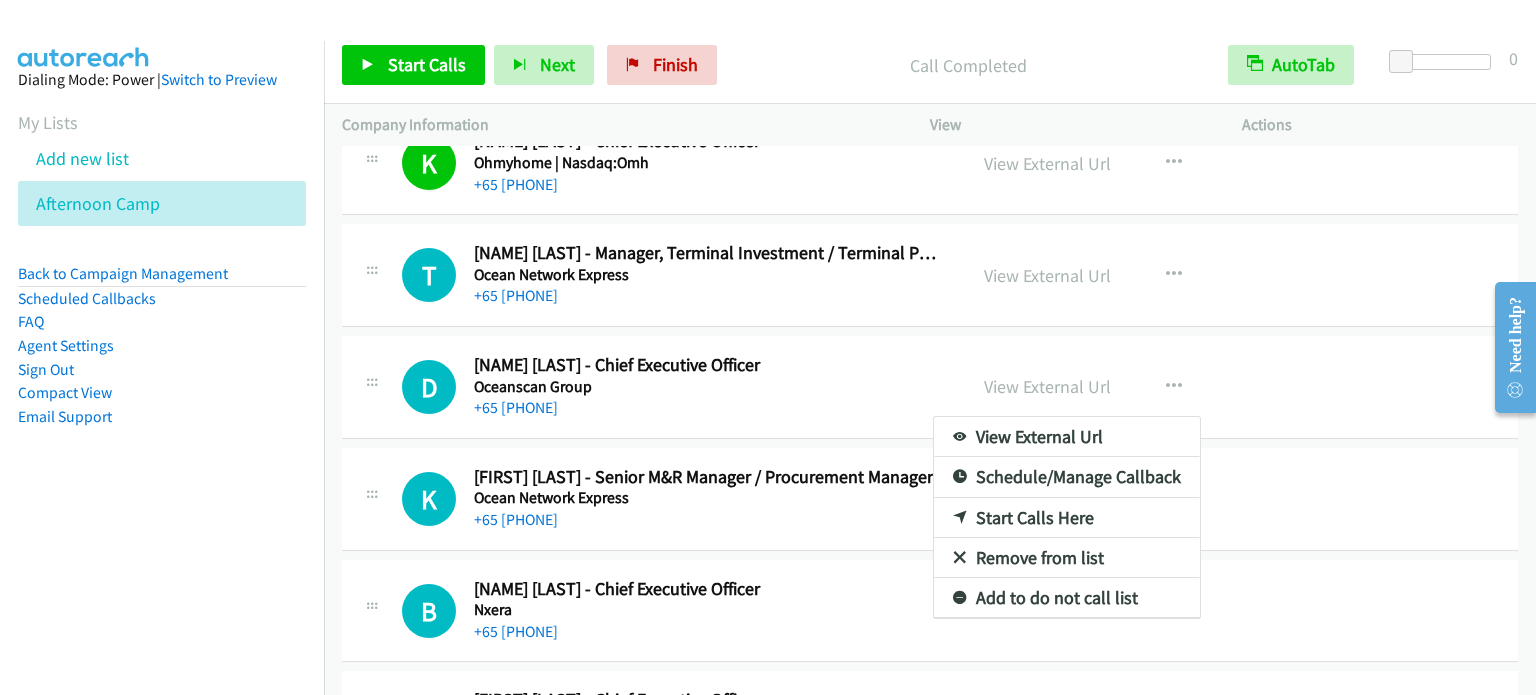 scroll, scrollTop: 7880, scrollLeft: 0, axis: vertical 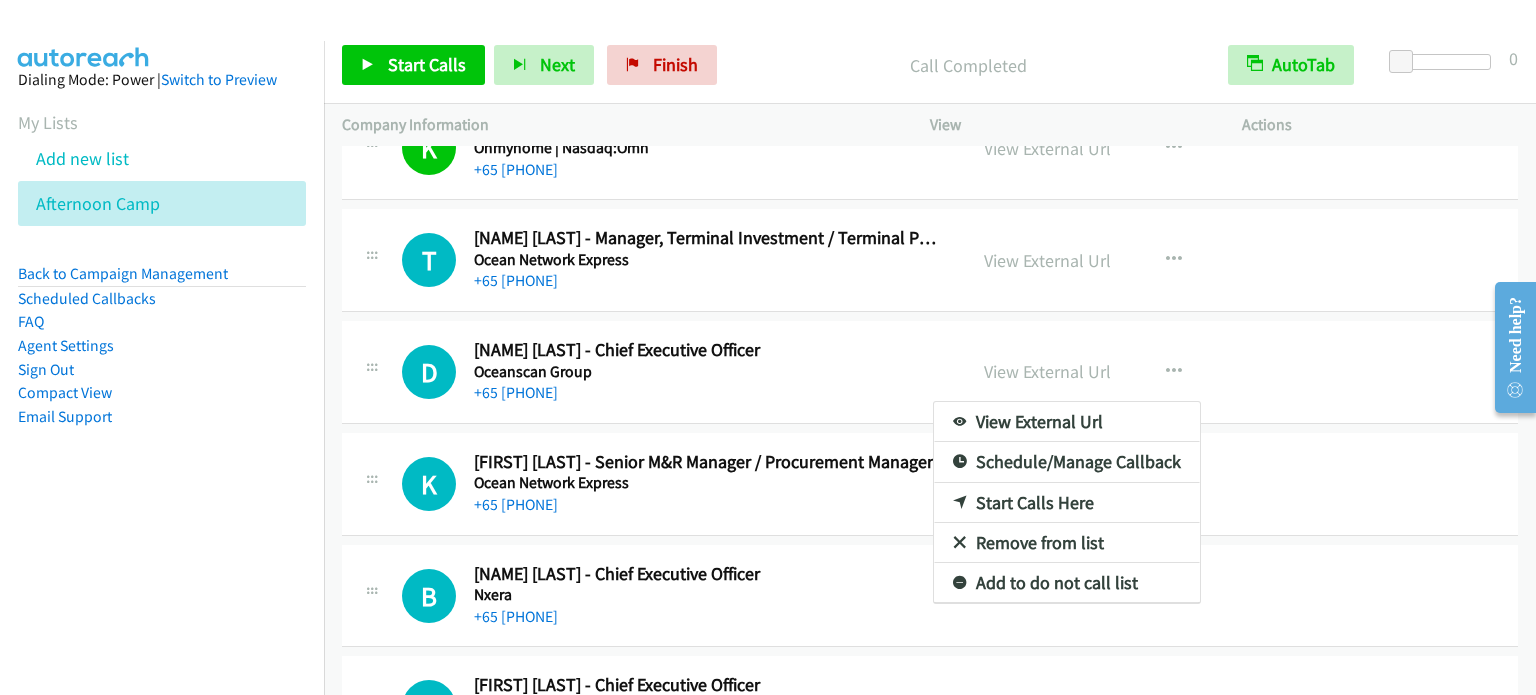 click on "Start Calls Here" at bounding box center (1067, 503) 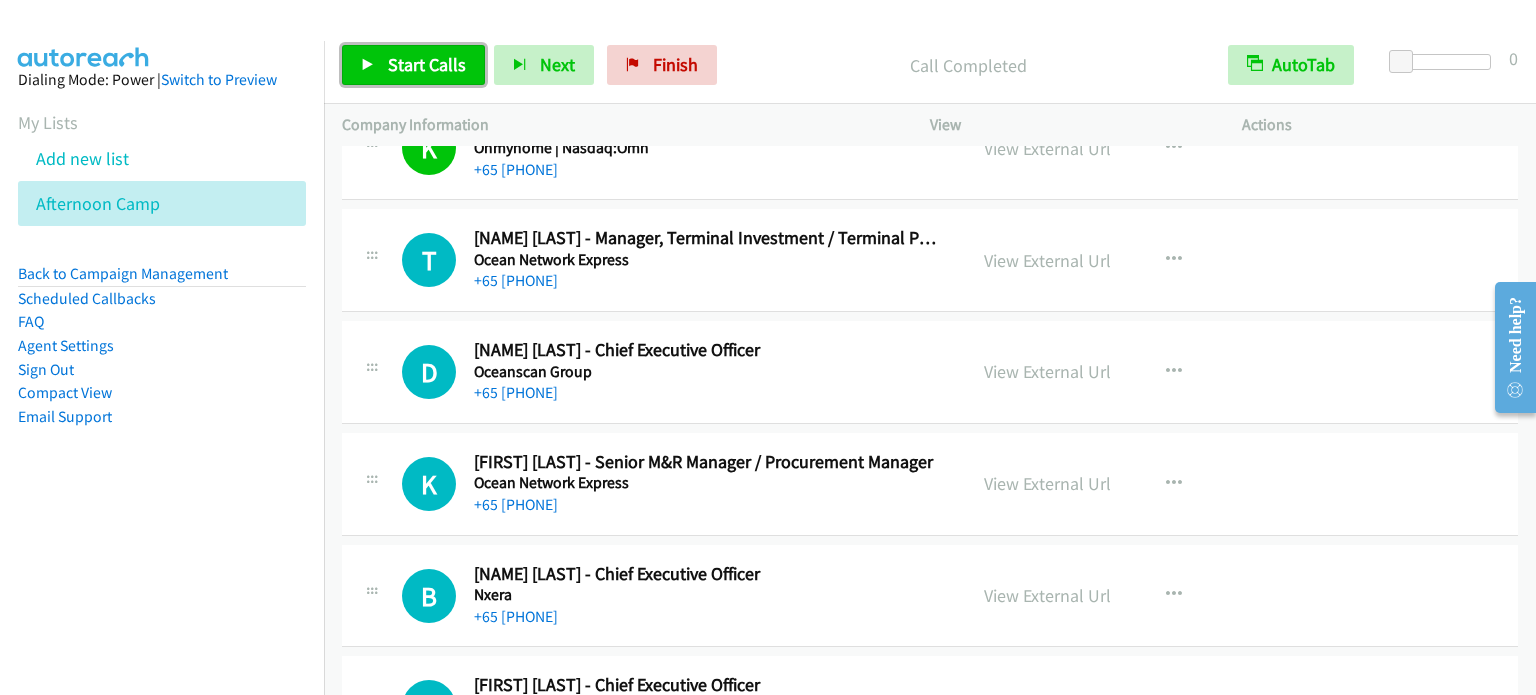 click on "Start Calls" at bounding box center (427, 64) 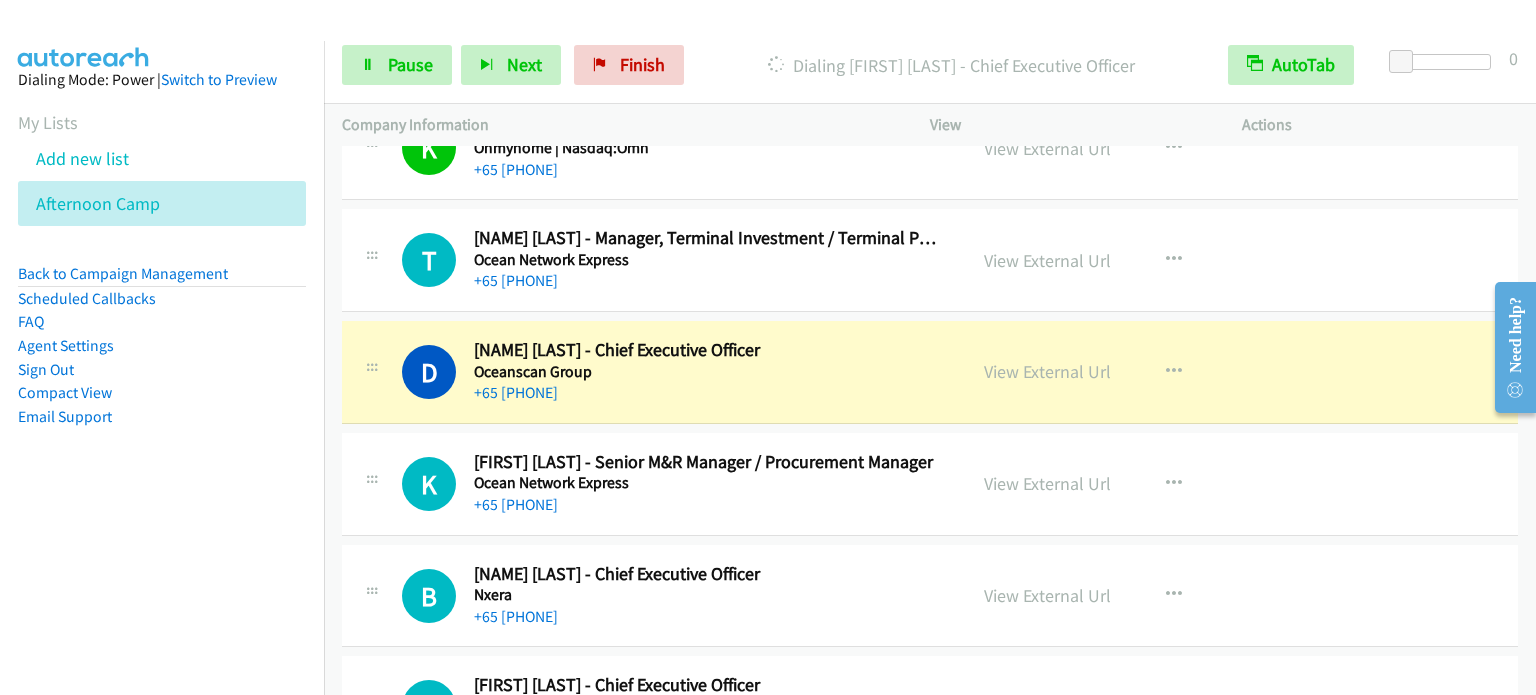 scroll, scrollTop: 7980, scrollLeft: 0, axis: vertical 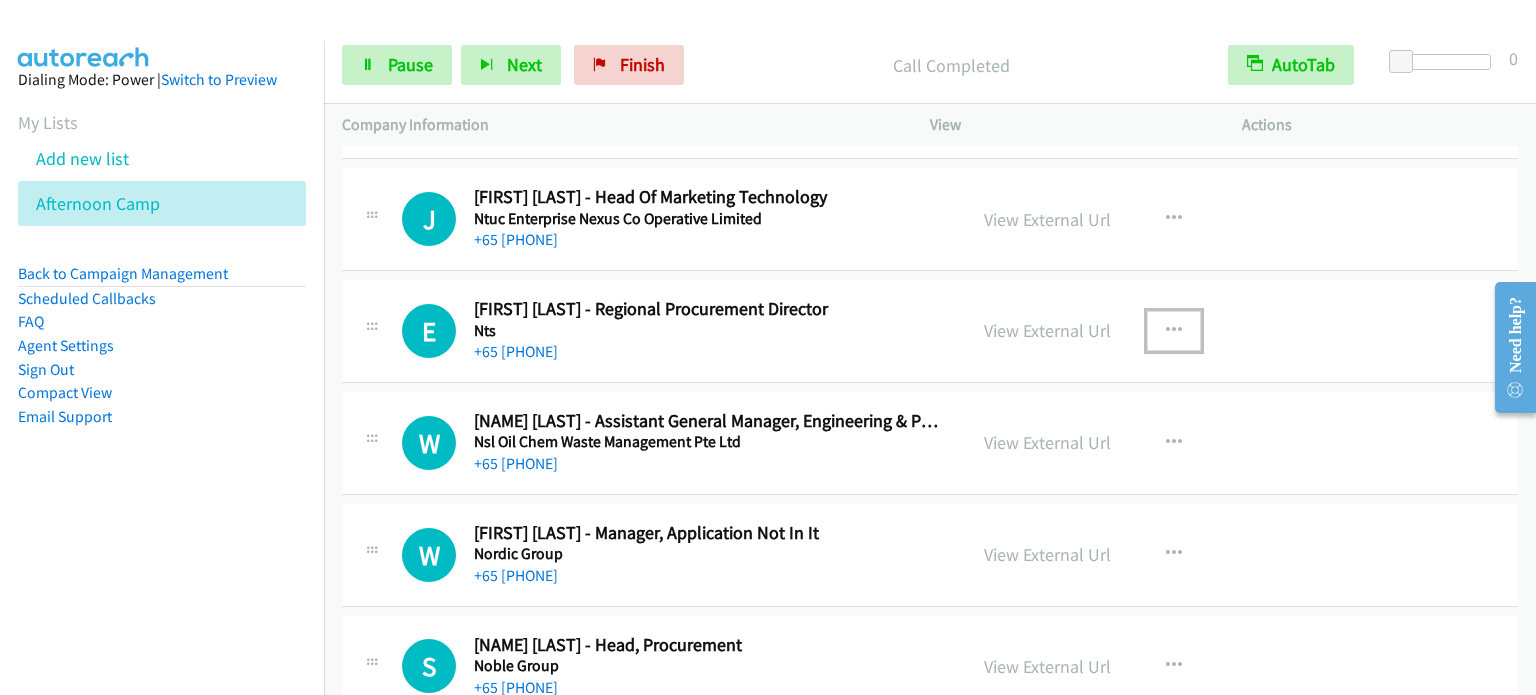 click at bounding box center [1174, 331] 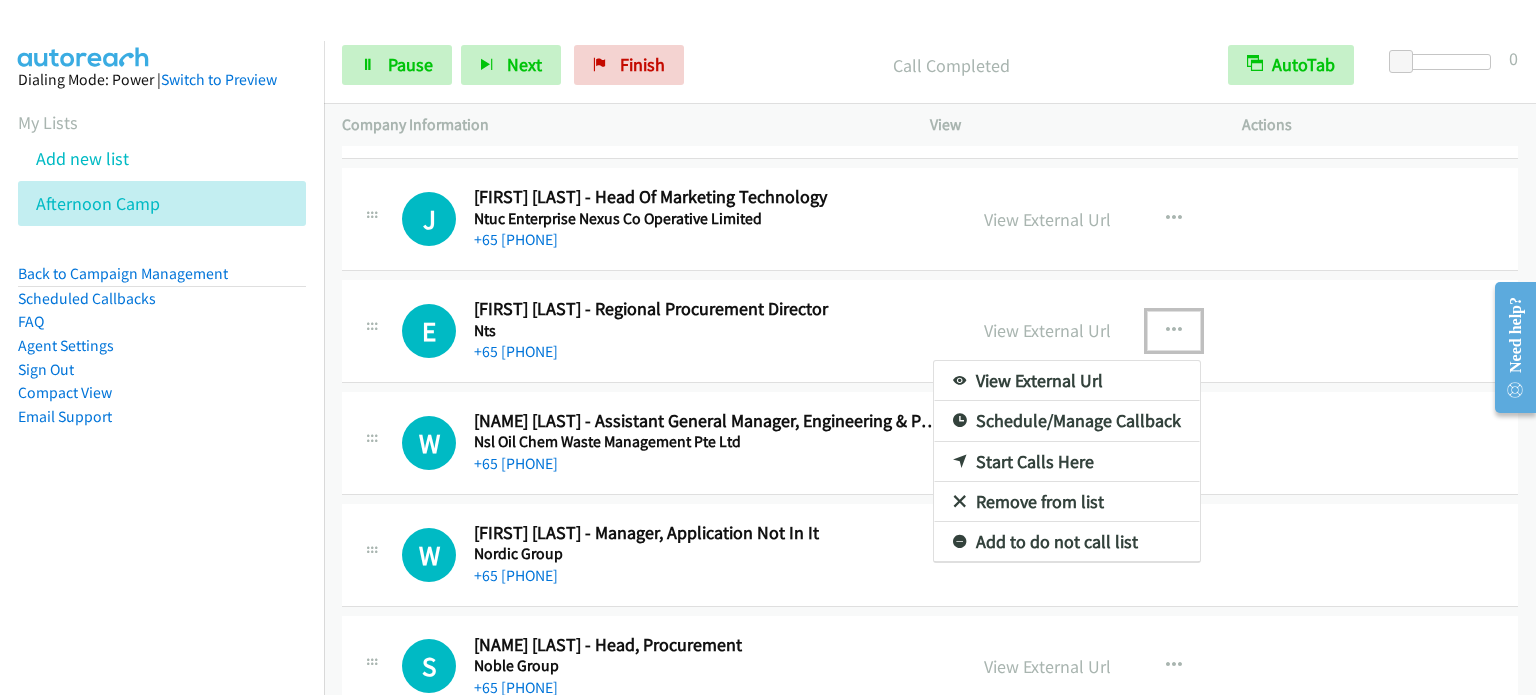 click on "Start Calls Here" at bounding box center (1067, 462) 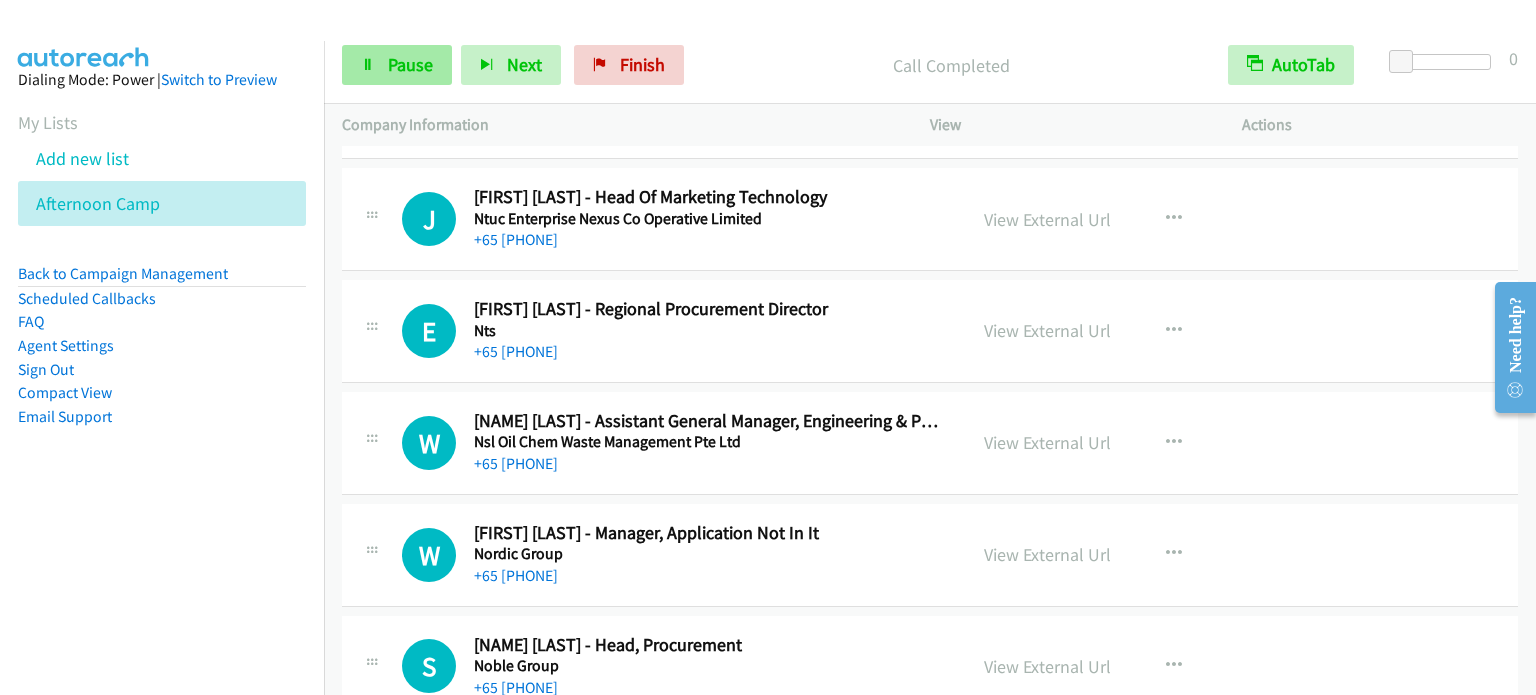 drag, startPoint x: 414, startPoint y: 88, endPoint x: 416, endPoint y: 78, distance: 10.198039 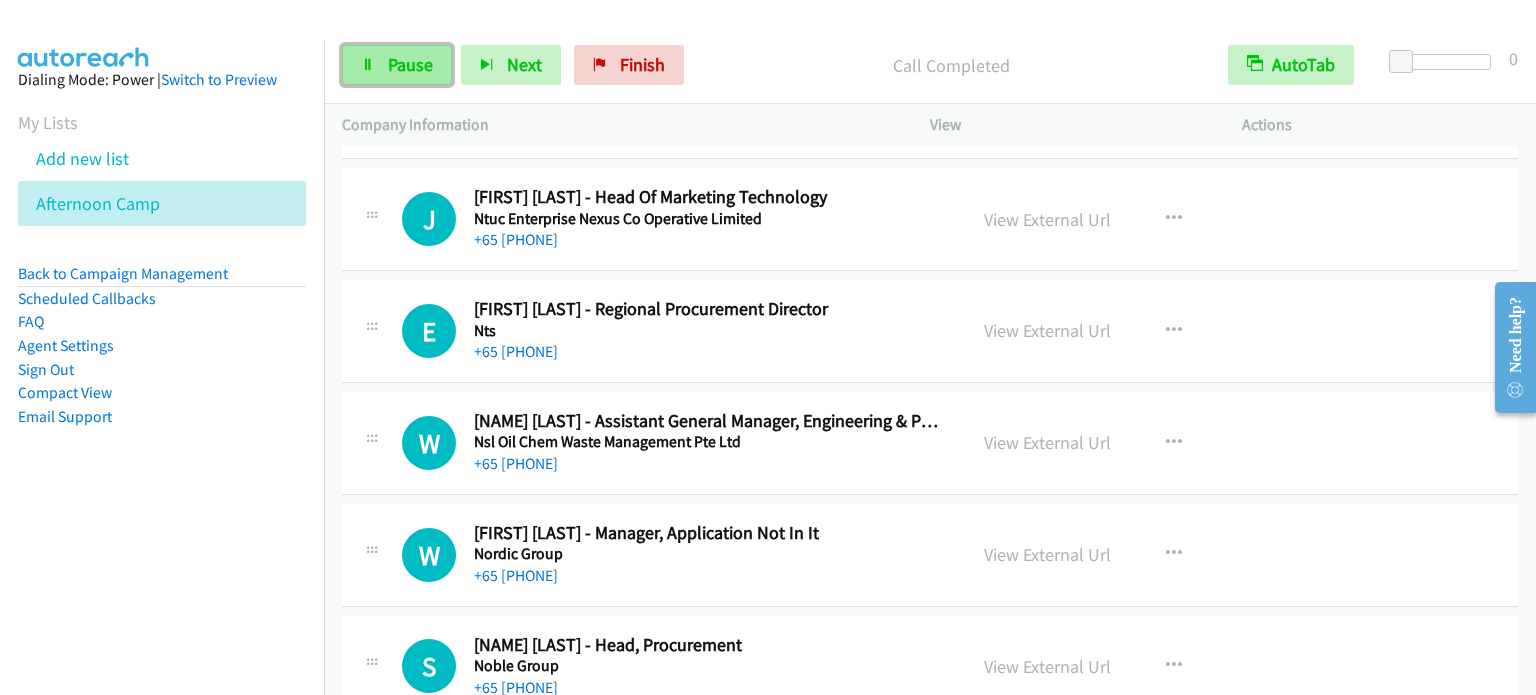 click on "Pause" at bounding box center (397, 65) 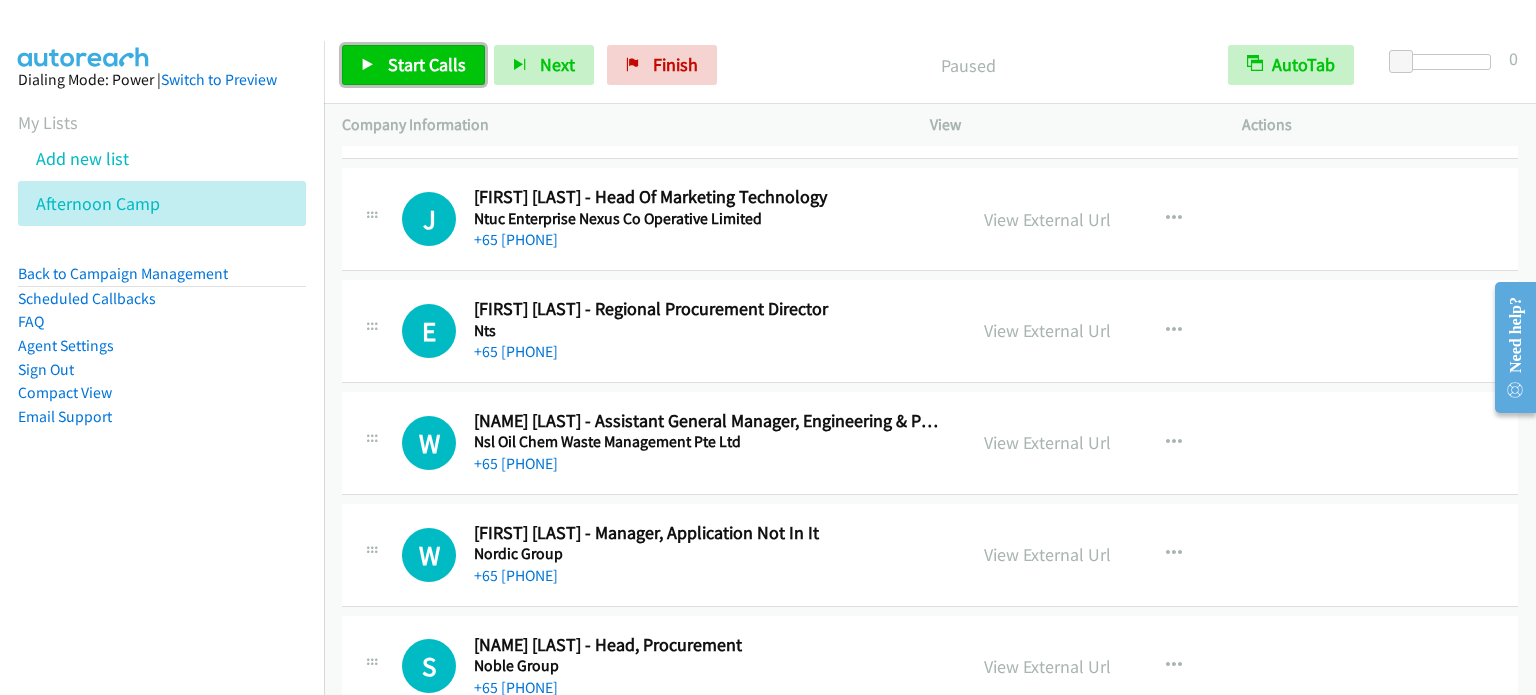 click on "Start Calls" at bounding box center [413, 65] 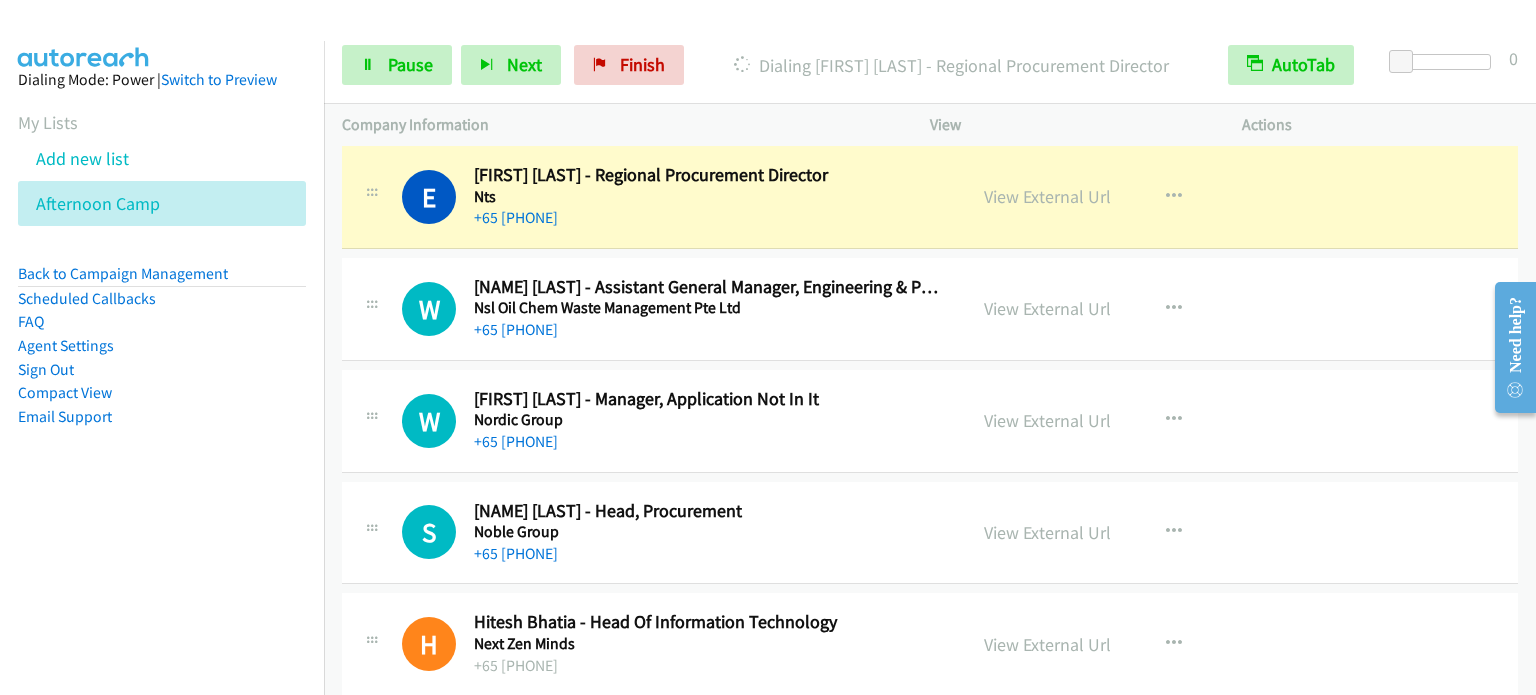 scroll, scrollTop: 8580, scrollLeft: 0, axis: vertical 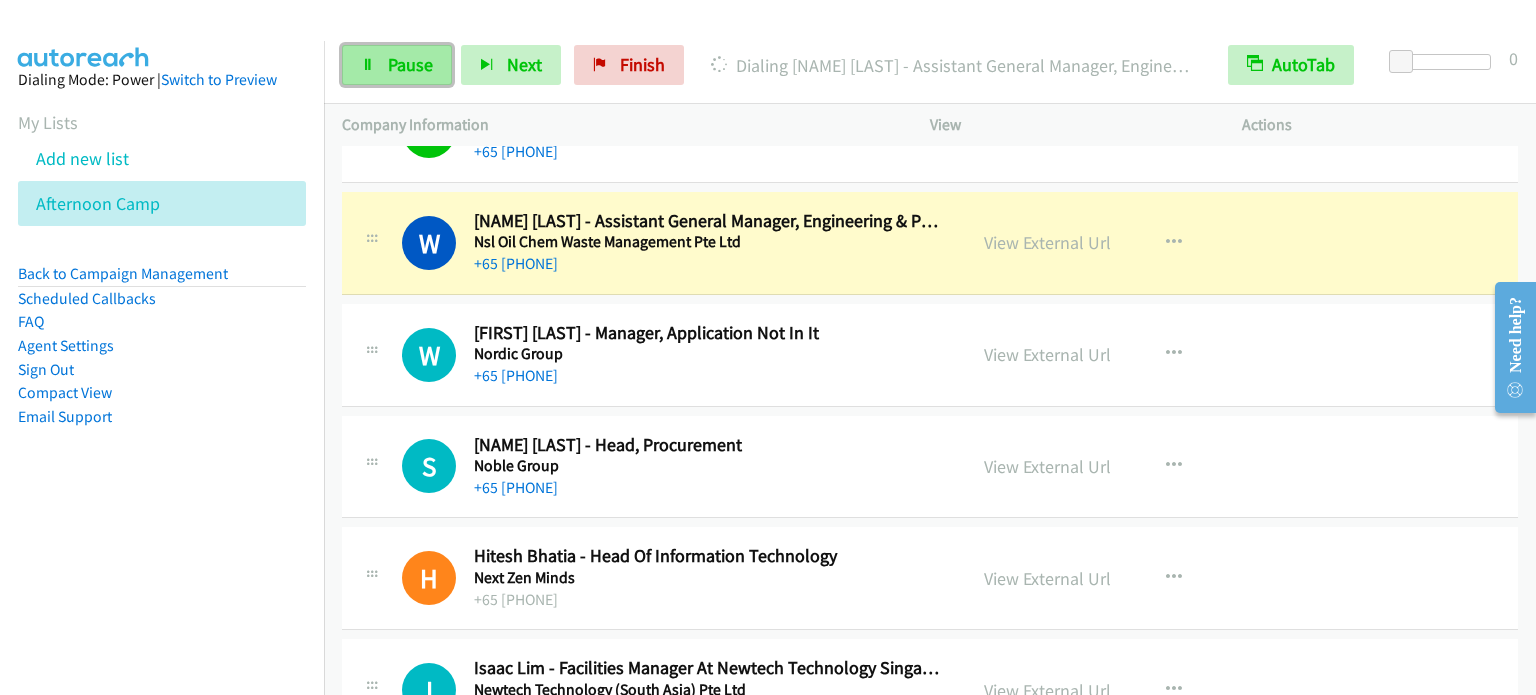 click on "Pause" at bounding box center (397, 65) 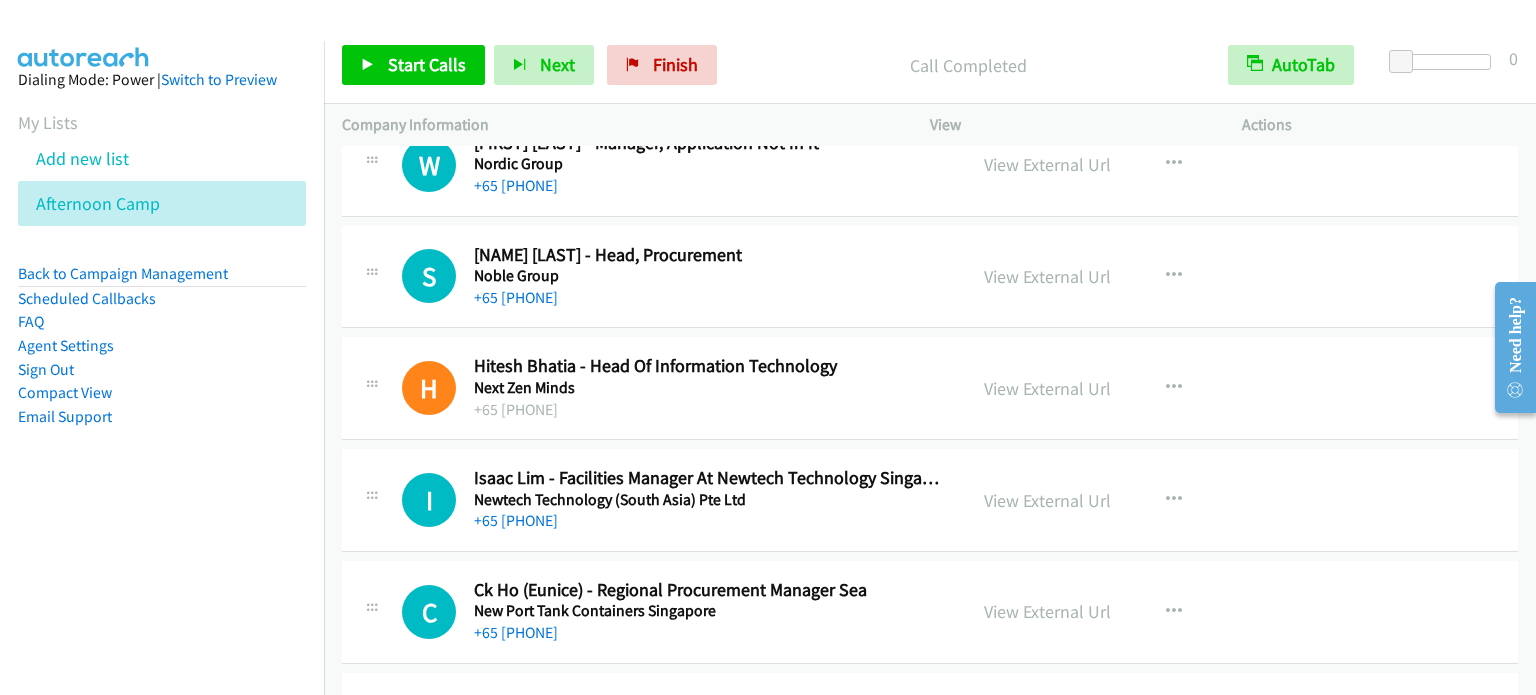 scroll, scrollTop: 8880, scrollLeft: 0, axis: vertical 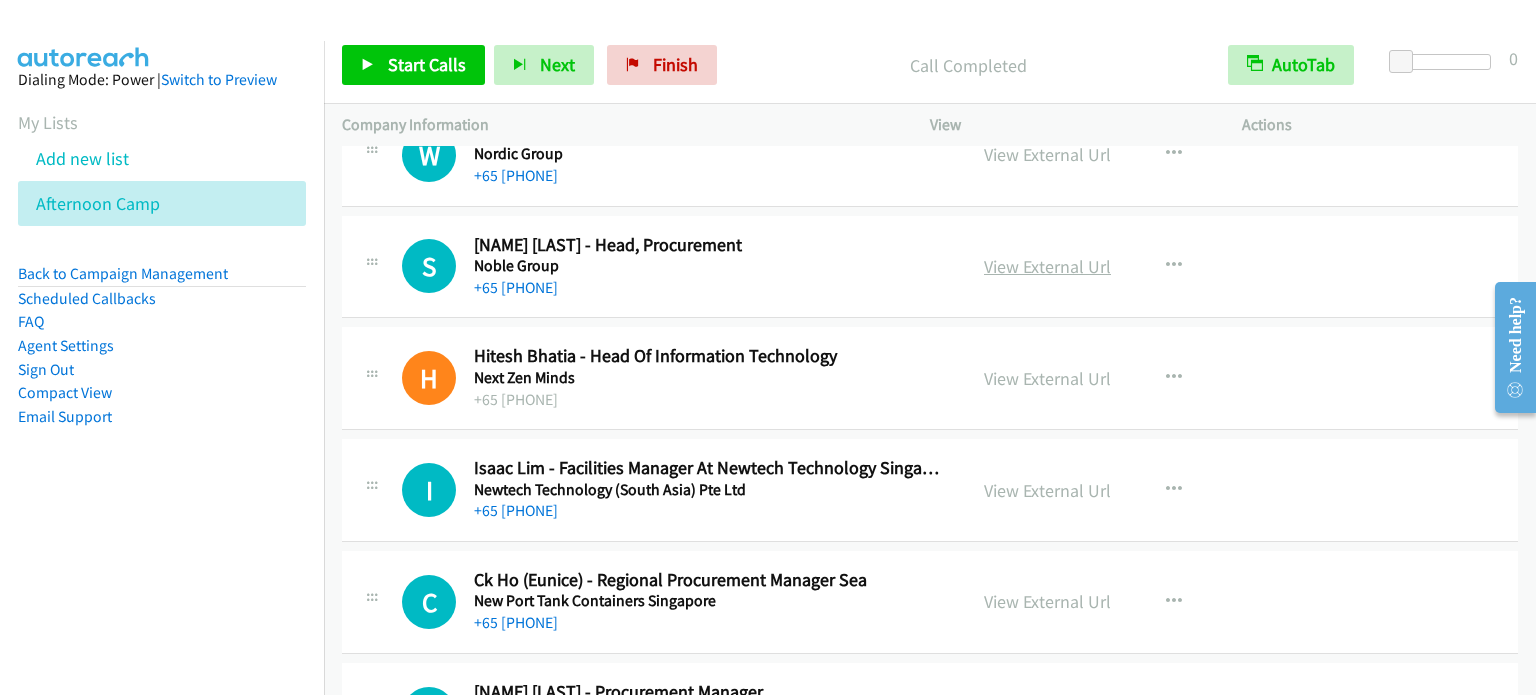 click on "View External Url" at bounding box center [1047, 266] 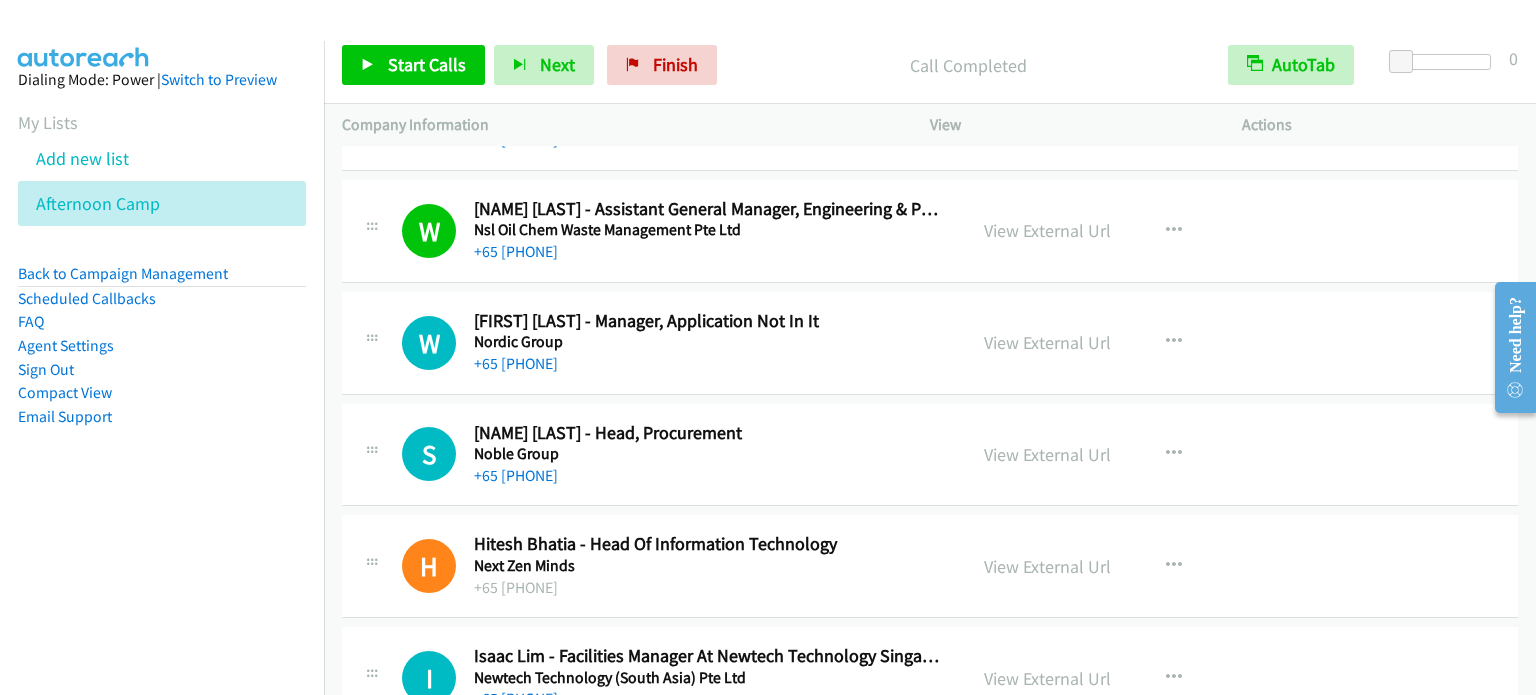 scroll, scrollTop: 8680, scrollLeft: 0, axis: vertical 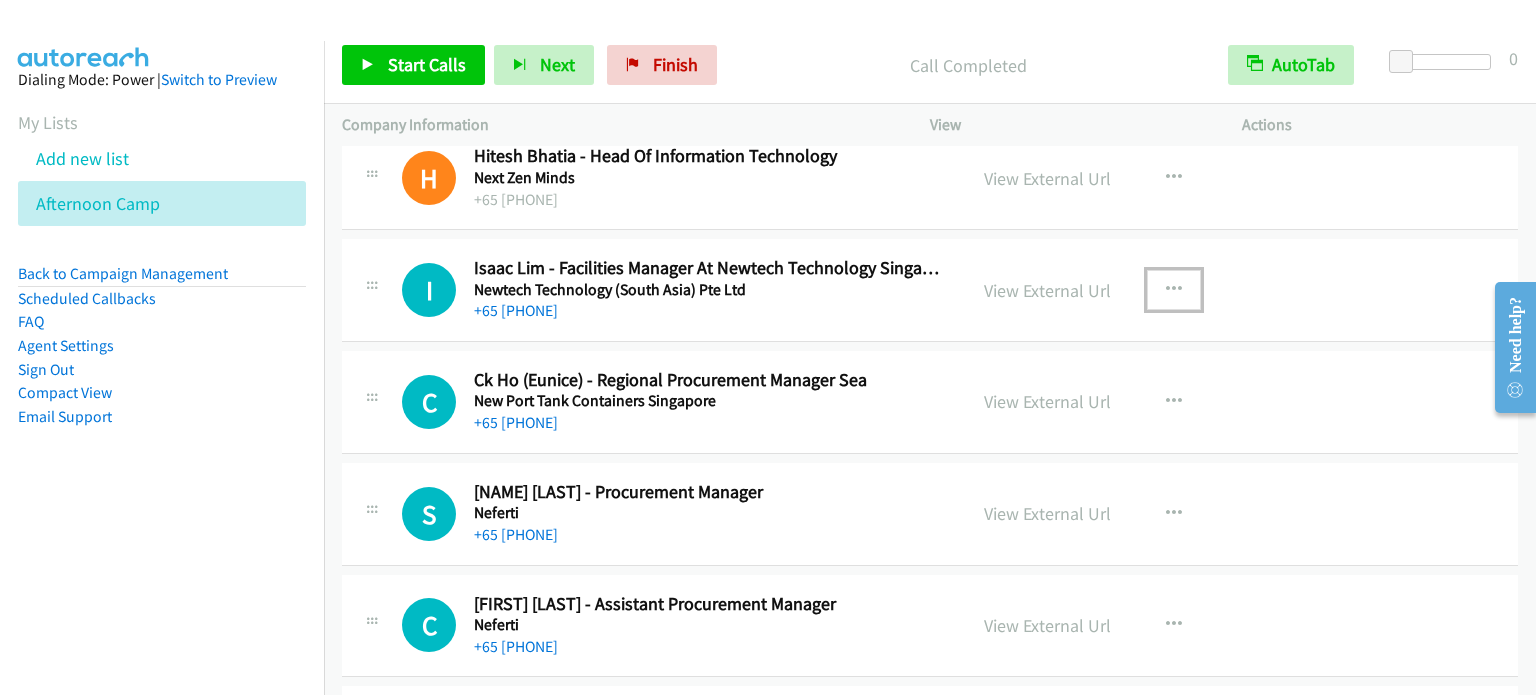 click at bounding box center [1174, 290] 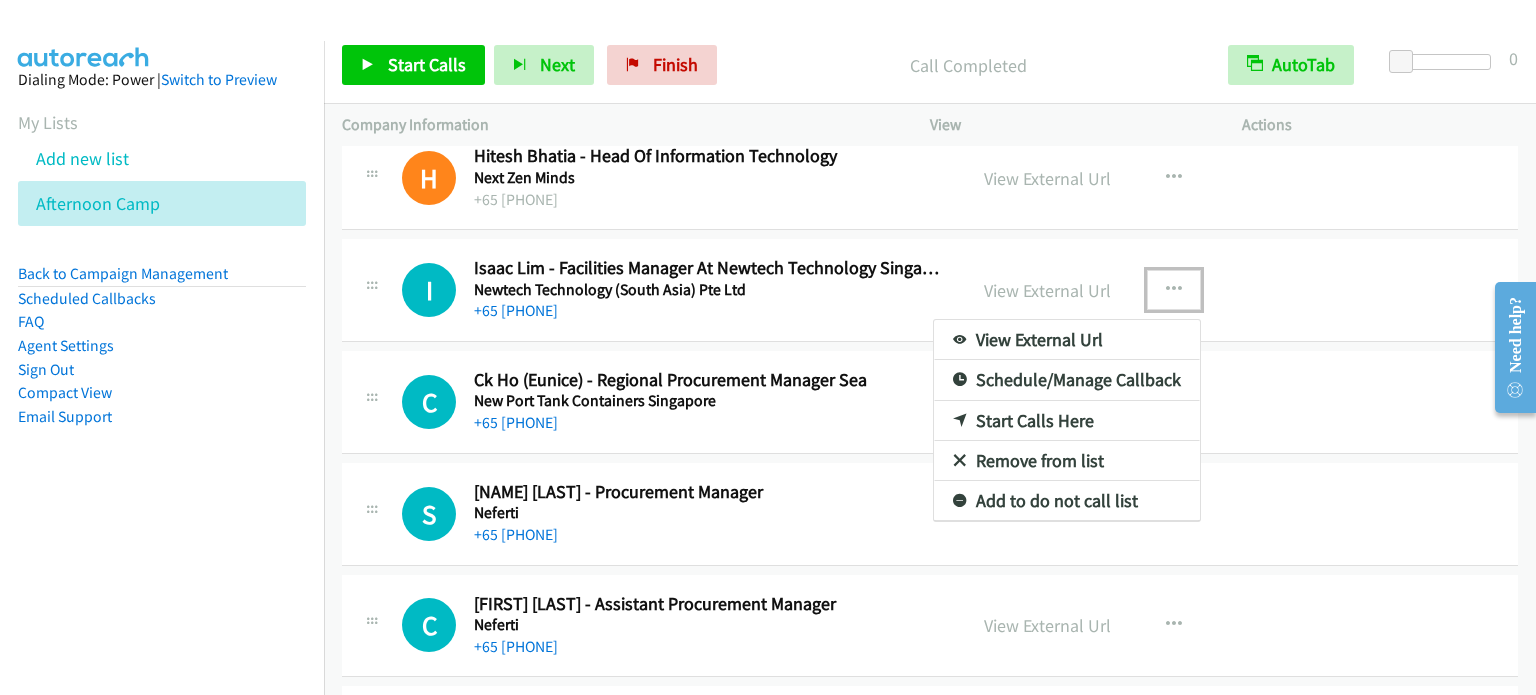 click on "Start Calls Here" at bounding box center (1067, 421) 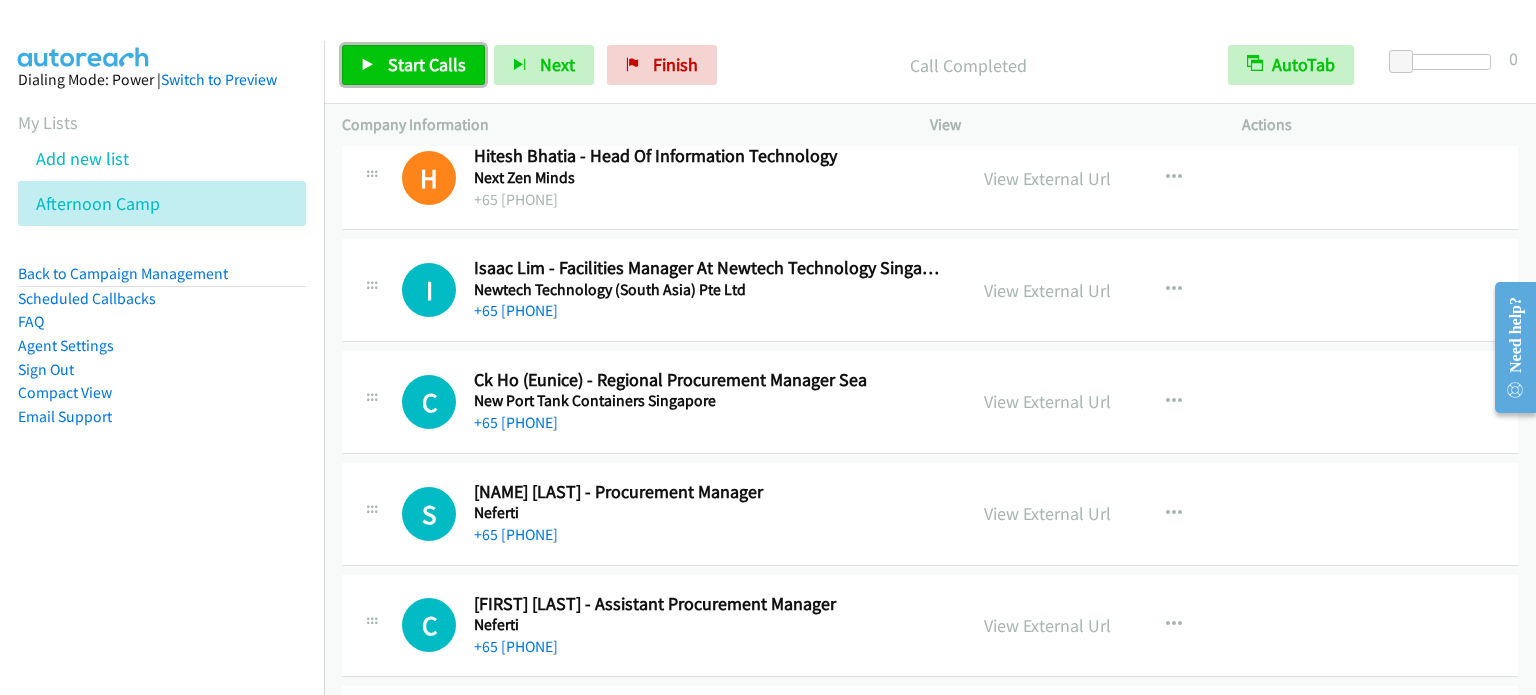 click on "Start Calls" at bounding box center (427, 64) 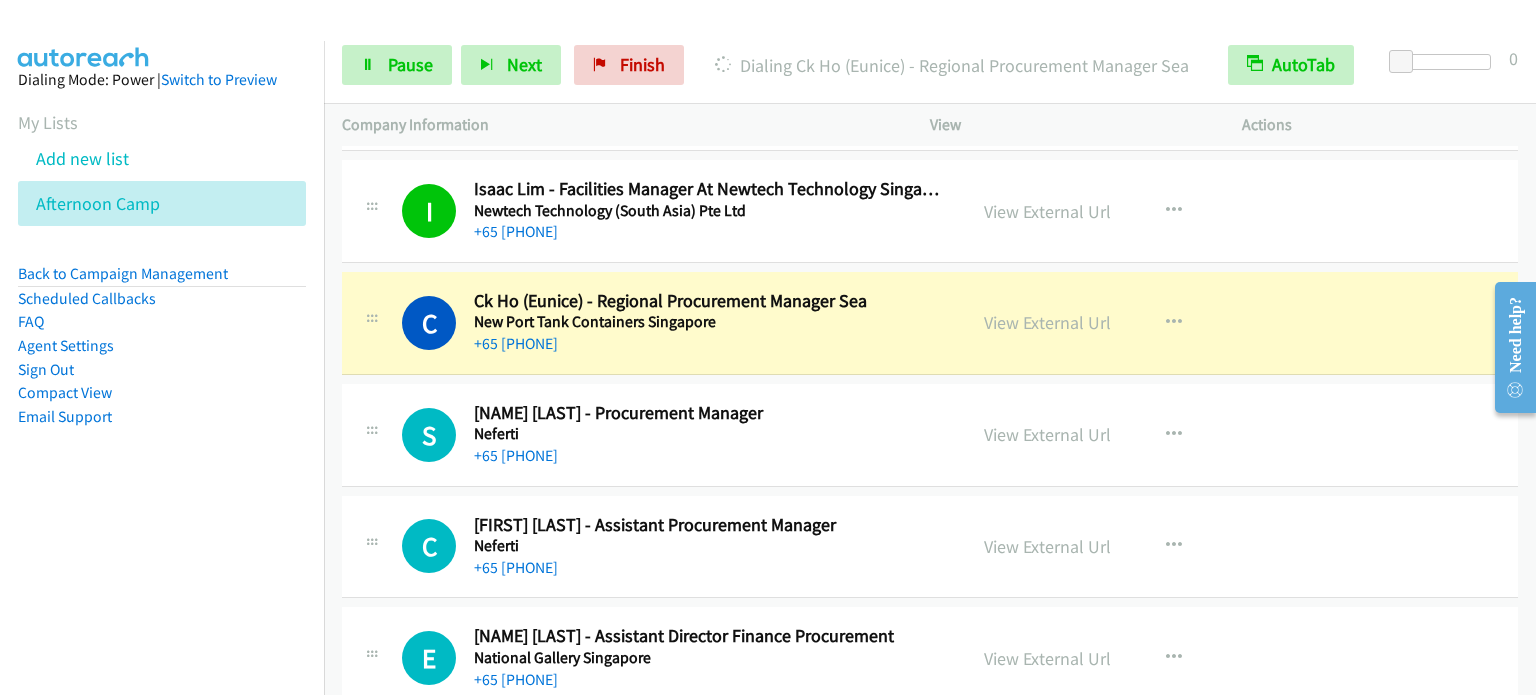 scroll, scrollTop: 9180, scrollLeft: 0, axis: vertical 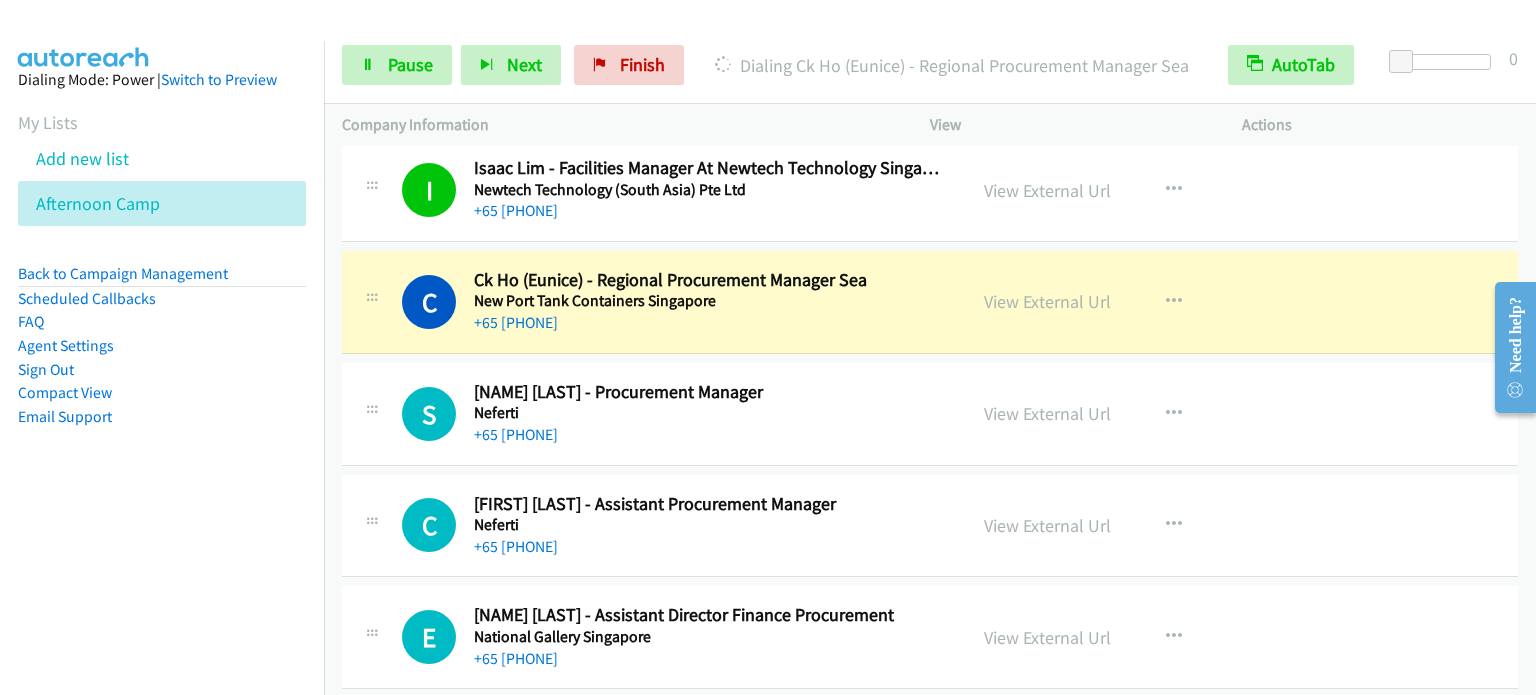 click on "C
Callback Scheduled
Ck Ho (Eunice) - Regional Procurement Manager Sea
New Port Tank Containers Singapore
Asia/Singapore
+65 9792 8239
View External Url
View External Url
Schedule/Manage Callback
Start Calls Here
Remove from list
Add to do not call list
Reset Call Status" at bounding box center [930, 302] 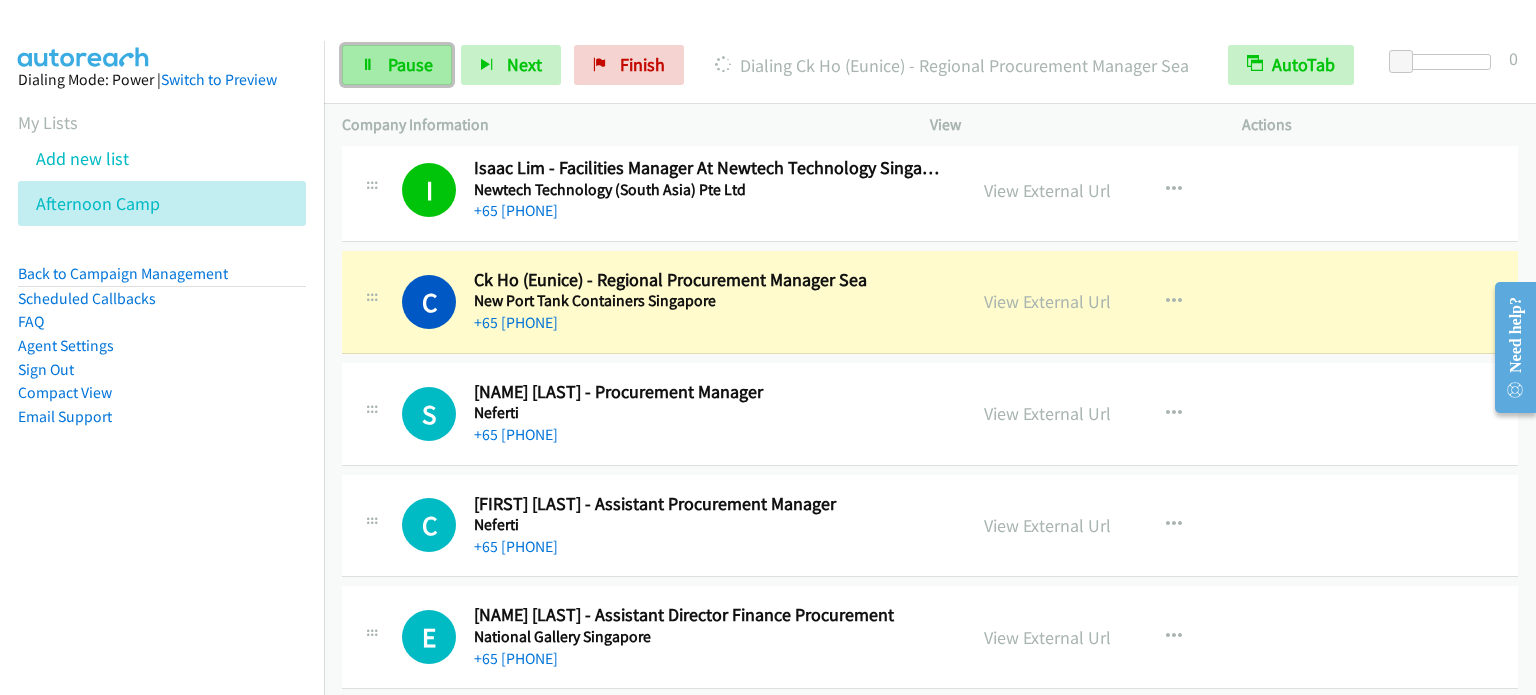 click on "Pause" at bounding box center (410, 64) 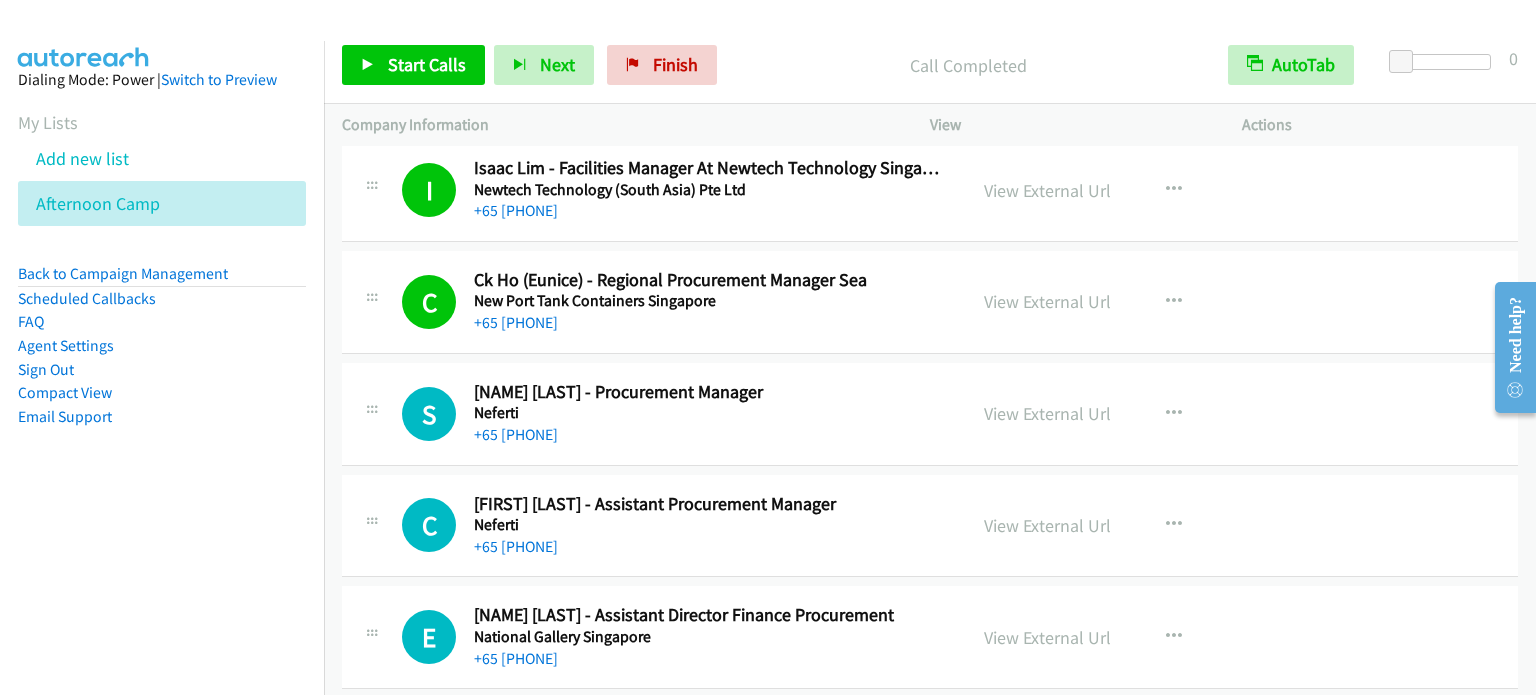 scroll, scrollTop: 9280, scrollLeft: 0, axis: vertical 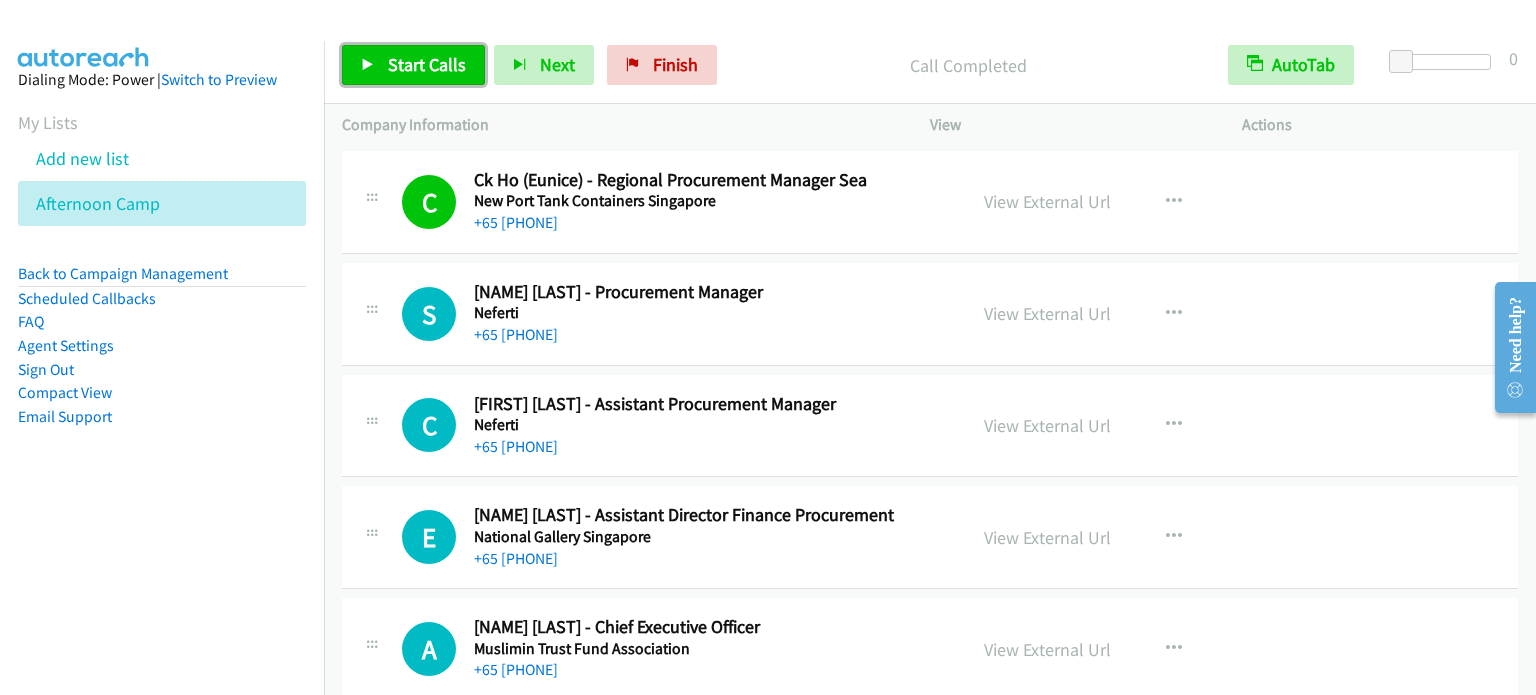click on "Start Calls" at bounding box center [427, 64] 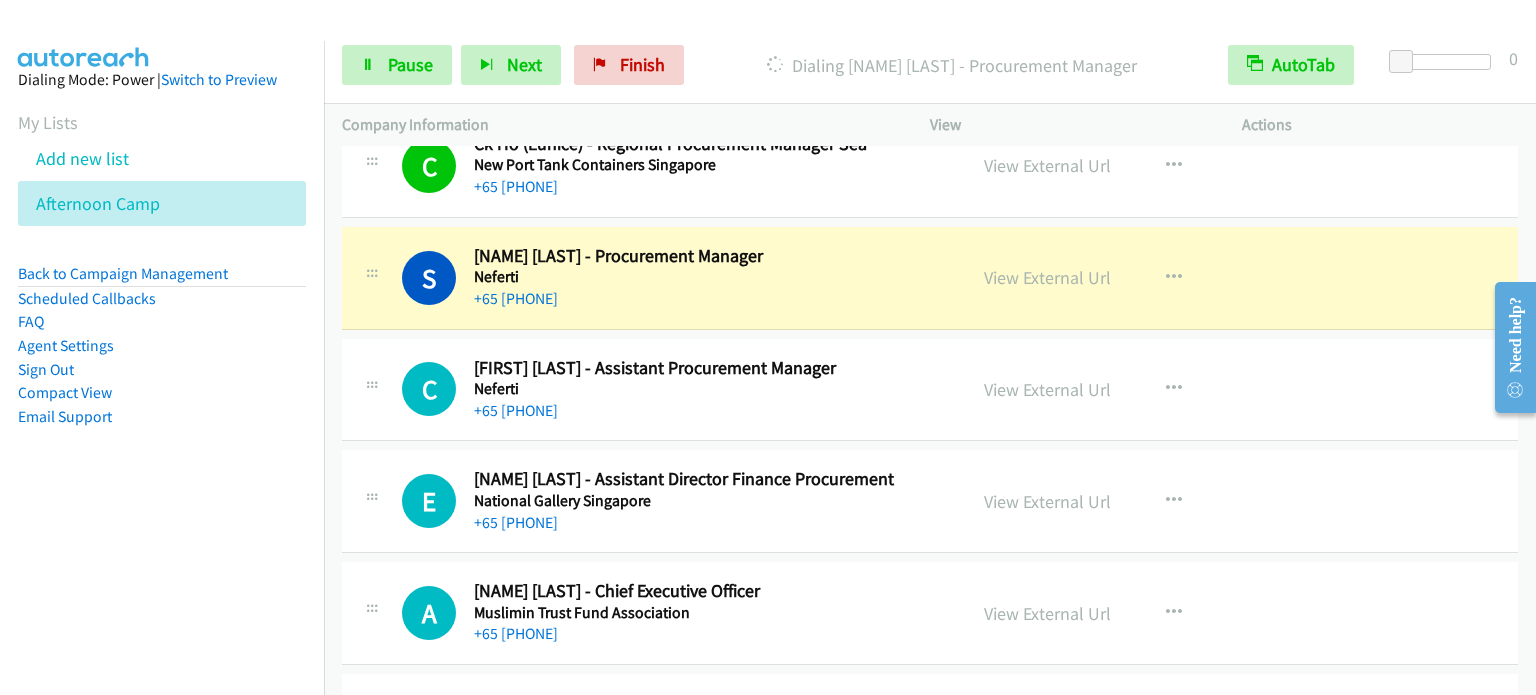 scroll, scrollTop: 9380, scrollLeft: 0, axis: vertical 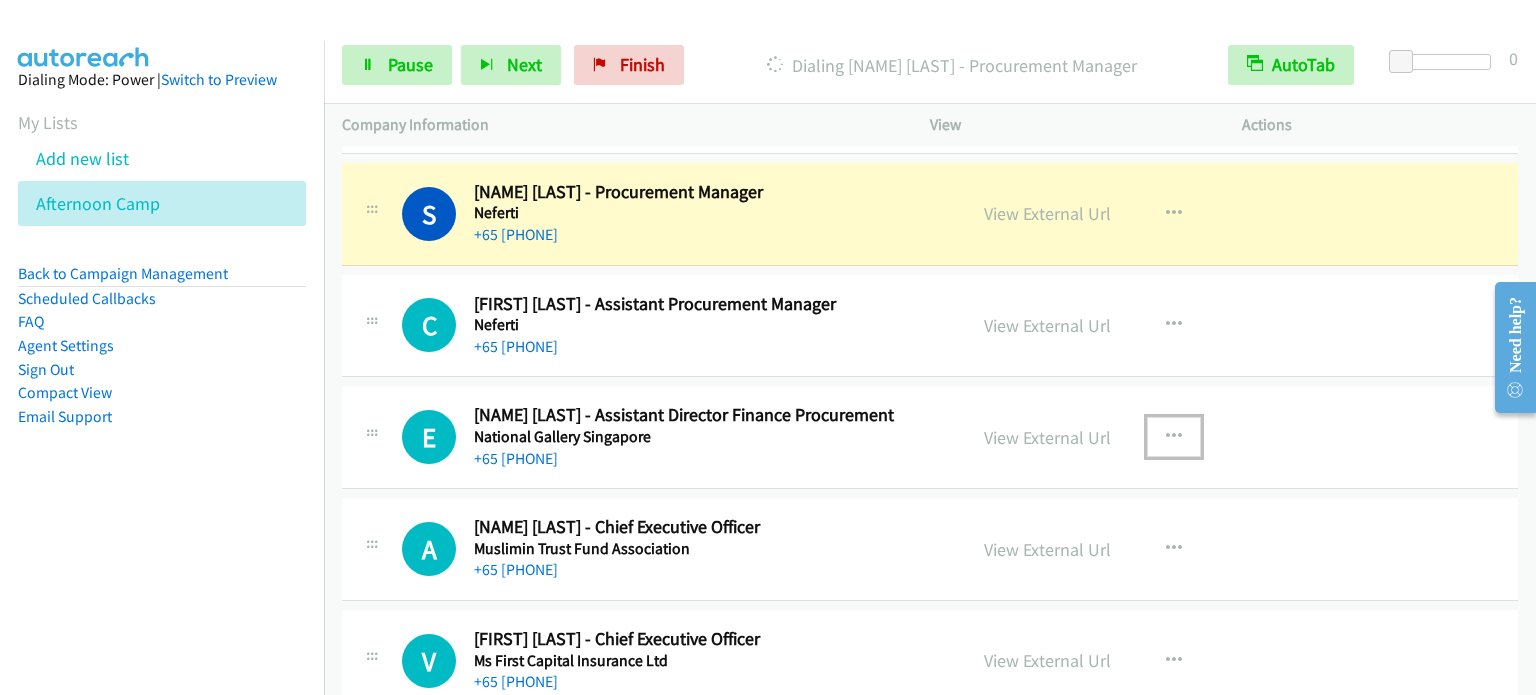 click at bounding box center [1174, 437] 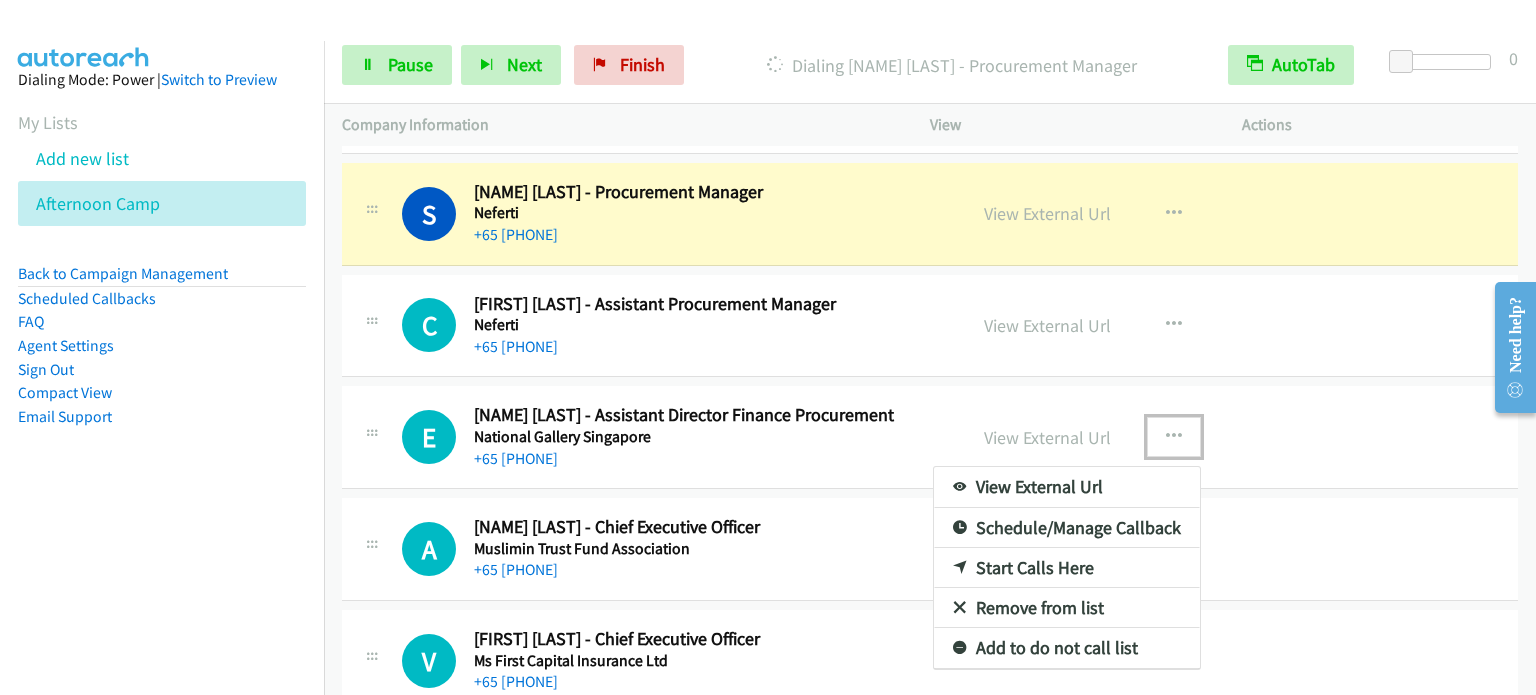 click on "Start Calls Here" at bounding box center (1067, 568) 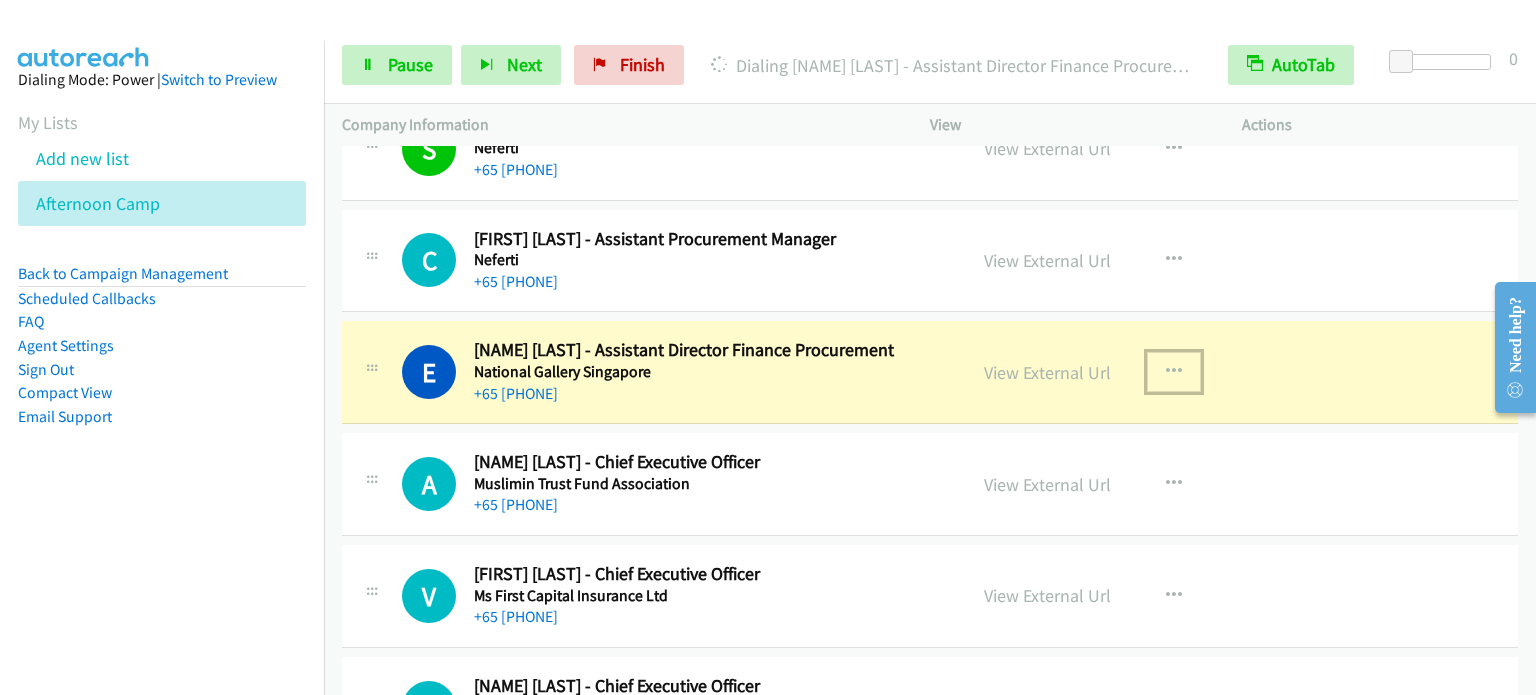 scroll, scrollTop: 9480, scrollLeft: 0, axis: vertical 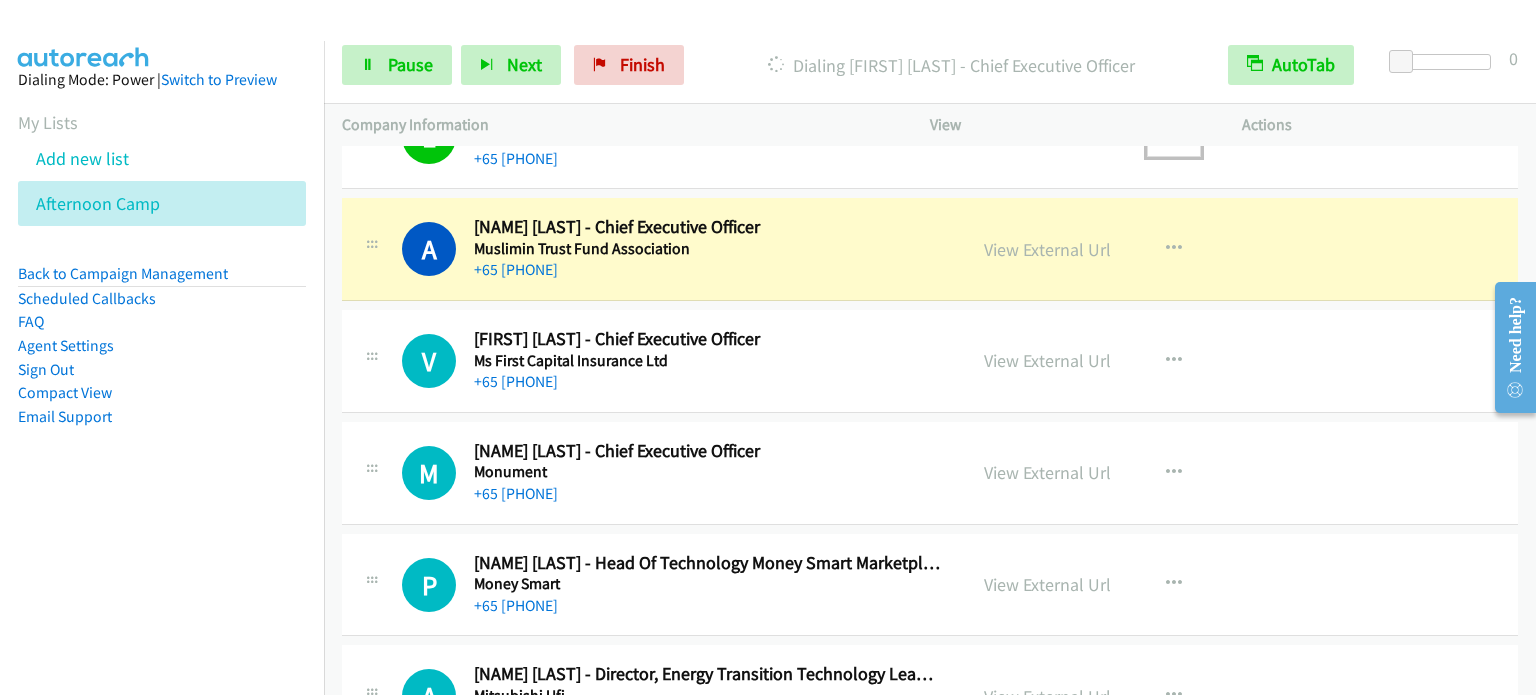 drag, startPoint x: 329, startPoint y: 242, endPoint x: 560, endPoint y: 15, distance: 323.86725 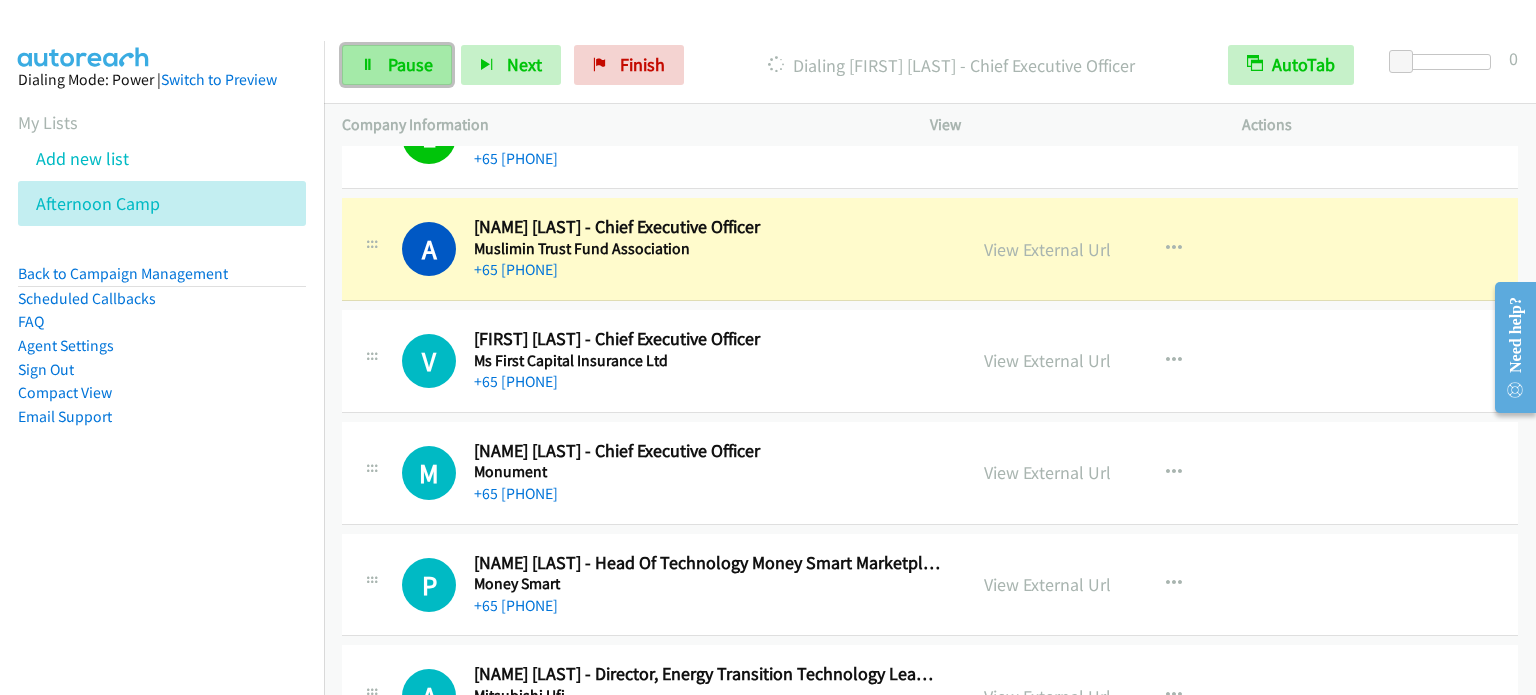 click on "Pause" at bounding box center [410, 64] 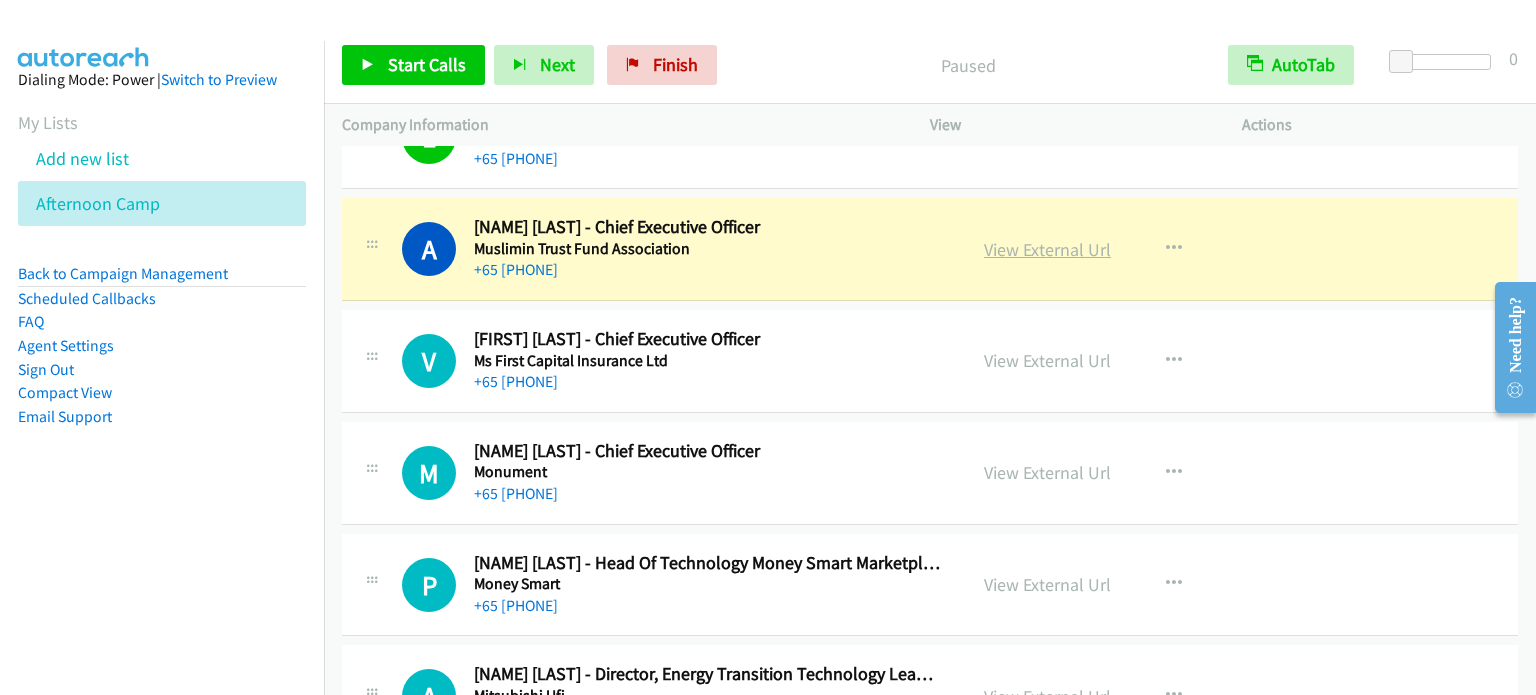 click on "View External Url" at bounding box center [1047, 249] 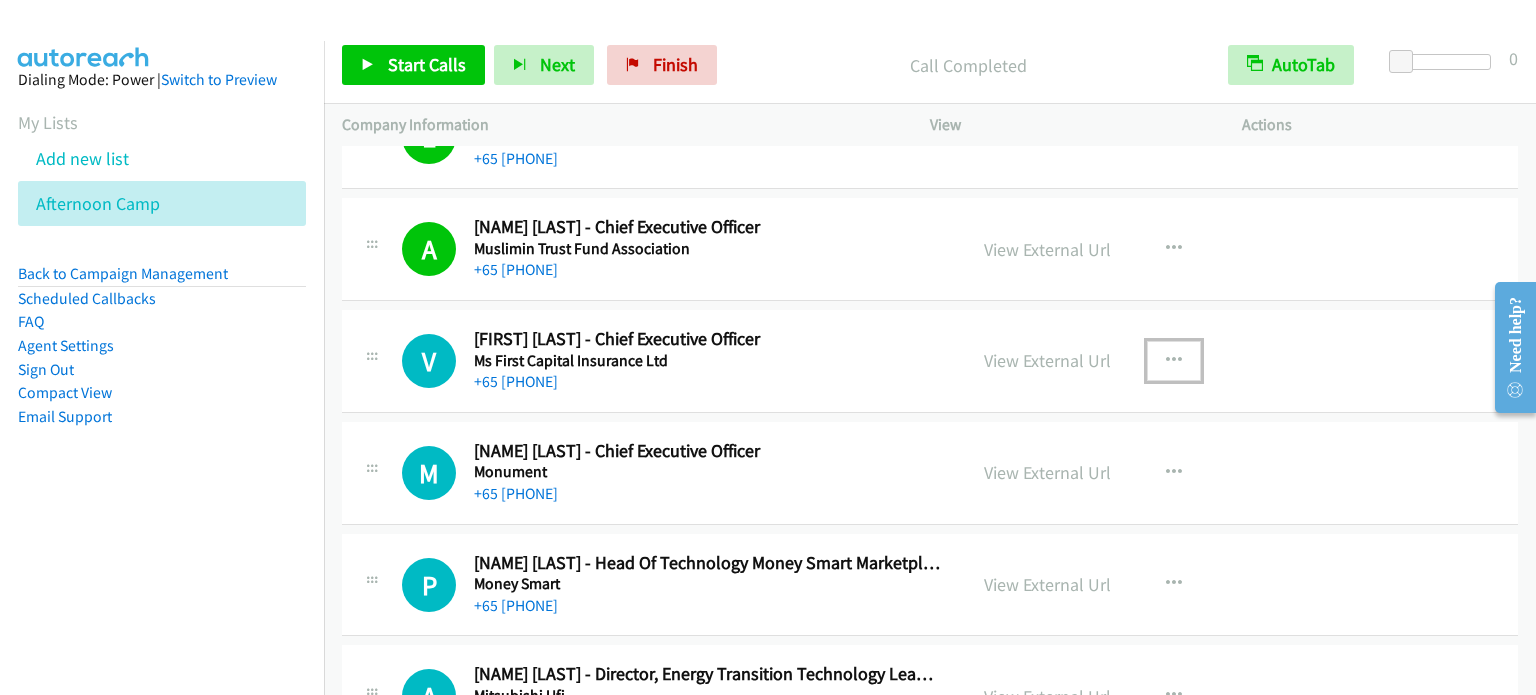 click at bounding box center [1174, 361] 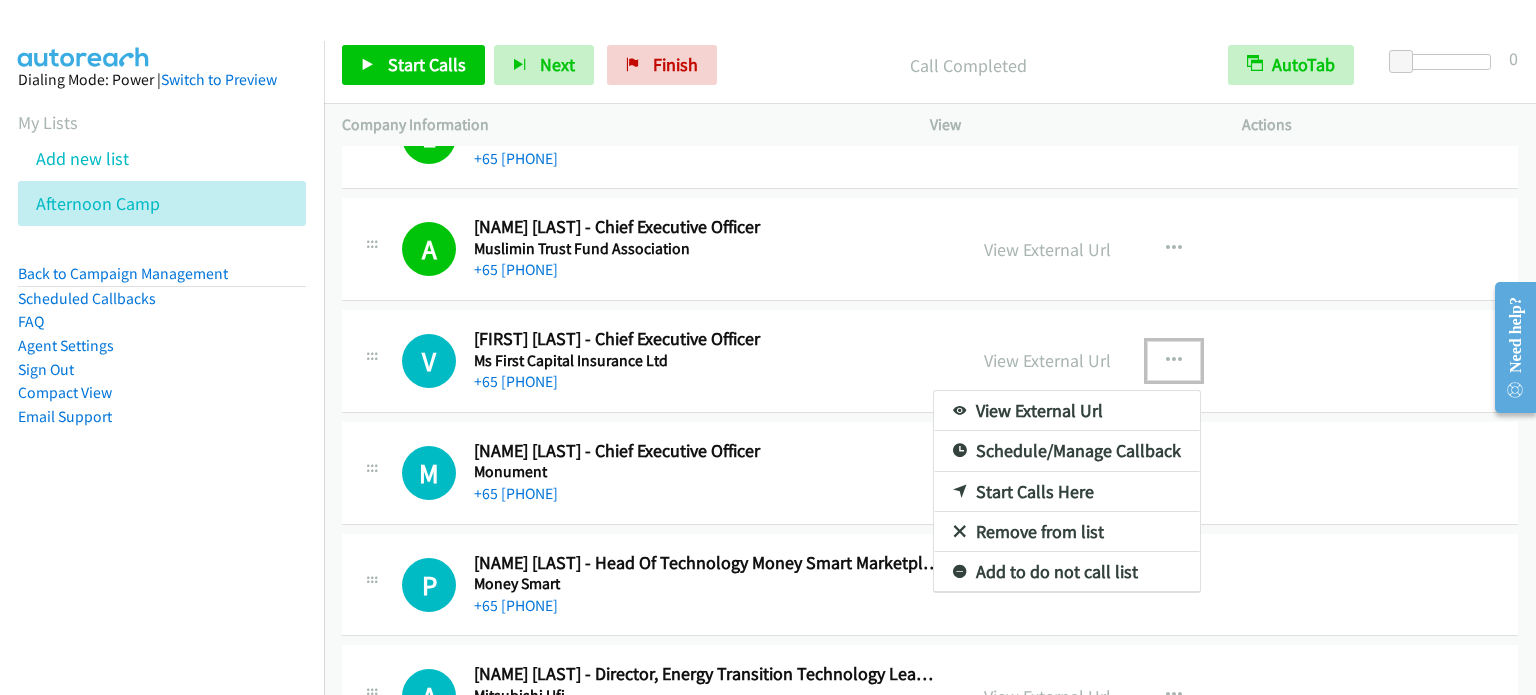 click on "Start Calls Here" at bounding box center (1067, 492) 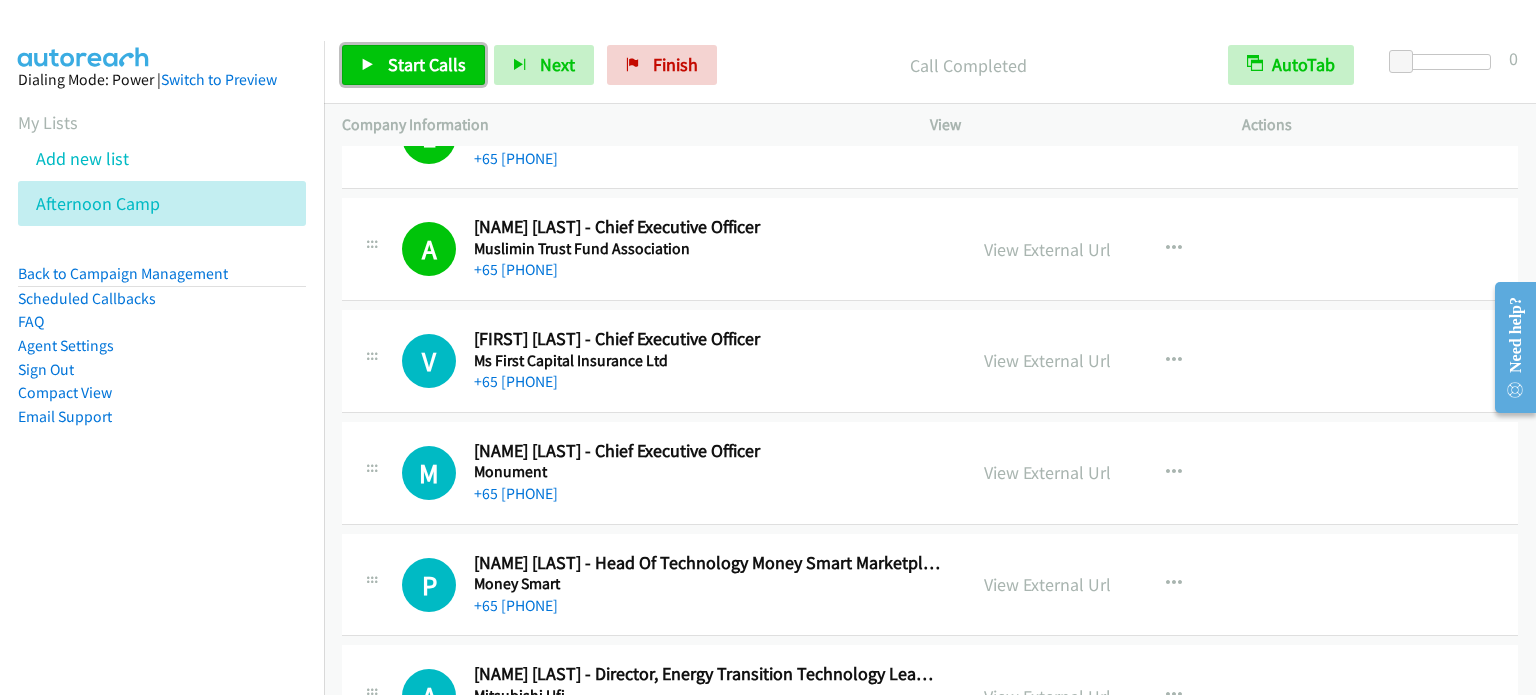 click on "Start Calls" at bounding box center [413, 65] 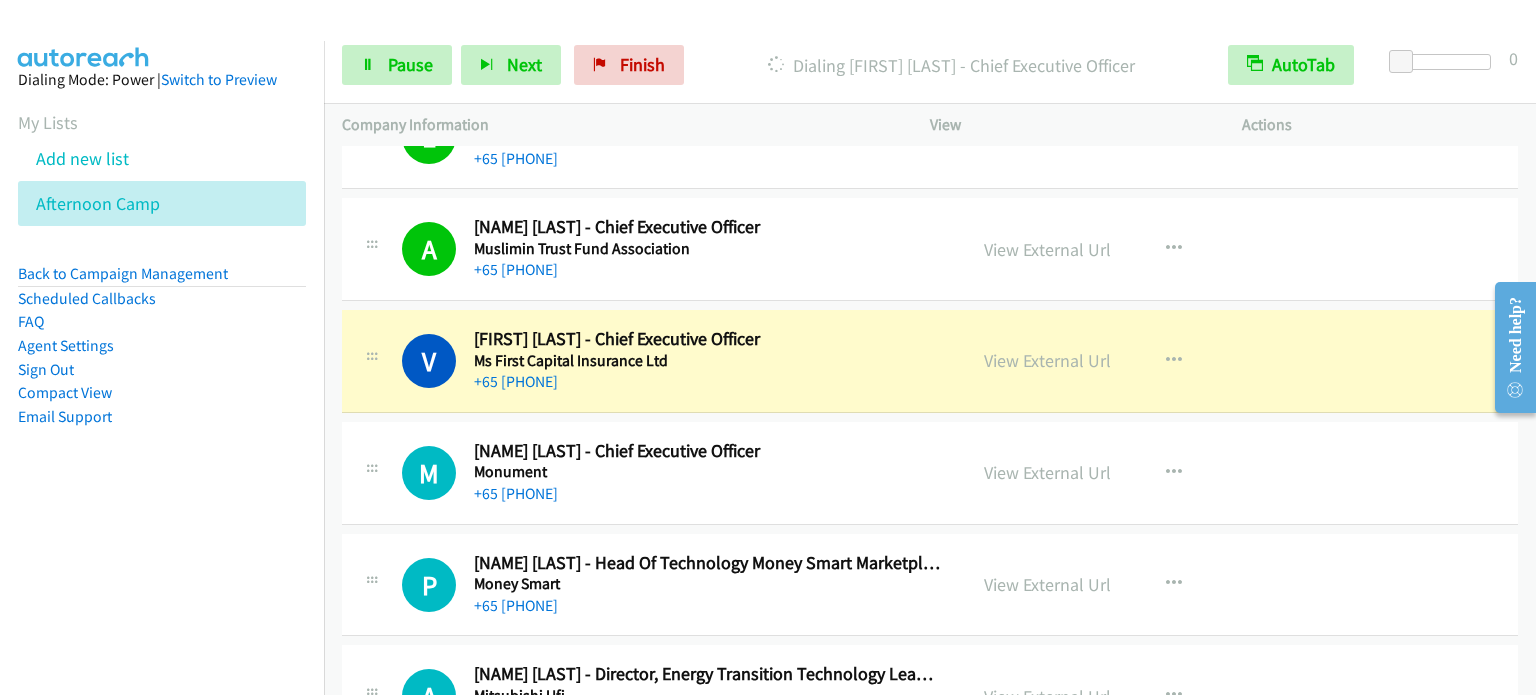 drag, startPoint x: 332, startPoint y: 296, endPoint x: 514, endPoint y: 43, distance: 311.66168 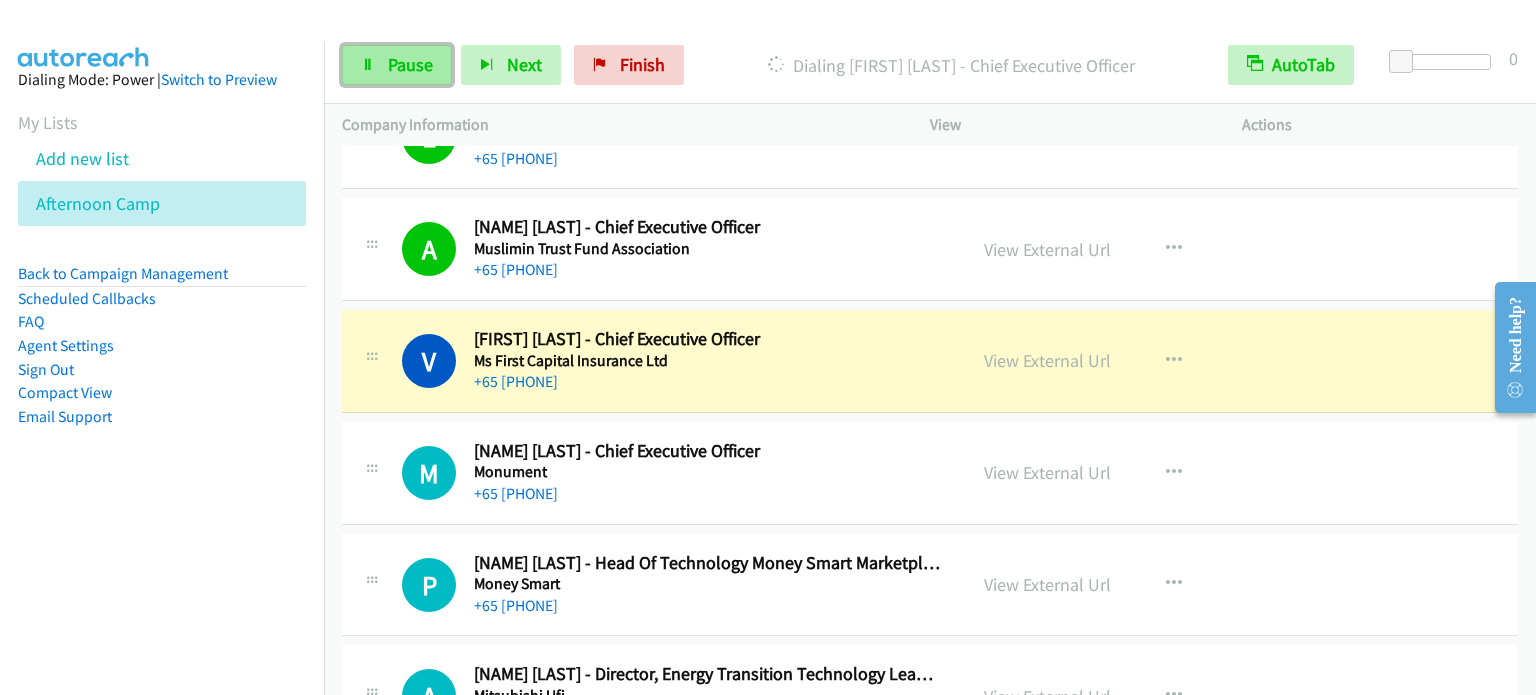 click on "Pause" at bounding box center (410, 64) 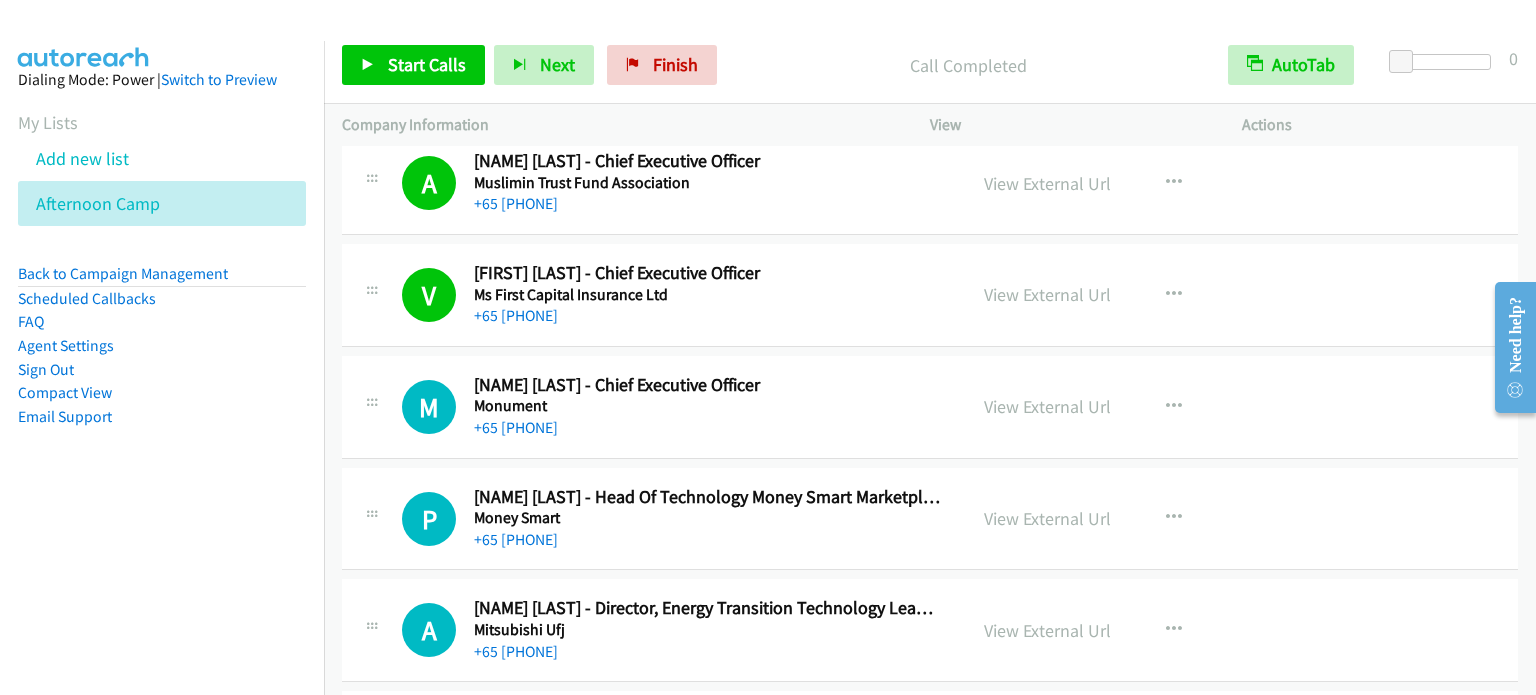 scroll, scrollTop: 9780, scrollLeft: 0, axis: vertical 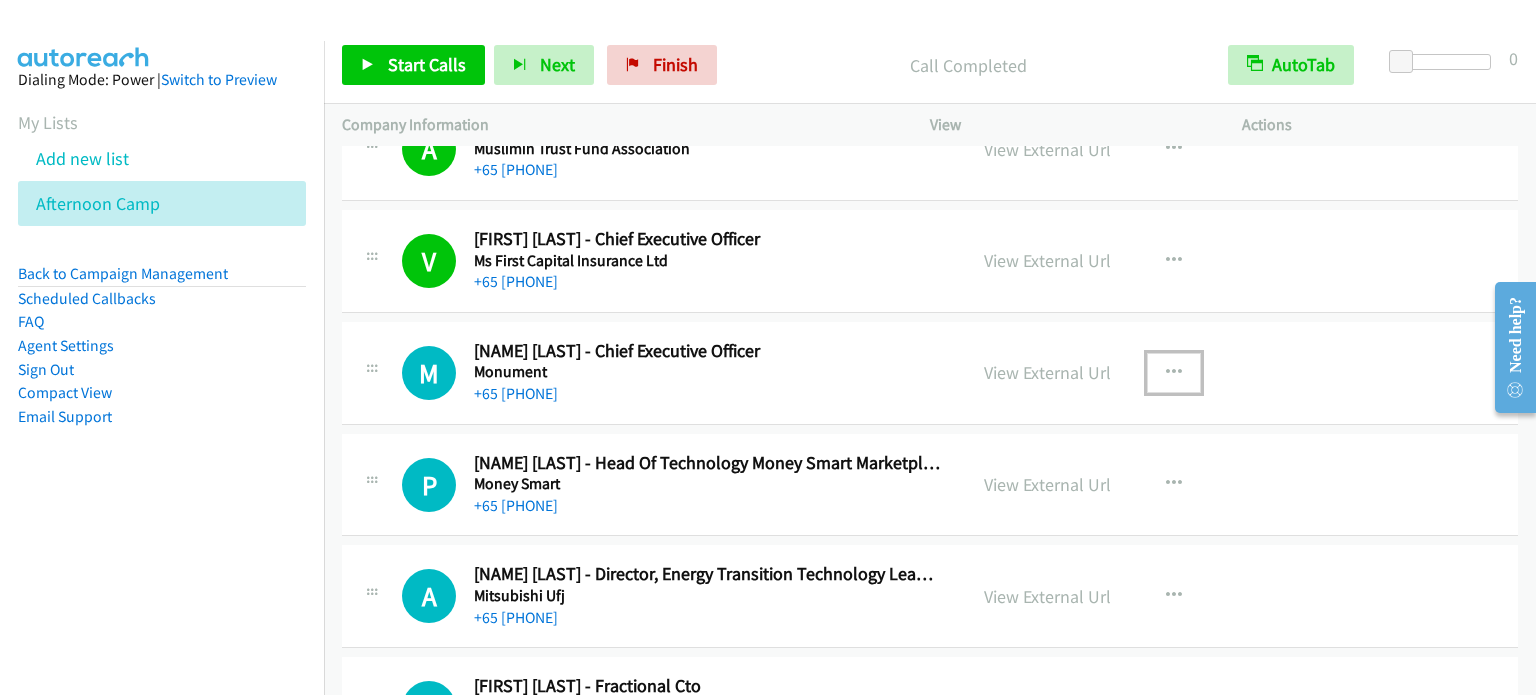 click at bounding box center (1174, 373) 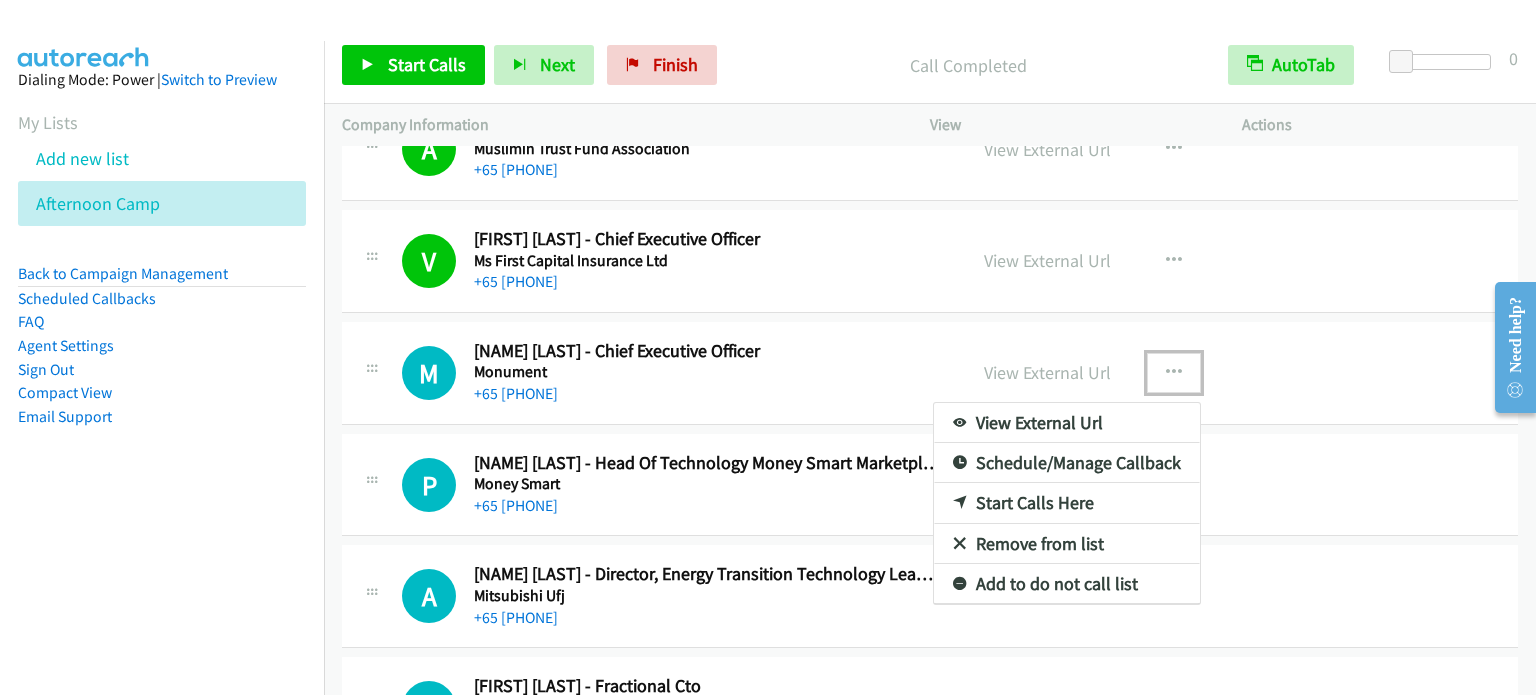 click on "Start Calls Here" at bounding box center (1067, 503) 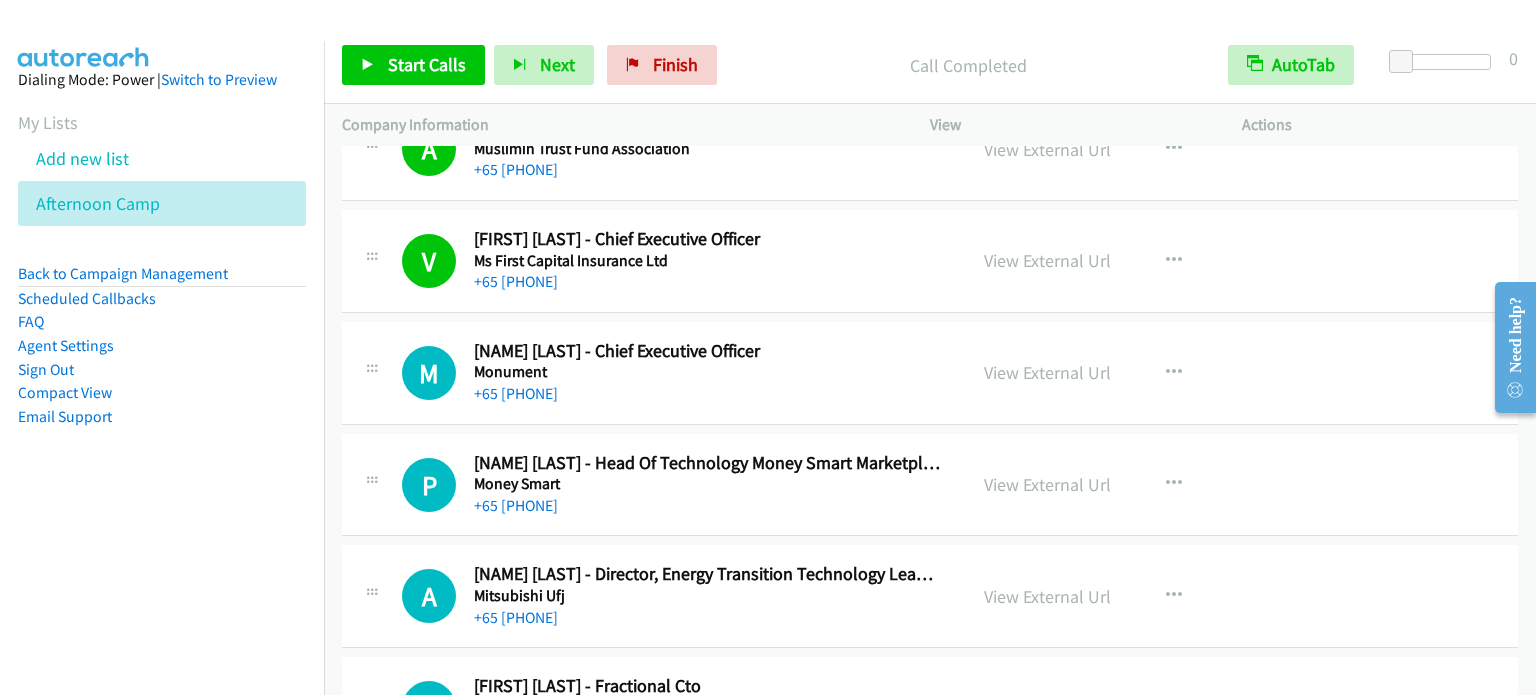 click on "Start Calls
Pause
Next
Finish
Call Completed
AutoTab
AutoTab
0" at bounding box center [930, 65] 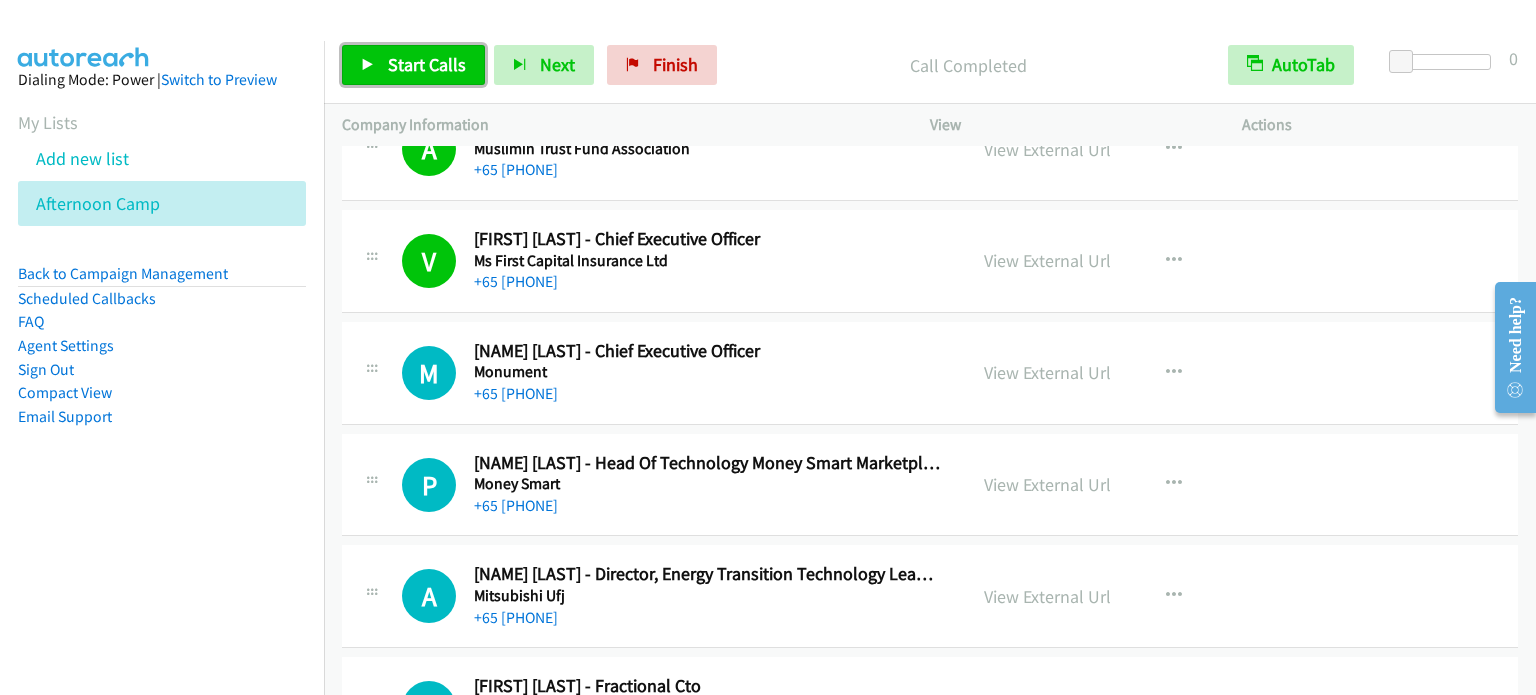 click on "Start Calls" at bounding box center [427, 64] 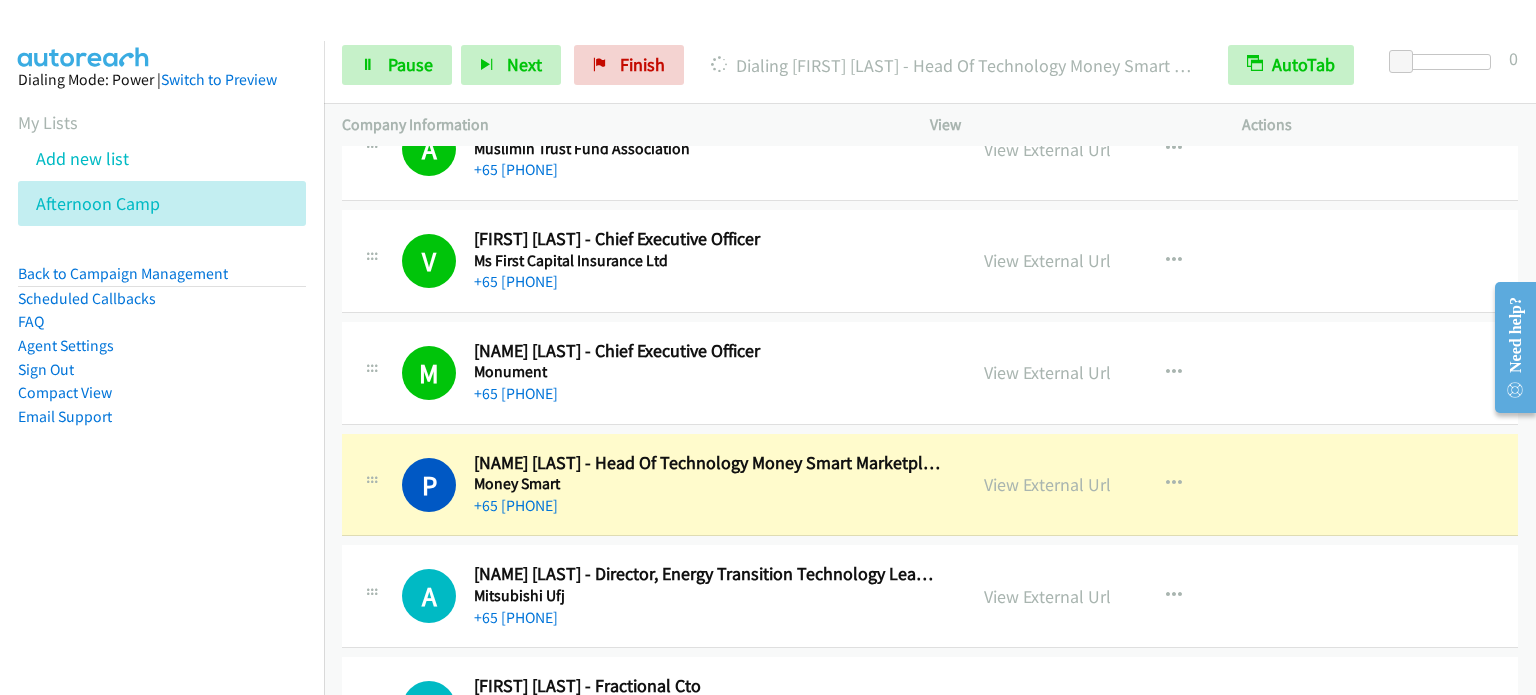 click on "M
Callback Scheduled
Miriam Daugherty - Chief Executive Officer
Monument
Asia/Singapore
+65 9127 6906
View External Url
View External Url
Schedule/Manage Callback
Start Calls Here
Remove from list
Add to do not call list
Reset Call Status" at bounding box center (930, 373) 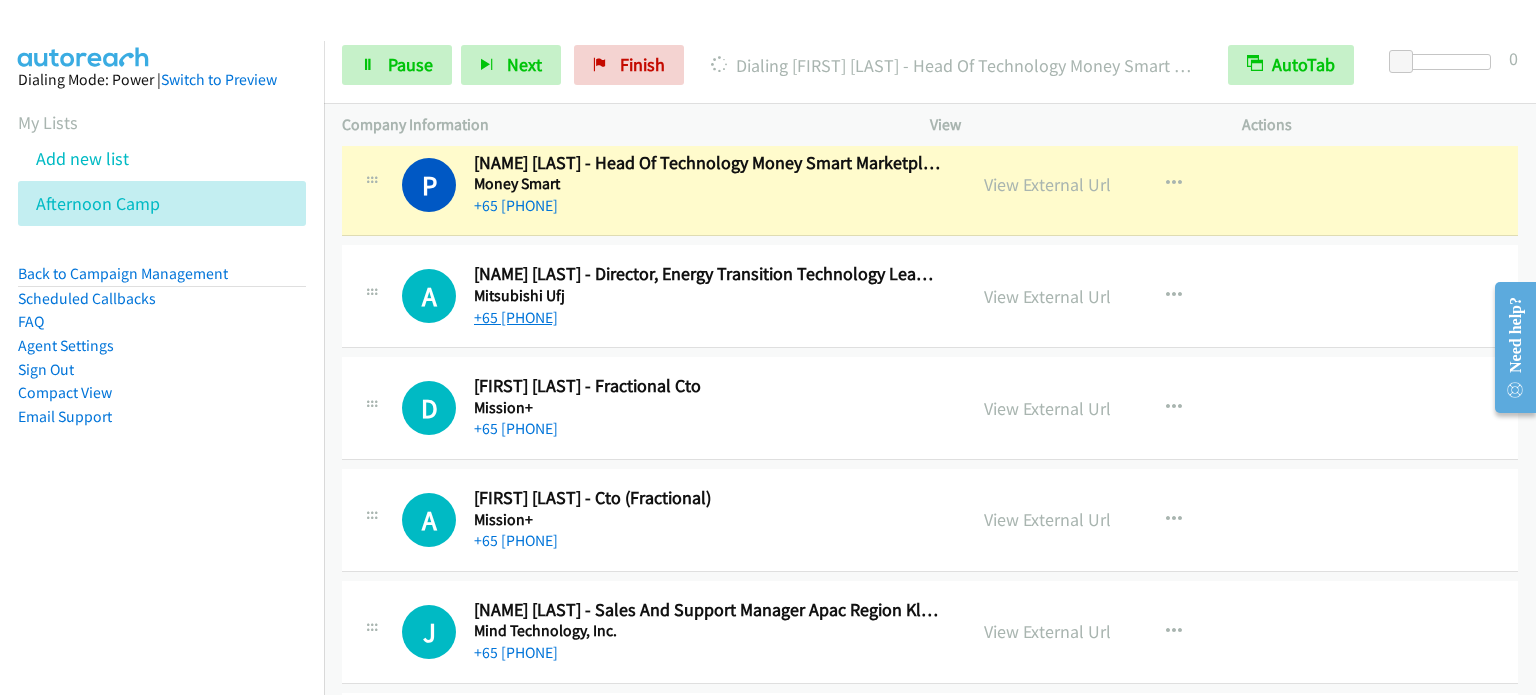 scroll, scrollTop: 9980, scrollLeft: 0, axis: vertical 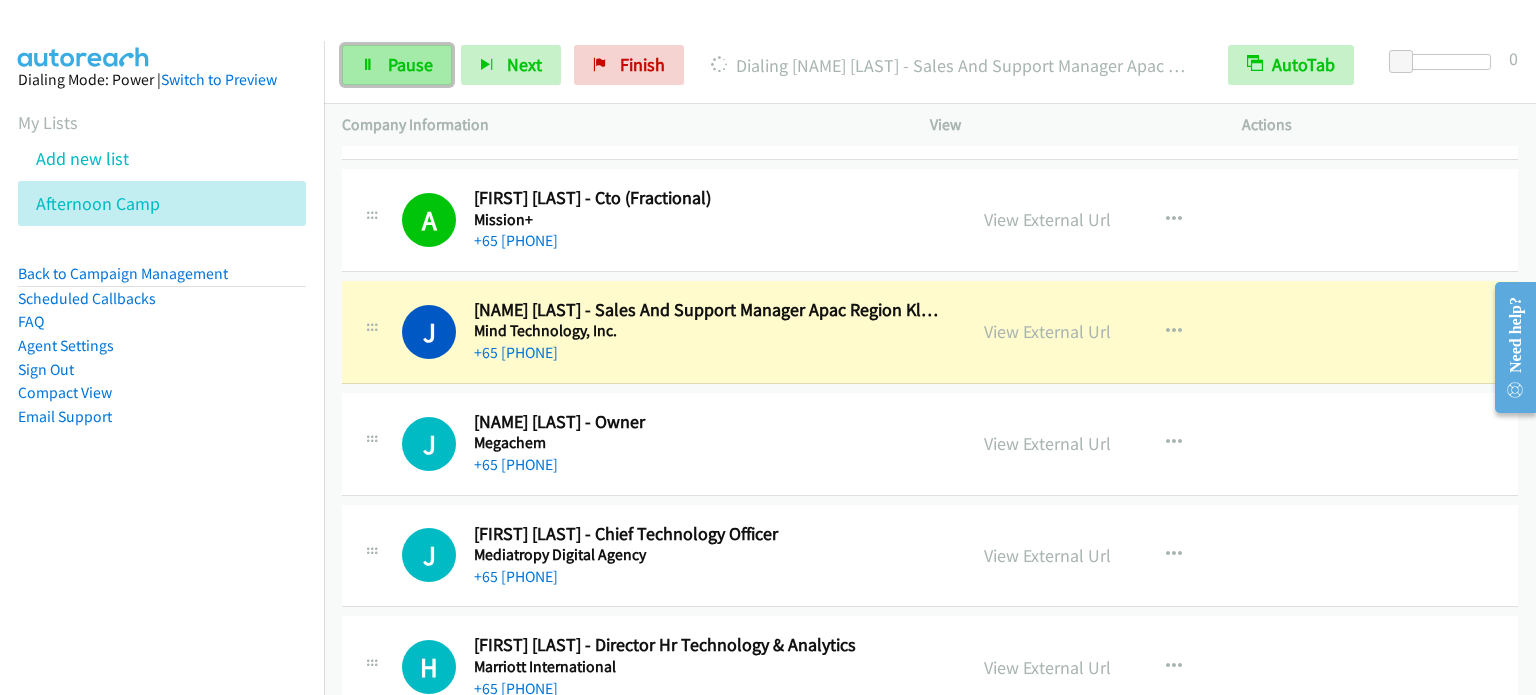 click on "Pause" at bounding box center (397, 65) 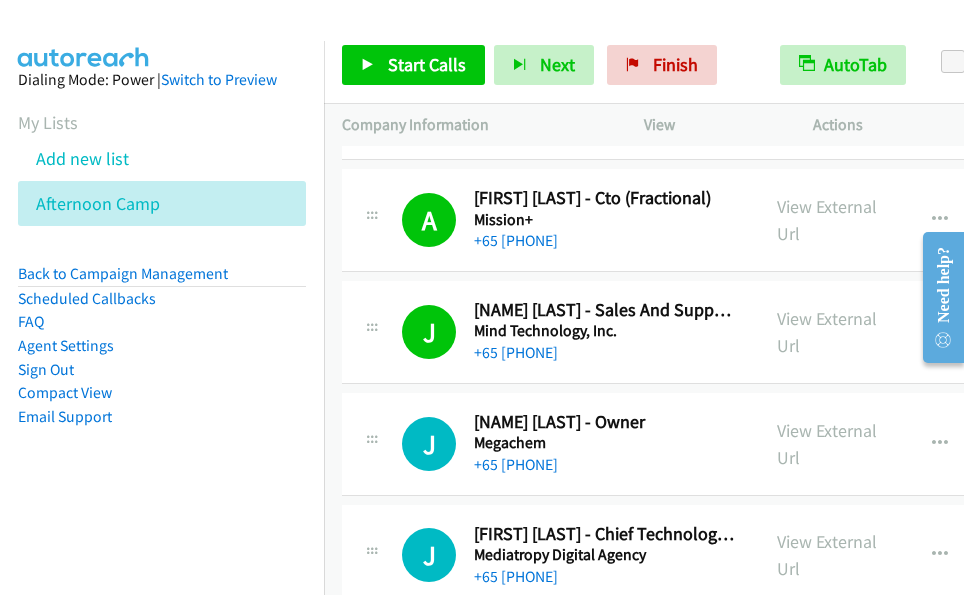scroll, scrollTop: 10480, scrollLeft: 0, axis: vertical 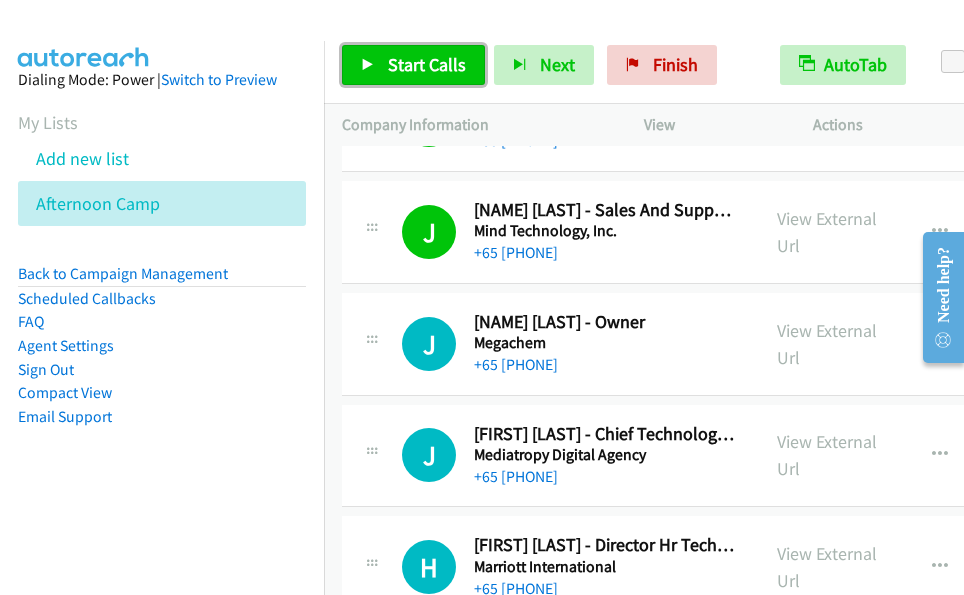 click on "Start Calls" at bounding box center (427, 64) 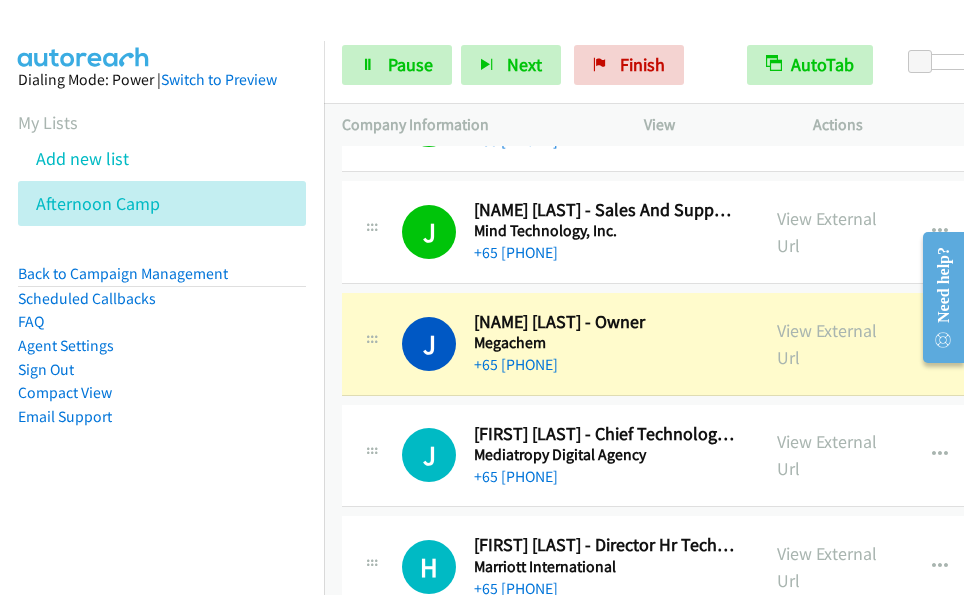 scroll, scrollTop: 10580, scrollLeft: 0, axis: vertical 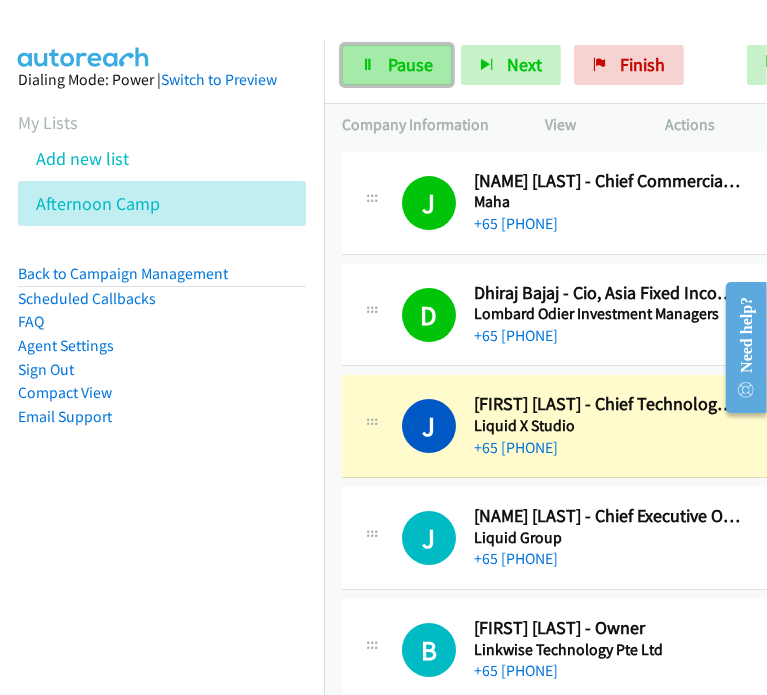 click on "Pause" at bounding box center (410, 64) 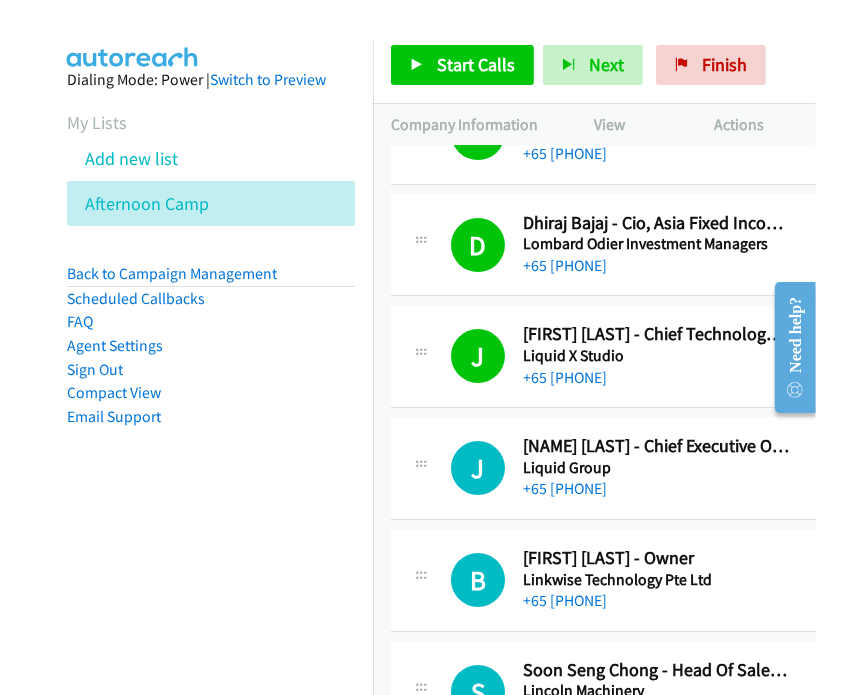 scroll, scrollTop: 11280, scrollLeft: 0, axis: vertical 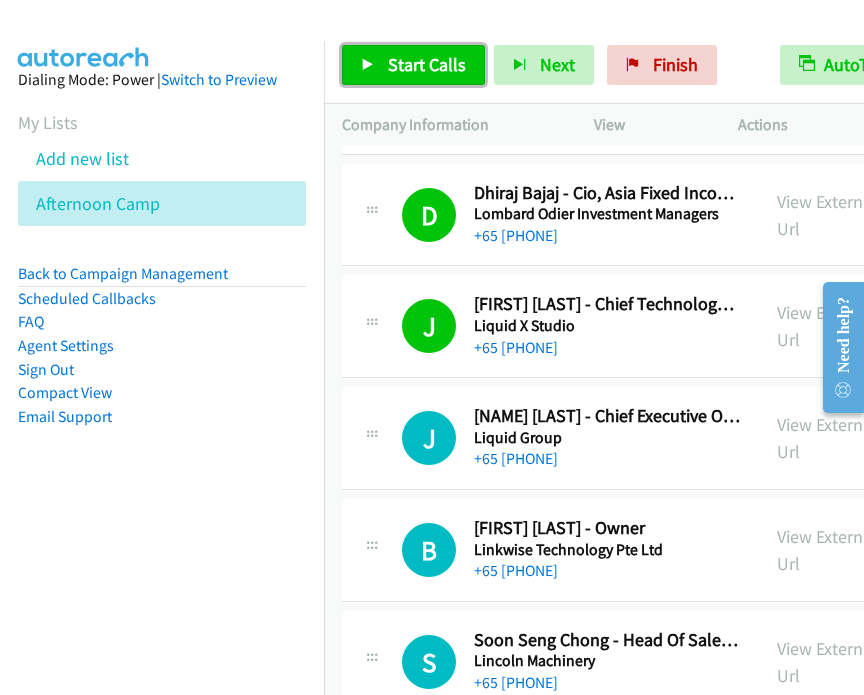 click on "Start Calls" at bounding box center (413, 65) 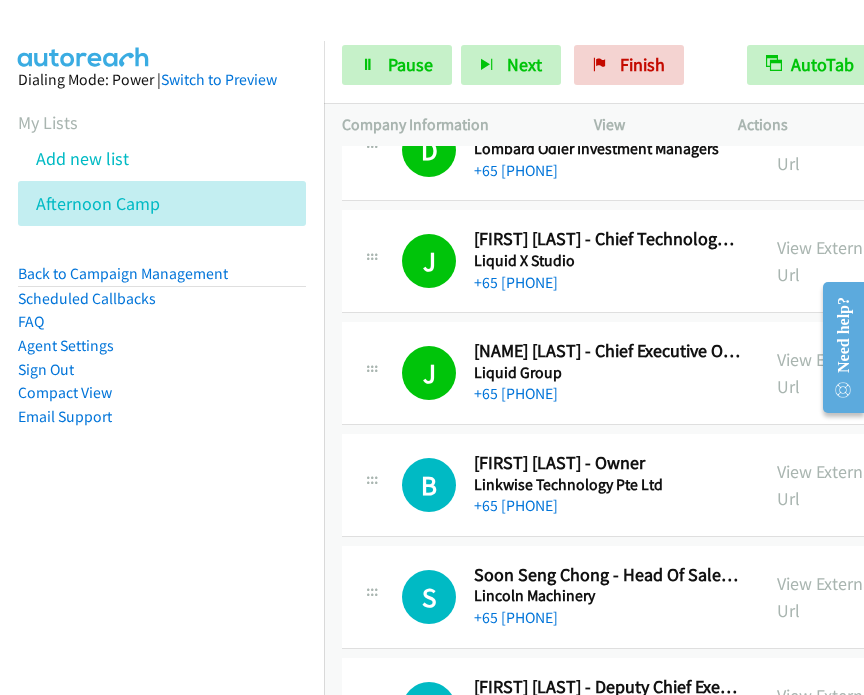 scroll, scrollTop: 11380, scrollLeft: 0, axis: vertical 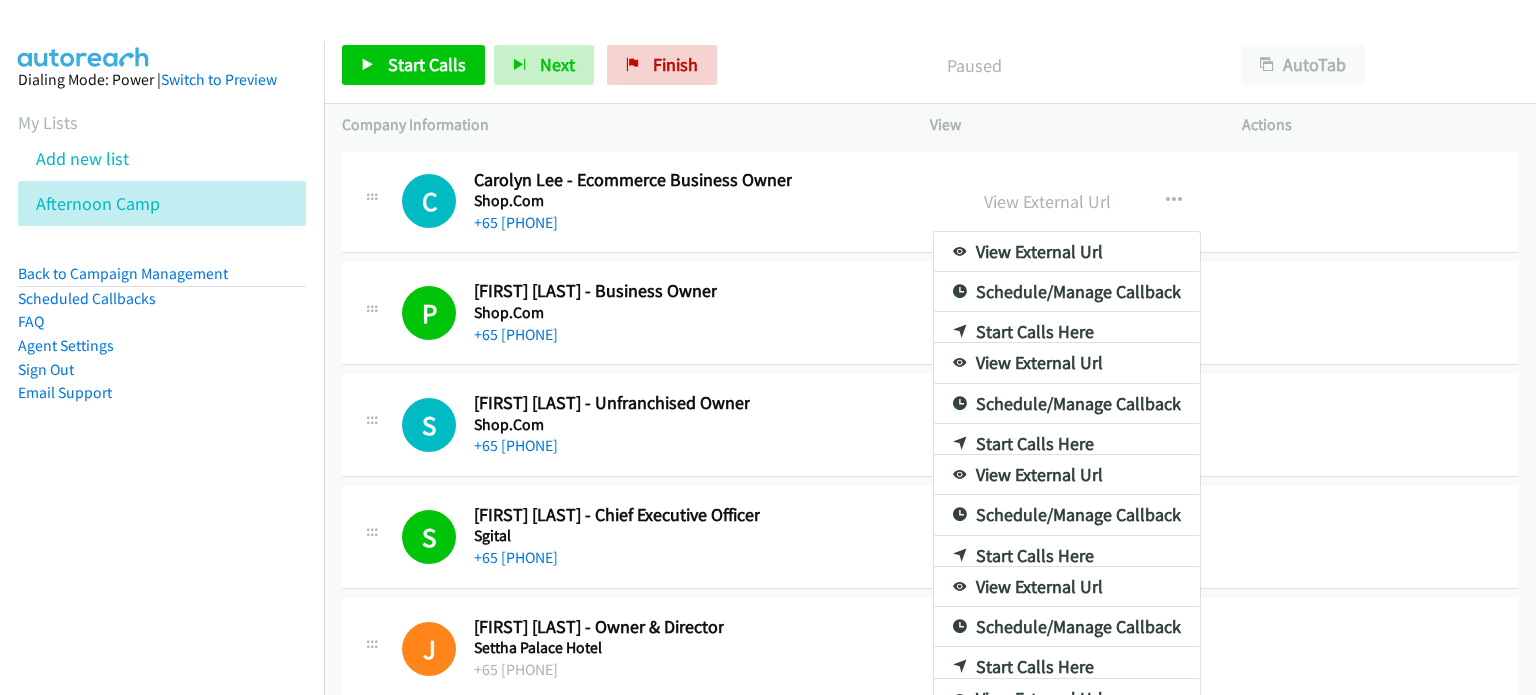 click at bounding box center (768, 347) 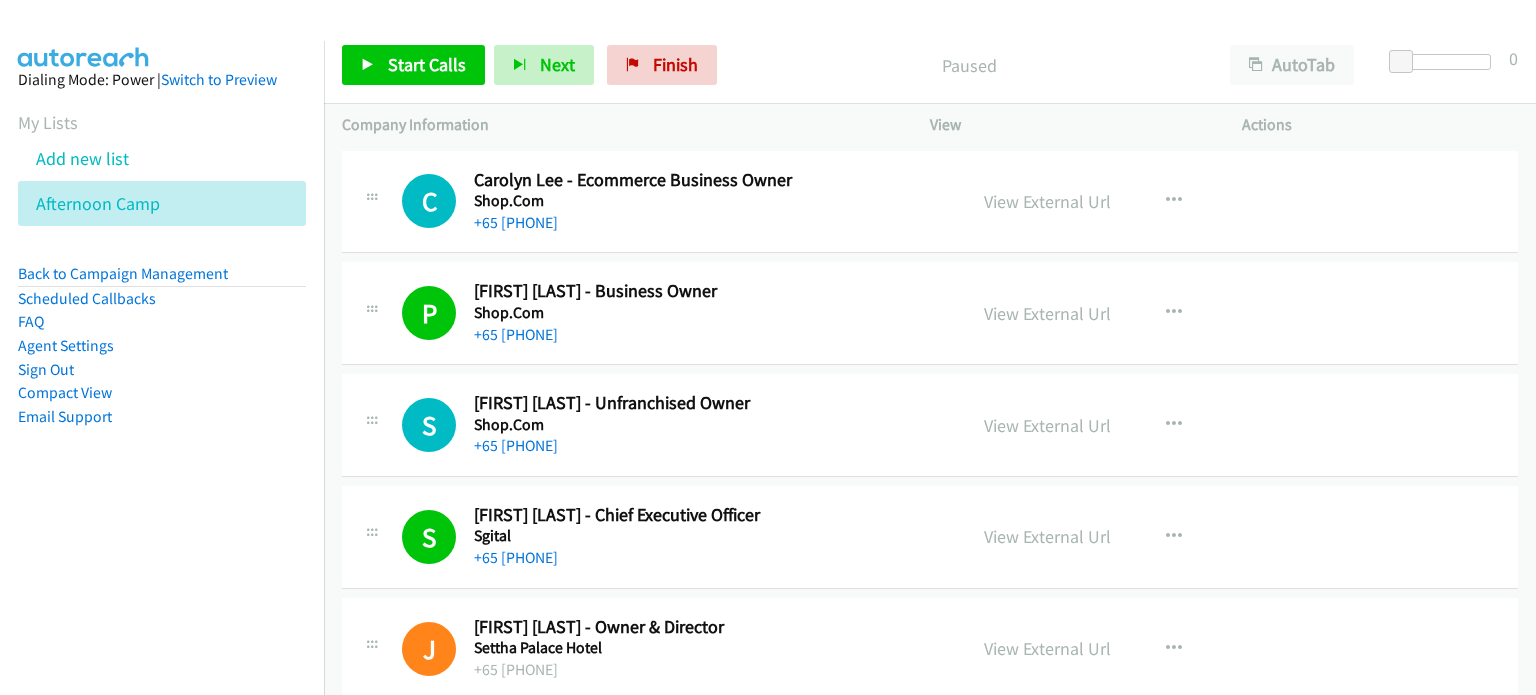 scroll, scrollTop: 0, scrollLeft: 0, axis: both 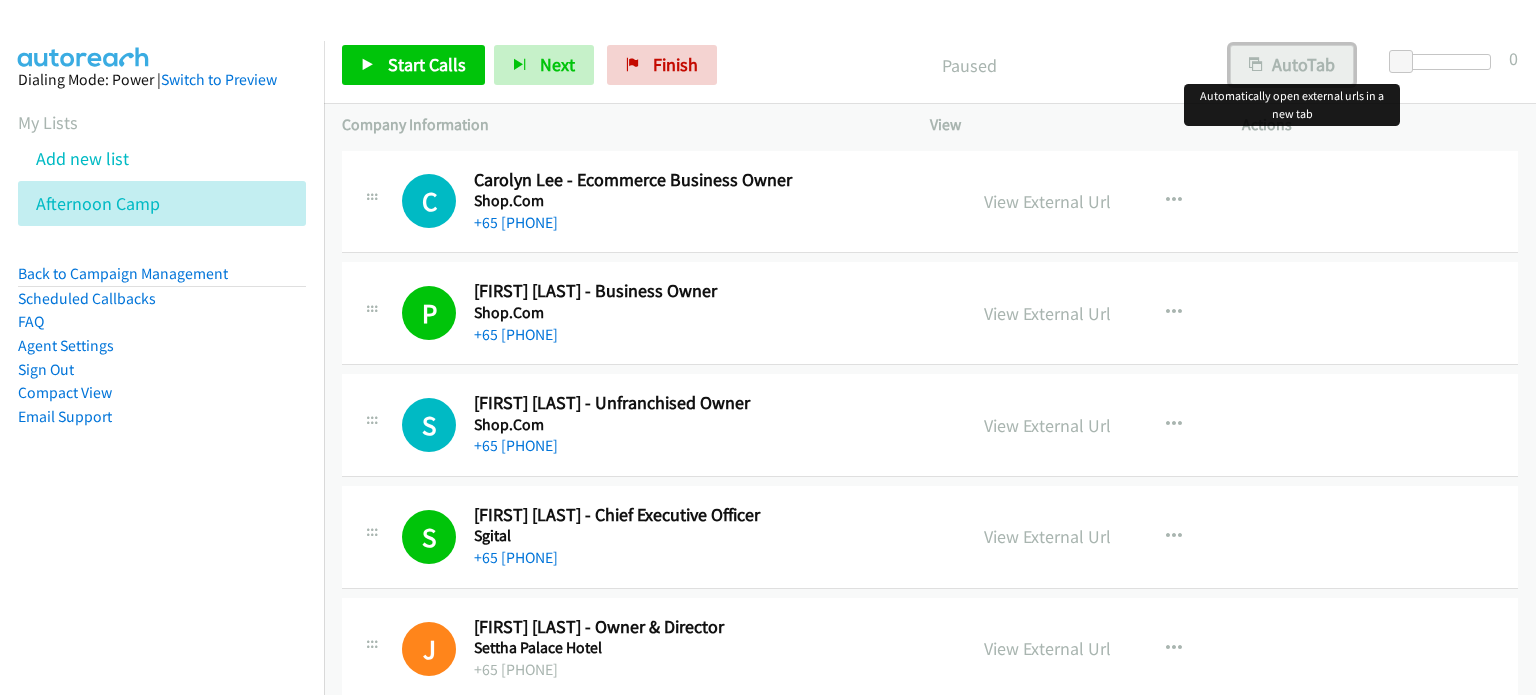 click on "AutoTab" at bounding box center (1292, 65) 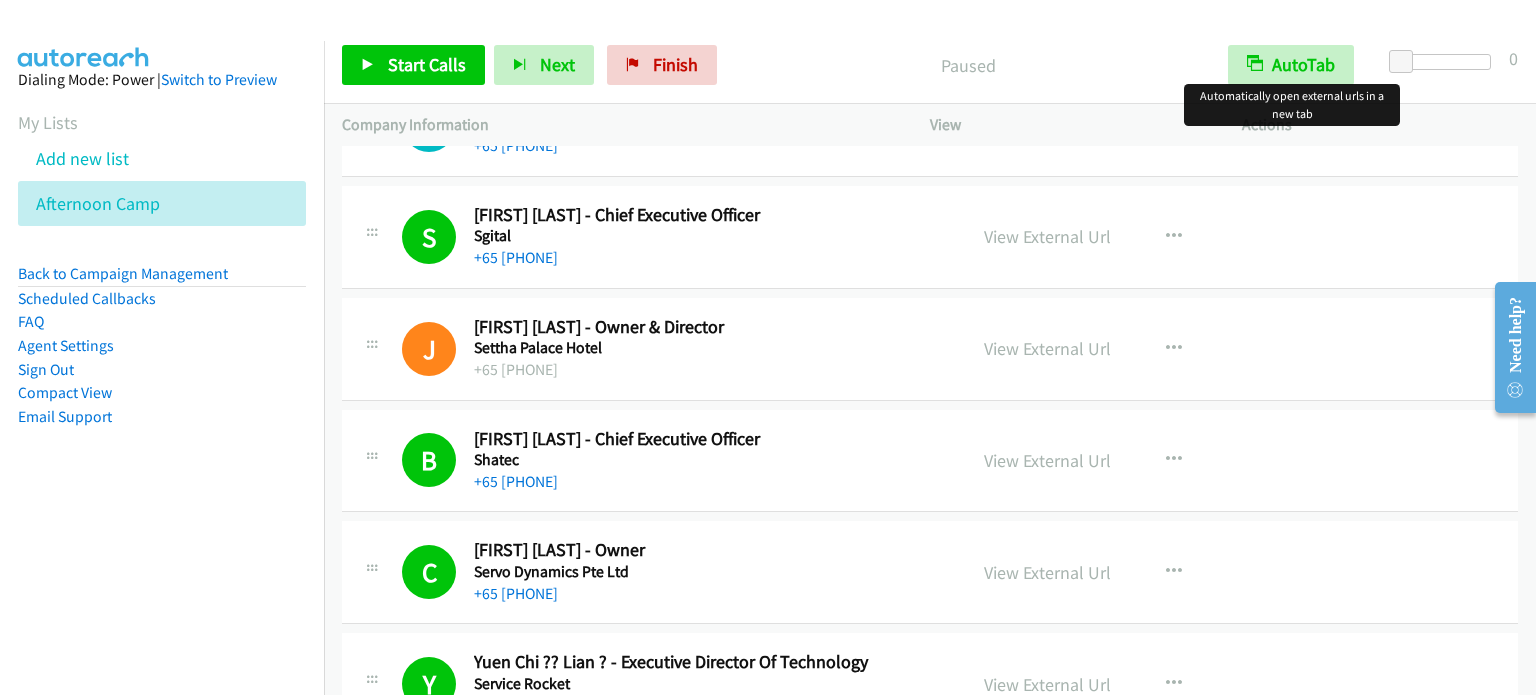scroll, scrollTop: 700, scrollLeft: 0, axis: vertical 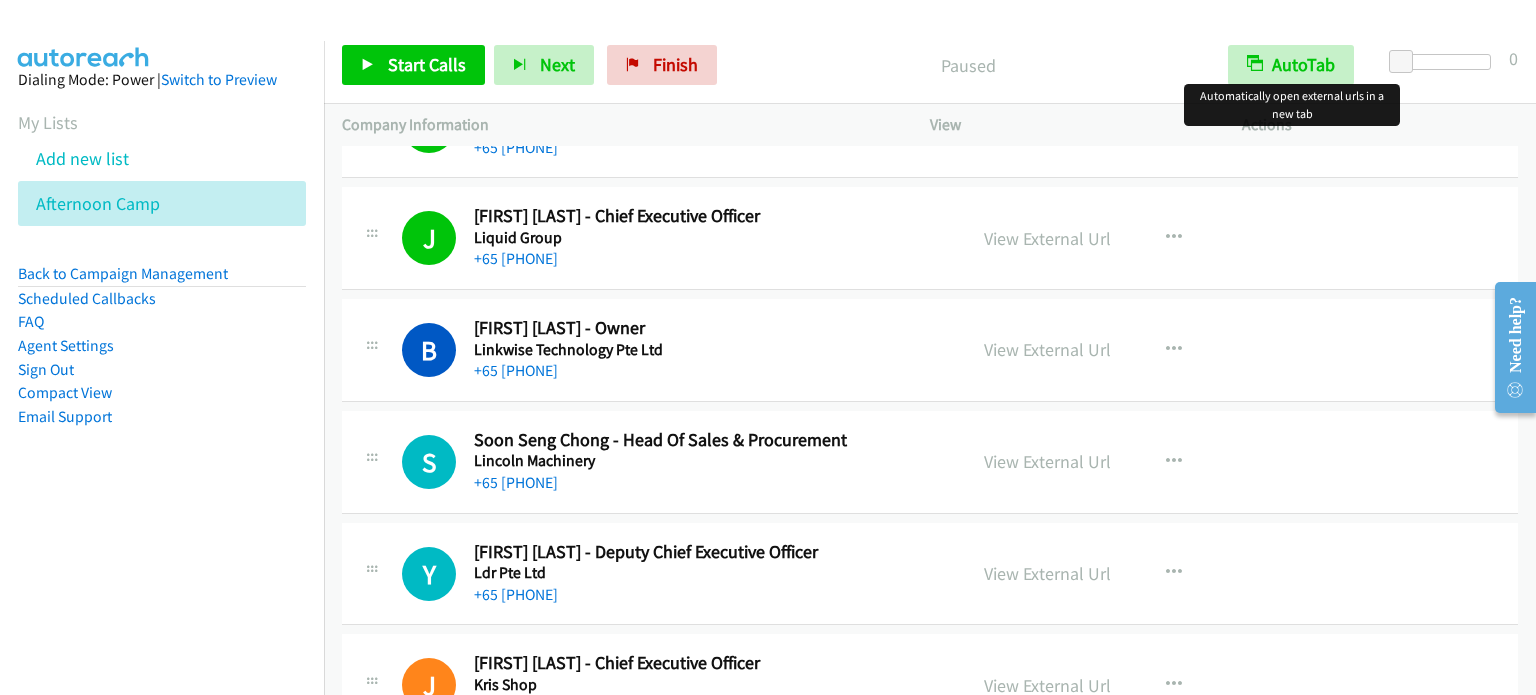 drag, startPoint x: 1530, startPoint y: 188, endPoint x: 29, endPoint y: 156, distance: 1501.3411 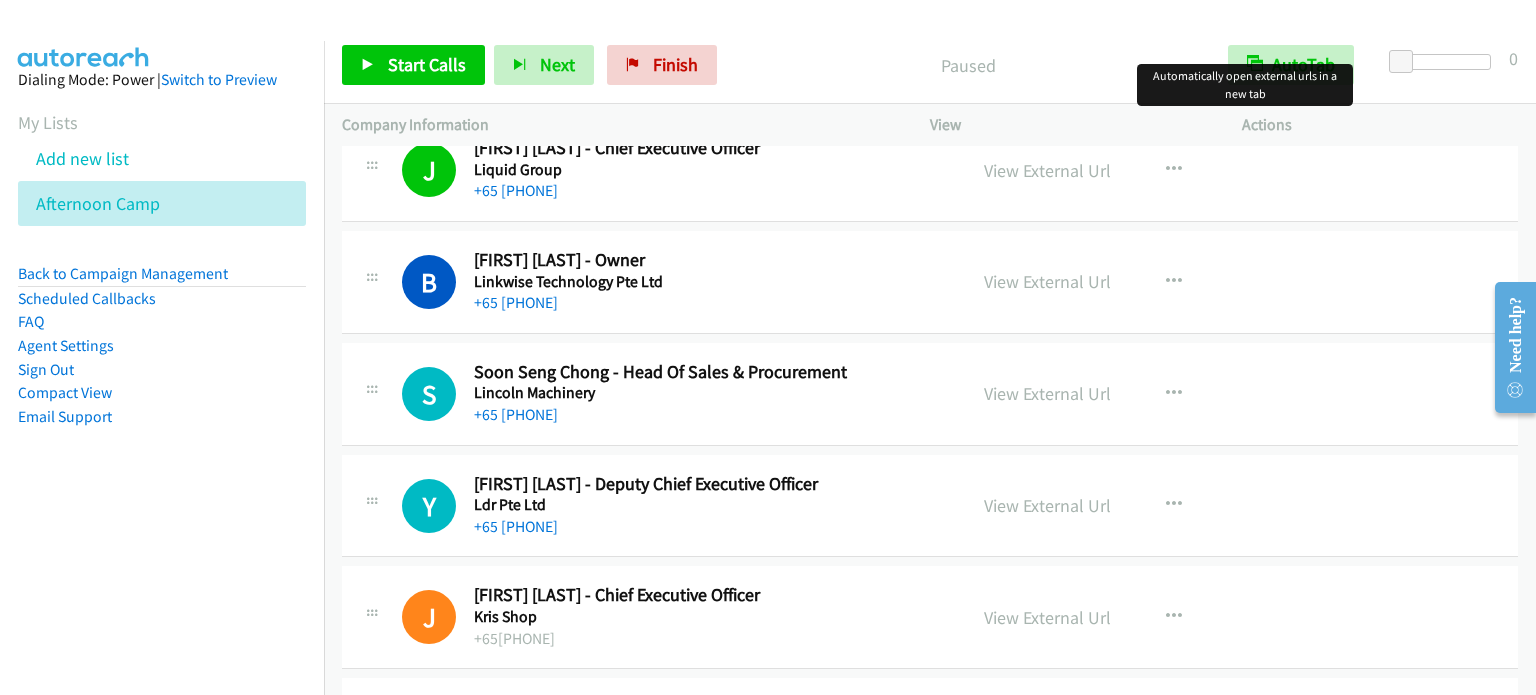 scroll, scrollTop: 11580, scrollLeft: 0, axis: vertical 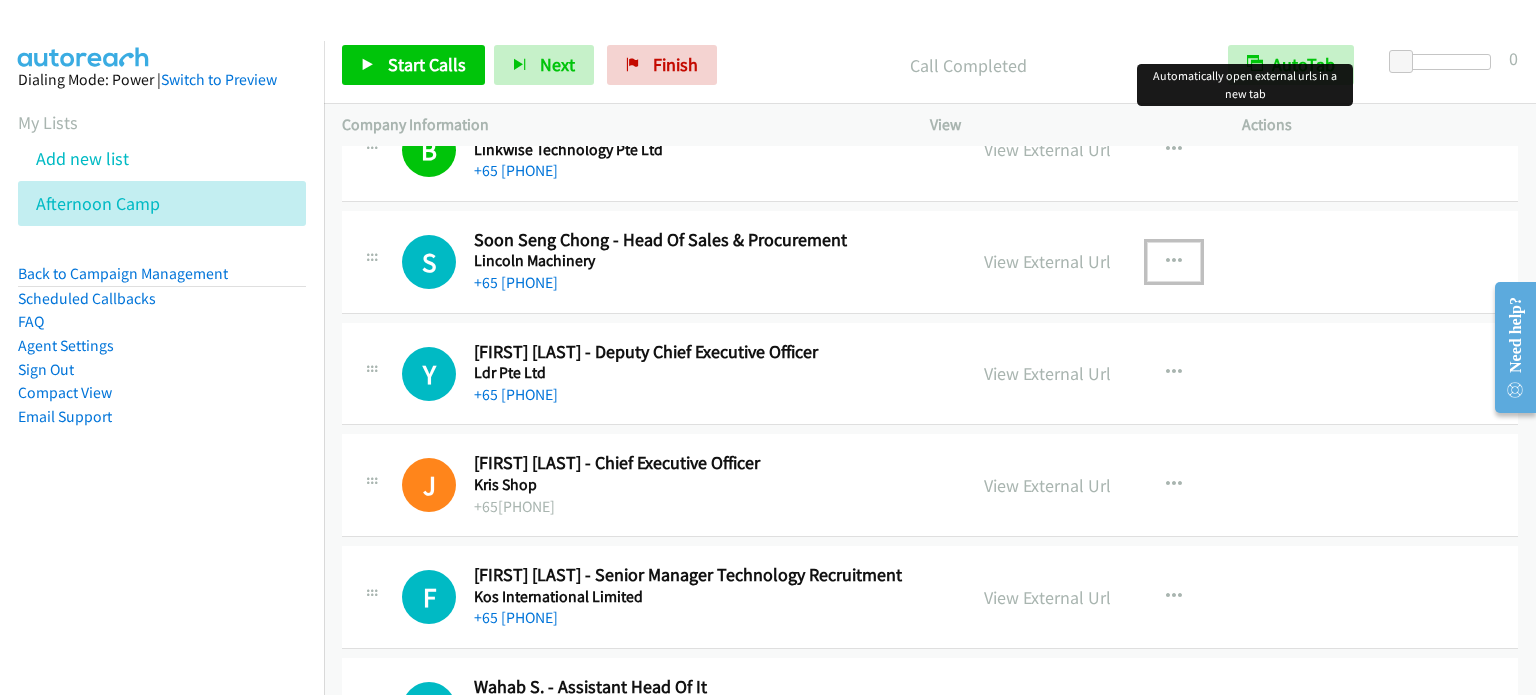 click at bounding box center [1174, 262] 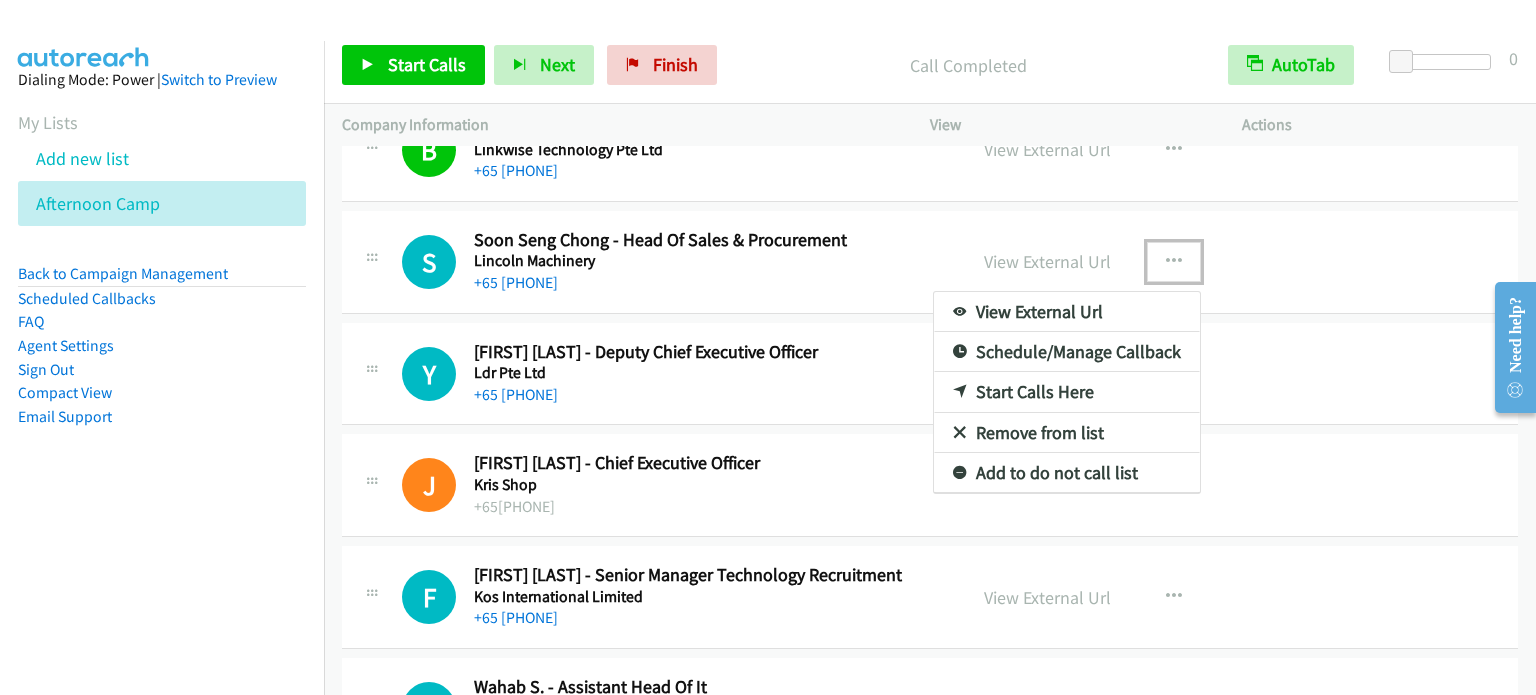 click on "Start Calls Here" at bounding box center [1067, 392] 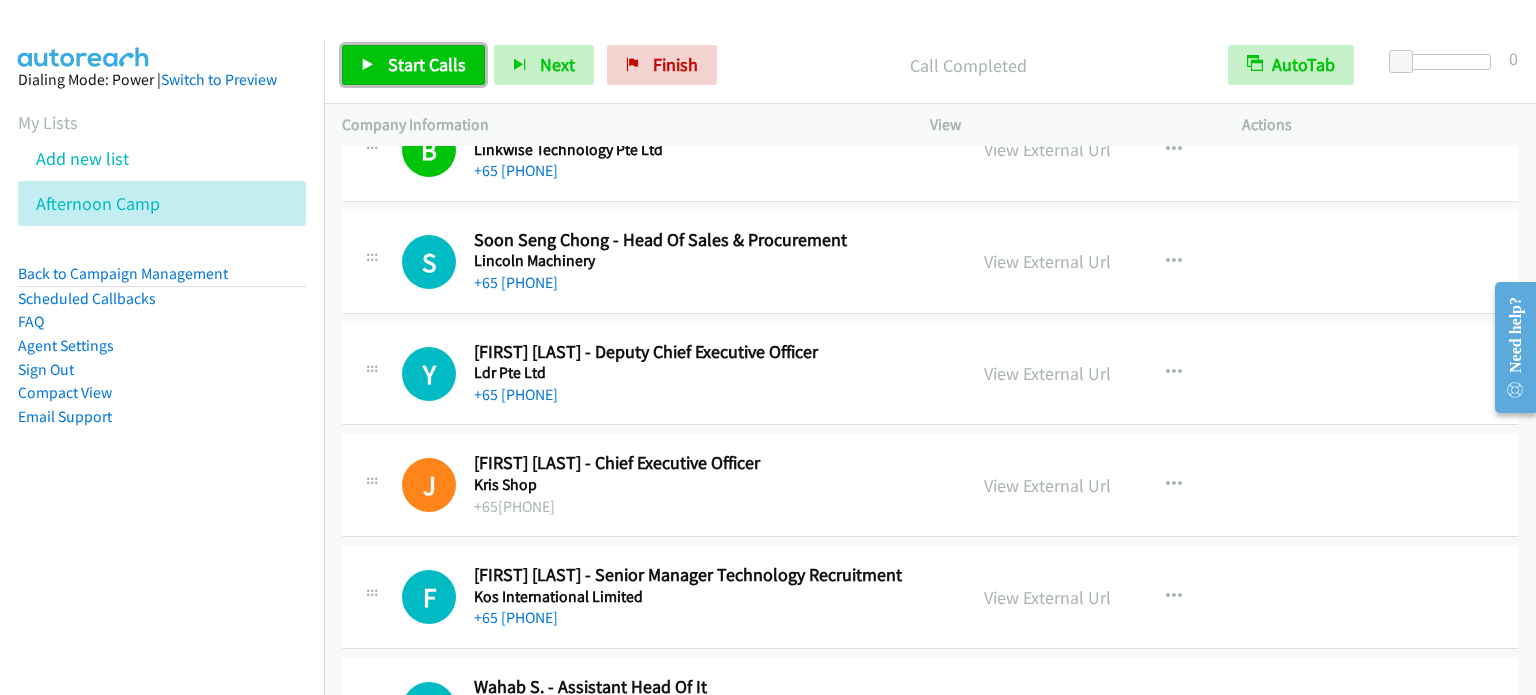 click on "Start Calls" at bounding box center [427, 64] 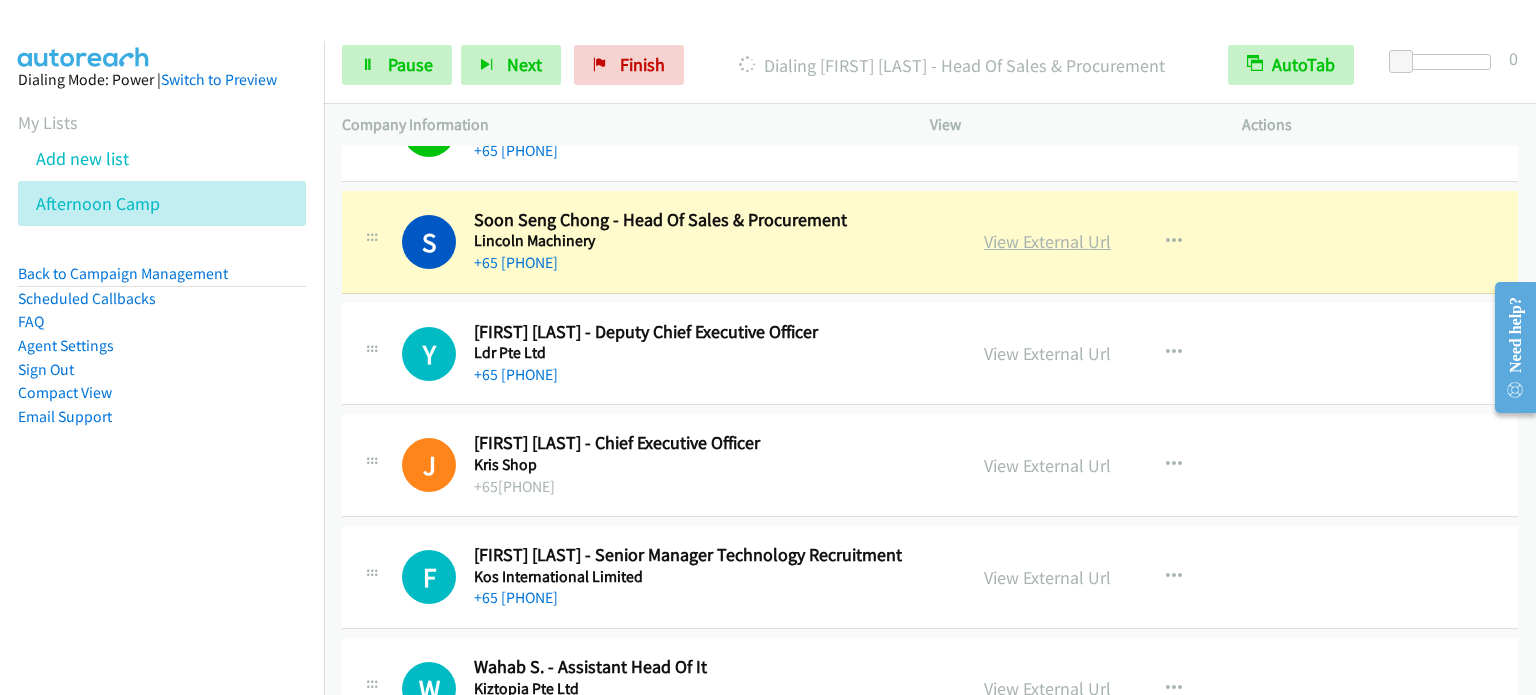 scroll, scrollTop: 11580, scrollLeft: 0, axis: vertical 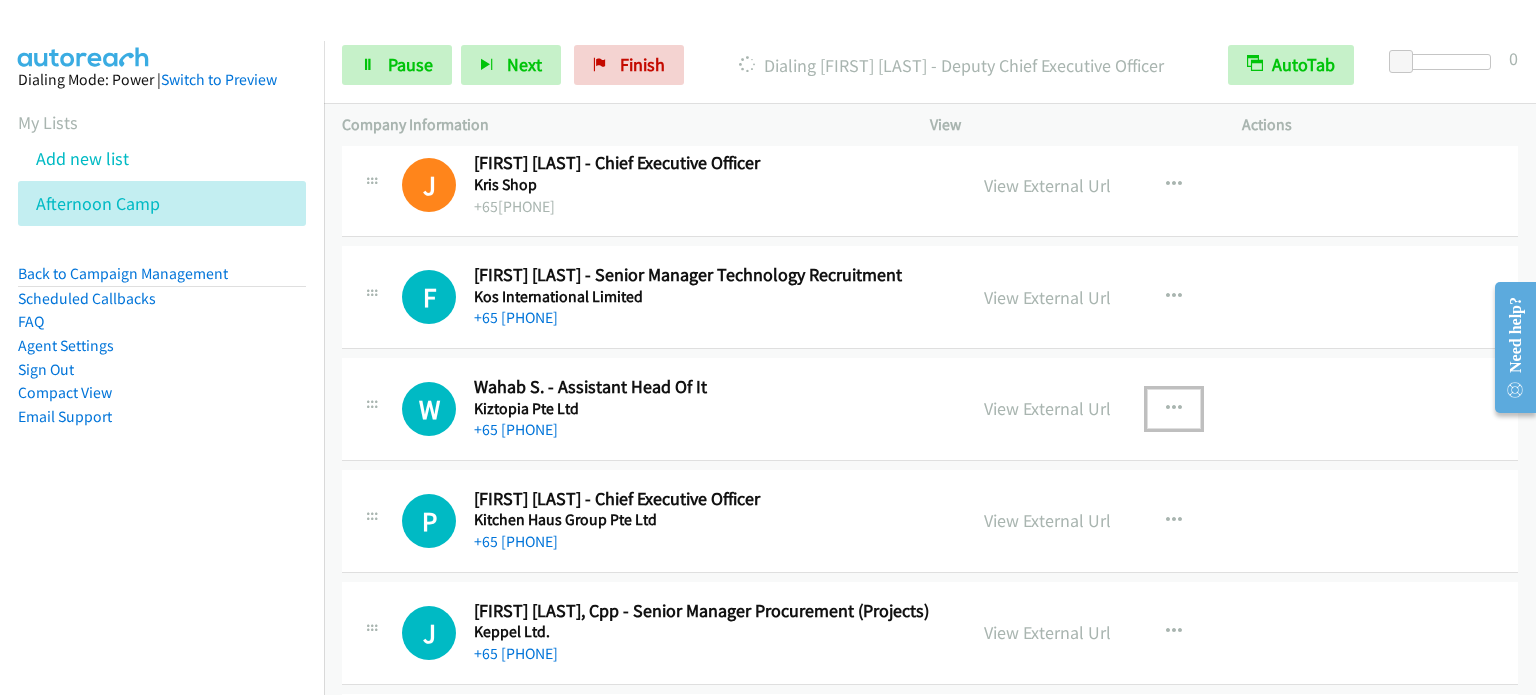 click at bounding box center (1174, 409) 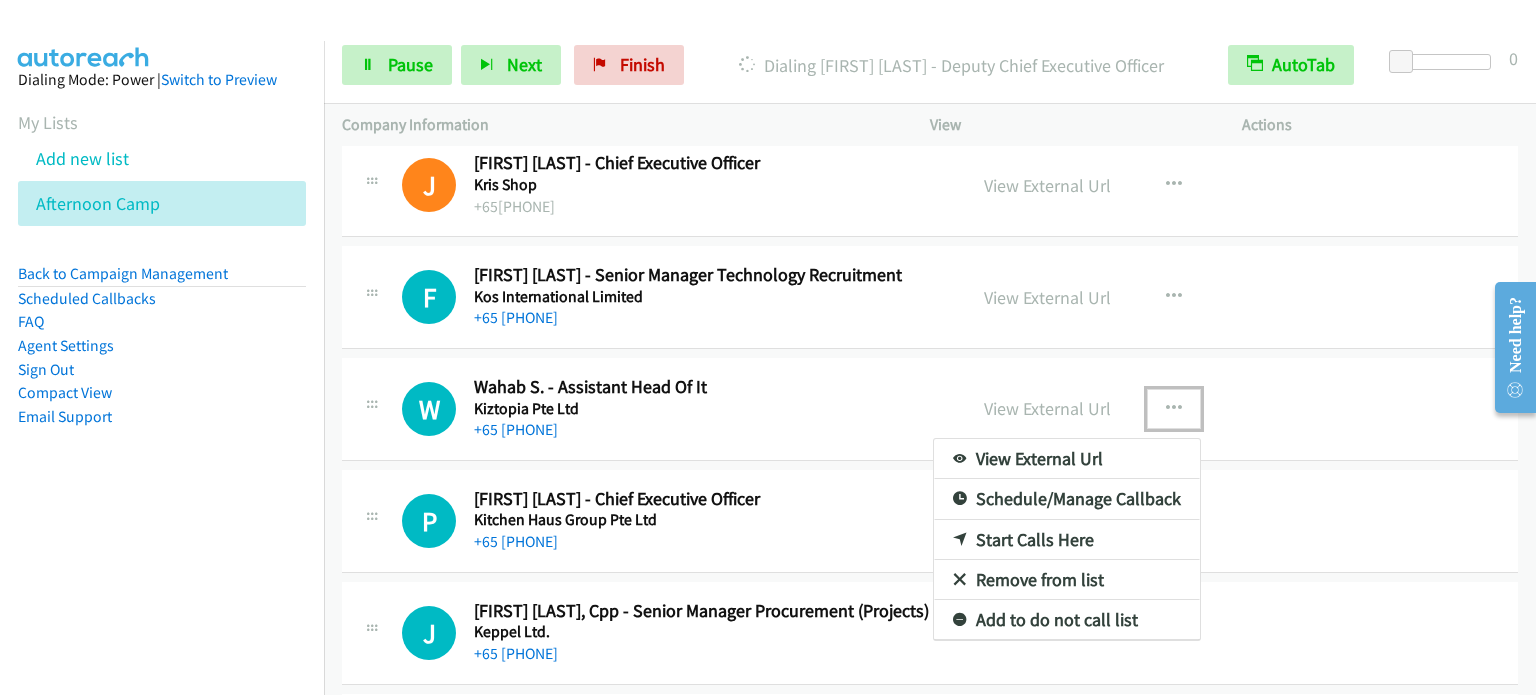 click on "Start Calls Here" at bounding box center [1067, 540] 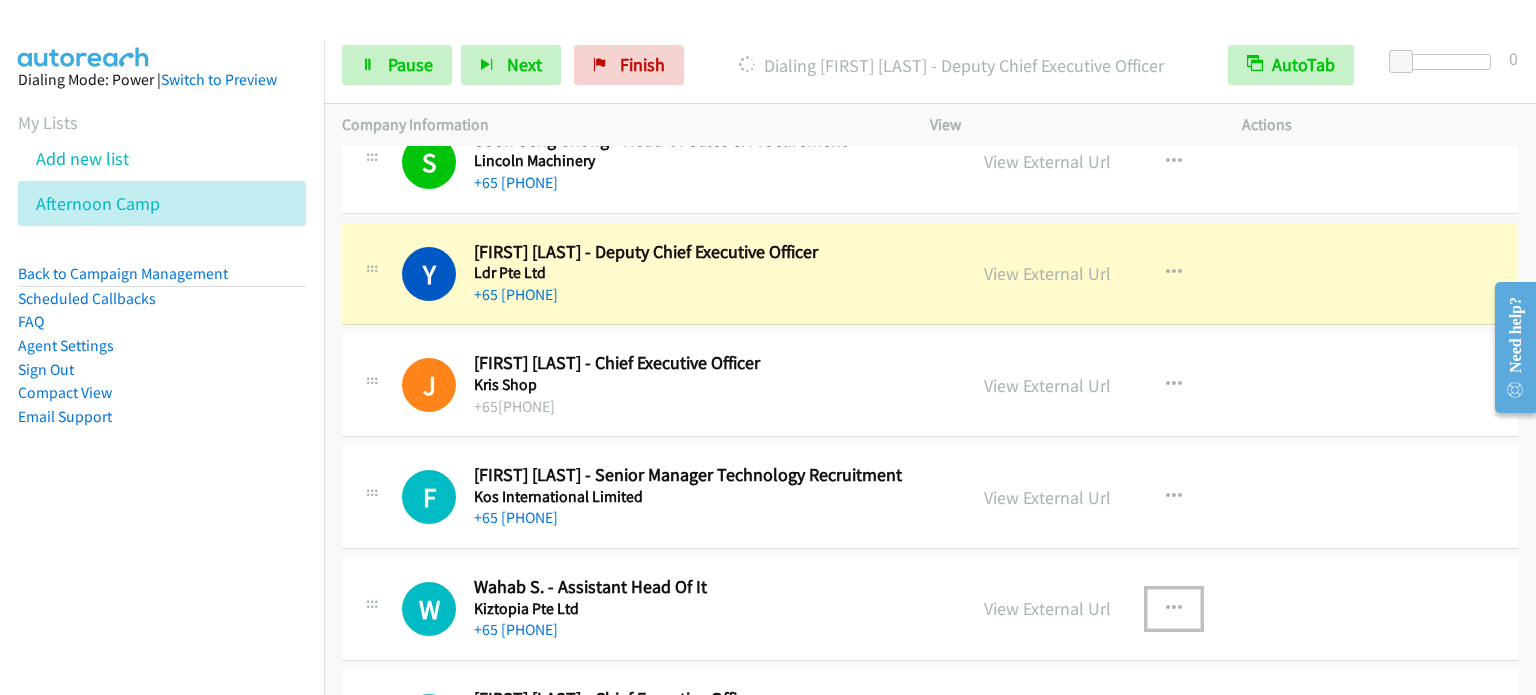 scroll, scrollTop: 11680, scrollLeft: 0, axis: vertical 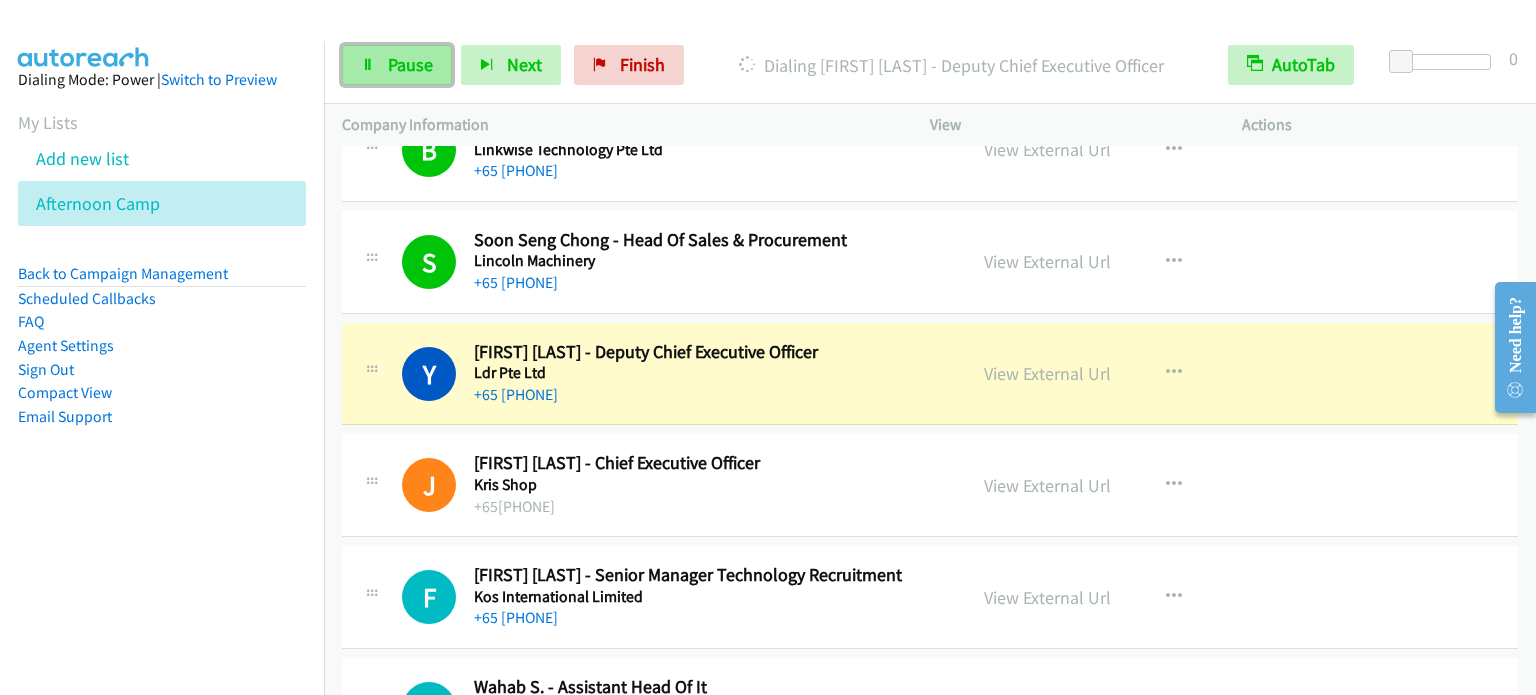 click on "Pause" at bounding box center [397, 65] 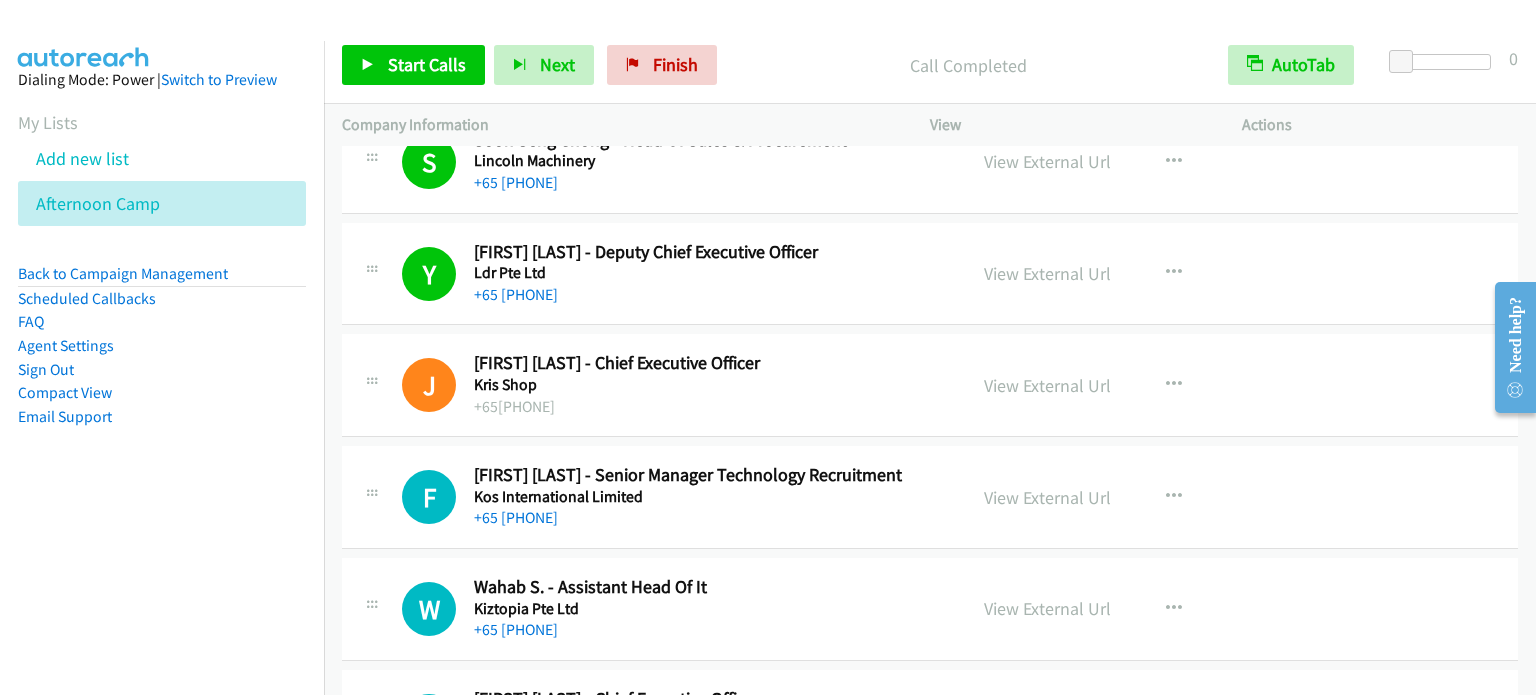 scroll, scrollTop: 11980, scrollLeft: 0, axis: vertical 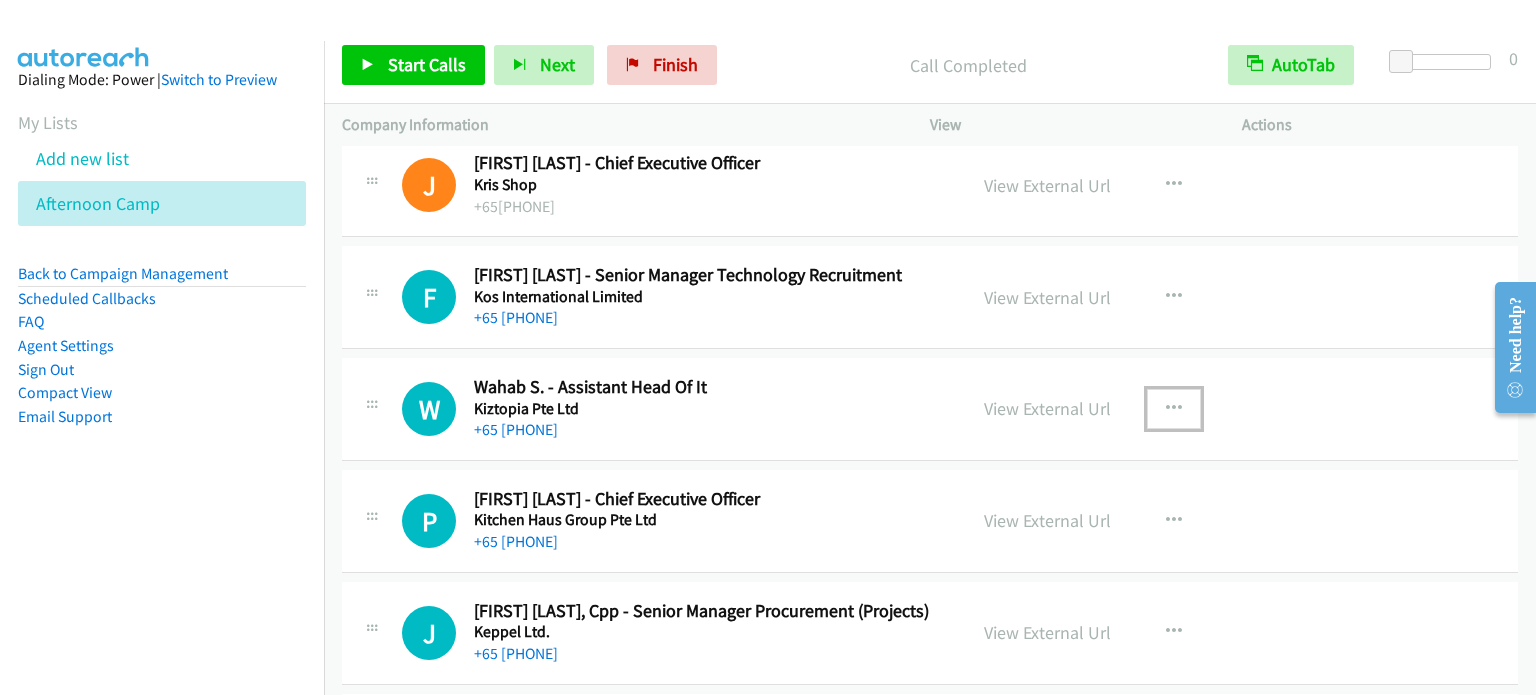 click at bounding box center [1174, 409] 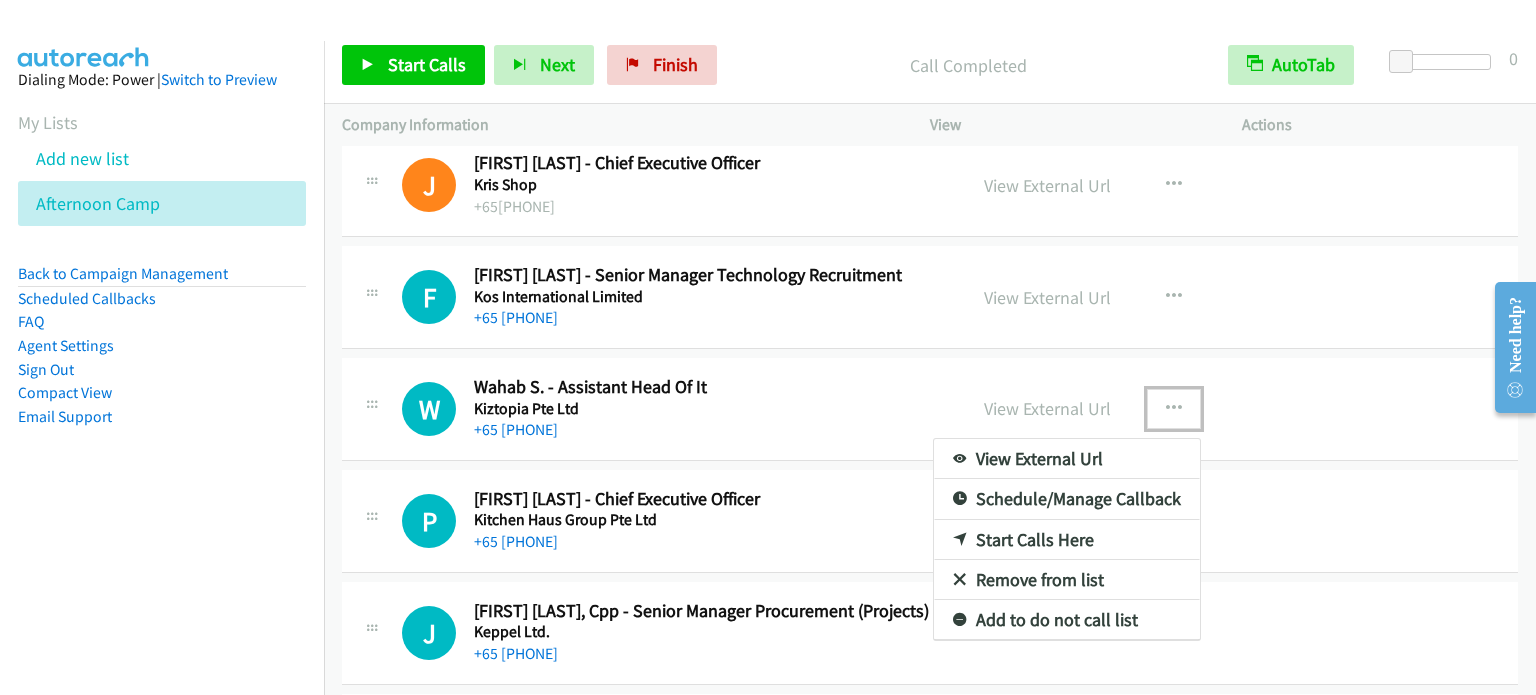 click on "Start Calls Here" at bounding box center [1067, 540] 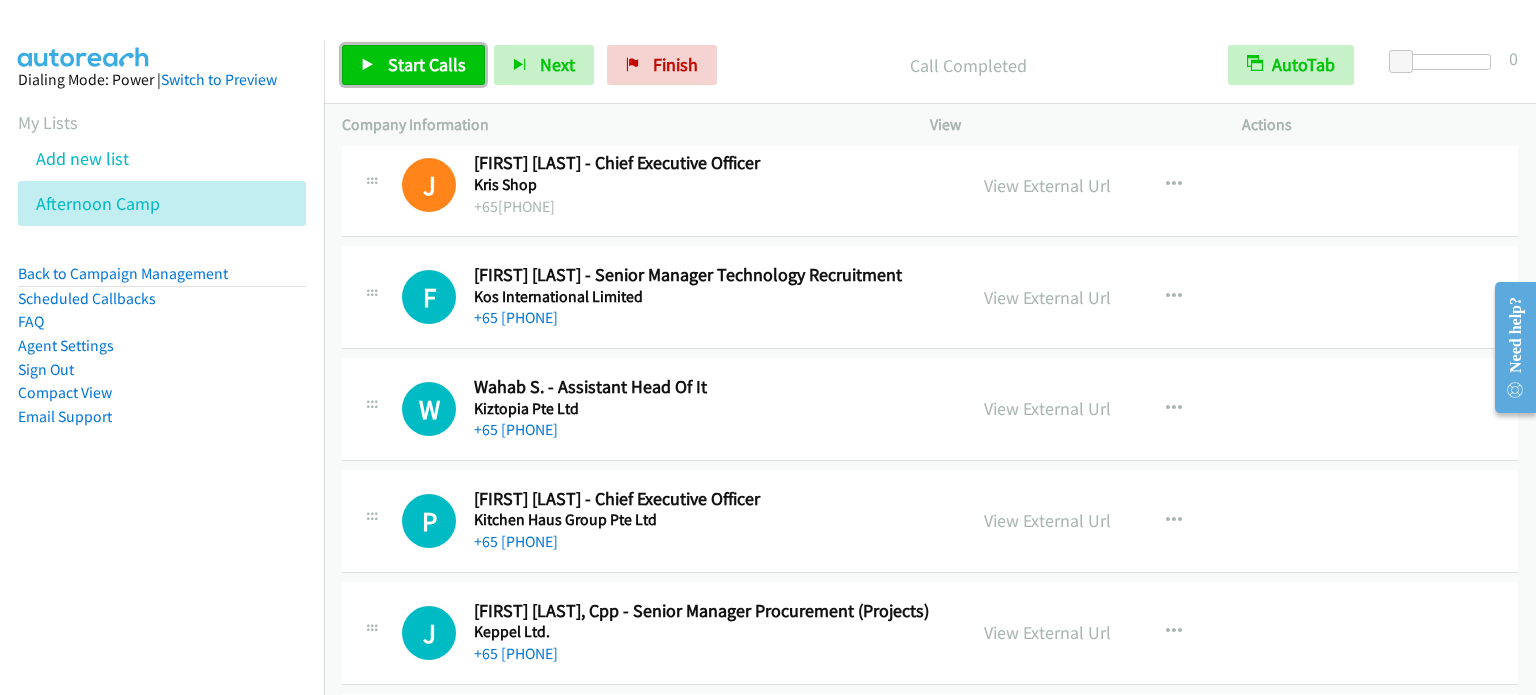 click on "Start Calls" at bounding box center (413, 65) 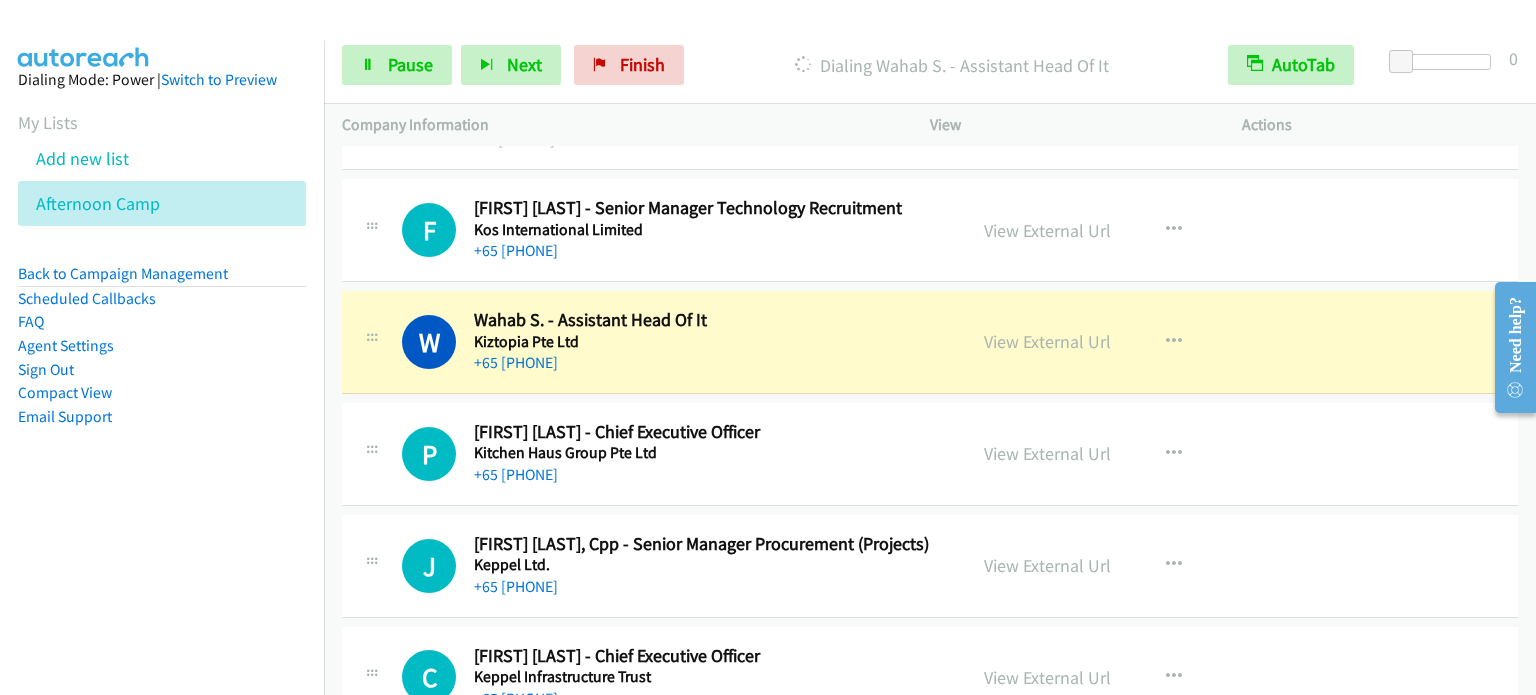 scroll, scrollTop: 12080, scrollLeft: 0, axis: vertical 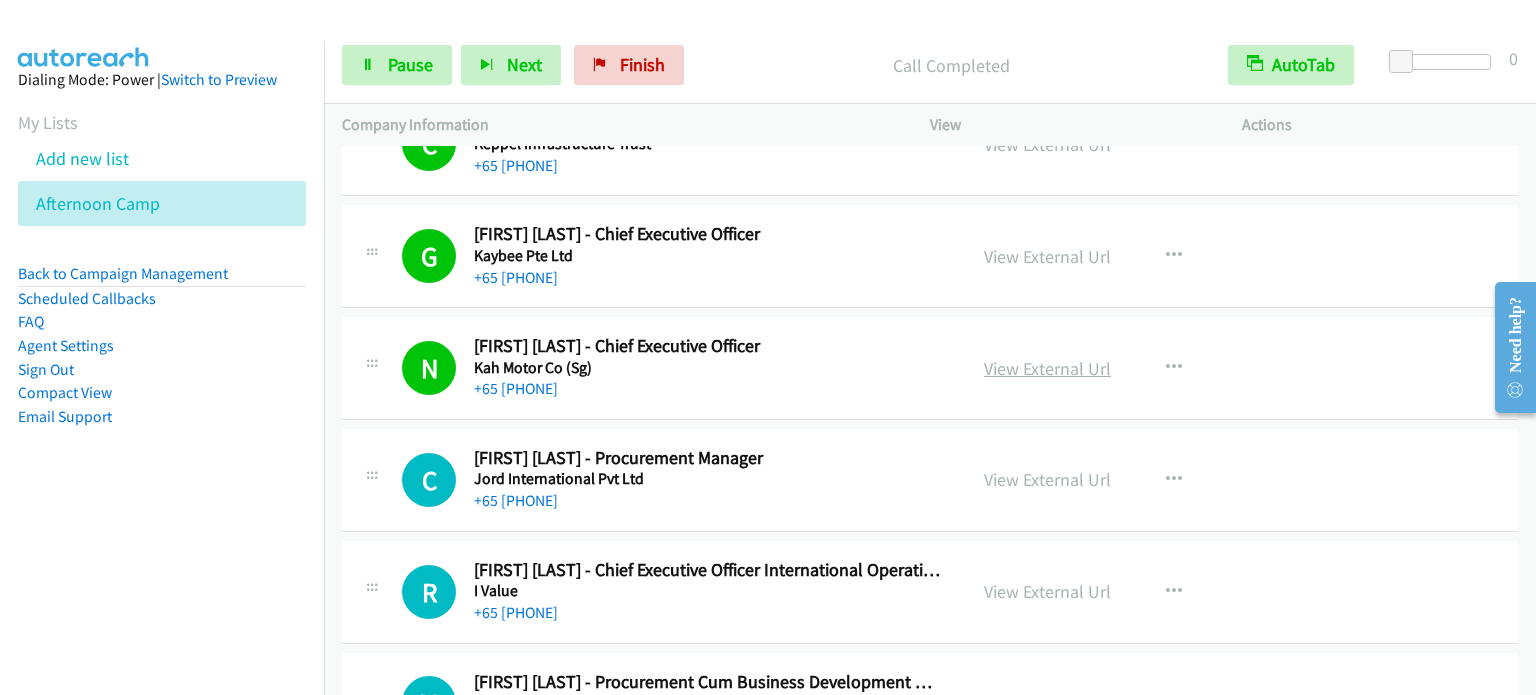 click on "View External Url" at bounding box center (1047, 368) 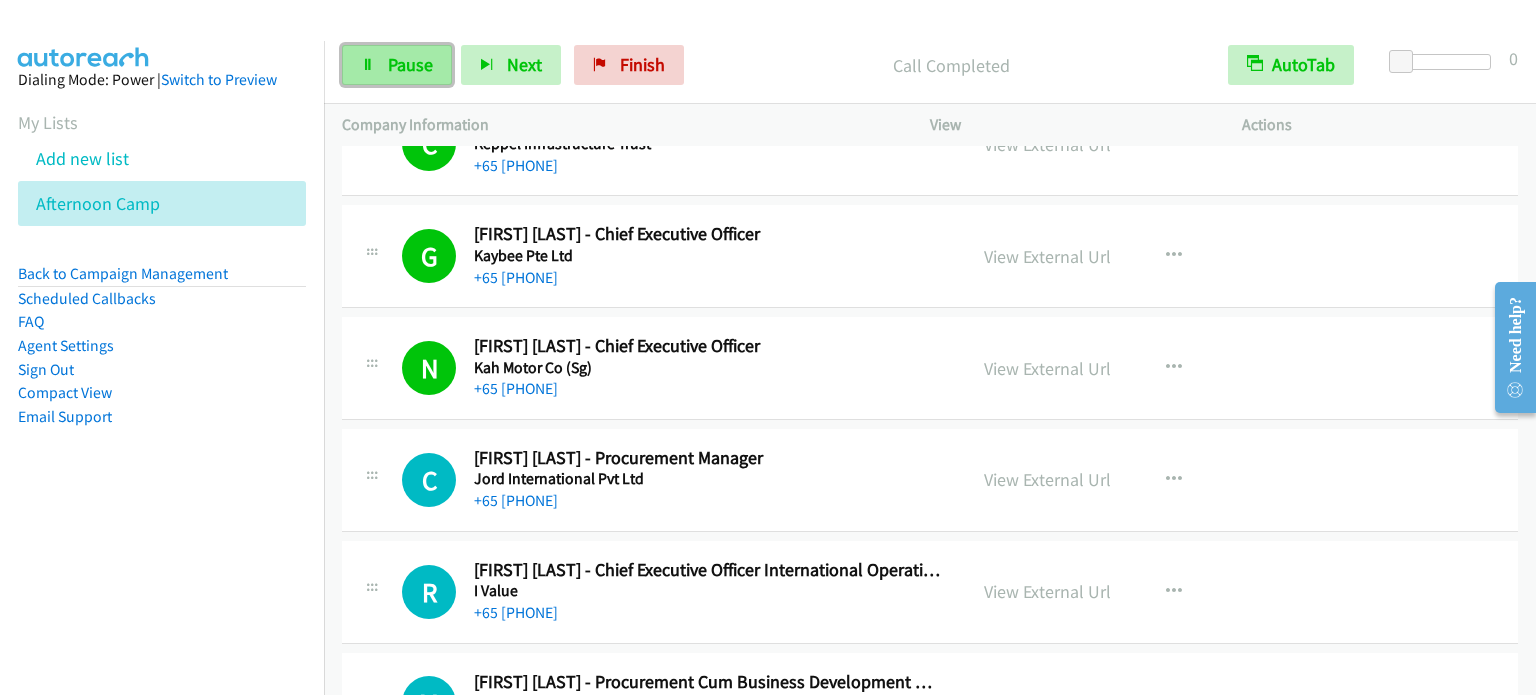 click on "Pause" at bounding box center (397, 65) 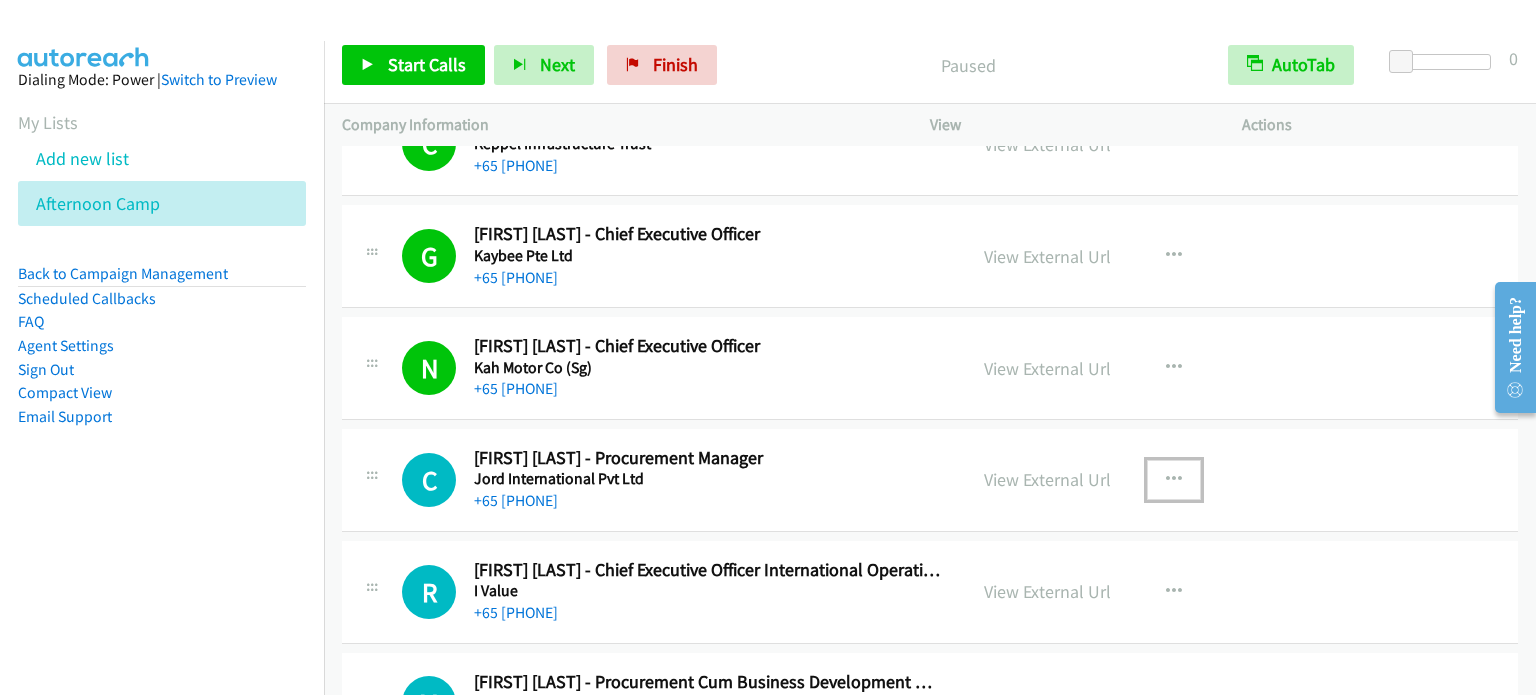 click at bounding box center (1174, 480) 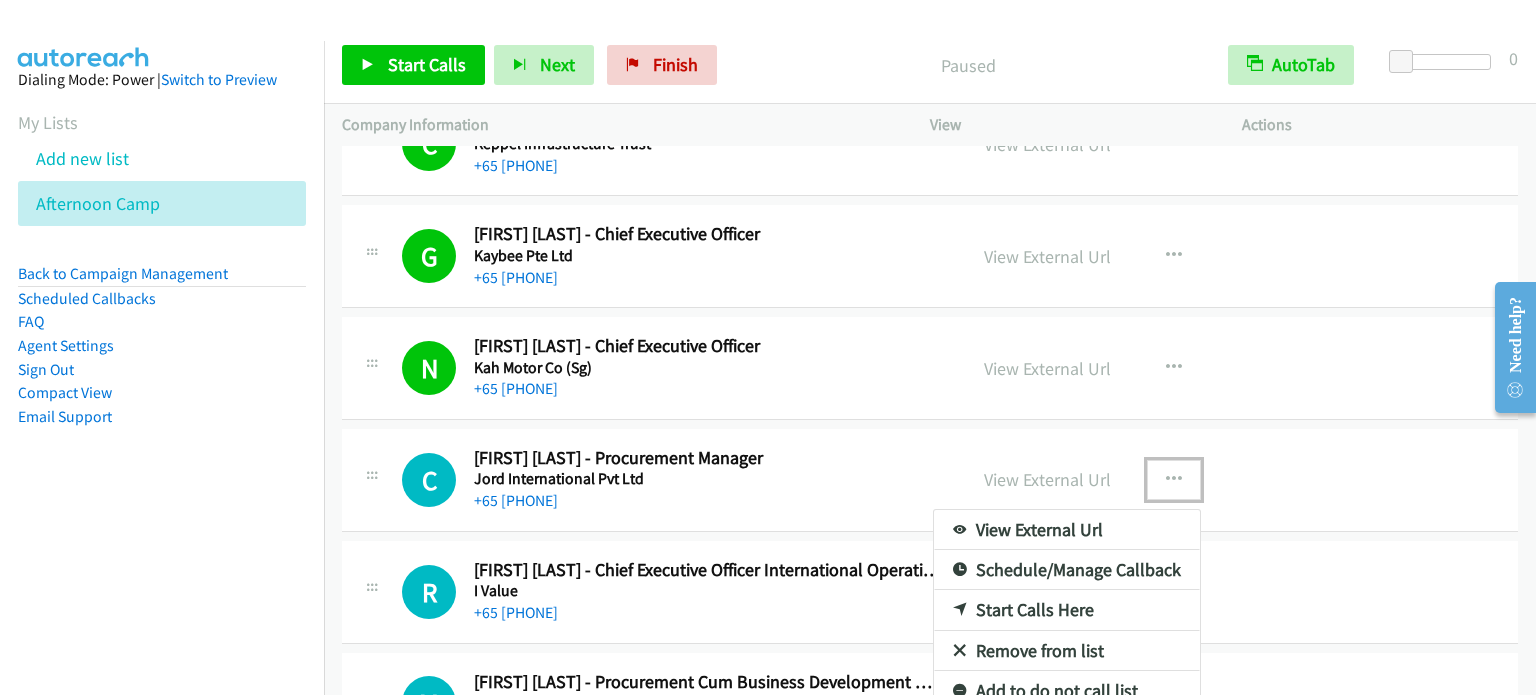 click on "Start Calls Here" at bounding box center [1067, 610] 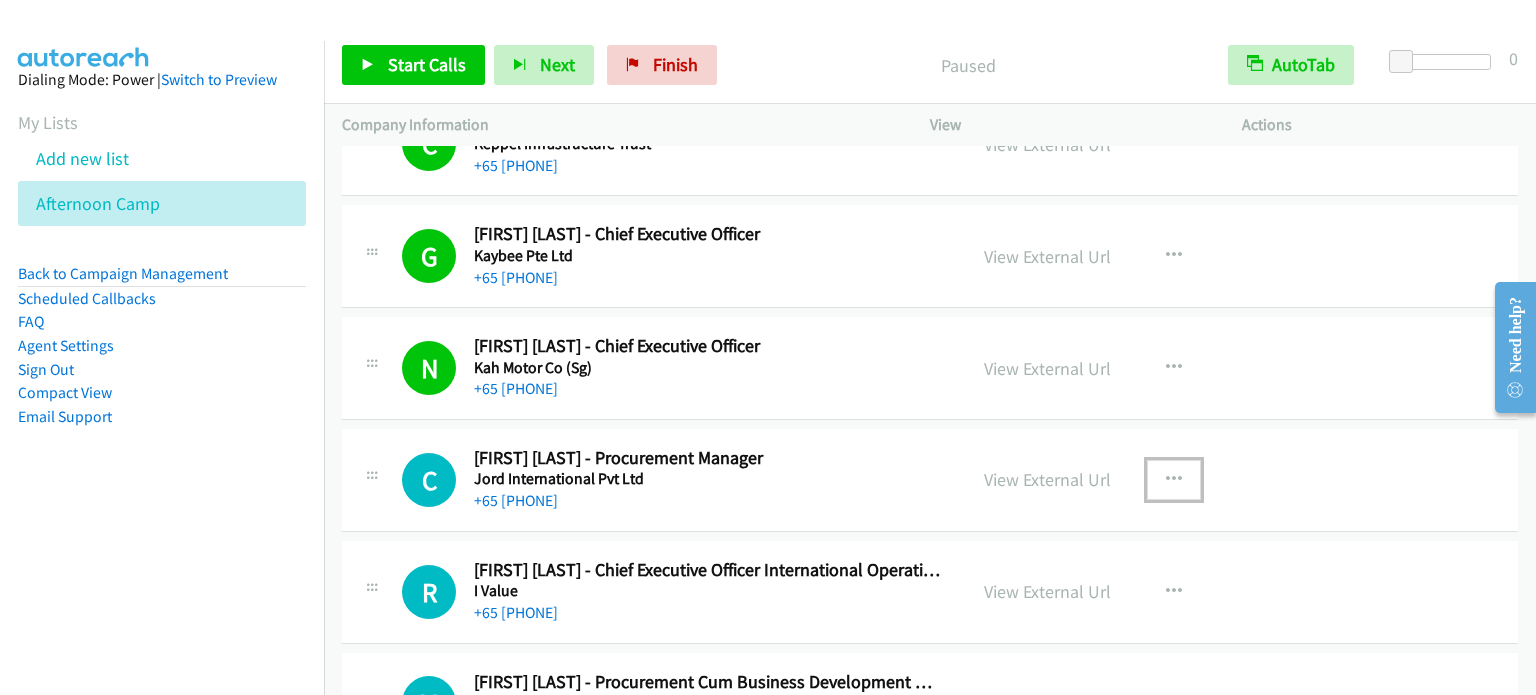 scroll, scrollTop: 12680, scrollLeft: 0, axis: vertical 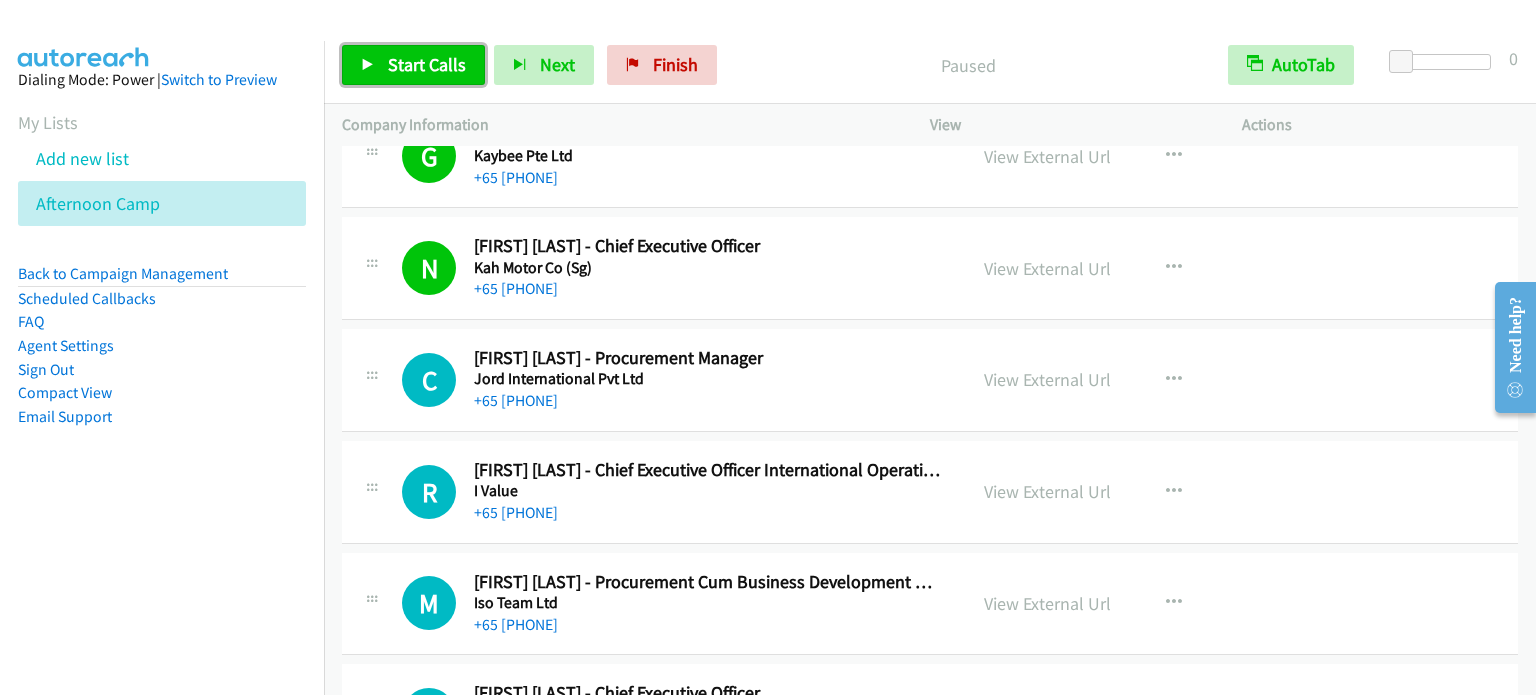 click on "Start Calls" at bounding box center [427, 64] 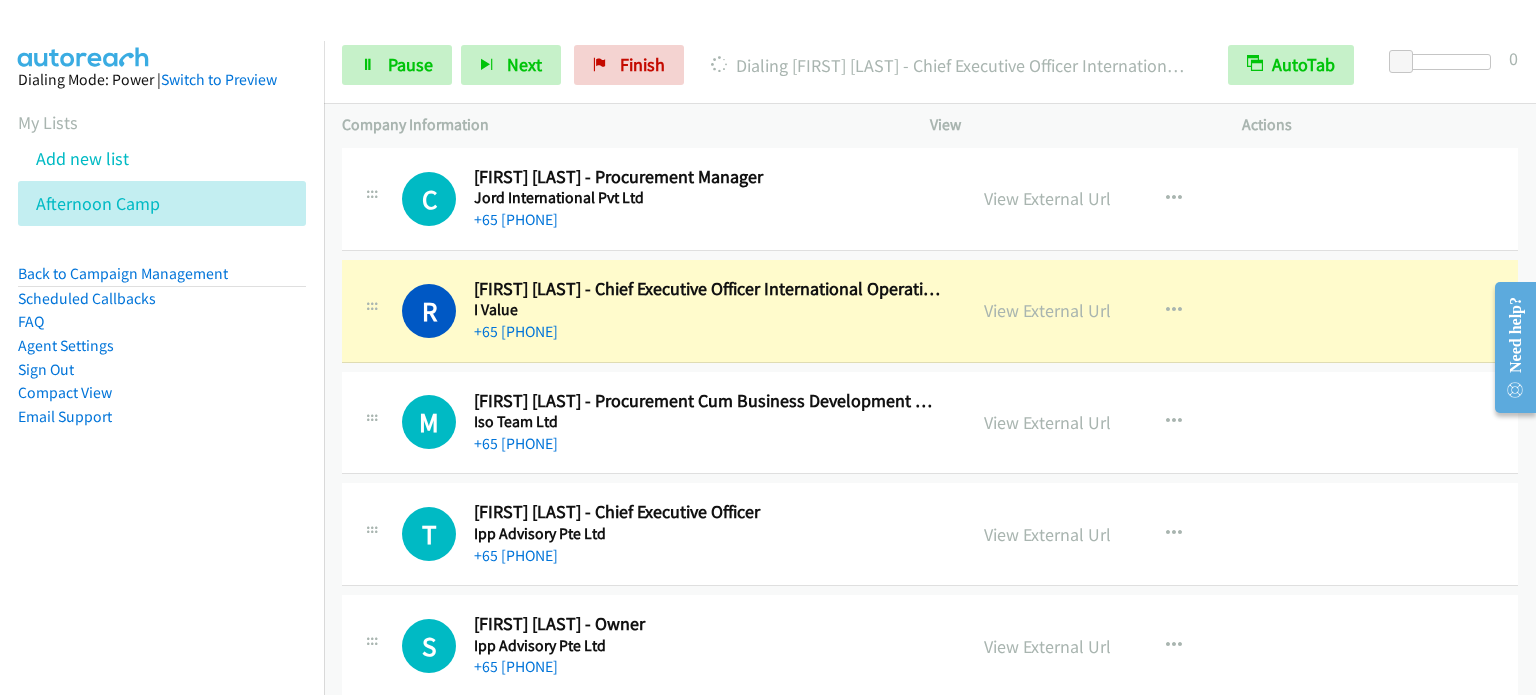 scroll, scrollTop: 12880, scrollLeft: 0, axis: vertical 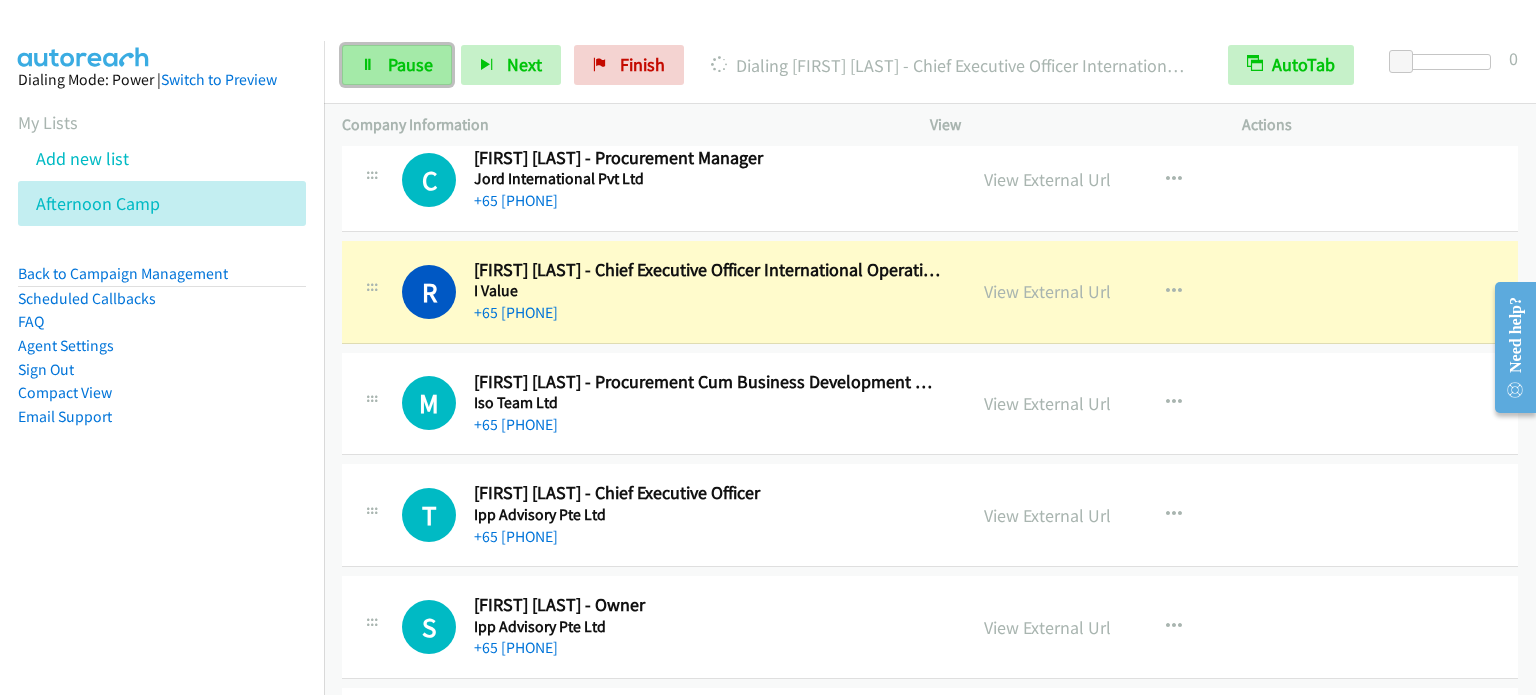 click on "Pause" at bounding box center [410, 64] 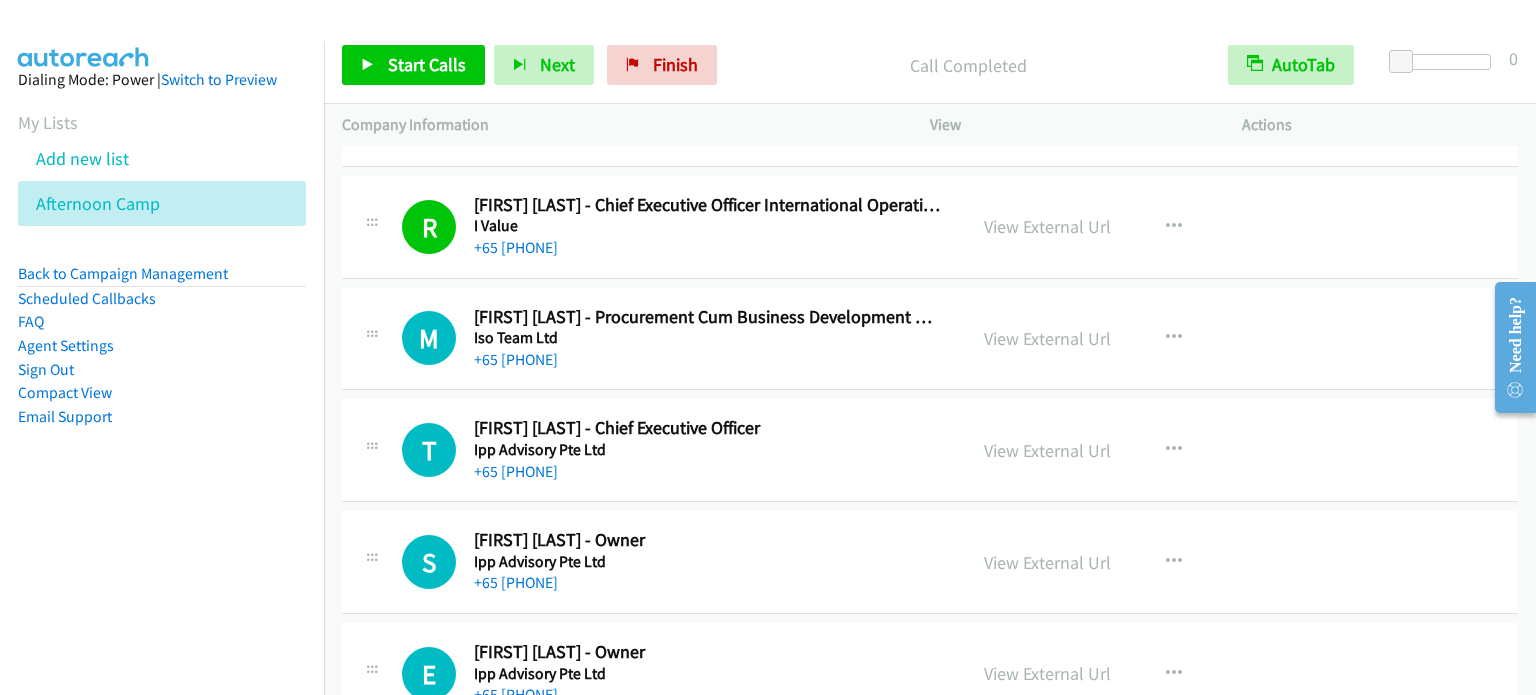 scroll, scrollTop: 12980, scrollLeft: 0, axis: vertical 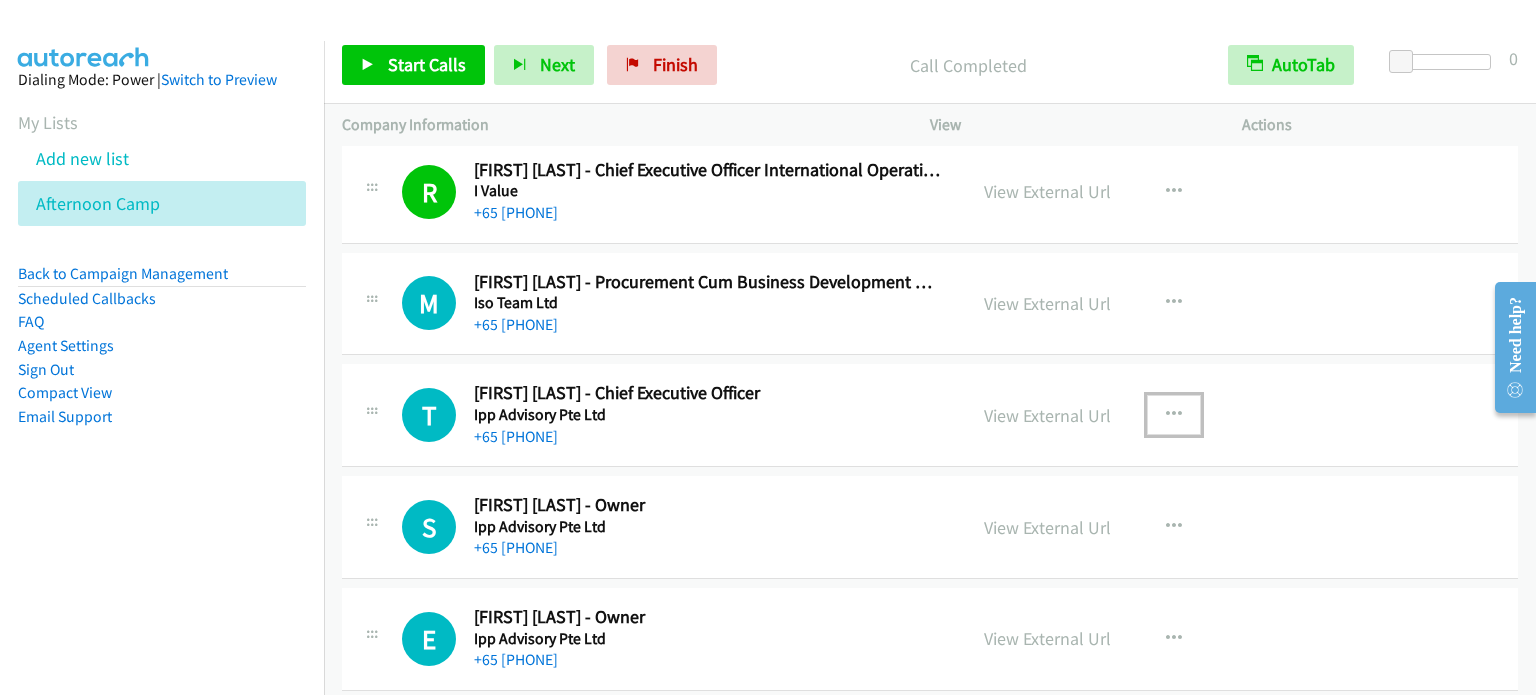 click at bounding box center (1174, 415) 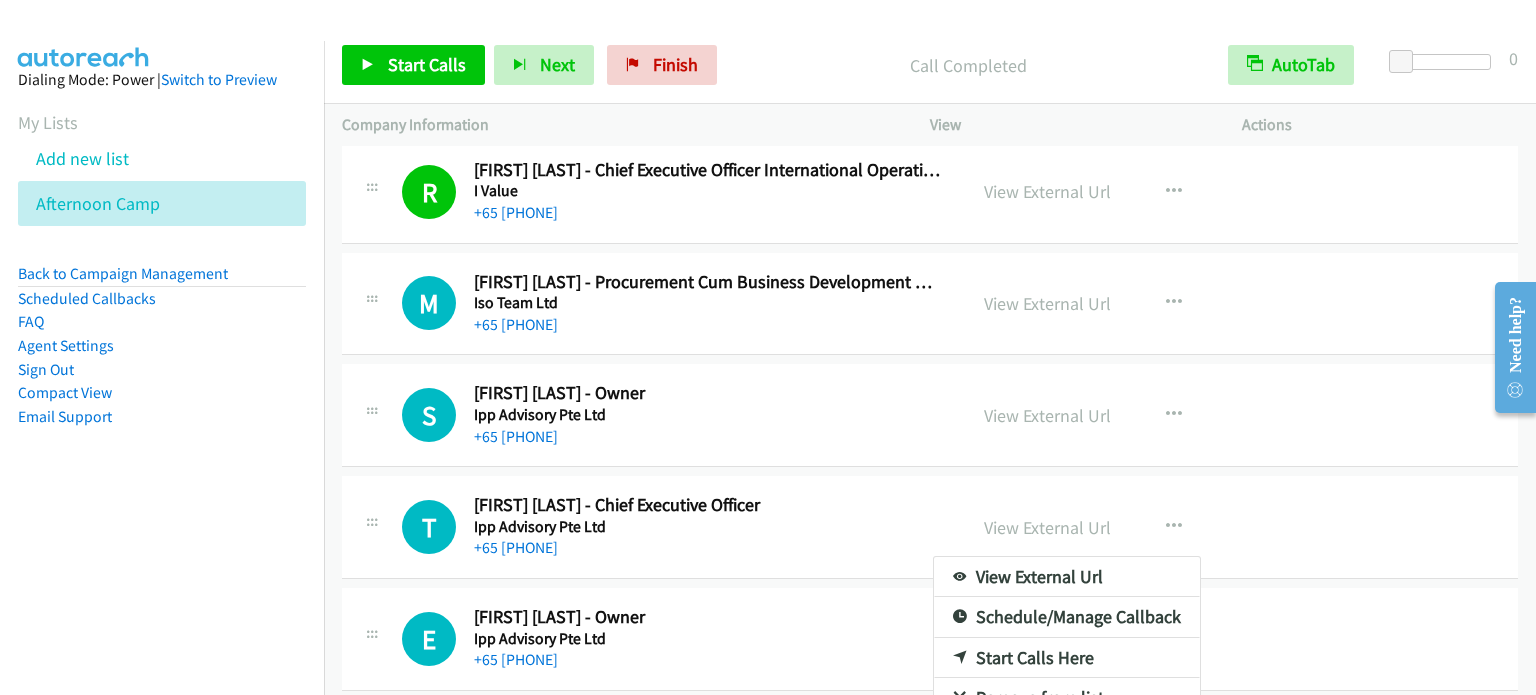 click at bounding box center (768, 347) 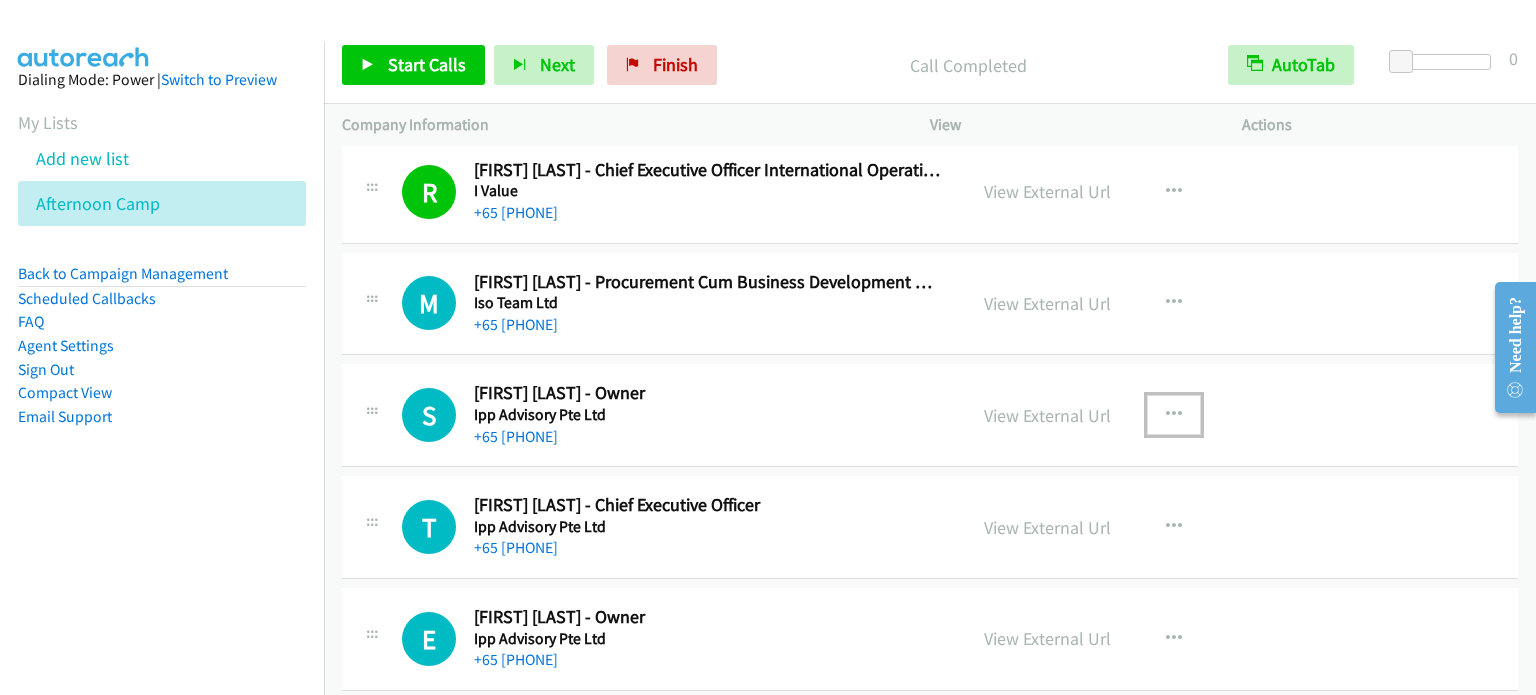 click at bounding box center [1174, 415] 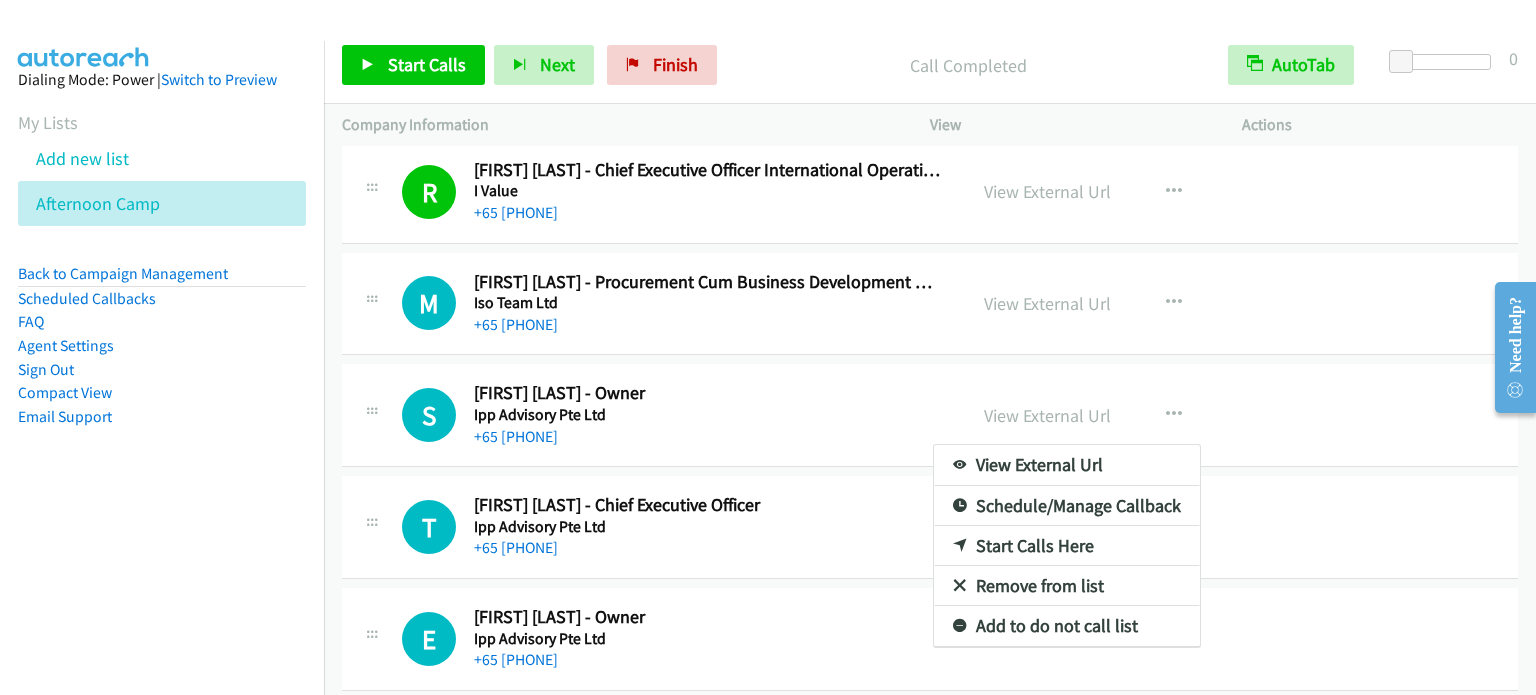 click at bounding box center [768, 347] 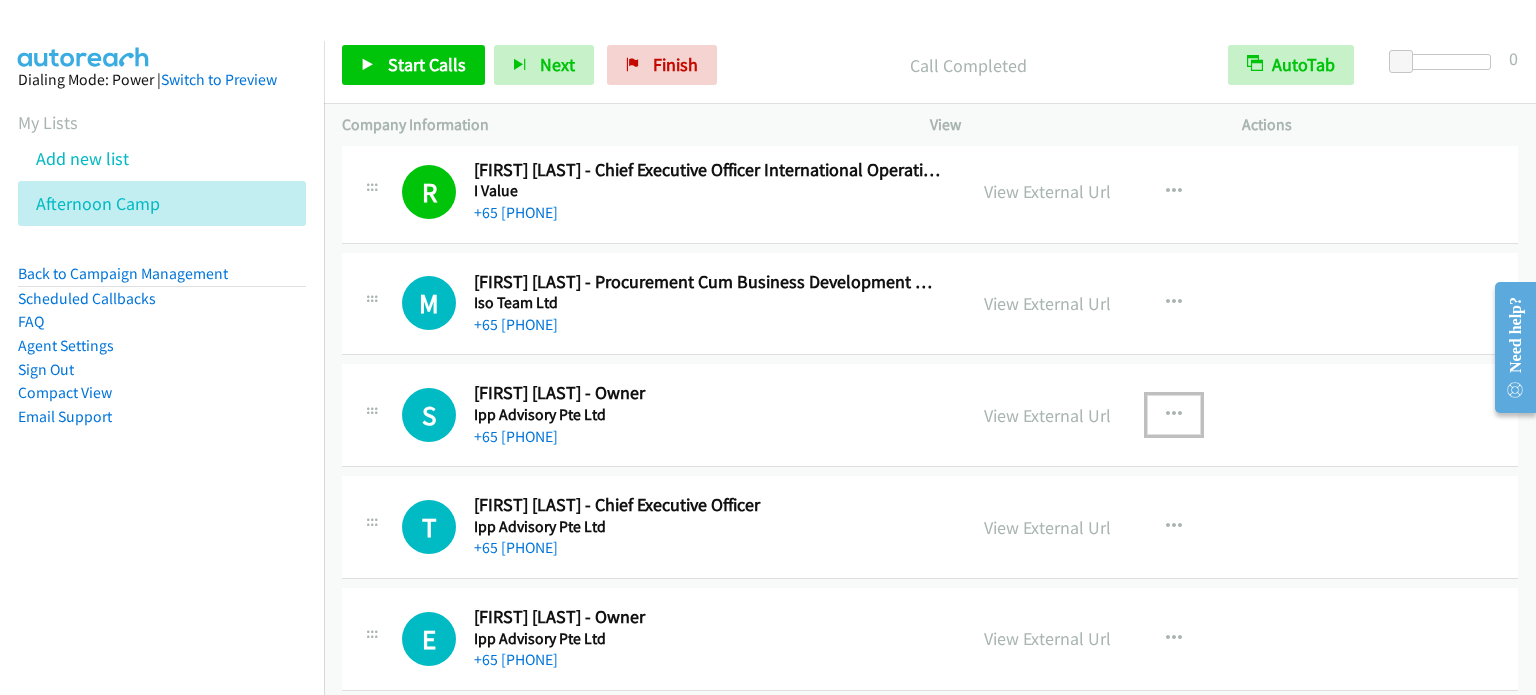 click at bounding box center (1174, 415) 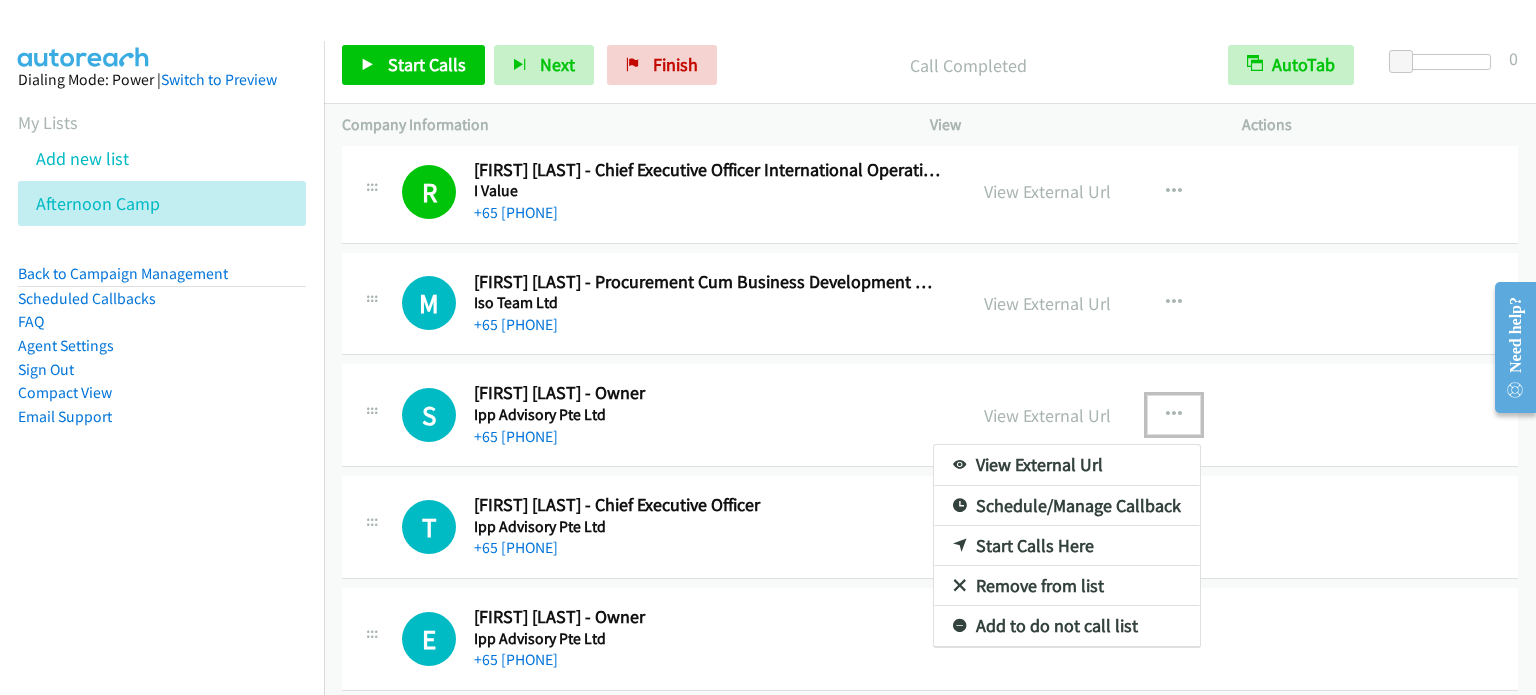 click on "Start Calls Here" at bounding box center [1067, 546] 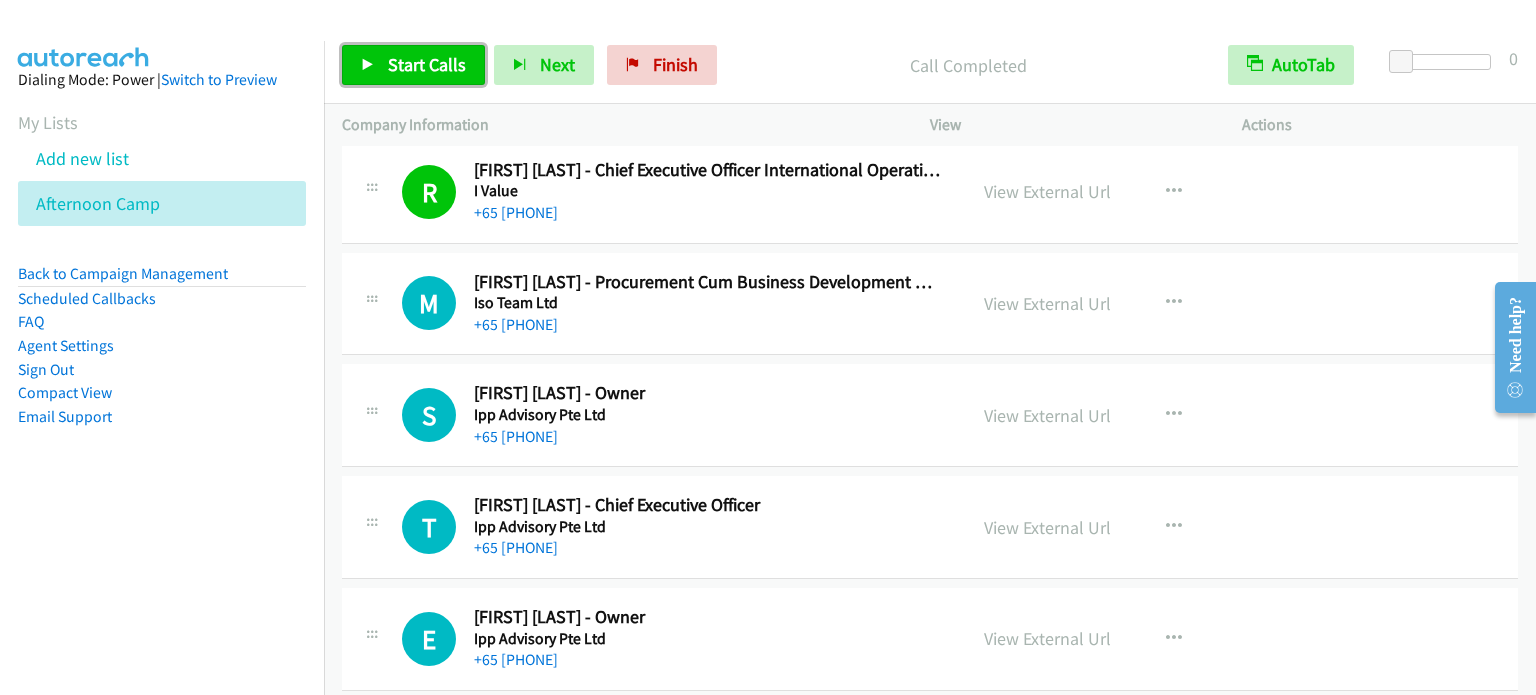 click on "Start Calls" at bounding box center [427, 64] 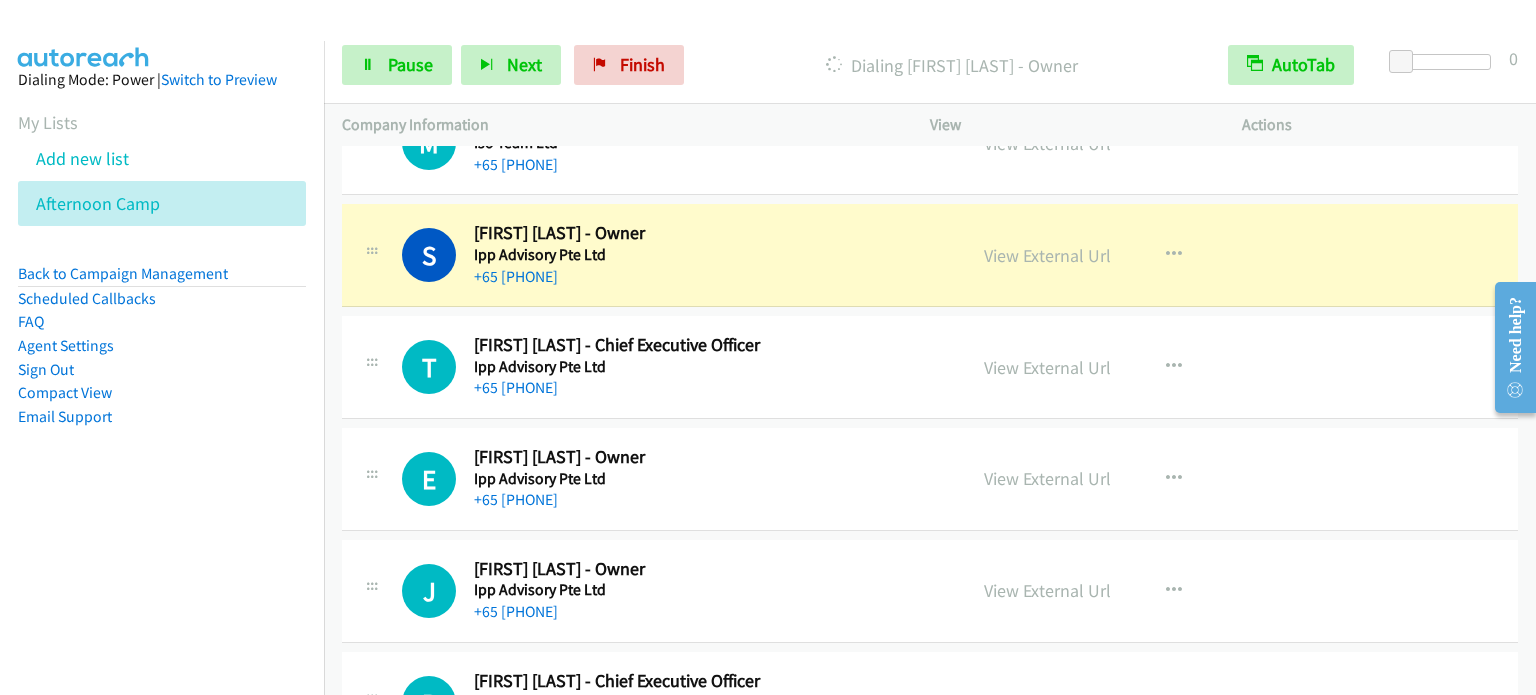 scroll, scrollTop: 13080, scrollLeft: 0, axis: vertical 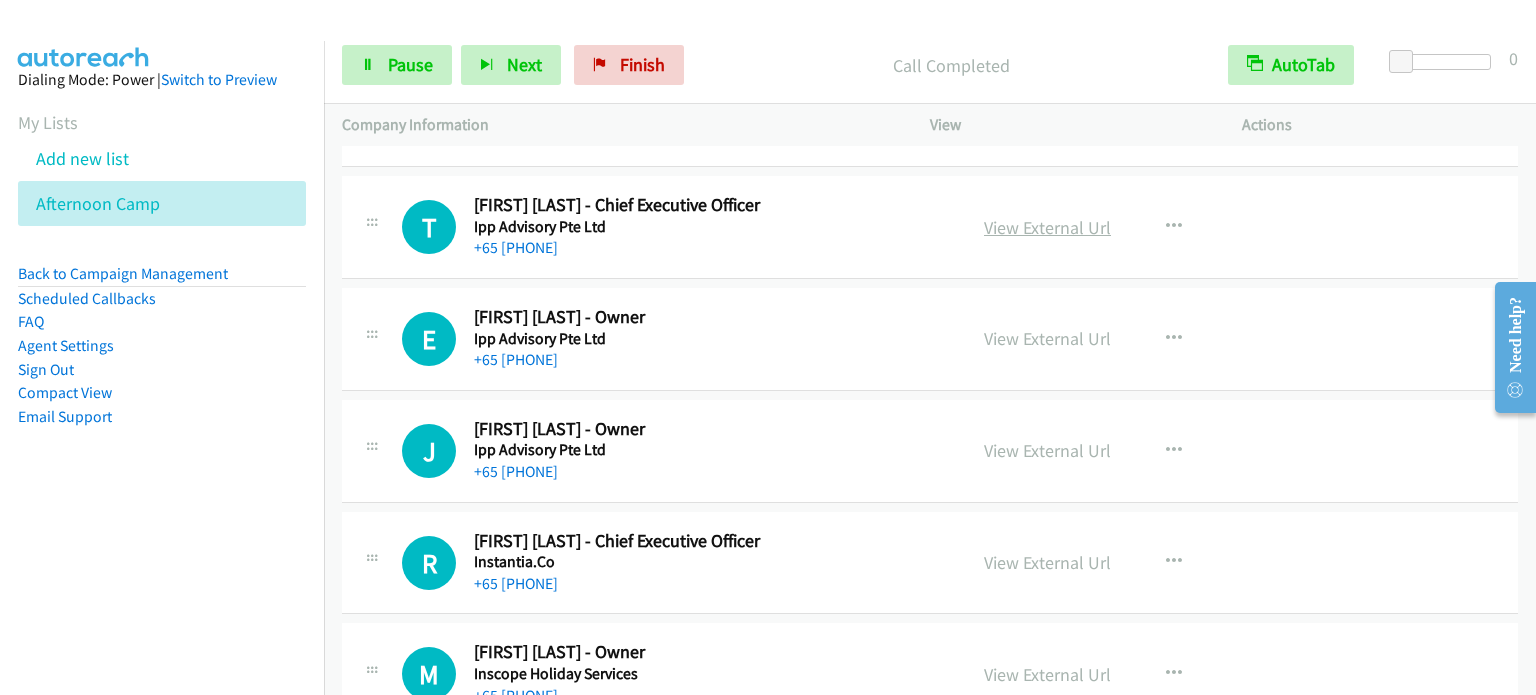 drag, startPoint x: 340, startPoint y: 267, endPoint x: 1073, endPoint y: 192, distance: 736.82697 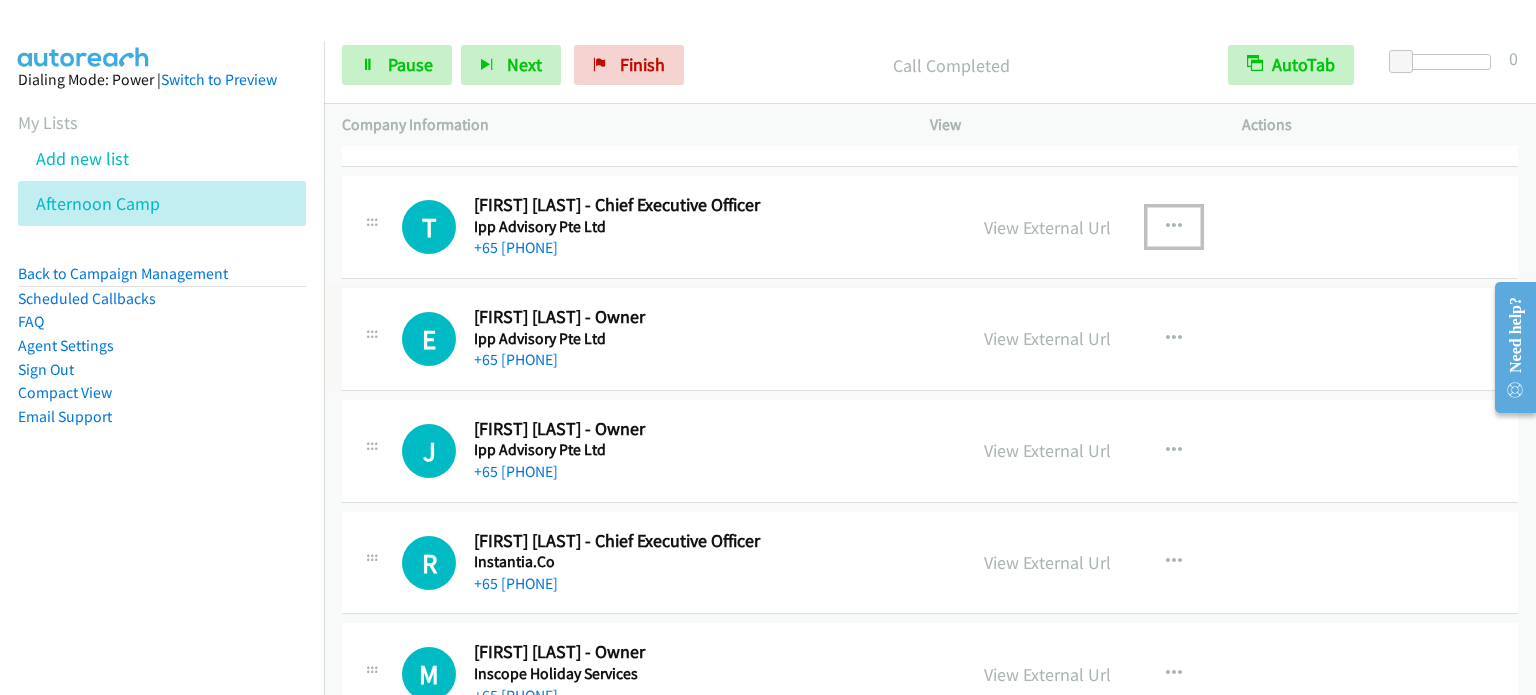 click at bounding box center [1174, 227] 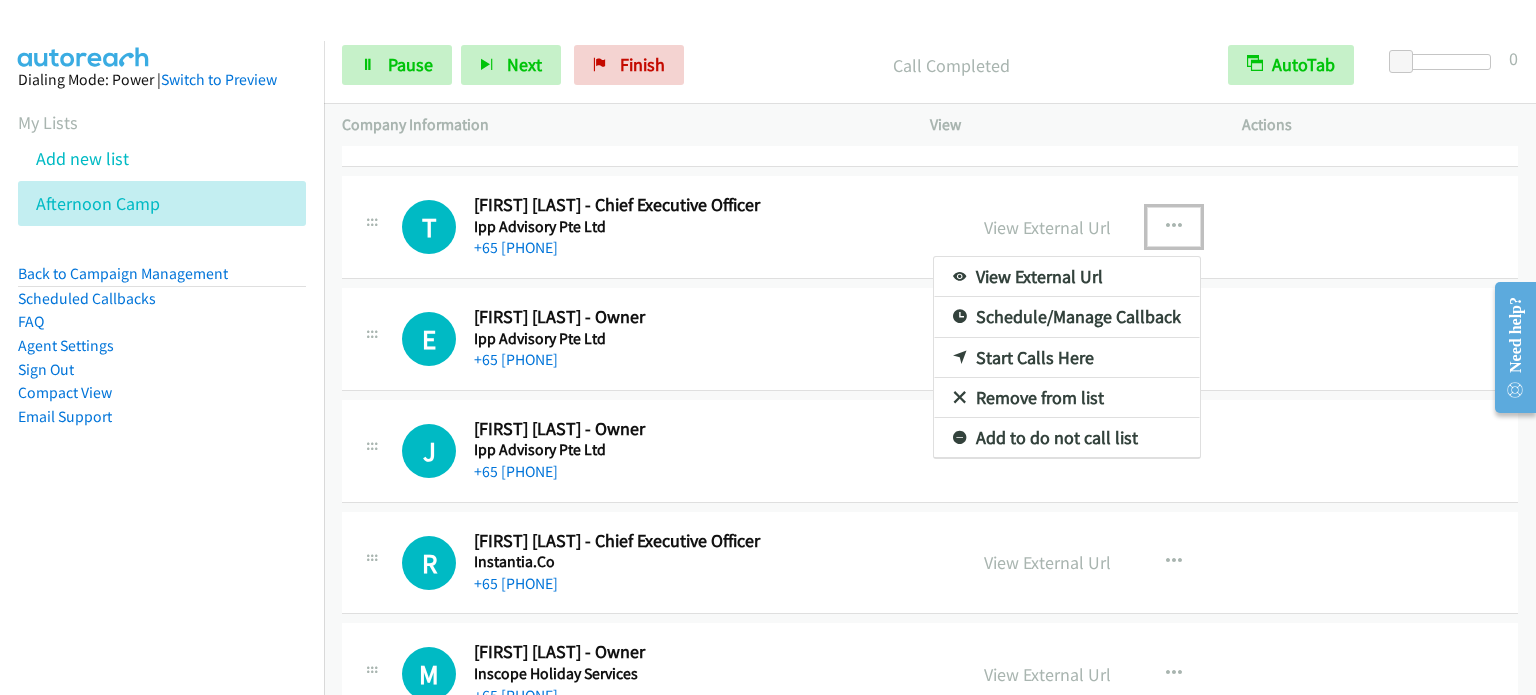 click on "Start Calls Here" at bounding box center (1067, 358) 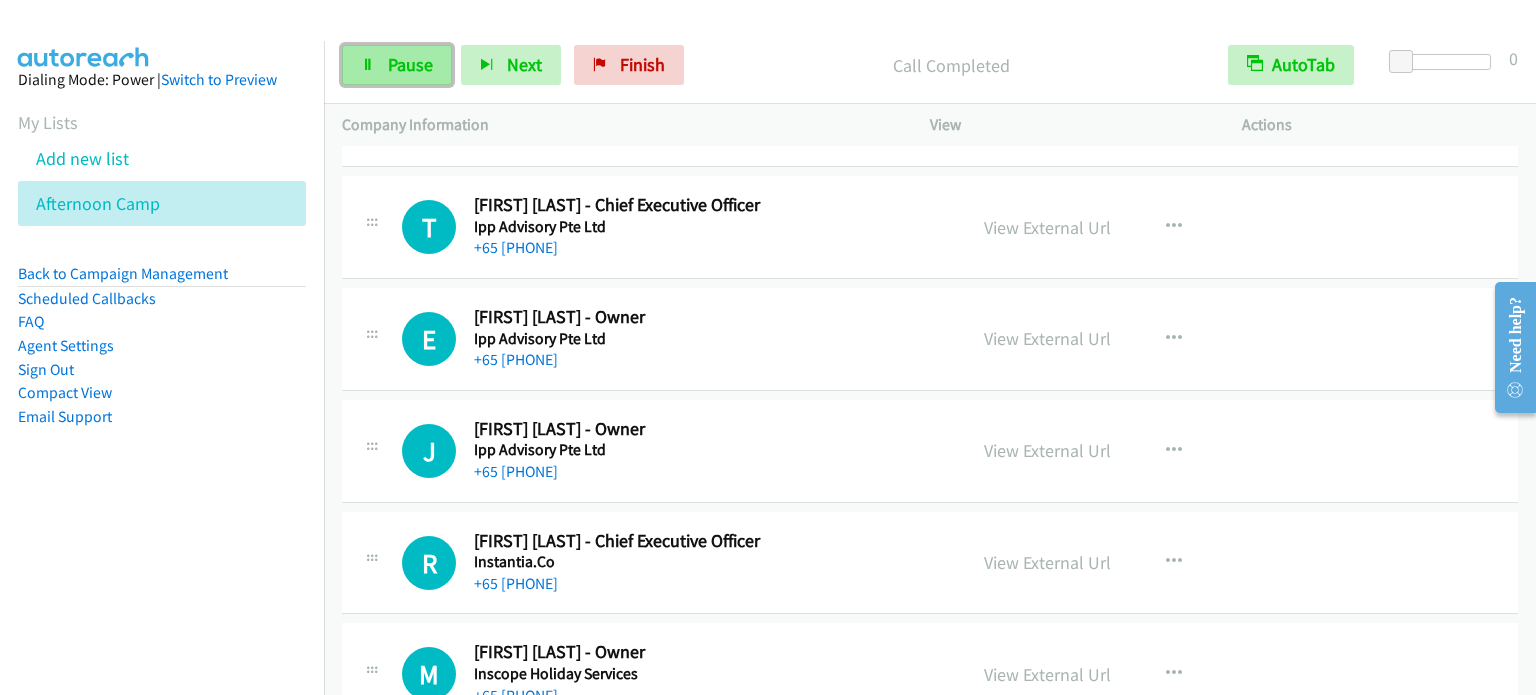 click on "Pause" at bounding box center (410, 64) 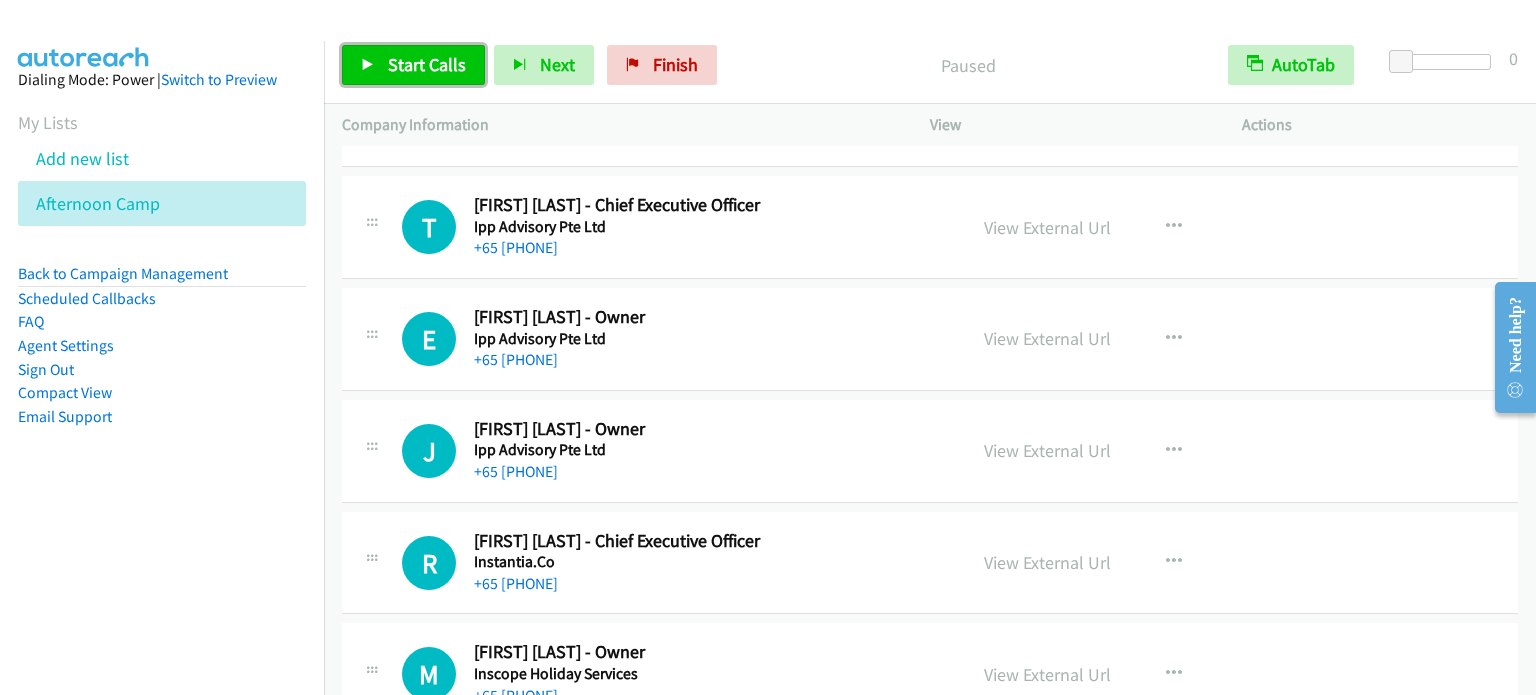 click on "Start Calls" at bounding box center [427, 64] 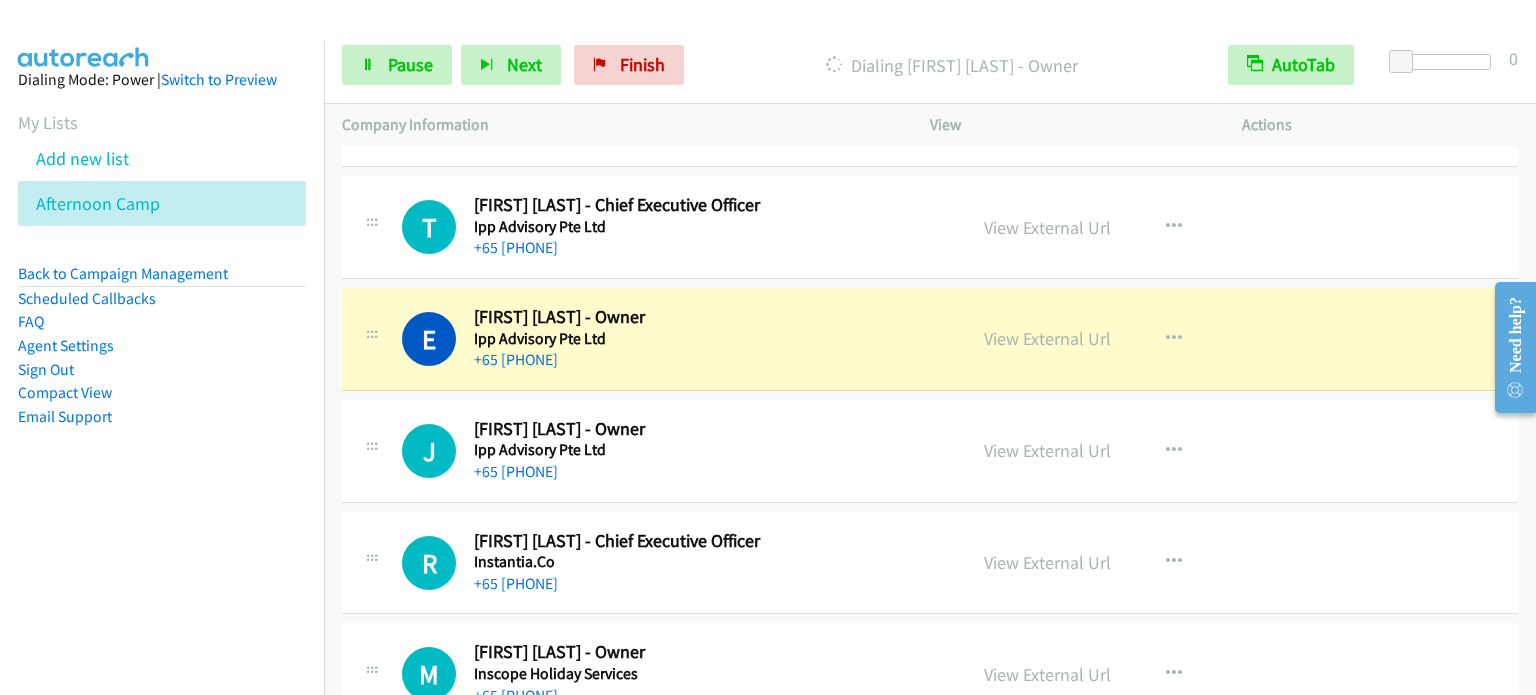 scroll, scrollTop: 13380, scrollLeft: 0, axis: vertical 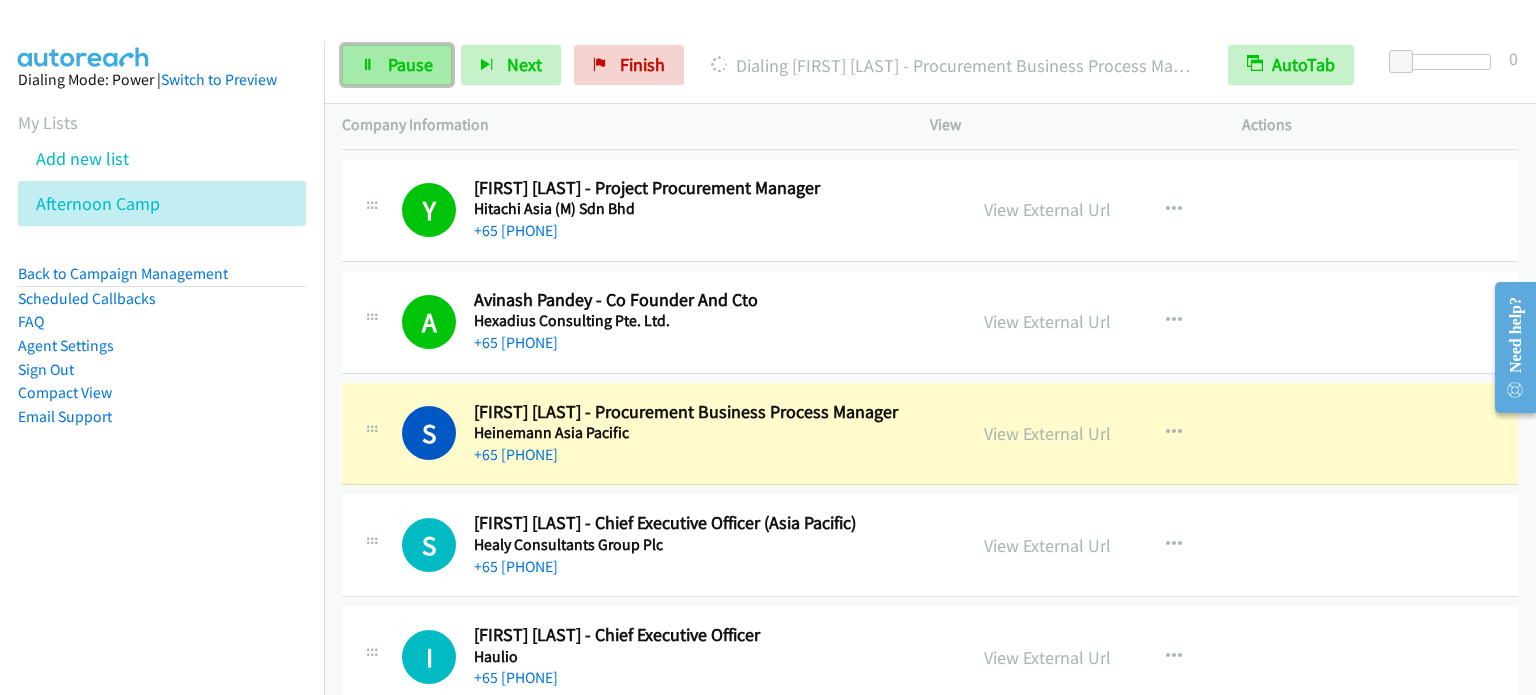 click on "Pause" at bounding box center (397, 65) 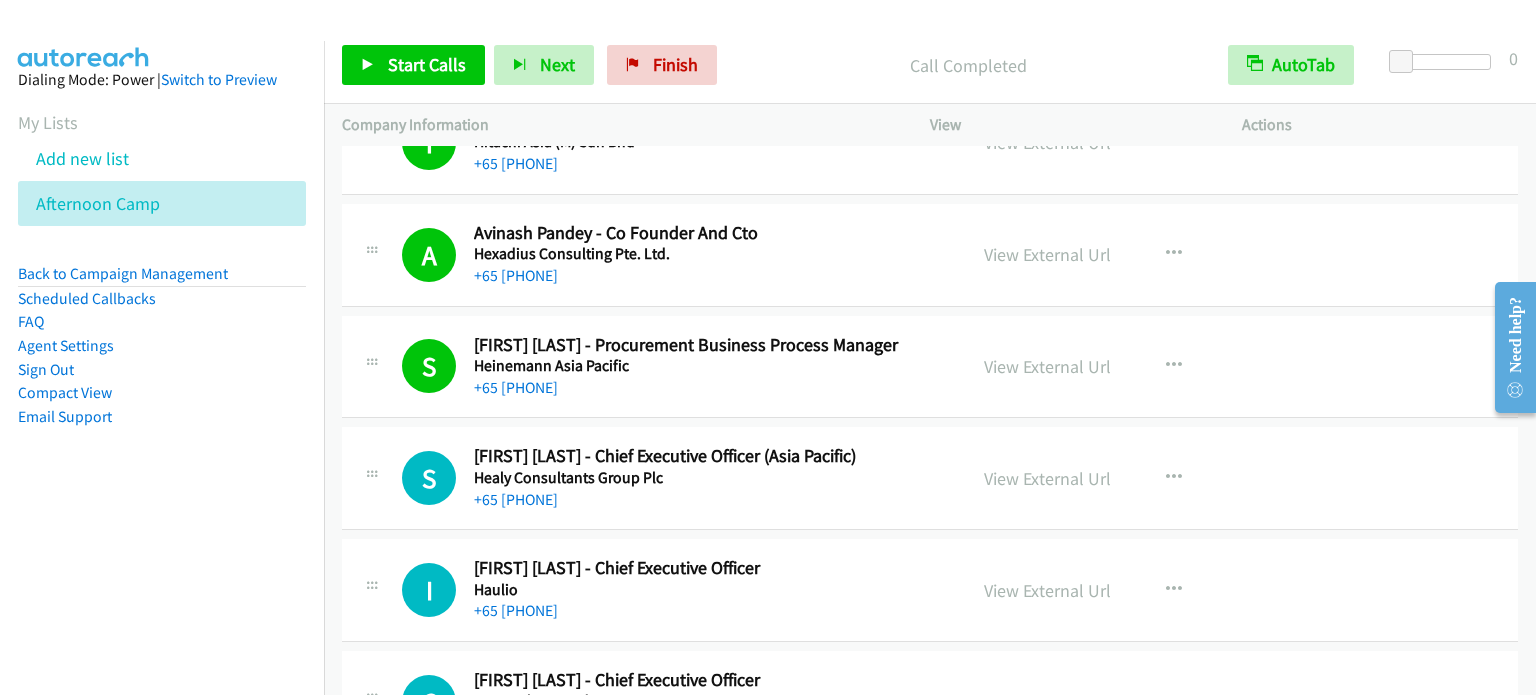 scroll, scrollTop: 14180, scrollLeft: 0, axis: vertical 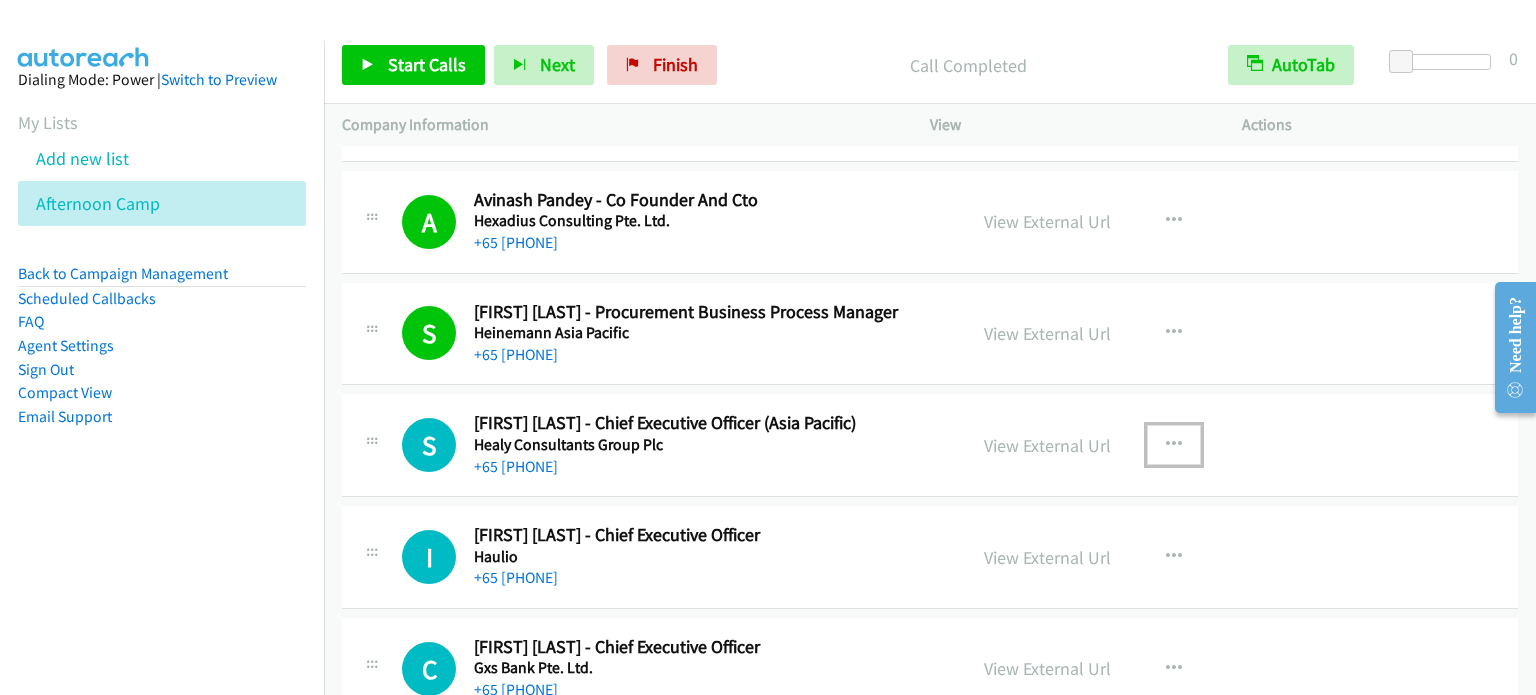 click at bounding box center [1174, 445] 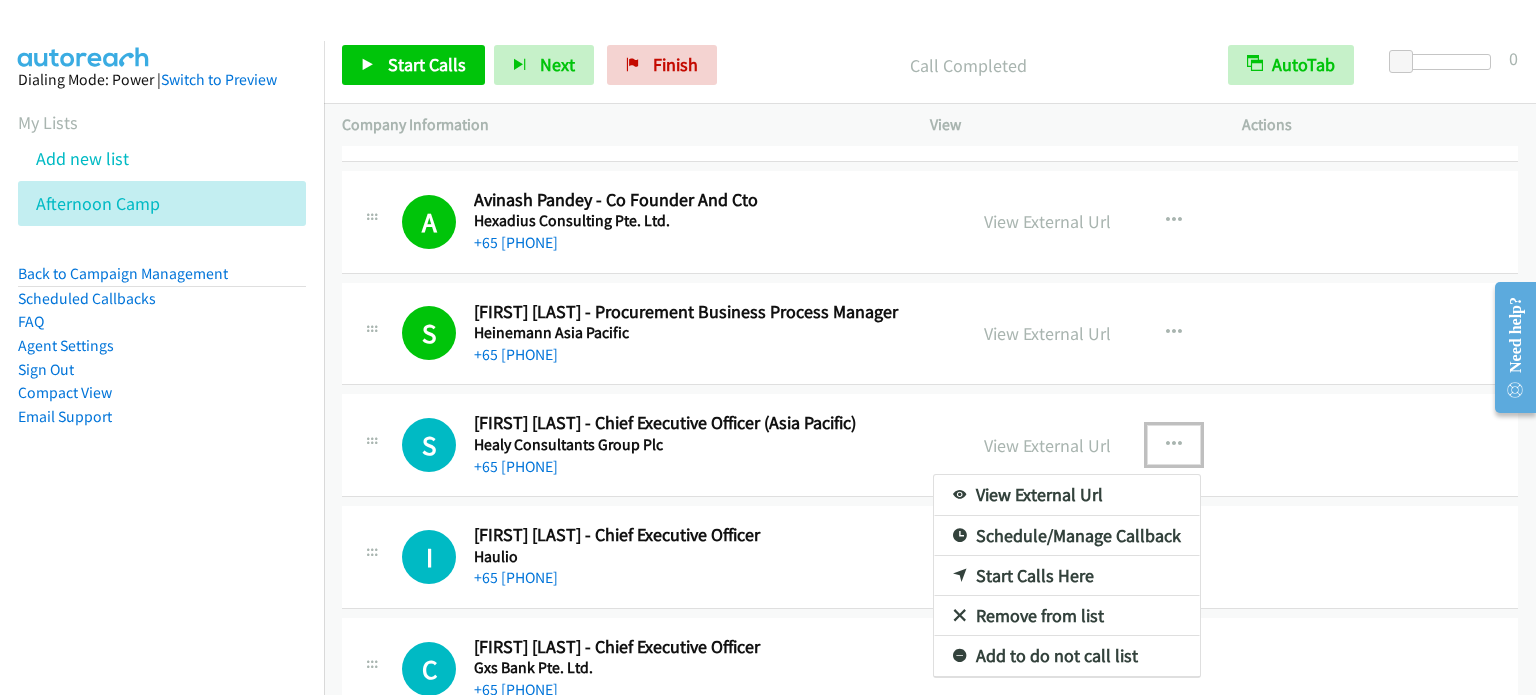 click on "Start Calls Here" at bounding box center [1067, 576] 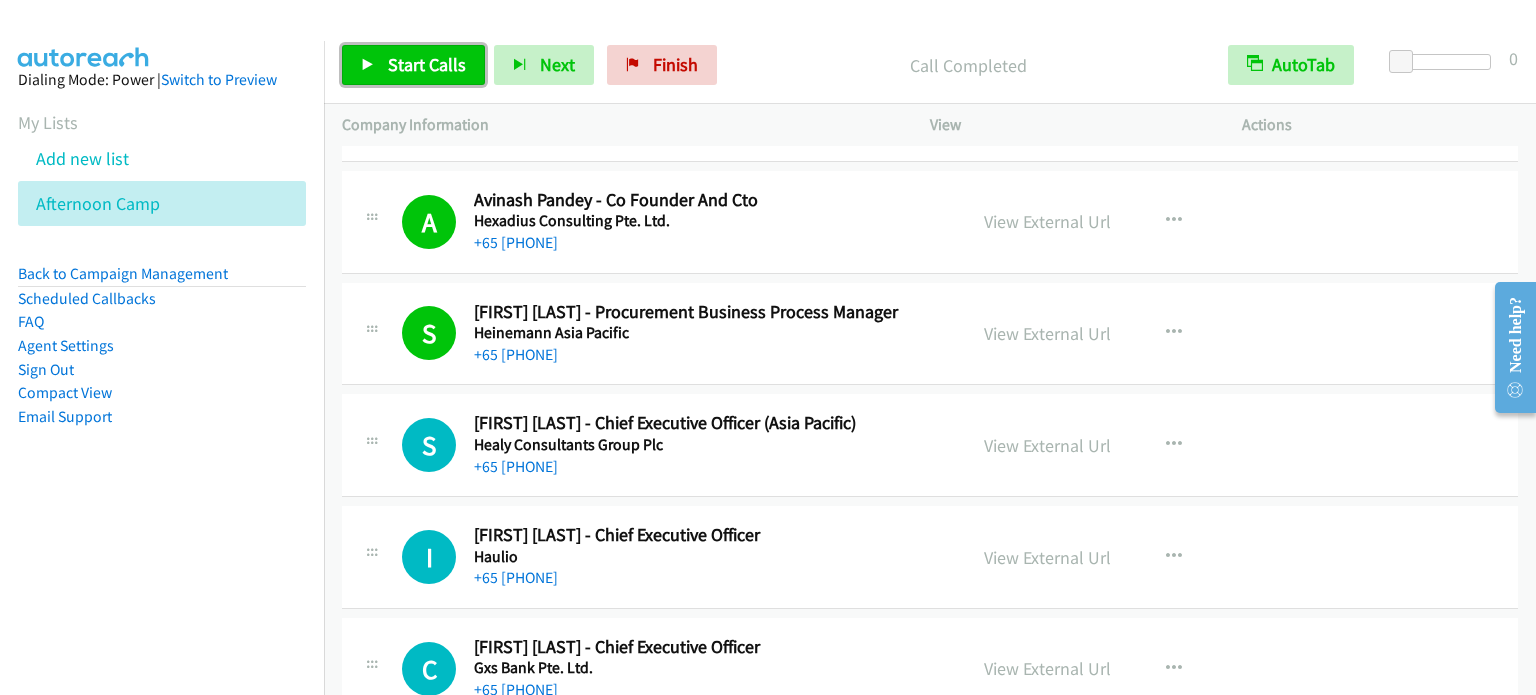 drag, startPoint x: 387, startPoint y: 73, endPoint x: 392, endPoint y: 87, distance: 14.866069 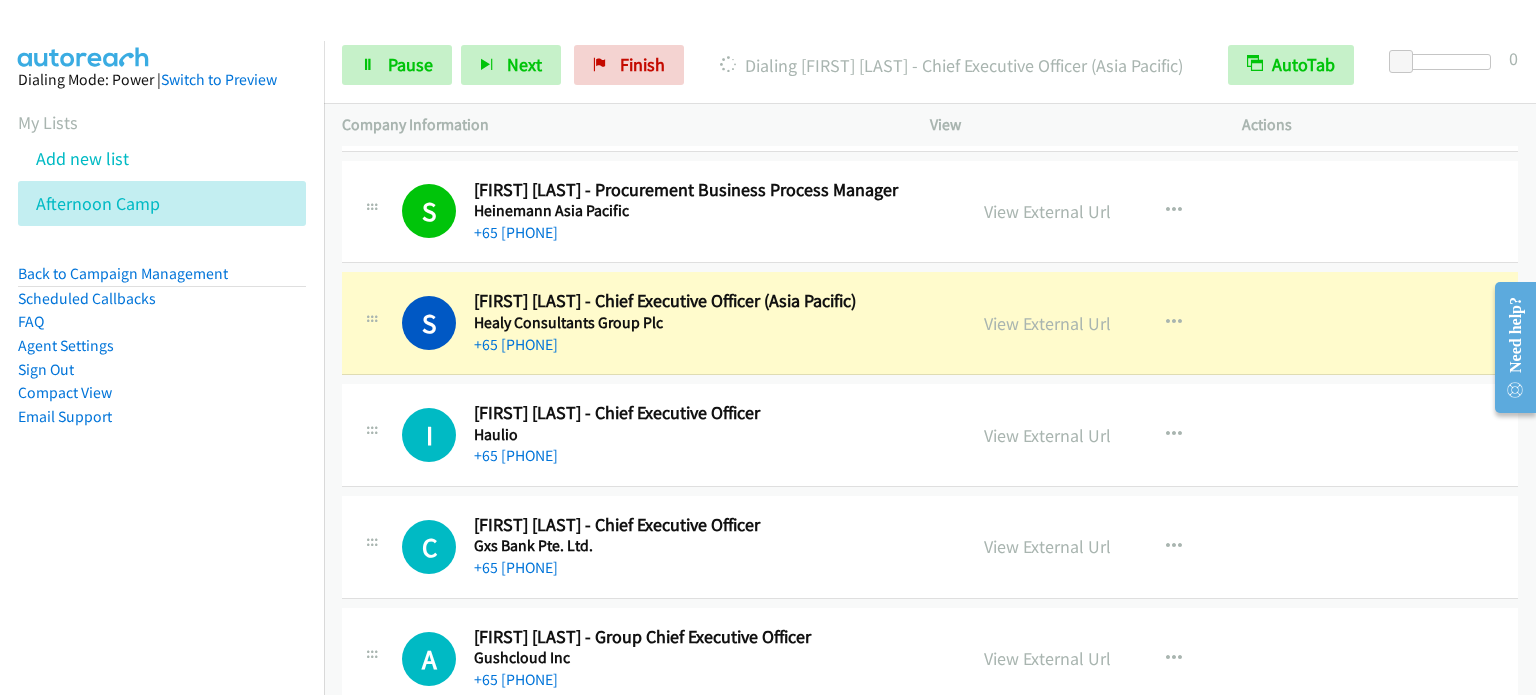 scroll, scrollTop: 14280, scrollLeft: 0, axis: vertical 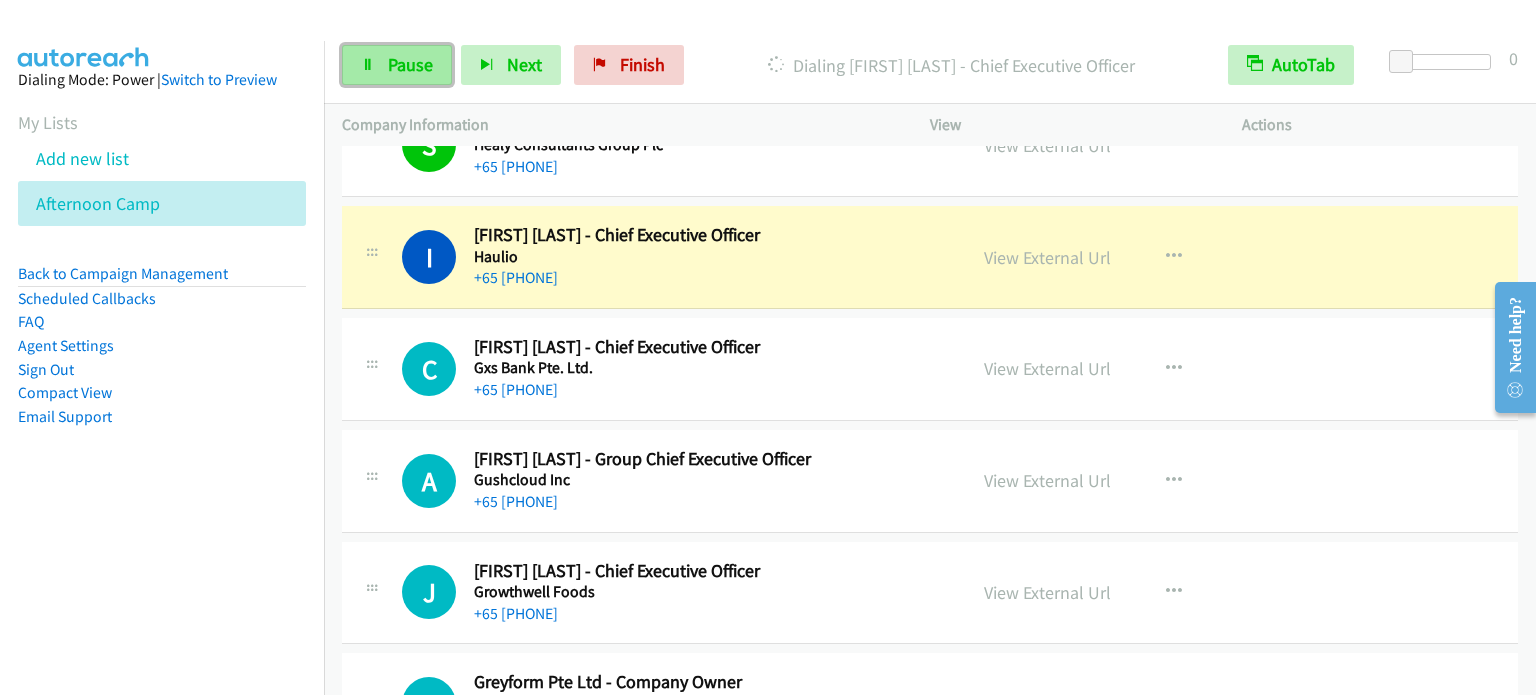 click on "Pause" at bounding box center [410, 64] 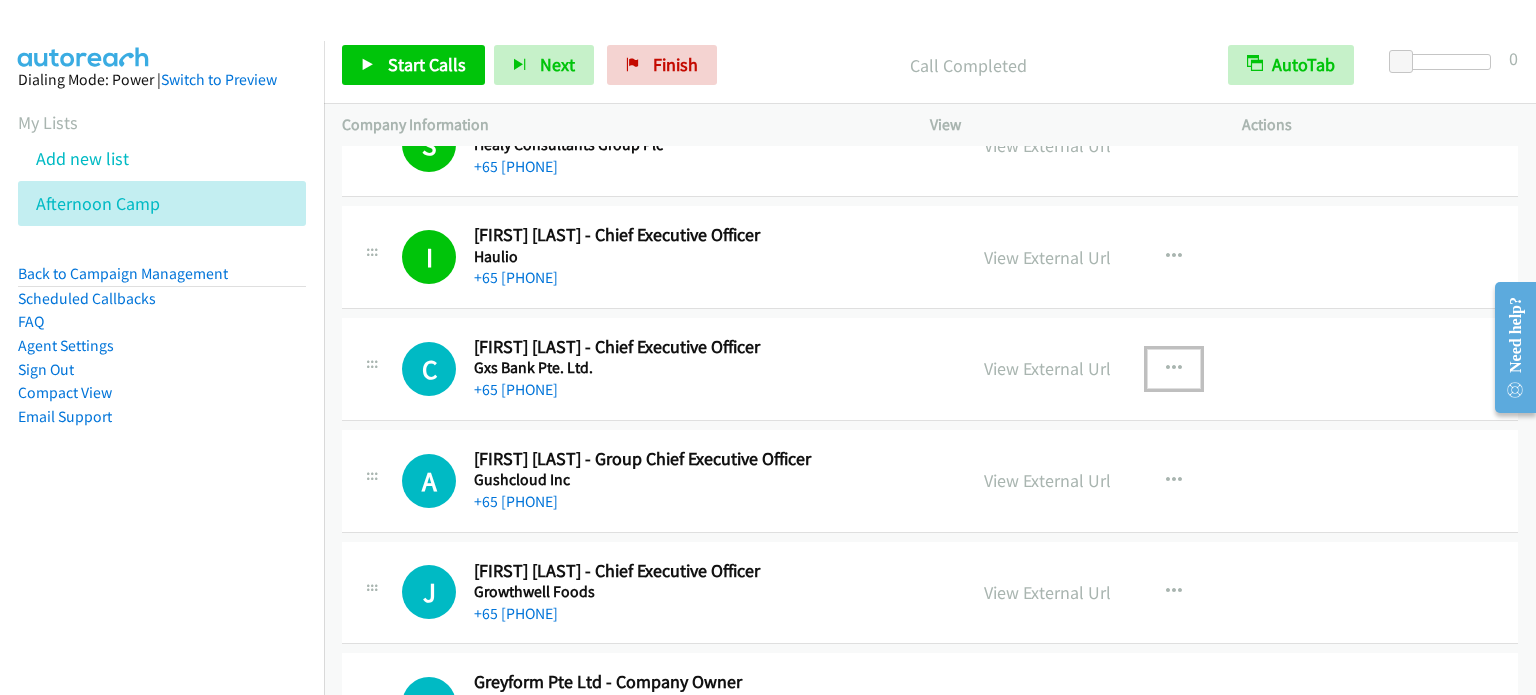 click at bounding box center (1174, 369) 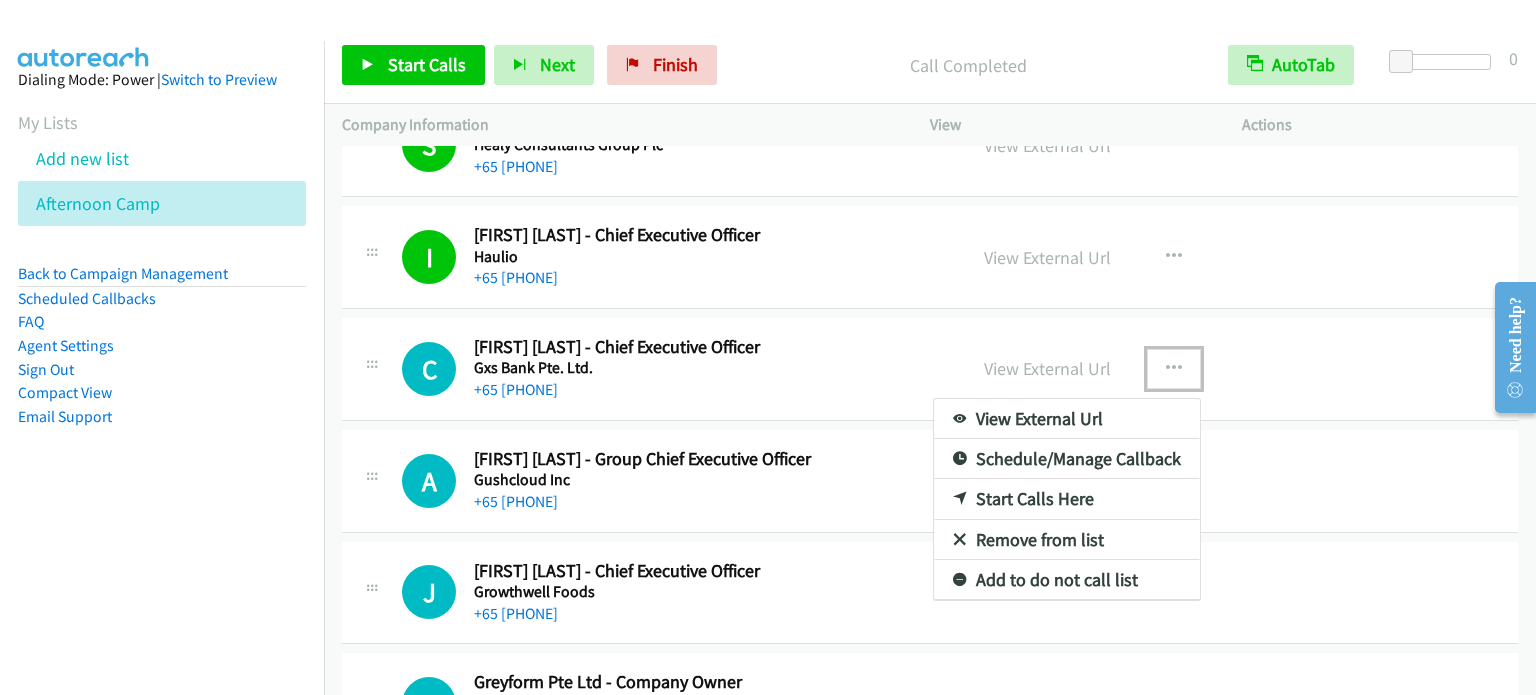 click on "Start Calls Here" at bounding box center (1067, 499) 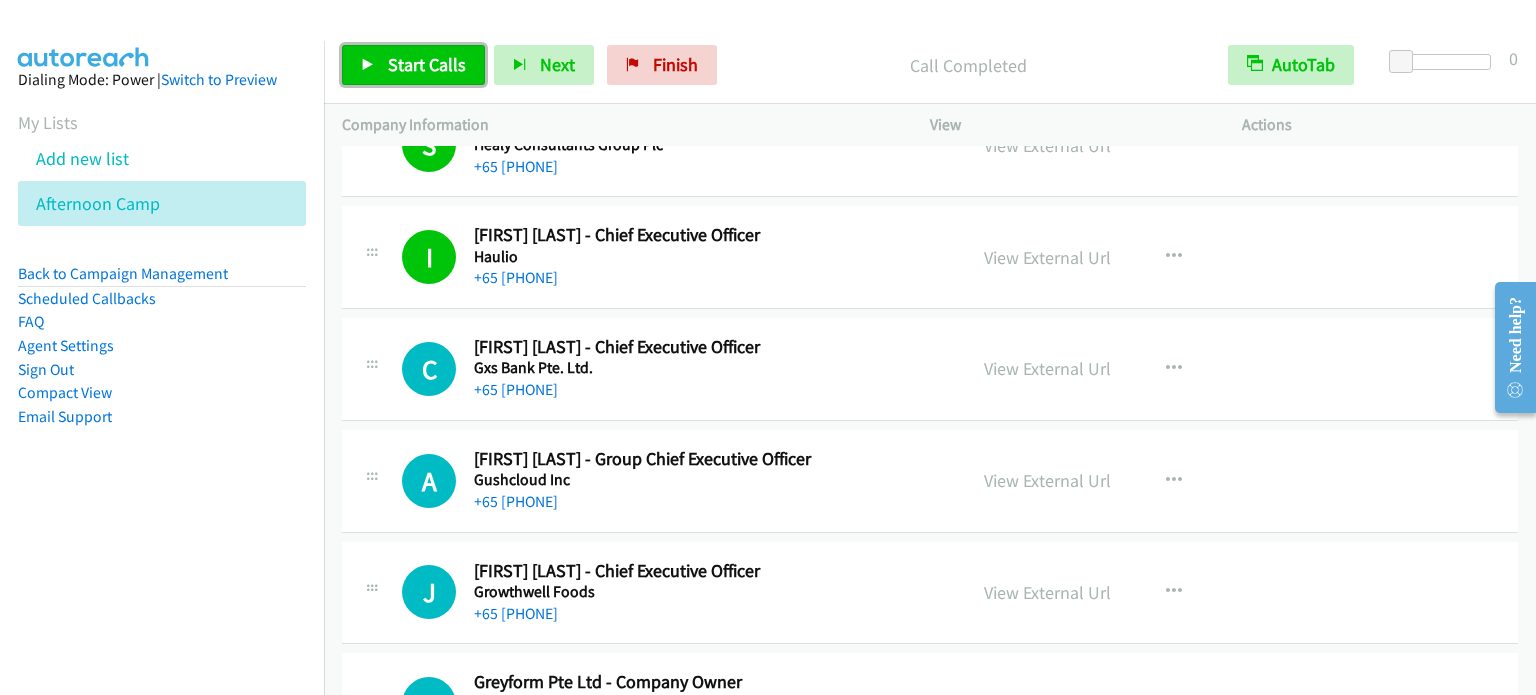 click on "Start Calls" at bounding box center [427, 64] 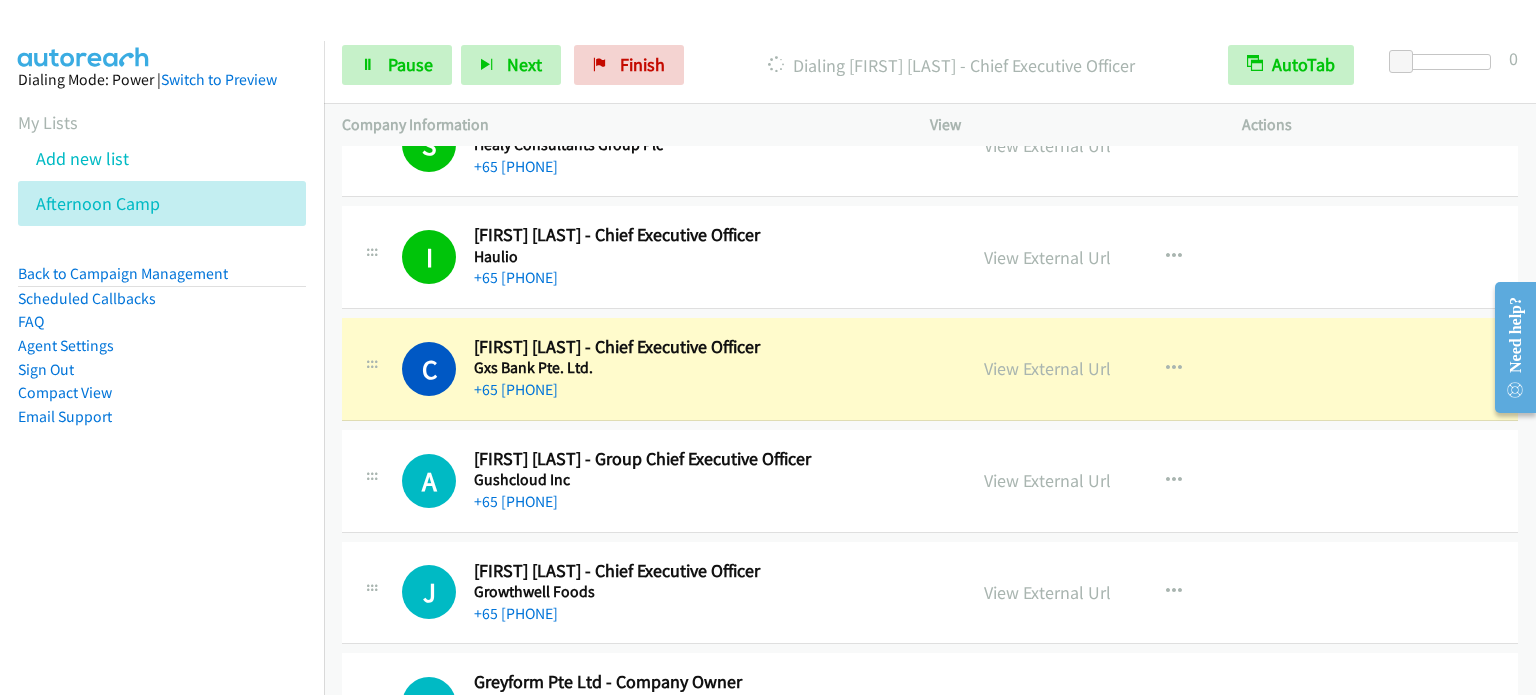 drag, startPoint x: 327, startPoint y: 267, endPoint x: 863, endPoint y: 230, distance: 537.2755 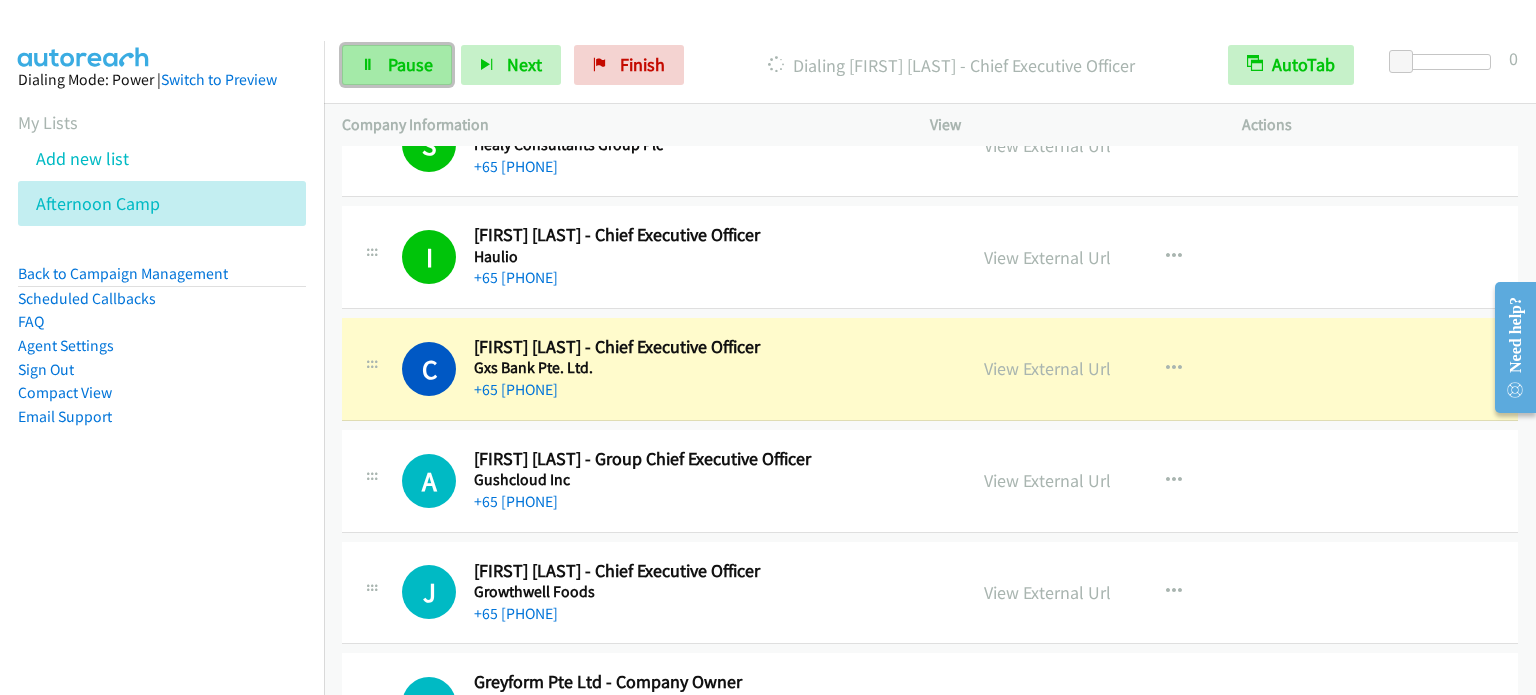 click on "Pause" at bounding box center (410, 64) 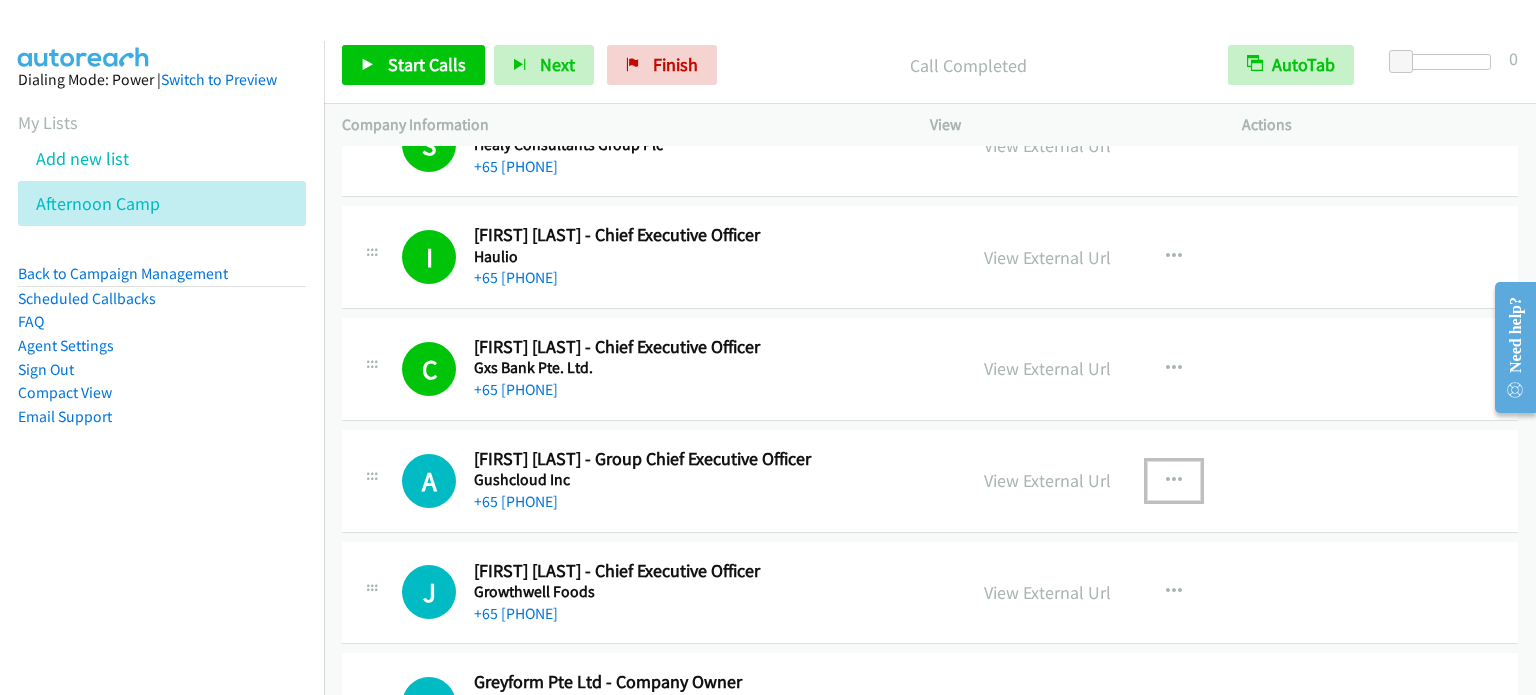 click at bounding box center [1174, 481] 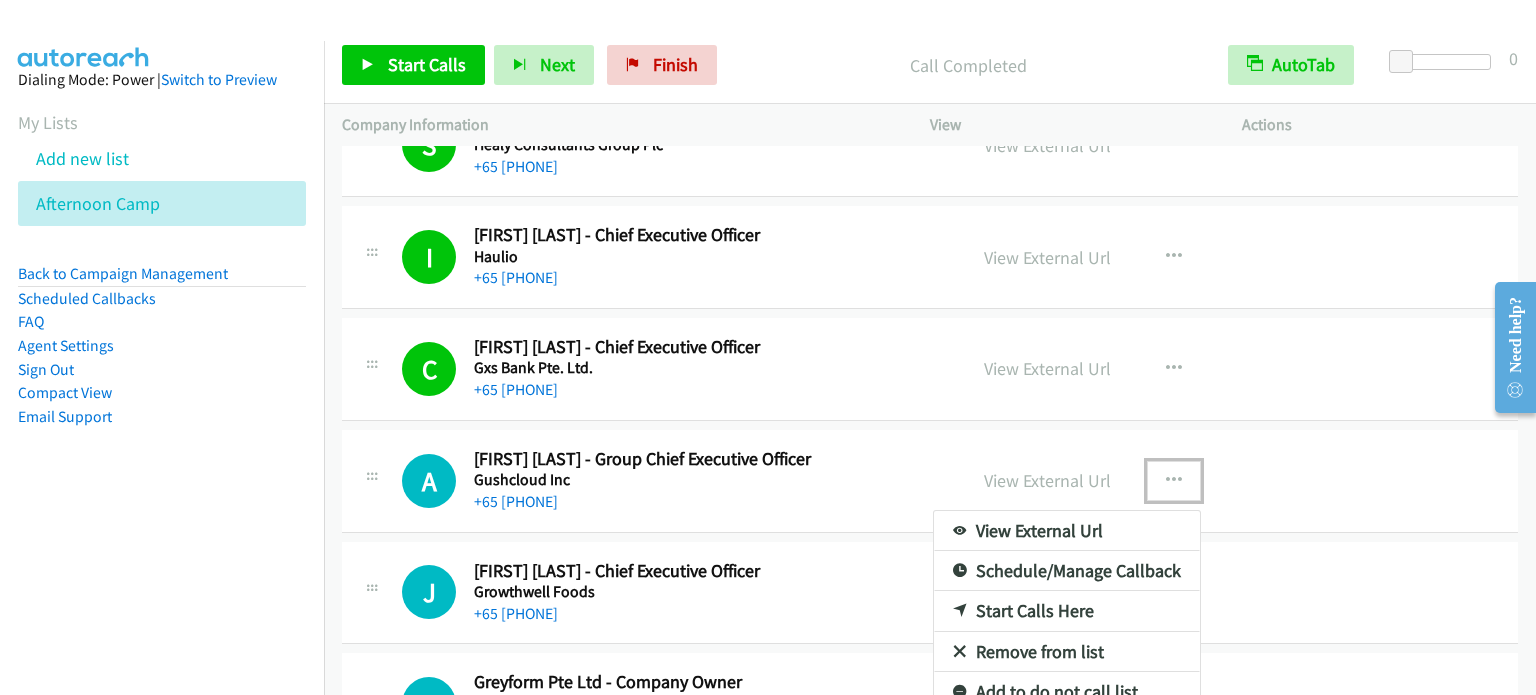 click on "Start Calls Here" at bounding box center (1067, 611) 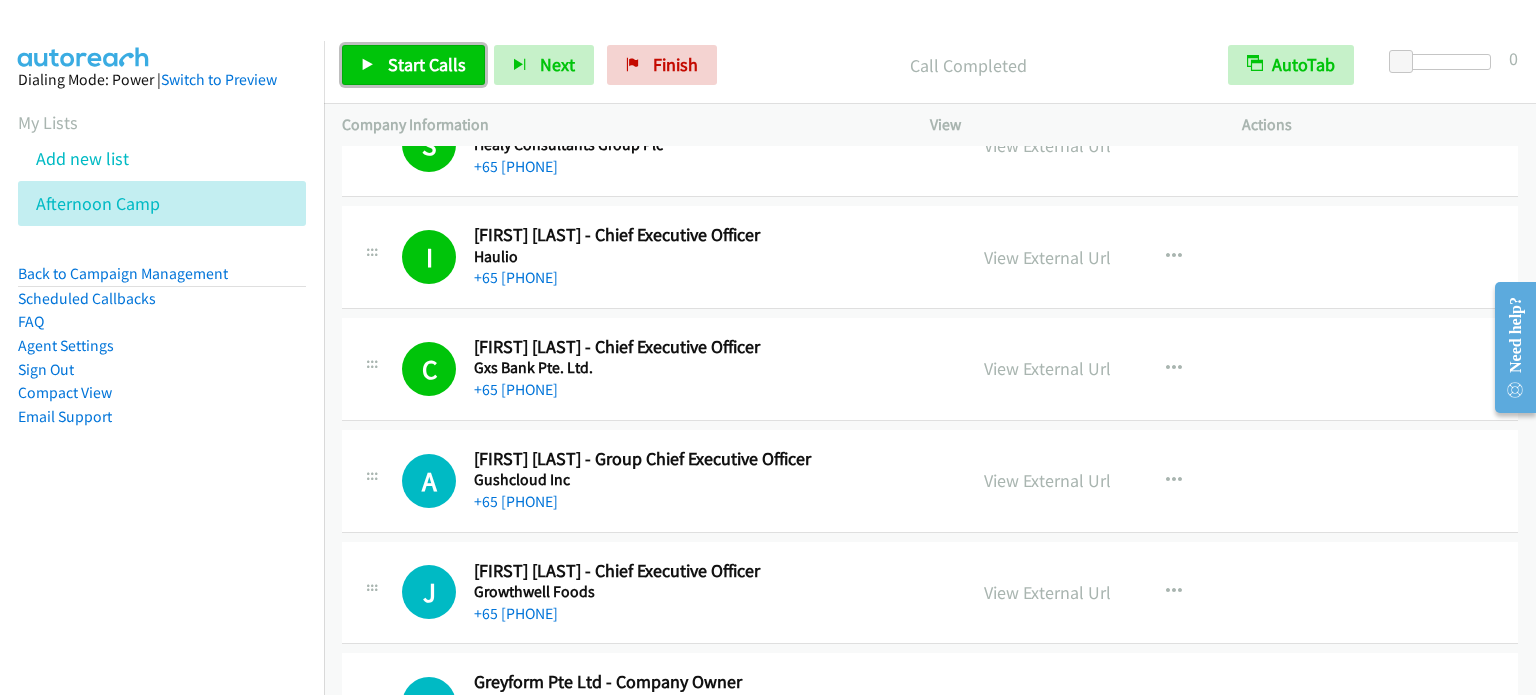click on "Start Calls" at bounding box center [427, 64] 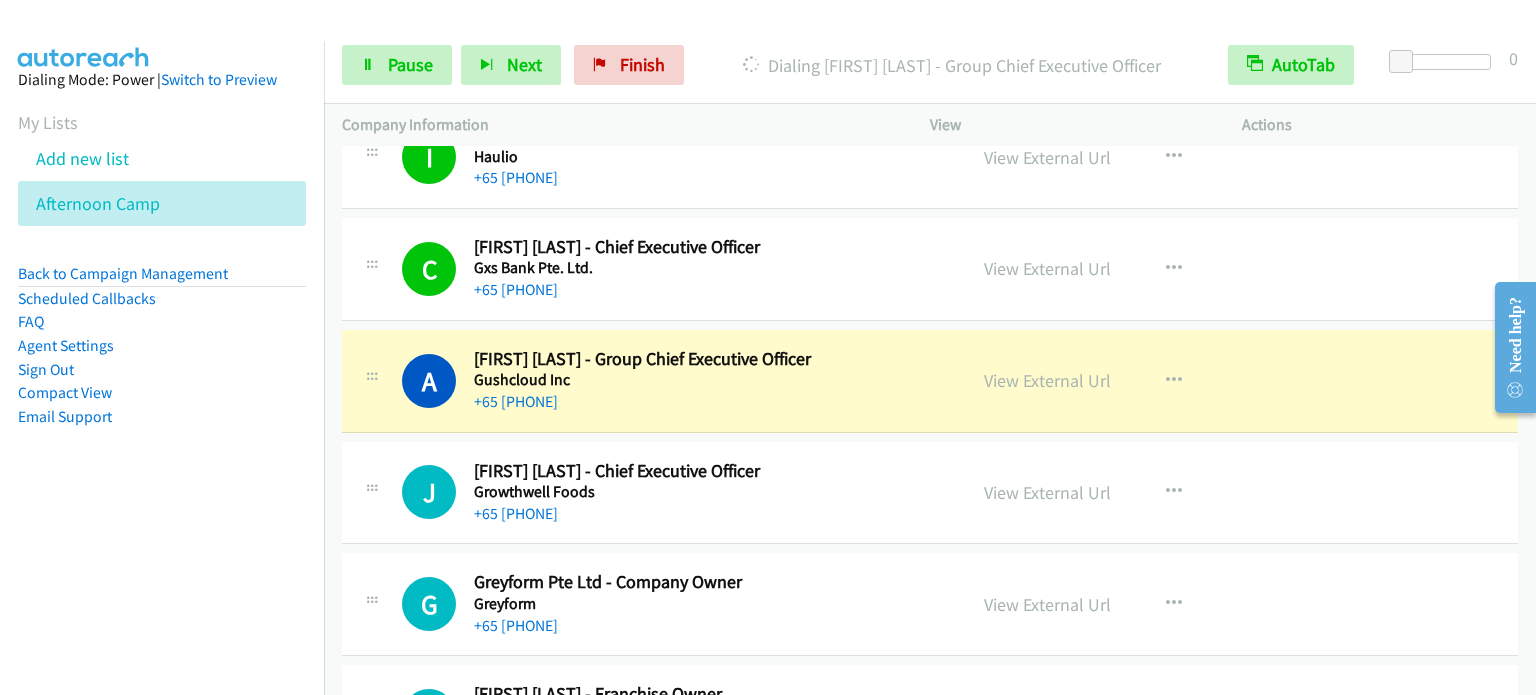scroll, scrollTop: 14680, scrollLeft: 0, axis: vertical 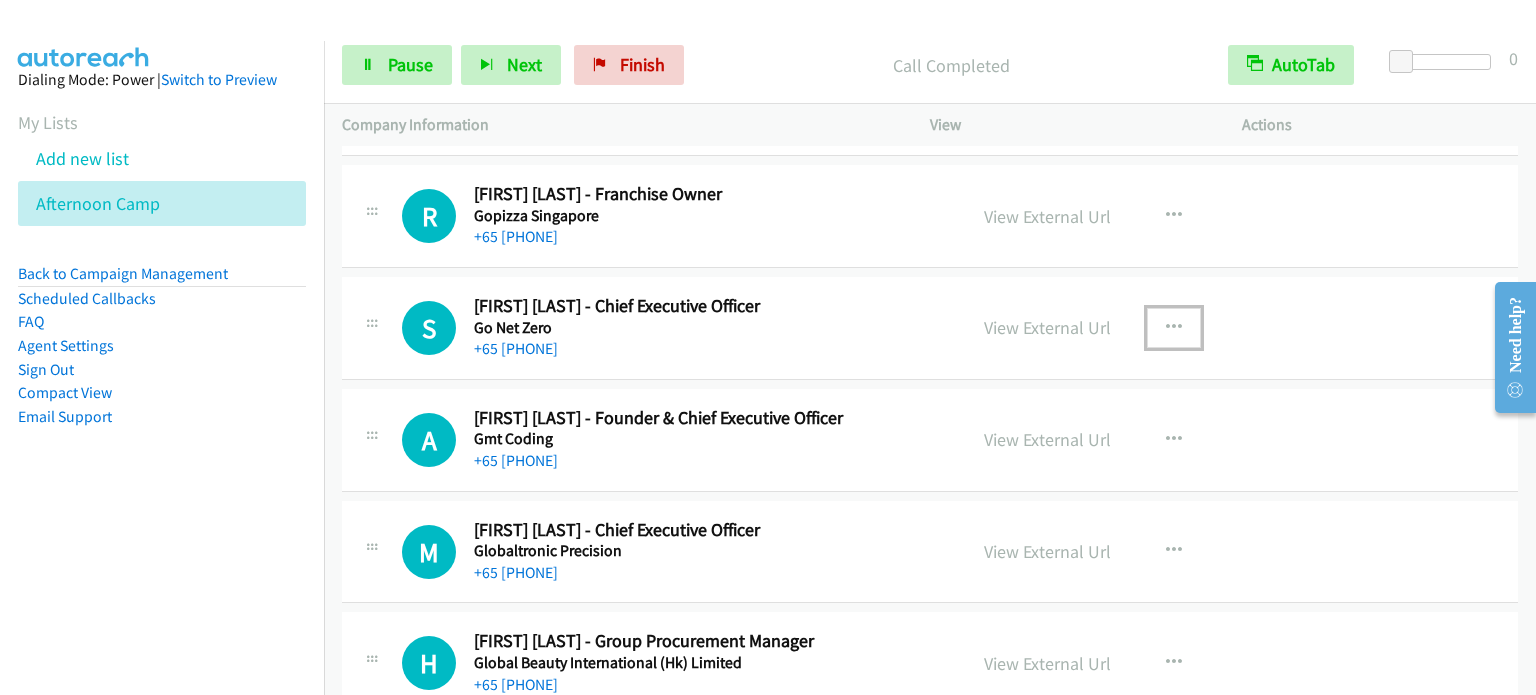 click at bounding box center (1174, 328) 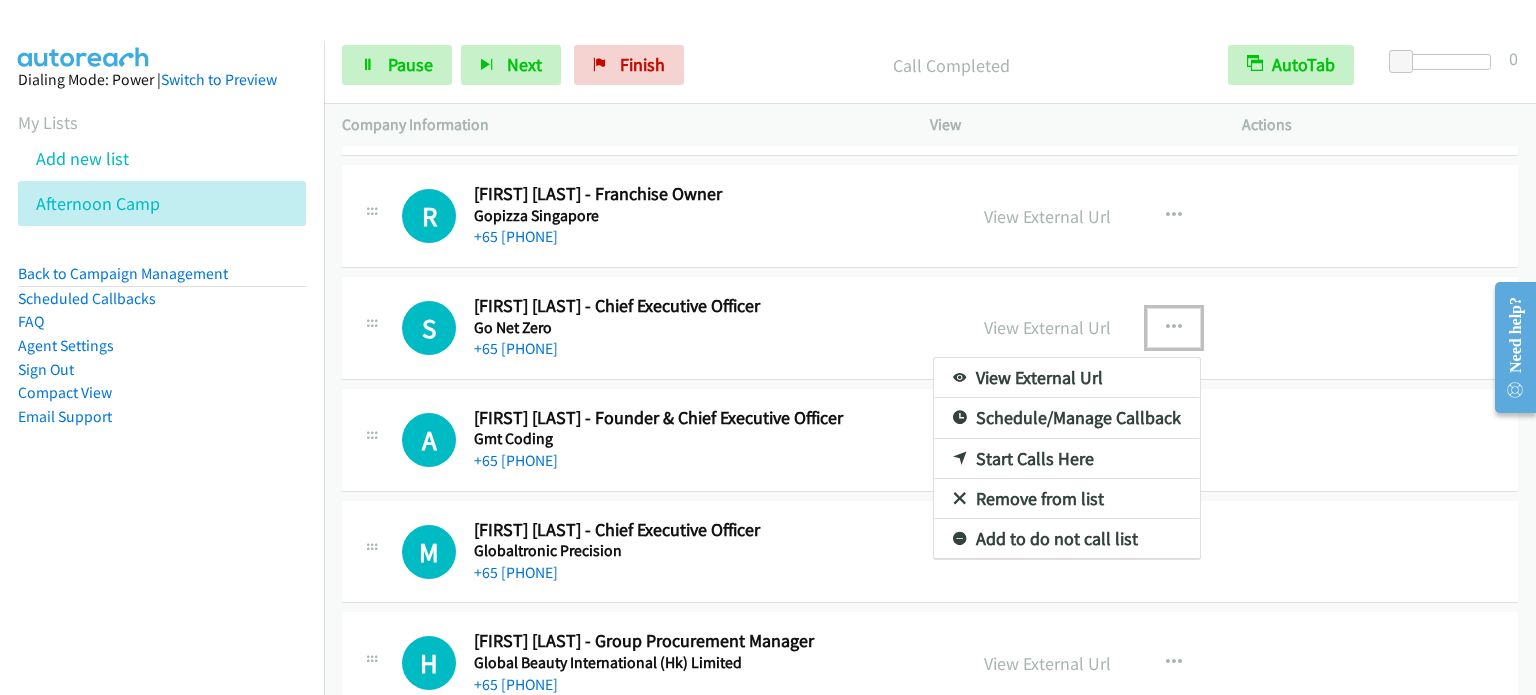 click on "Start Calls Here" at bounding box center (1067, 459) 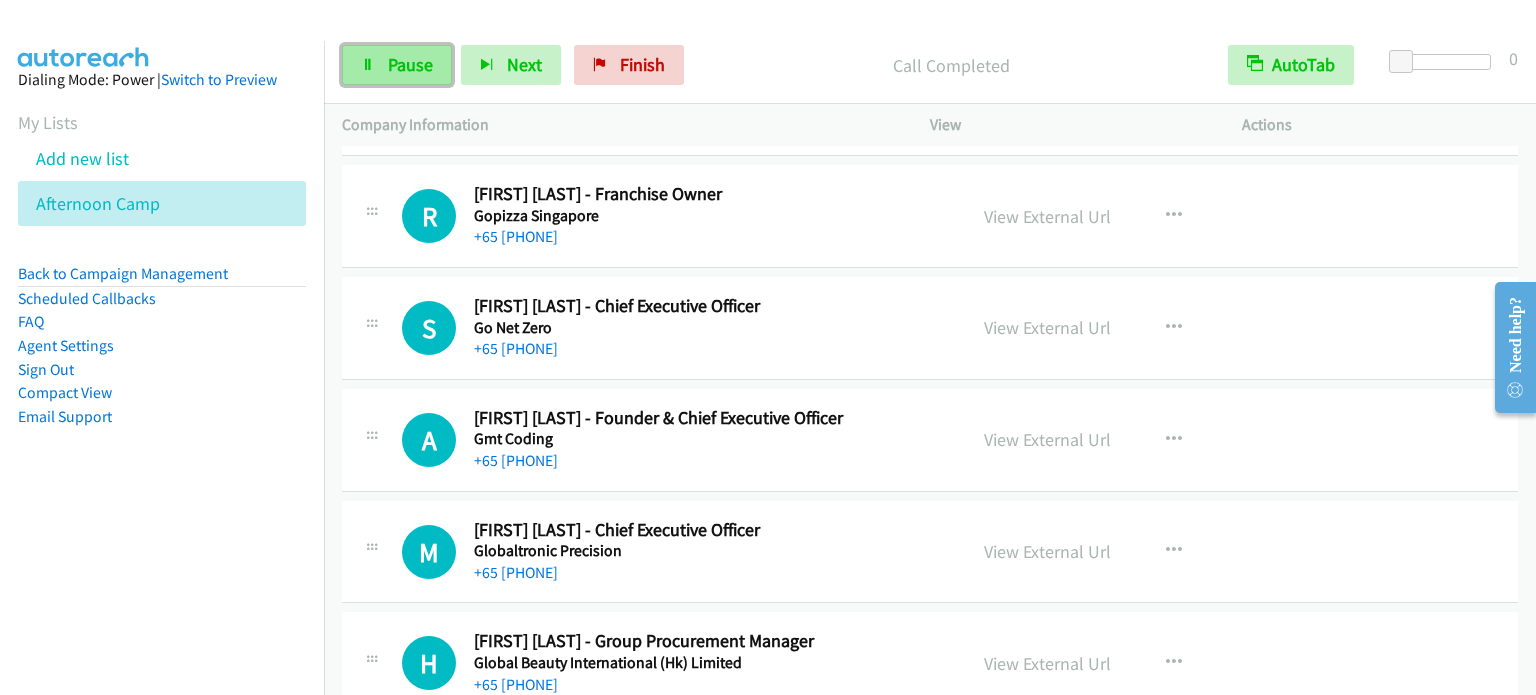 click on "Pause" at bounding box center (410, 64) 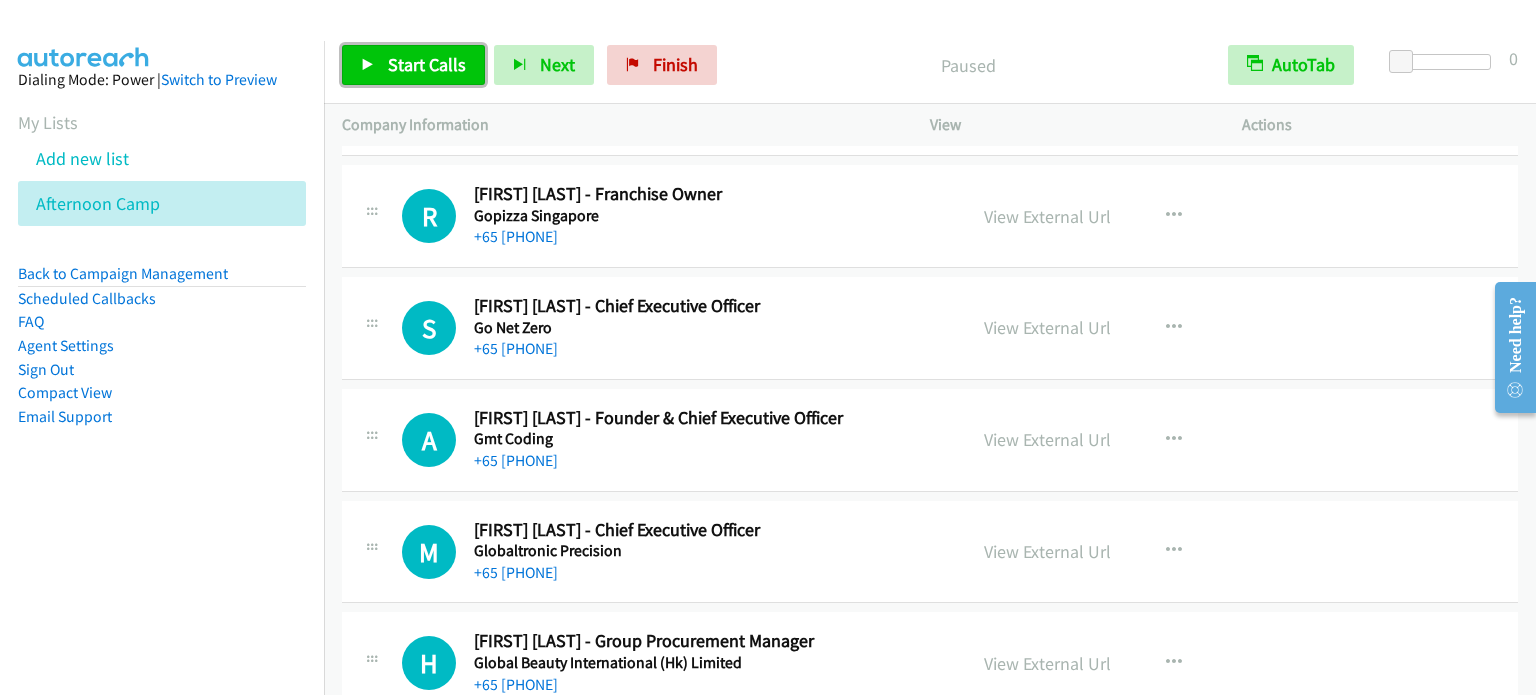 click on "Start Calls" at bounding box center (427, 64) 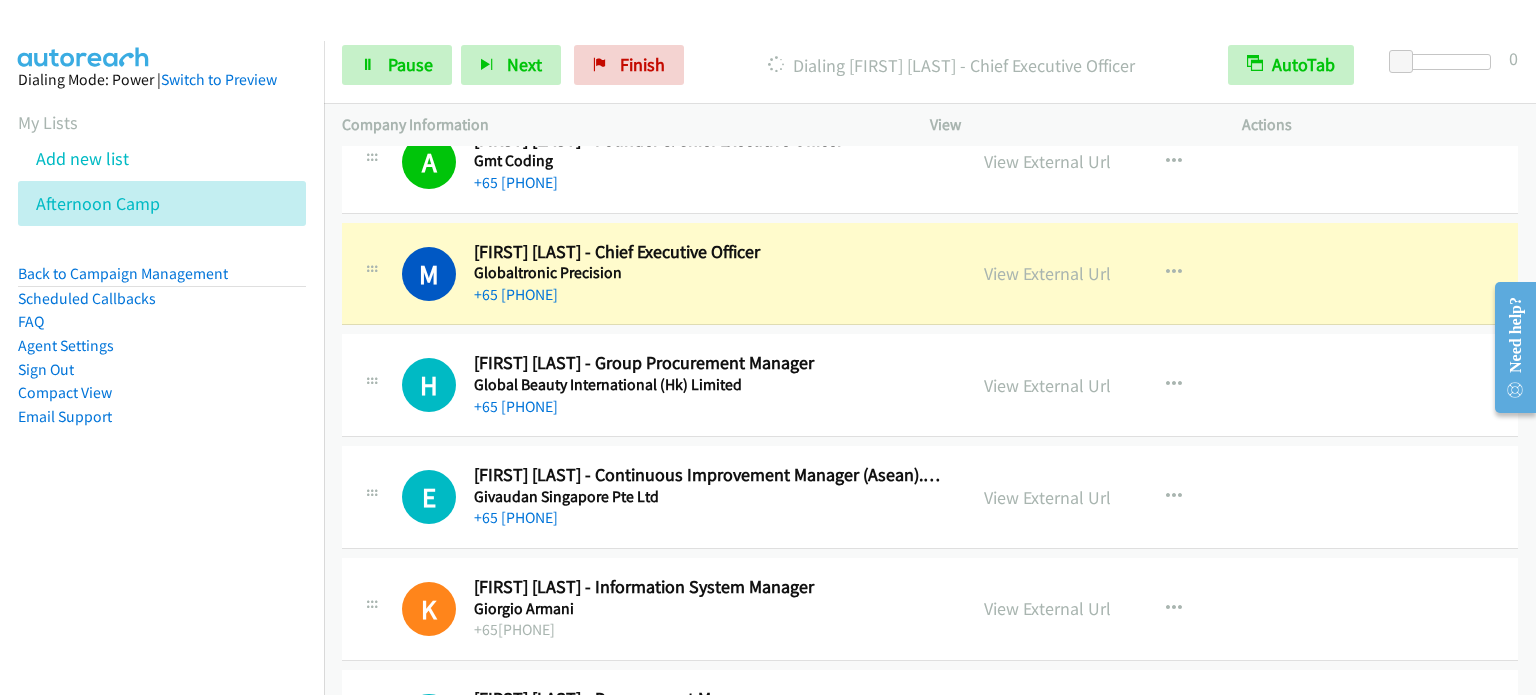 scroll, scrollTop: 15380, scrollLeft: 0, axis: vertical 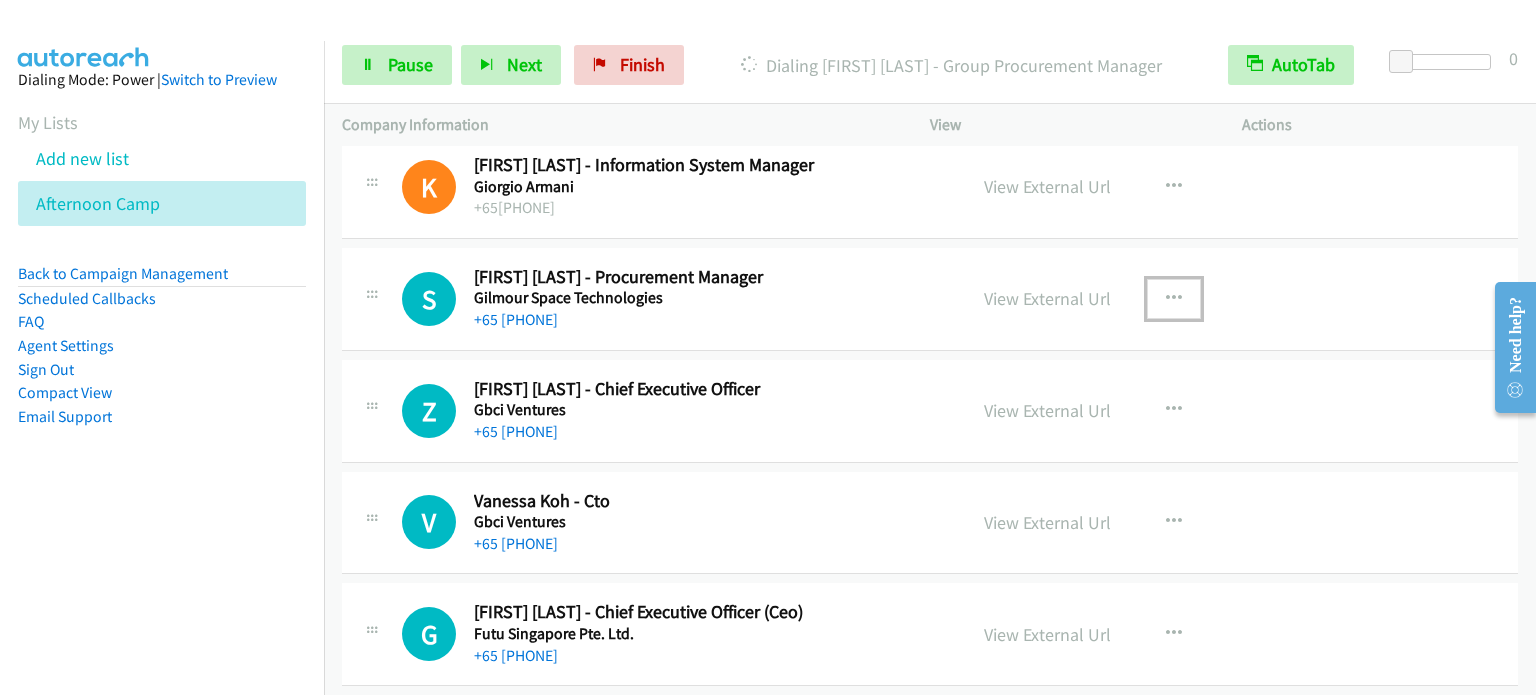 click at bounding box center [1174, 299] 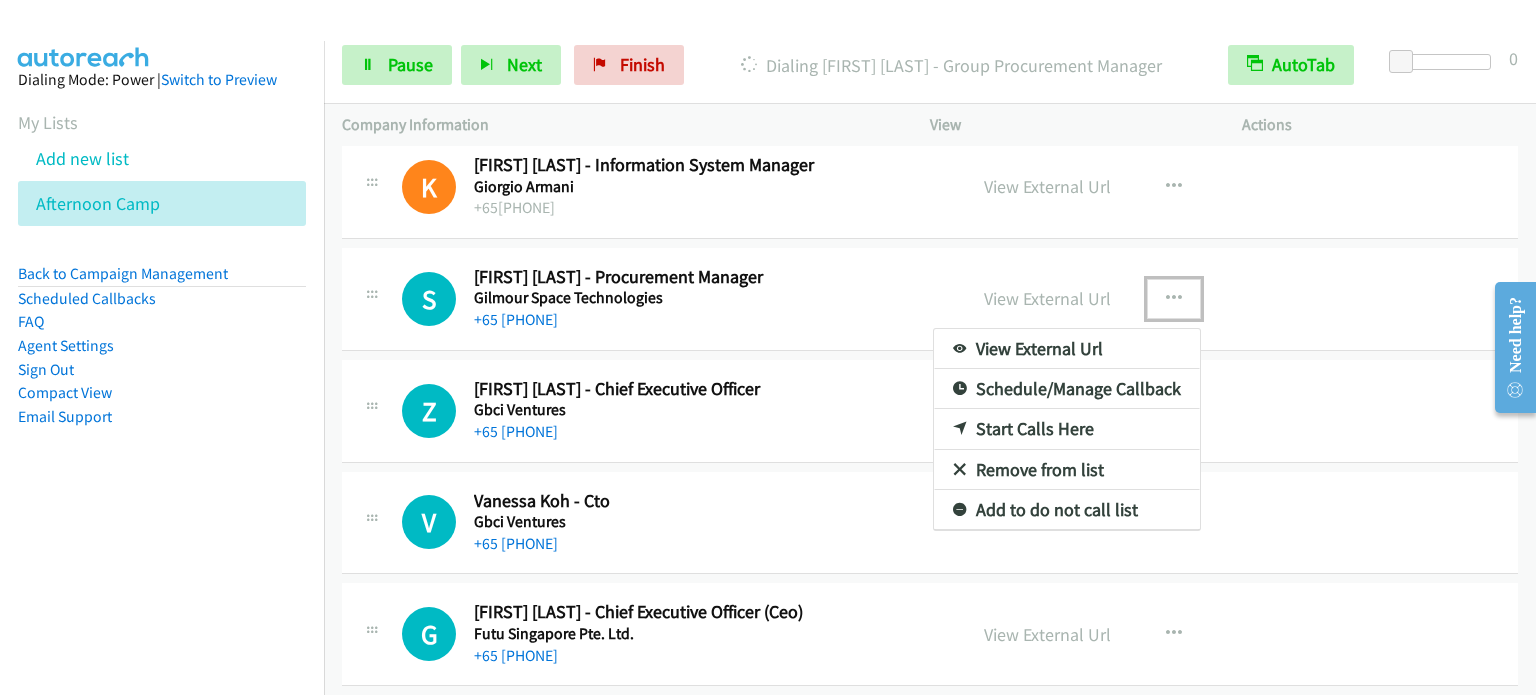 click on "Start Calls Here" at bounding box center (1067, 429) 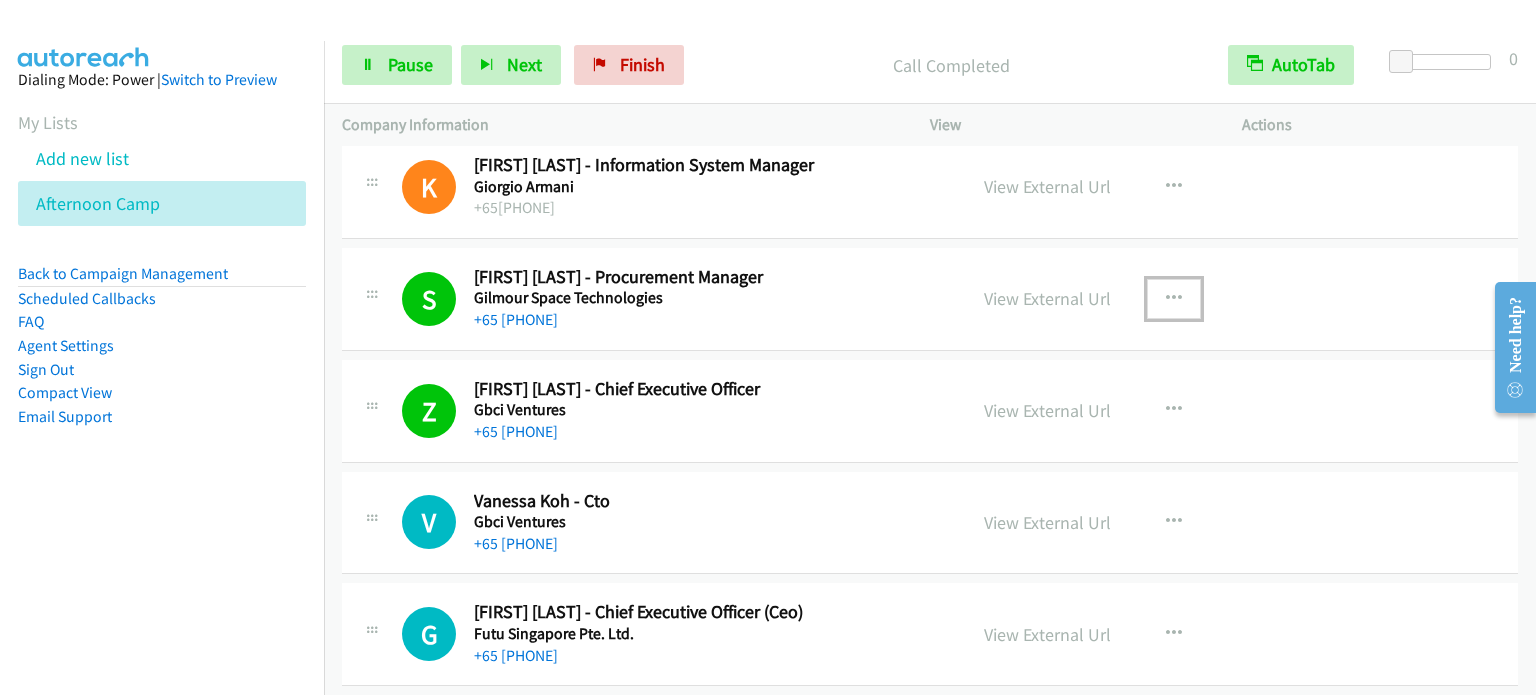 scroll, scrollTop: 15880, scrollLeft: 0, axis: vertical 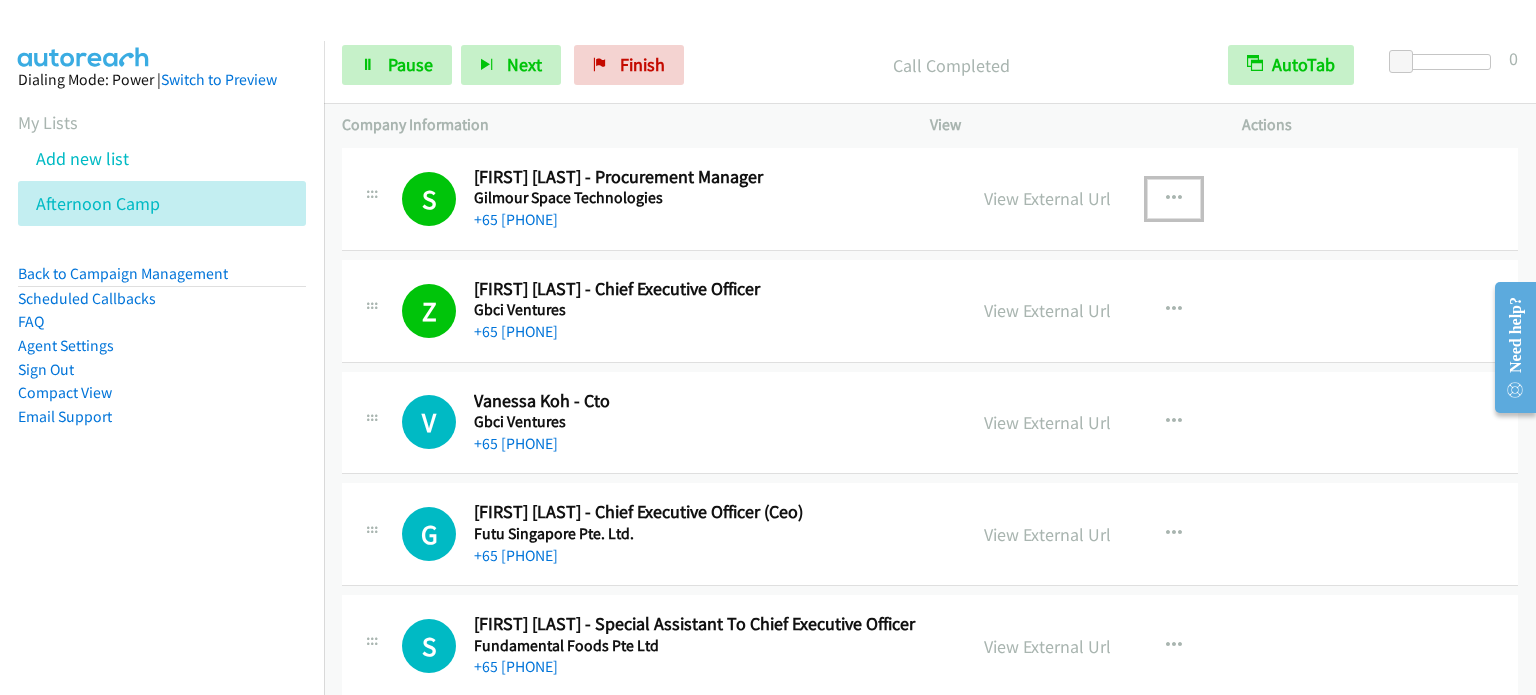 drag, startPoint x: 334, startPoint y: 260, endPoint x: 351, endPoint y: 263, distance: 17.262676 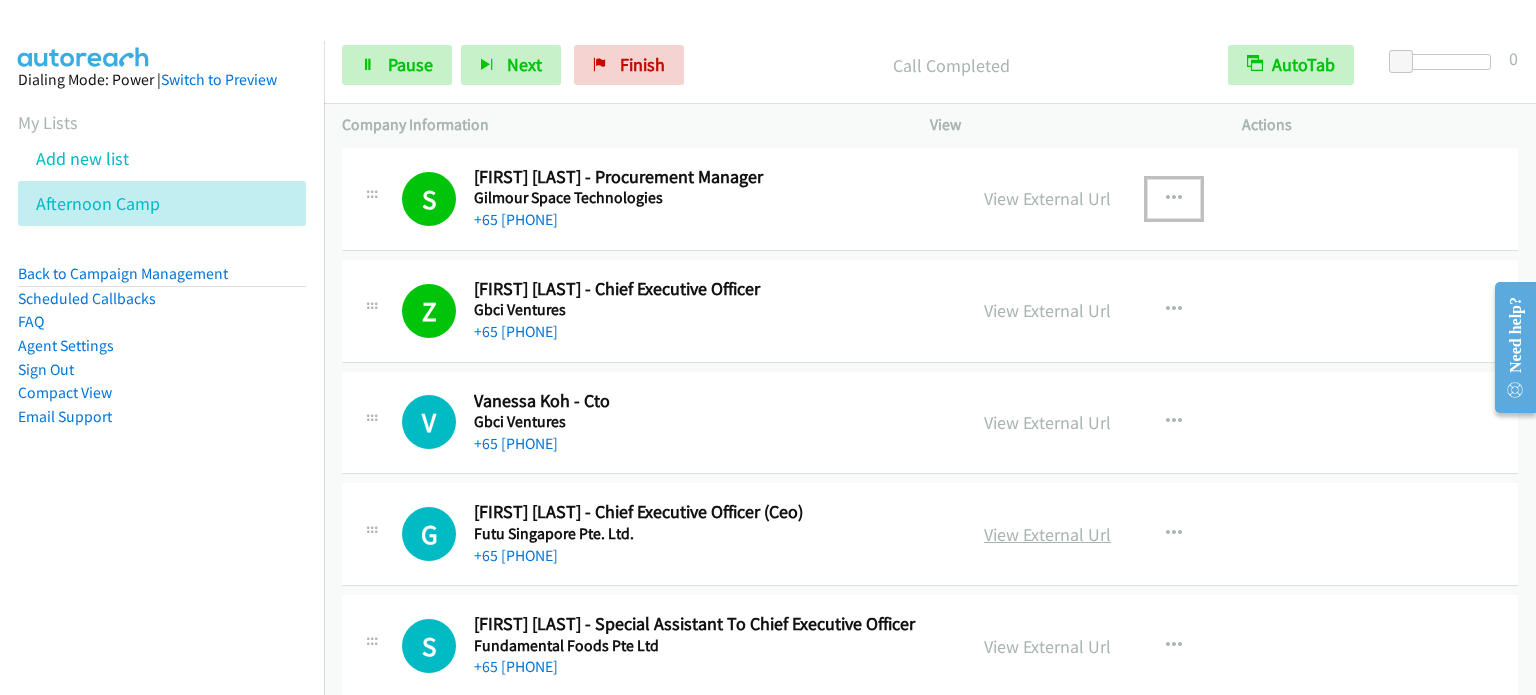 drag, startPoint x: 328, startPoint y: 347, endPoint x: 1069, endPoint y: 499, distance: 756.42914 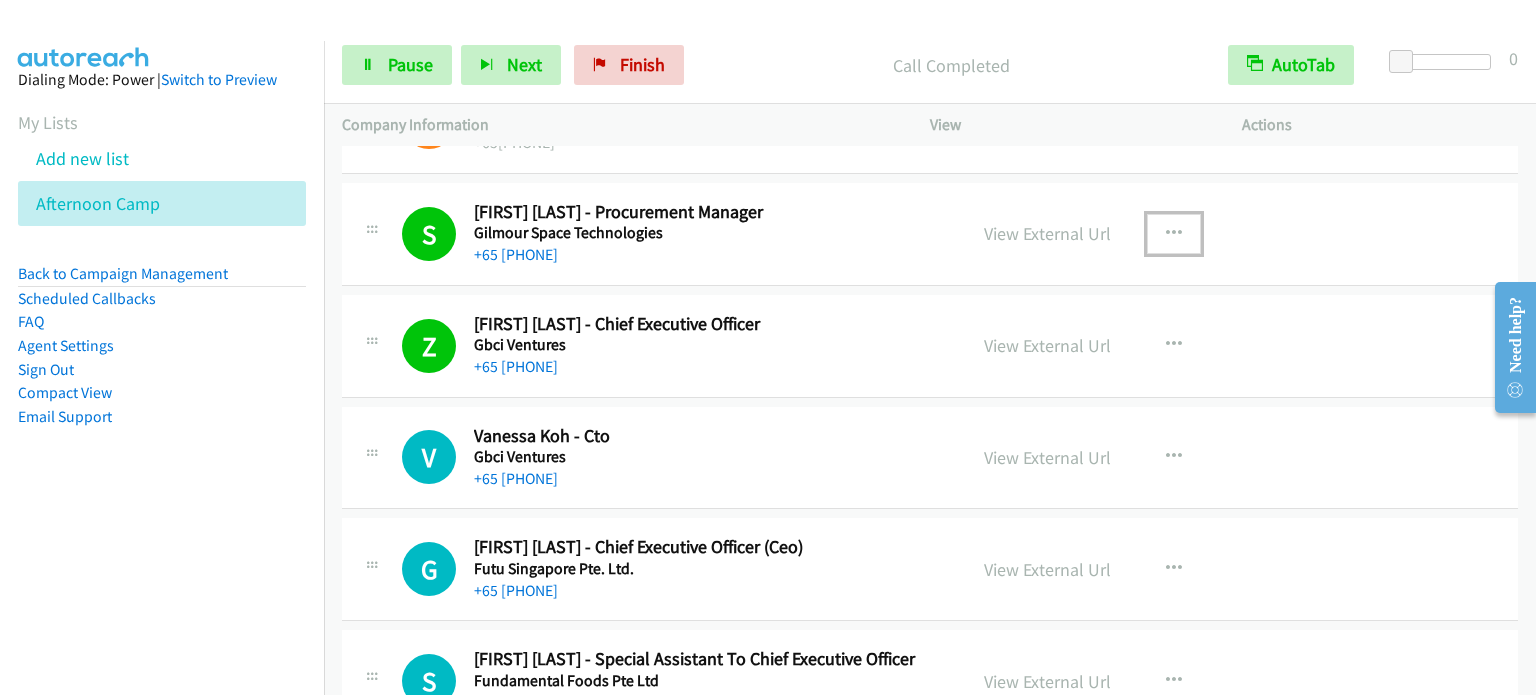 scroll, scrollTop: 15880, scrollLeft: 0, axis: vertical 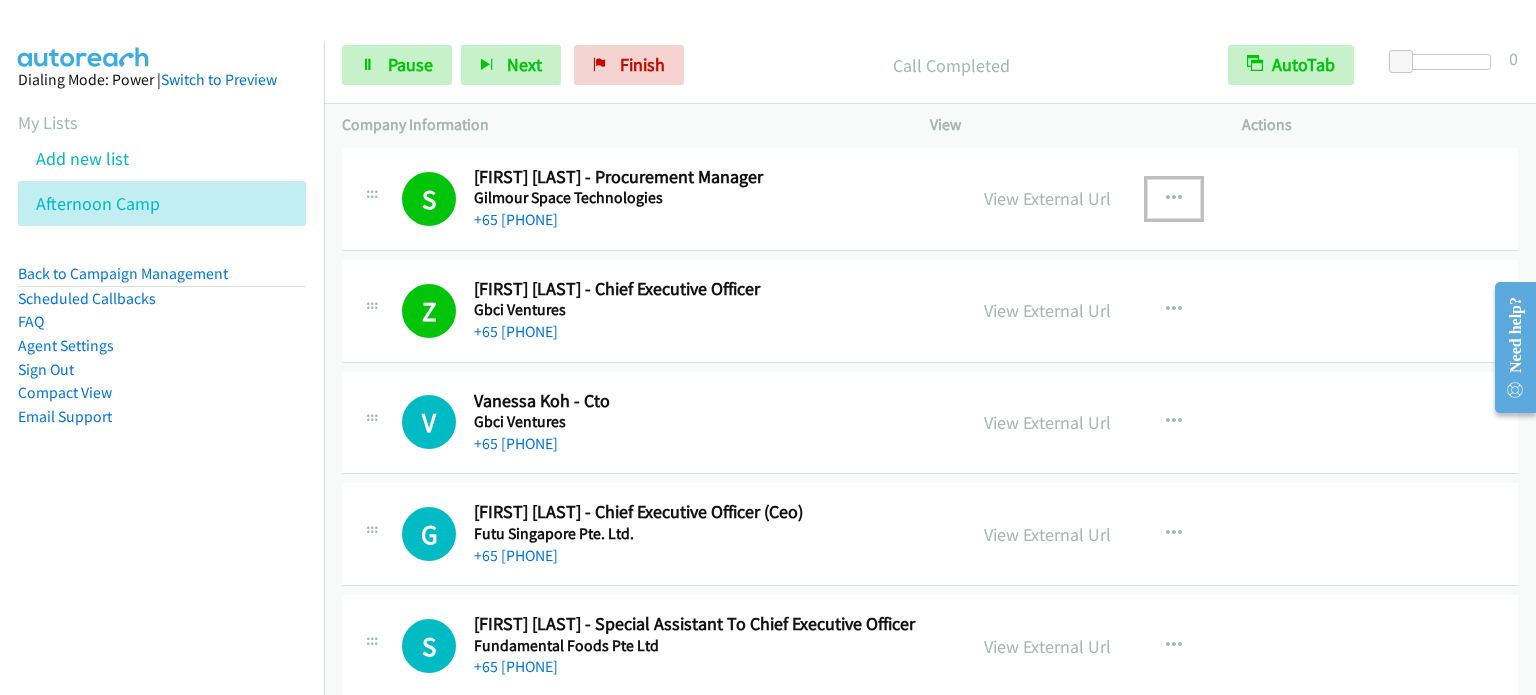 drag, startPoint x: 331, startPoint y: 322, endPoint x: 928, endPoint y: 475, distance: 616.29376 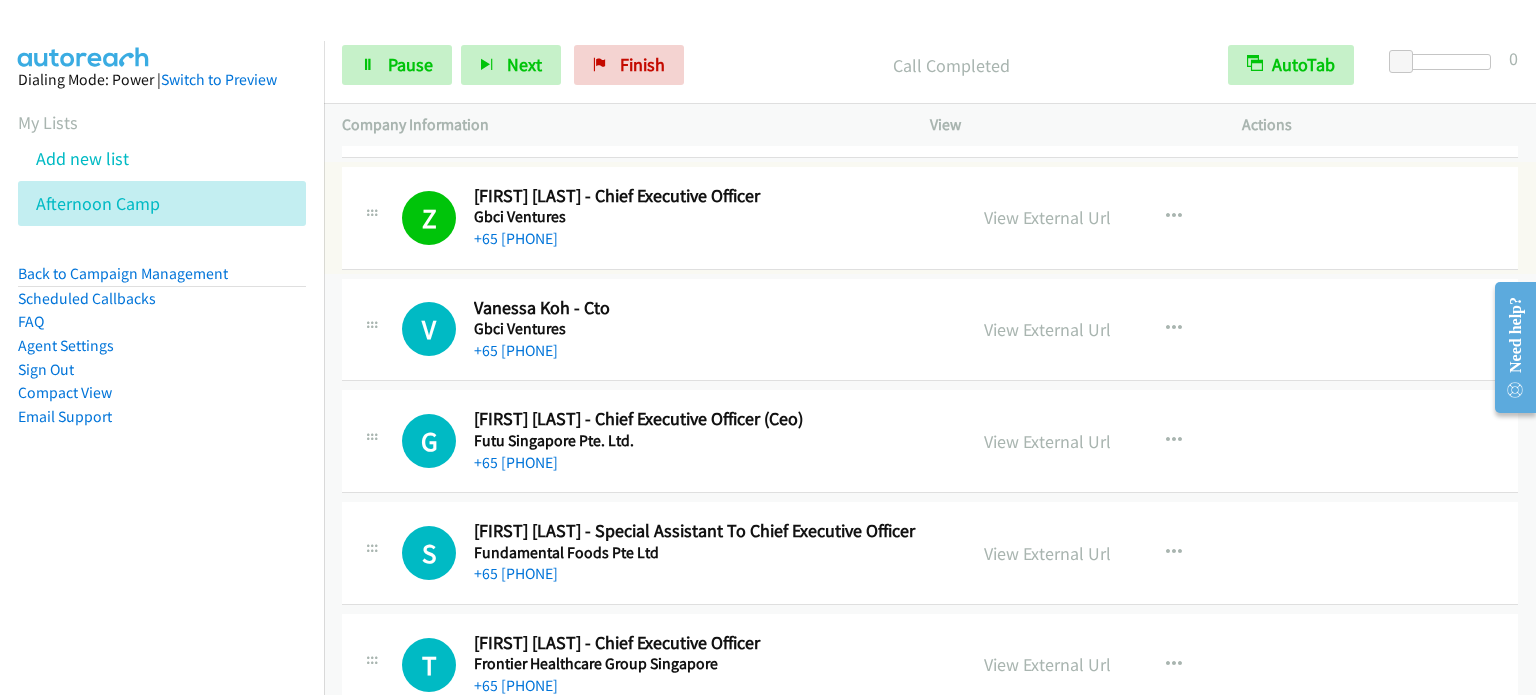 scroll, scrollTop: 15980, scrollLeft: 0, axis: vertical 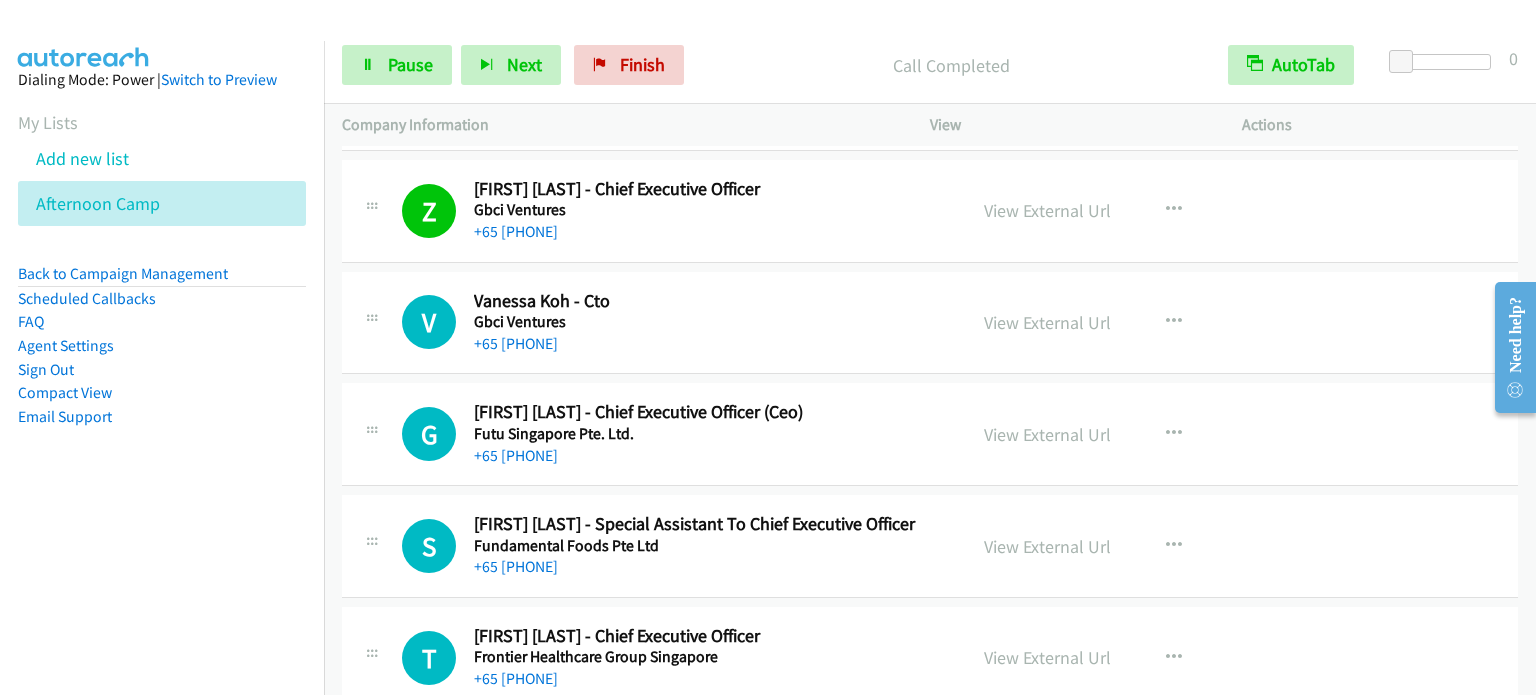 drag, startPoint x: 348, startPoint y: 255, endPoint x: 865, endPoint y: 252, distance: 517.0087 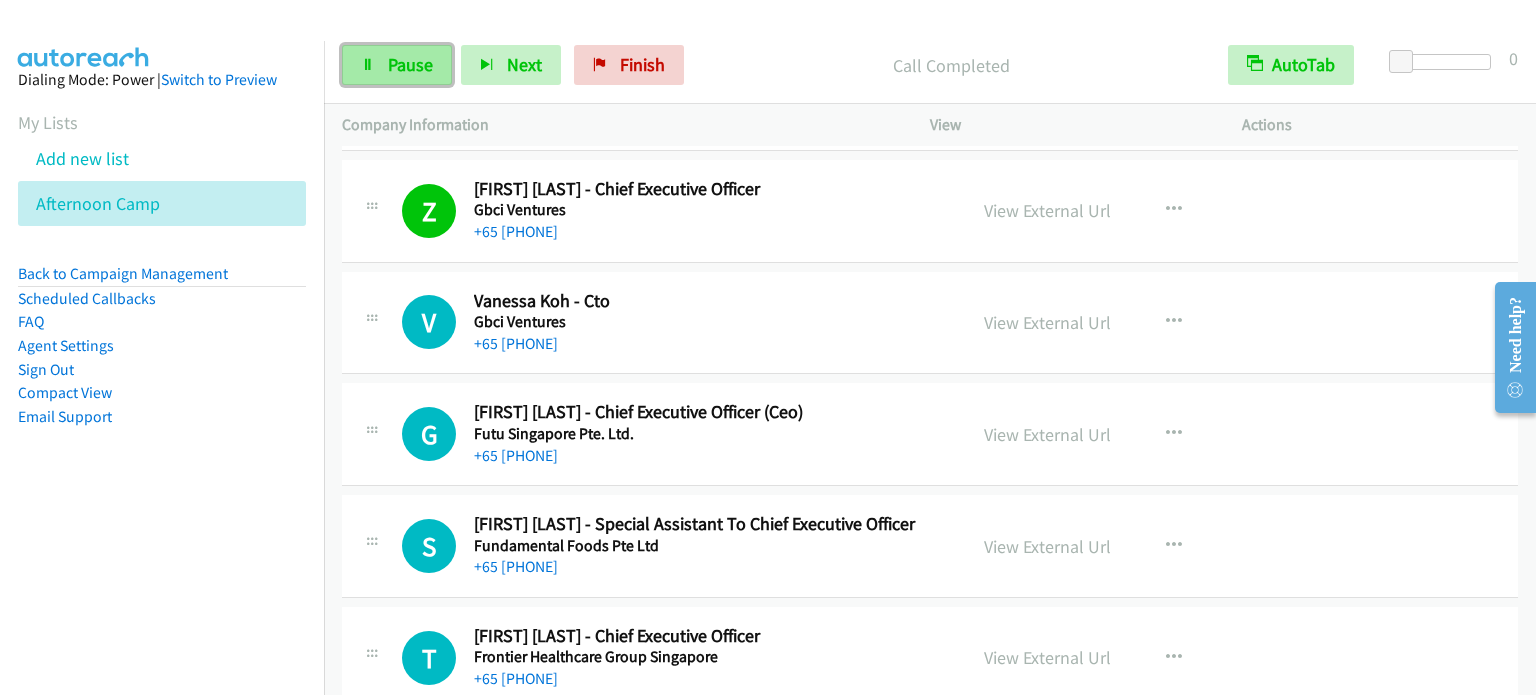 click on "Pause" at bounding box center (397, 65) 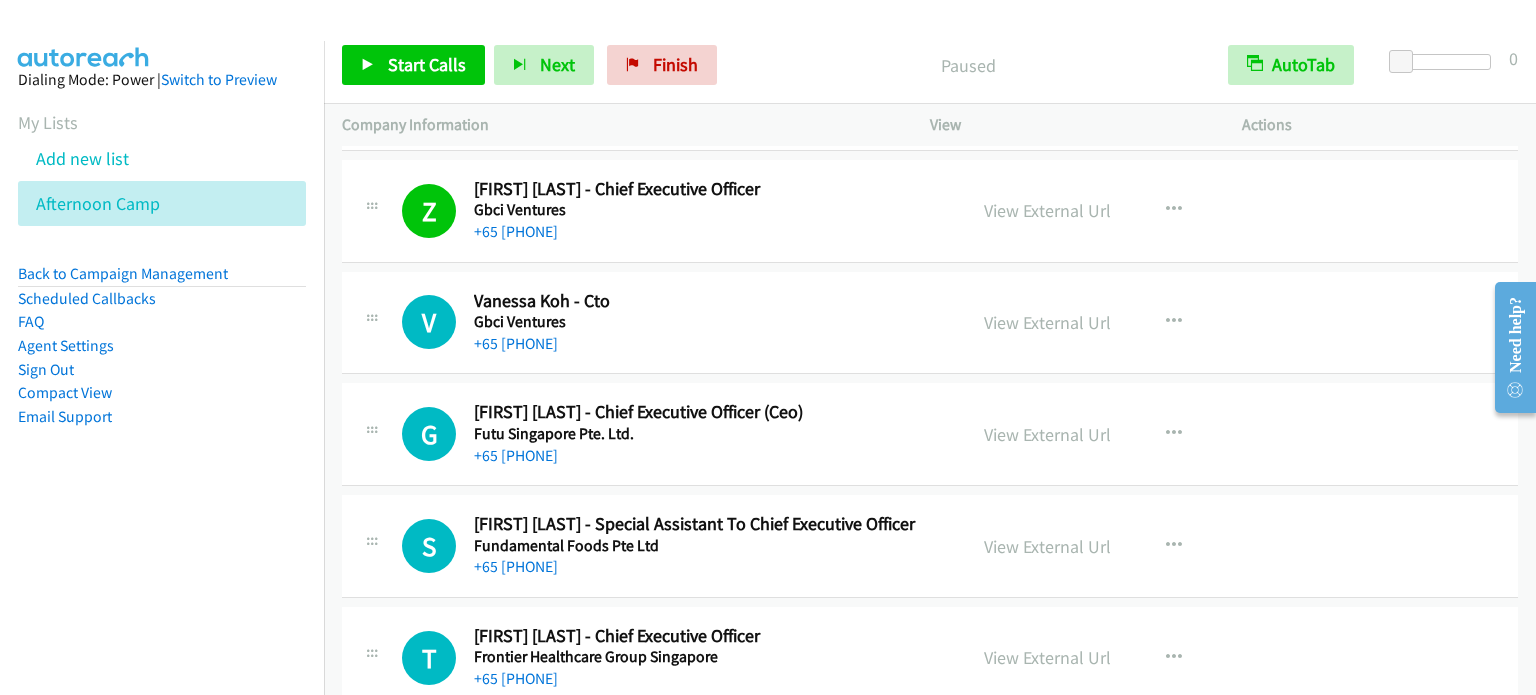 drag, startPoint x: 1053, startPoint y: 295, endPoint x: 750, endPoint y: 19, distance: 409.85974 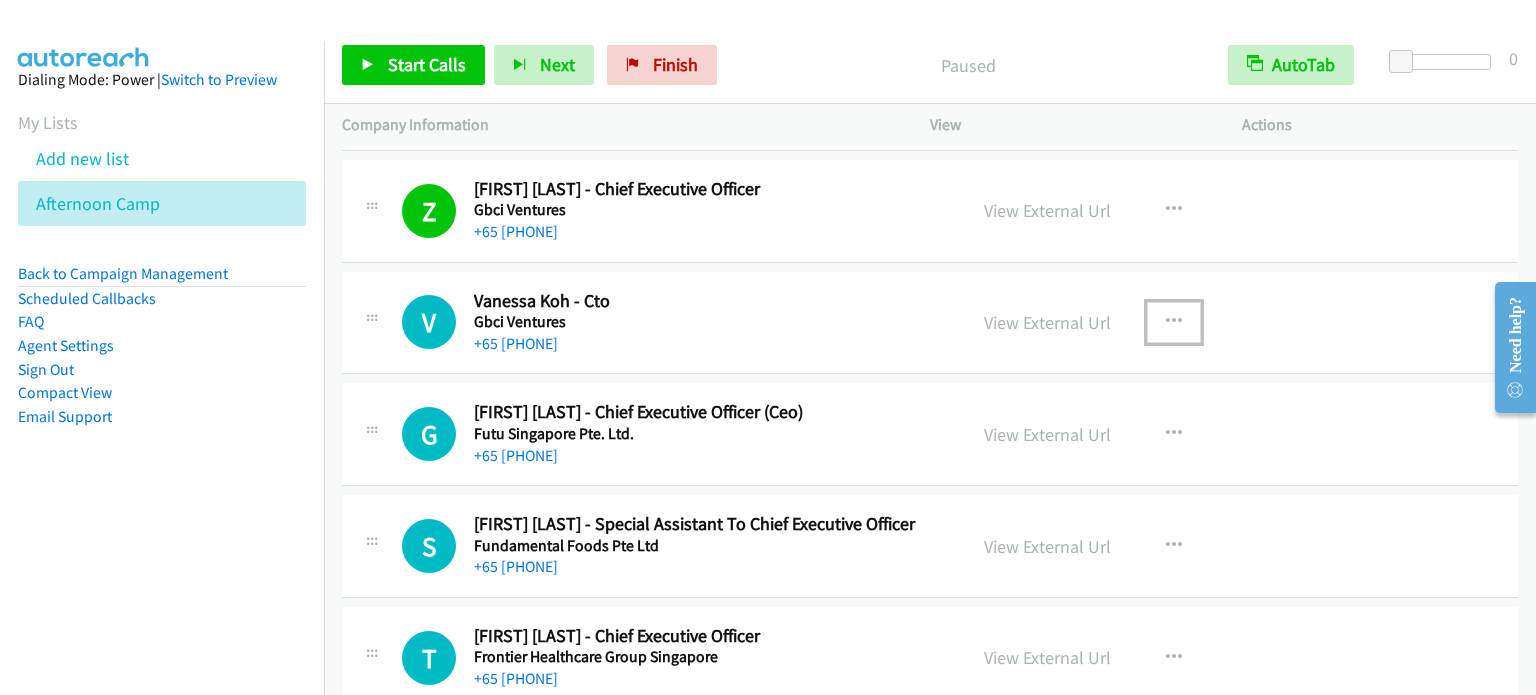 click at bounding box center (1174, 322) 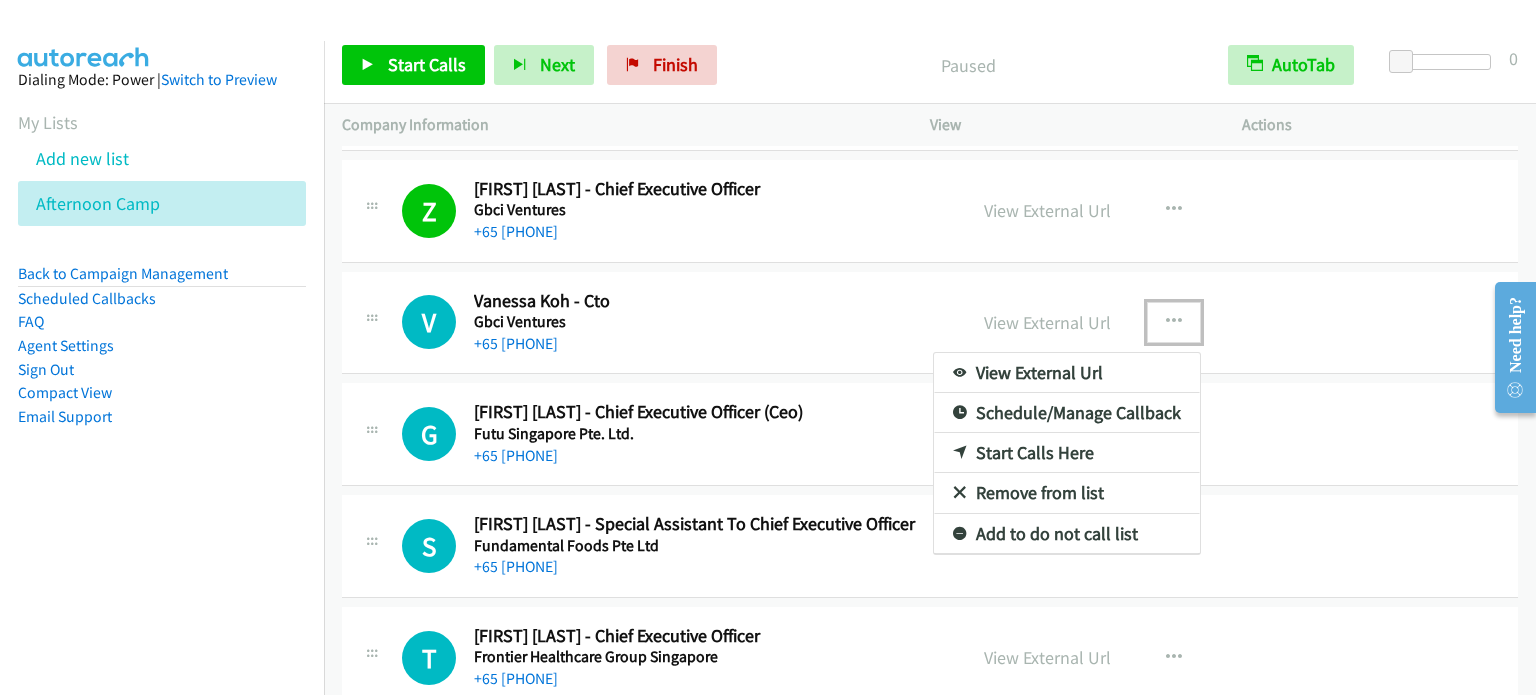 click on "Start Calls Here" at bounding box center [1067, 453] 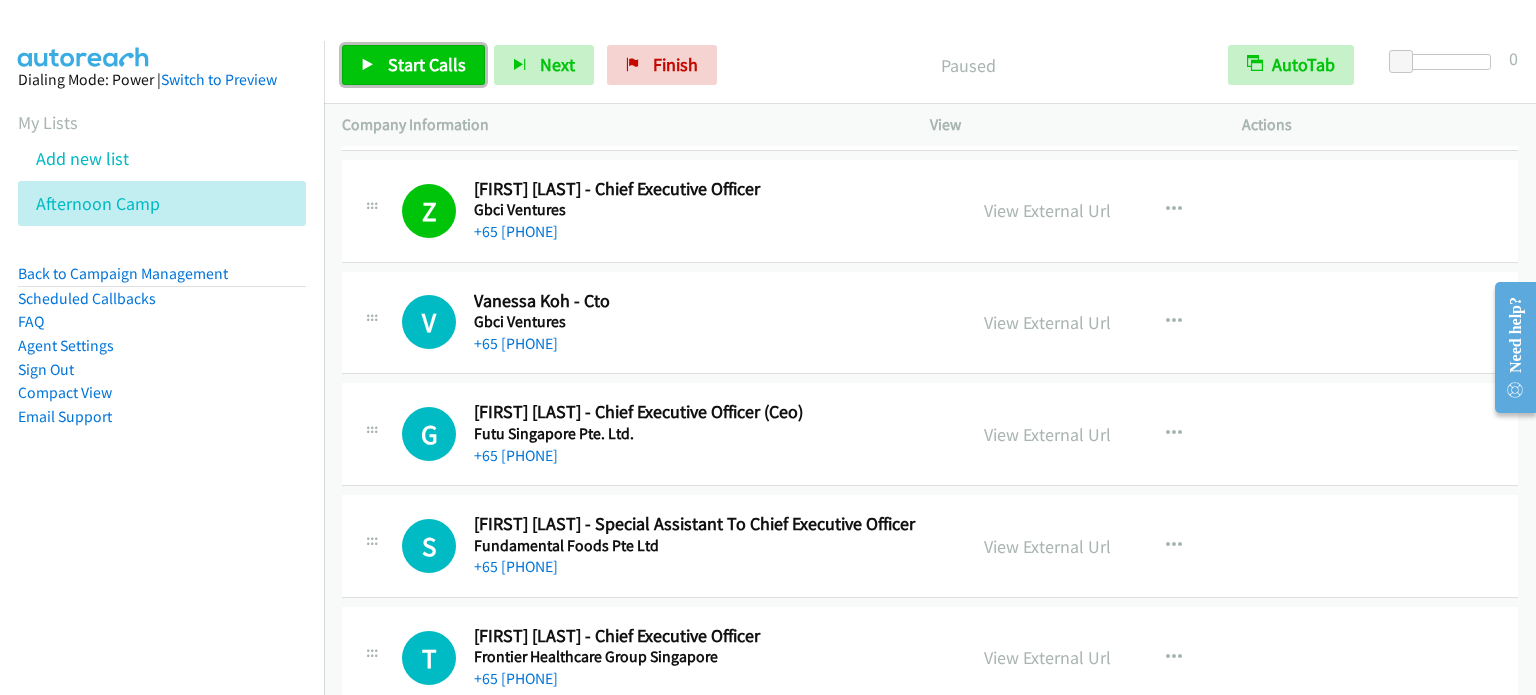 click on "Start Calls" at bounding box center [427, 64] 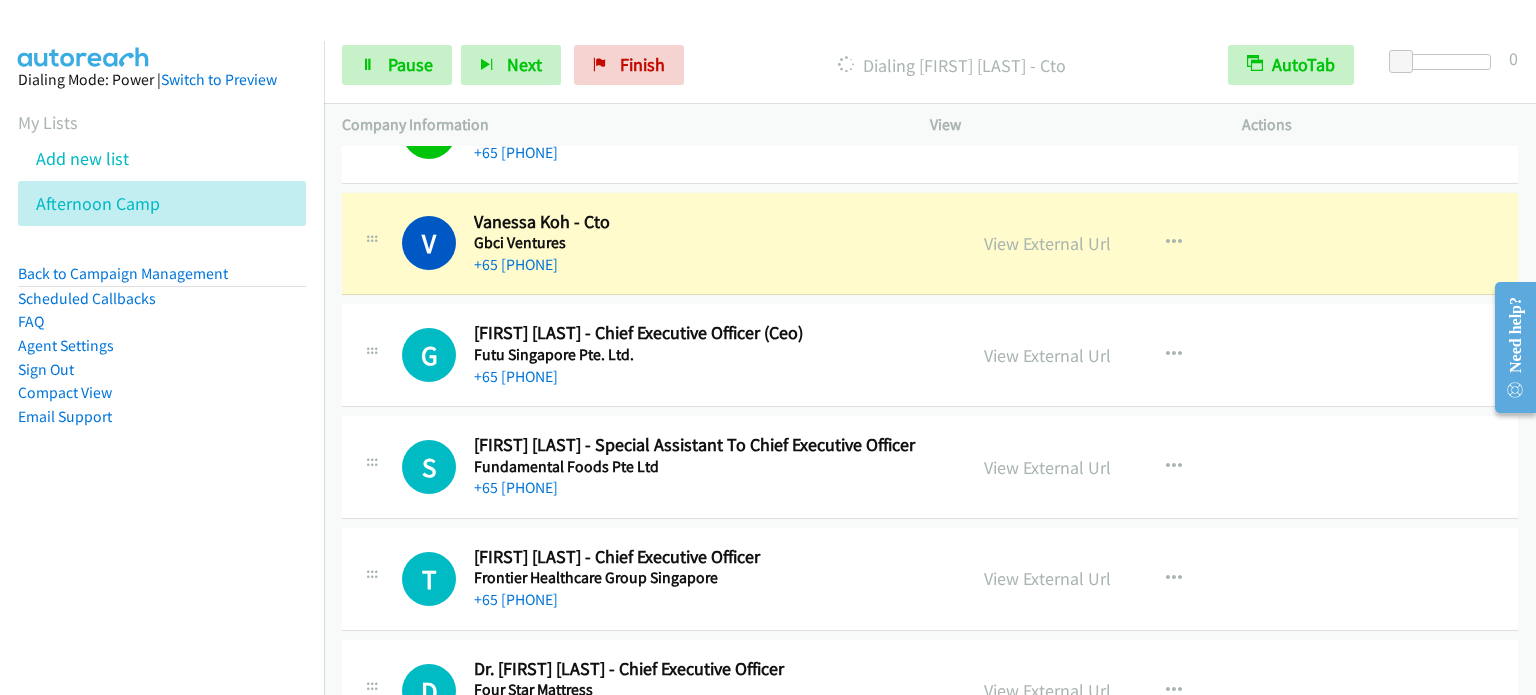 scroll, scrollTop: 16080, scrollLeft: 0, axis: vertical 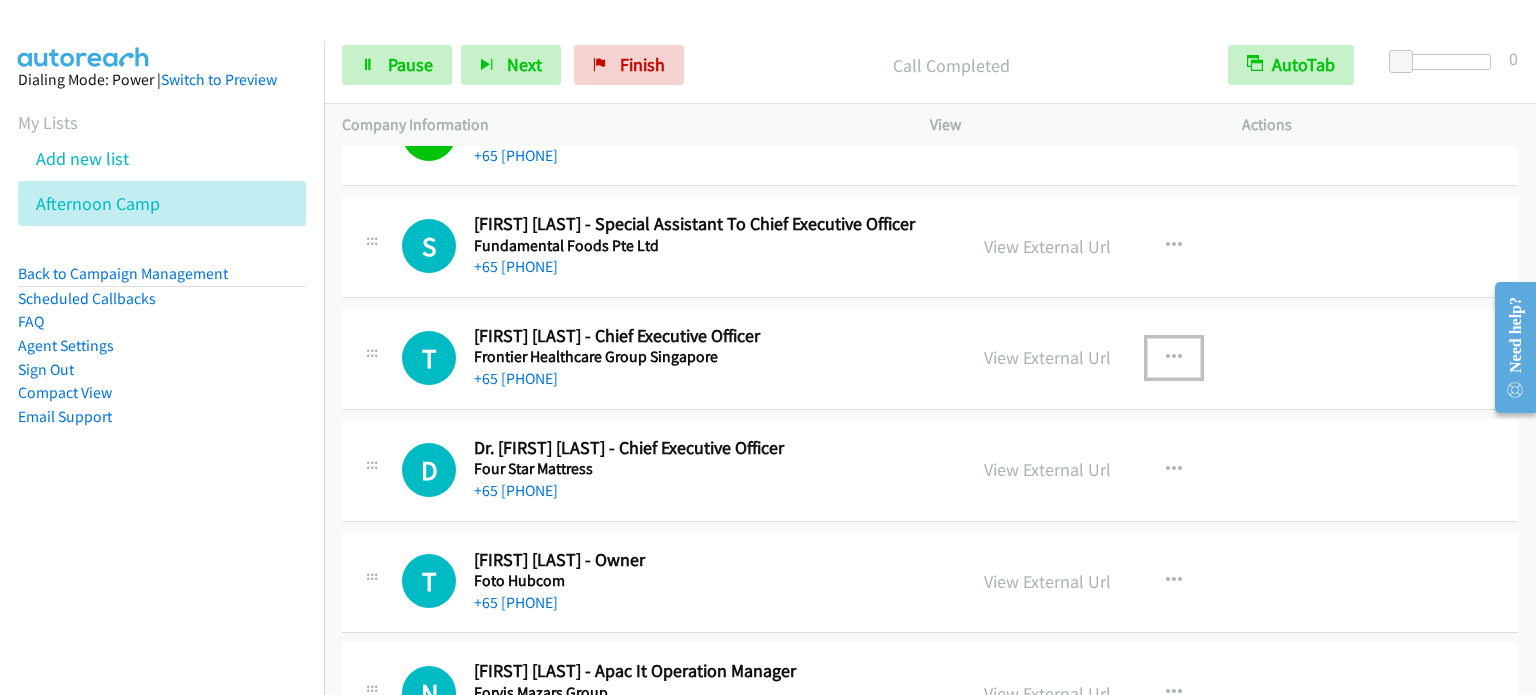 click at bounding box center [1174, 358] 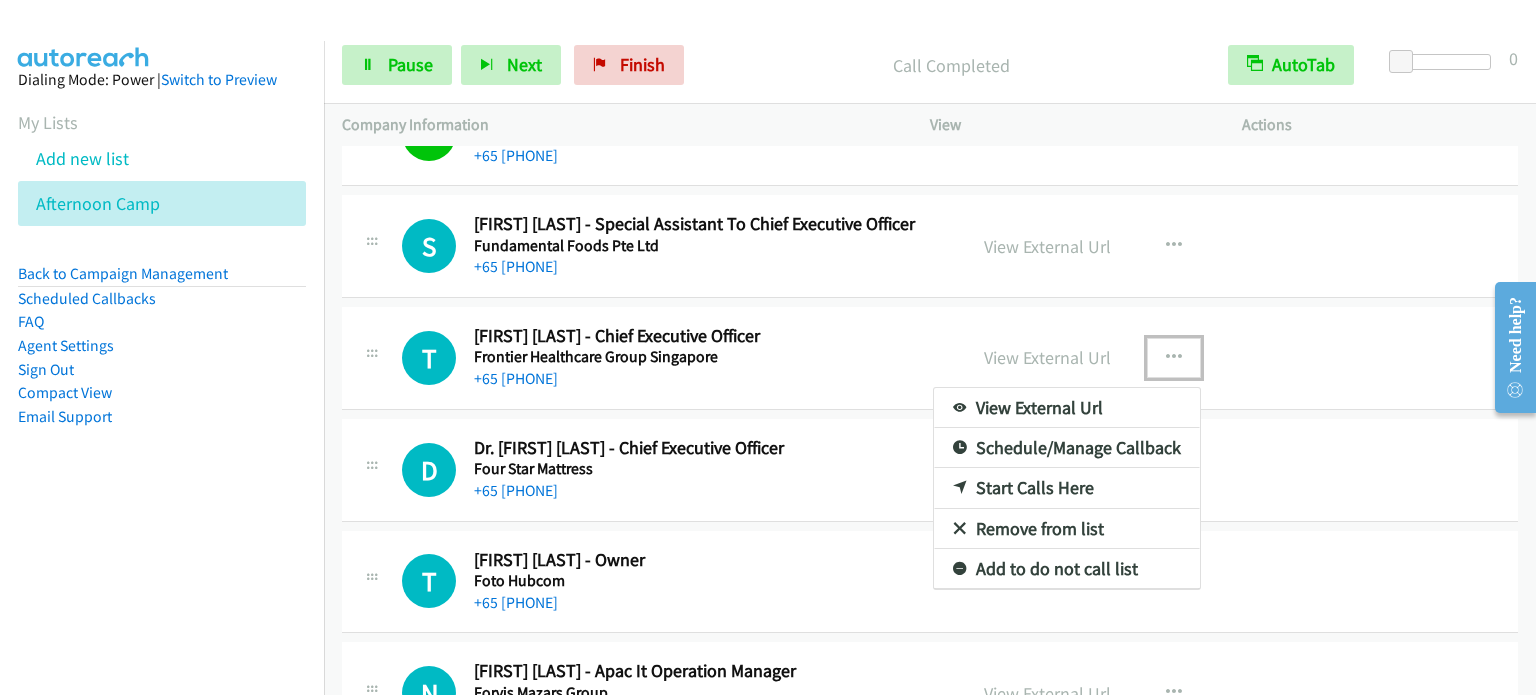 click on "Start Calls Here" at bounding box center [1067, 488] 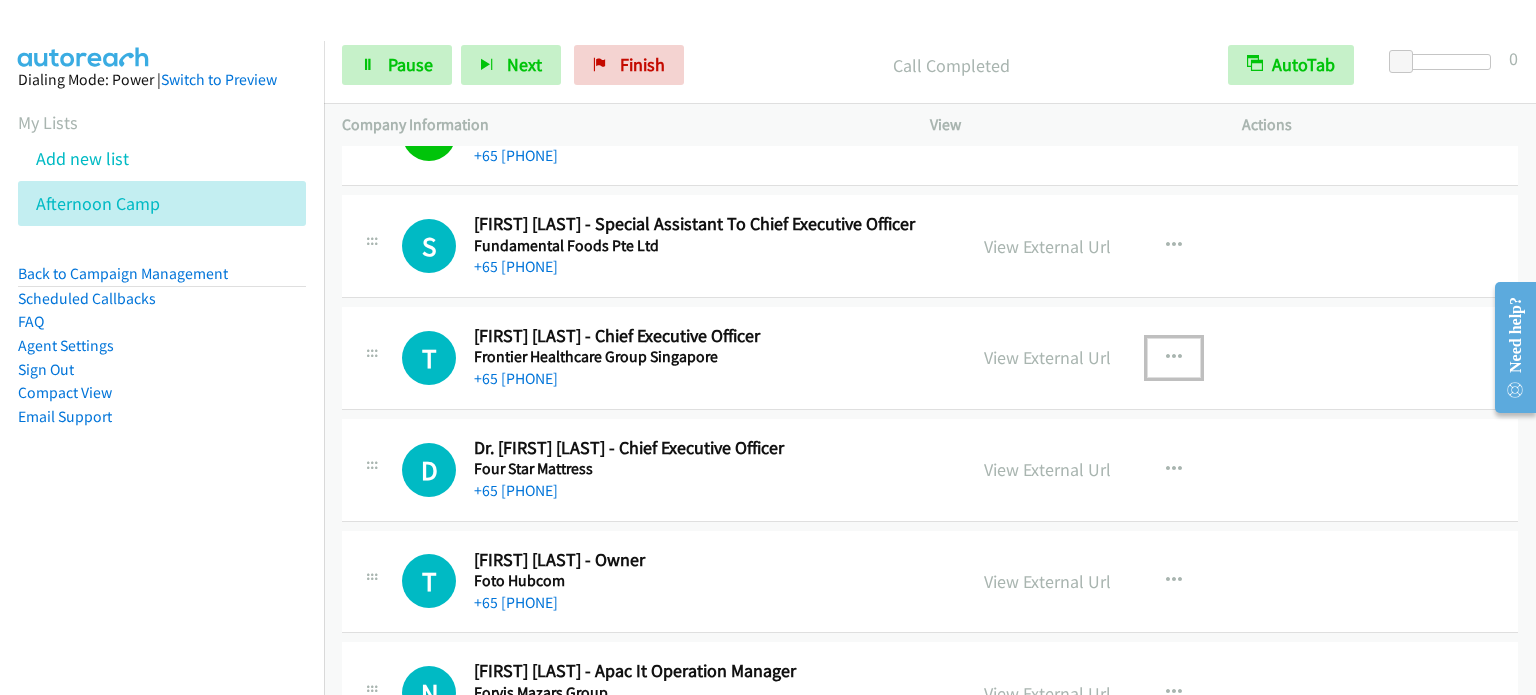 click at bounding box center (1174, 358) 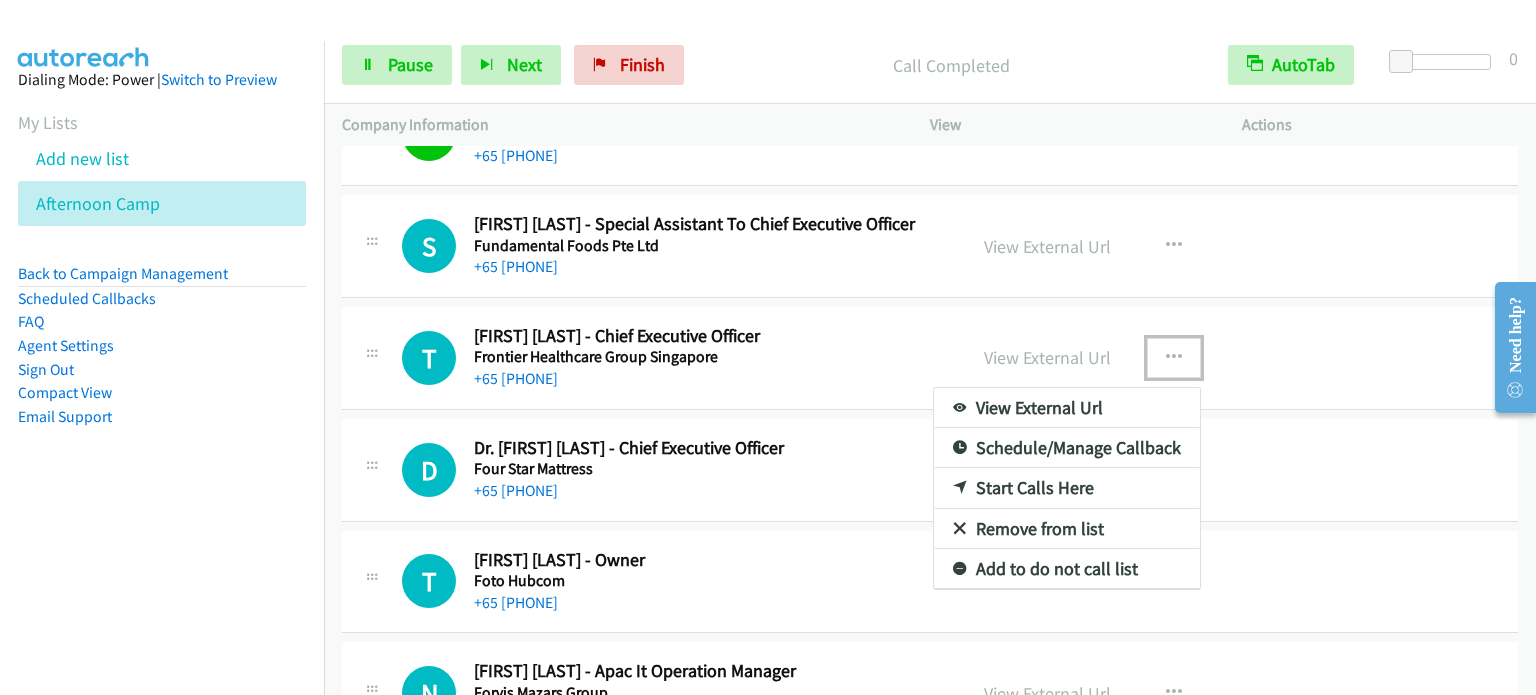 click on "Start Calls Here" at bounding box center [1067, 488] 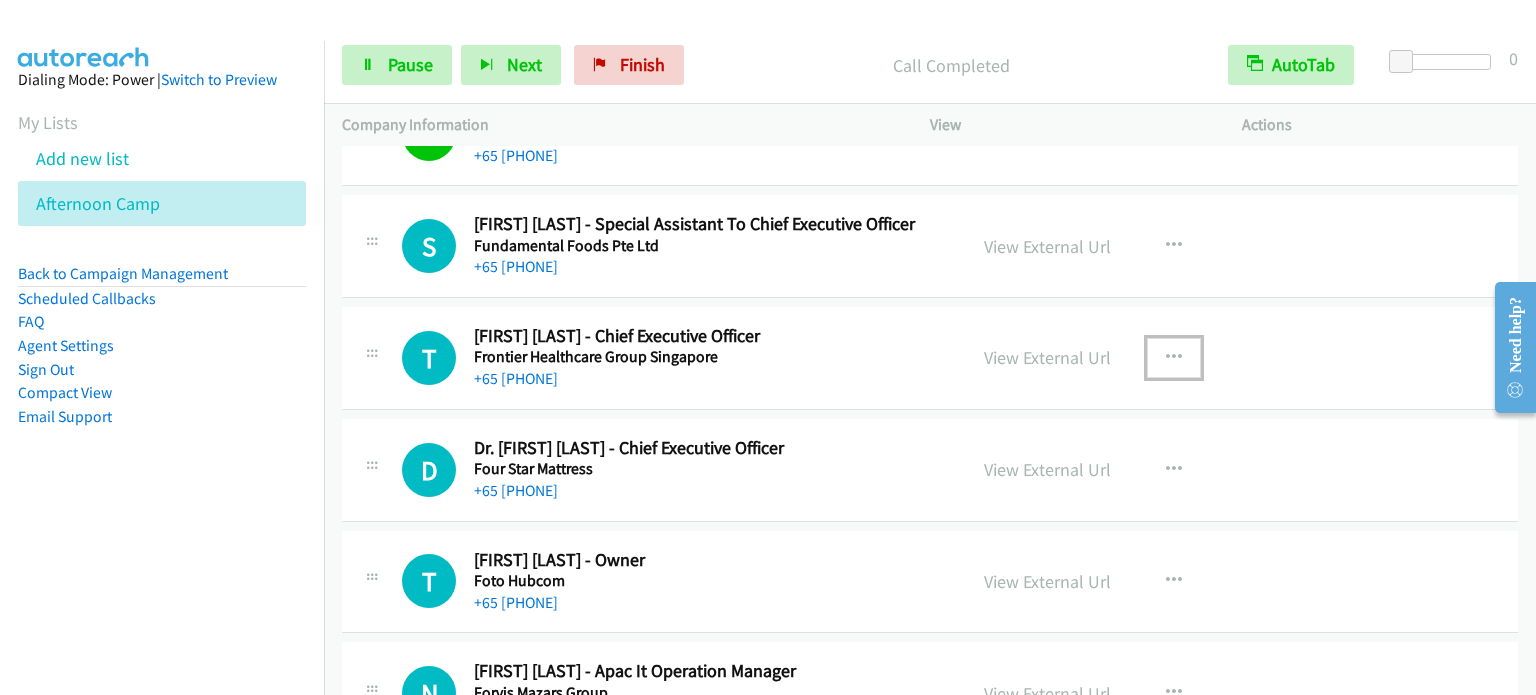 click at bounding box center (1174, 358) 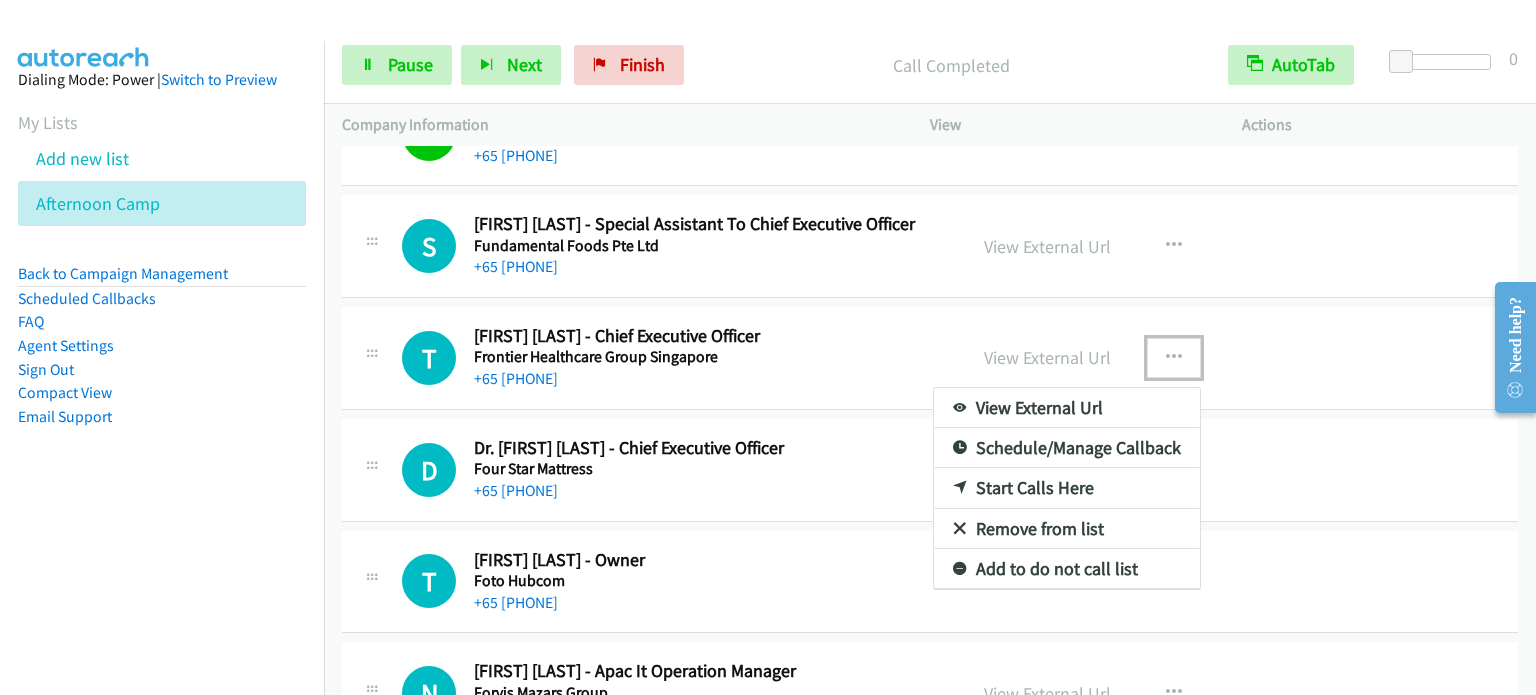 click on "Start Calls Here" at bounding box center (1067, 488) 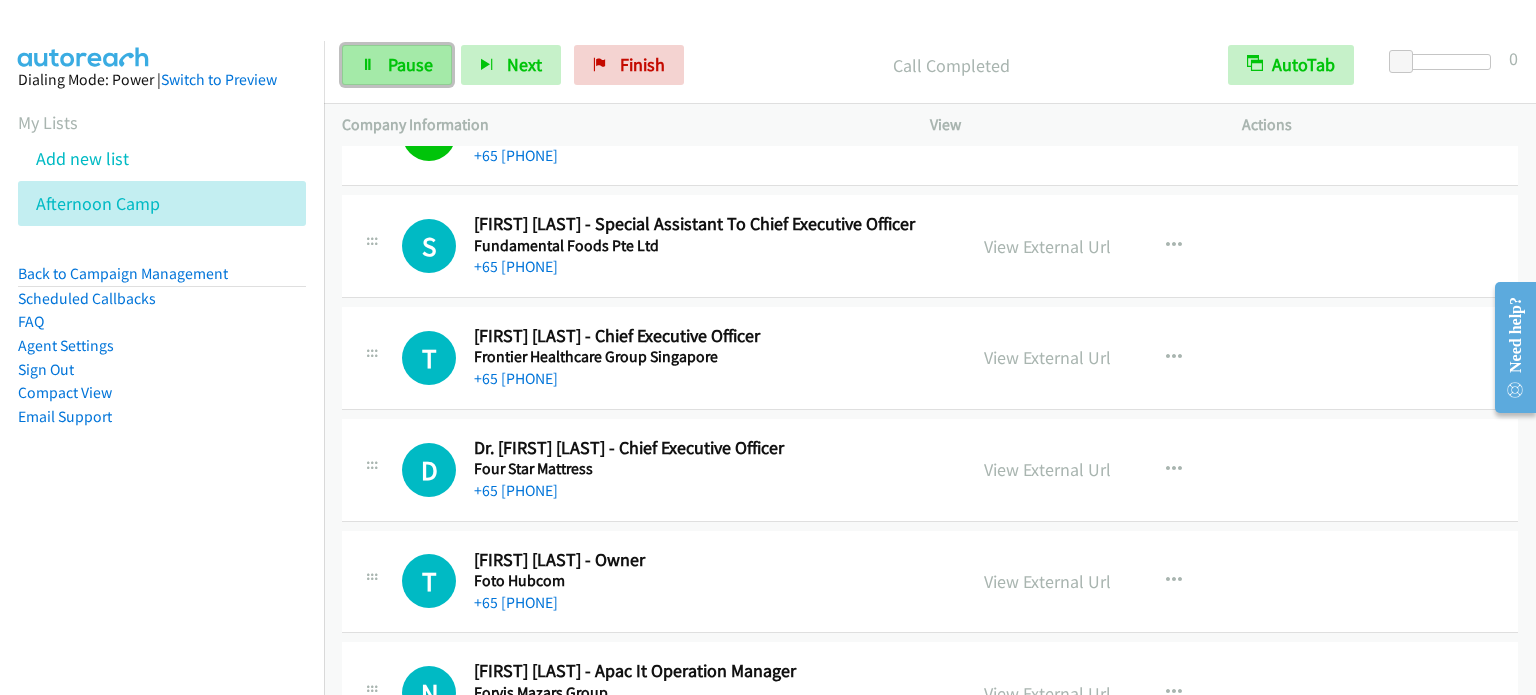 click on "Pause" at bounding box center (397, 65) 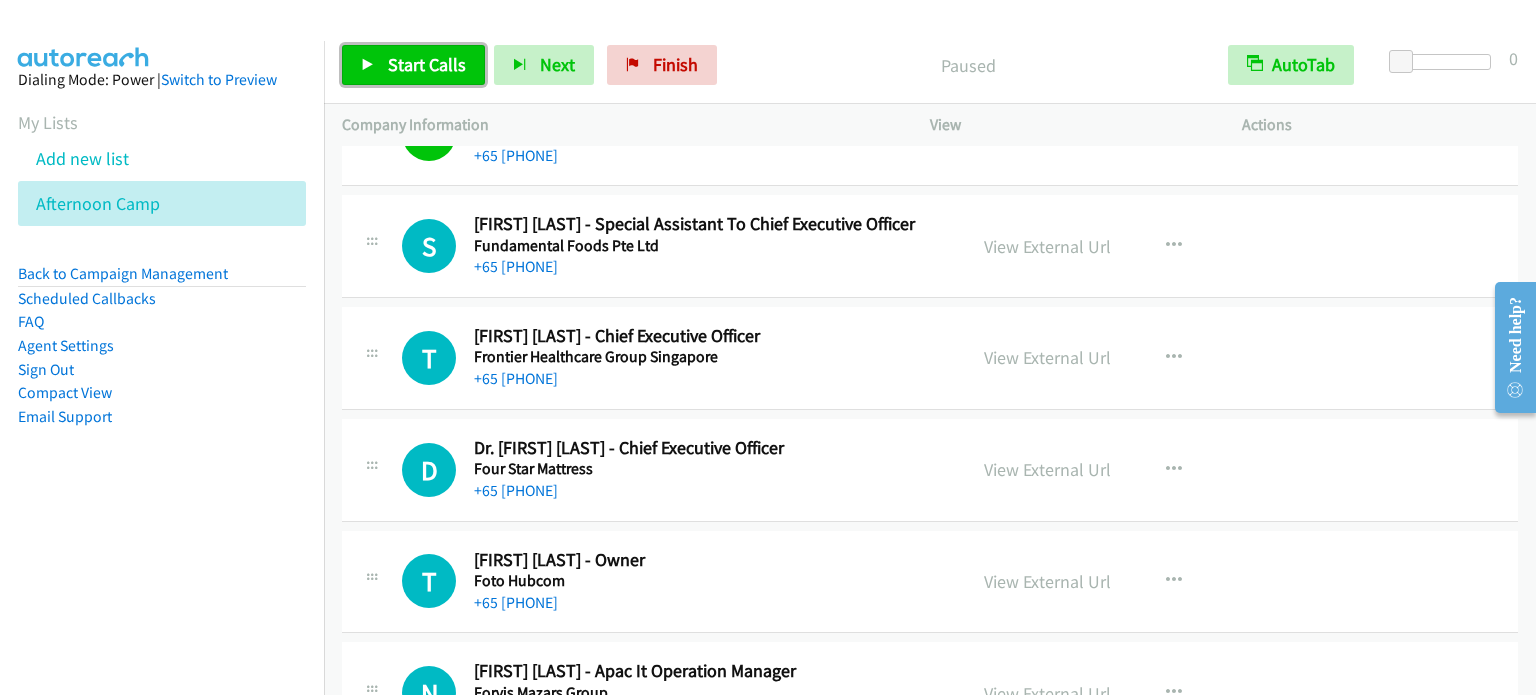 click on "Start Calls" at bounding box center [413, 65] 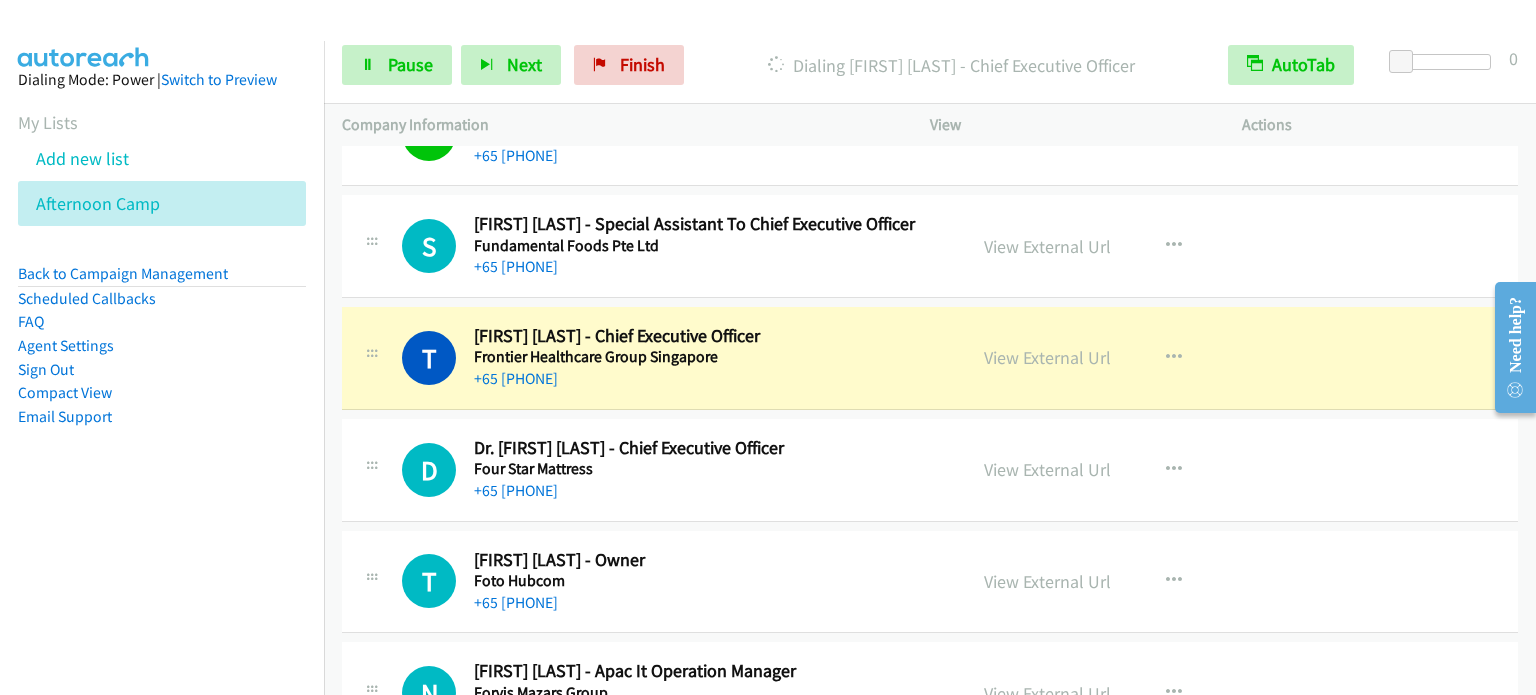 scroll, scrollTop: 16380, scrollLeft: 0, axis: vertical 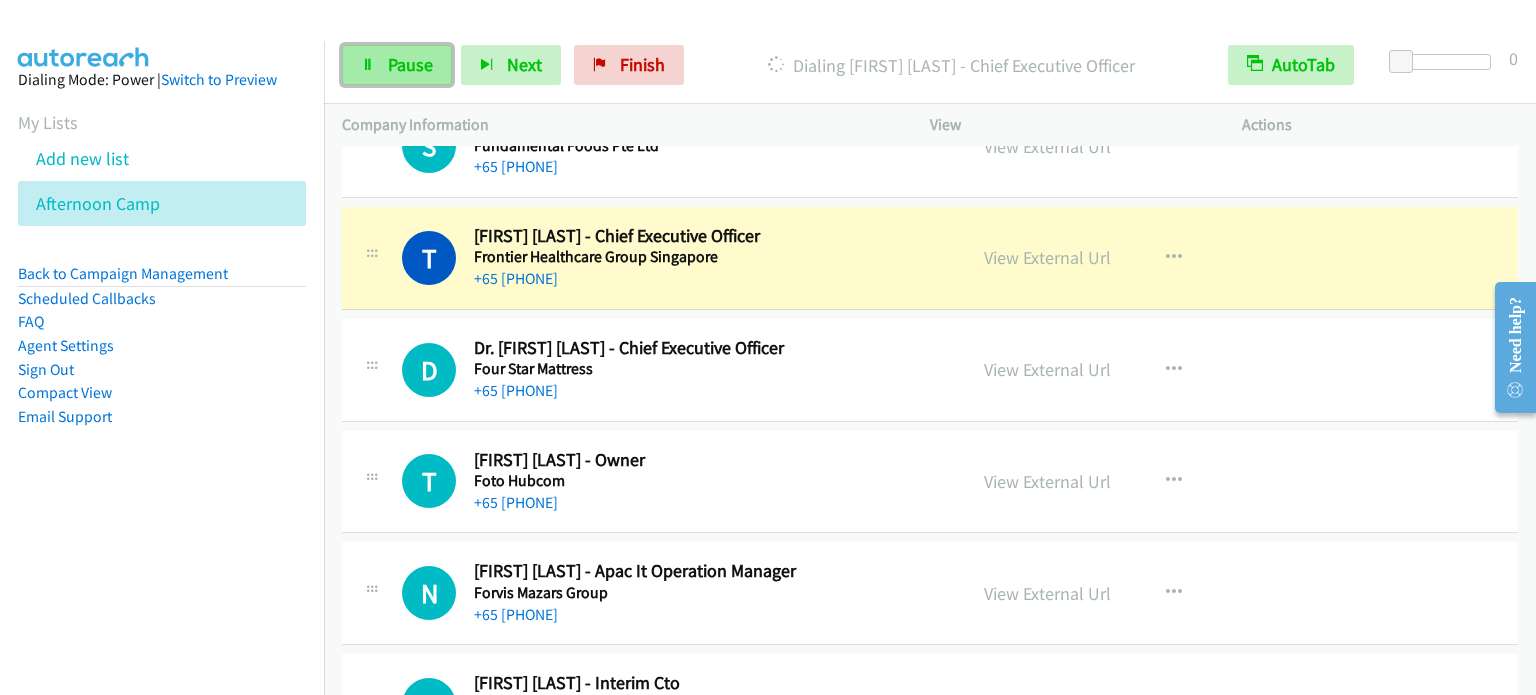 click on "Pause" at bounding box center (410, 64) 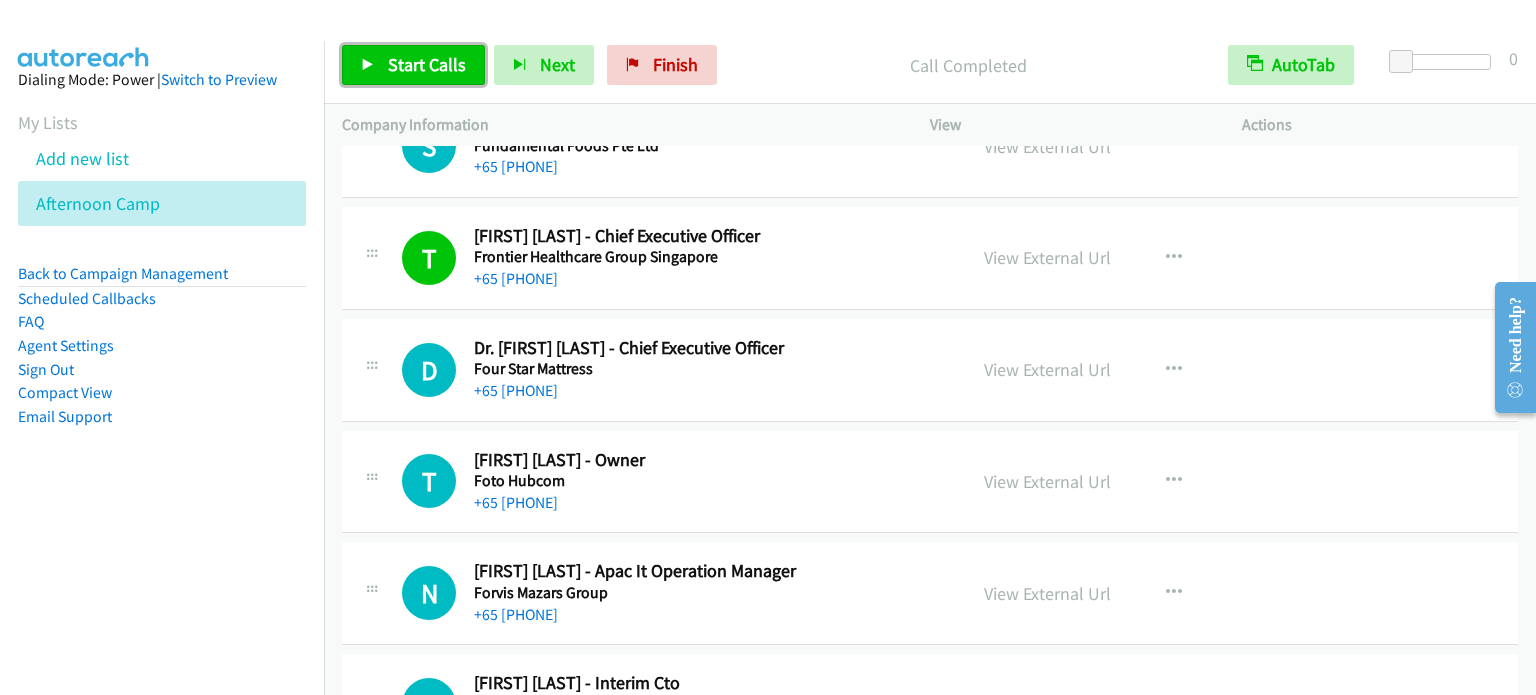 click on "Start Calls" at bounding box center [427, 64] 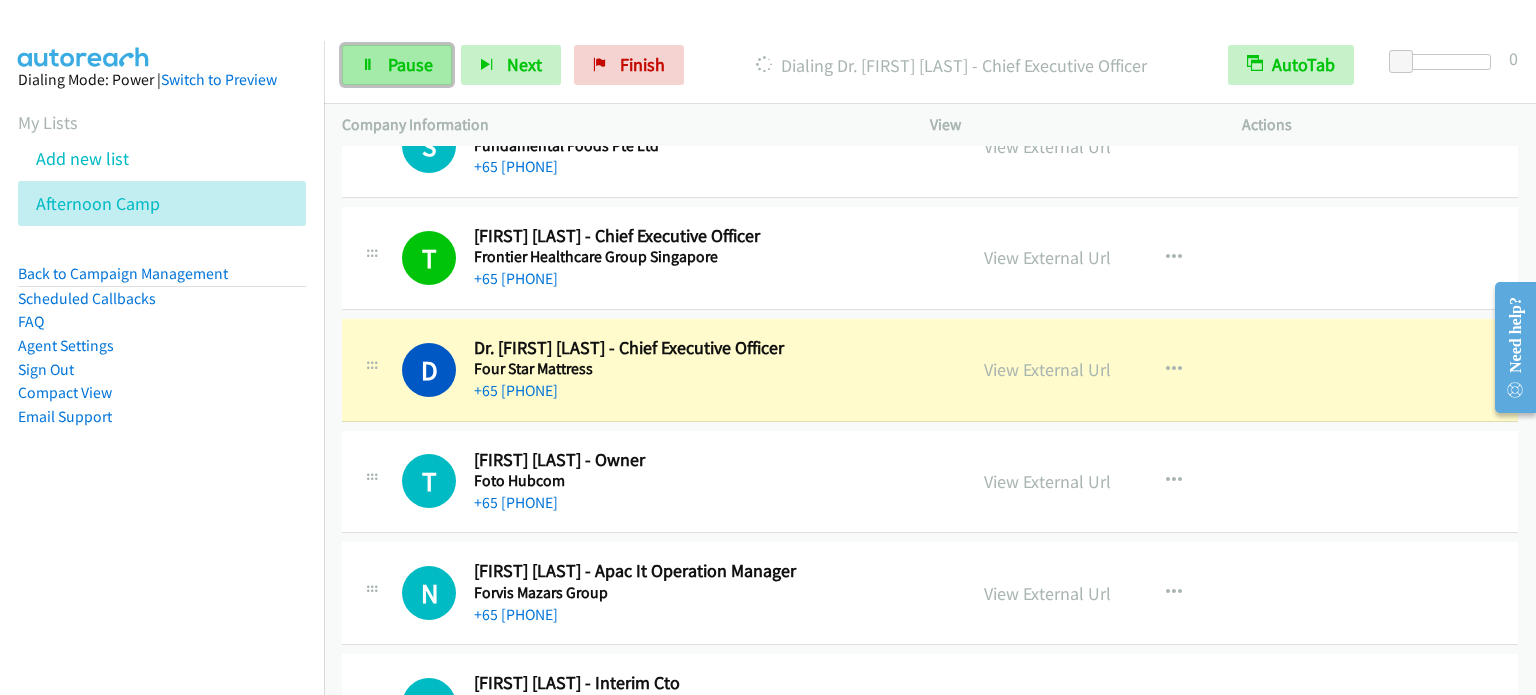 click on "Pause" at bounding box center (397, 65) 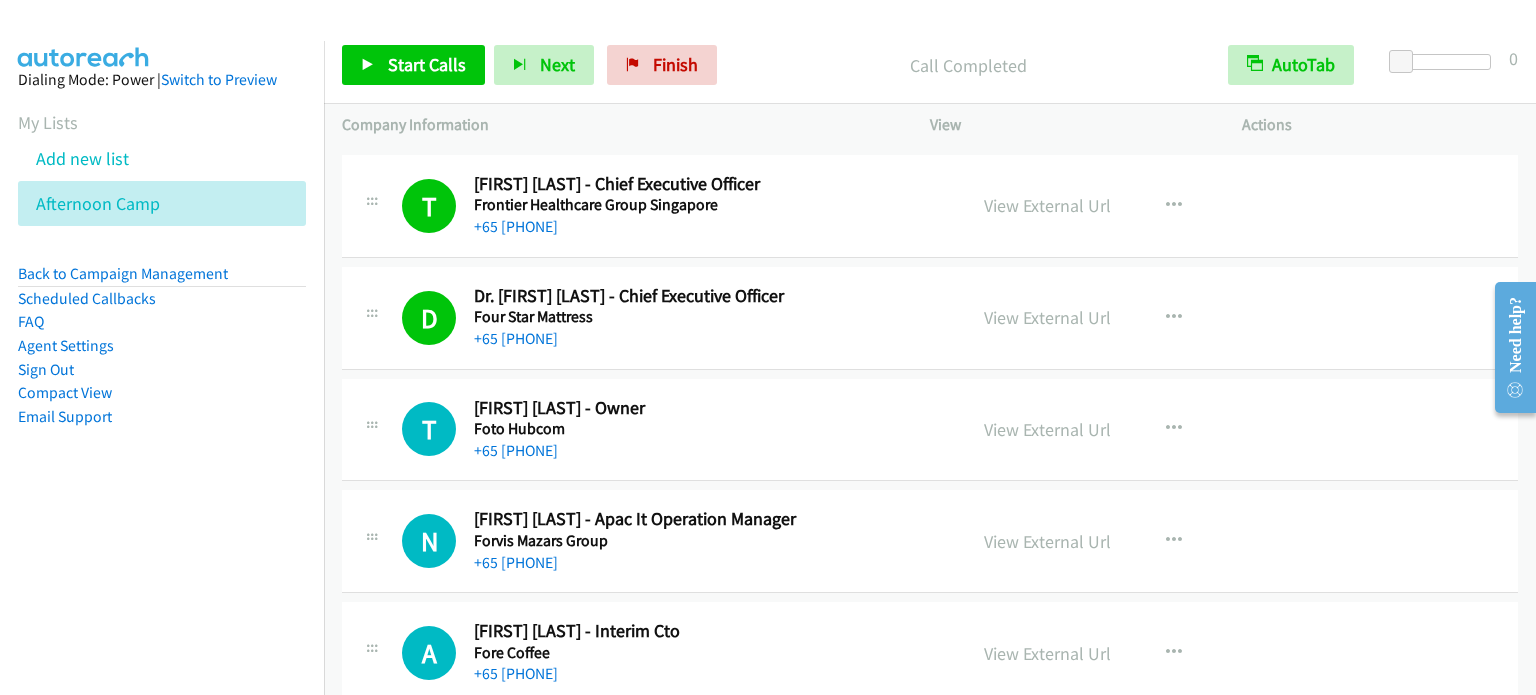 scroll, scrollTop: 16480, scrollLeft: 0, axis: vertical 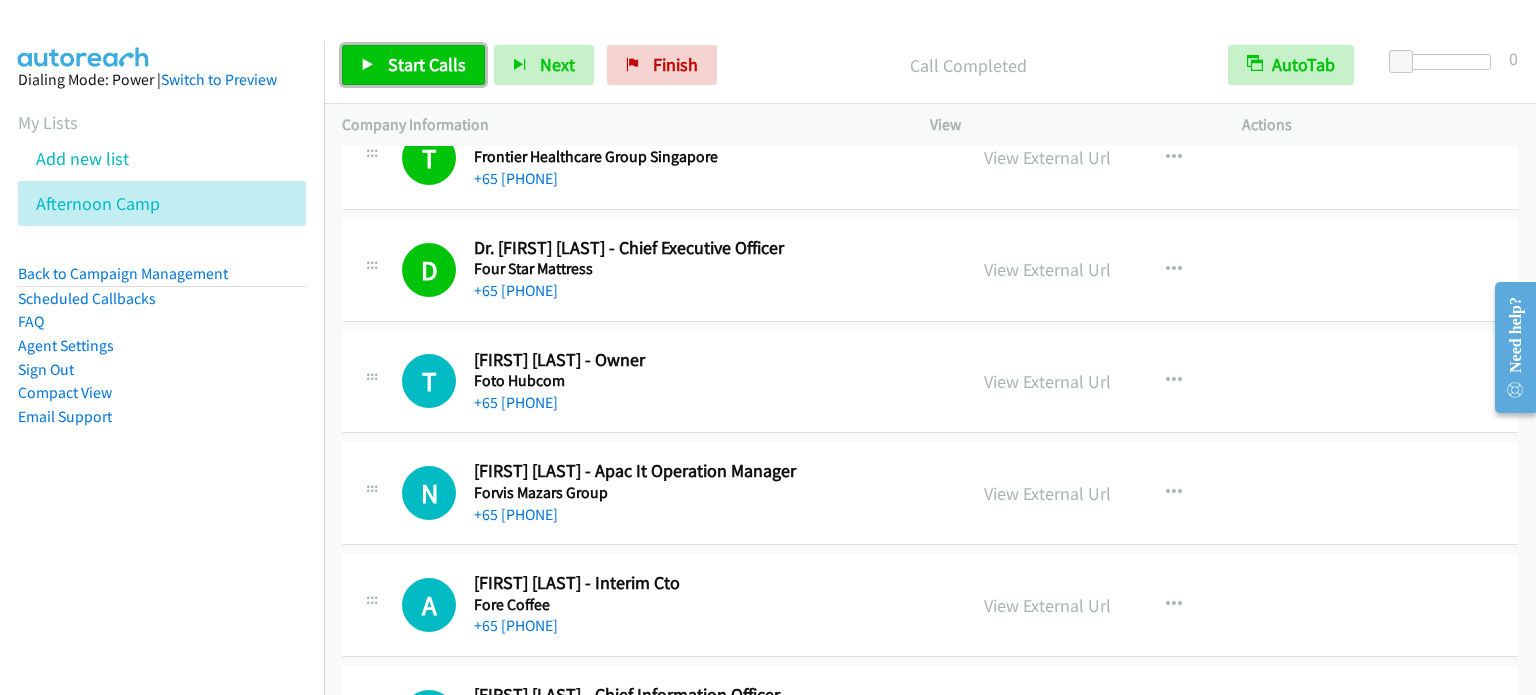click on "Start Calls" at bounding box center (427, 64) 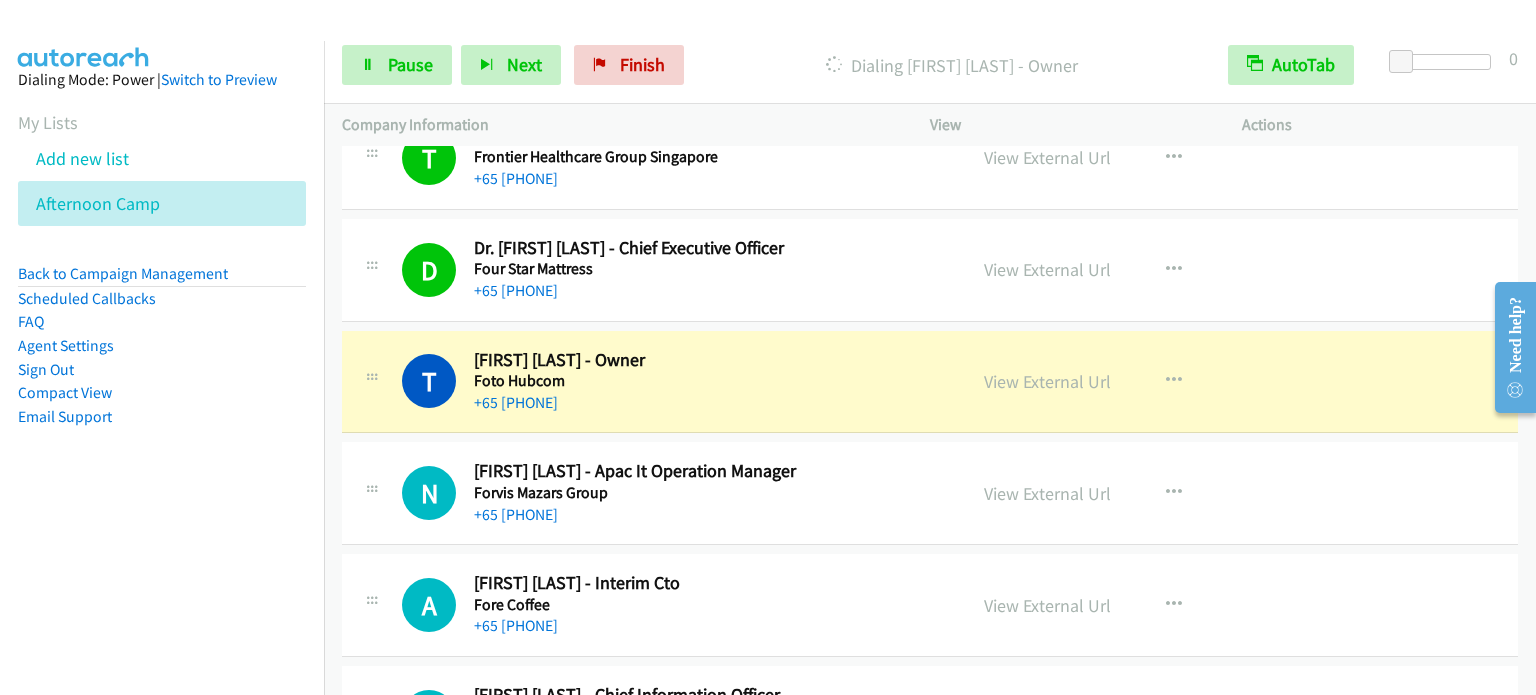 scroll, scrollTop: 16580, scrollLeft: 0, axis: vertical 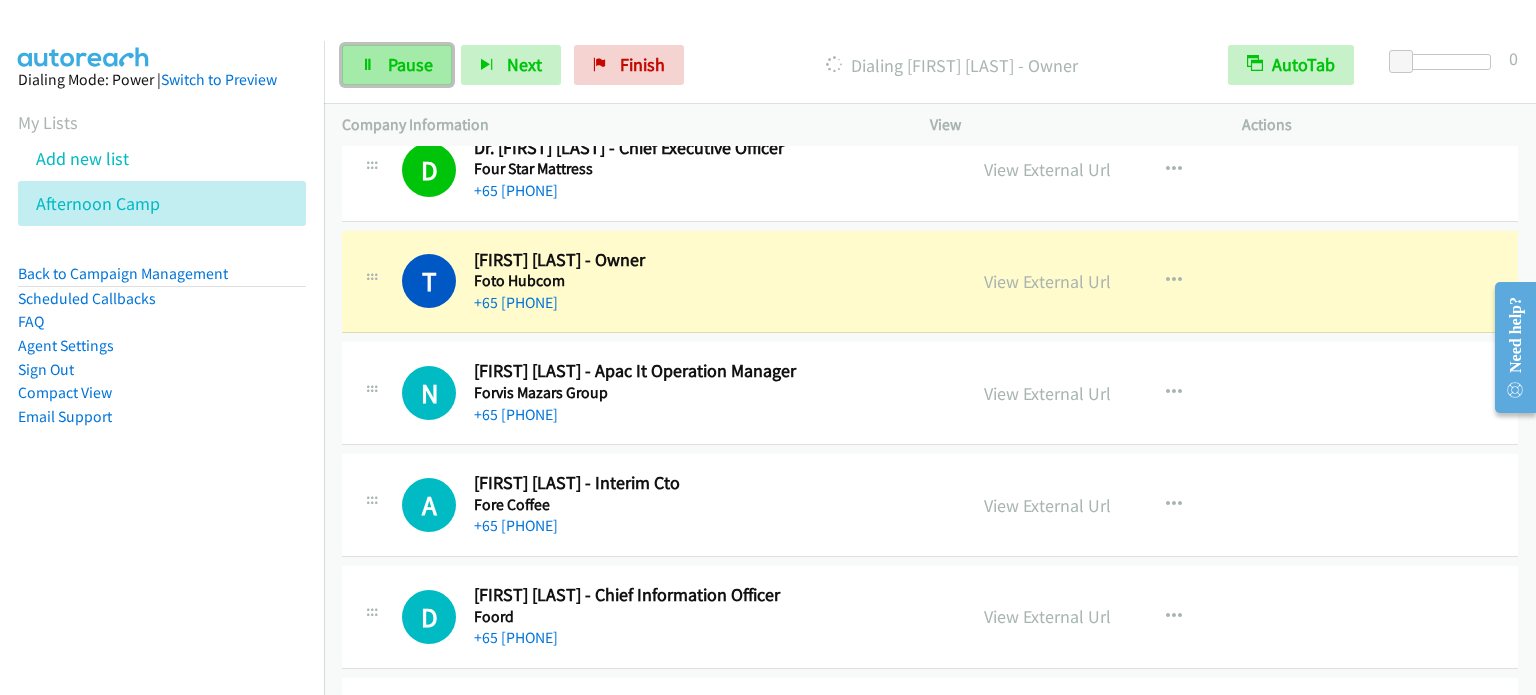 click at bounding box center (368, 66) 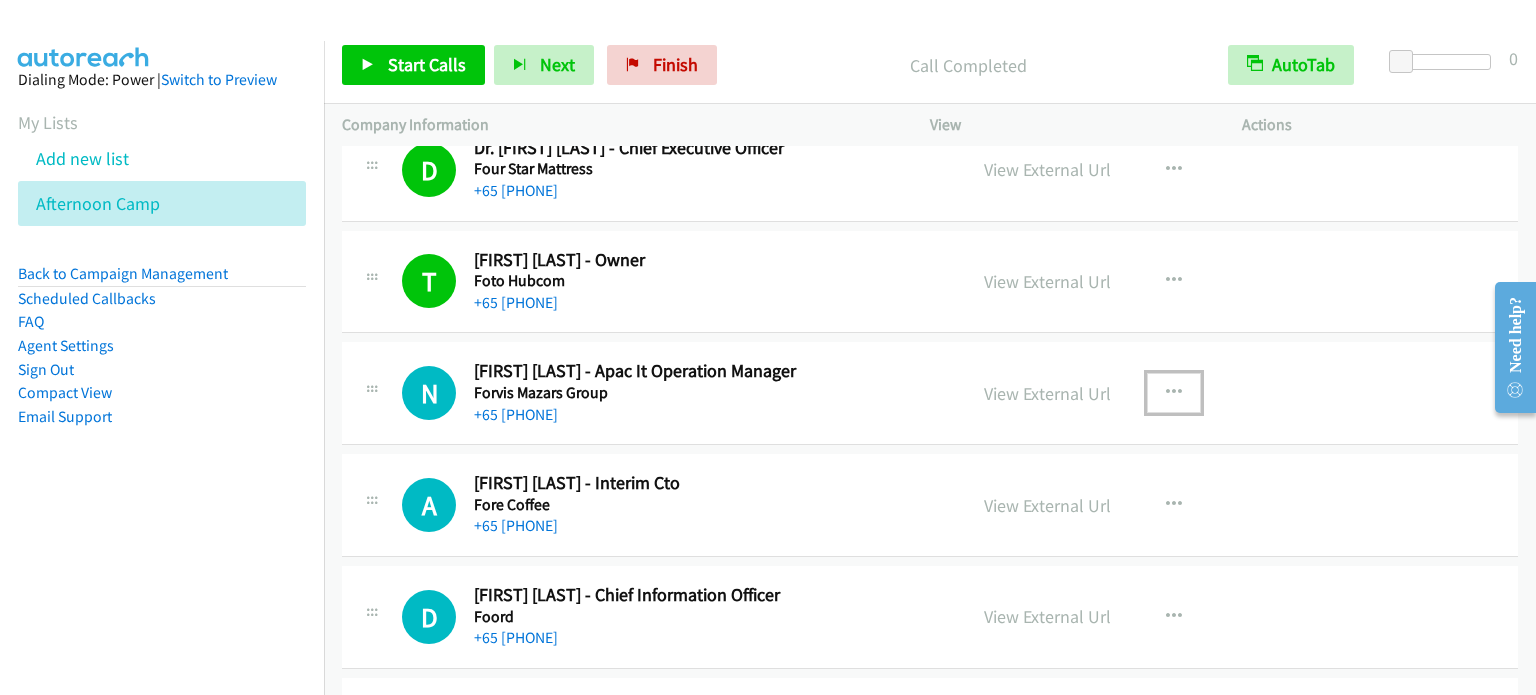 click at bounding box center (1174, 393) 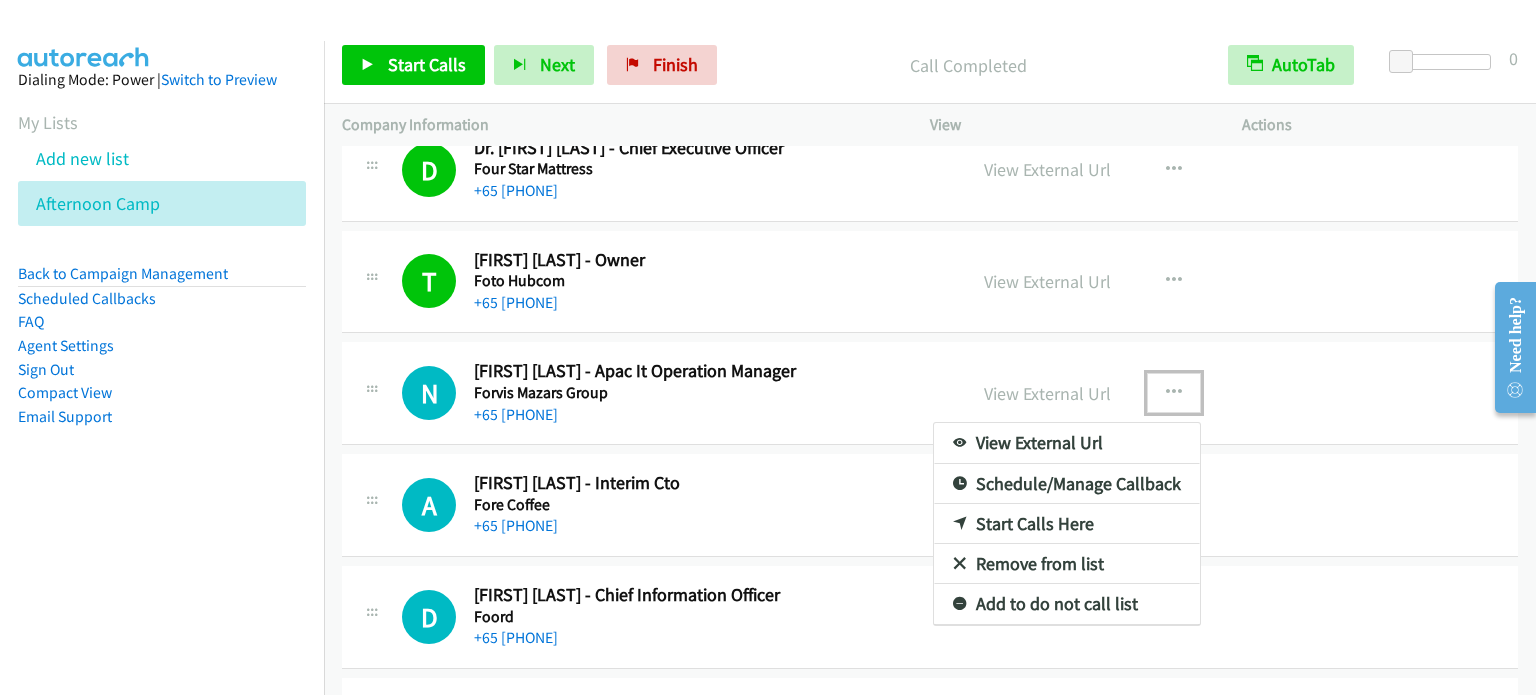 click on "Start Calls Here" at bounding box center (1067, 524) 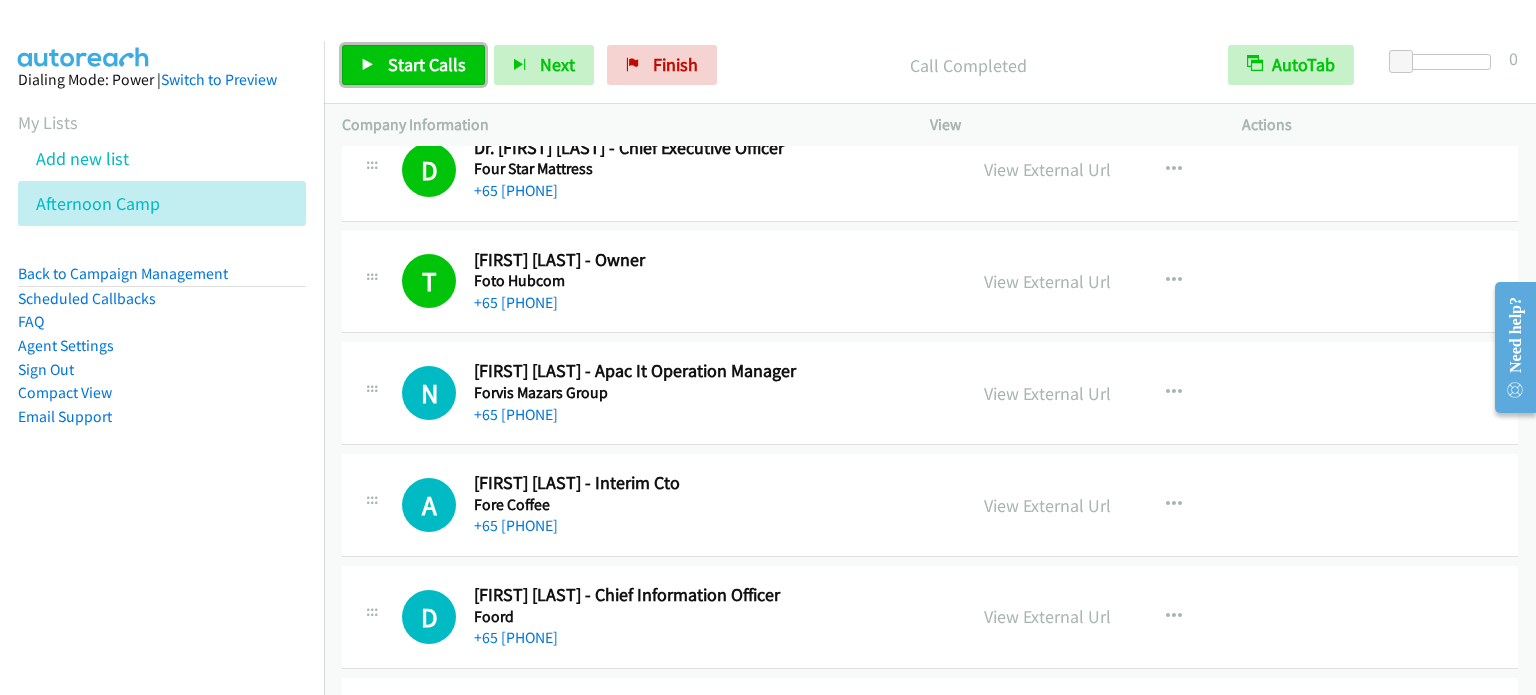 click on "Start Calls" at bounding box center (427, 64) 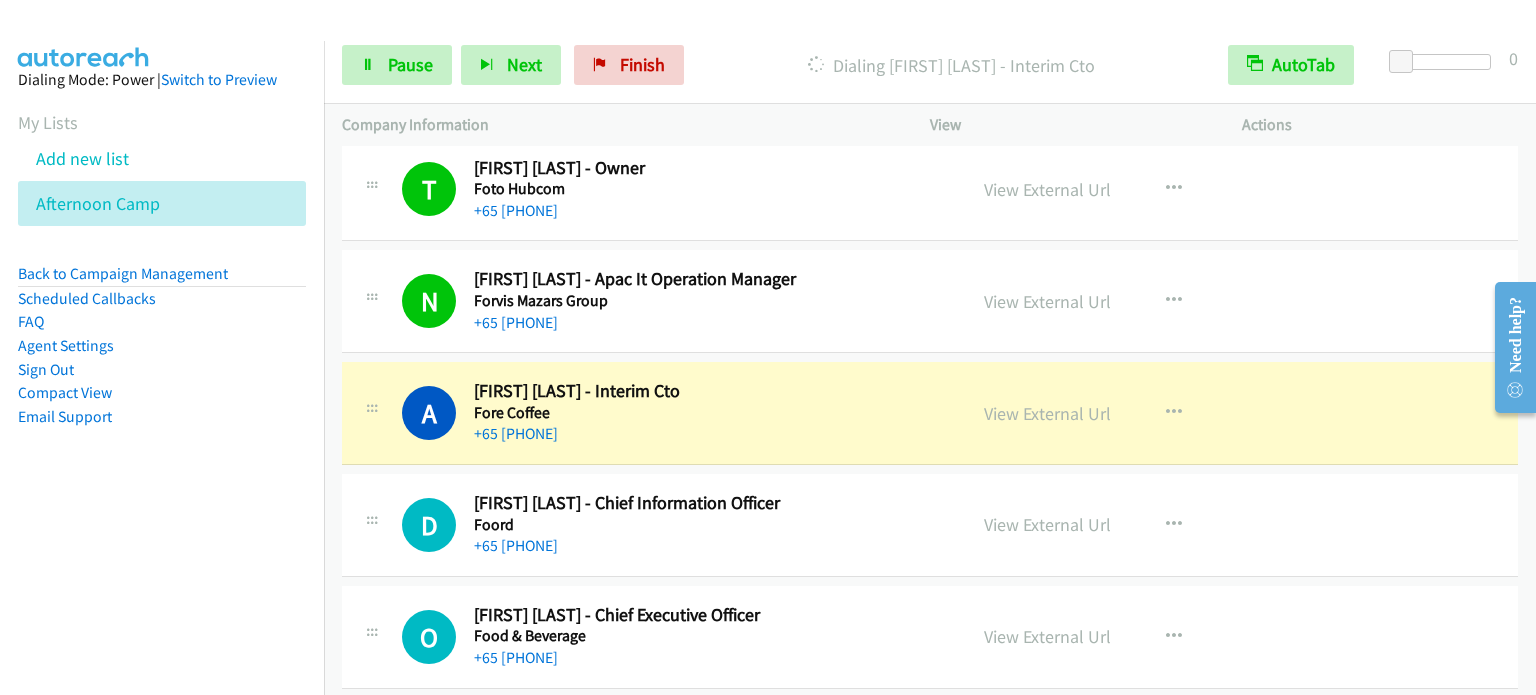scroll, scrollTop: 16780, scrollLeft: 0, axis: vertical 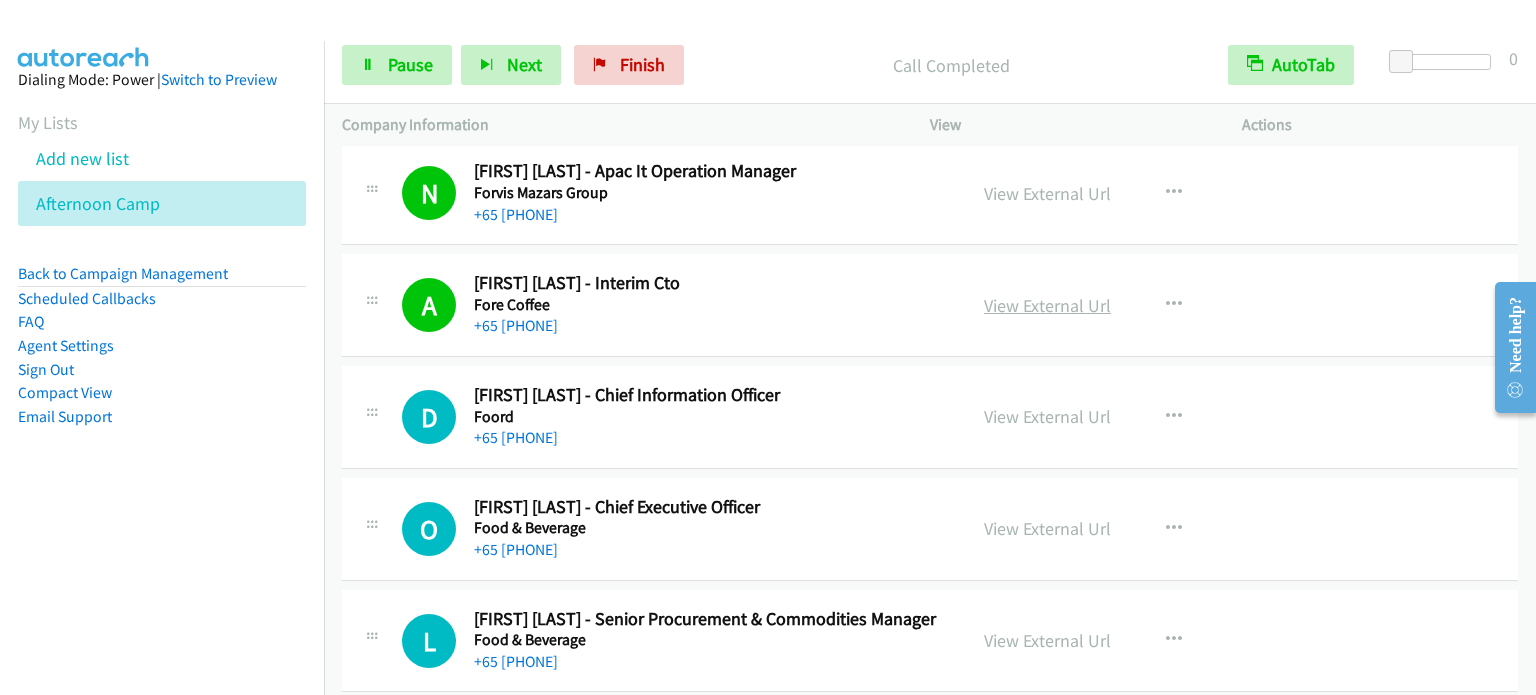 click on "View External Url" at bounding box center (1047, 305) 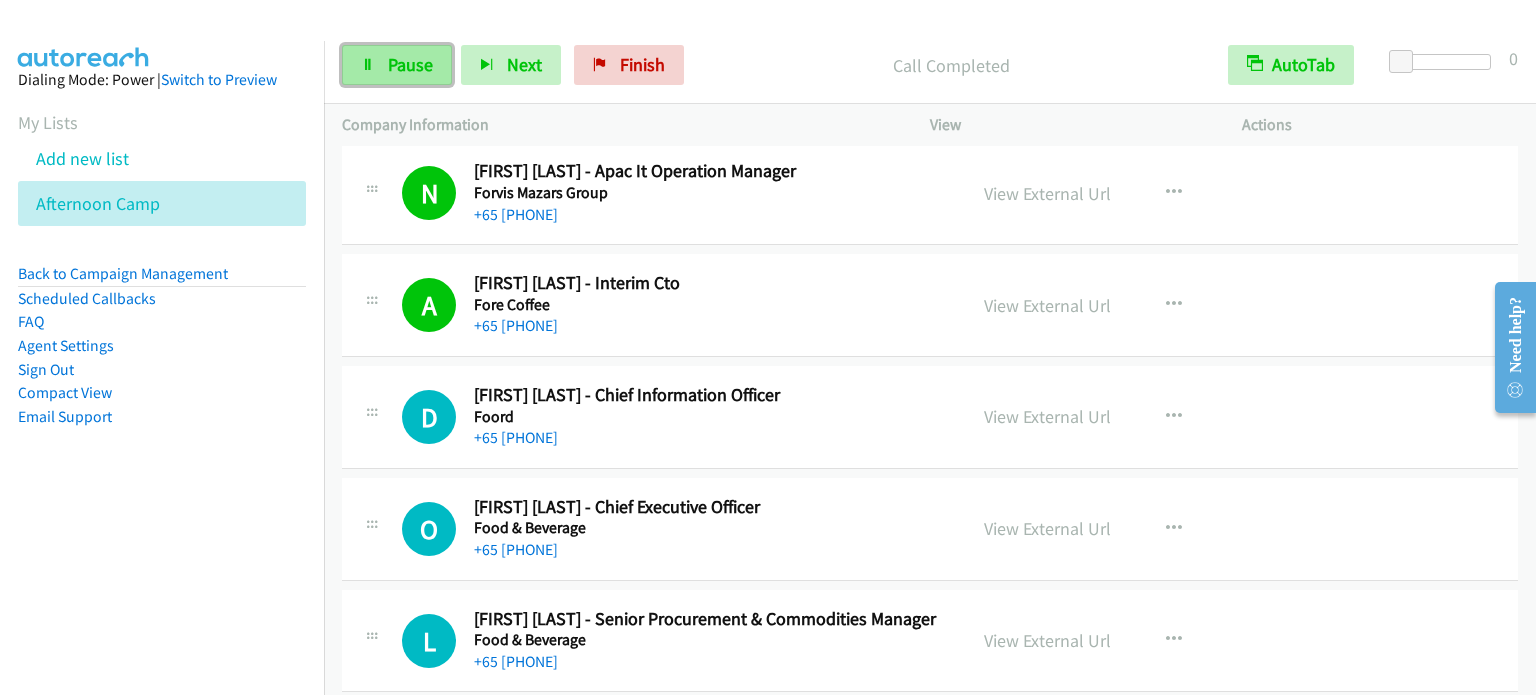 click on "Pause" at bounding box center [410, 64] 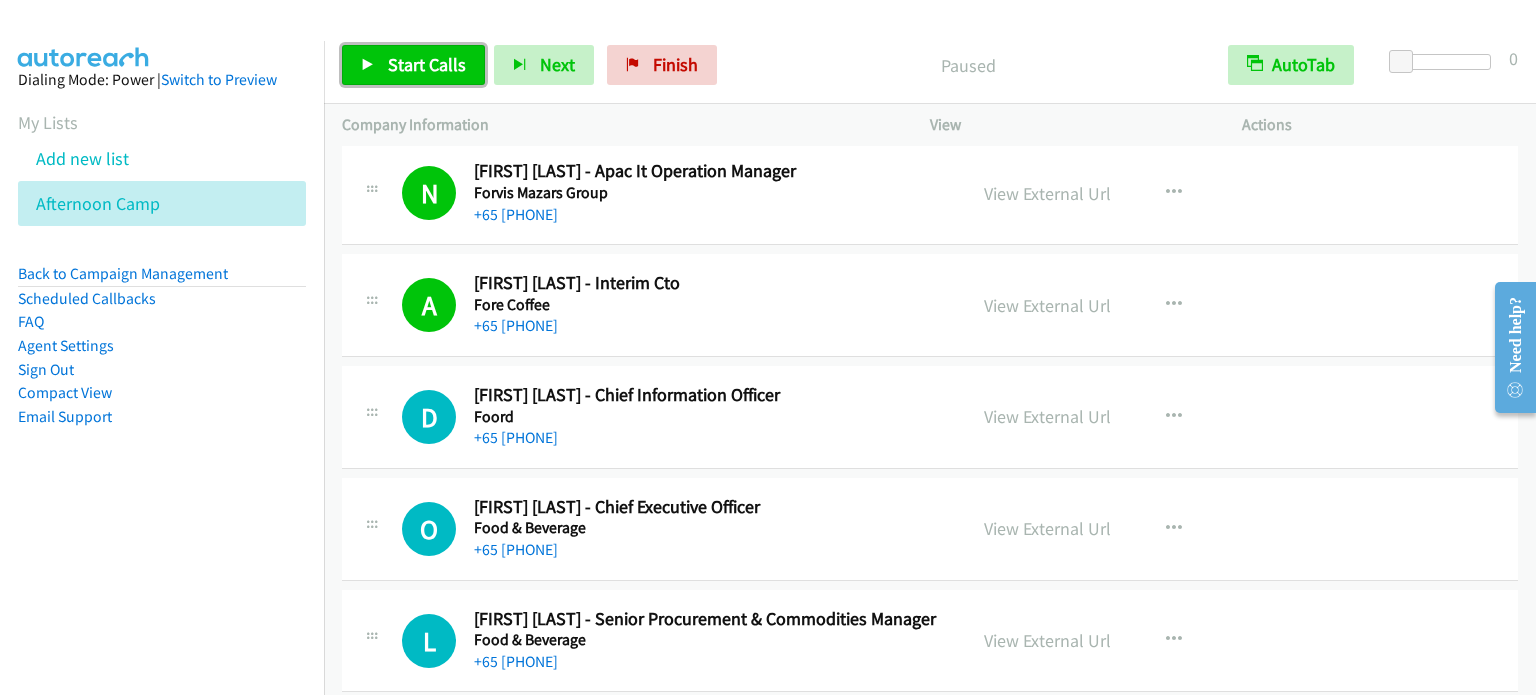 click on "Start Calls" at bounding box center (427, 64) 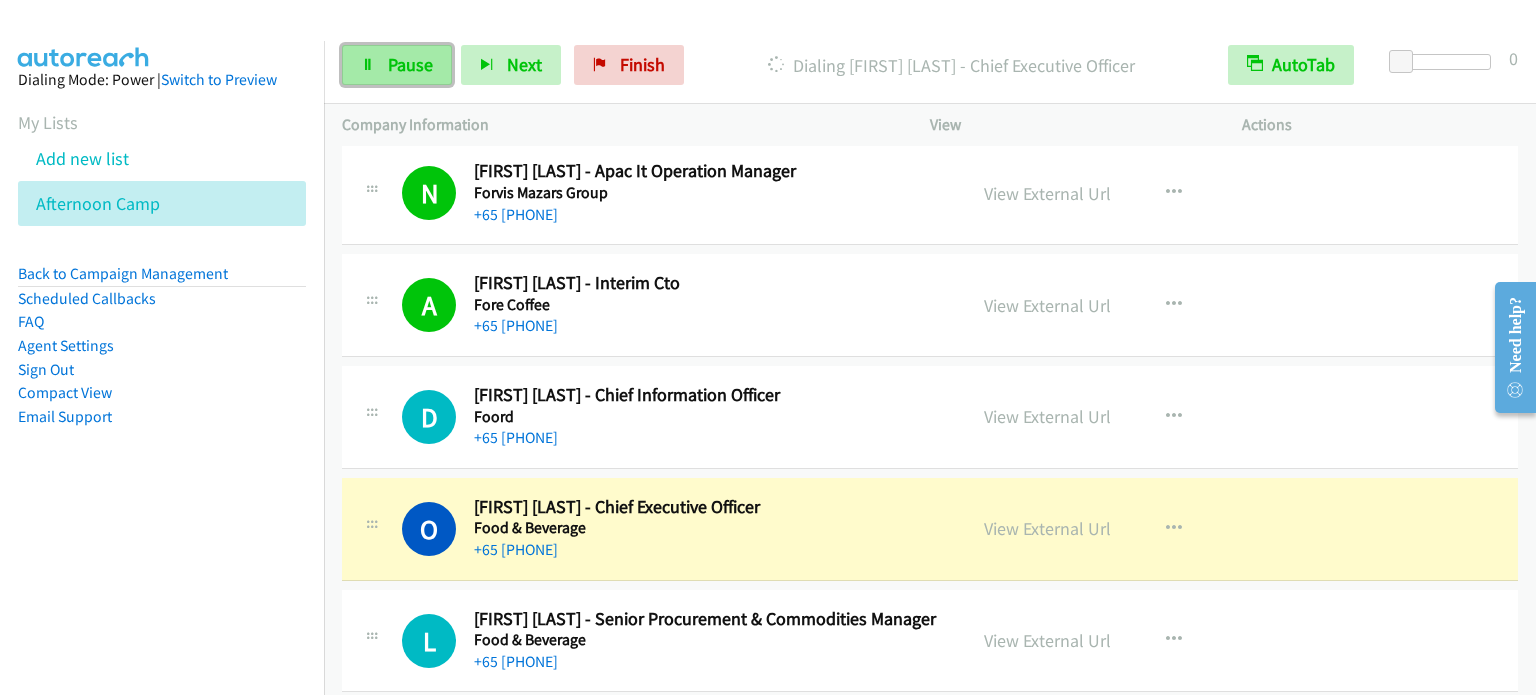 click on "Pause" at bounding box center [410, 64] 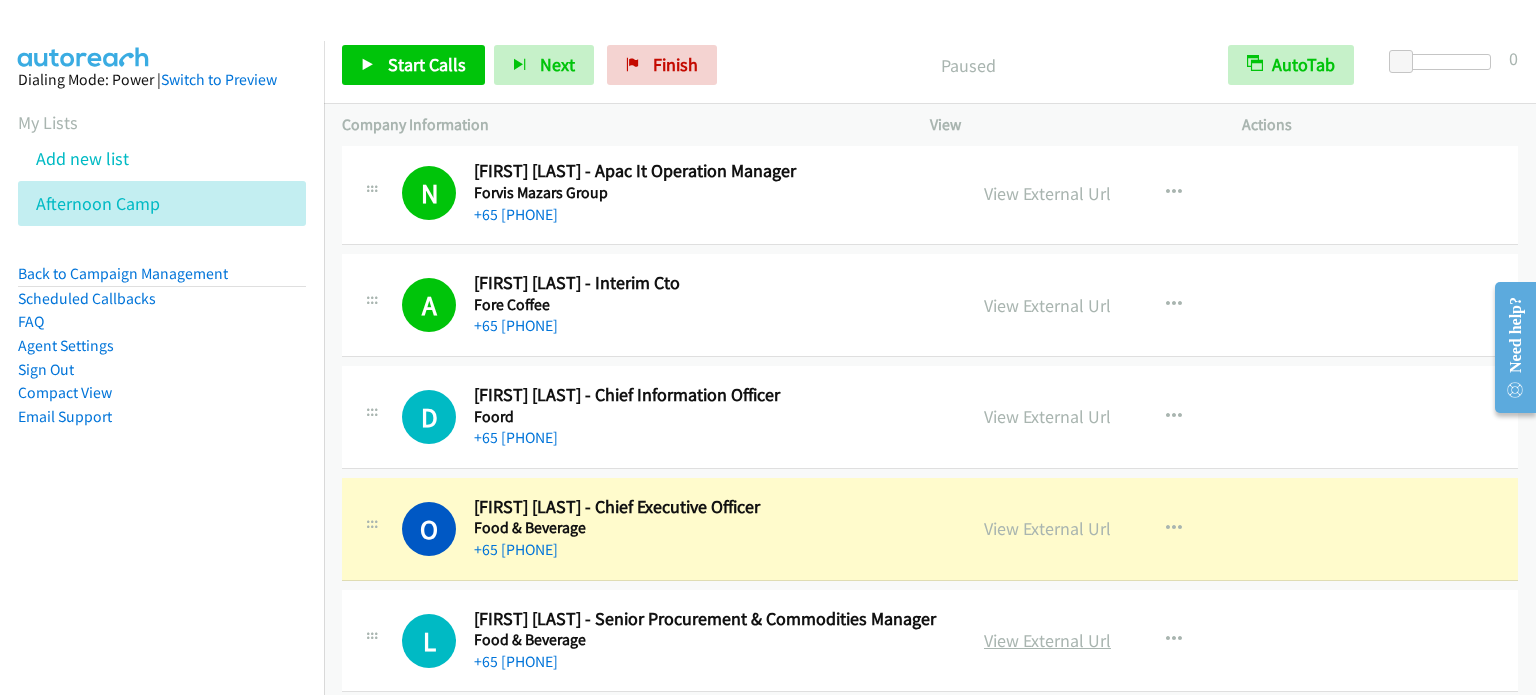 scroll, scrollTop: 16980, scrollLeft: 0, axis: vertical 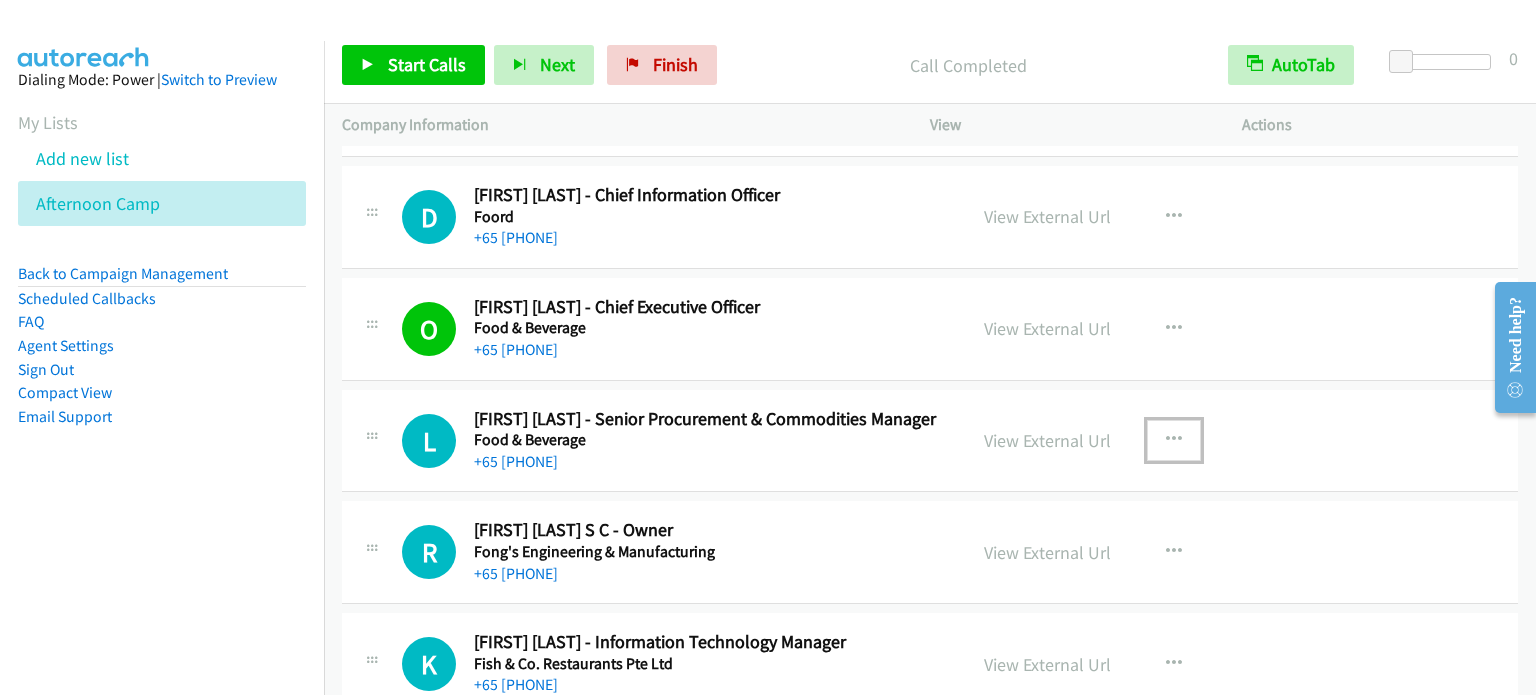 click at bounding box center (1174, 440) 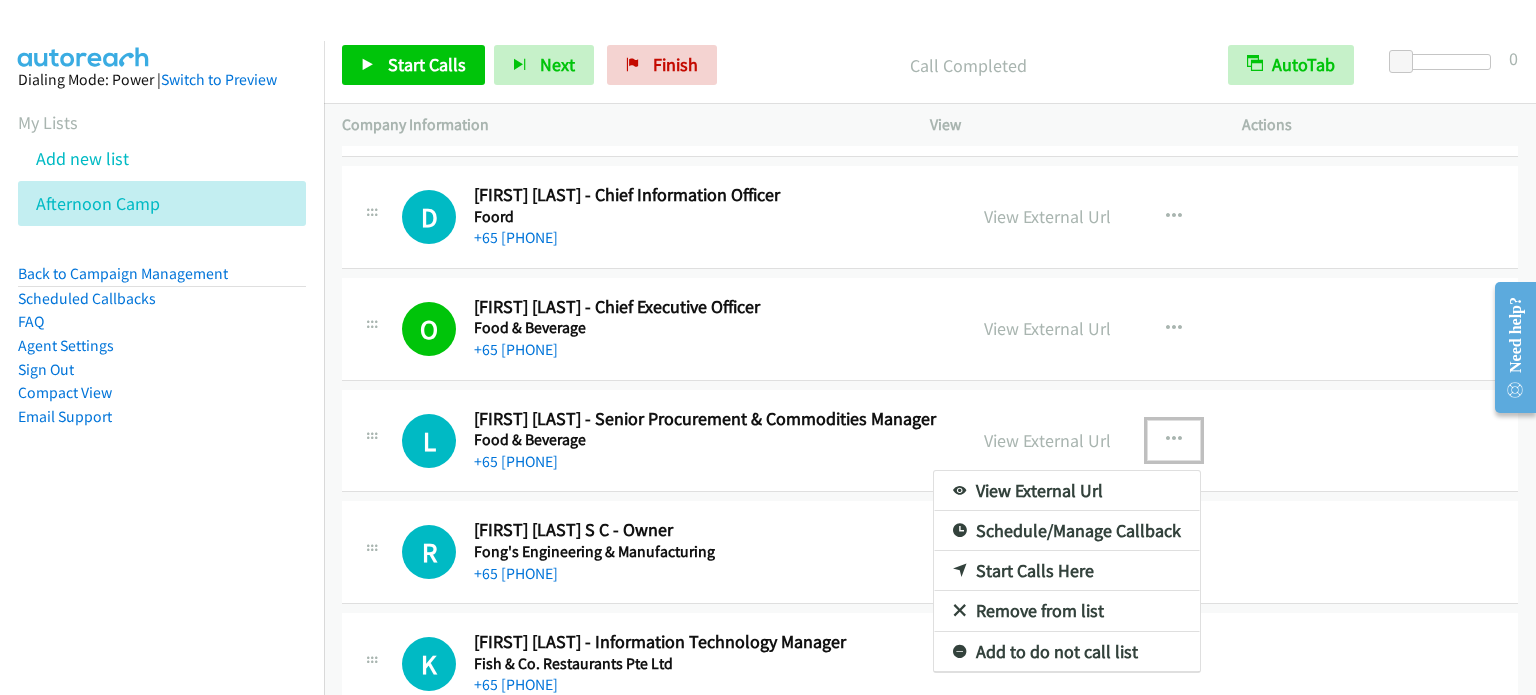 click on "Start Calls Here" at bounding box center [1067, 571] 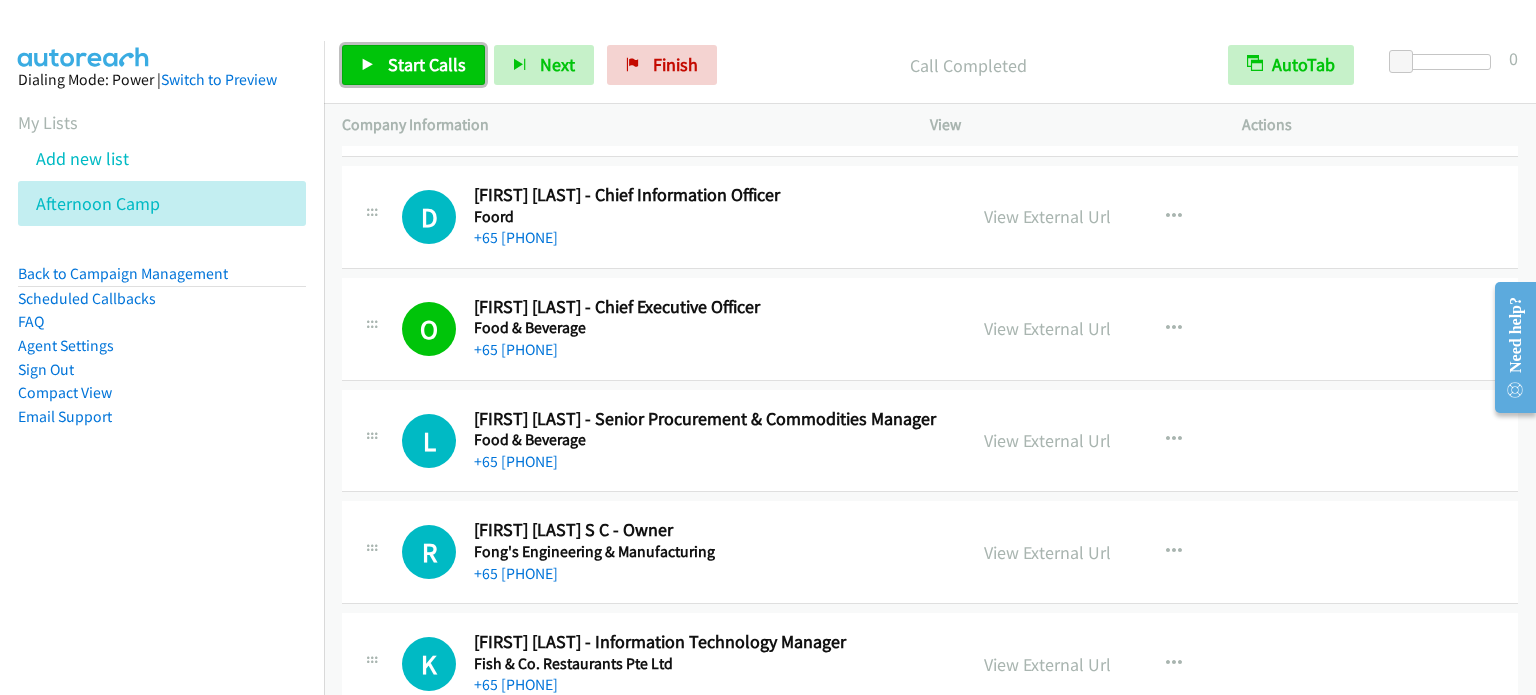 click on "Start Calls" at bounding box center (427, 64) 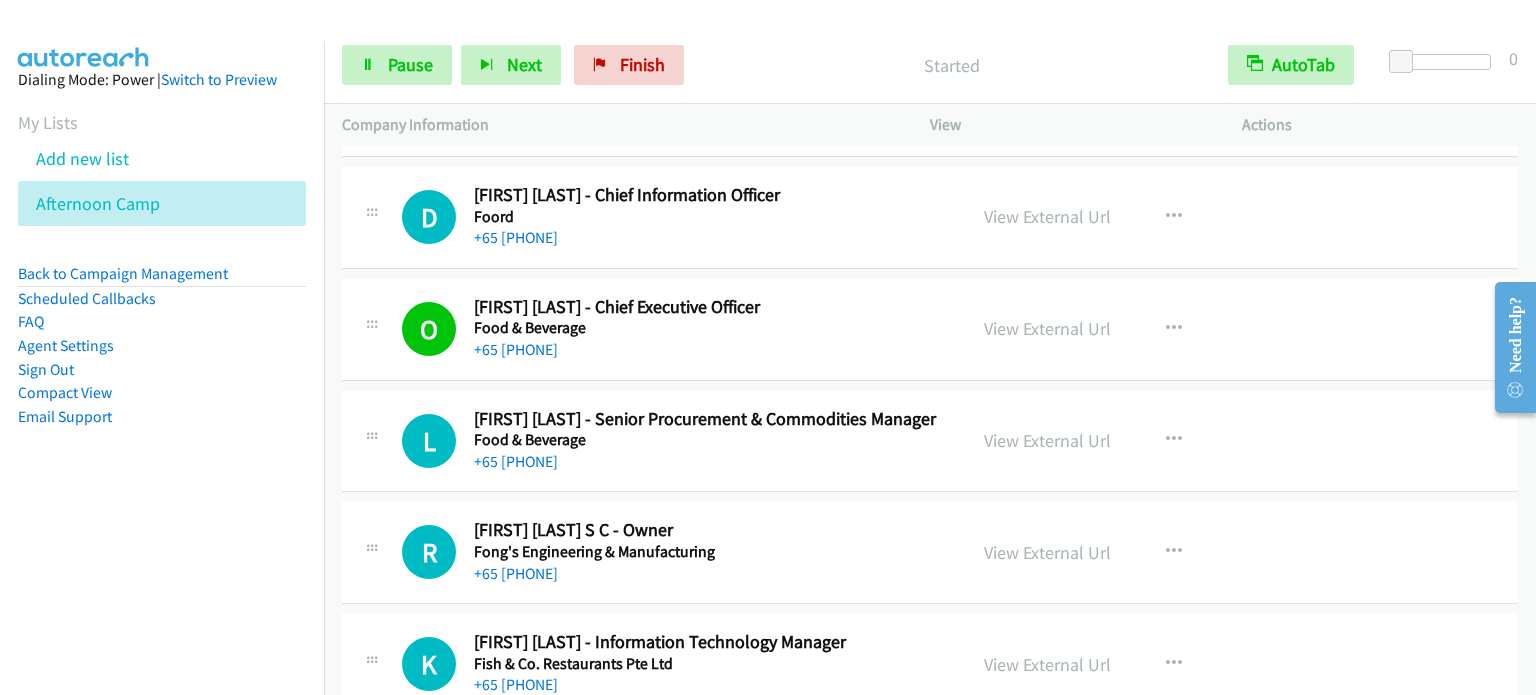 drag, startPoint x: 328, startPoint y: 202, endPoint x: 1056, endPoint y: 146, distance: 730.1507 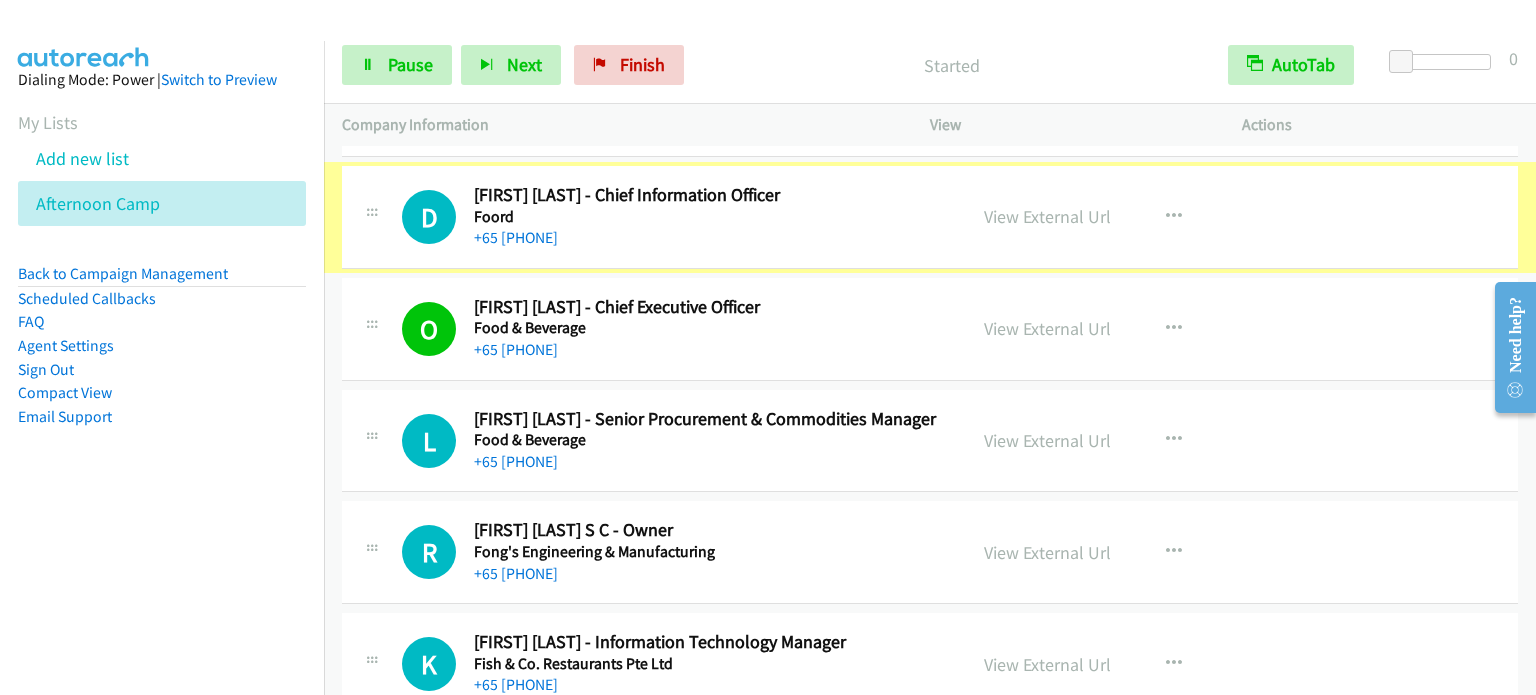scroll, scrollTop: 16980, scrollLeft: 0, axis: vertical 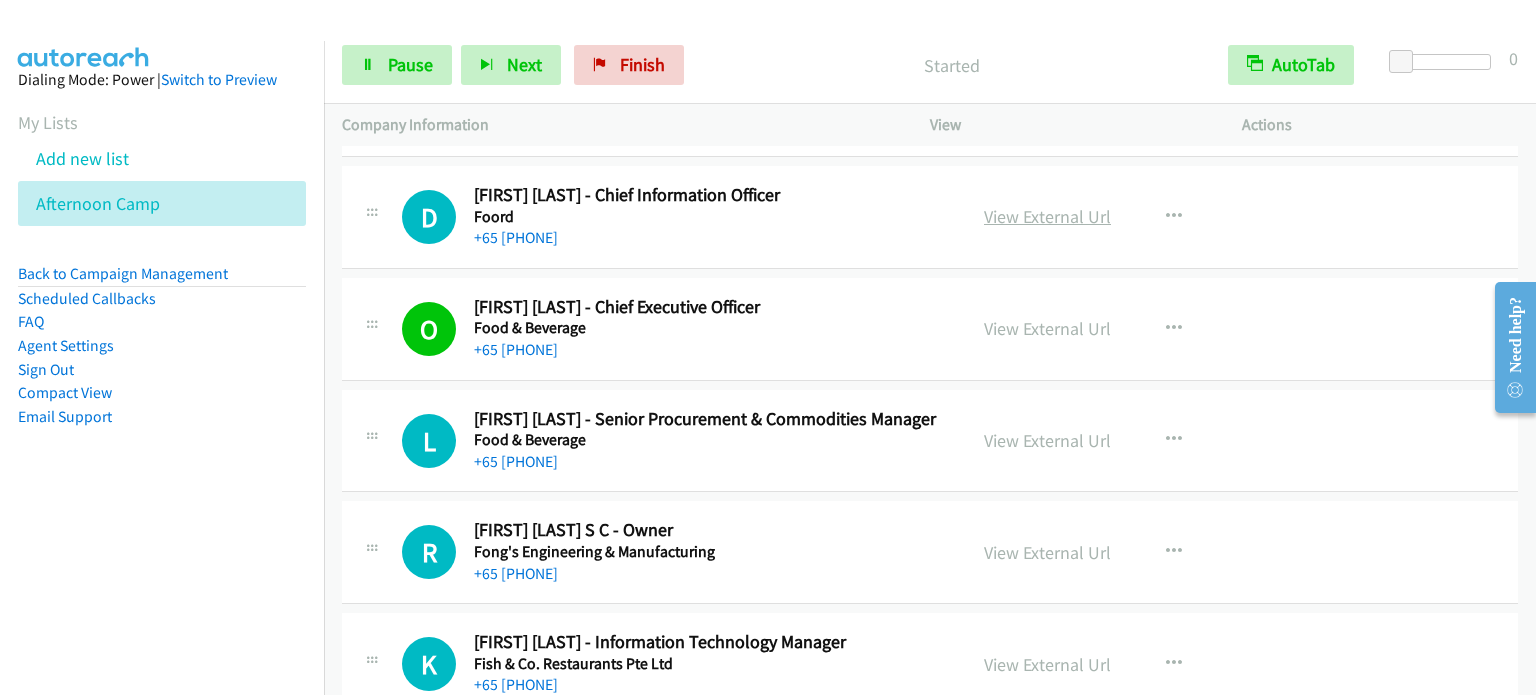 click on "View External Url" at bounding box center [1047, 216] 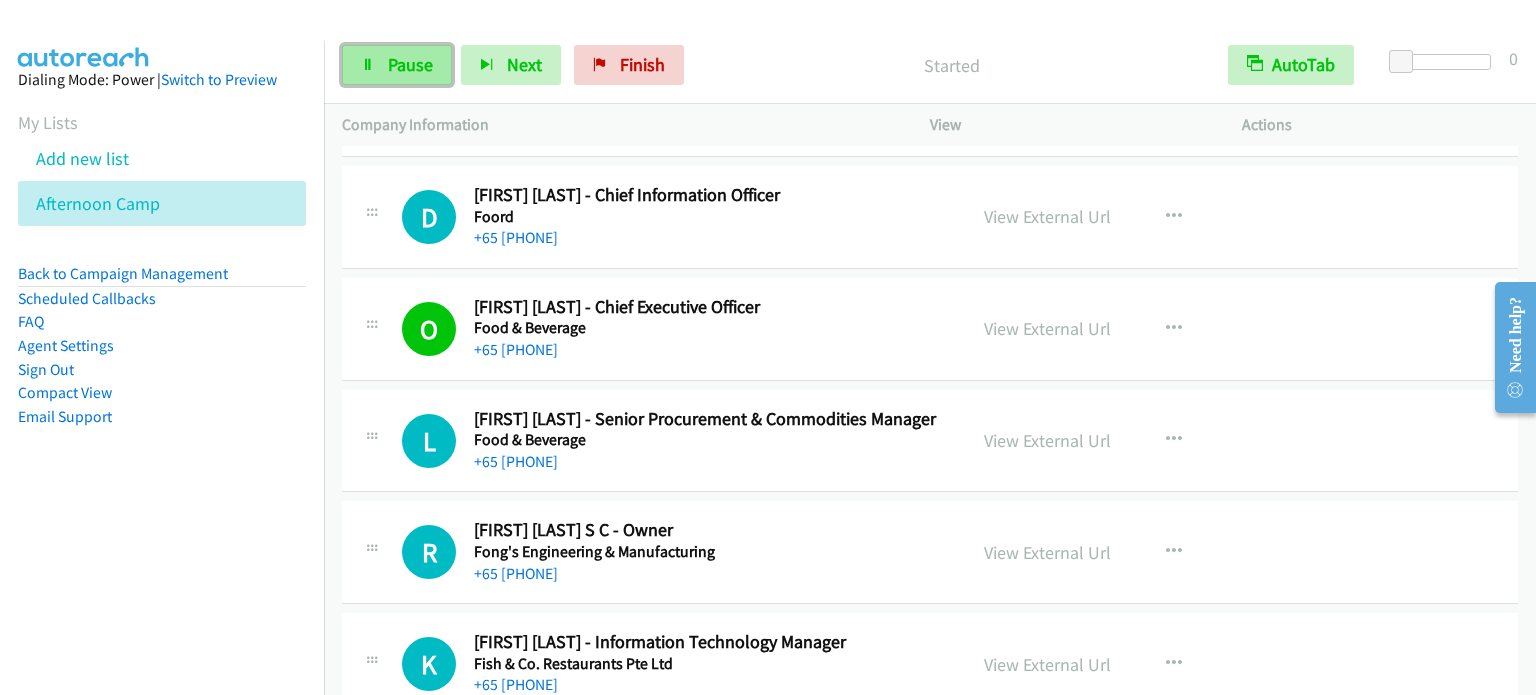 click on "Pause" at bounding box center [410, 64] 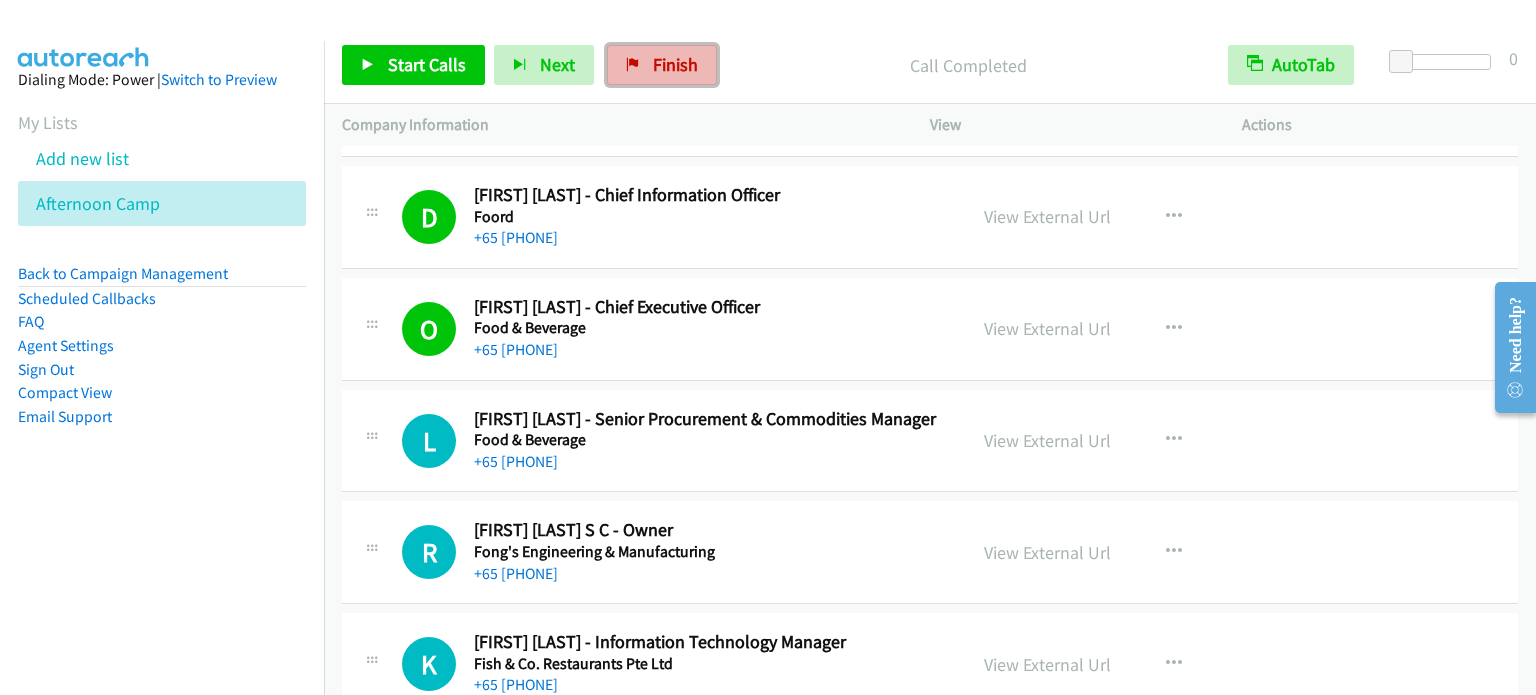 click on "Finish" at bounding box center (675, 64) 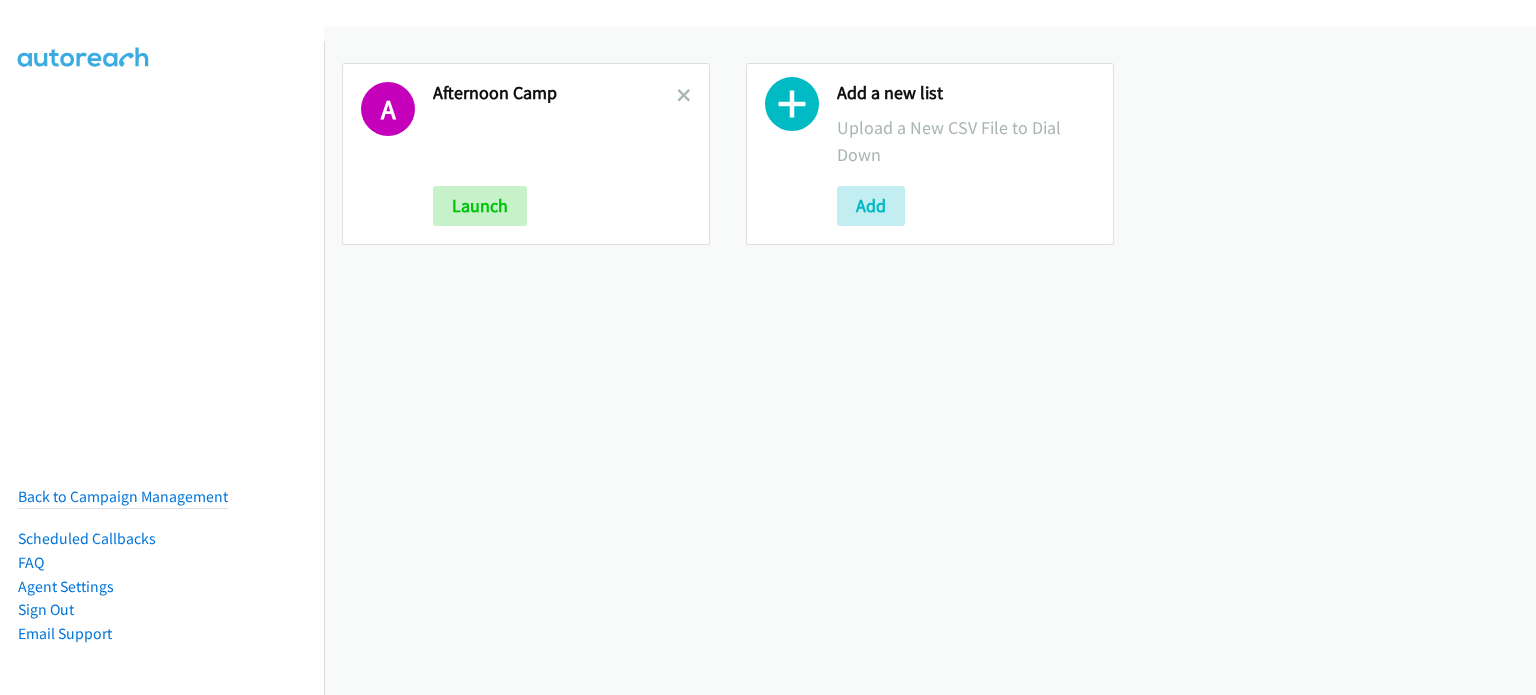 scroll, scrollTop: 0, scrollLeft: 0, axis: both 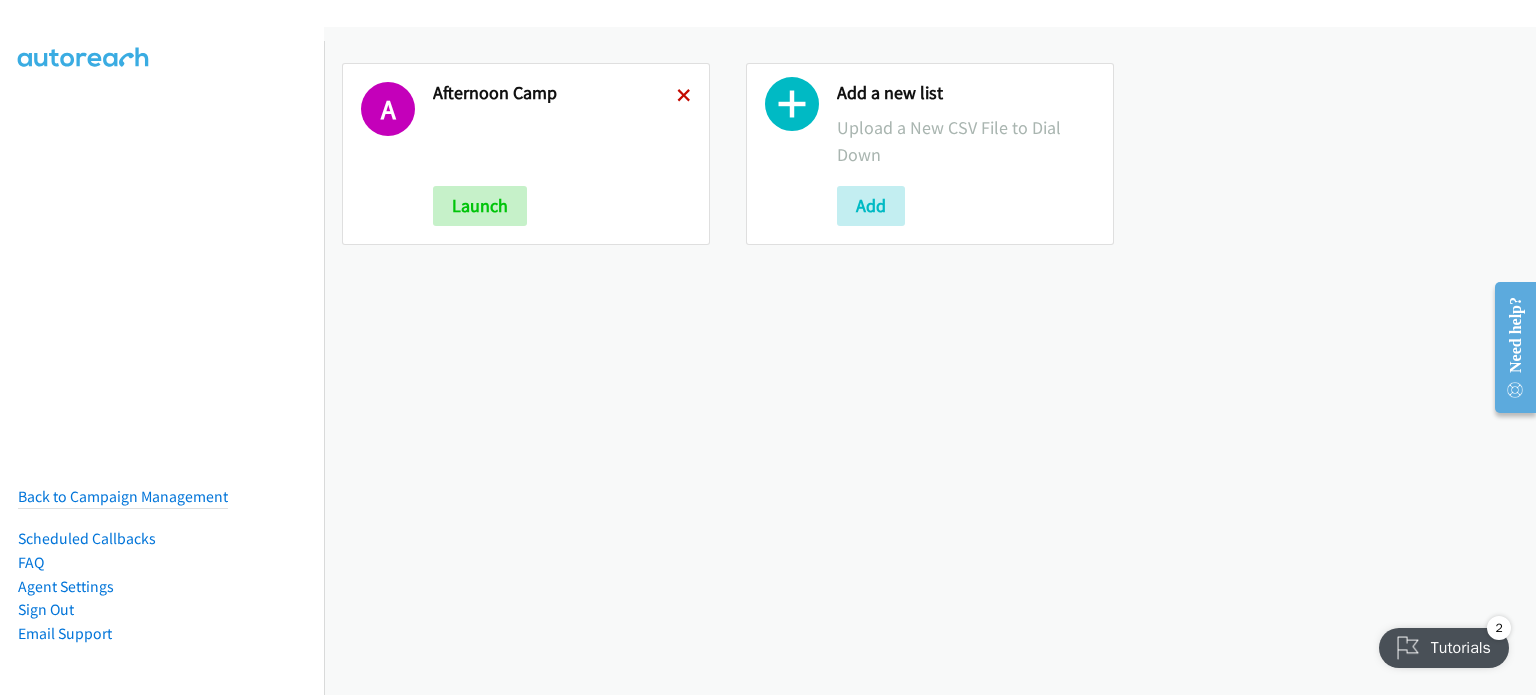click at bounding box center (684, 97) 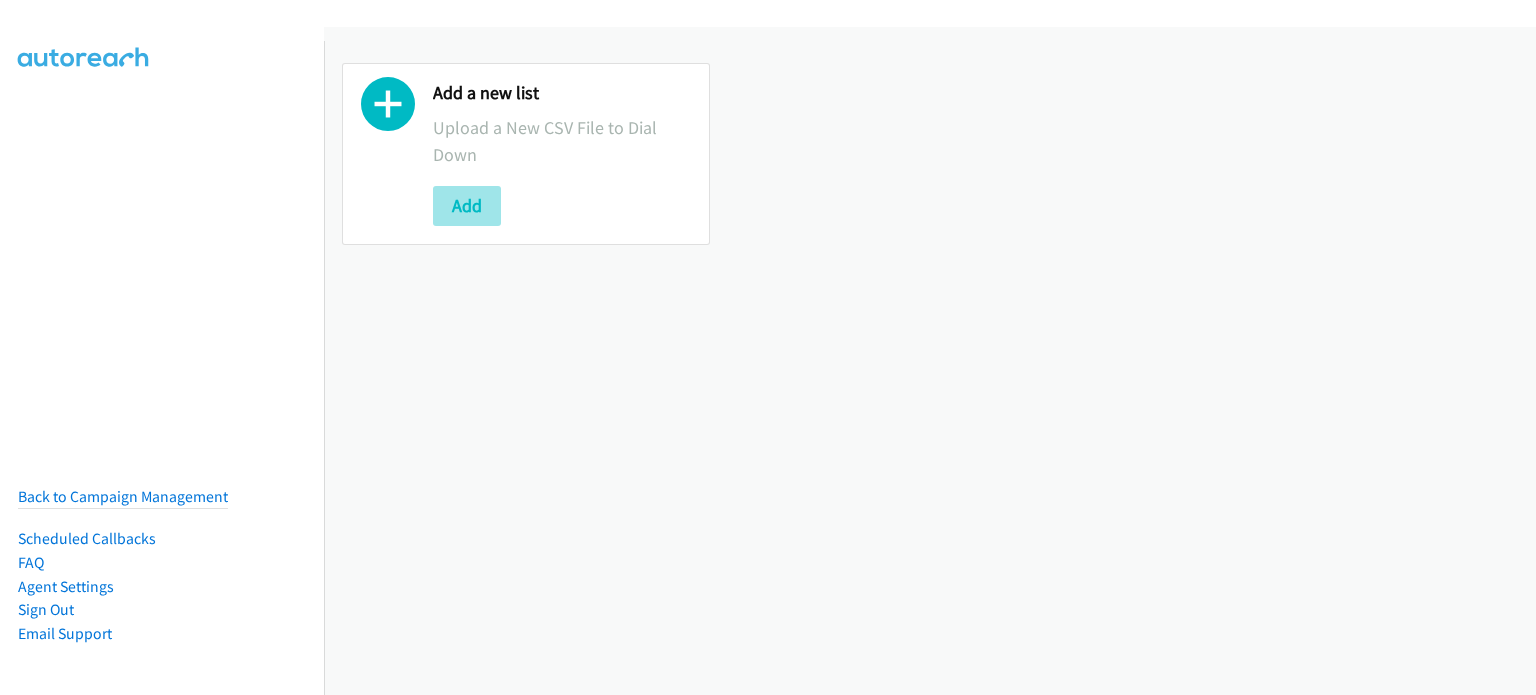 scroll, scrollTop: 0, scrollLeft: 0, axis: both 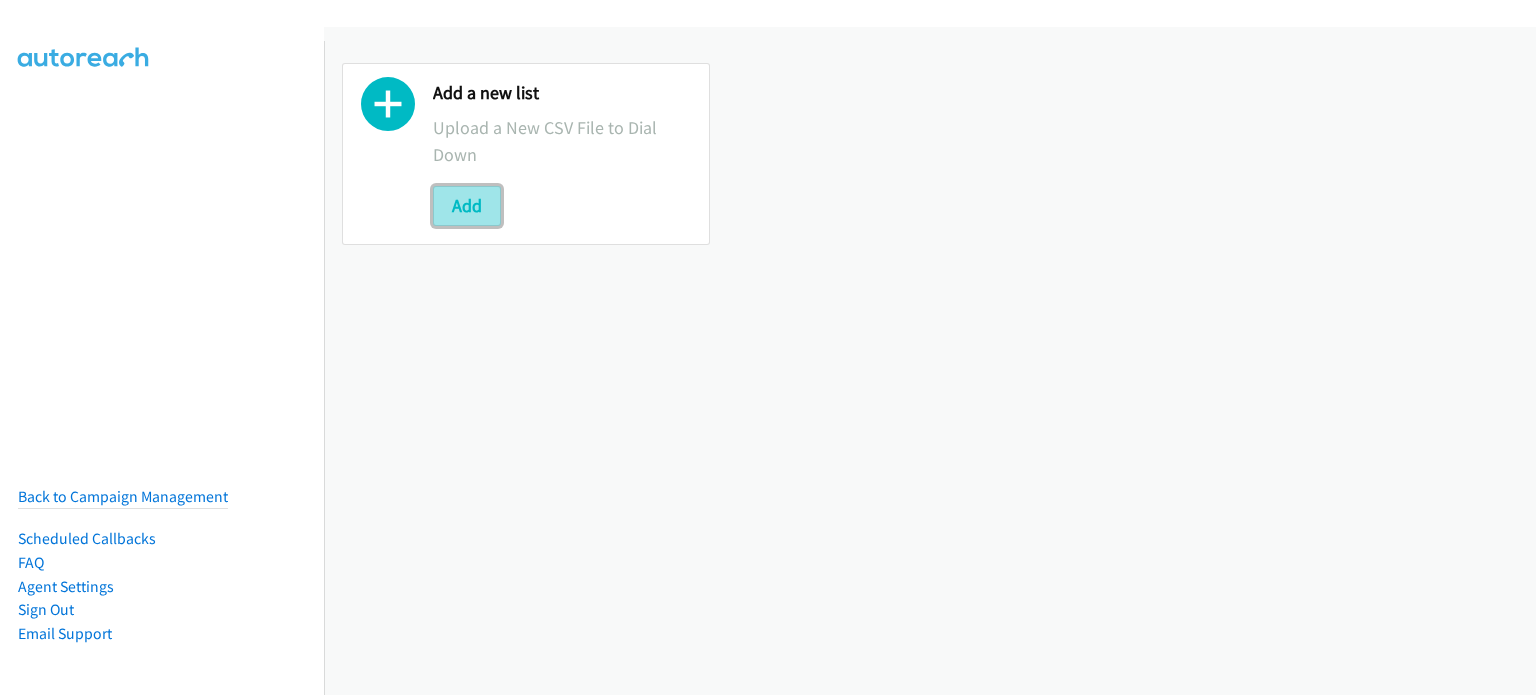 click on "Add" at bounding box center (467, 206) 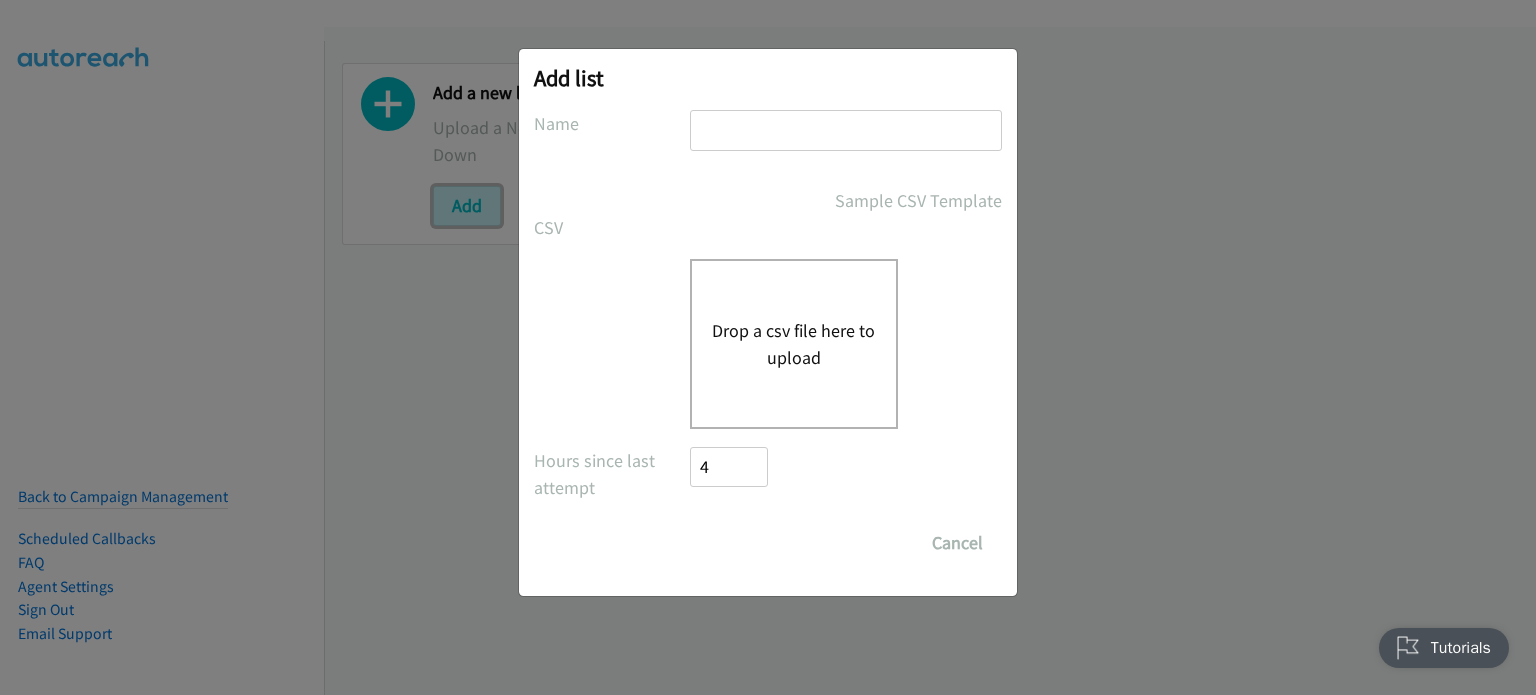 scroll, scrollTop: 0, scrollLeft: 0, axis: both 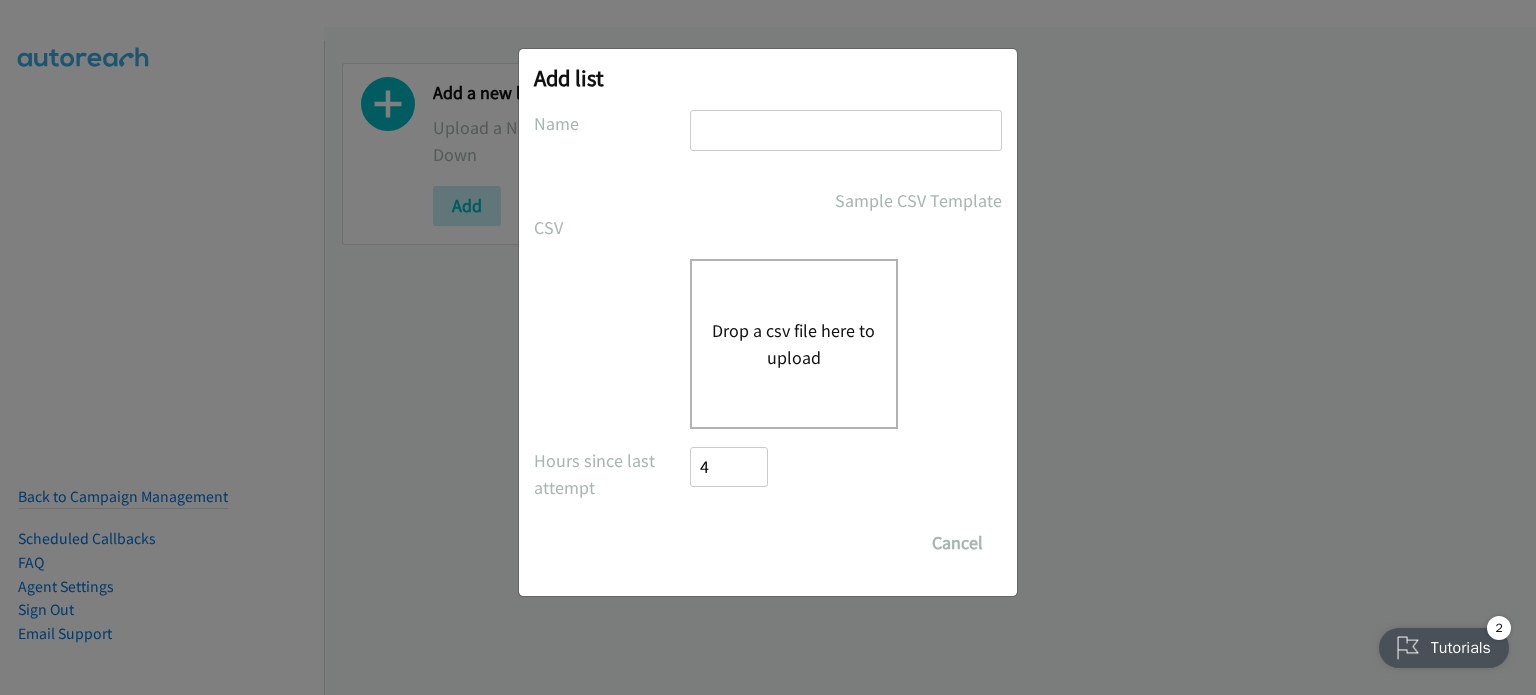 click at bounding box center [846, 130] 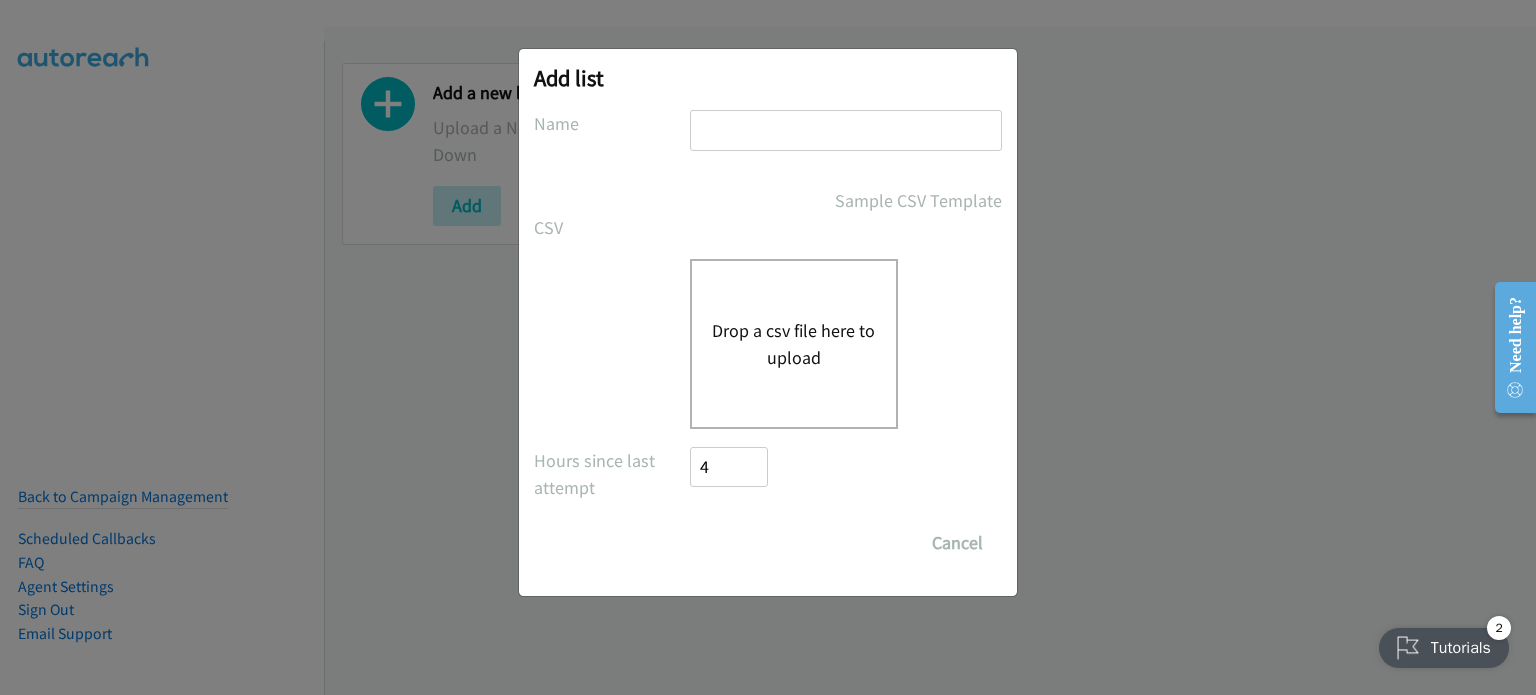 type on "mary" 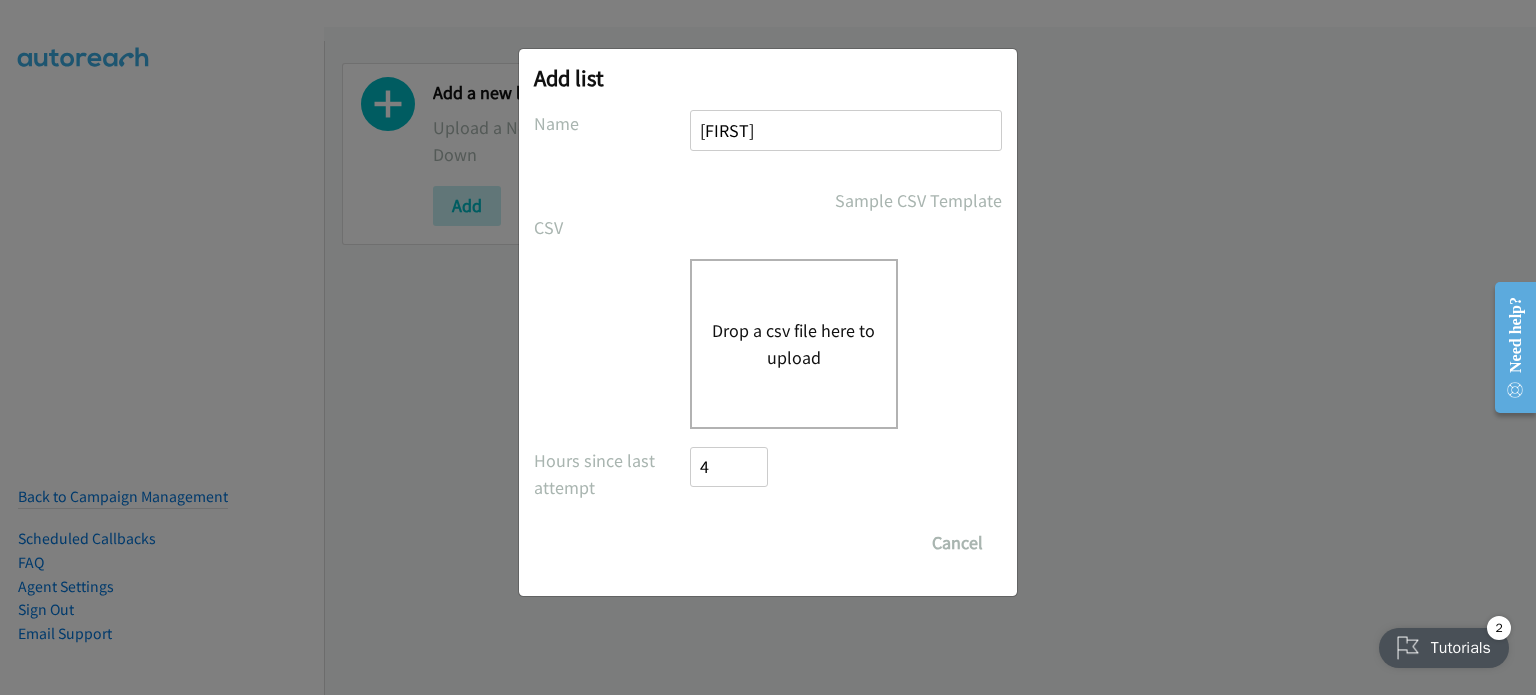 click on "Drop a csv file here to upload" at bounding box center (794, 344) 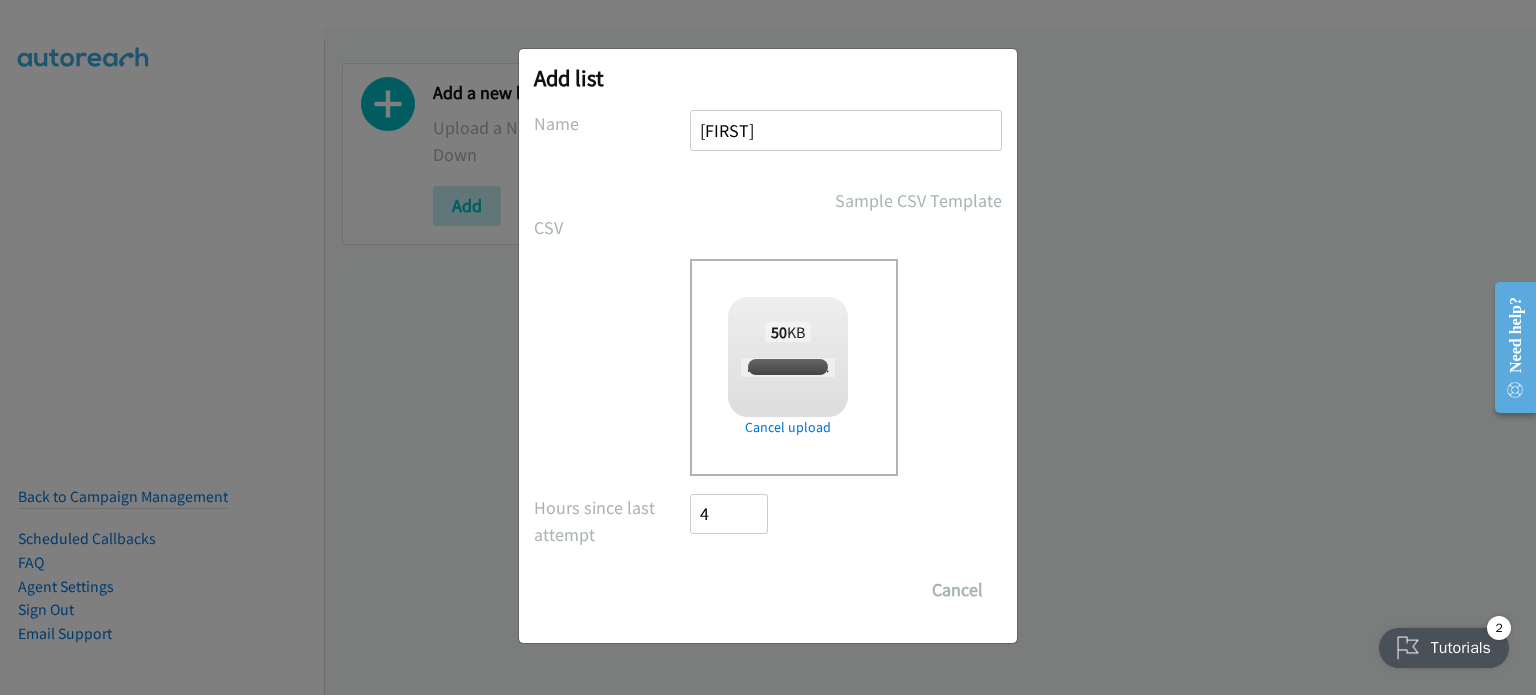 checkbox on "true" 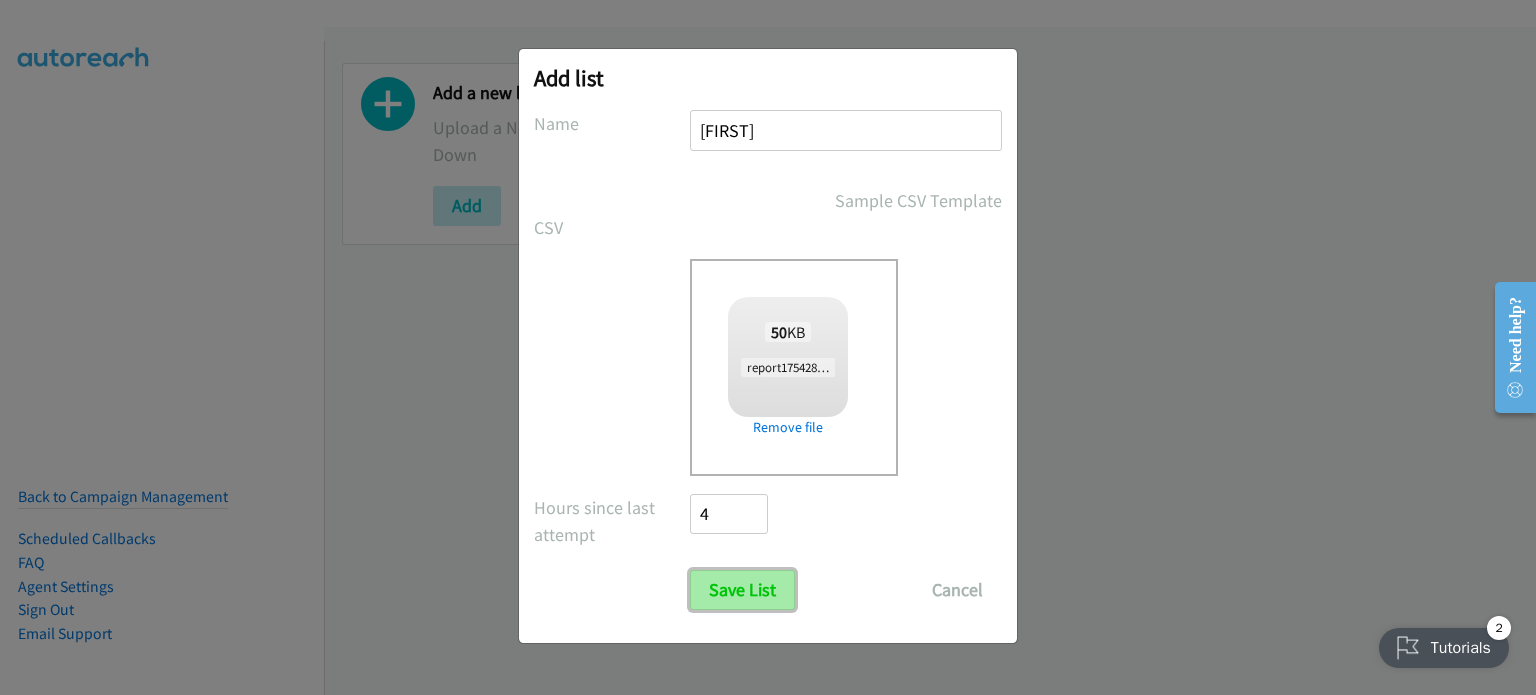 click on "Save List" at bounding box center [742, 590] 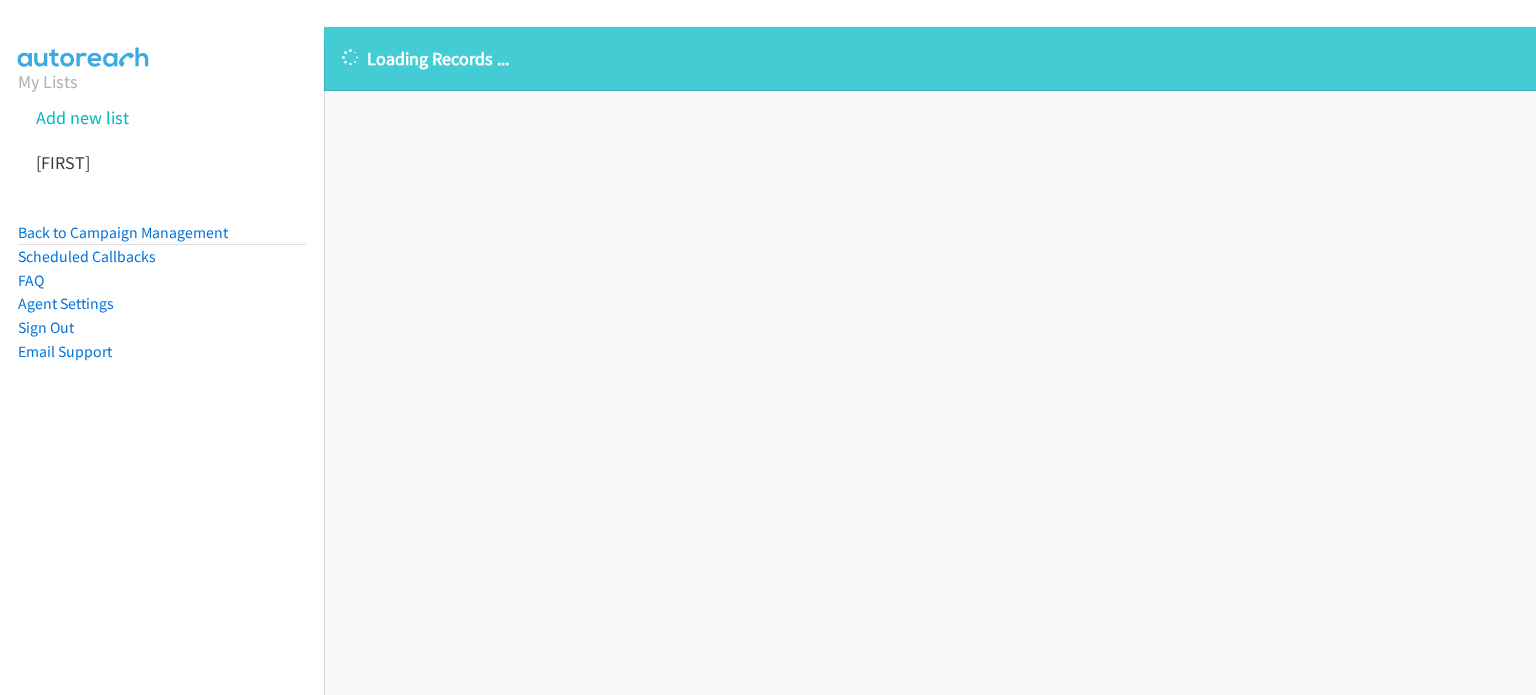 scroll, scrollTop: 0, scrollLeft: 0, axis: both 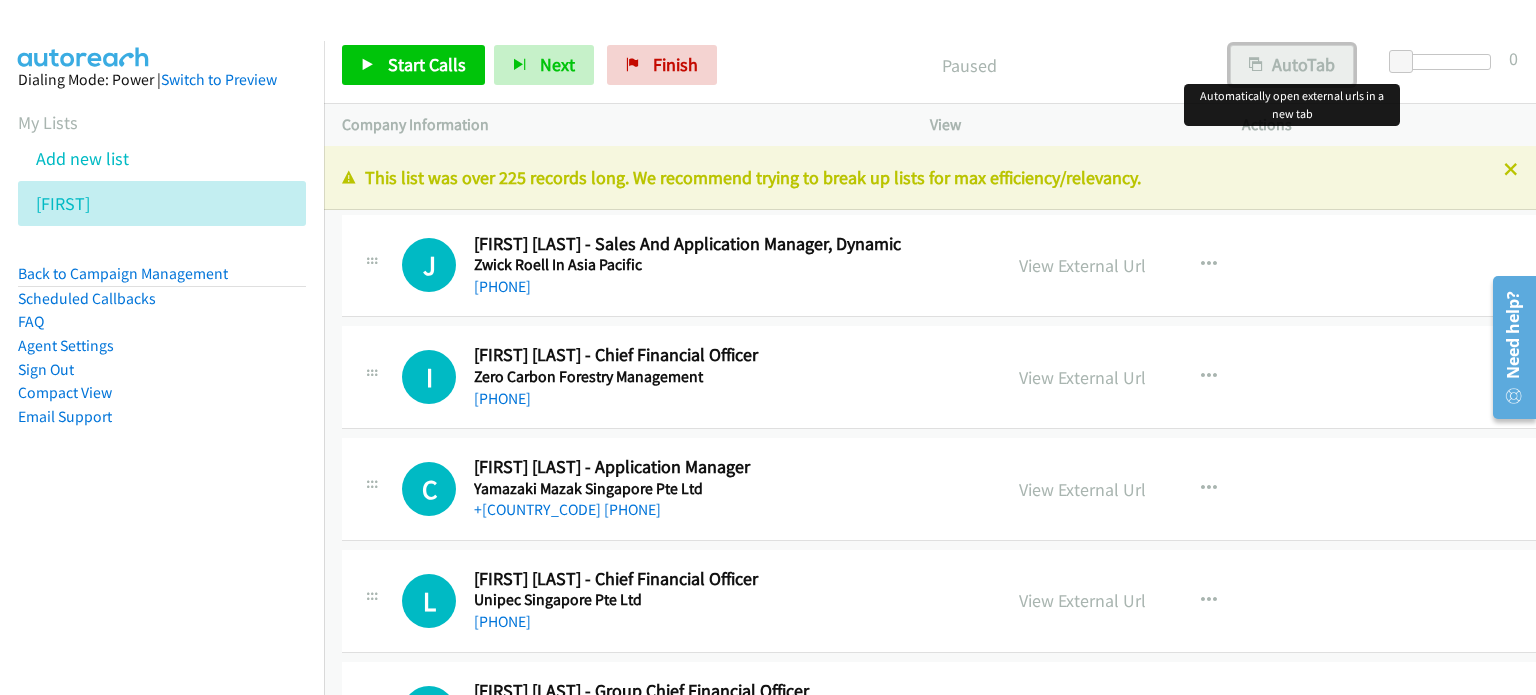 click on "AutoTab" at bounding box center [1292, 65] 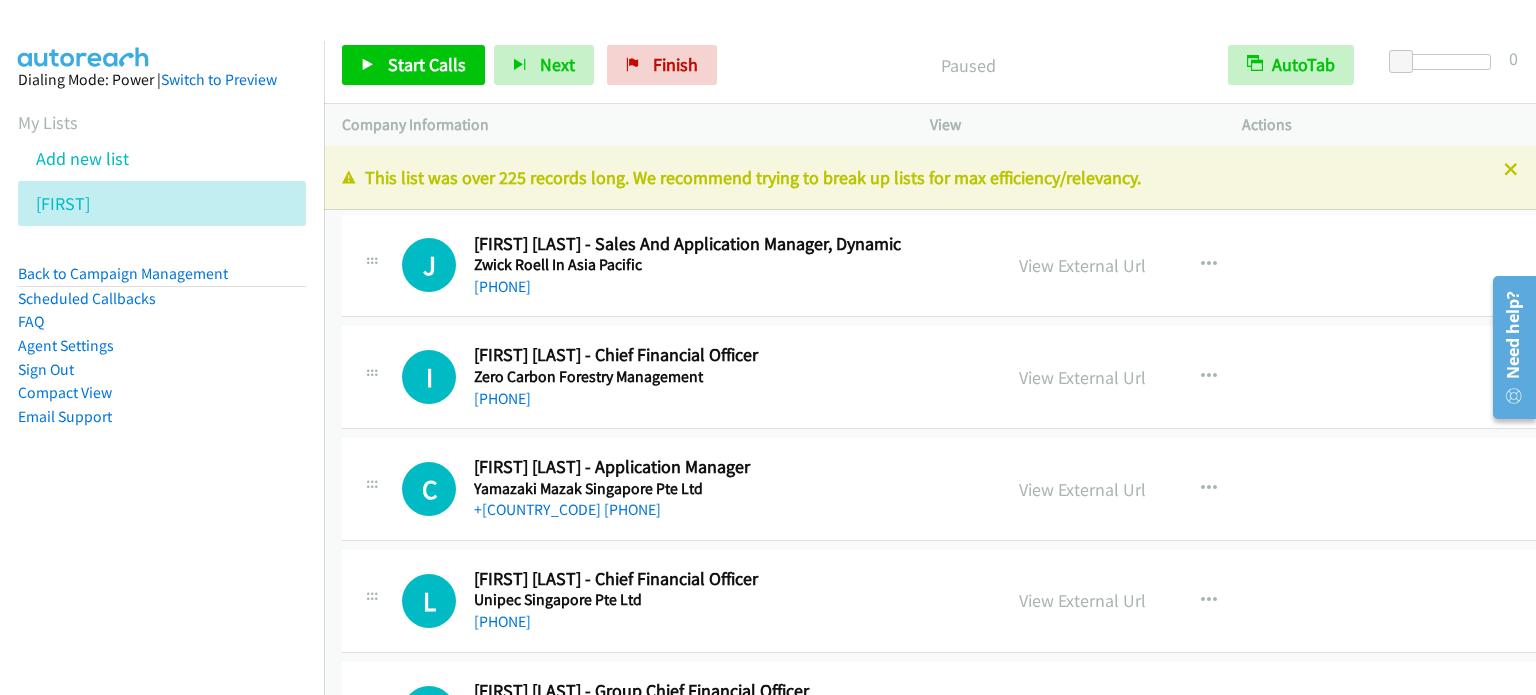 drag, startPoint x: 1108, startPoint y: 263, endPoint x: 967, endPoint y: 687, distance: 446.82996 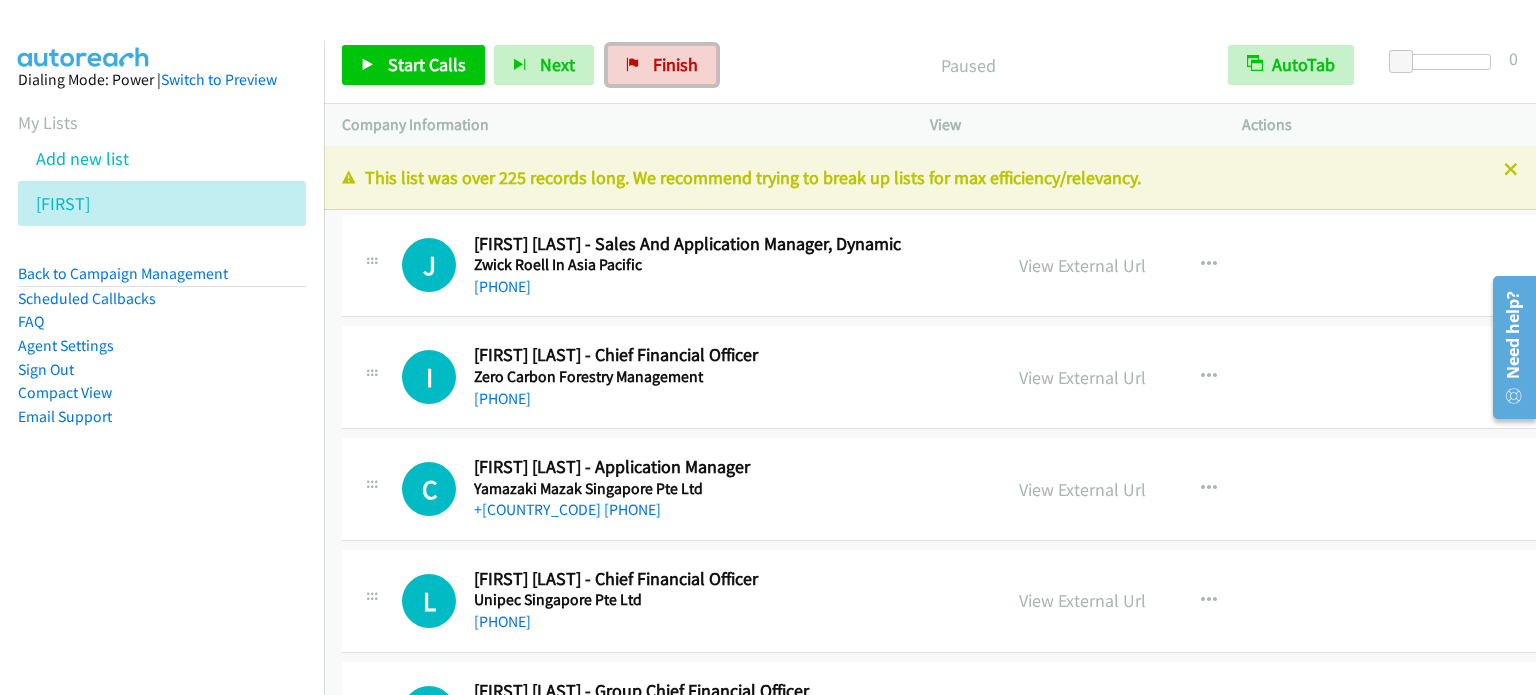 drag, startPoint x: 655, startPoint y: 83, endPoint x: 813, endPoint y: 62, distance: 159.38947 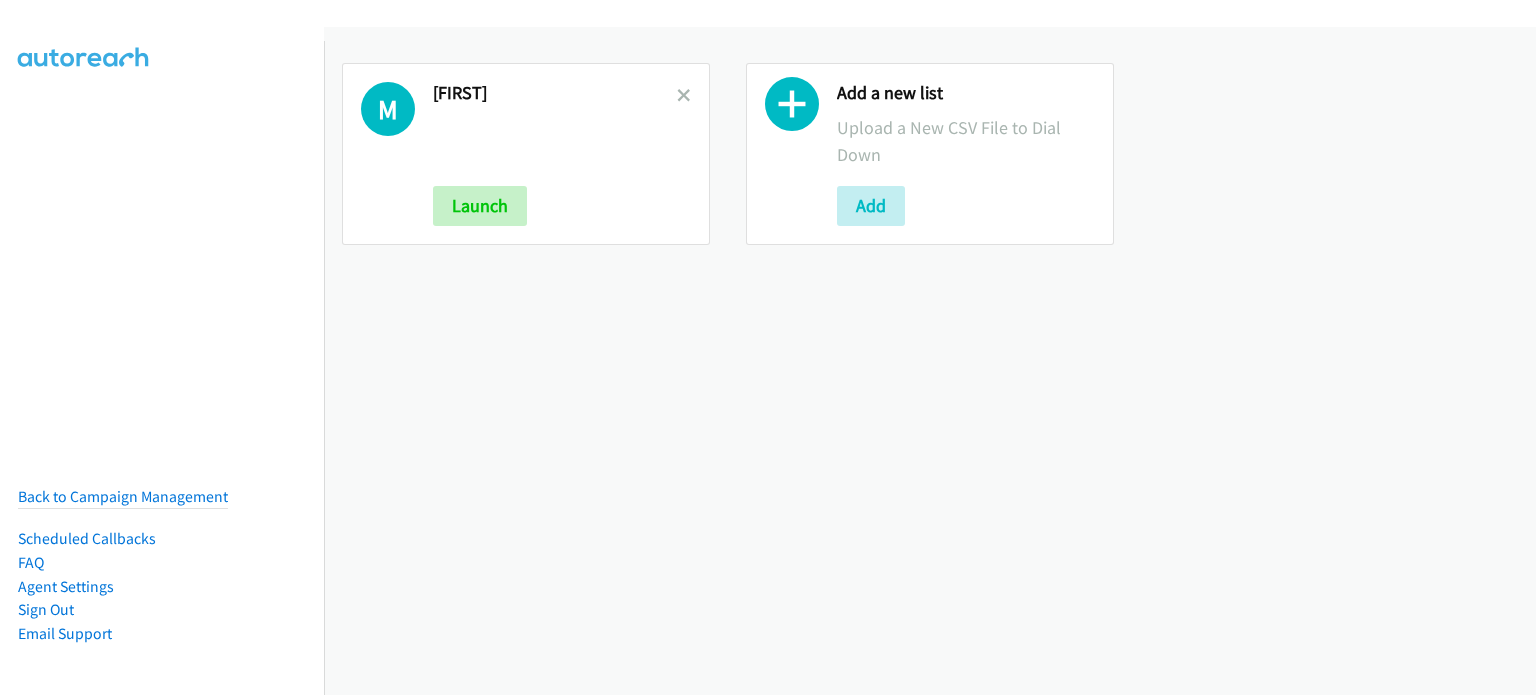 scroll, scrollTop: 0, scrollLeft: 0, axis: both 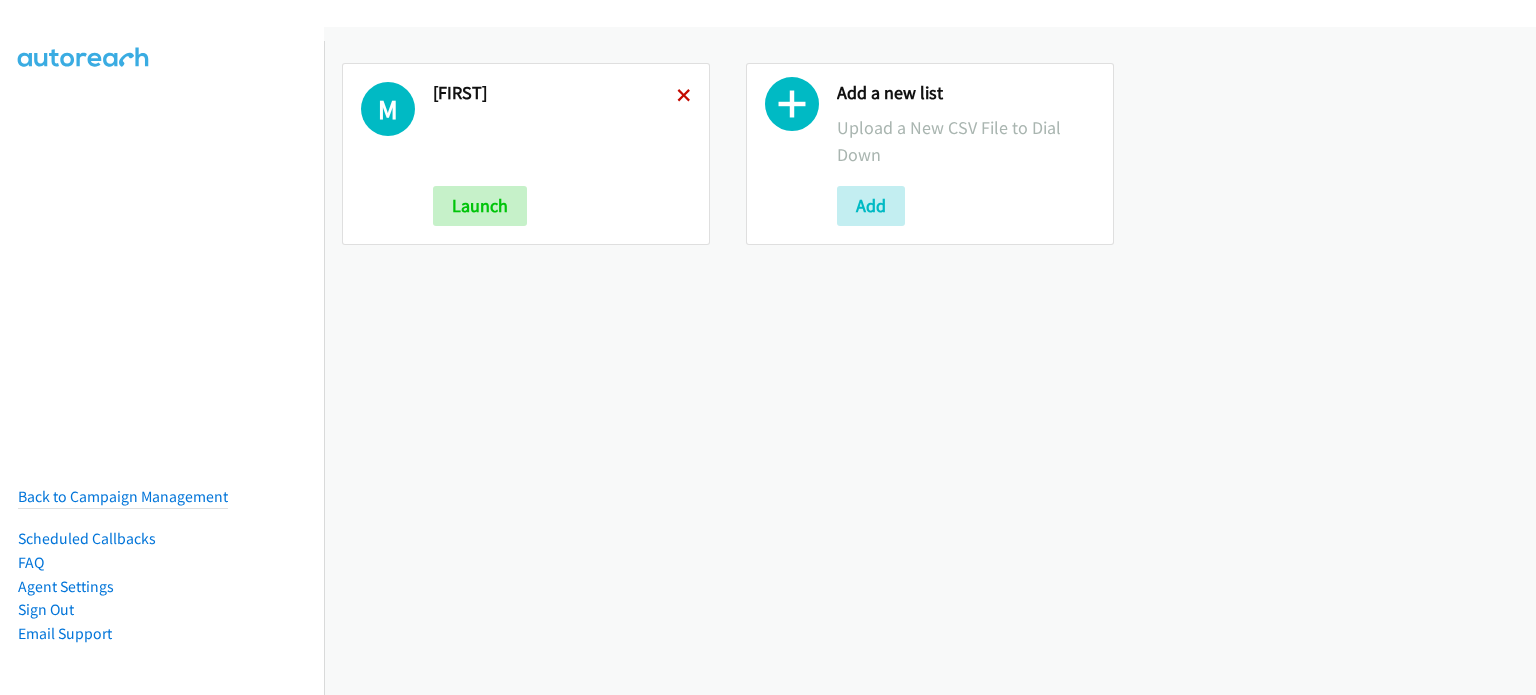 click at bounding box center (684, 97) 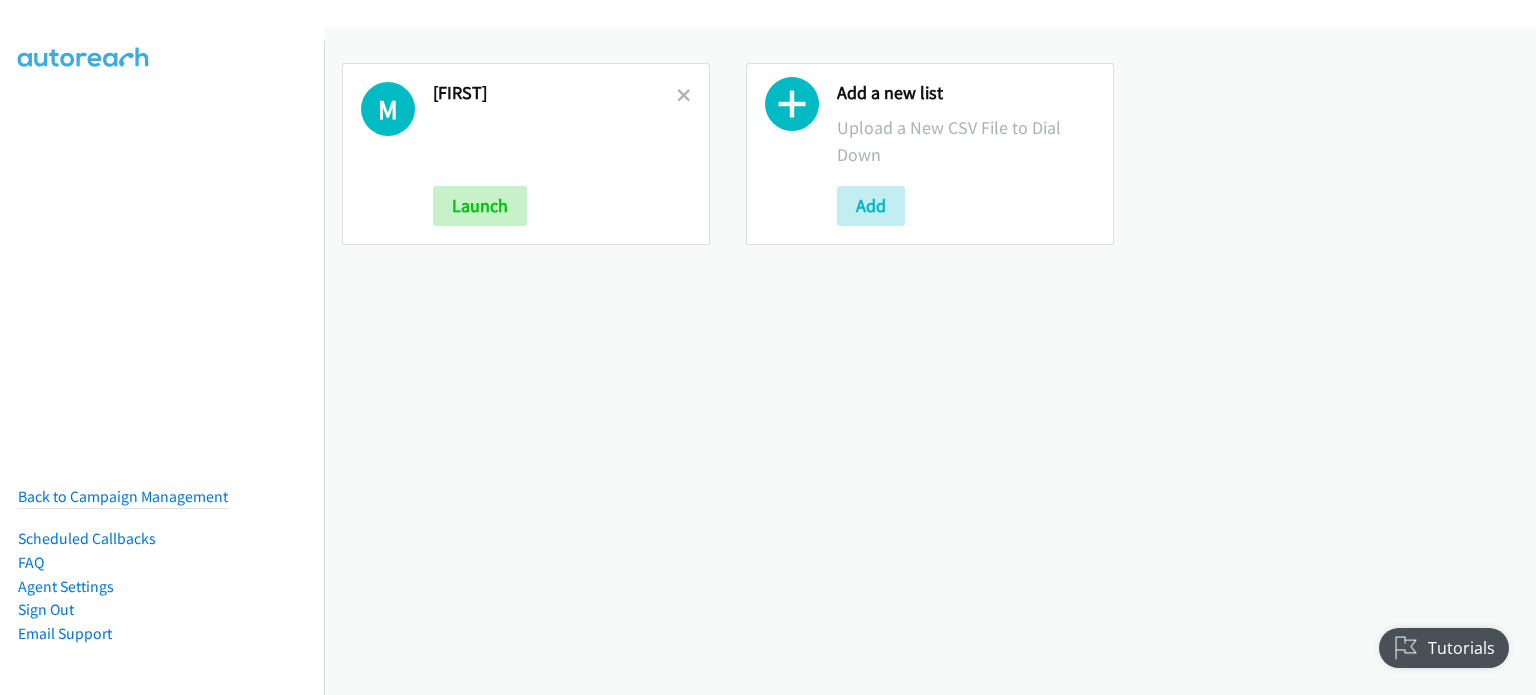 scroll, scrollTop: 0, scrollLeft: 0, axis: both 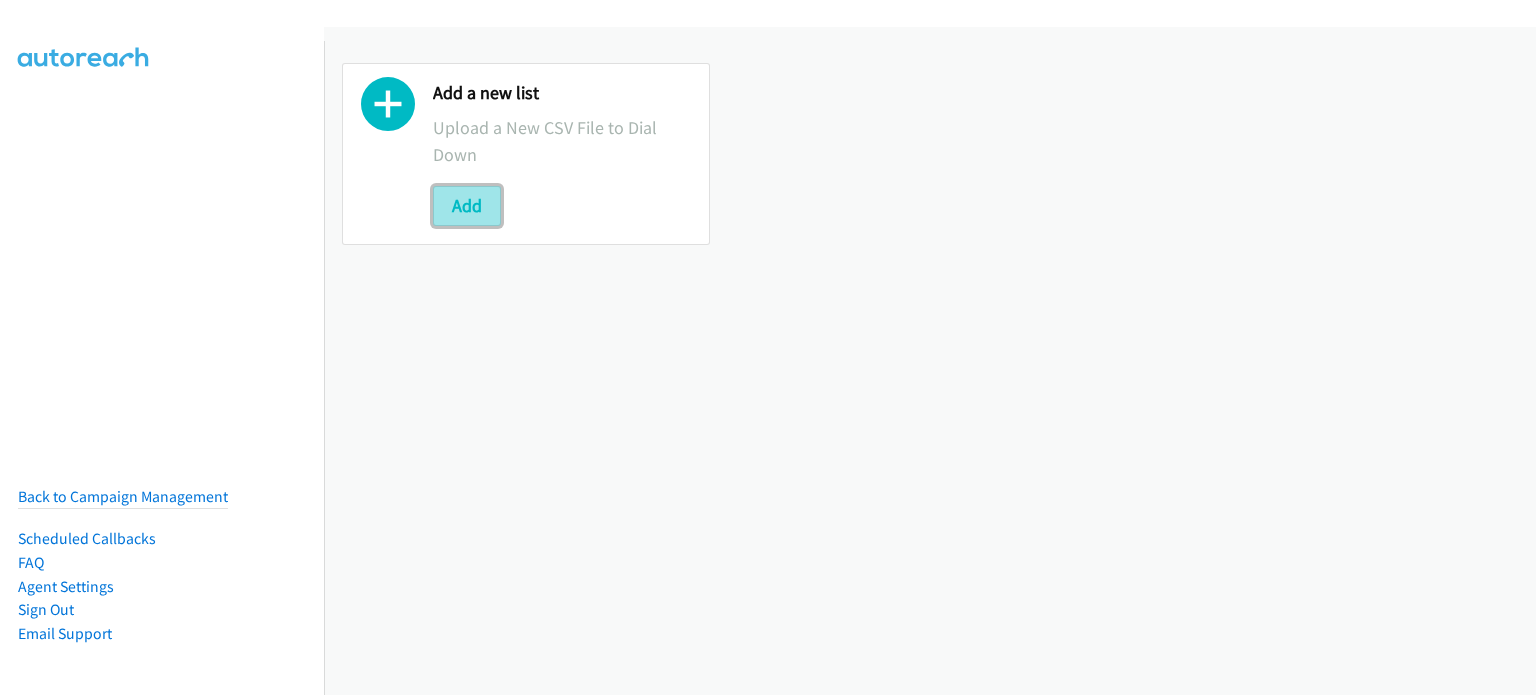 click on "Add" at bounding box center (467, 206) 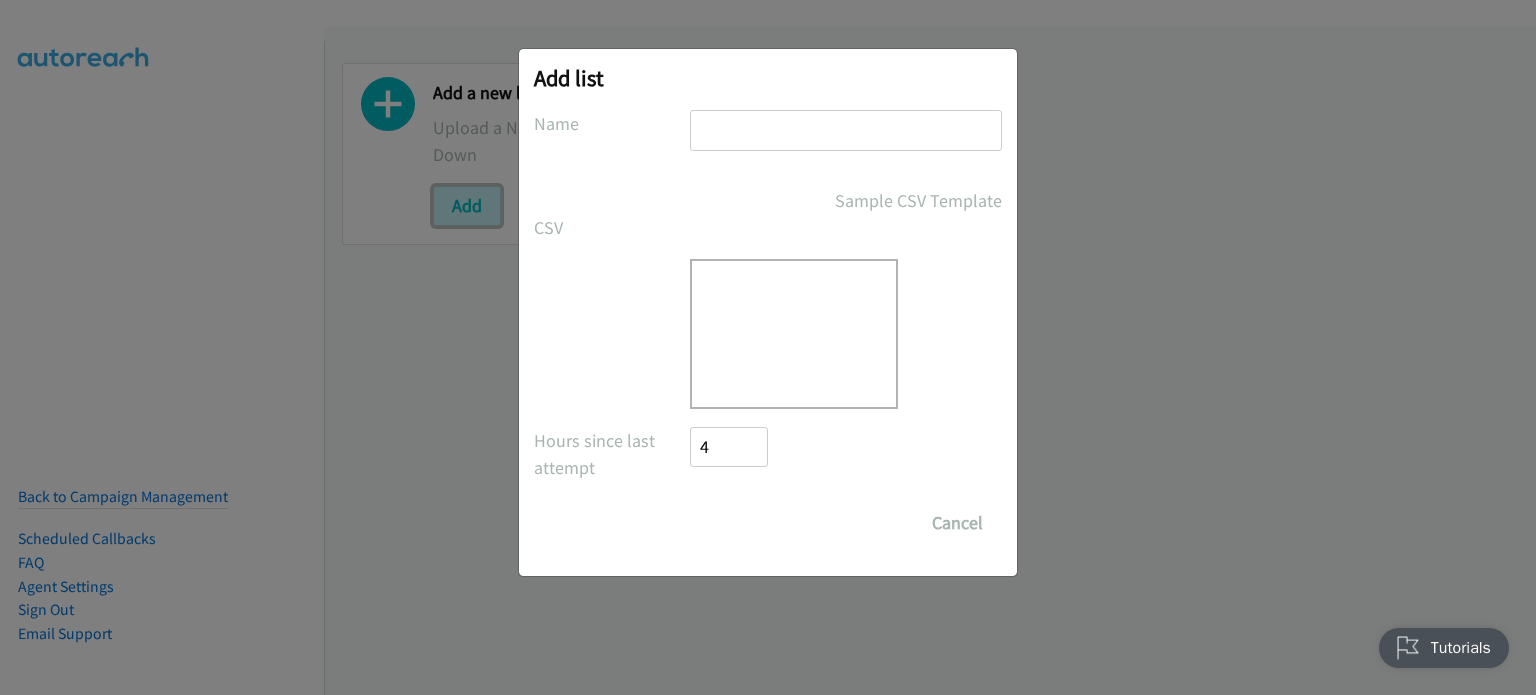 scroll, scrollTop: 0, scrollLeft: 0, axis: both 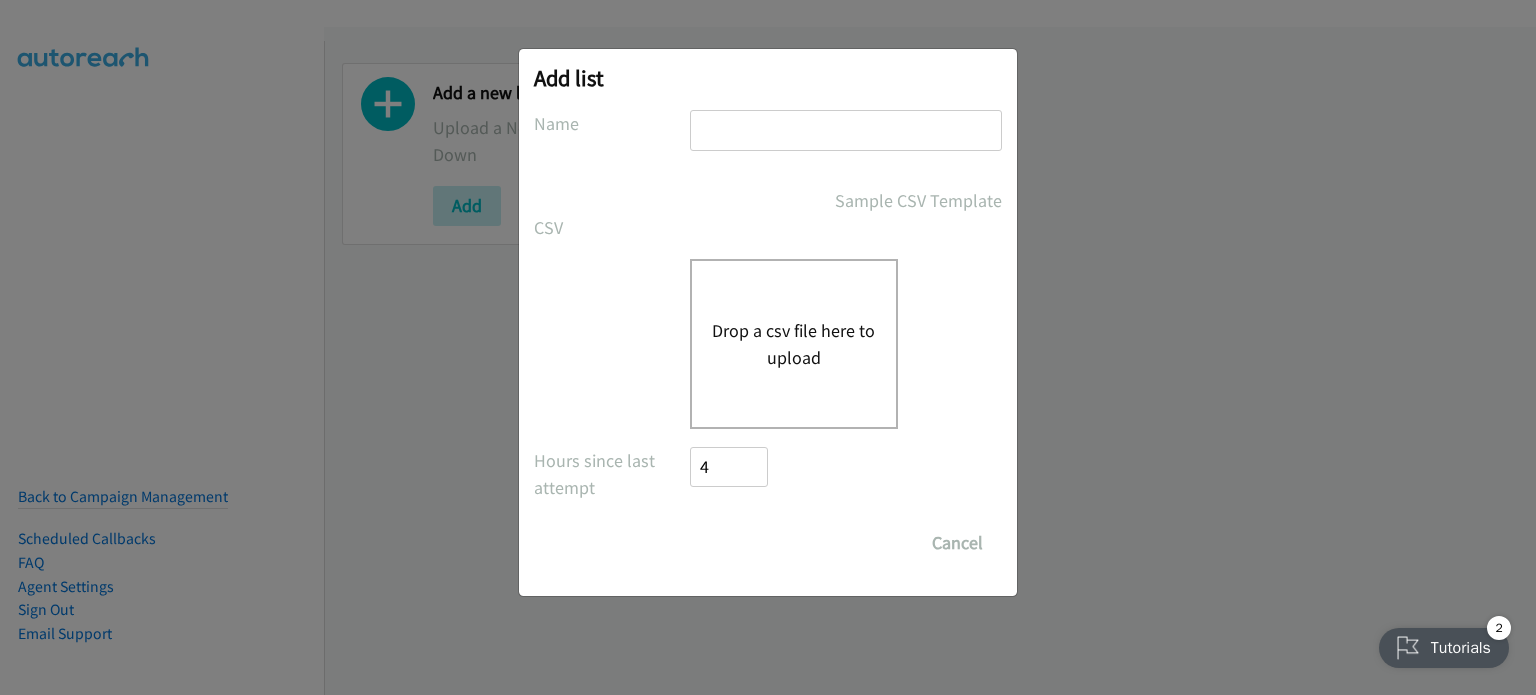 click at bounding box center [846, 130] 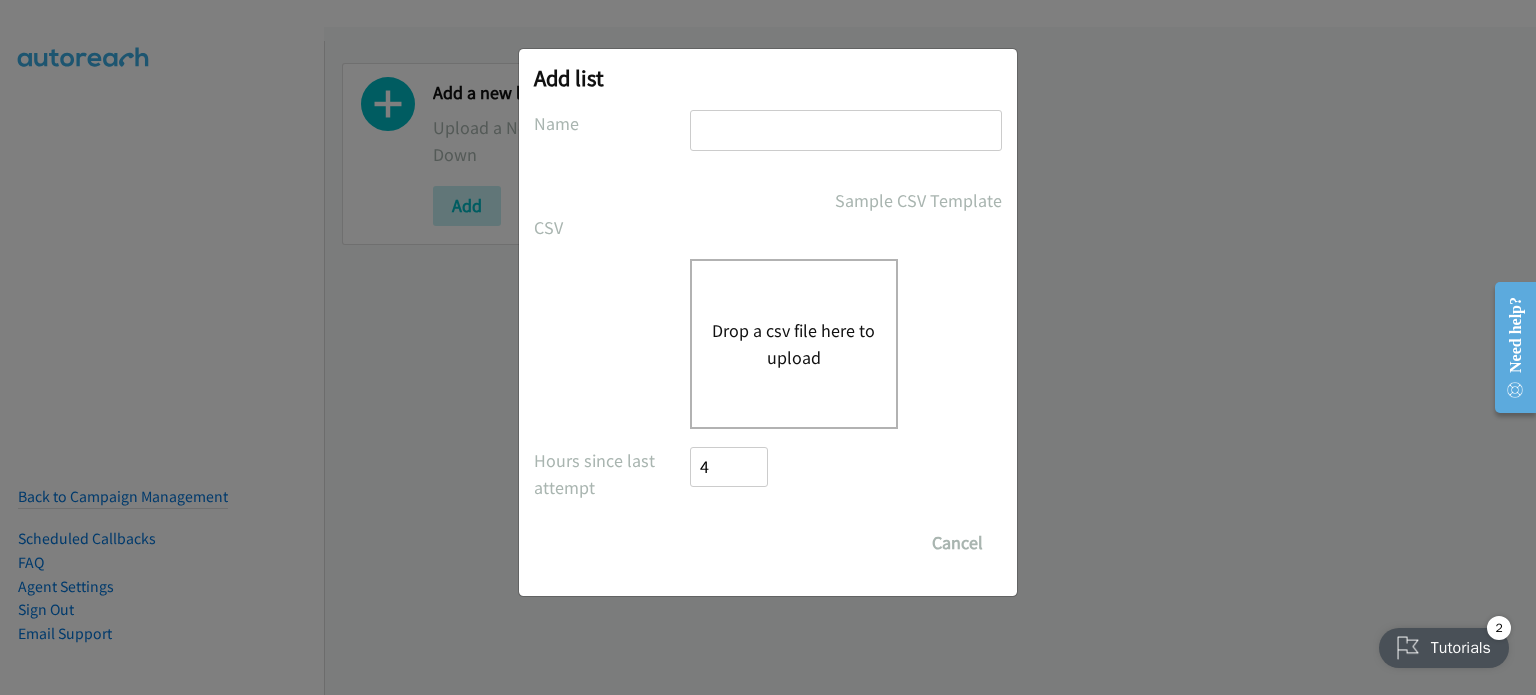 type on "mary" 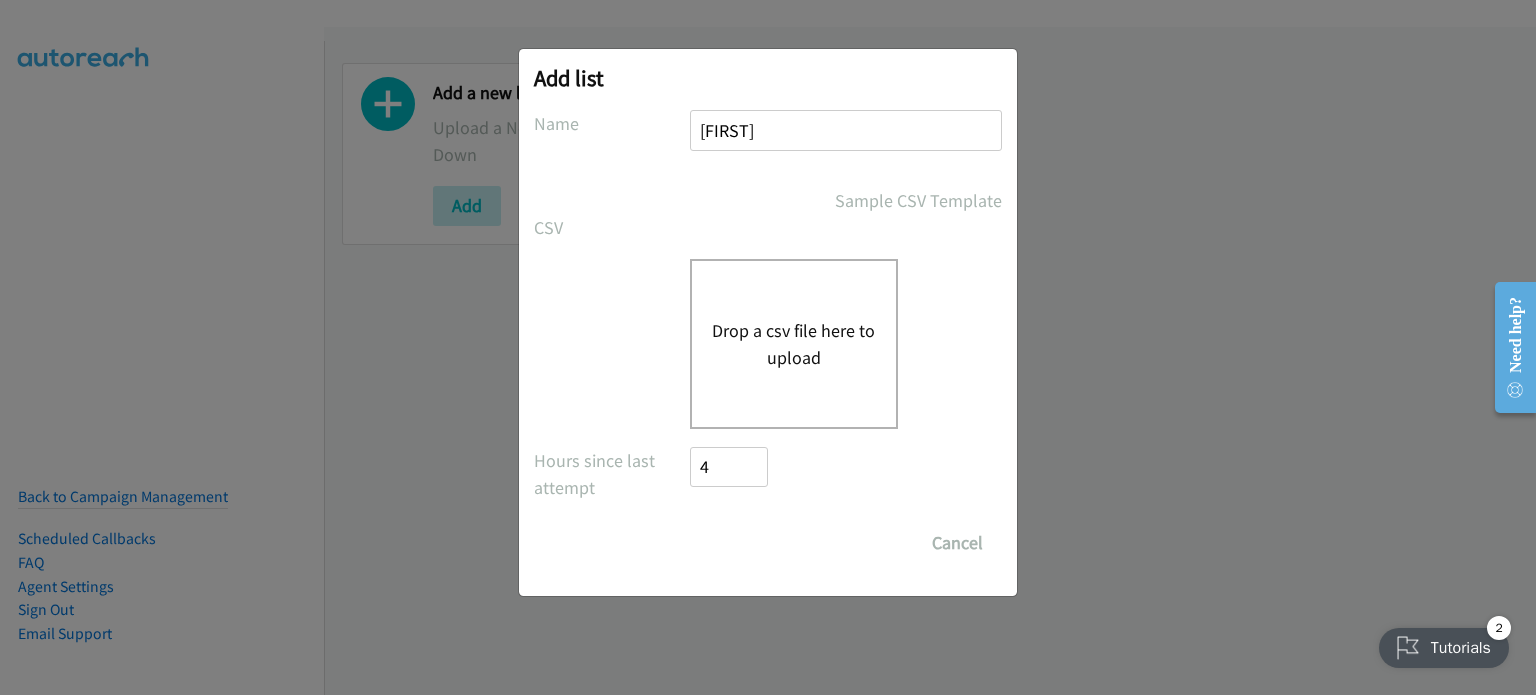 click on "Drop a csv file here to upload" at bounding box center [794, 344] 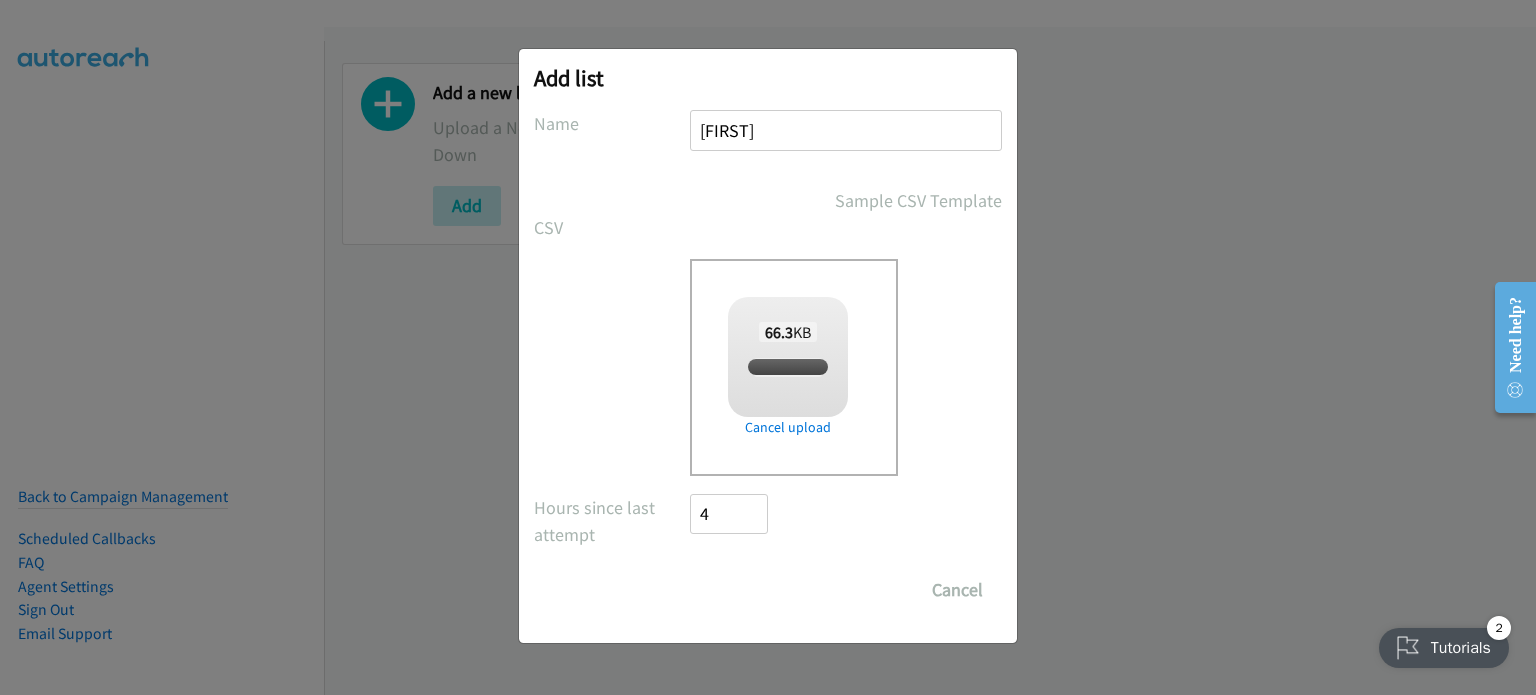 checkbox on "true" 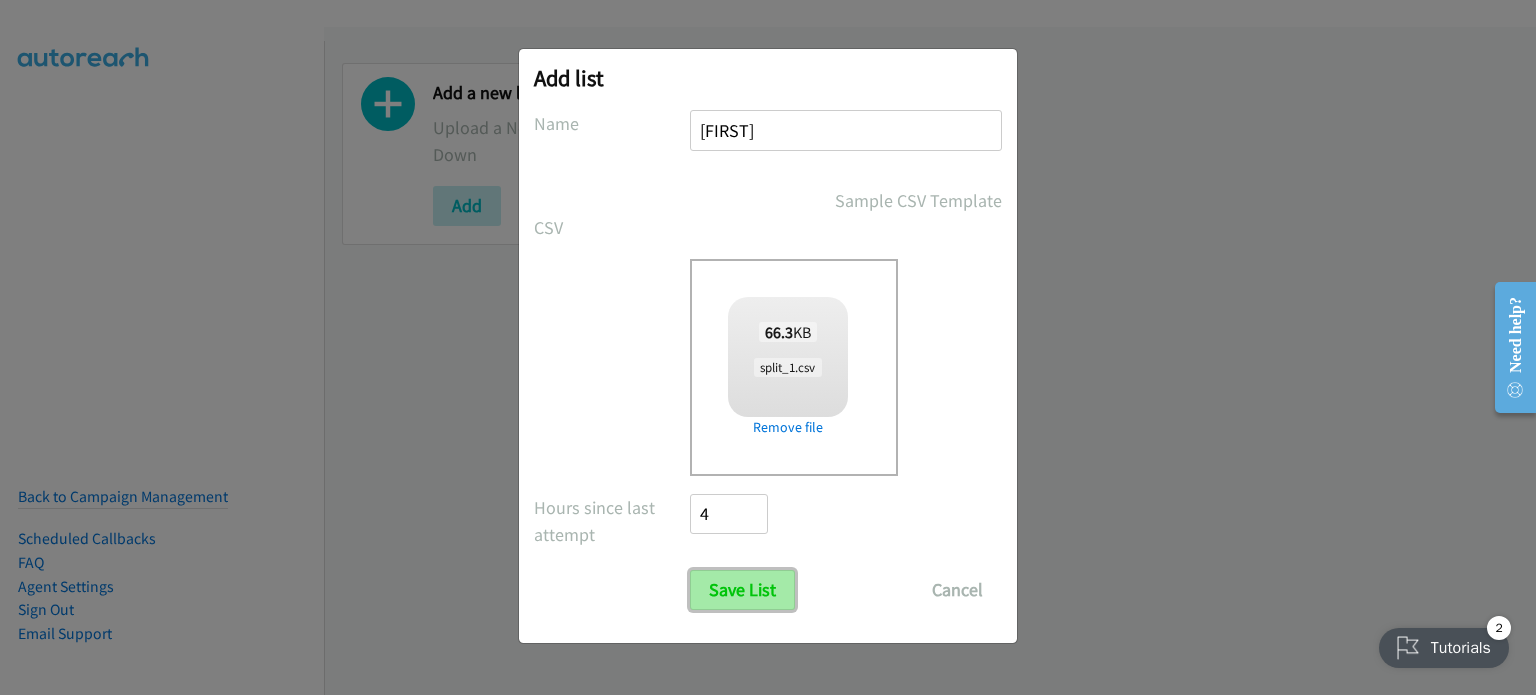 drag, startPoint x: 712, startPoint y: 587, endPoint x: 717, endPoint y: 578, distance: 10.29563 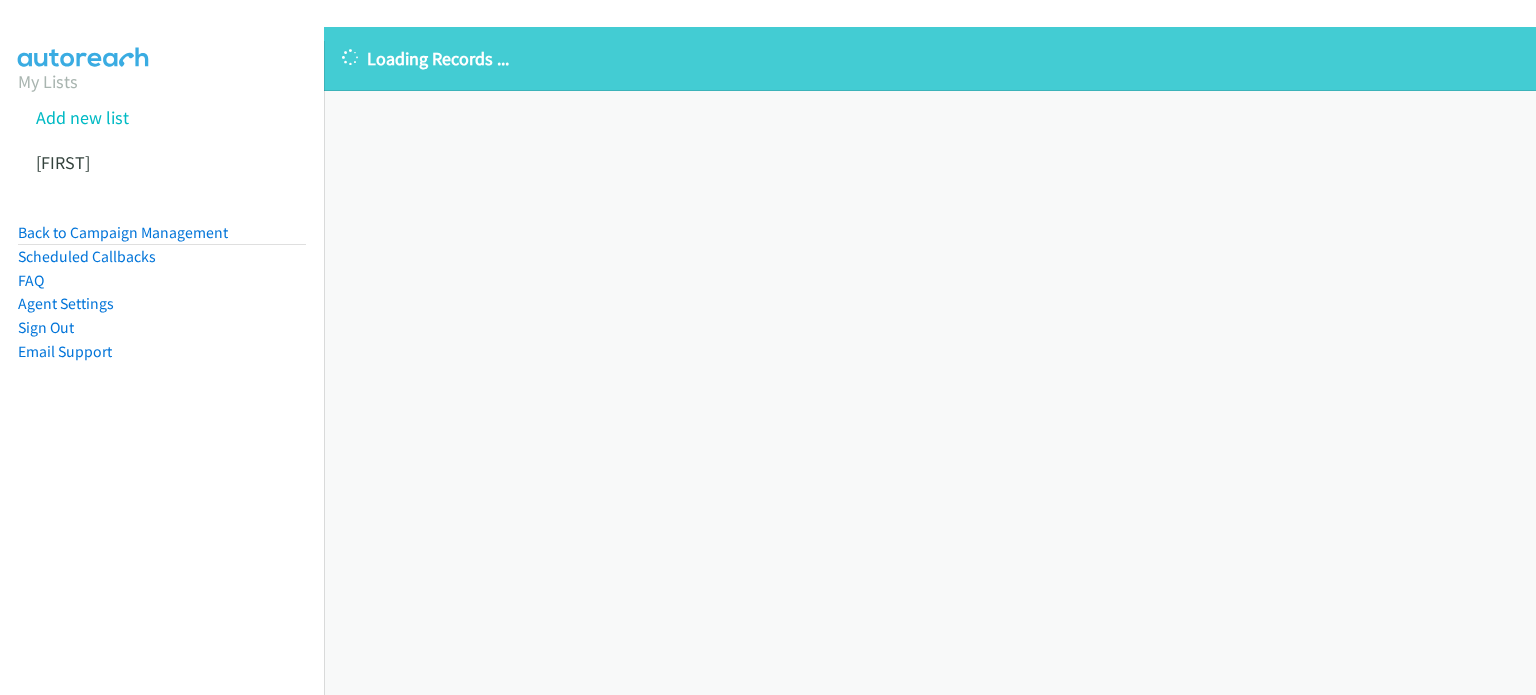 scroll, scrollTop: 0, scrollLeft: 0, axis: both 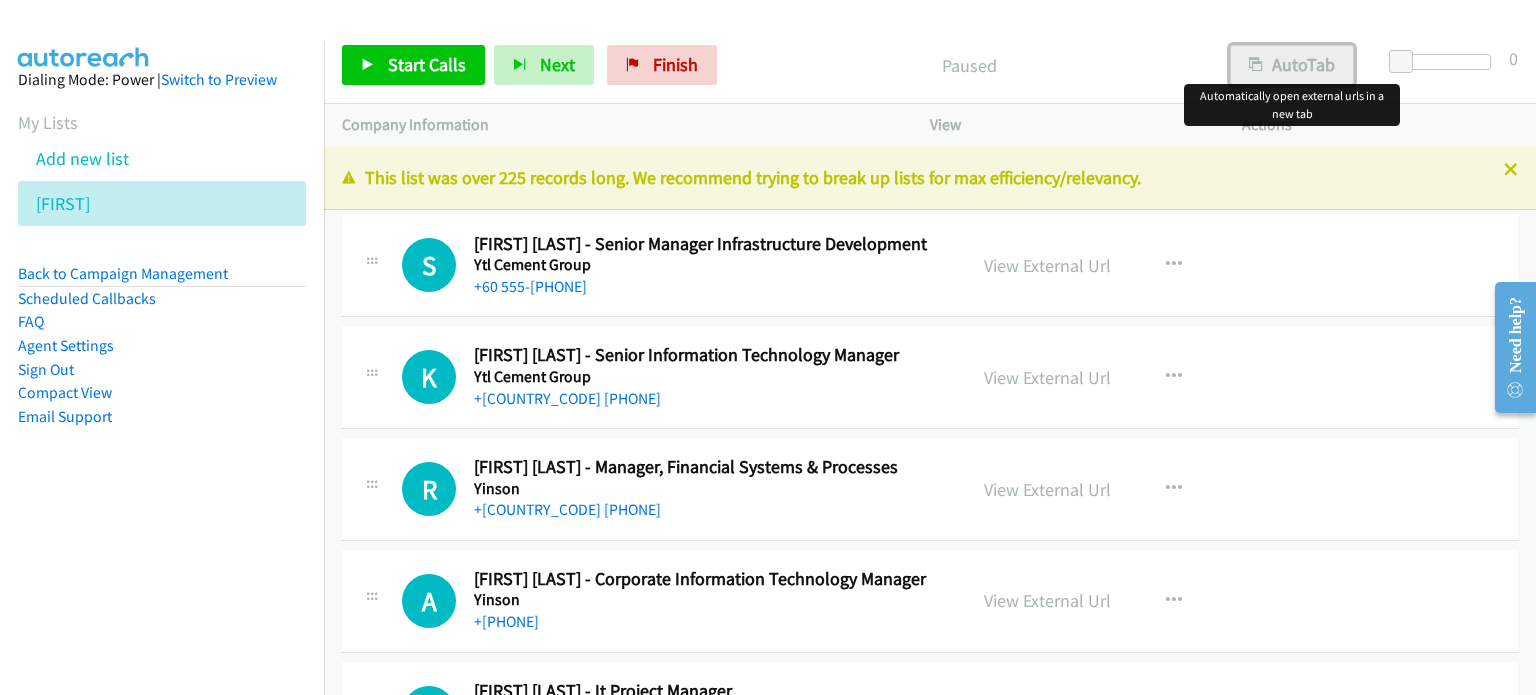 click on "AutoTab" at bounding box center [1292, 65] 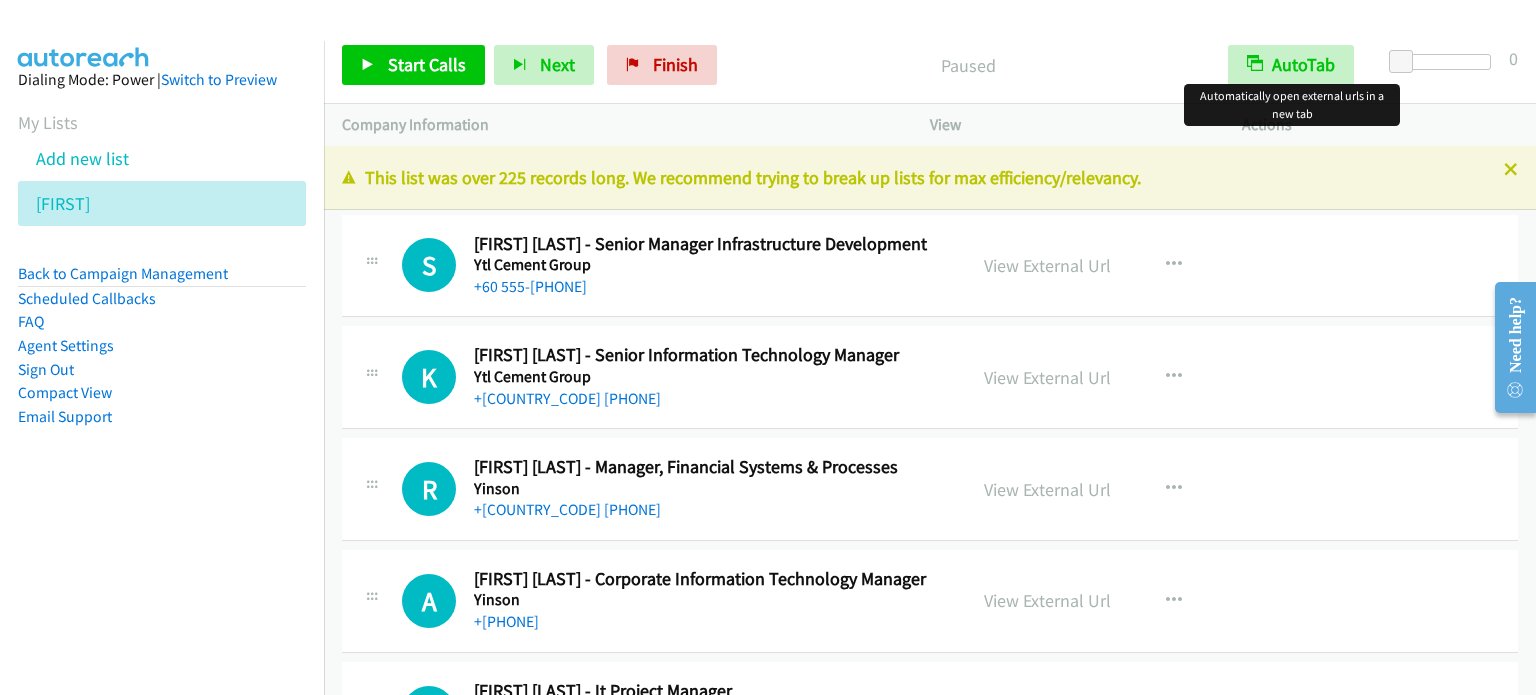 scroll, scrollTop: 300, scrollLeft: 0, axis: vertical 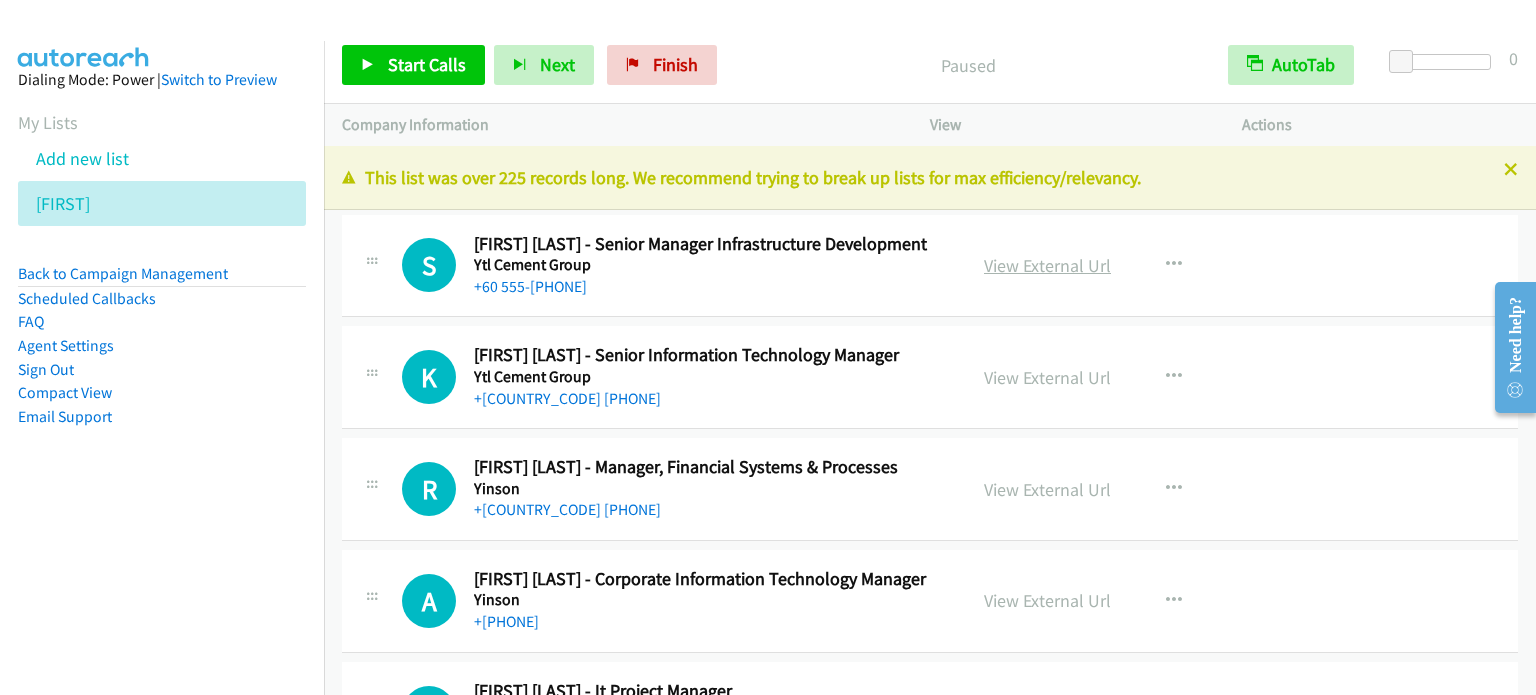 click on "View External Url" at bounding box center (1047, 265) 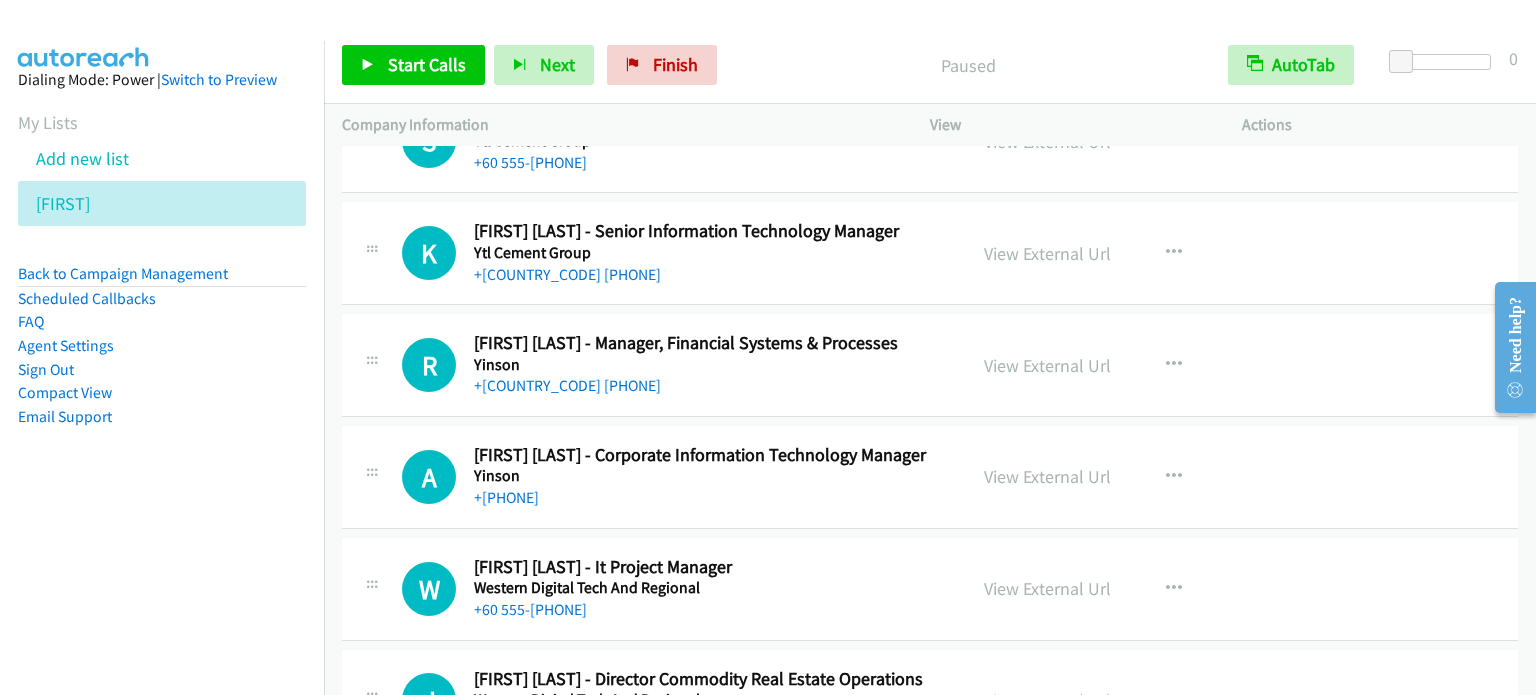 scroll, scrollTop: 0, scrollLeft: 0, axis: both 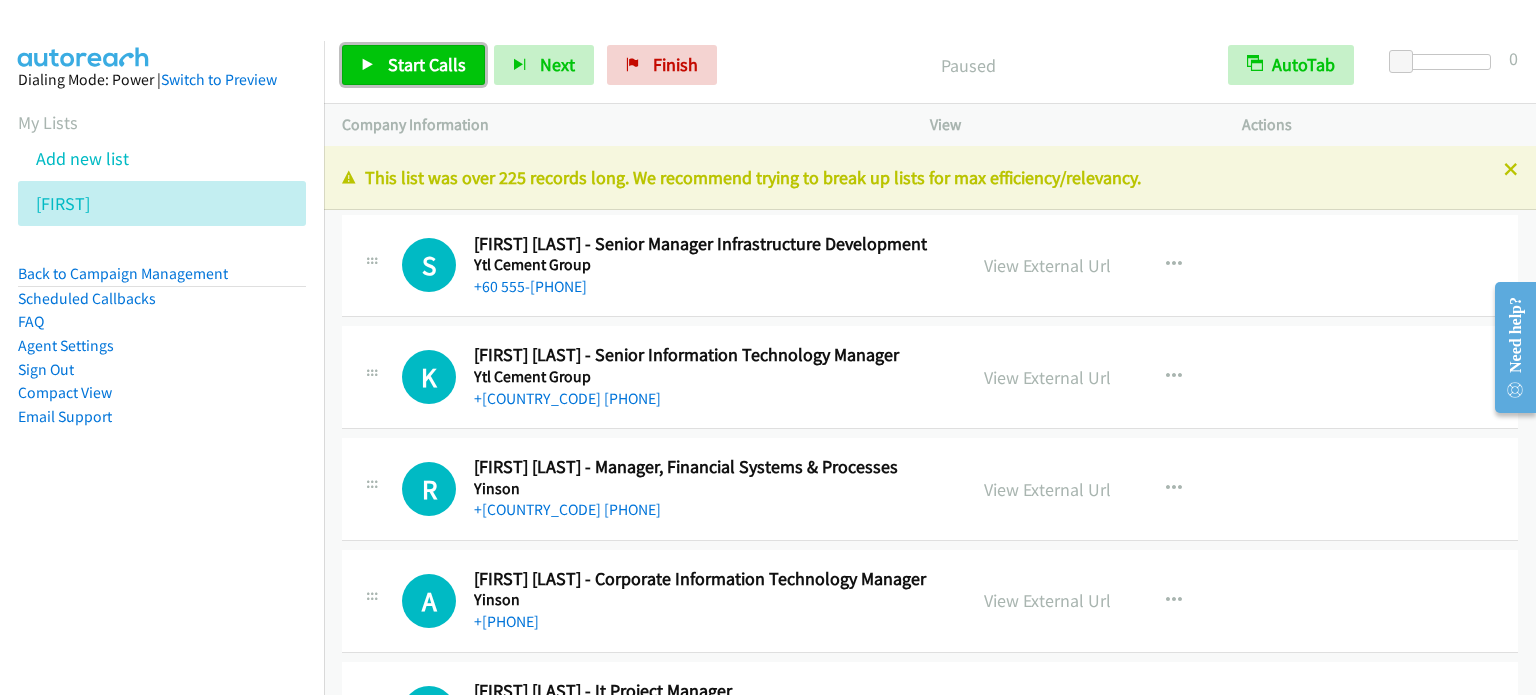 click on "Start Calls" at bounding box center (427, 64) 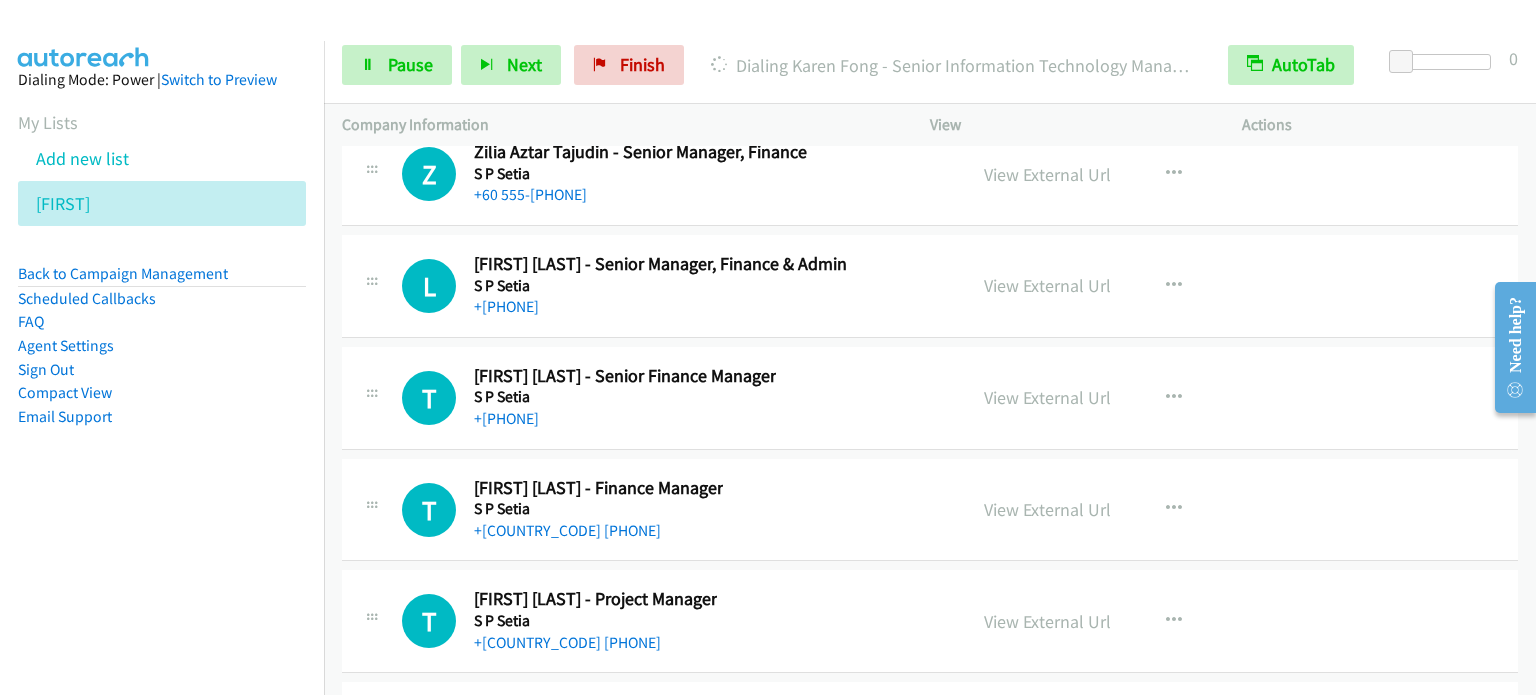 scroll, scrollTop: 39050, scrollLeft: 0, axis: vertical 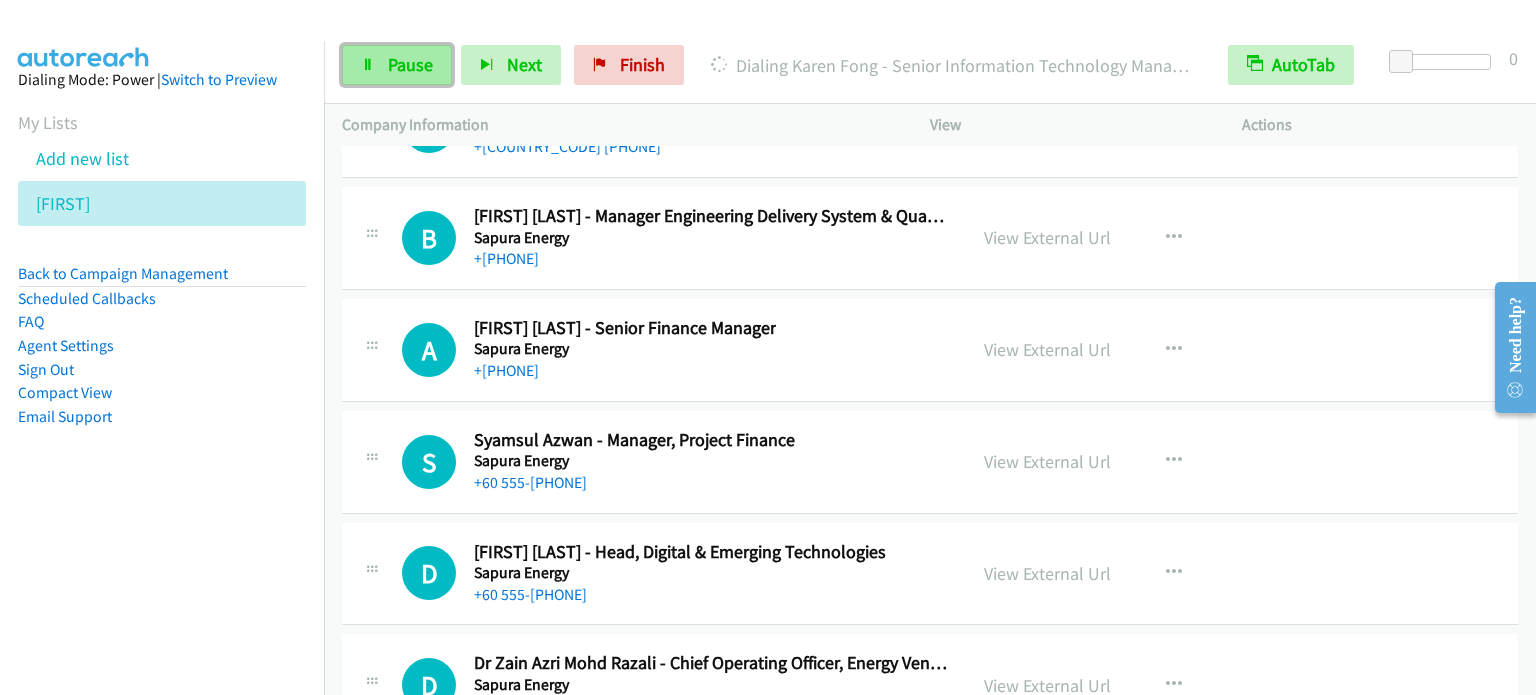 click on "Pause" at bounding box center (397, 65) 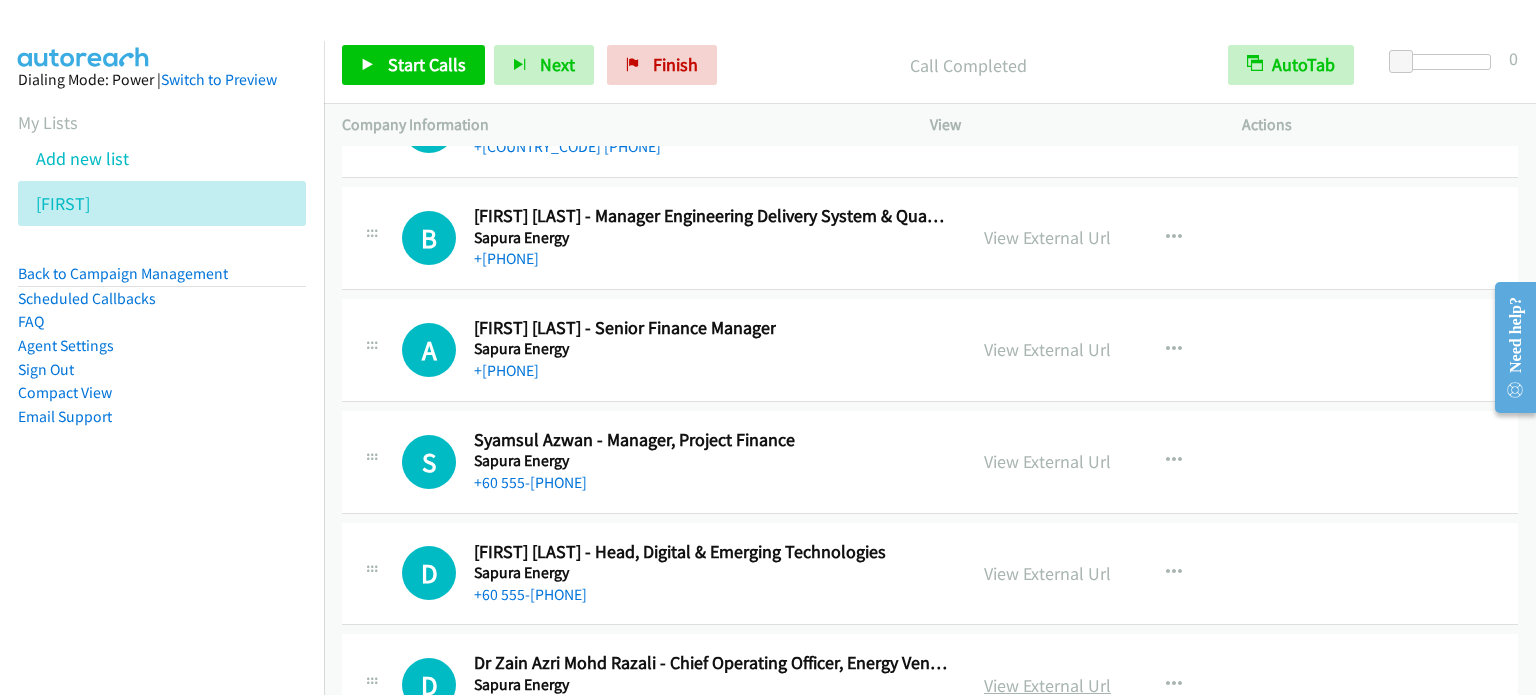 click on "View External Url" at bounding box center (1047, 685) 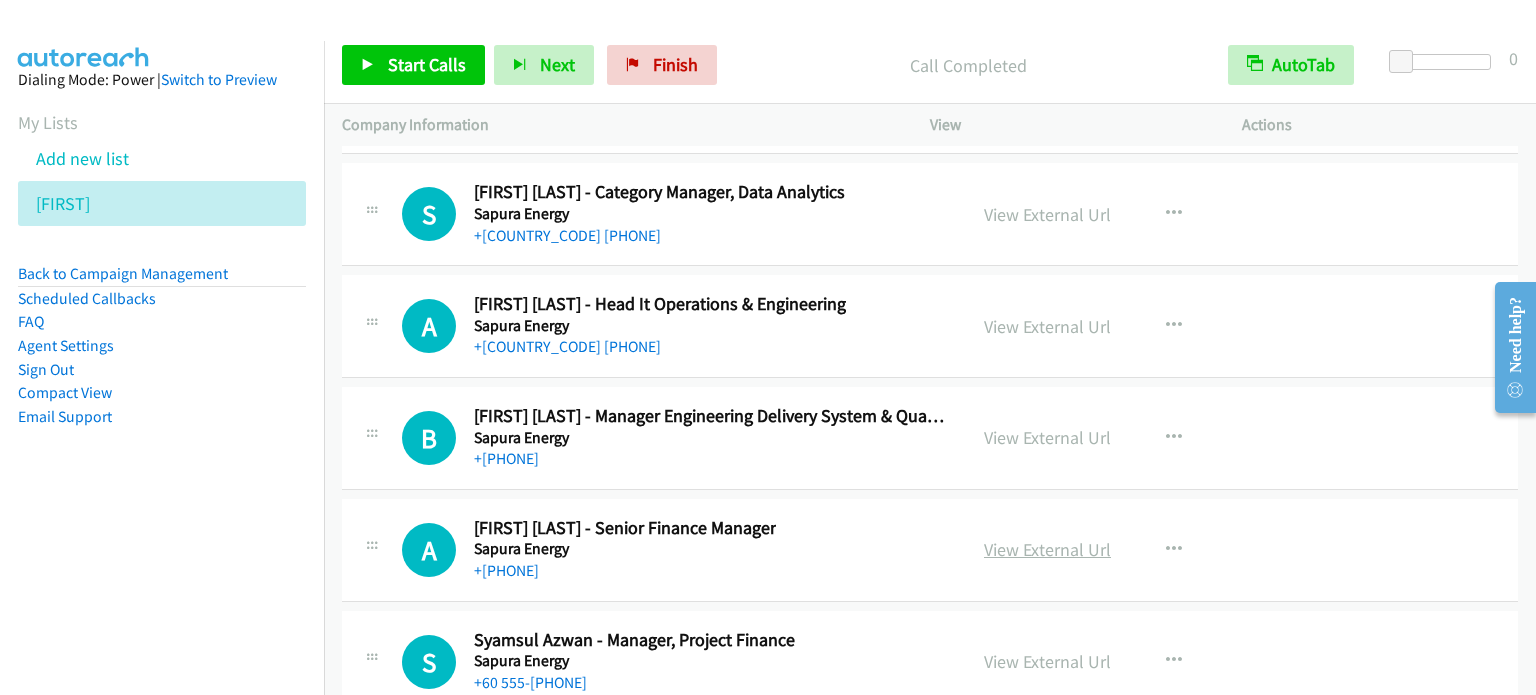 scroll, scrollTop: 38750, scrollLeft: 0, axis: vertical 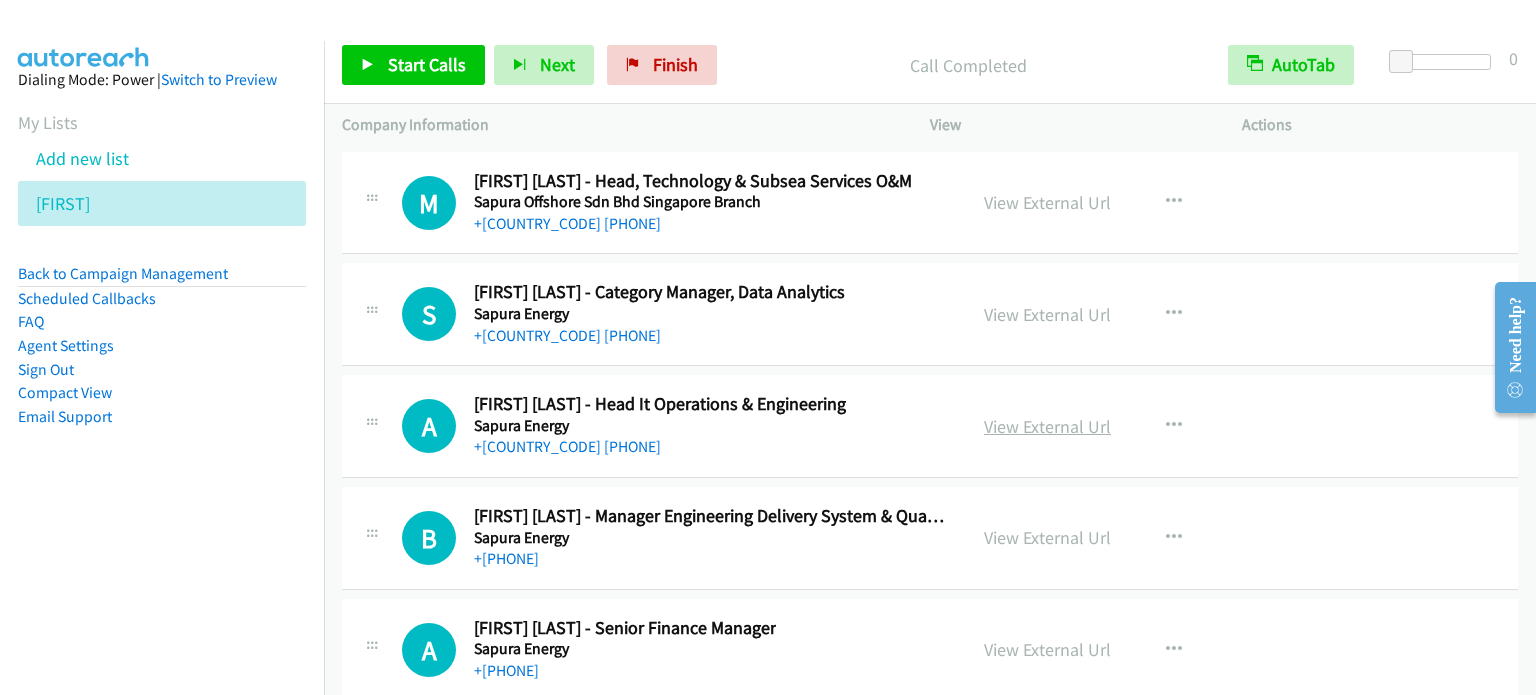 click on "View External Url" at bounding box center (1047, 426) 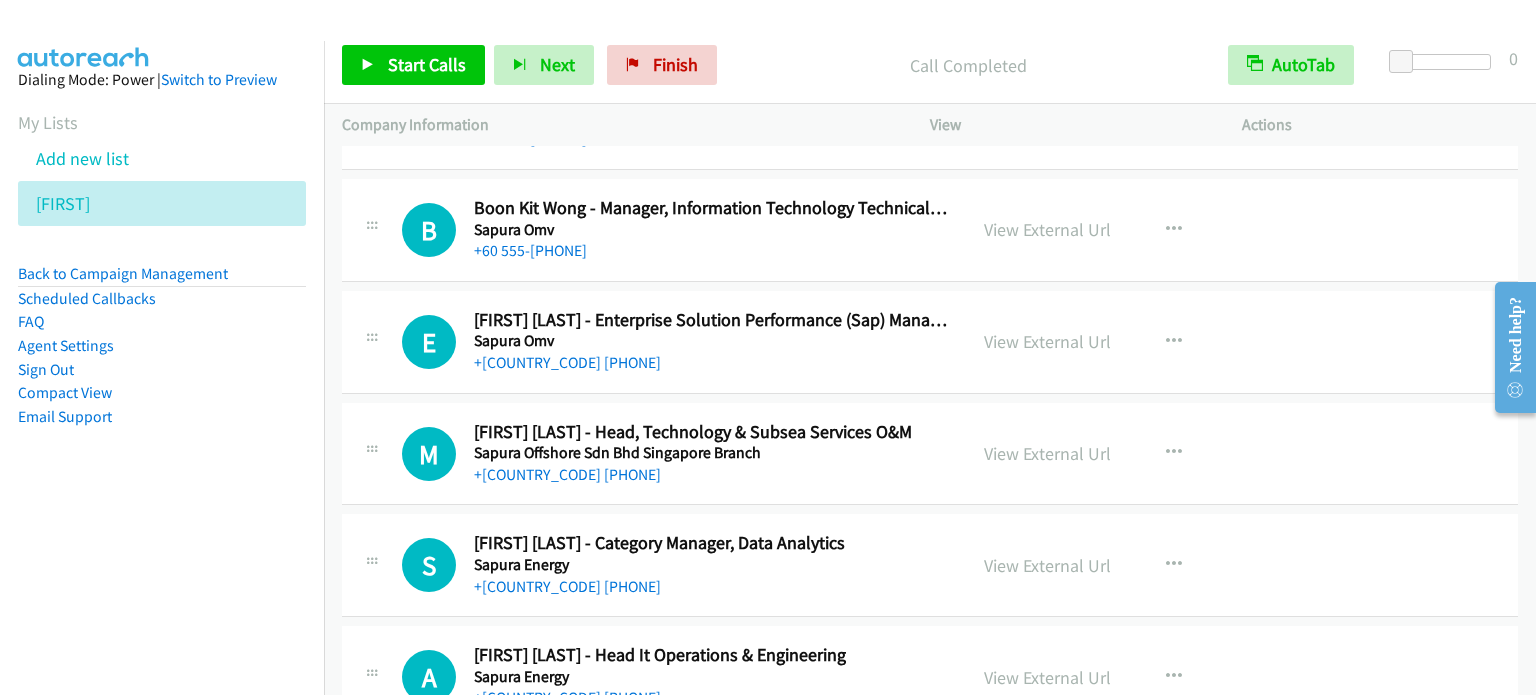 scroll, scrollTop: 38450, scrollLeft: 0, axis: vertical 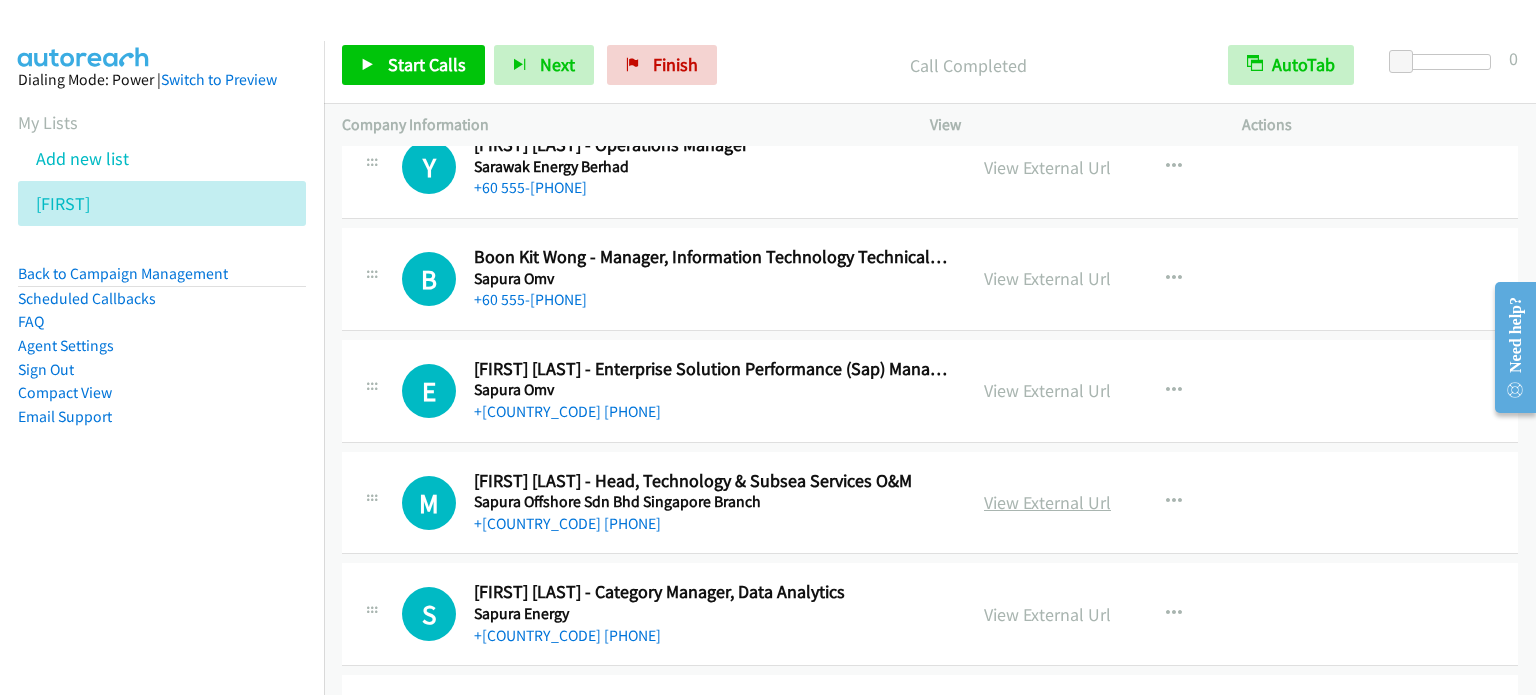 click on "View External Url" at bounding box center [1047, 502] 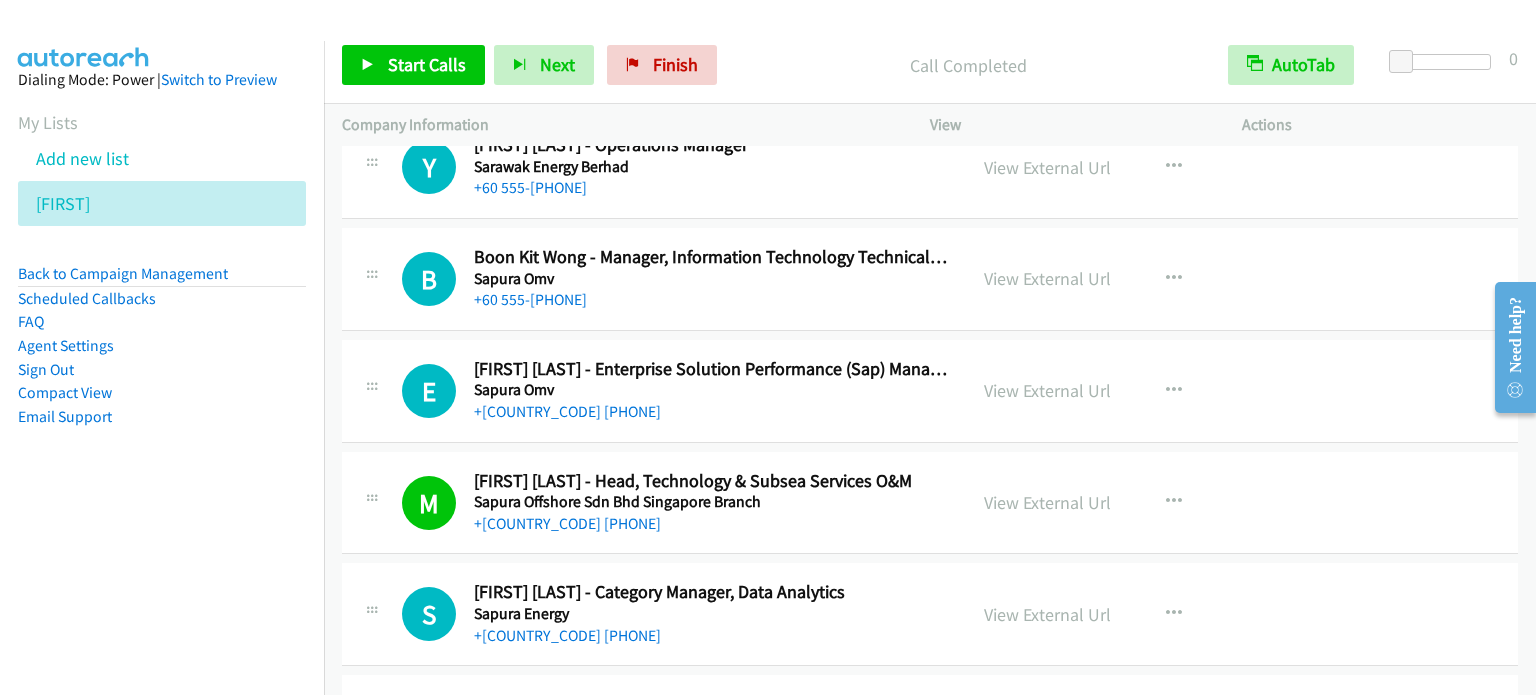 scroll, scrollTop: 38350, scrollLeft: 0, axis: vertical 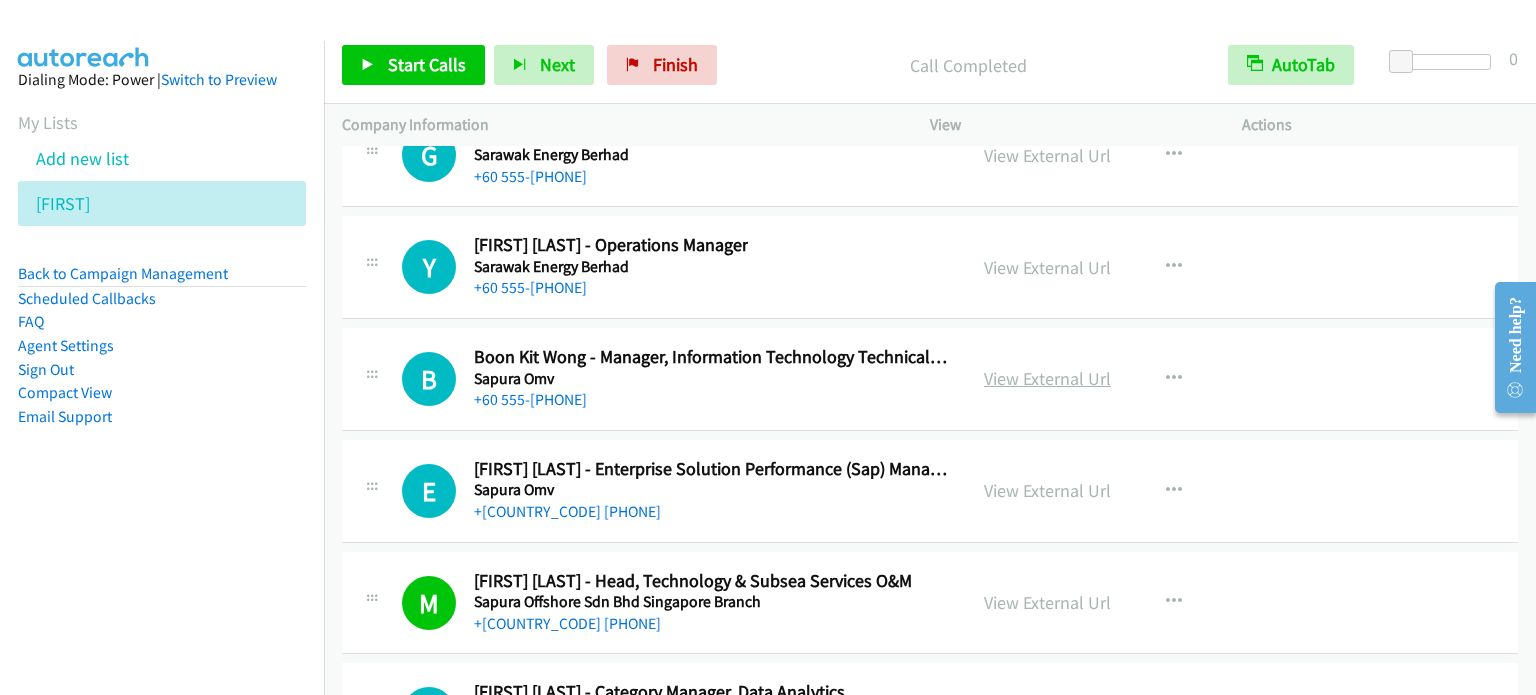 click on "View External Url" at bounding box center (1047, 378) 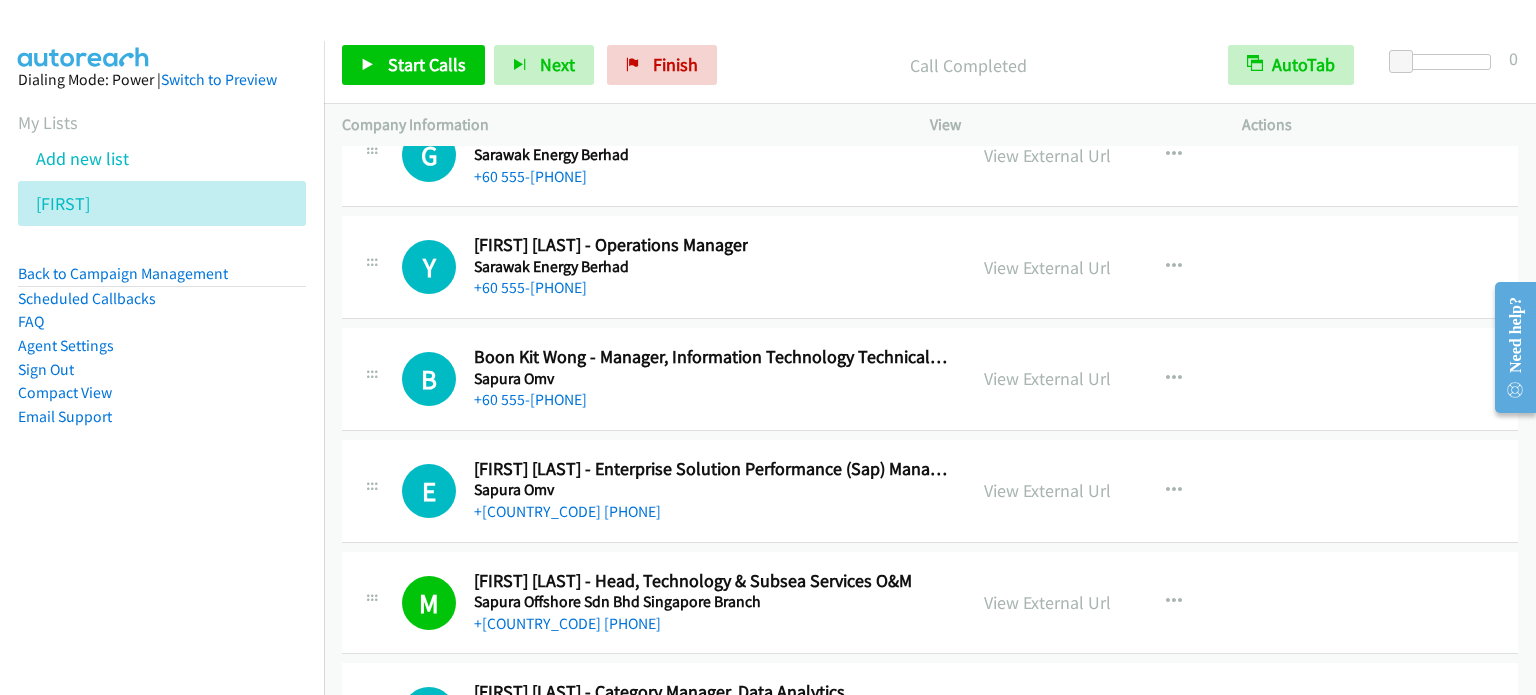 scroll, scrollTop: 38250, scrollLeft: 0, axis: vertical 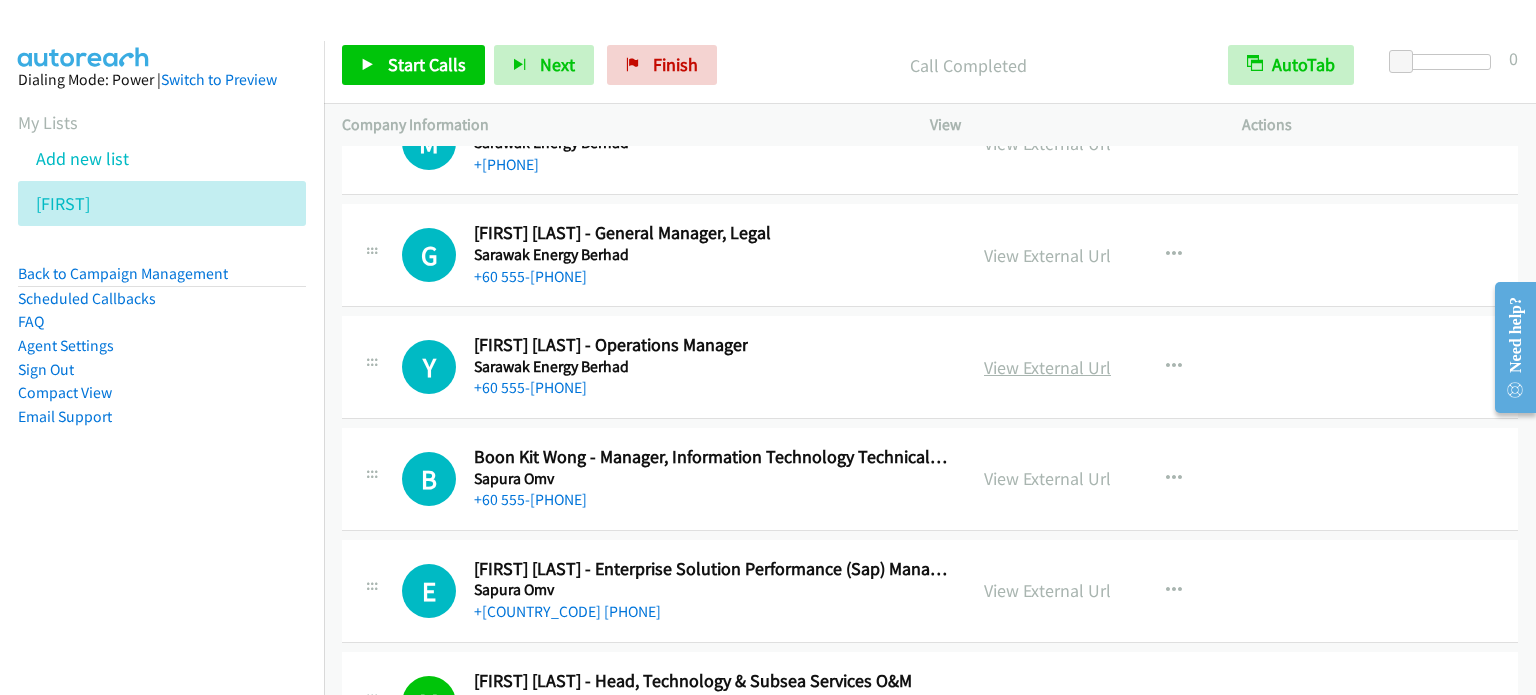click on "View External Url" at bounding box center (1047, 367) 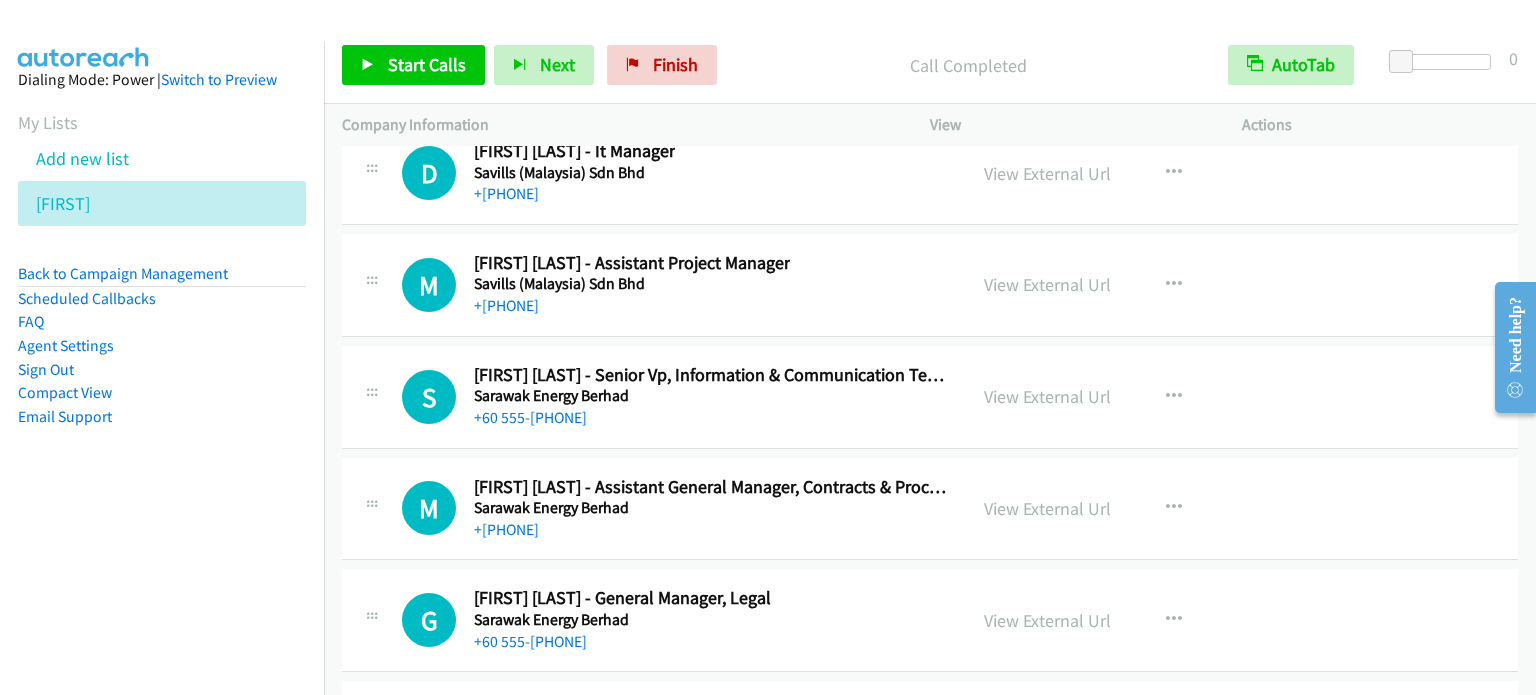 scroll, scrollTop: 37850, scrollLeft: 0, axis: vertical 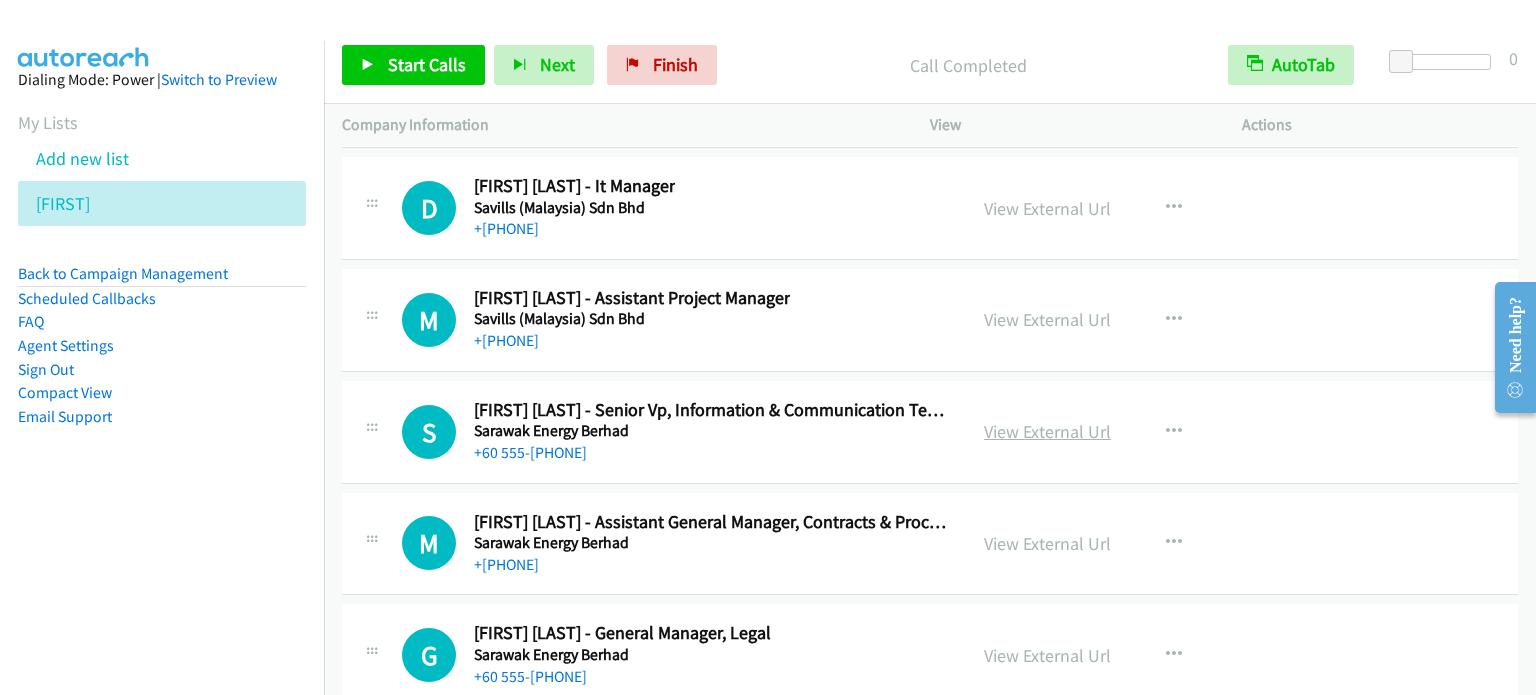 click on "View External Url" at bounding box center (1047, 431) 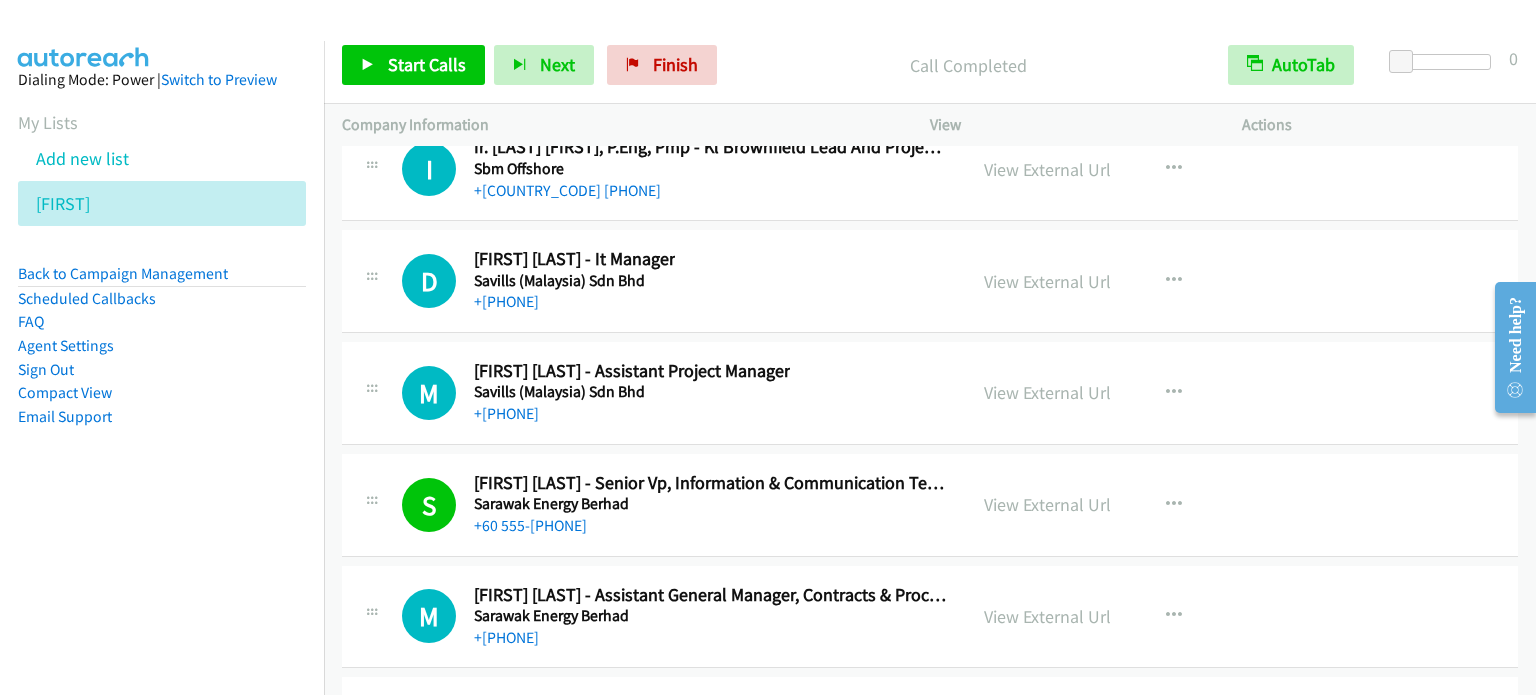 scroll, scrollTop: 37650, scrollLeft: 0, axis: vertical 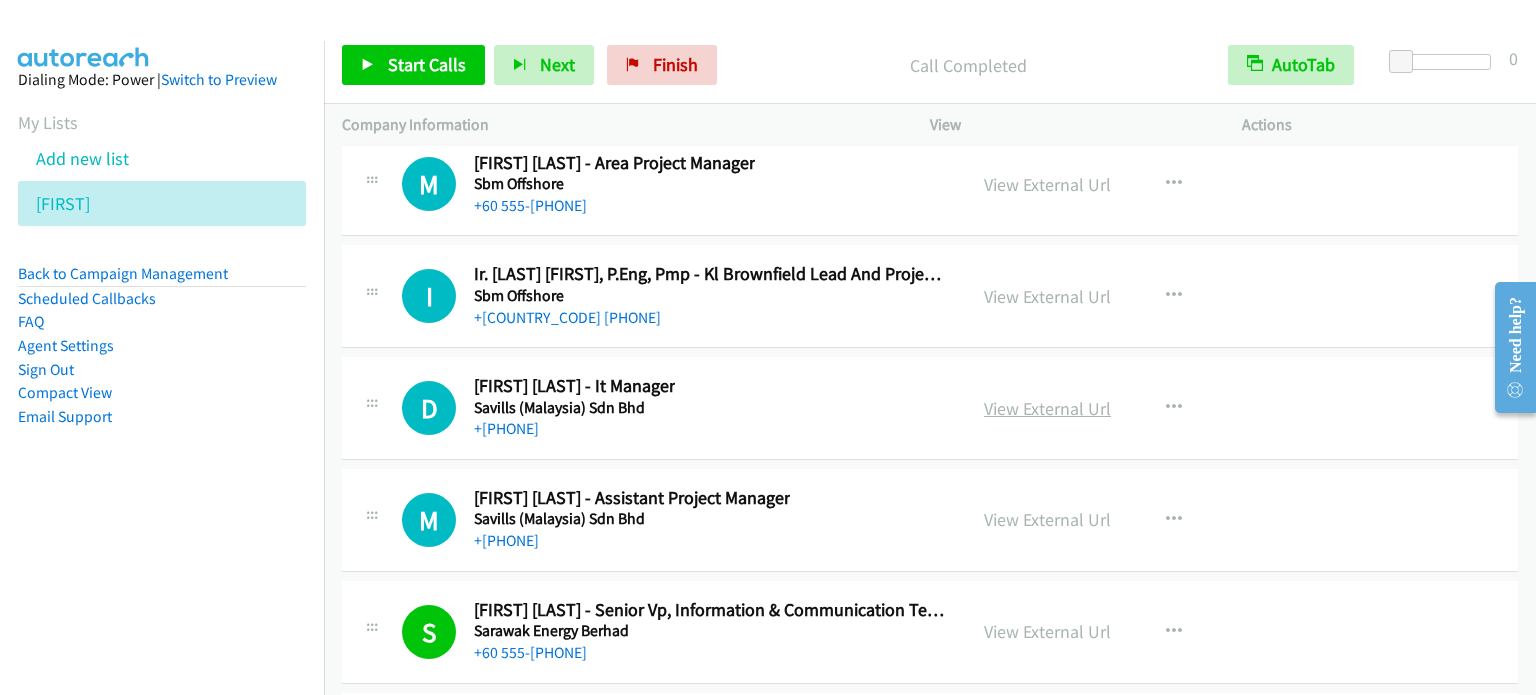 click on "View External Url" at bounding box center [1047, 408] 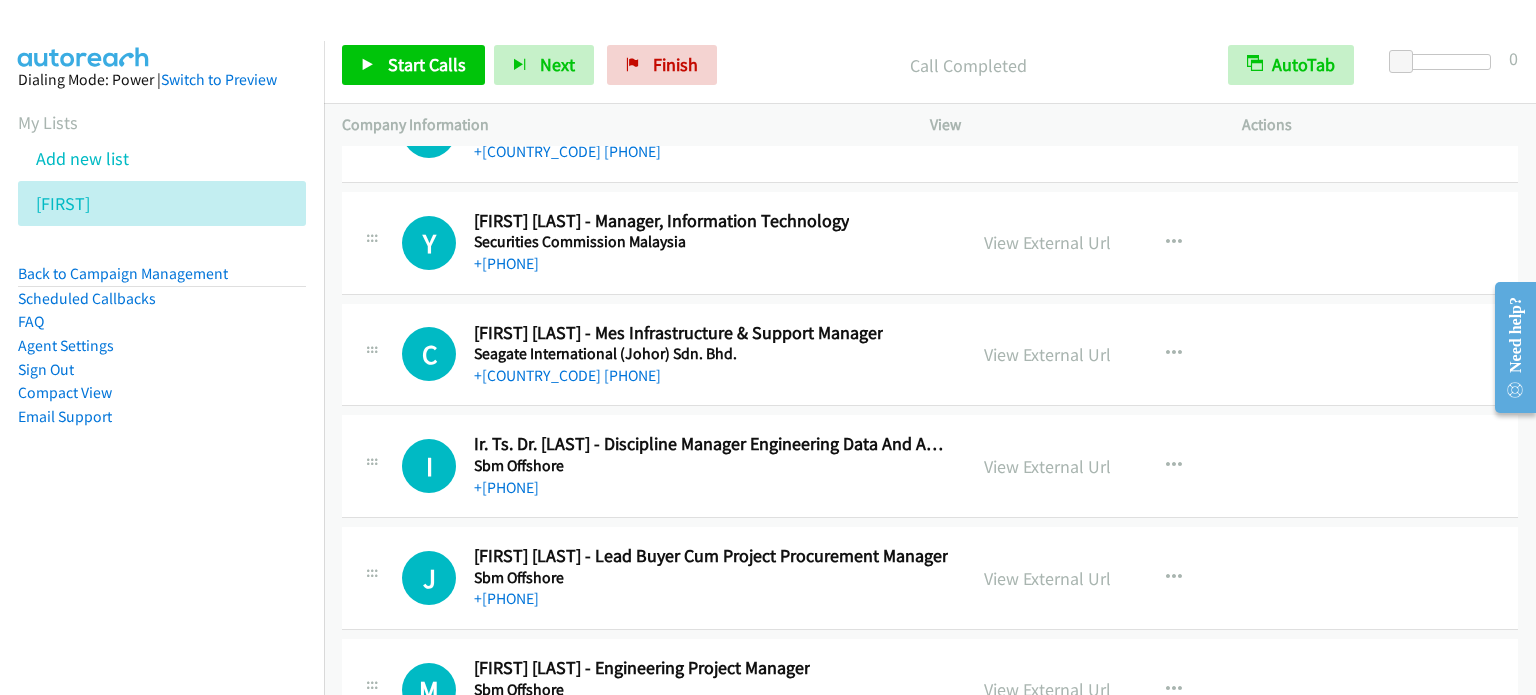 scroll, scrollTop: 36150, scrollLeft: 0, axis: vertical 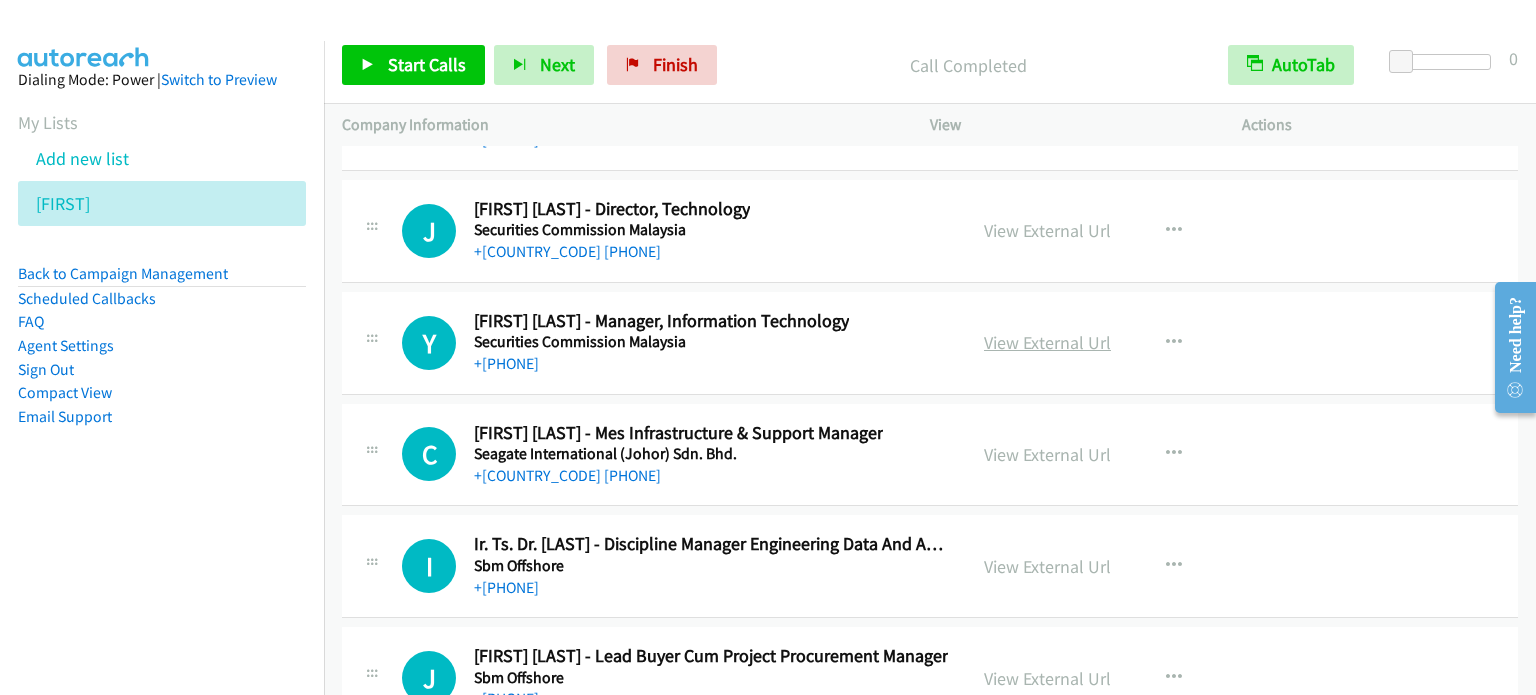 click on "View External Url" at bounding box center (1047, 342) 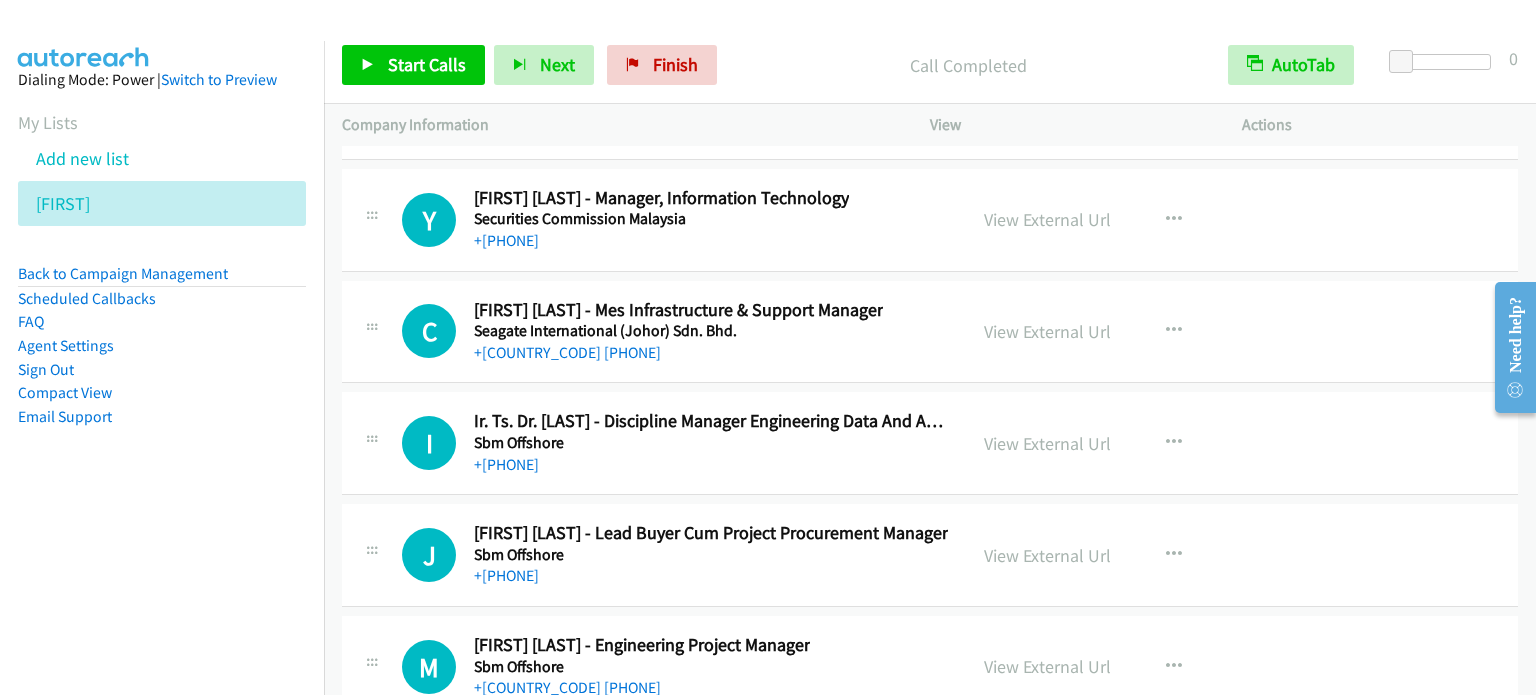 scroll, scrollTop: 36250, scrollLeft: 0, axis: vertical 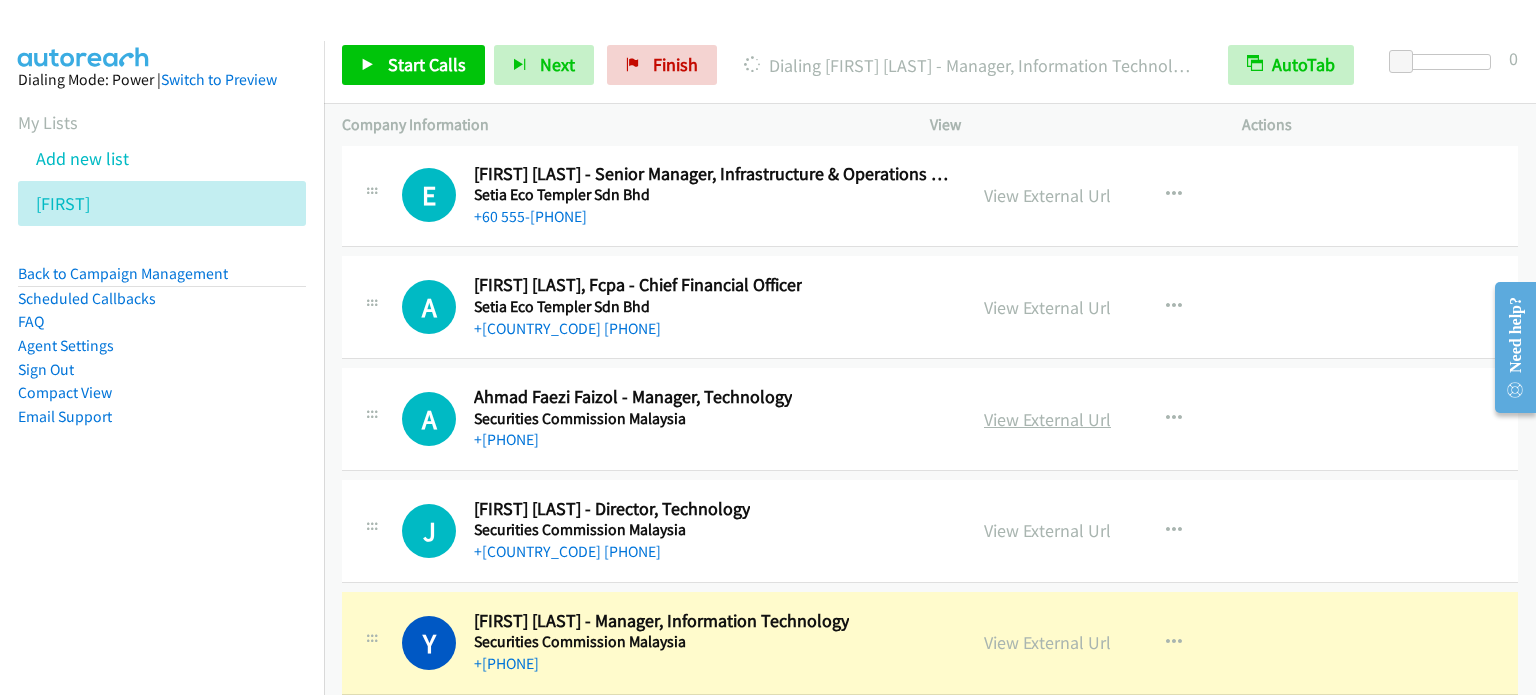 click on "View External Url" at bounding box center [1047, 419] 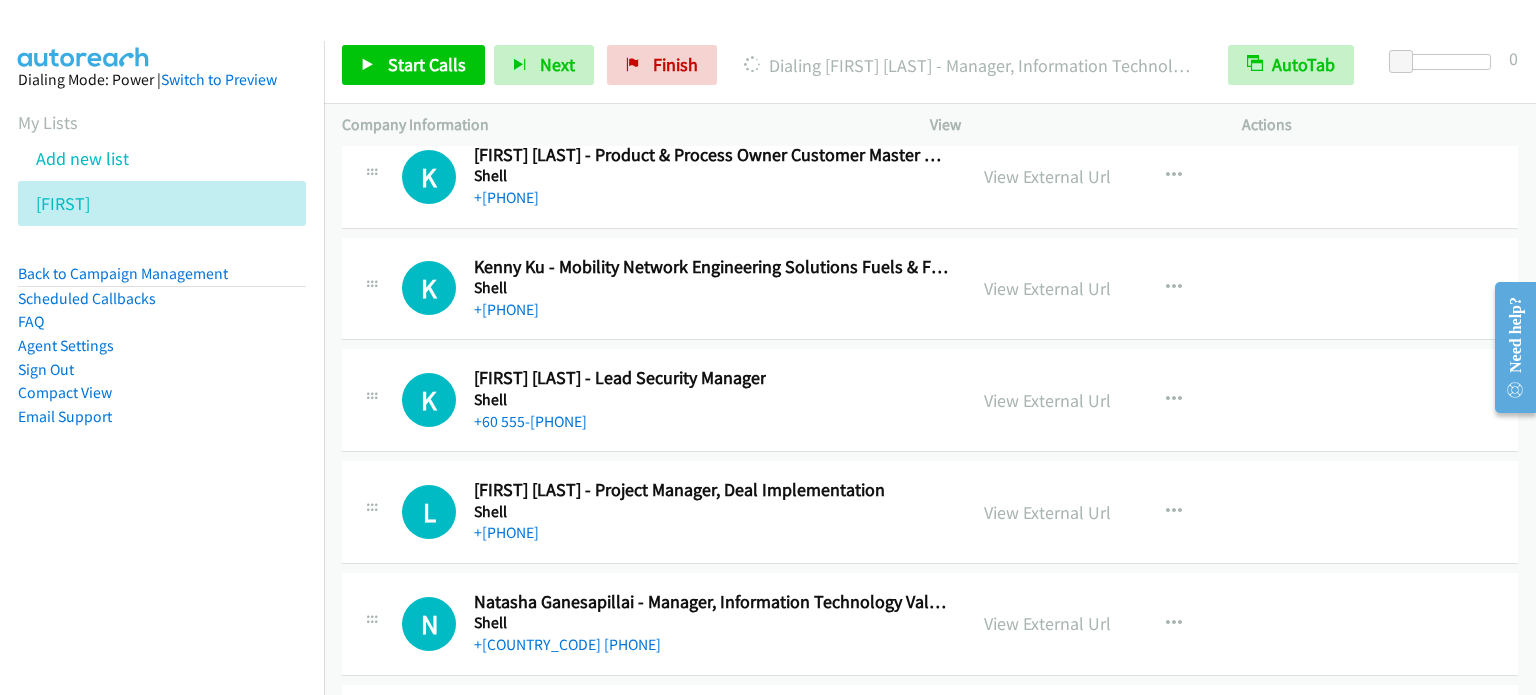 scroll, scrollTop: 33950, scrollLeft: 0, axis: vertical 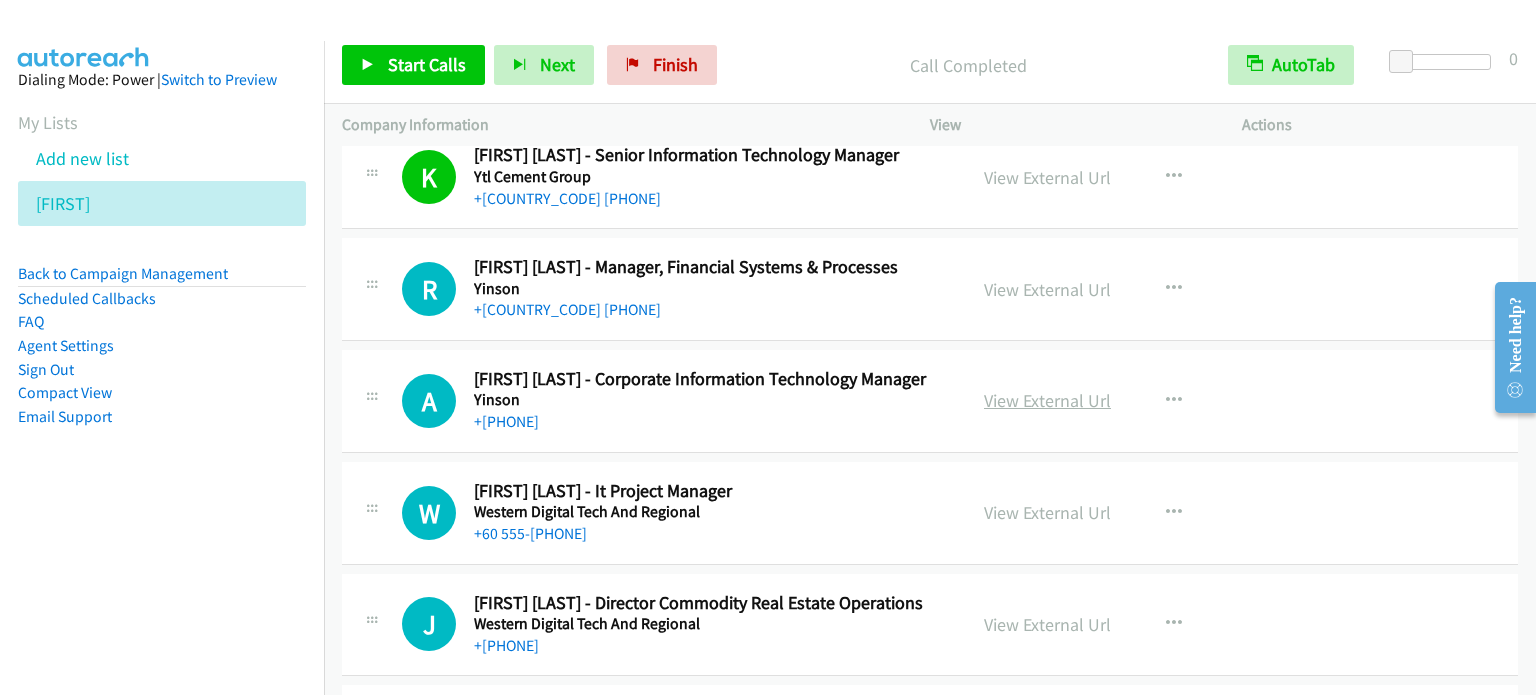 click on "View External Url" at bounding box center [1047, 400] 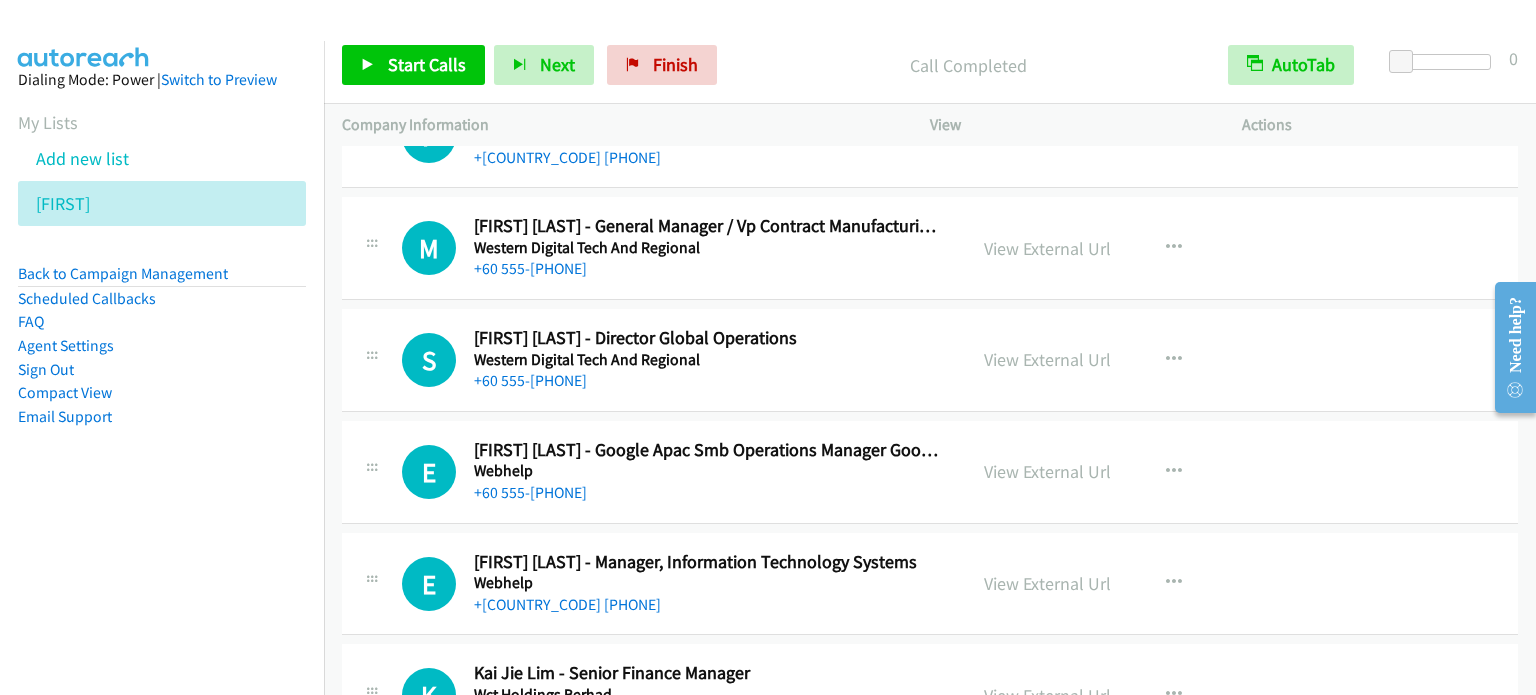 scroll, scrollTop: 900, scrollLeft: 0, axis: vertical 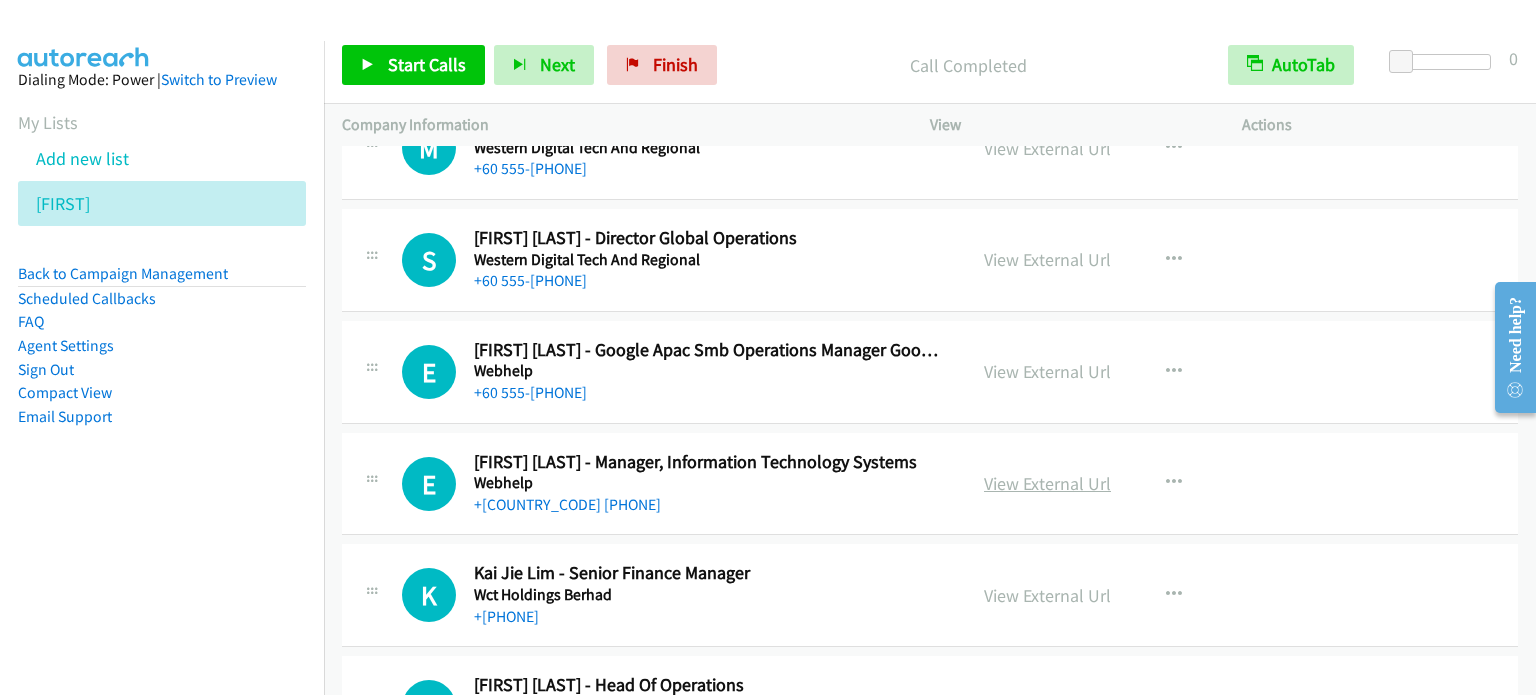 click on "View External Url" at bounding box center (1047, 483) 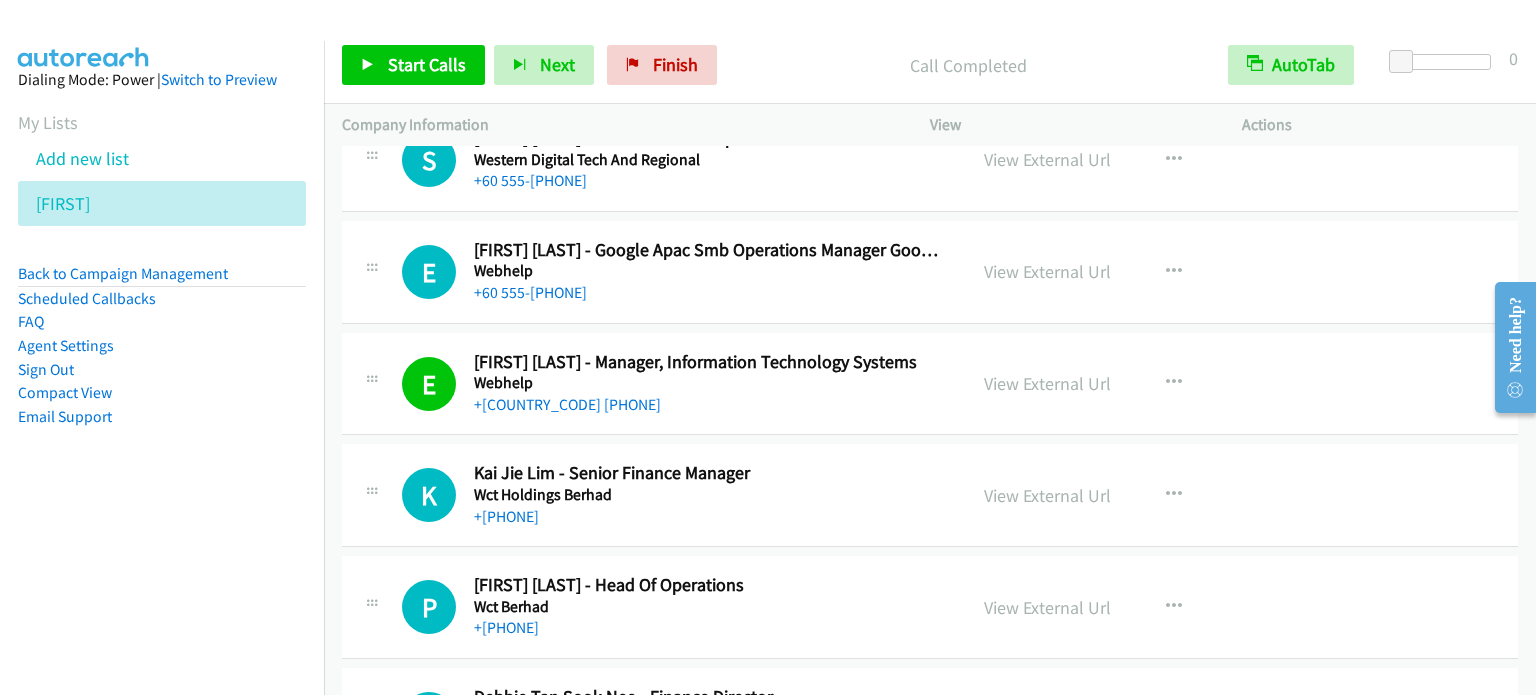 scroll, scrollTop: 1200, scrollLeft: 0, axis: vertical 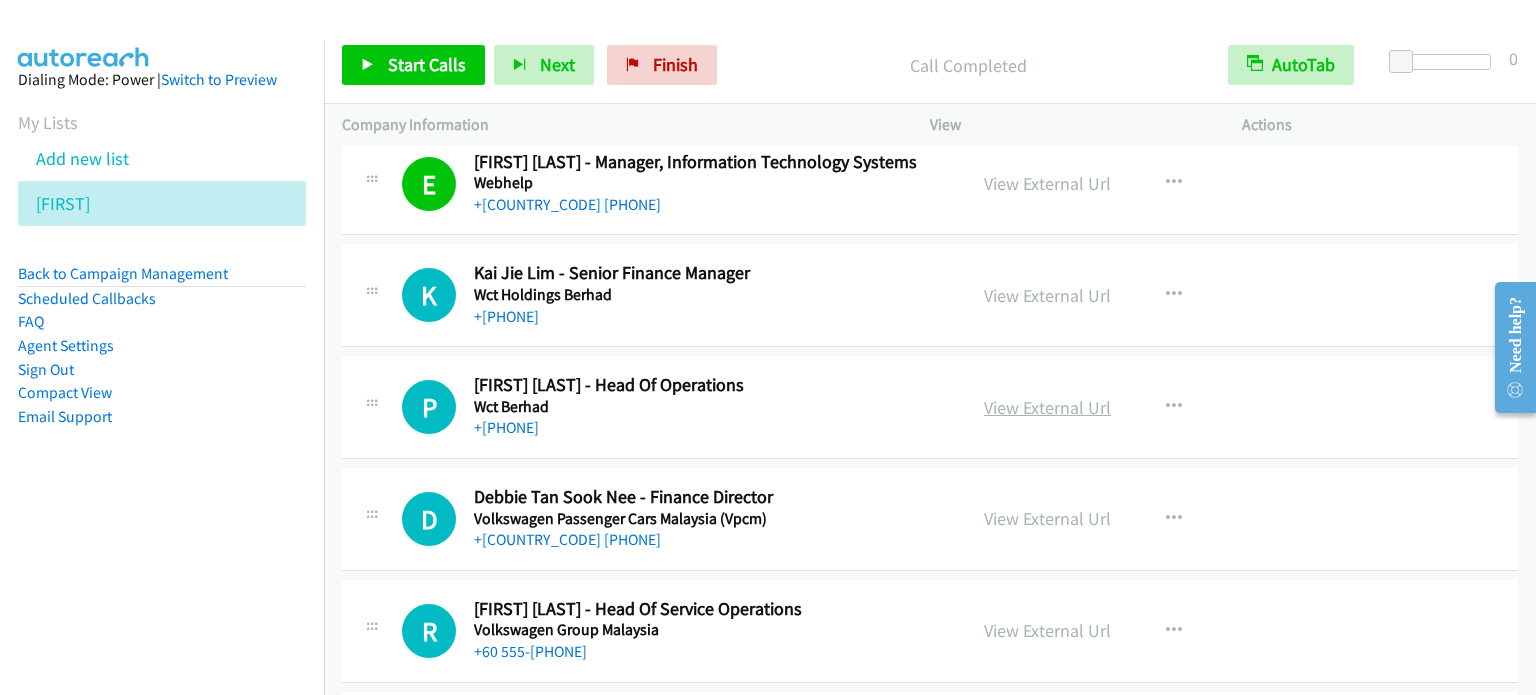 click on "View External Url" at bounding box center (1047, 407) 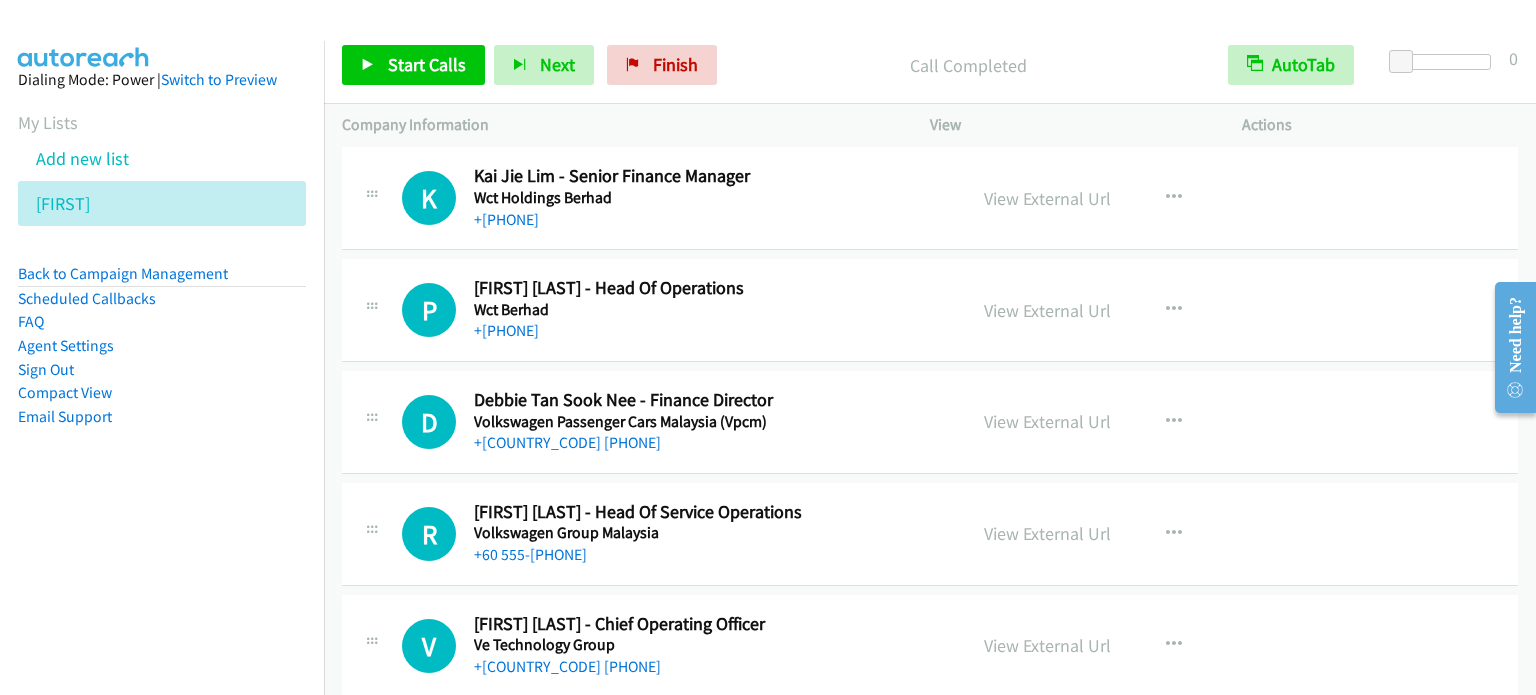 scroll, scrollTop: 1400, scrollLeft: 0, axis: vertical 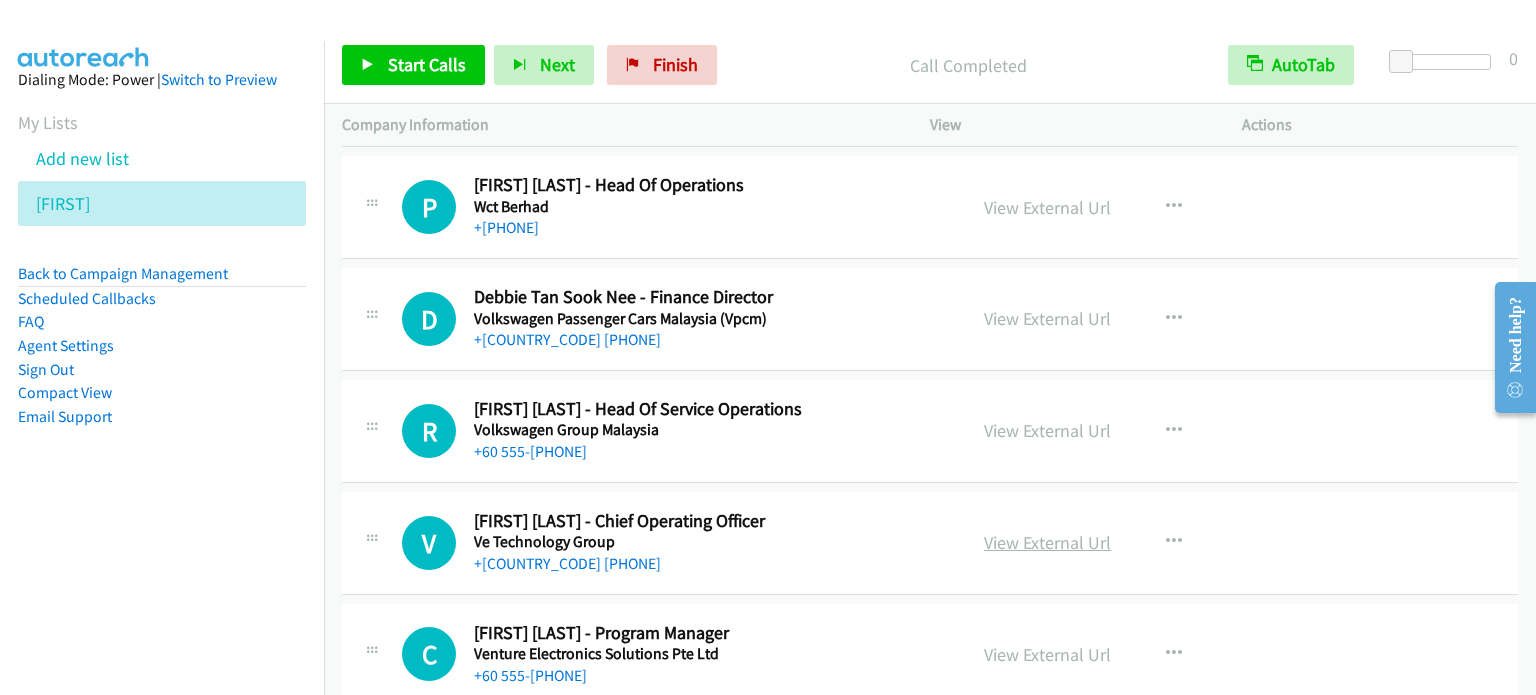 click on "View External Url" at bounding box center [1047, 542] 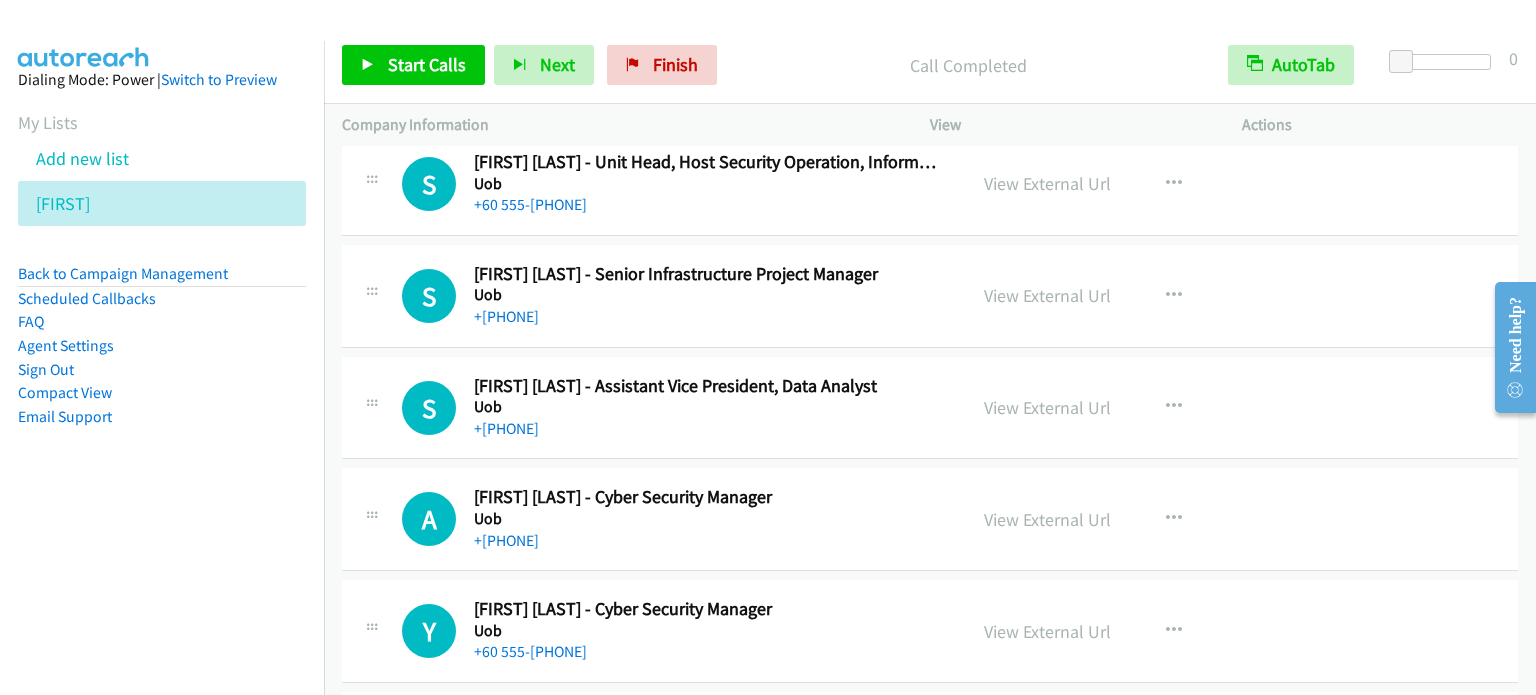 scroll, scrollTop: 2800, scrollLeft: 0, axis: vertical 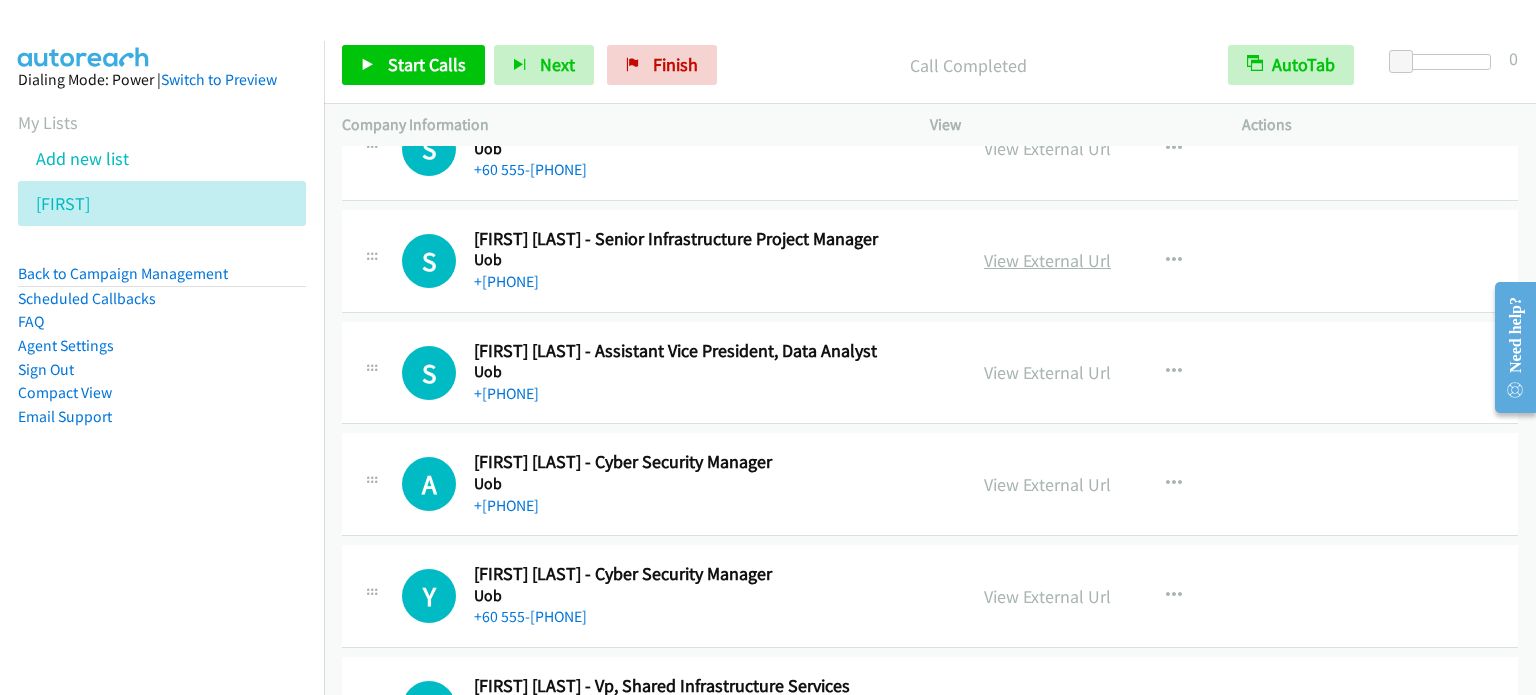 drag, startPoint x: 1092, startPoint y: 253, endPoint x: 1078, endPoint y: 248, distance: 14.866069 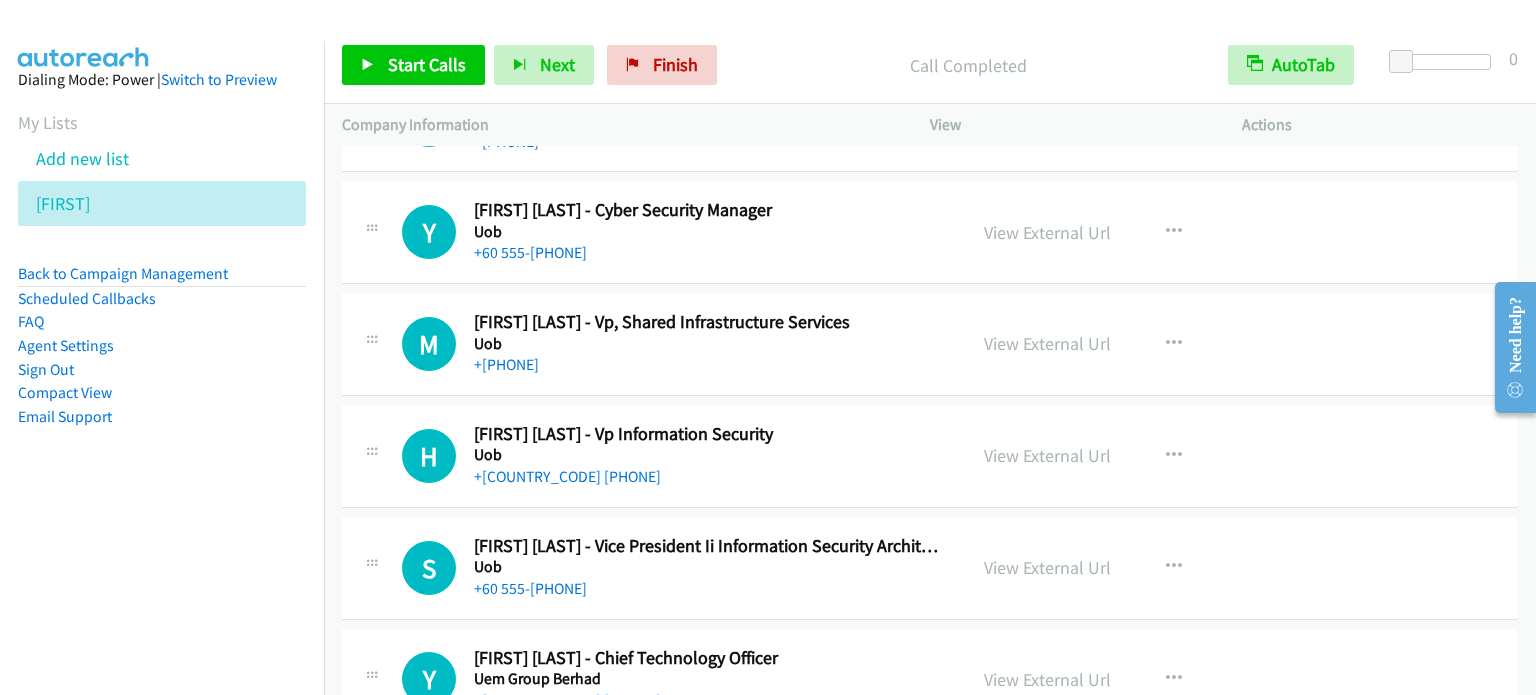scroll, scrollTop: 3200, scrollLeft: 0, axis: vertical 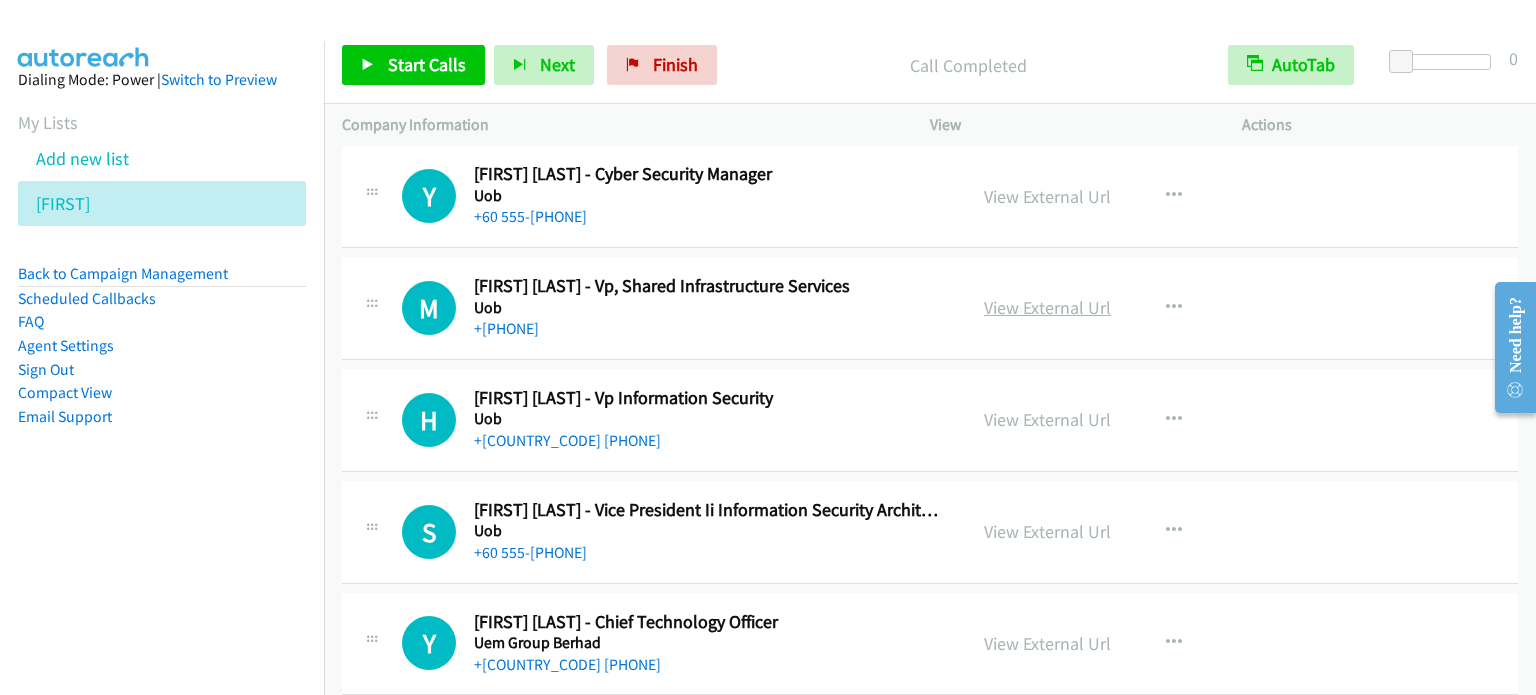 click on "View External Url" at bounding box center [1047, 307] 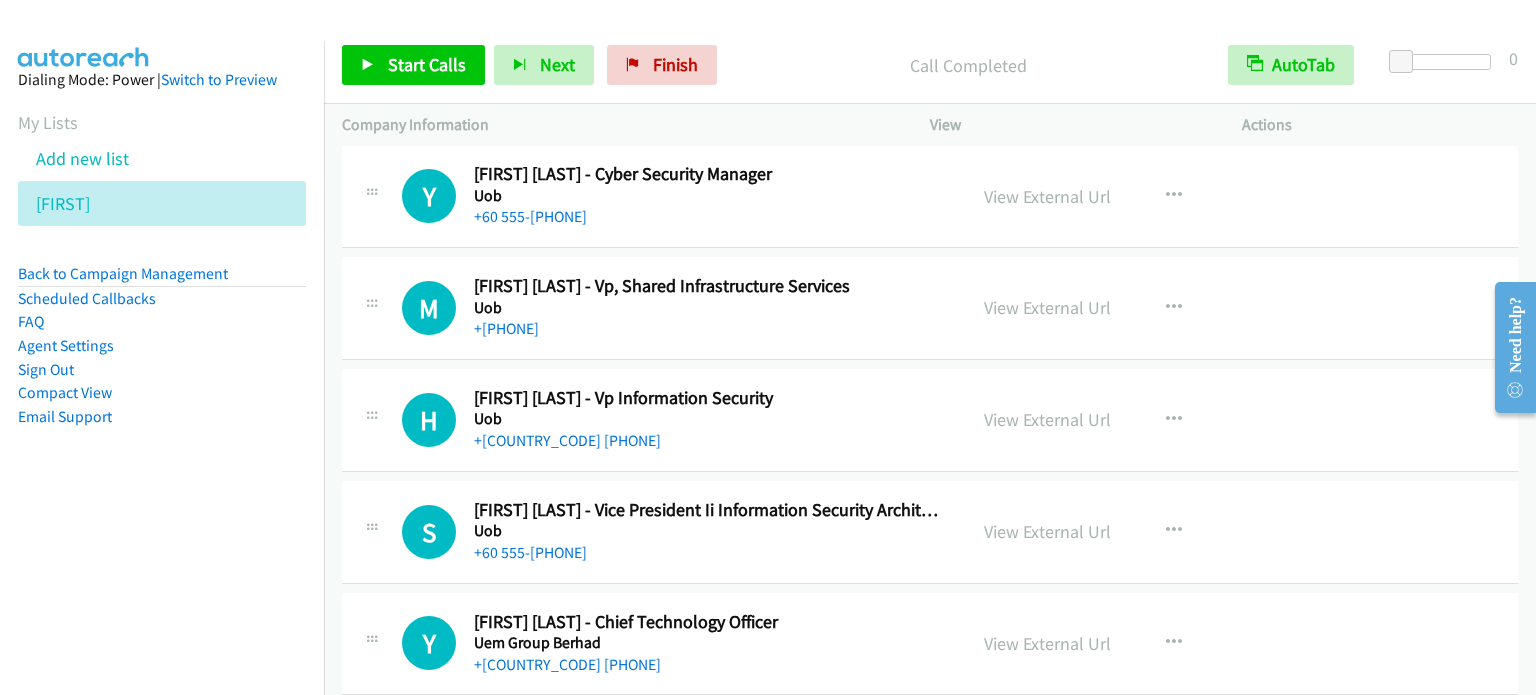 drag, startPoint x: 1050, startPoint y: 412, endPoint x: 848, endPoint y: 10, distance: 449.89777 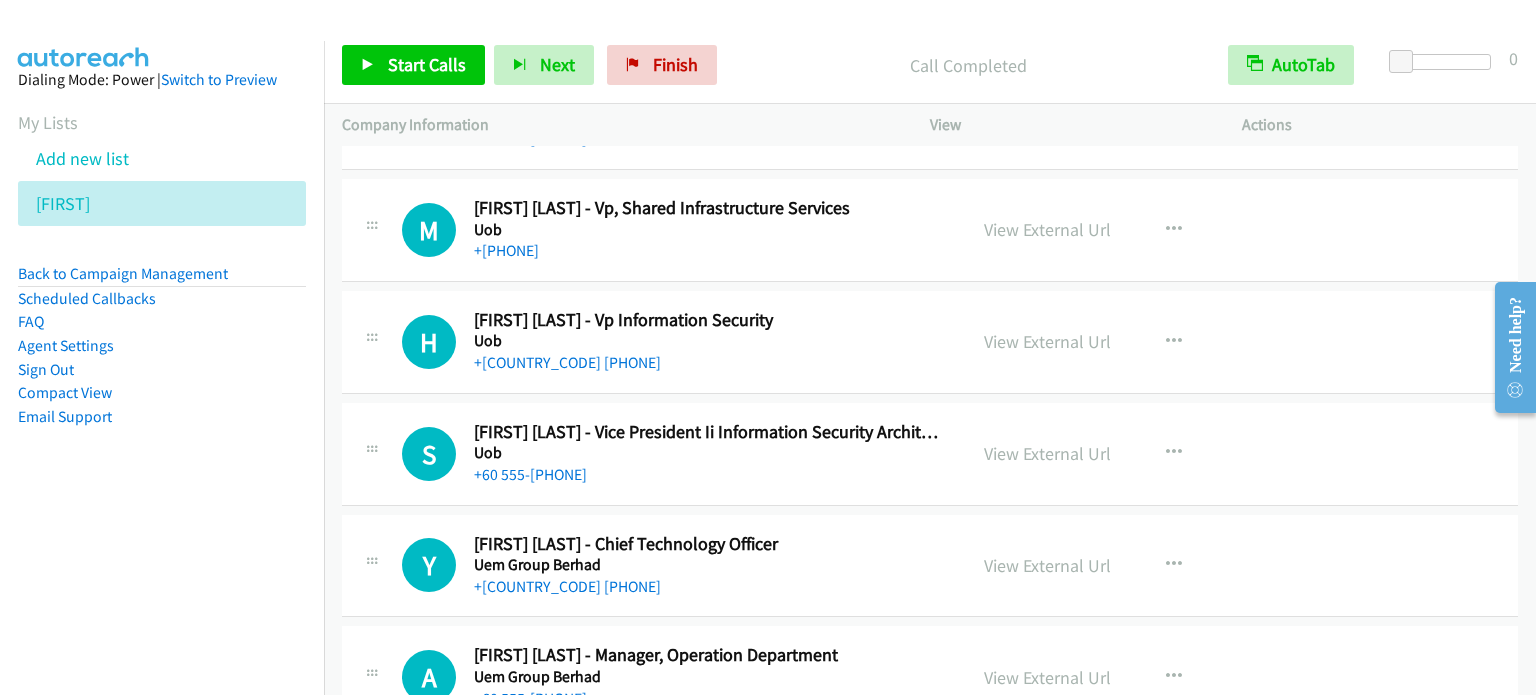 scroll, scrollTop: 3300, scrollLeft: 0, axis: vertical 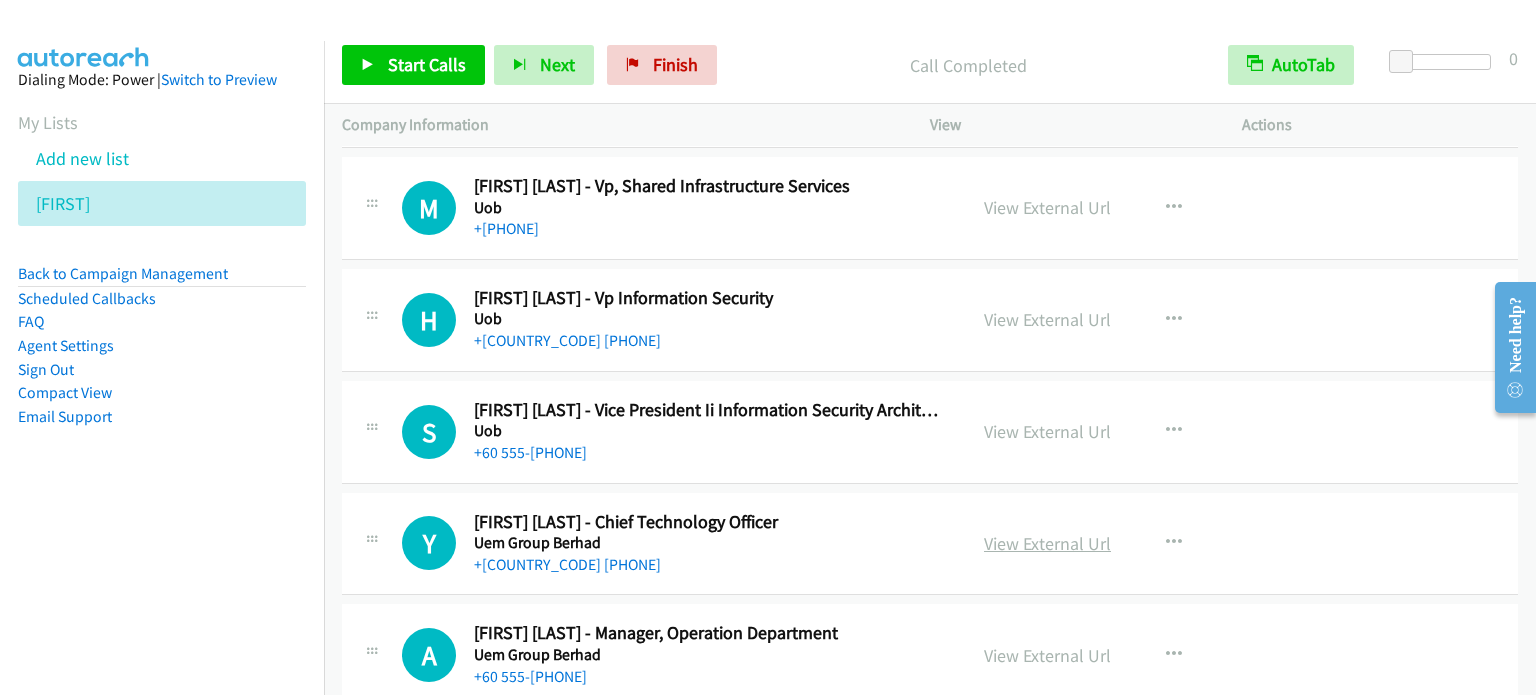 click on "View External Url" at bounding box center [1047, 543] 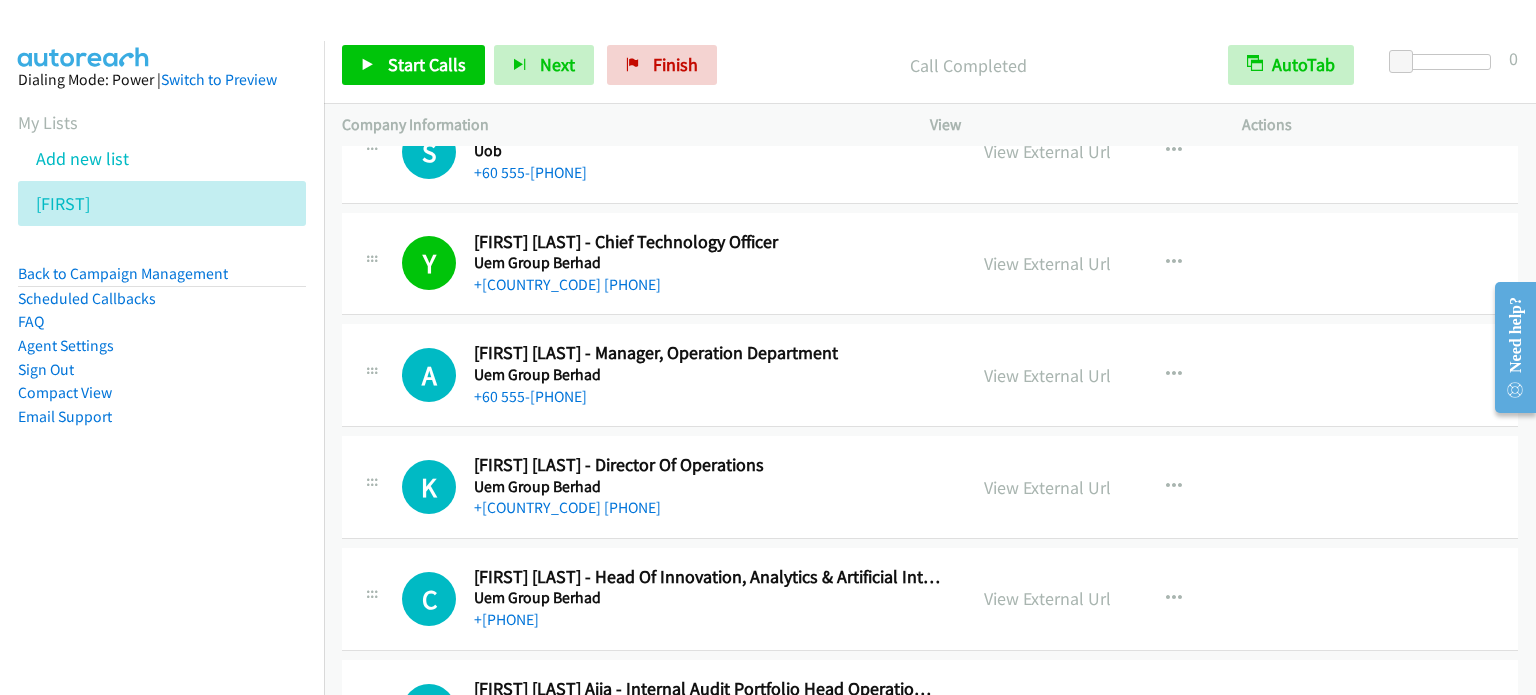 scroll, scrollTop: 3700, scrollLeft: 0, axis: vertical 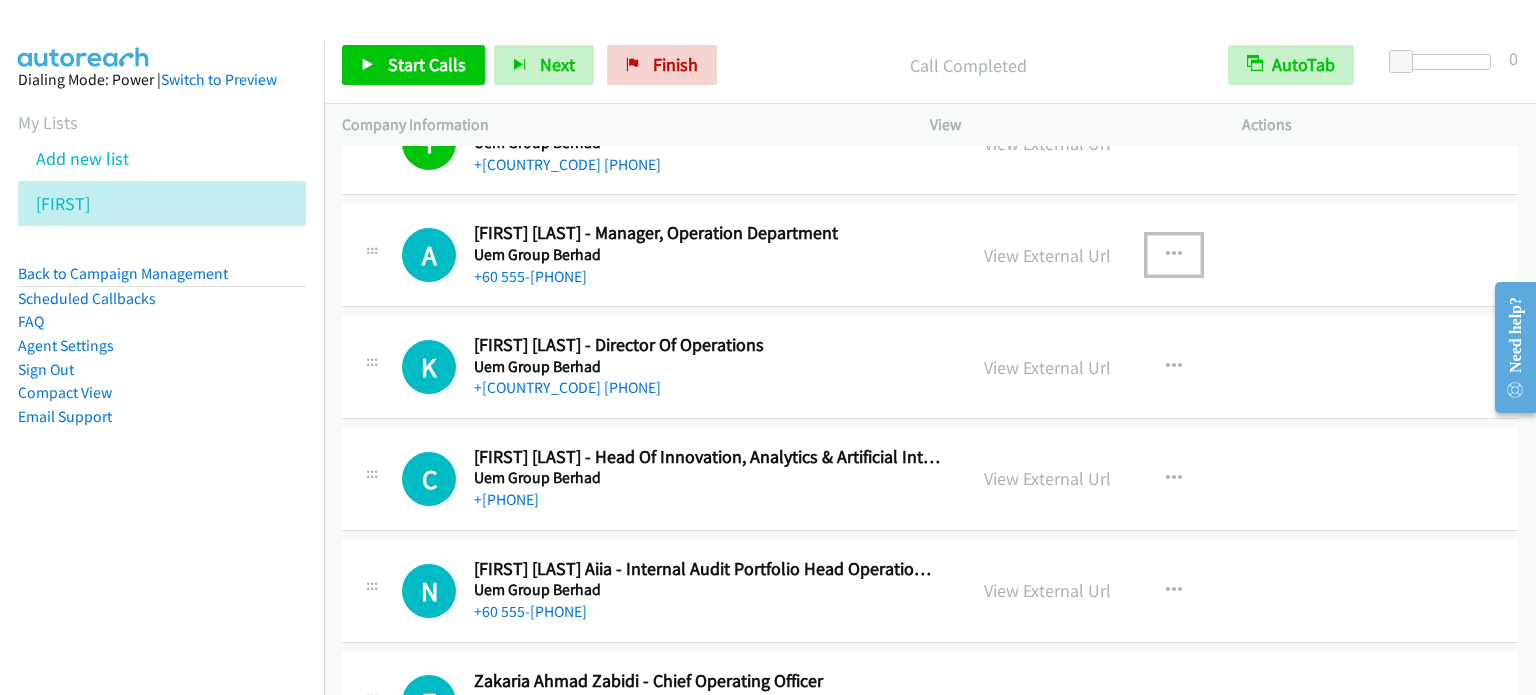 click at bounding box center [1174, 255] 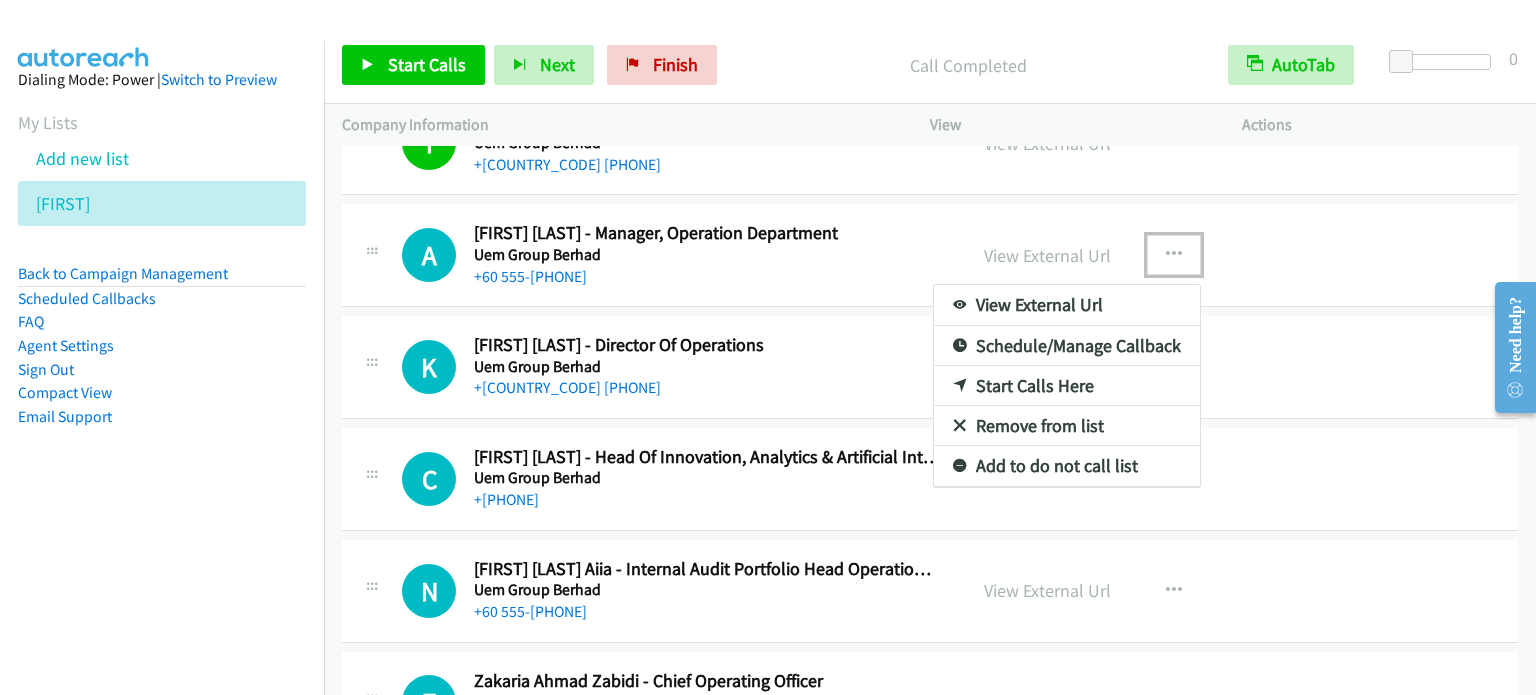 click on "Start Calls Here" at bounding box center [1067, 386] 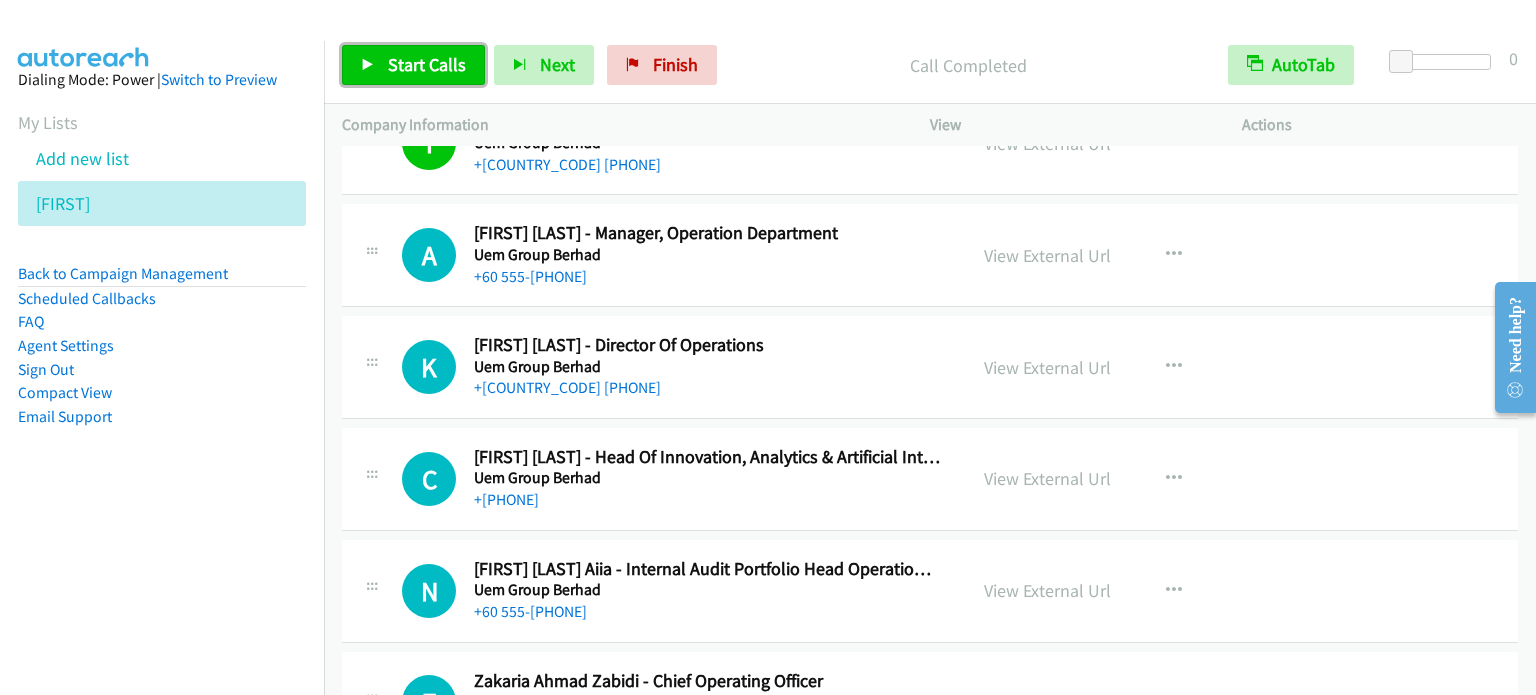 click on "Start Calls" at bounding box center [427, 64] 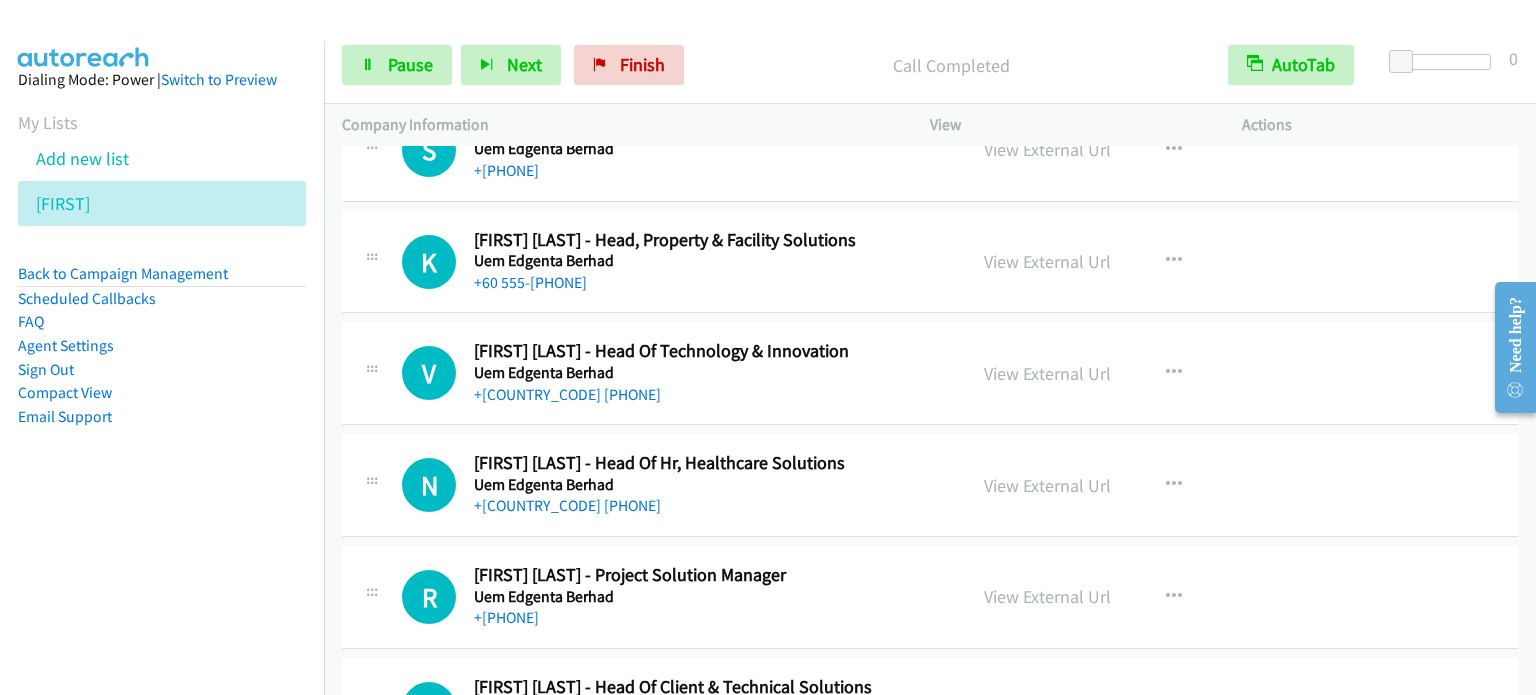 scroll, scrollTop: 4600, scrollLeft: 0, axis: vertical 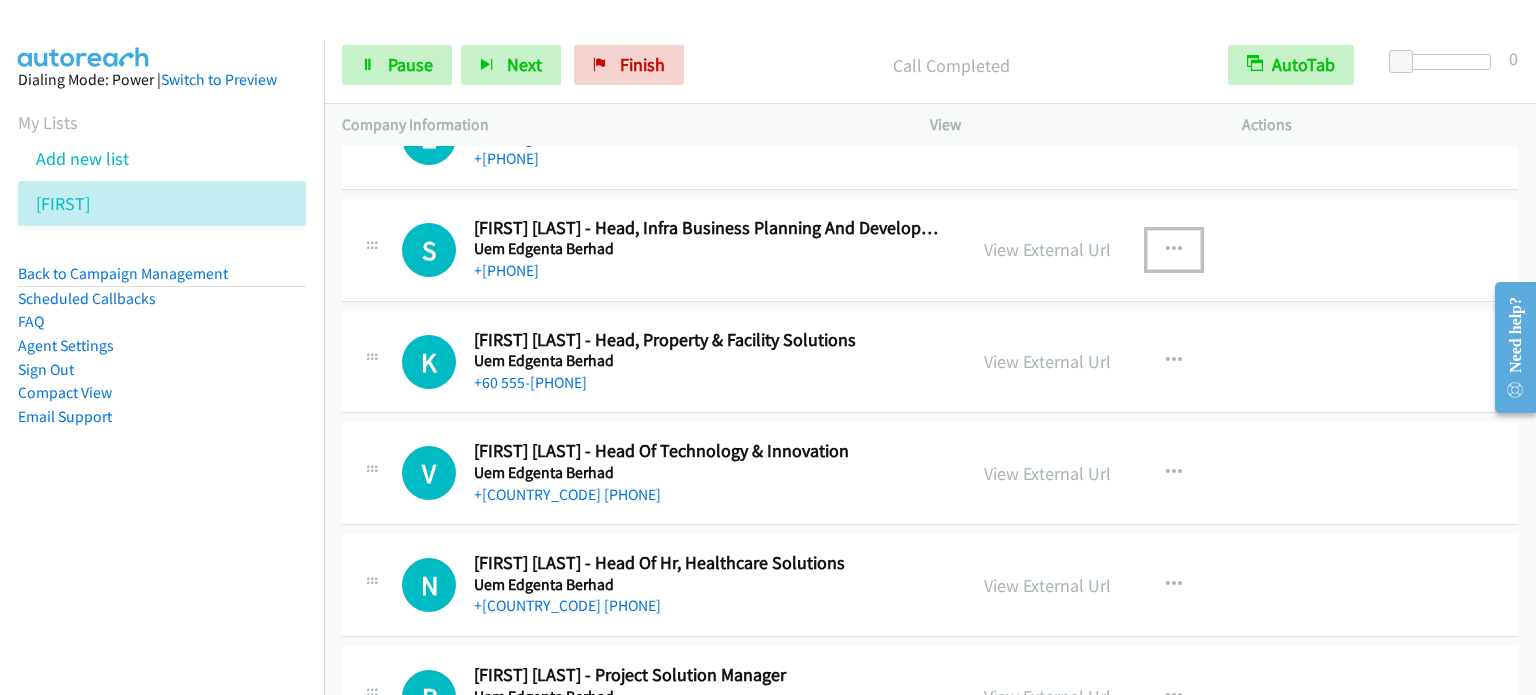 click at bounding box center [1174, 250] 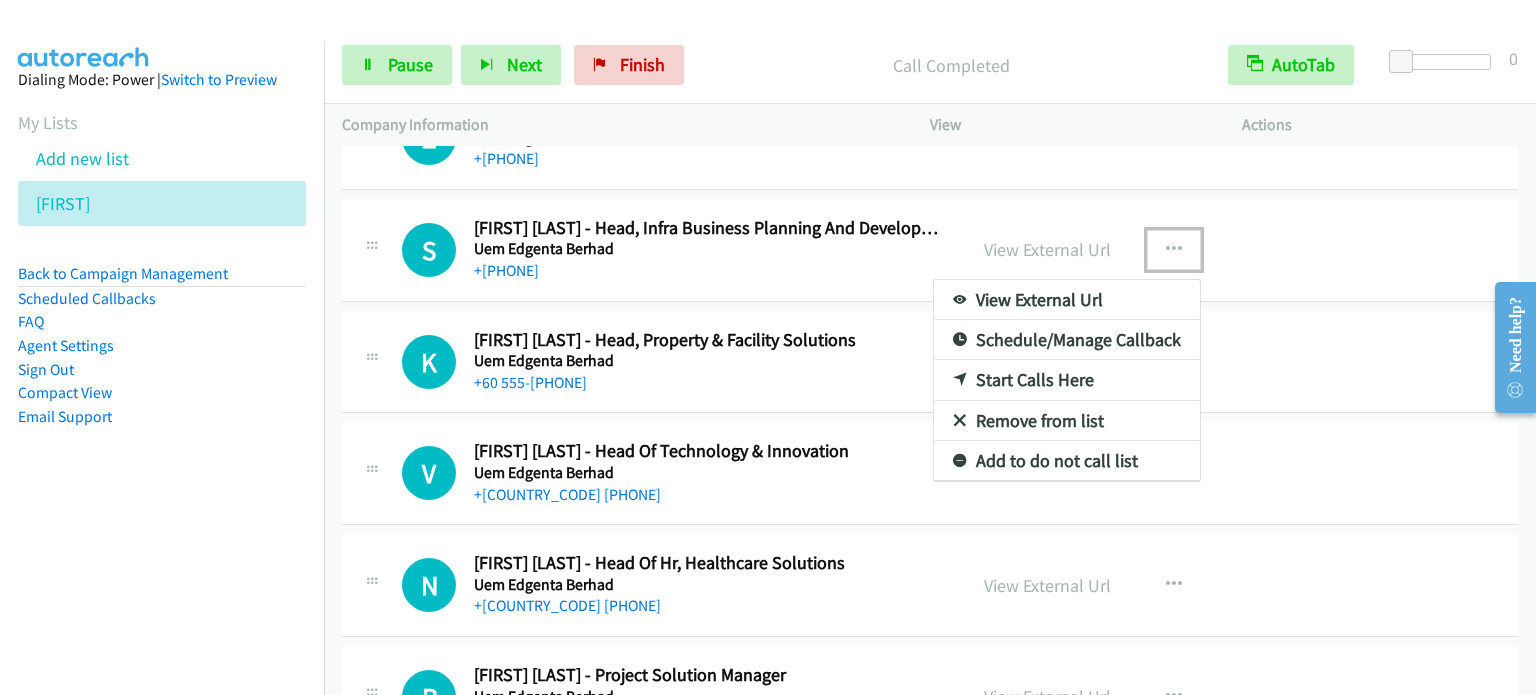 click on "Start Calls Here" at bounding box center [1067, 380] 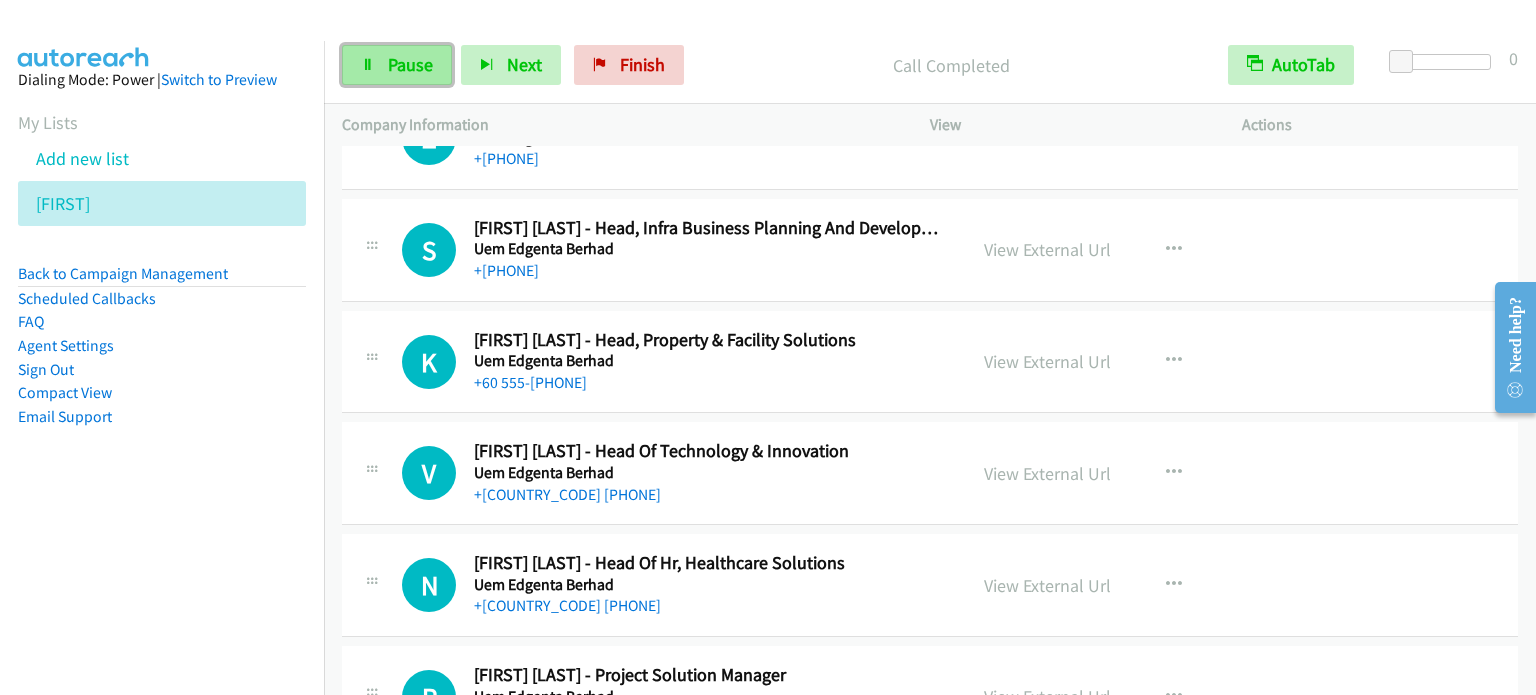 click on "Pause" at bounding box center [410, 64] 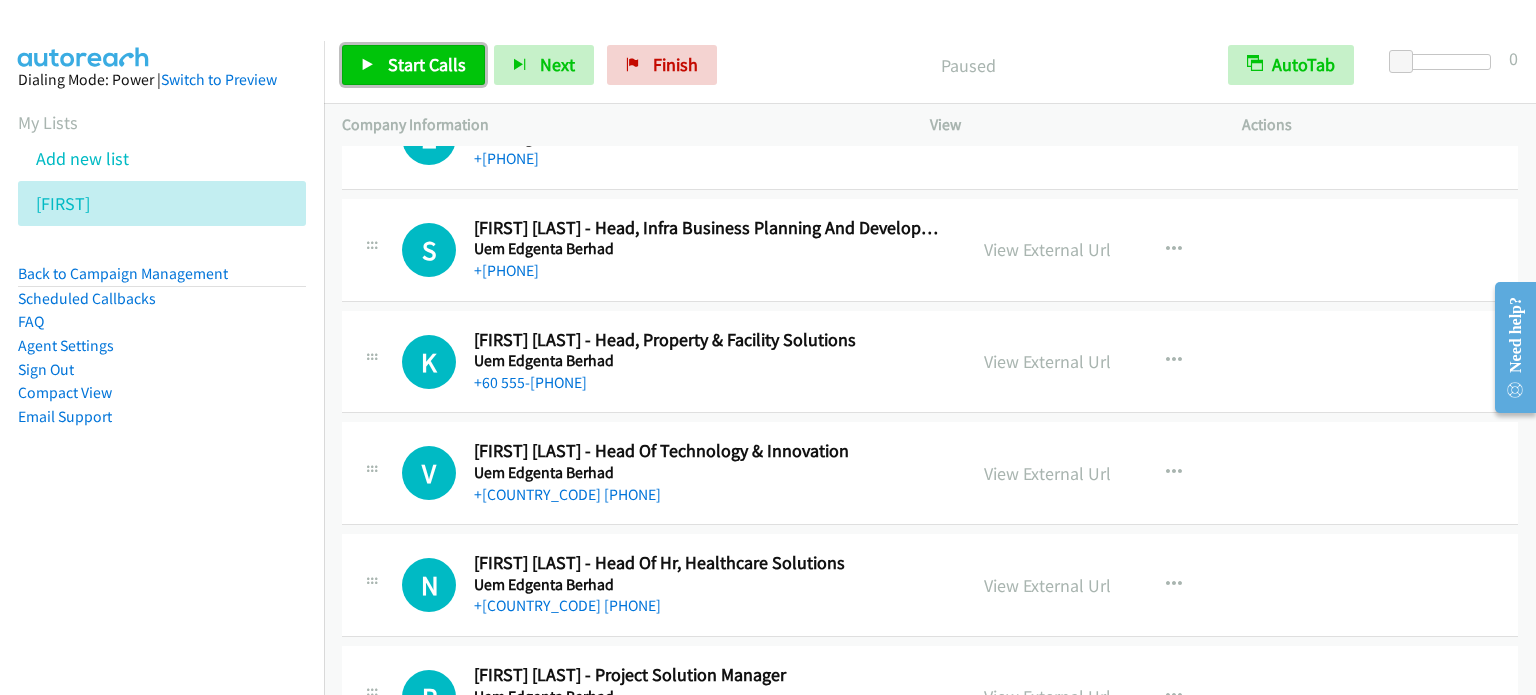 click on "Start Calls" at bounding box center [427, 64] 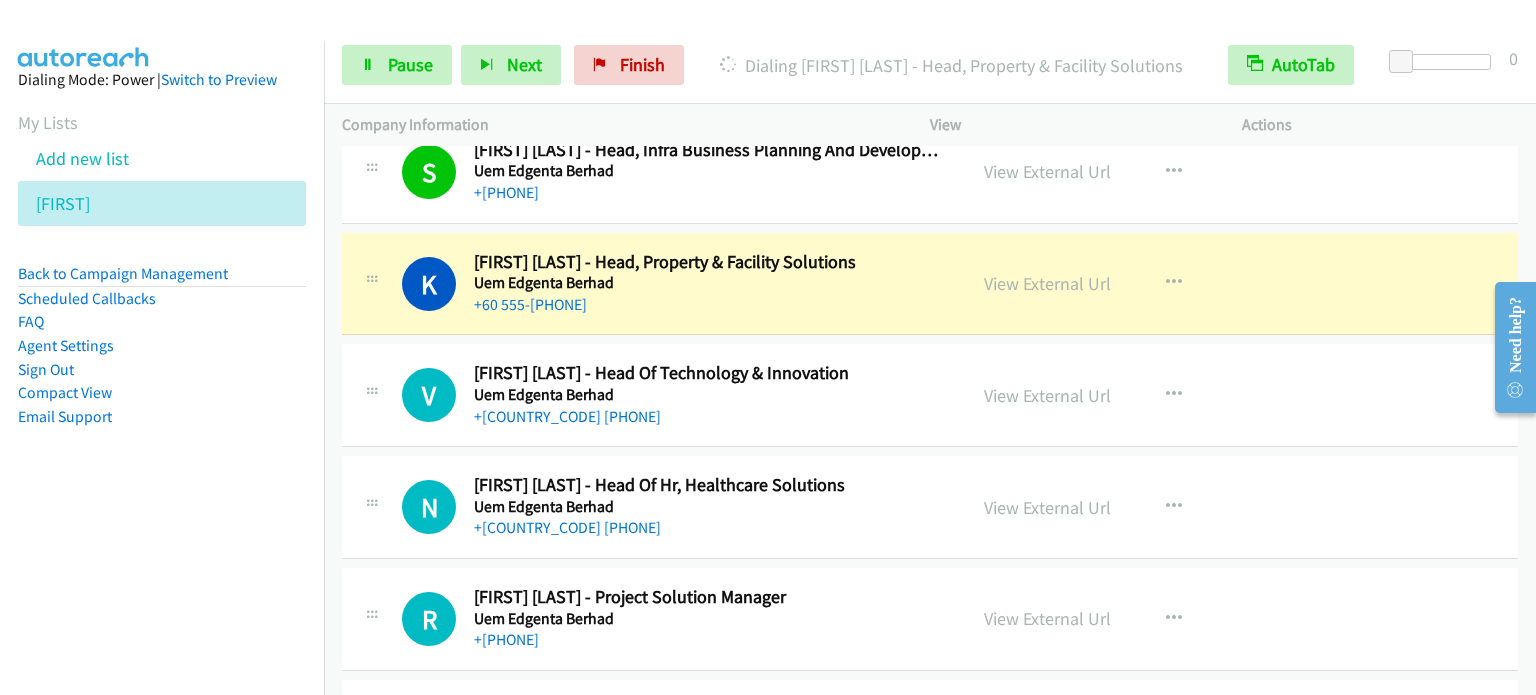 scroll, scrollTop: 4700, scrollLeft: 0, axis: vertical 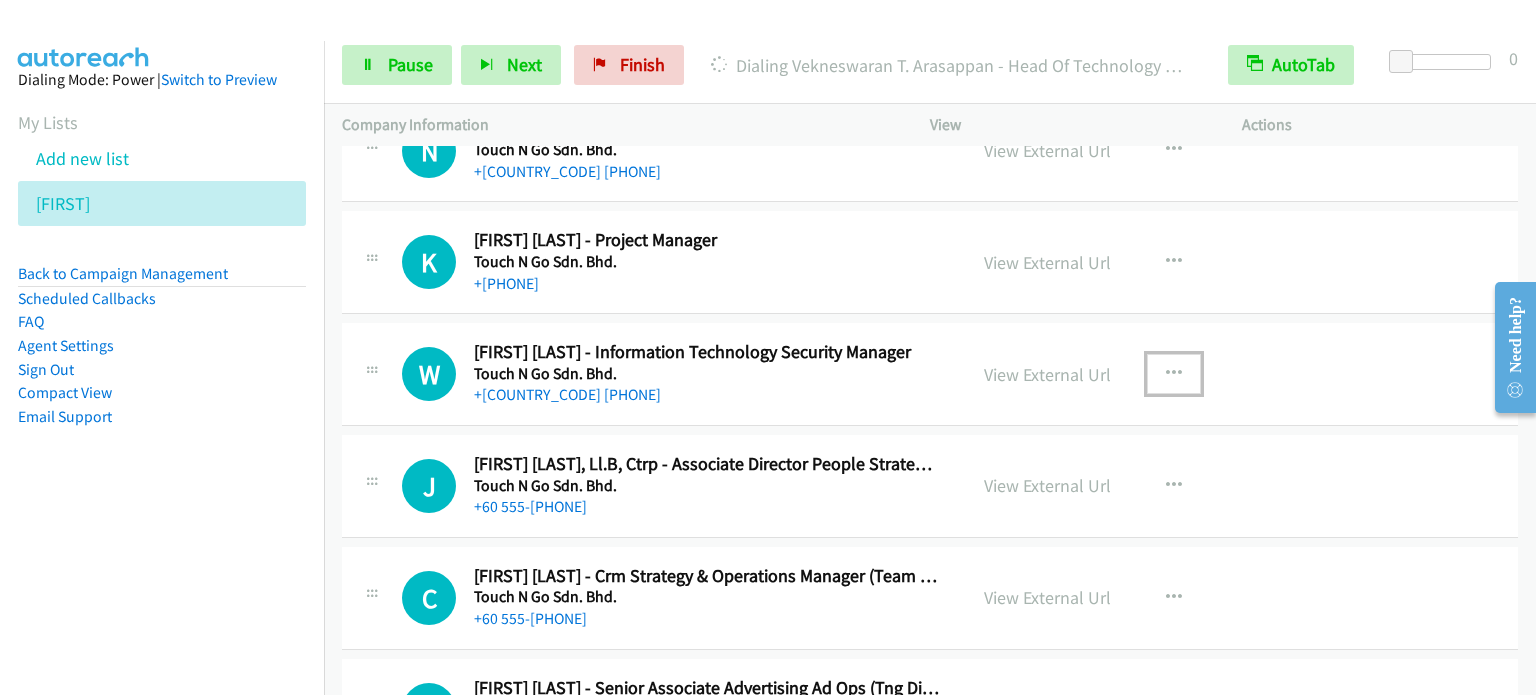 click at bounding box center [1174, 374] 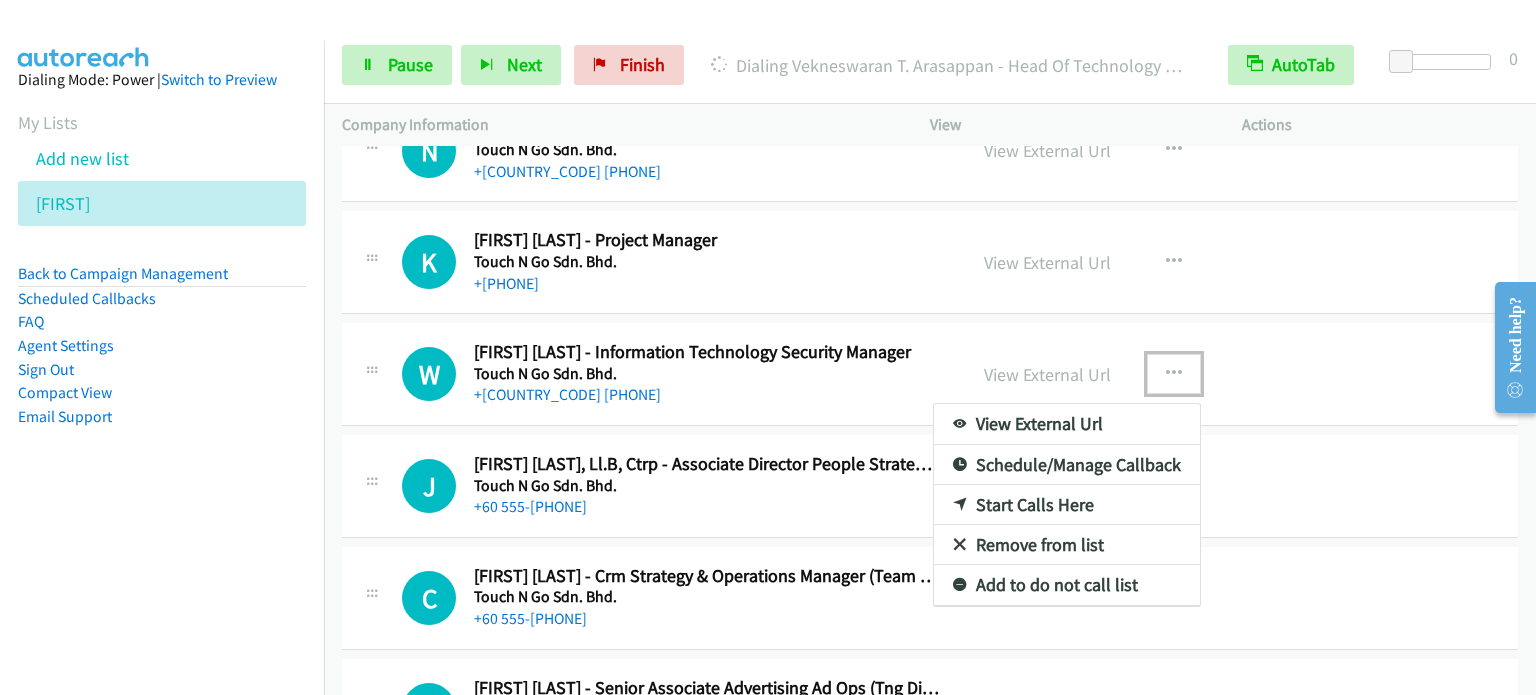drag, startPoint x: 1032, startPoint y: 496, endPoint x: 1043, endPoint y: 494, distance: 11.18034 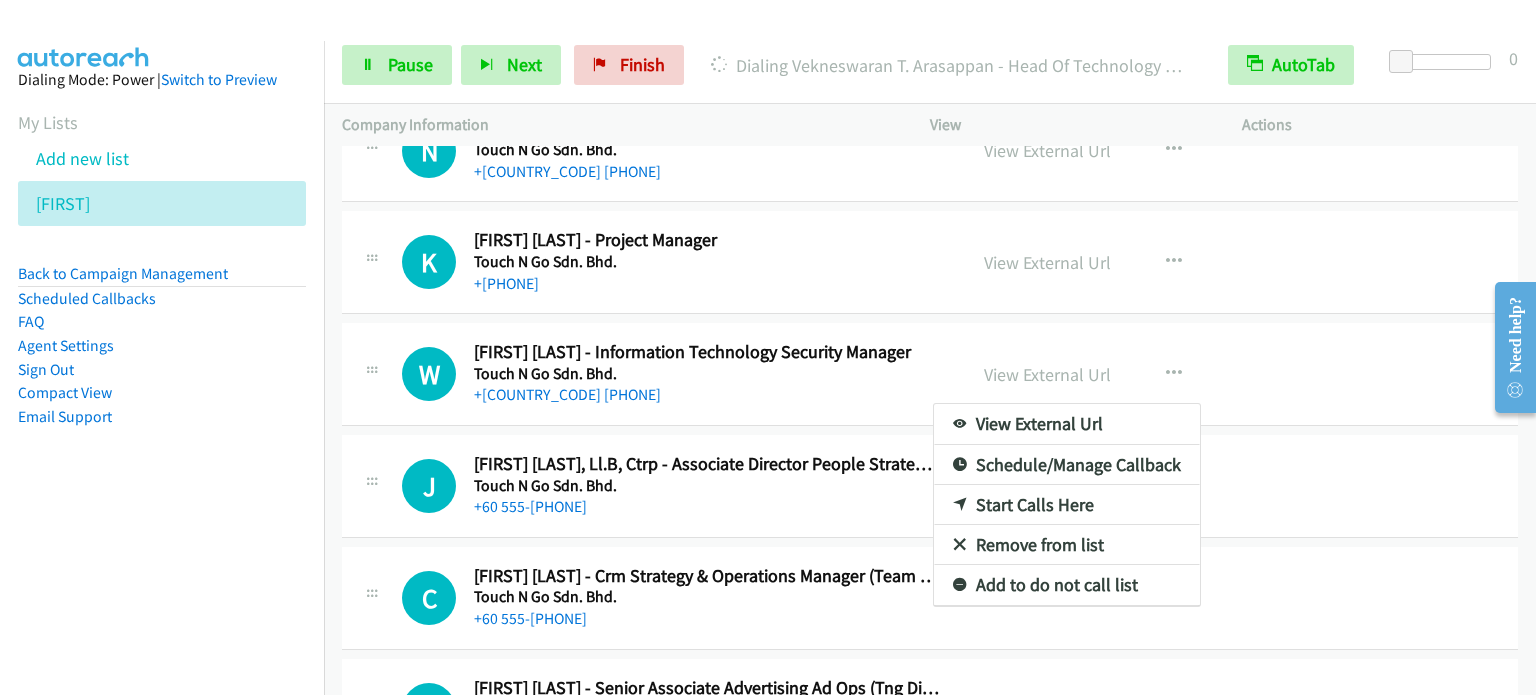 click on "Start Calls Here" at bounding box center [1067, 505] 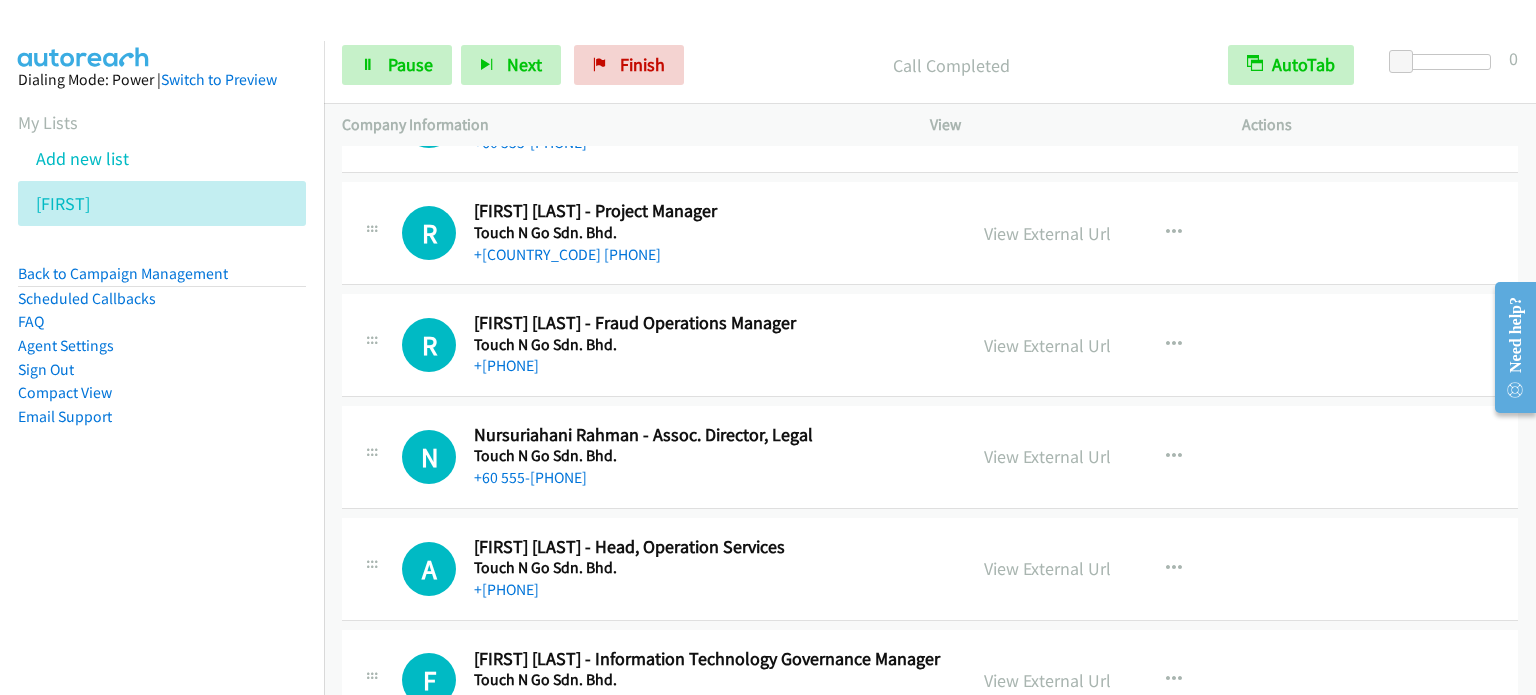 scroll, scrollTop: 7500, scrollLeft: 0, axis: vertical 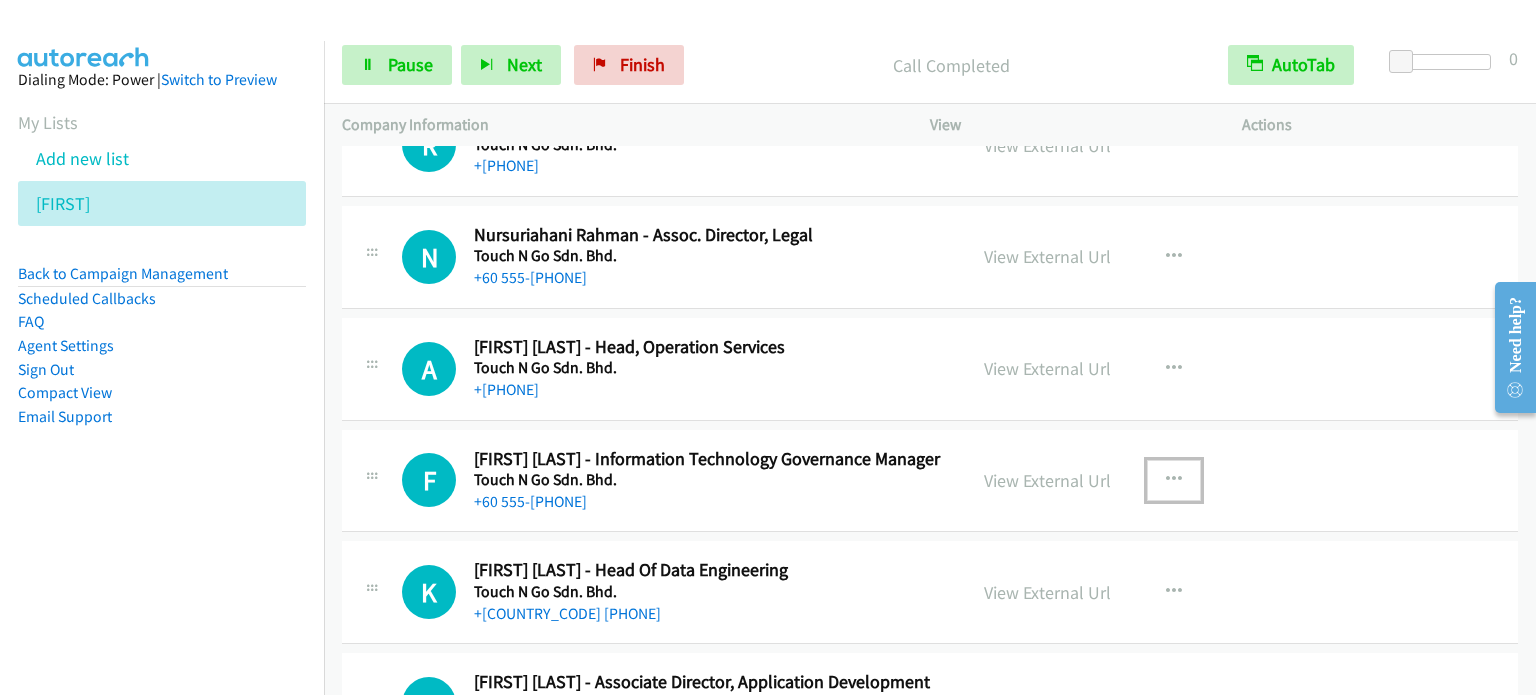 click at bounding box center (1174, 480) 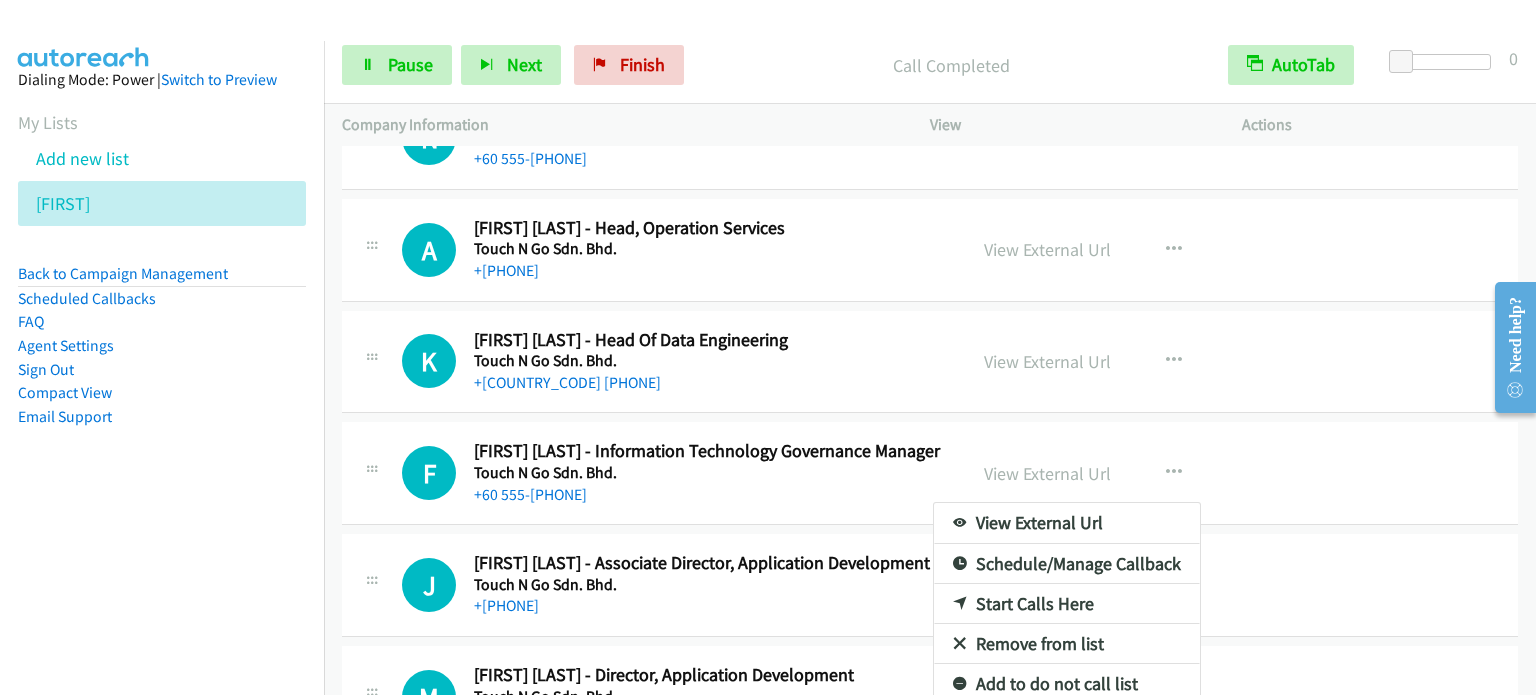 scroll, scrollTop: 7620, scrollLeft: 0, axis: vertical 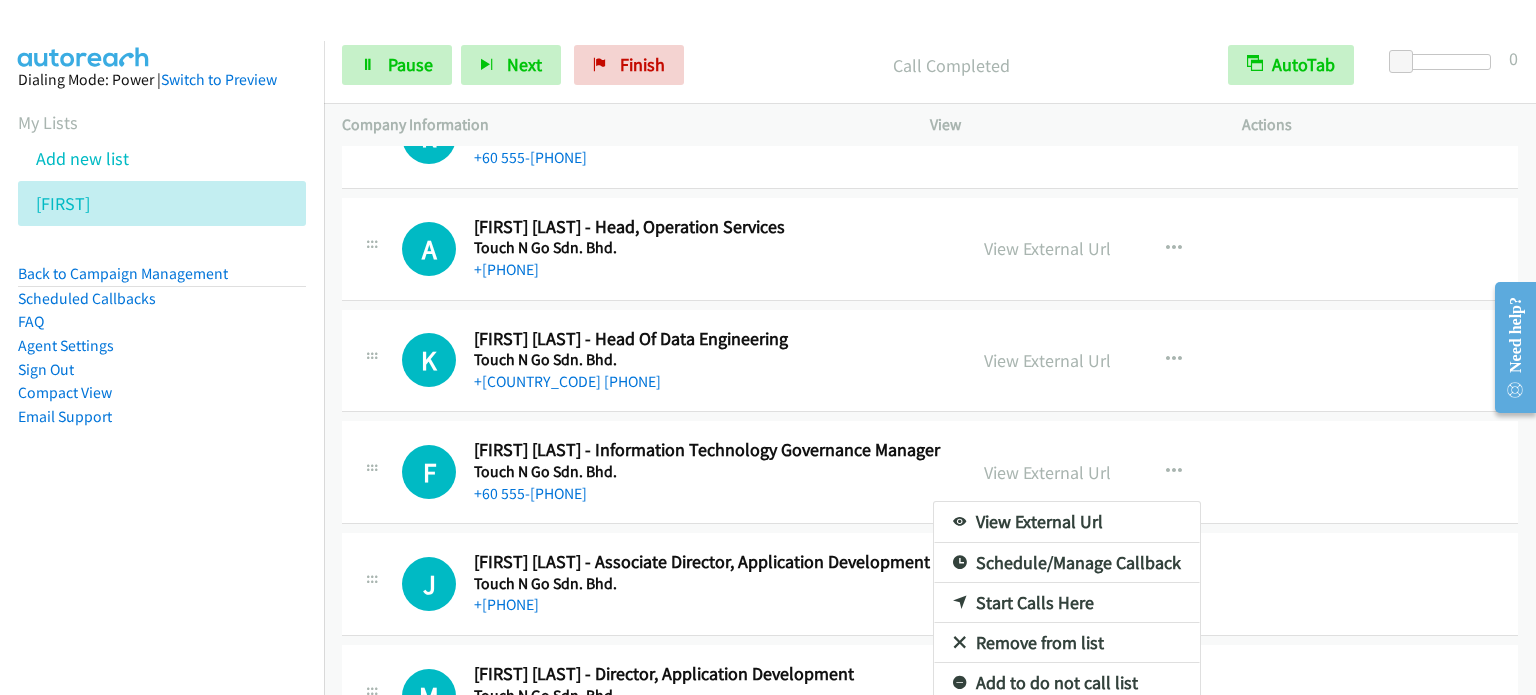 click on "Start Calls Here" at bounding box center (1067, 603) 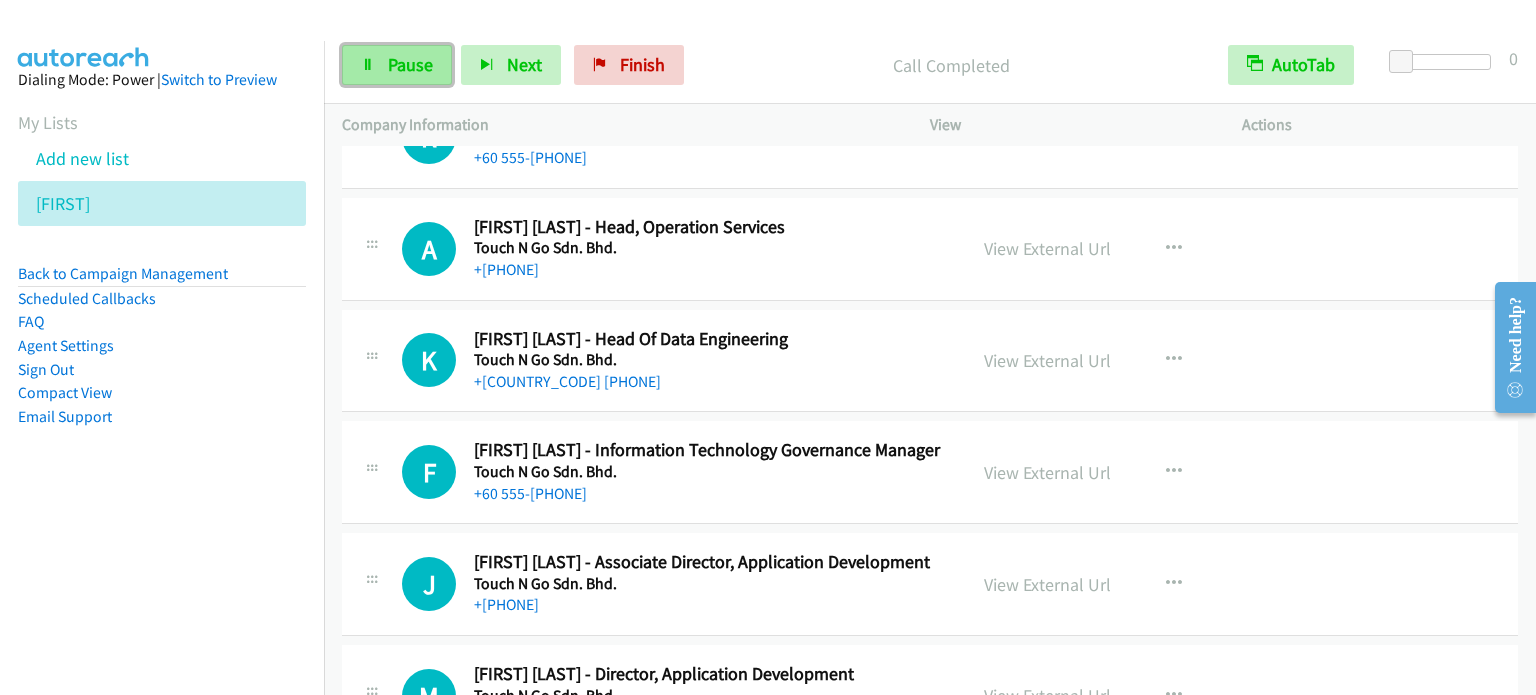 click on "Pause" at bounding box center [397, 65] 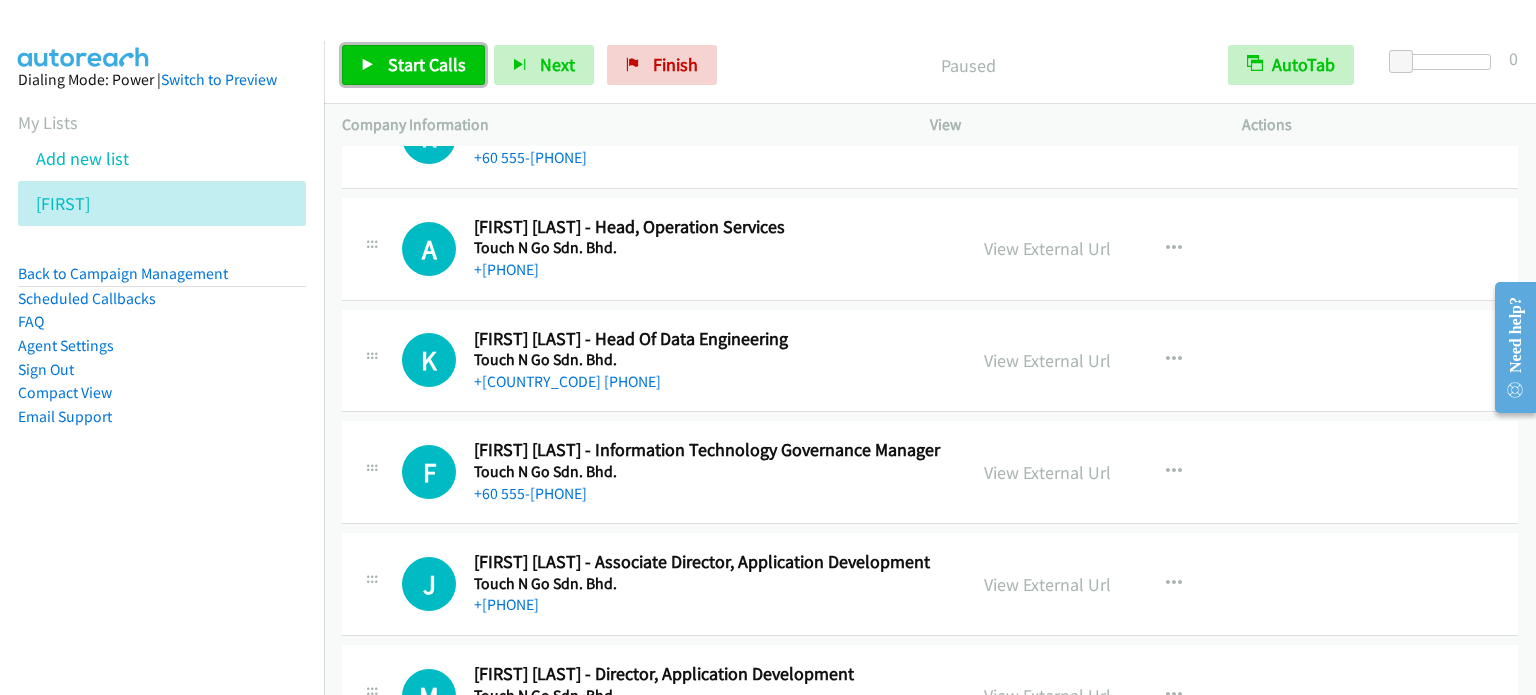 click on "Start Calls" at bounding box center [427, 64] 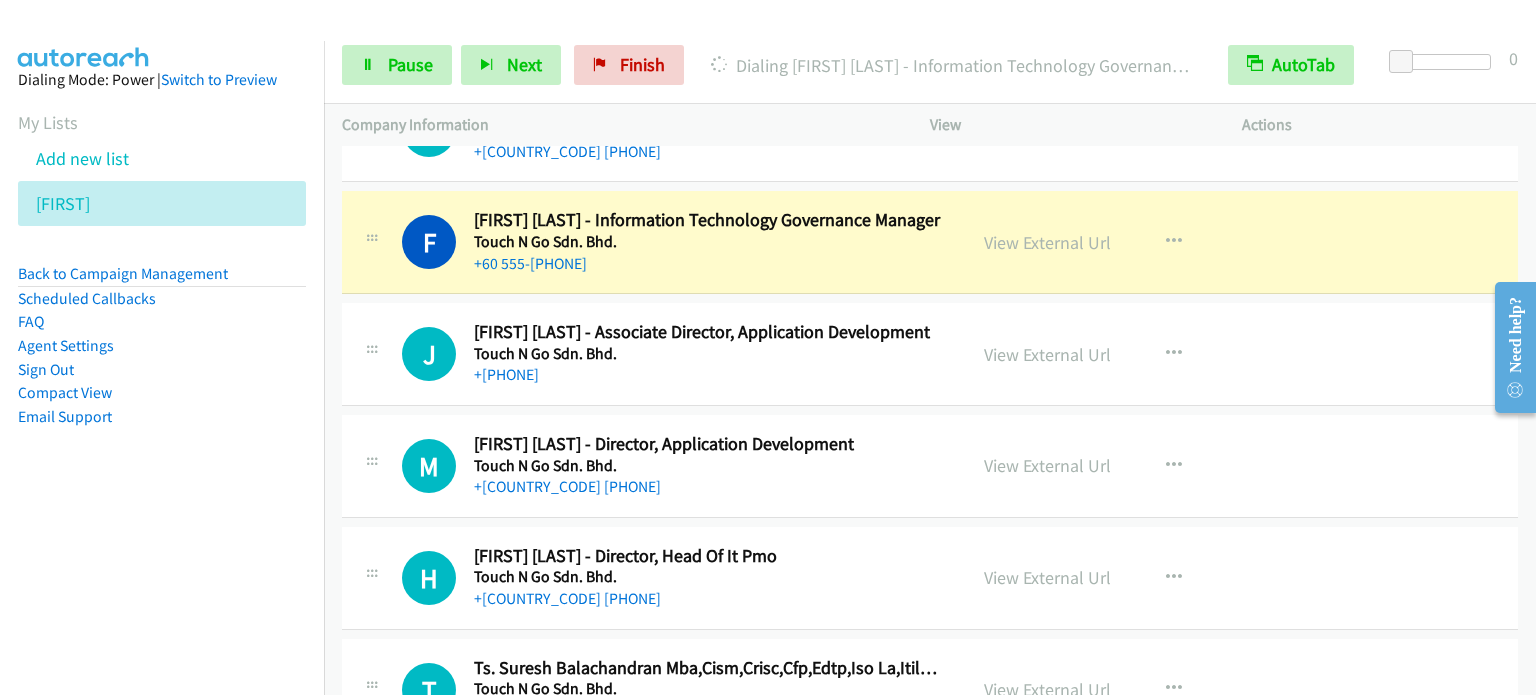 scroll, scrollTop: 7920, scrollLeft: 0, axis: vertical 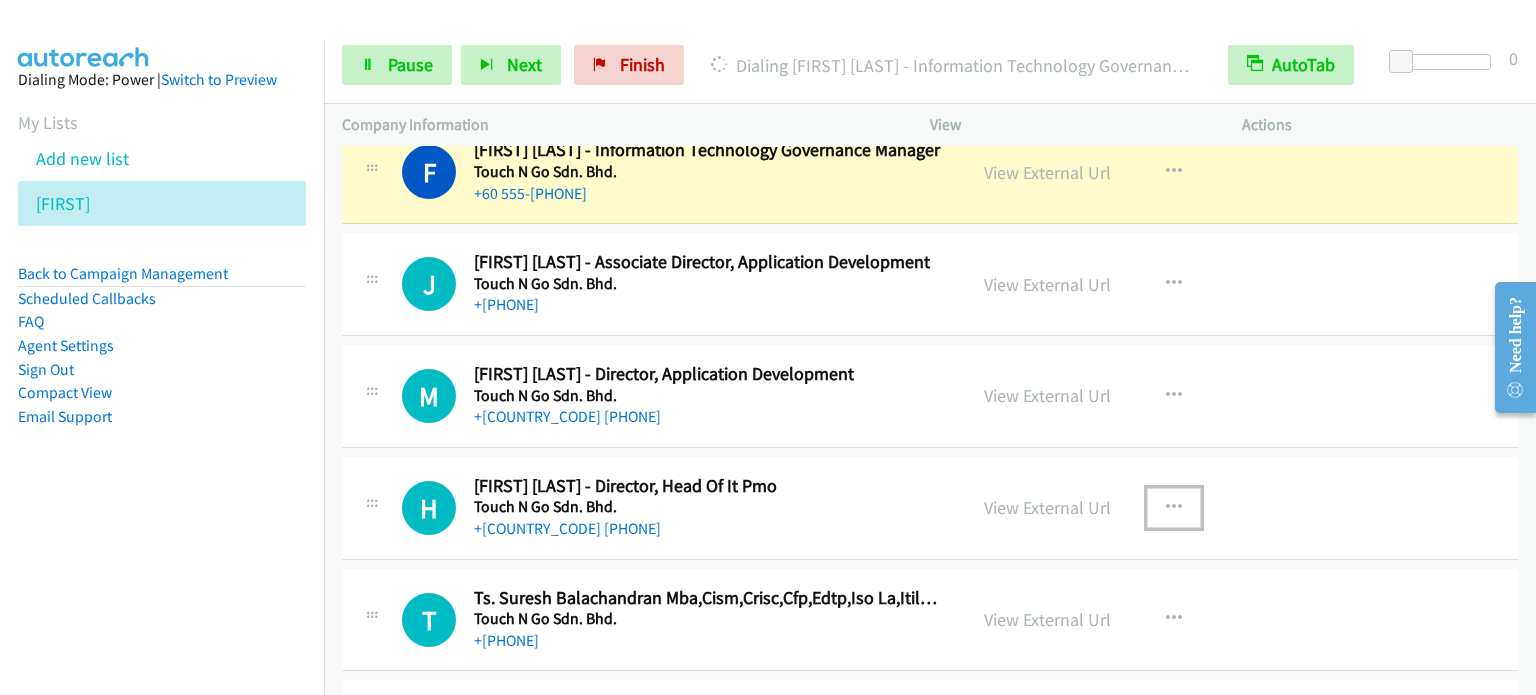 click at bounding box center [1174, 508] 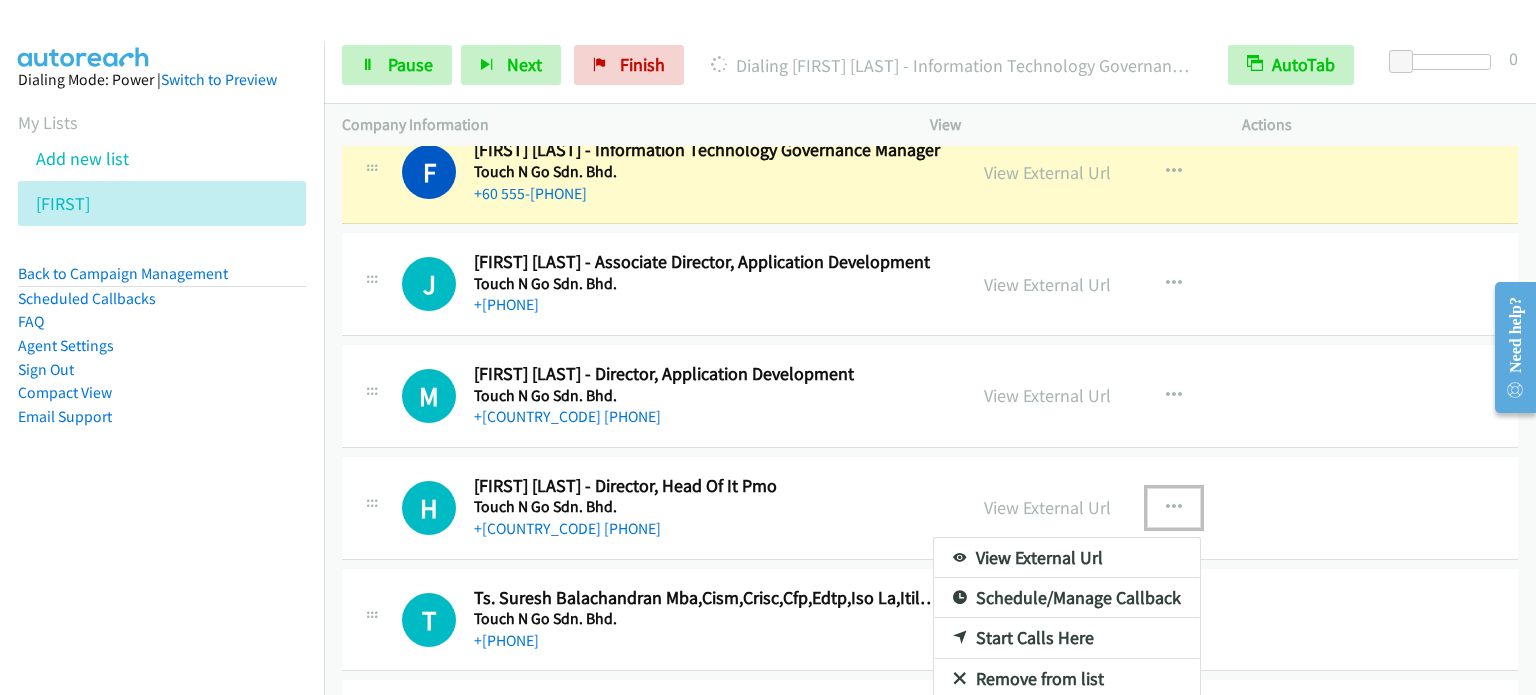 click on "Start Calls Here" at bounding box center [1067, 638] 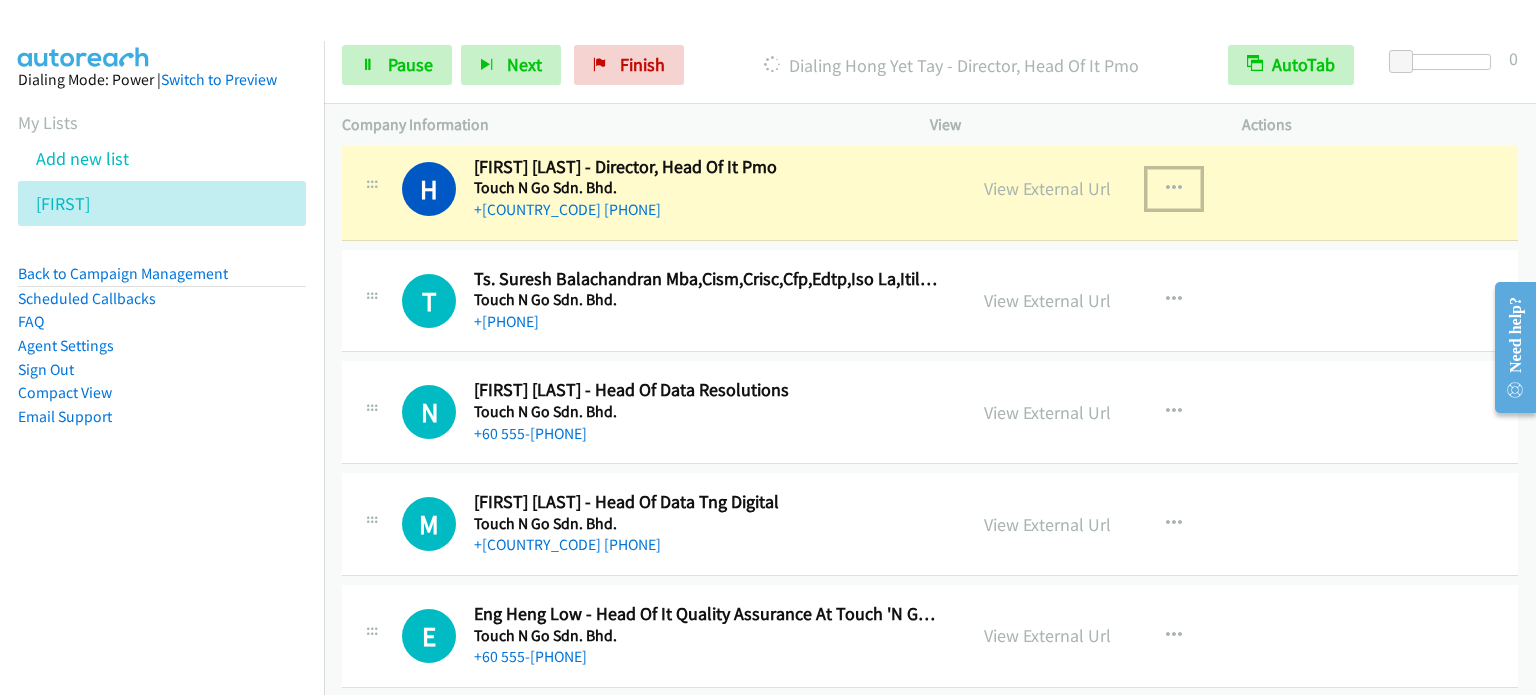 scroll, scrollTop: 8220, scrollLeft: 0, axis: vertical 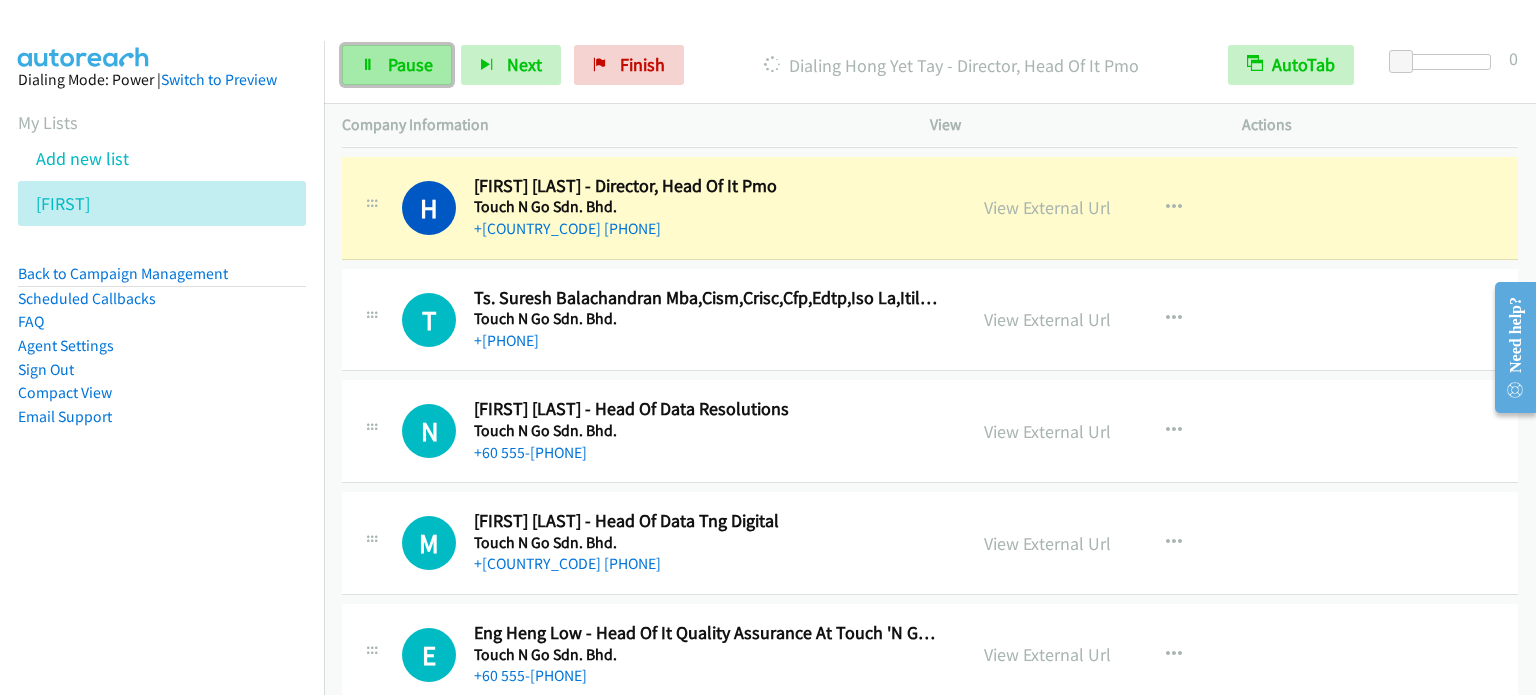 click on "Pause" at bounding box center [410, 64] 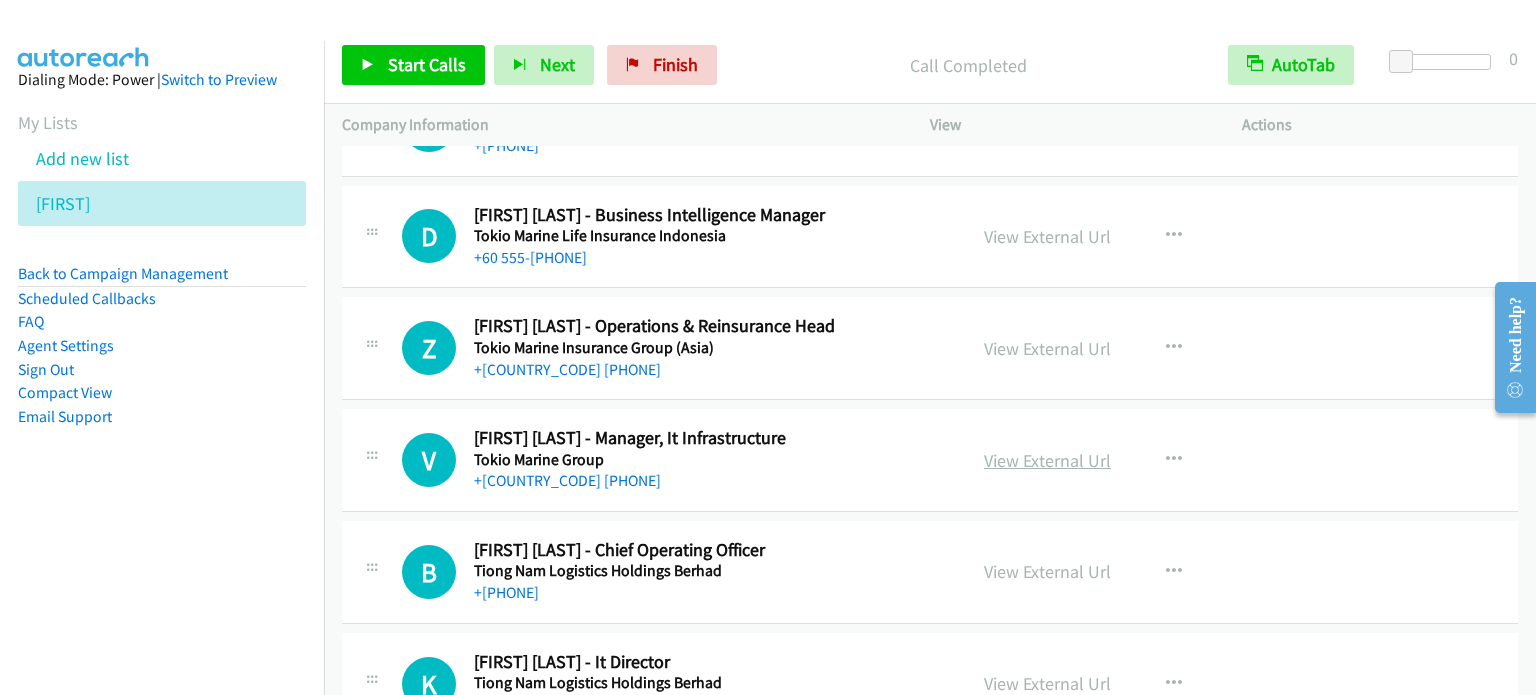 scroll, scrollTop: 9020, scrollLeft: 0, axis: vertical 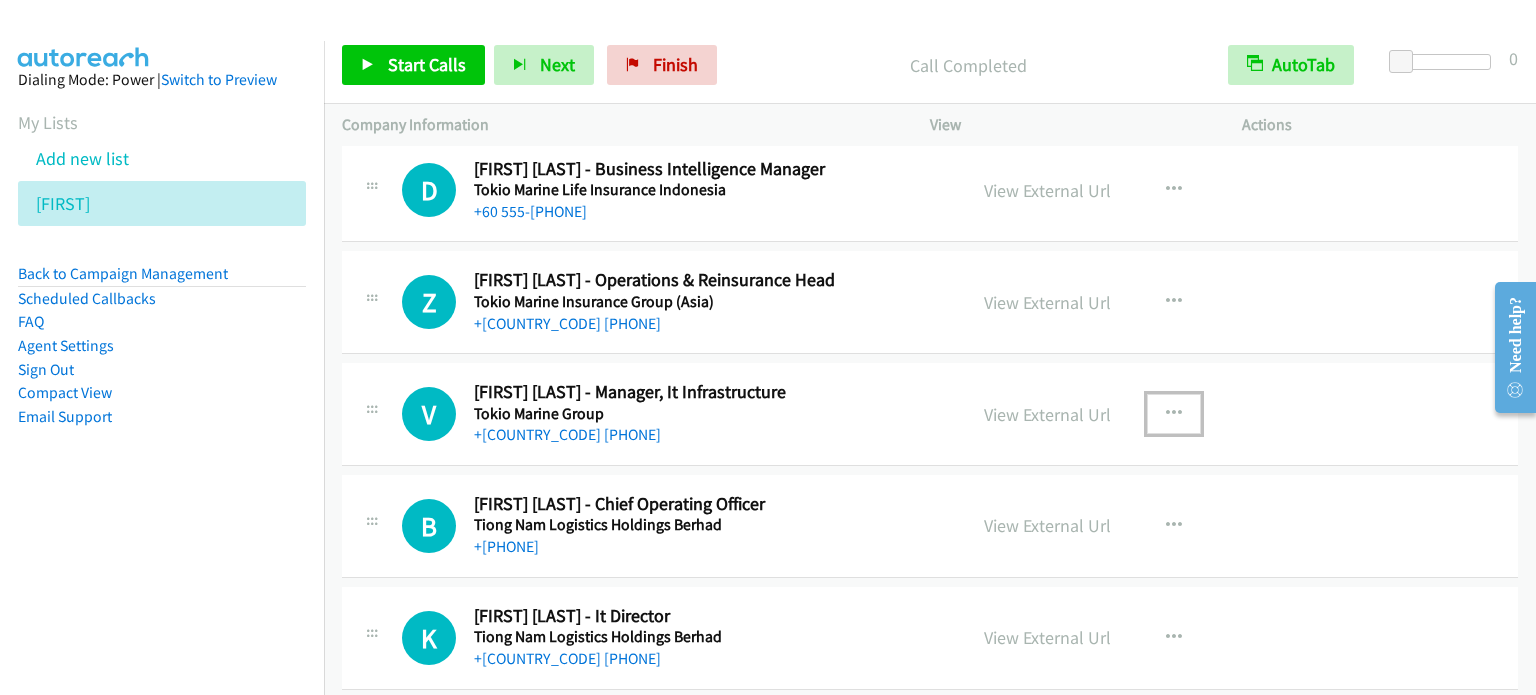 click at bounding box center (1174, 414) 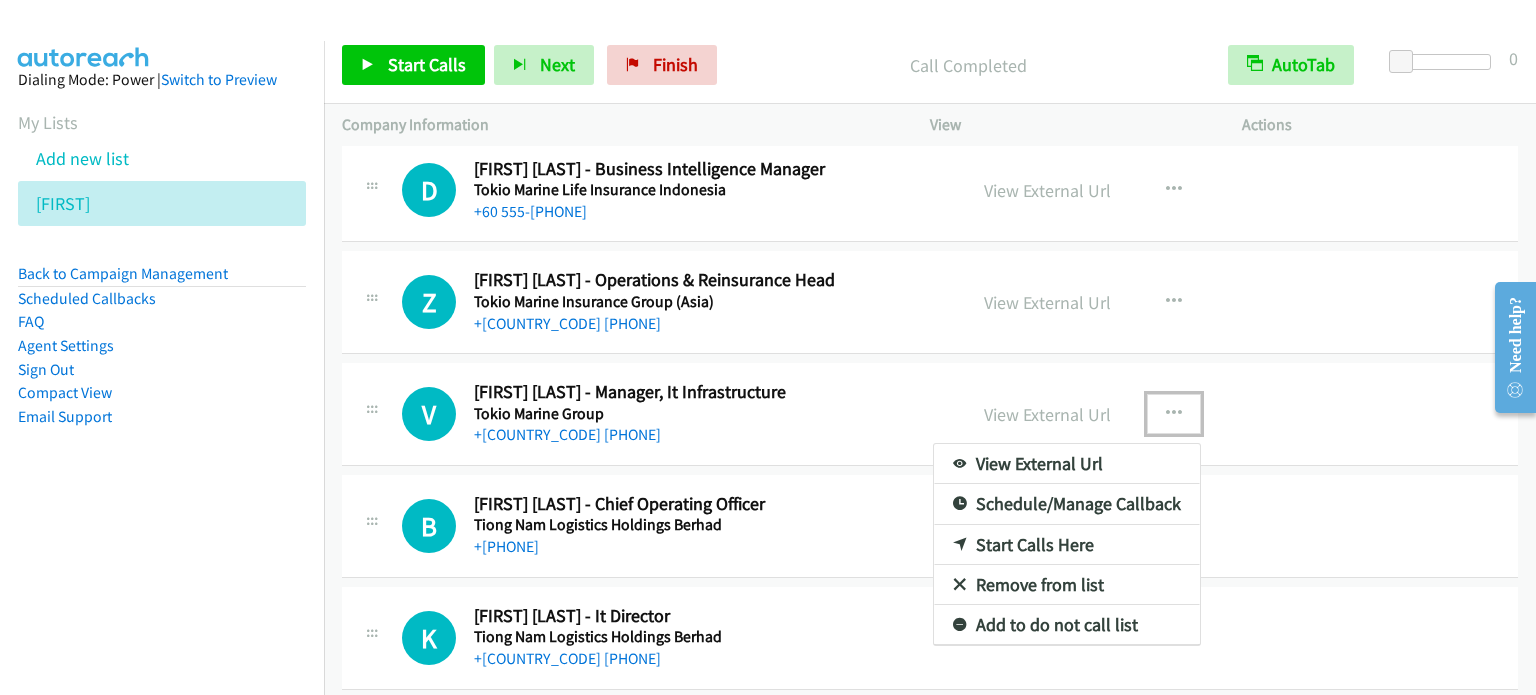 click on "Start Calls Here" at bounding box center (1067, 545) 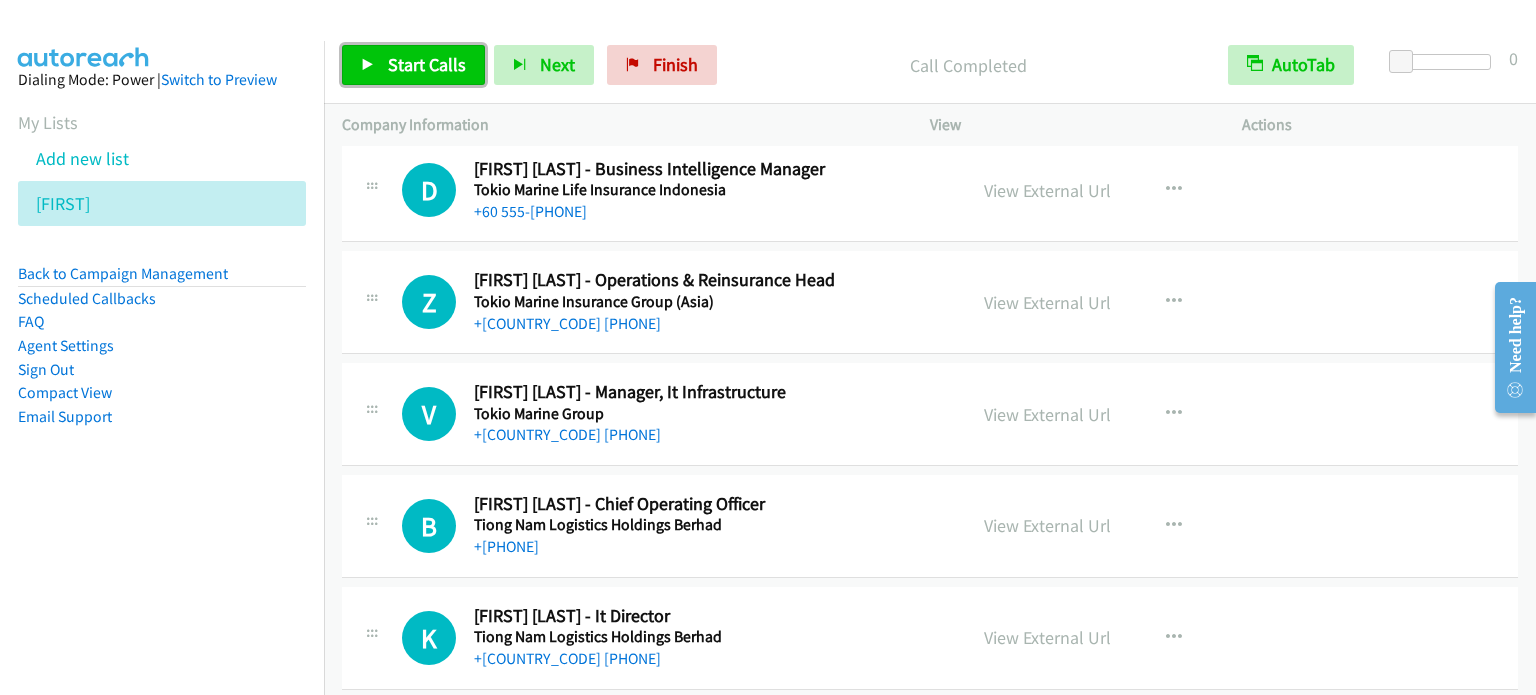 click on "Start Calls" at bounding box center (427, 64) 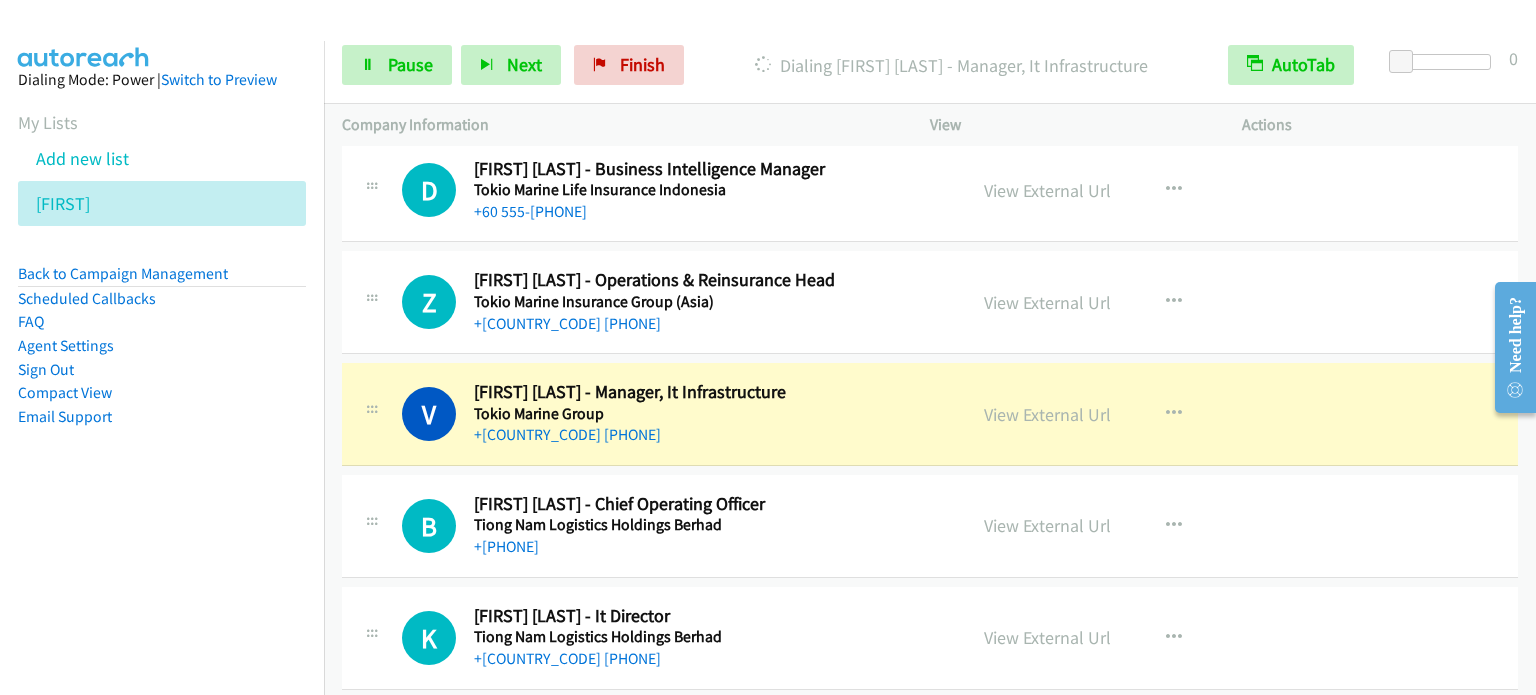 scroll, scrollTop: 9120, scrollLeft: 0, axis: vertical 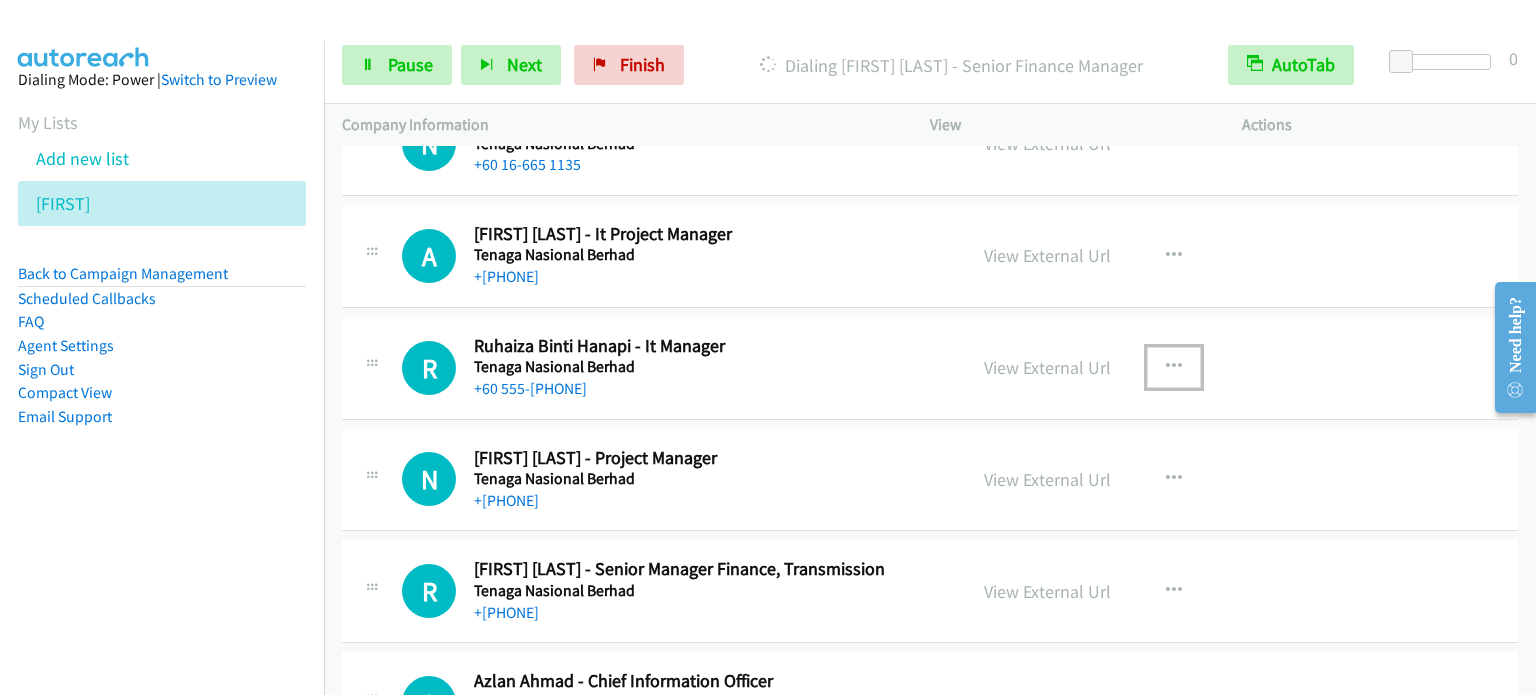 click at bounding box center (1174, 367) 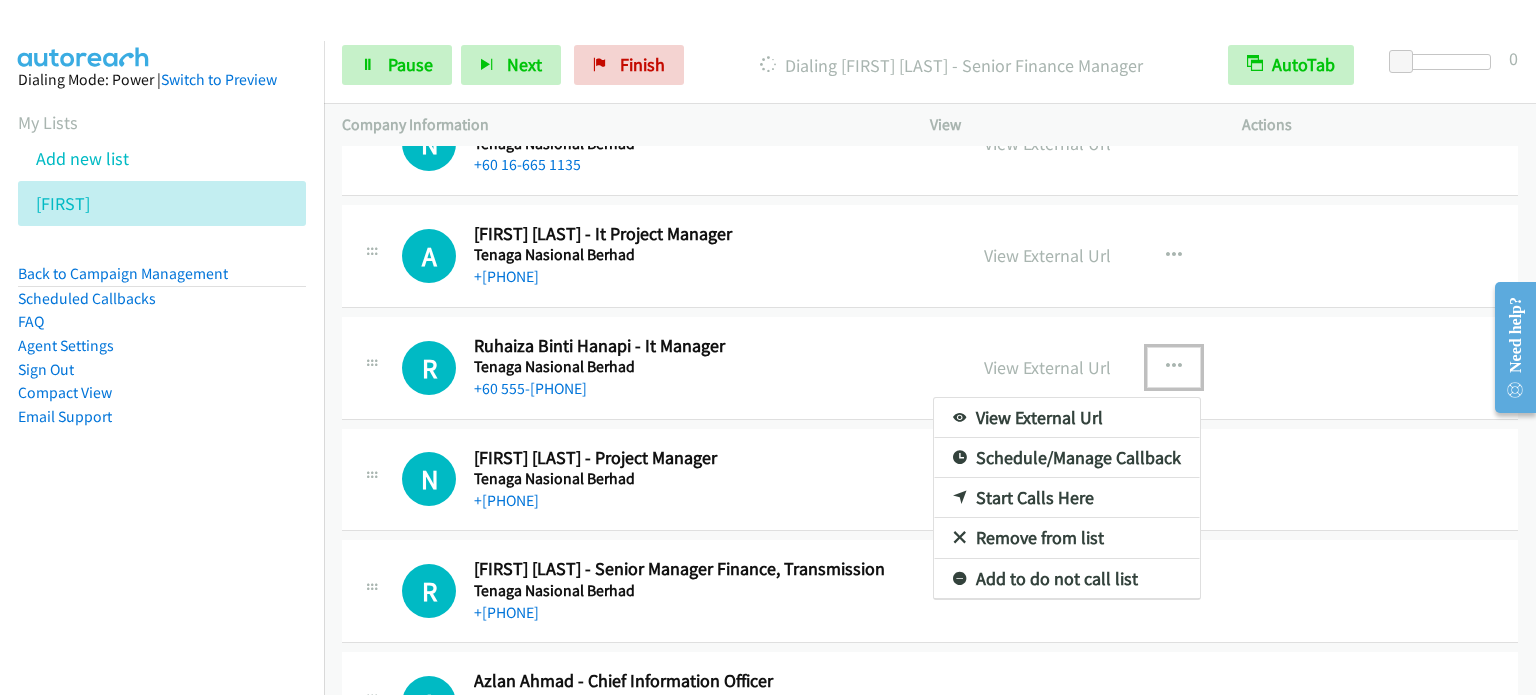 click on "Start Calls Here" at bounding box center [1067, 498] 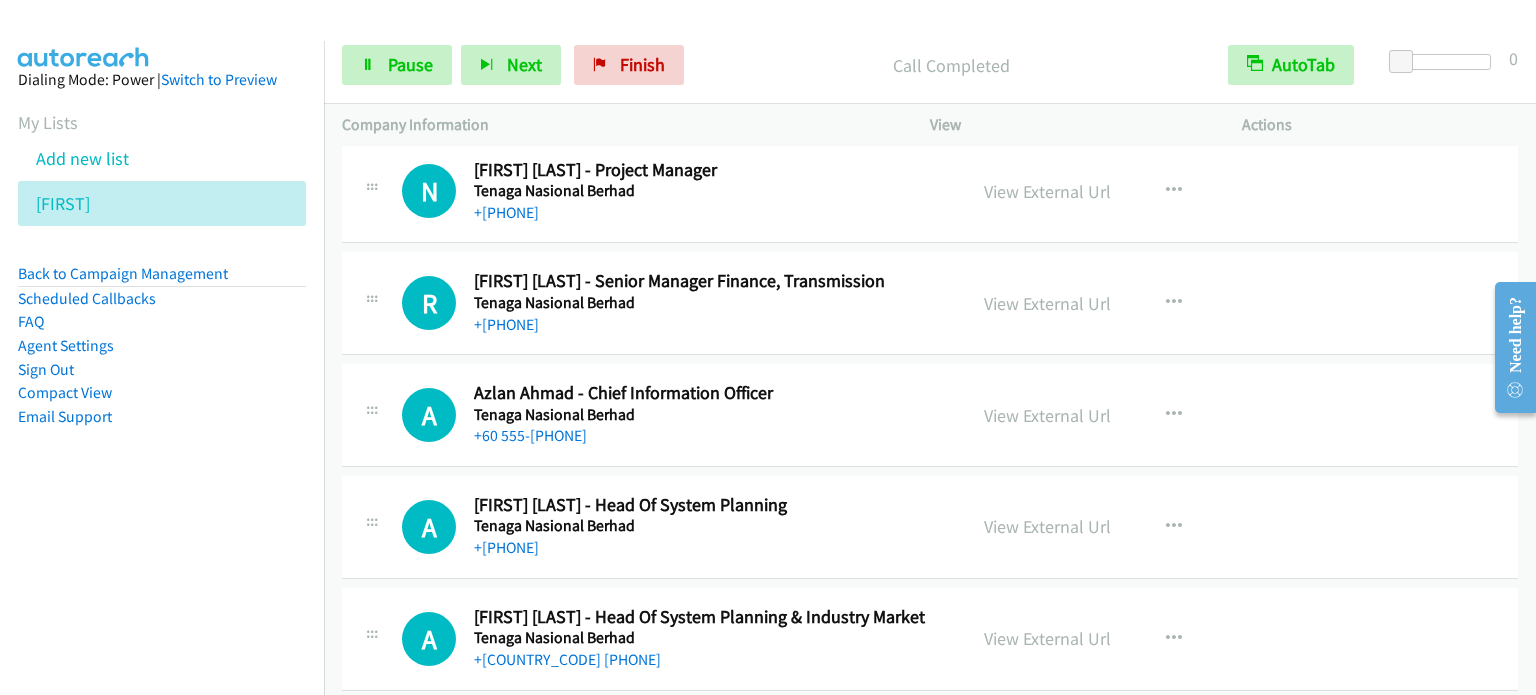 scroll, scrollTop: 10820, scrollLeft: 0, axis: vertical 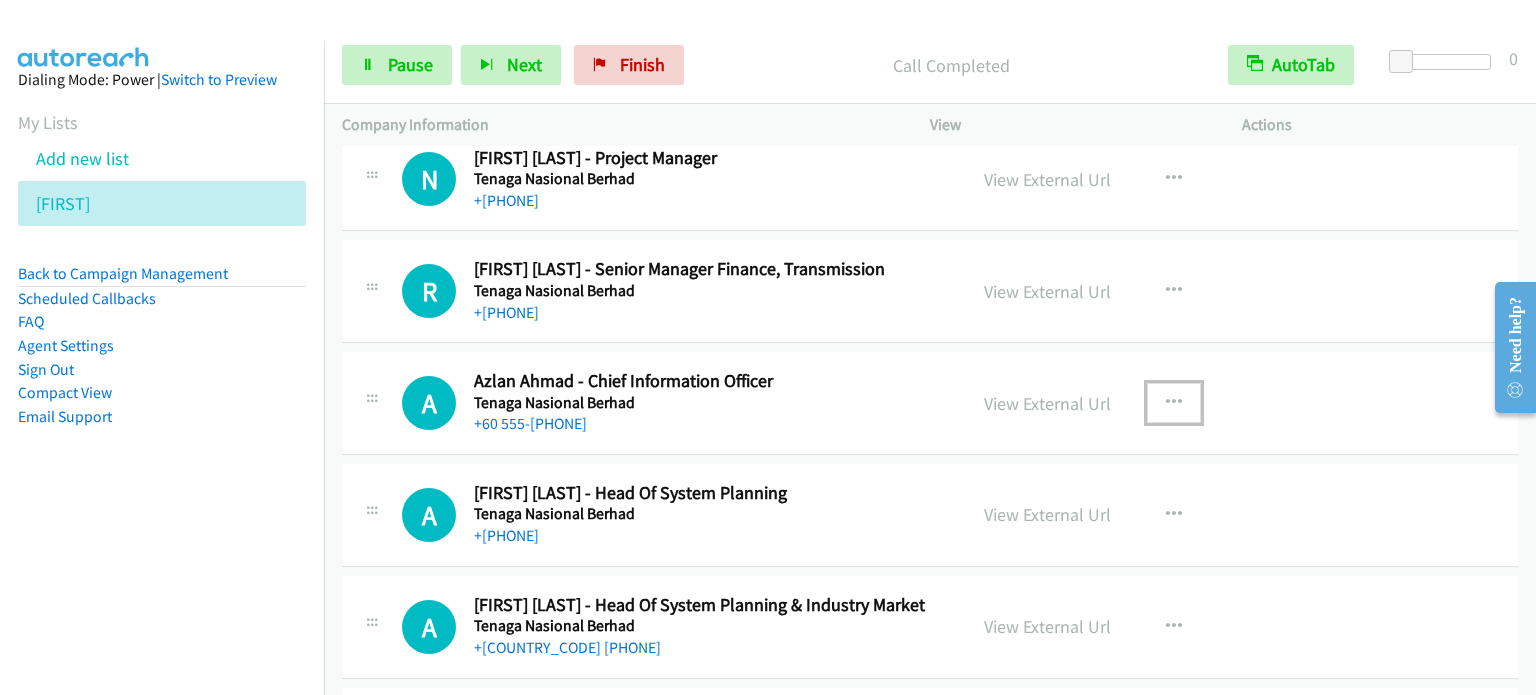 click at bounding box center (1174, 403) 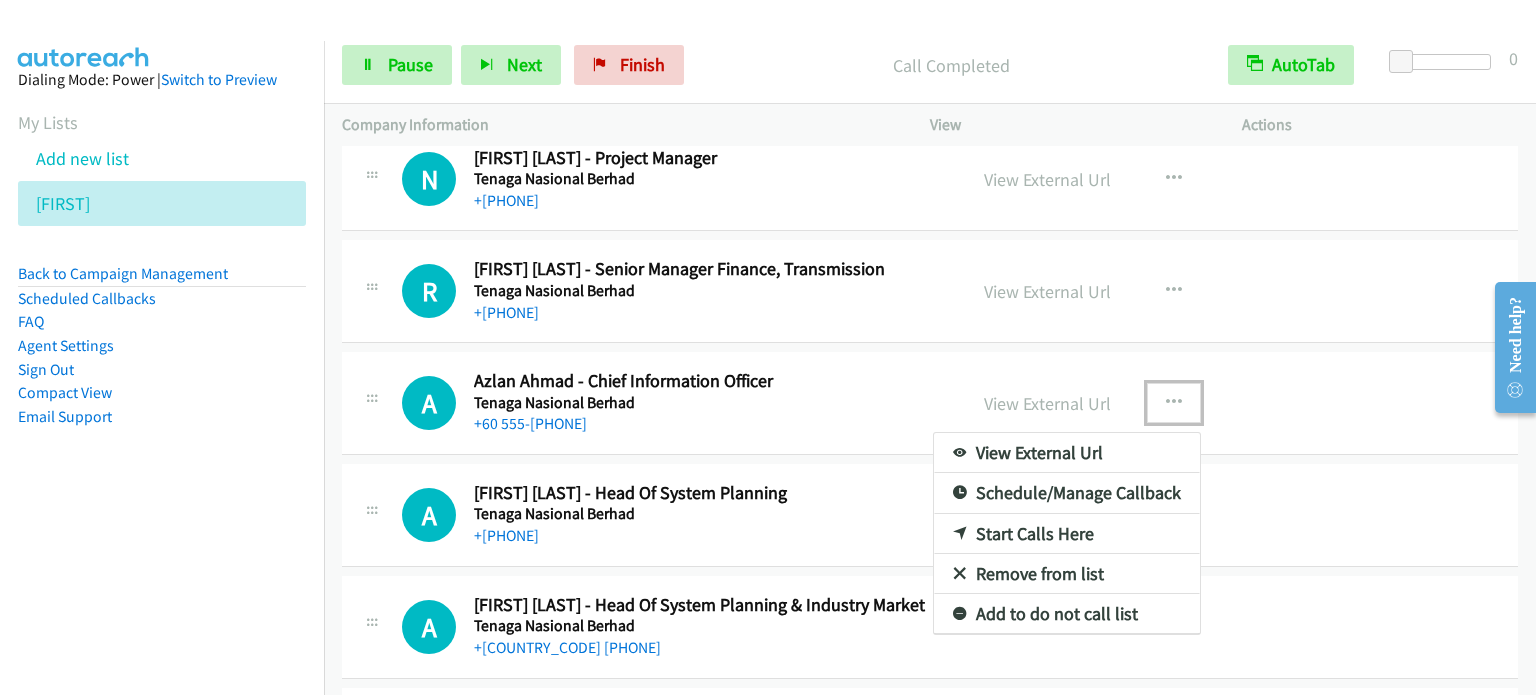 click on "Start Calls Here" at bounding box center [1067, 534] 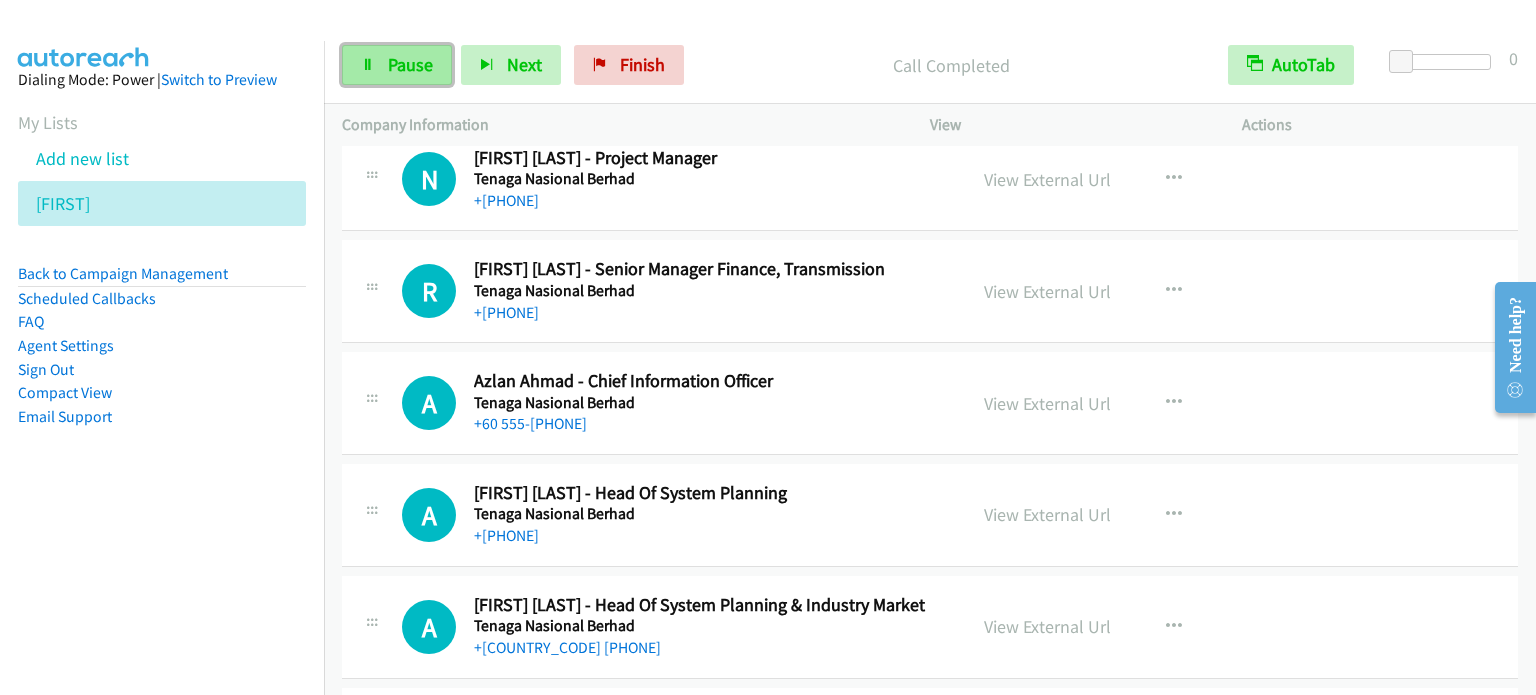click on "Pause" at bounding box center [410, 64] 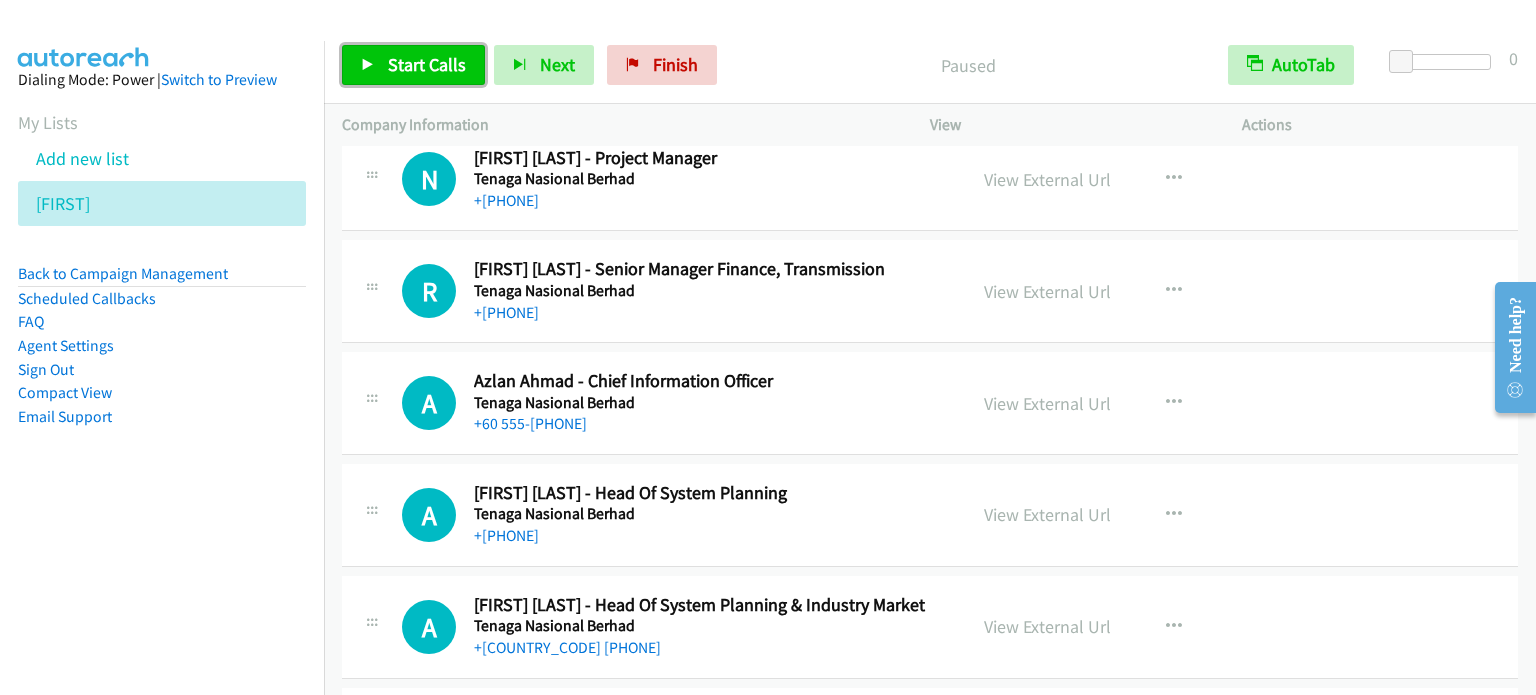 click on "Start Calls" at bounding box center [427, 64] 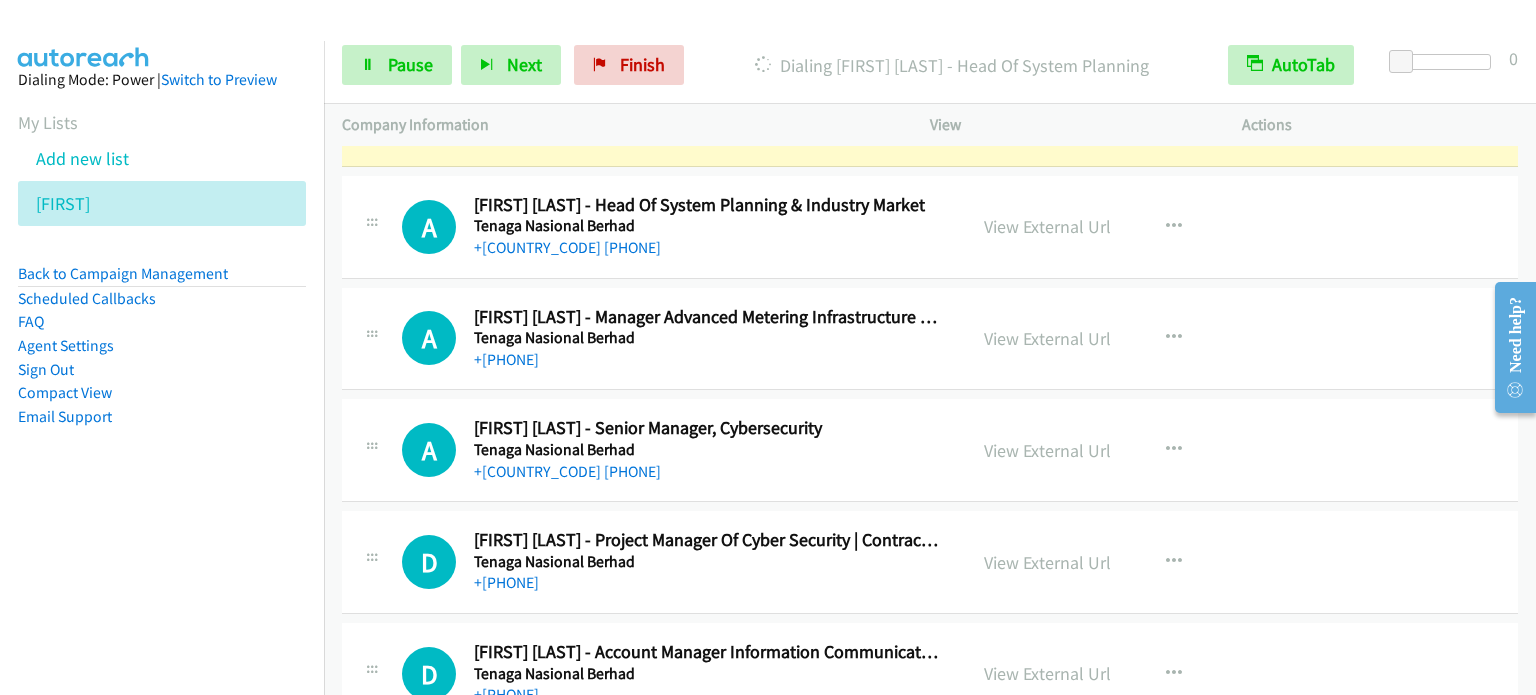 scroll, scrollTop: 11120, scrollLeft: 0, axis: vertical 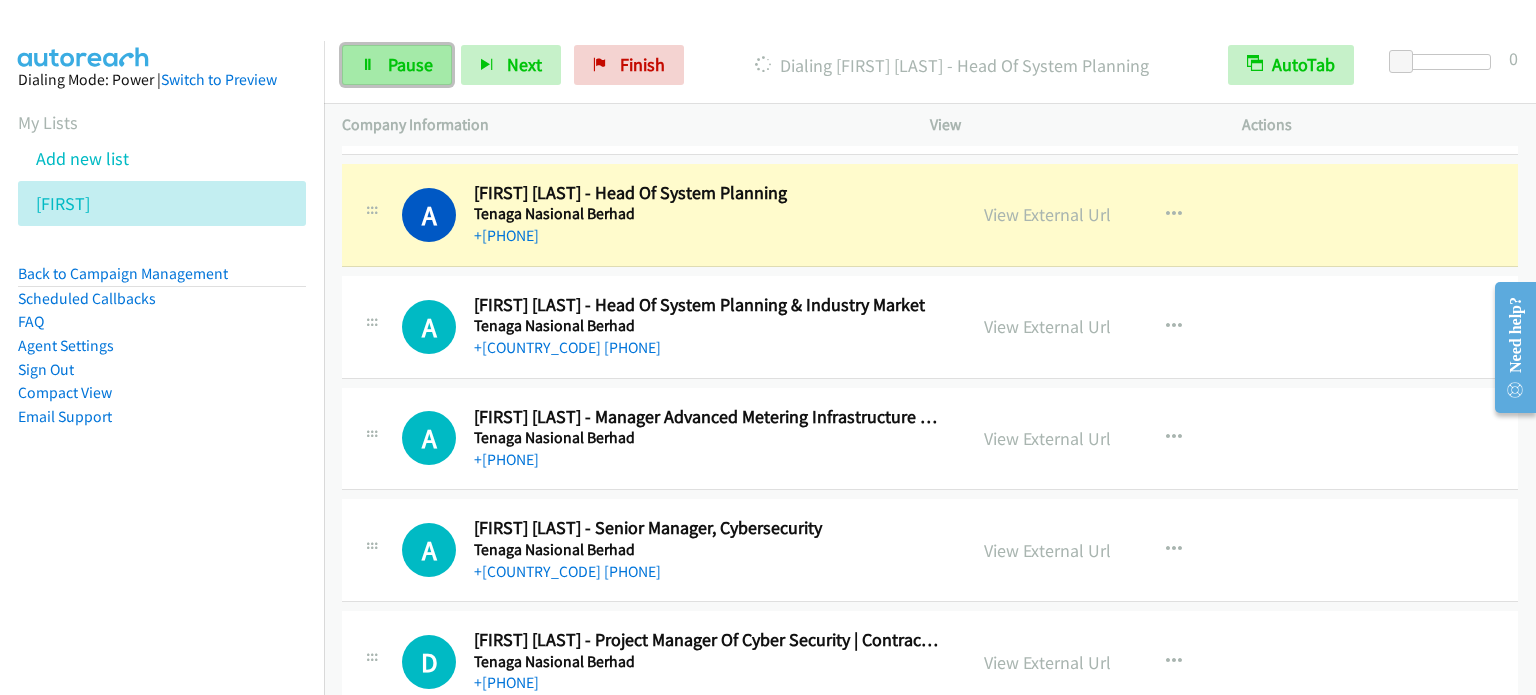 click on "Pause" at bounding box center (410, 64) 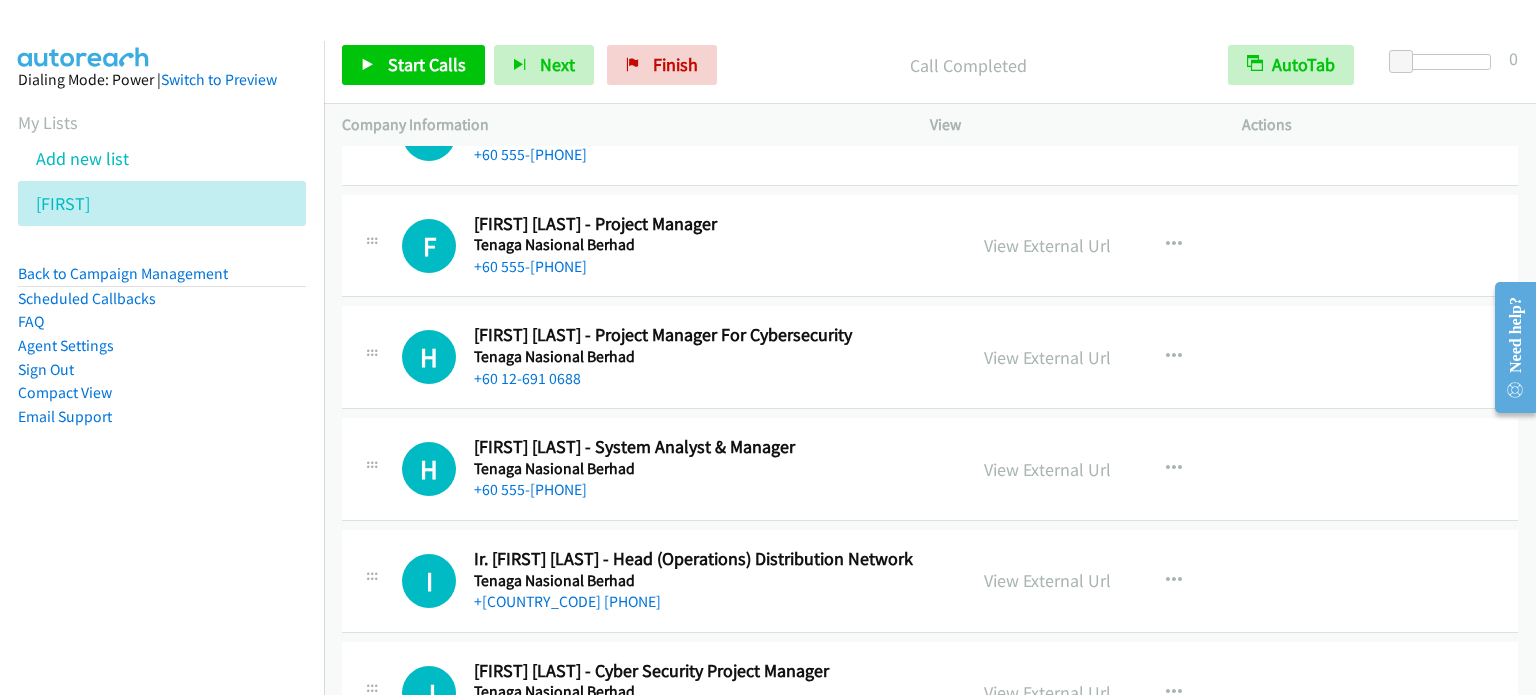 scroll, scrollTop: 11920, scrollLeft: 0, axis: vertical 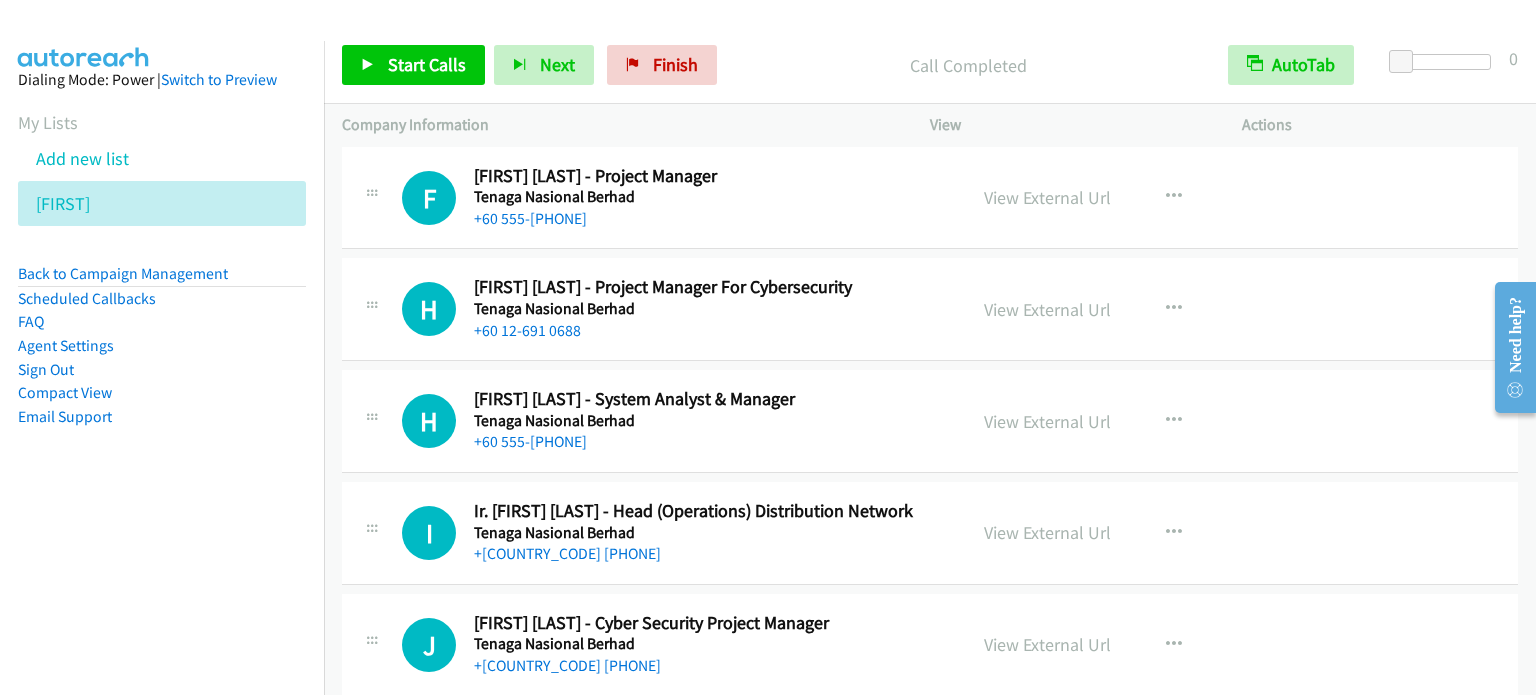 drag, startPoint x: 331, startPoint y: 231, endPoint x: 1171, endPoint y: 506, distance: 883.8693 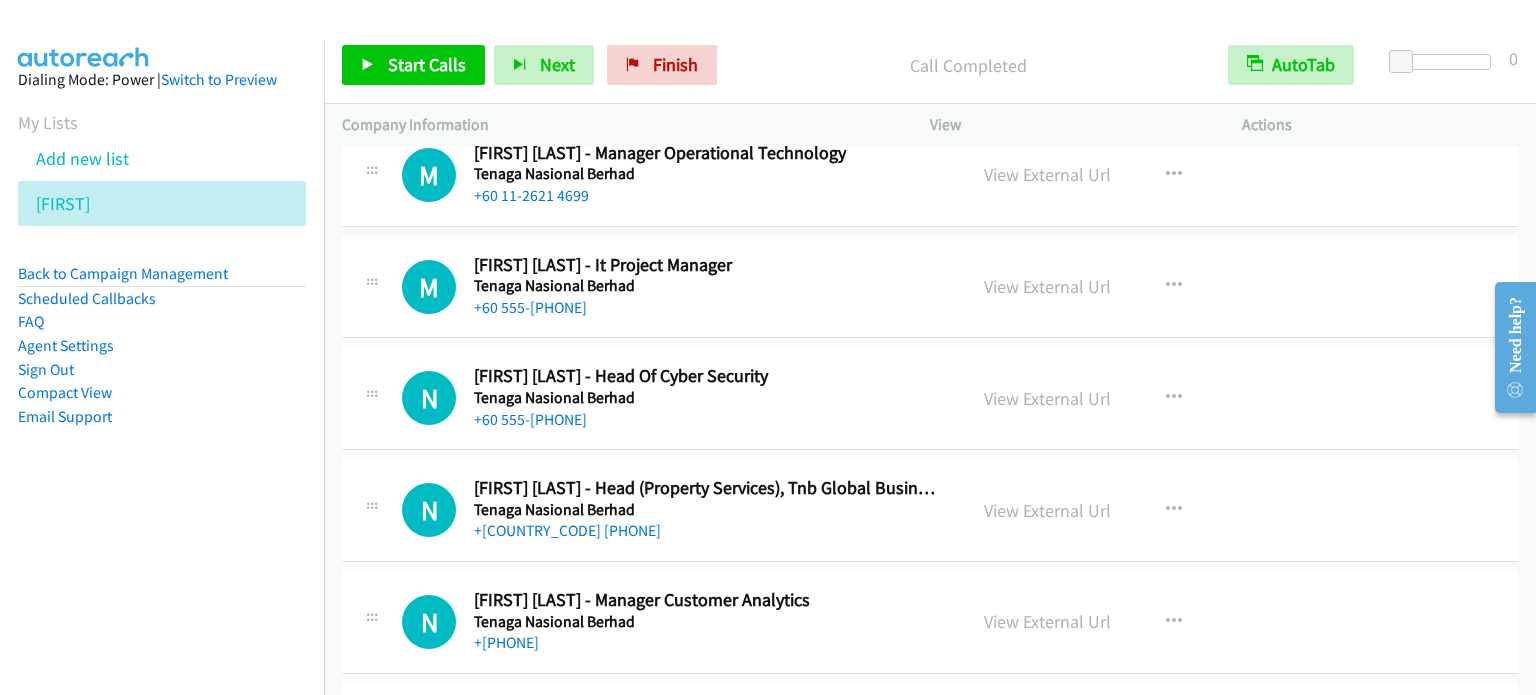 scroll, scrollTop: 13720, scrollLeft: 0, axis: vertical 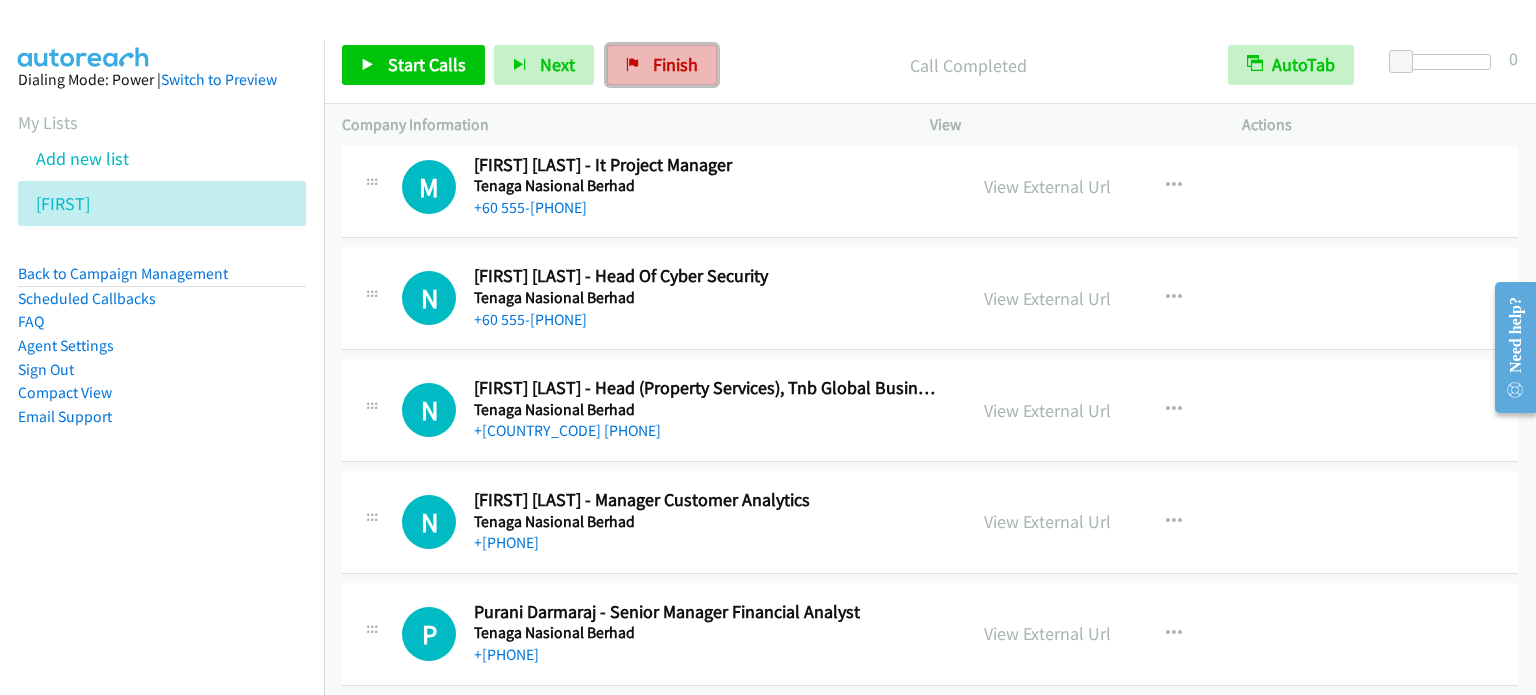 click on "Finish" at bounding box center [675, 64] 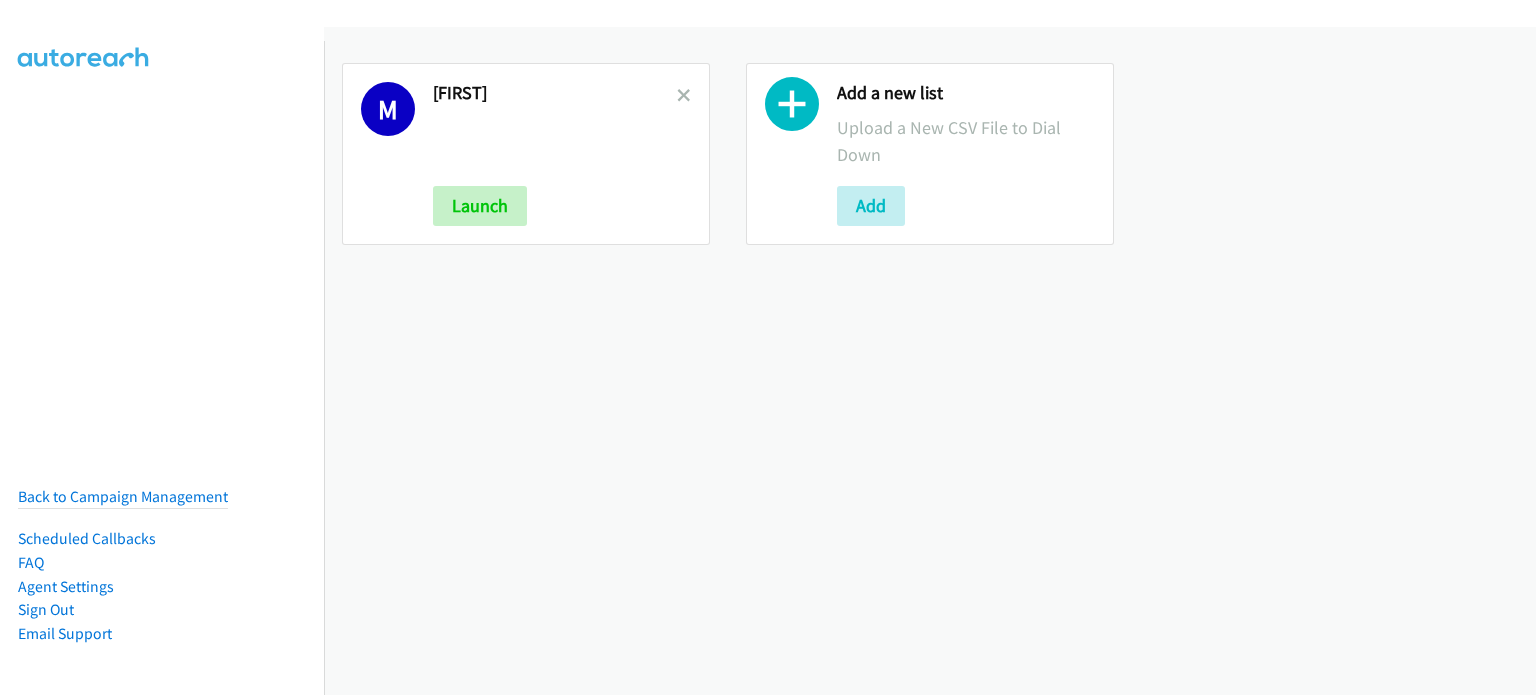 scroll, scrollTop: 0, scrollLeft: 0, axis: both 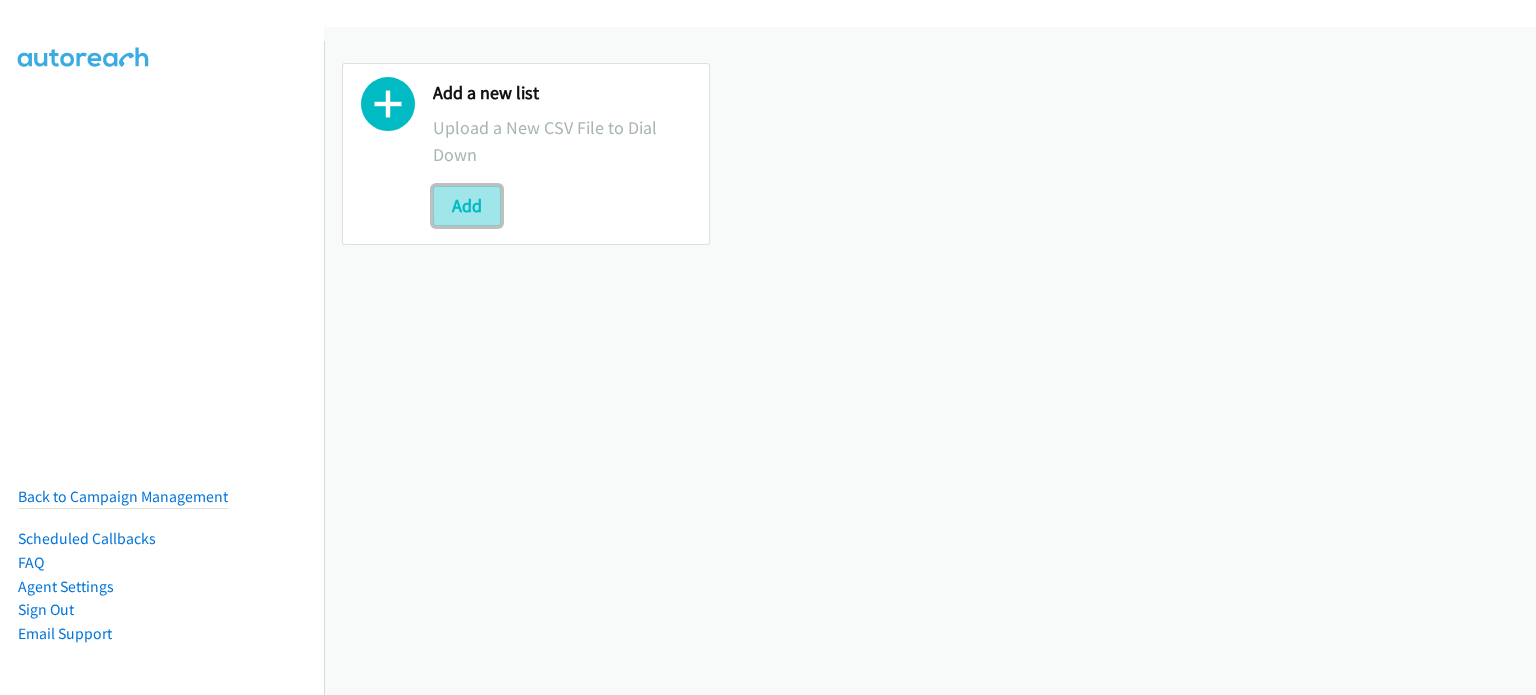 click on "Add" at bounding box center [467, 206] 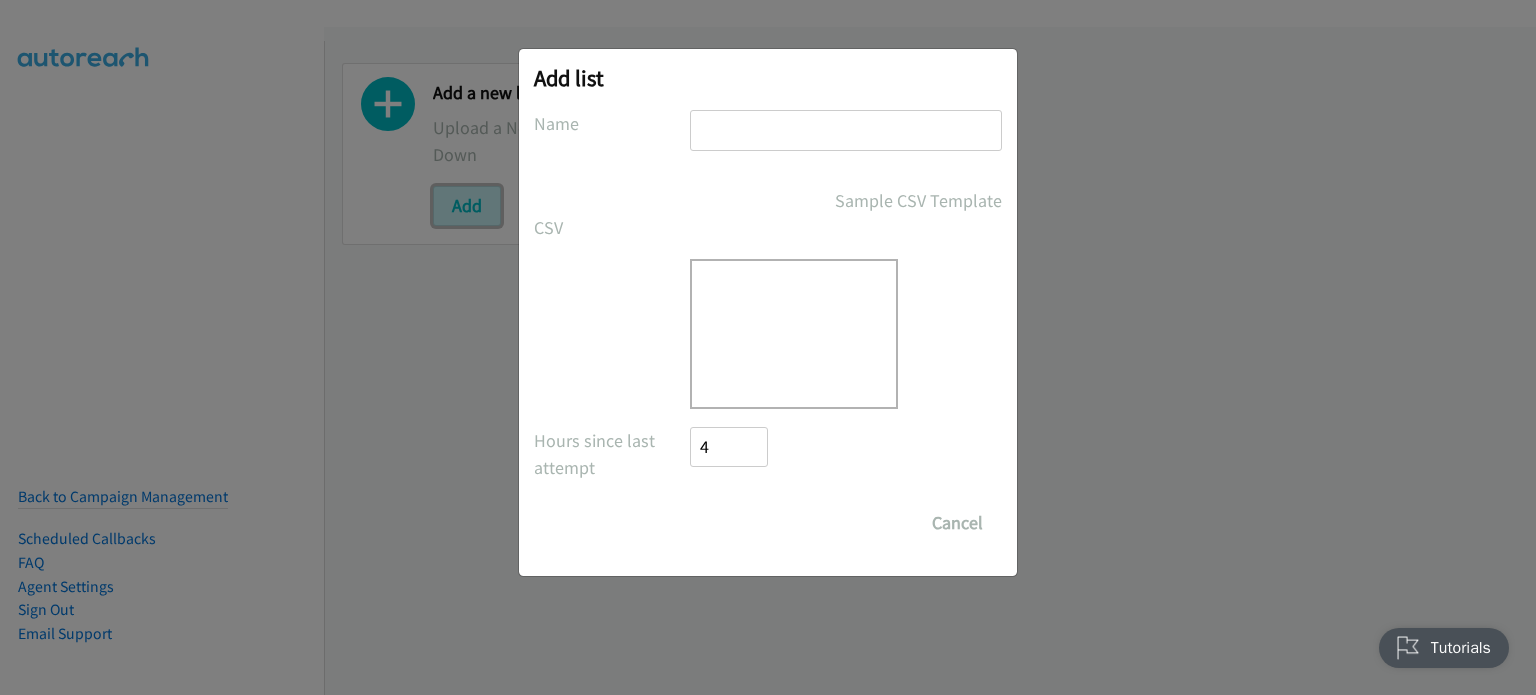 scroll, scrollTop: 0, scrollLeft: 0, axis: both 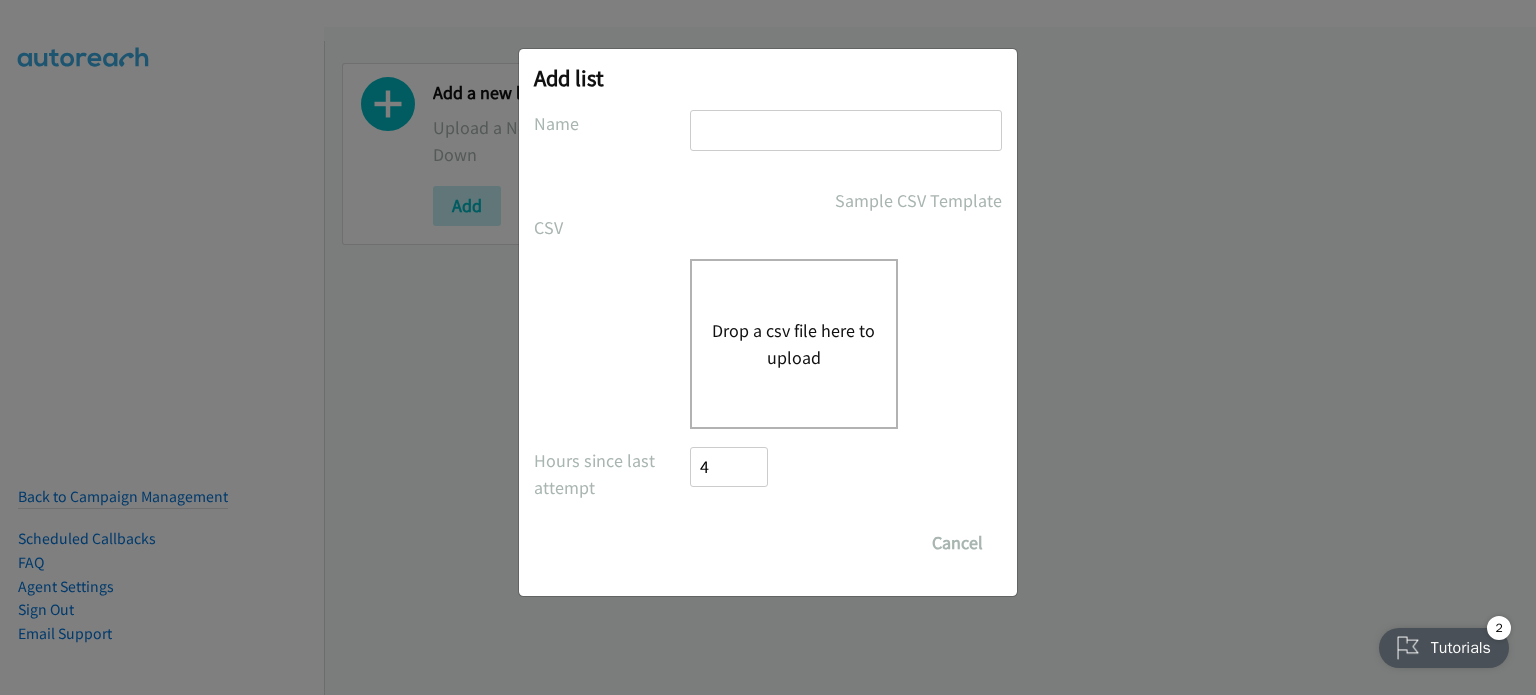 click at bounding box center (846, 130) 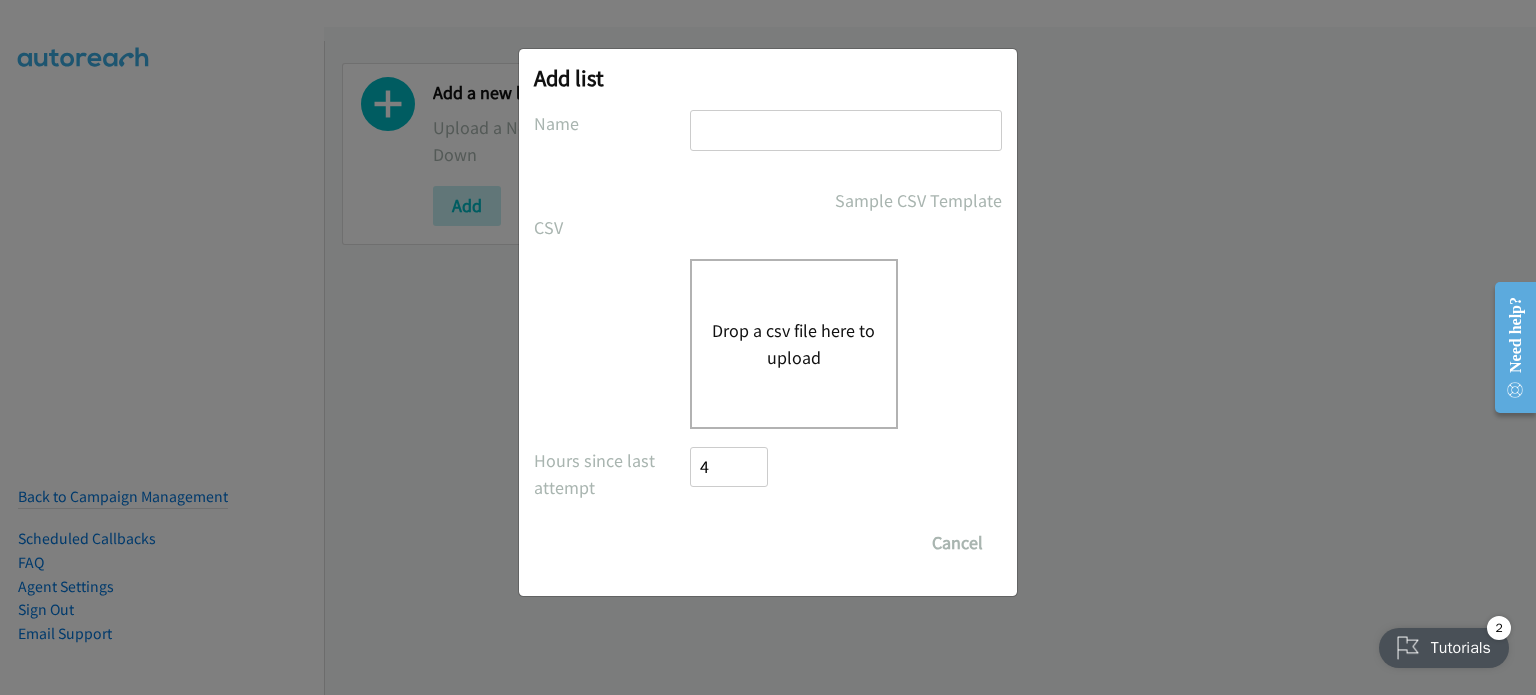 type on "[FIRST]" 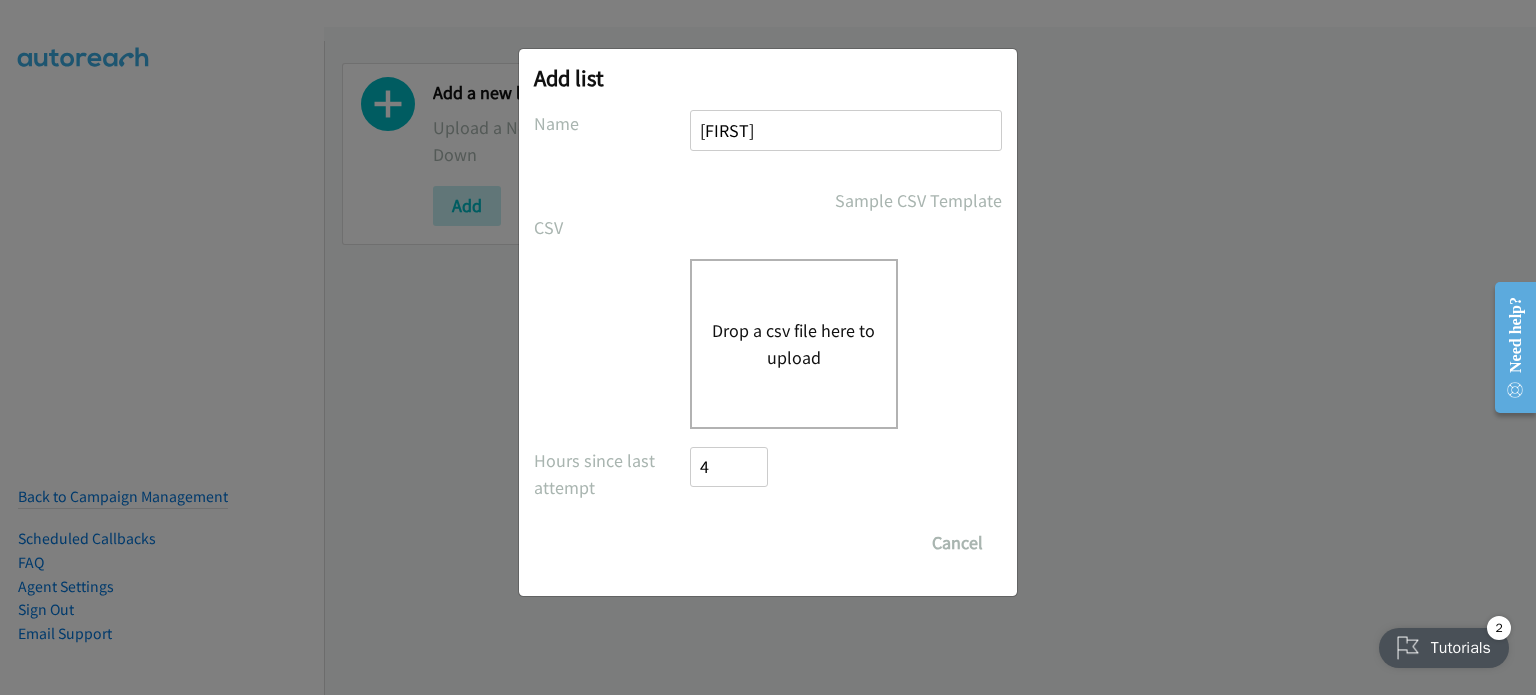 click on "Drop a csv file here to upload" at bounding box center (794, 344) 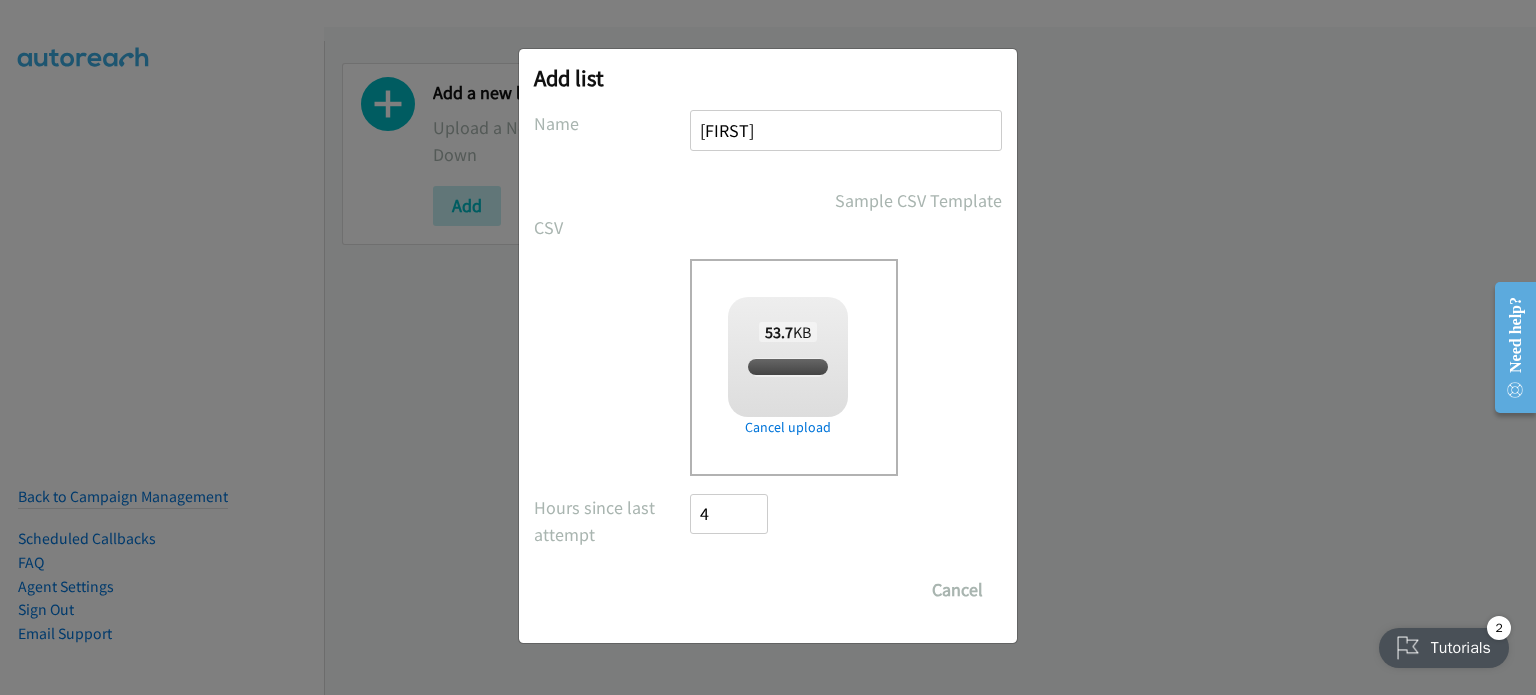 checkbox on "true" 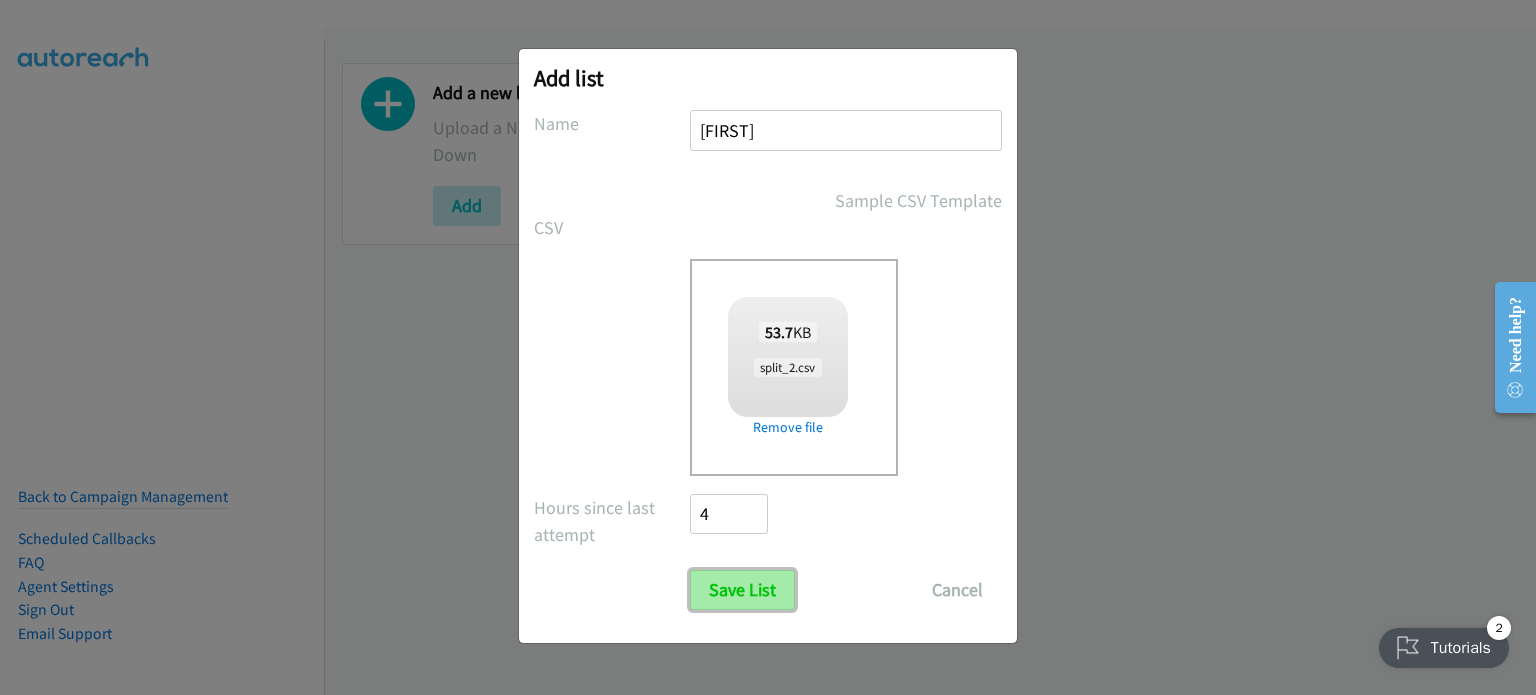 click on "Save List" at bounding box center (742, 590) 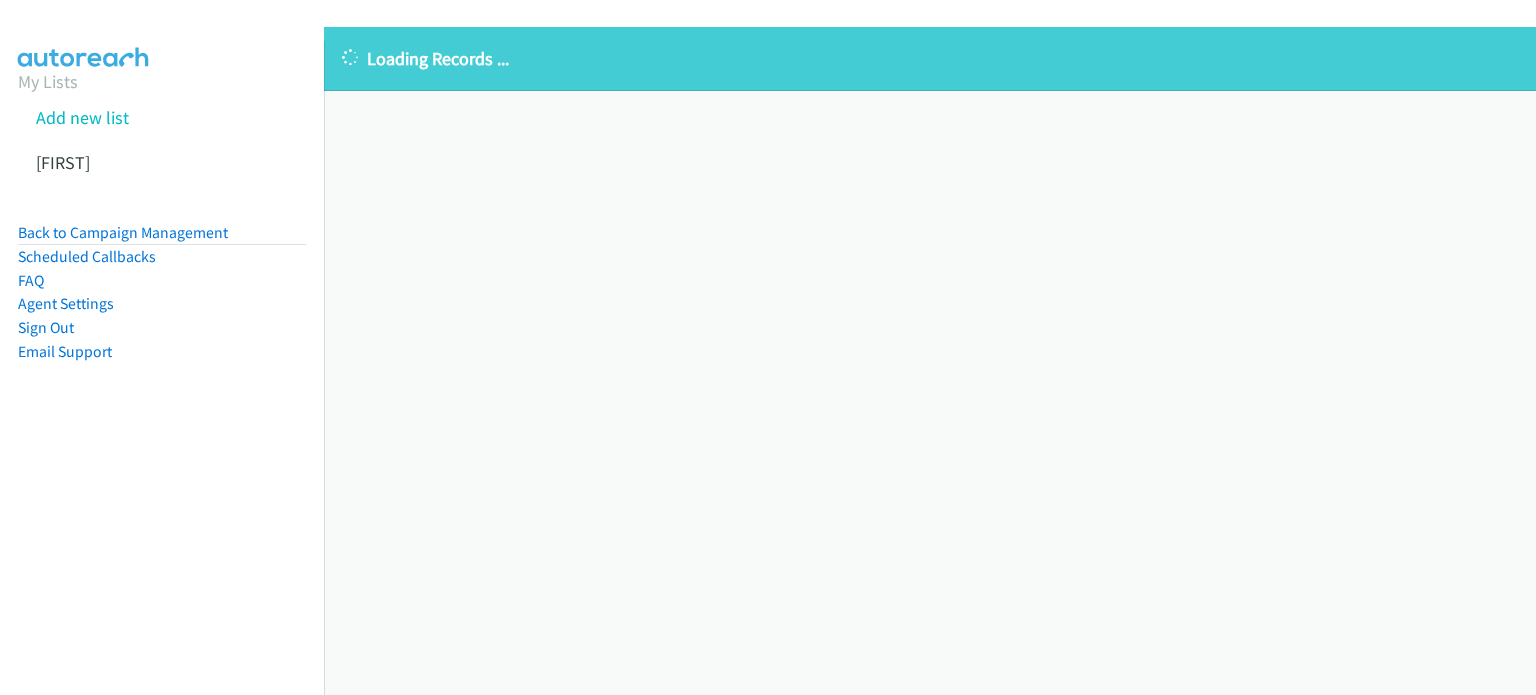scroll, scrollTop: 0, scrollLeft: 0, axis: both 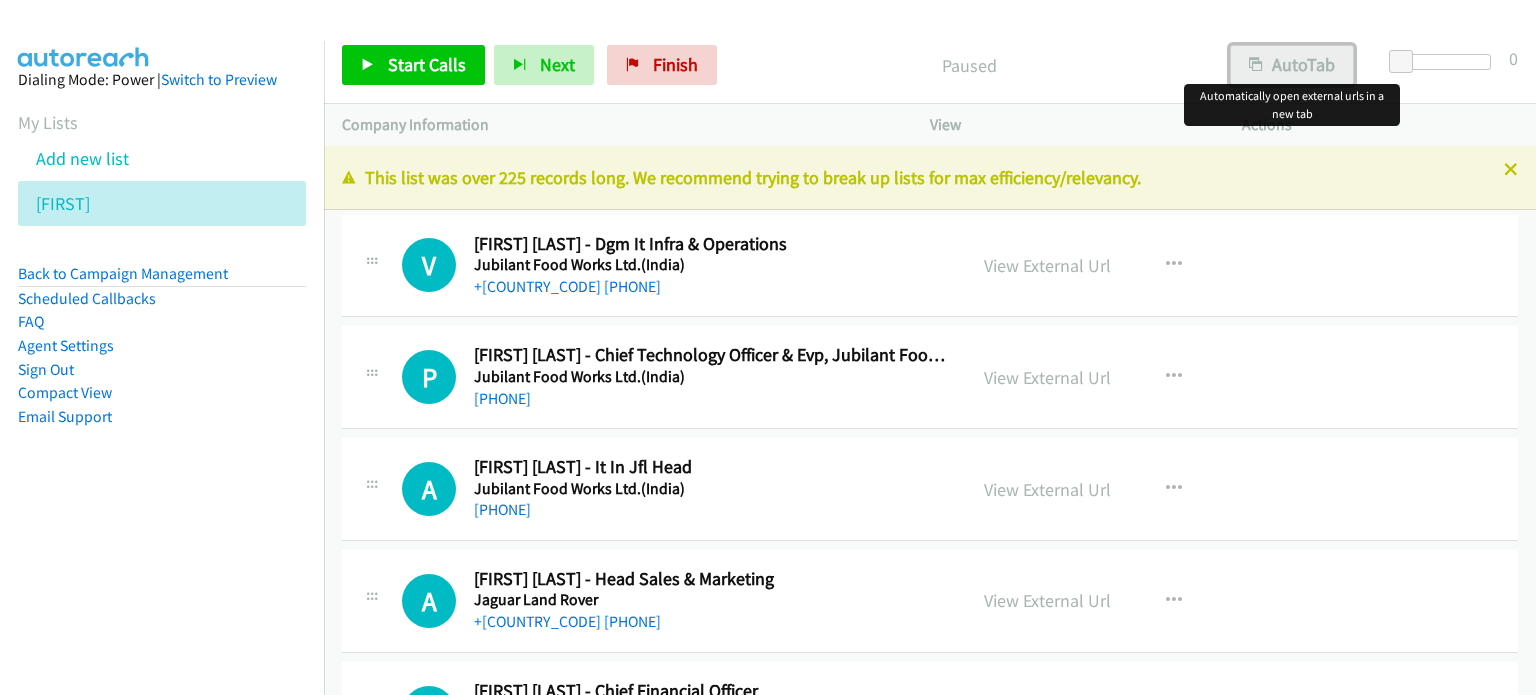 click on "[PHONE]" at bounding box center (768, 0) 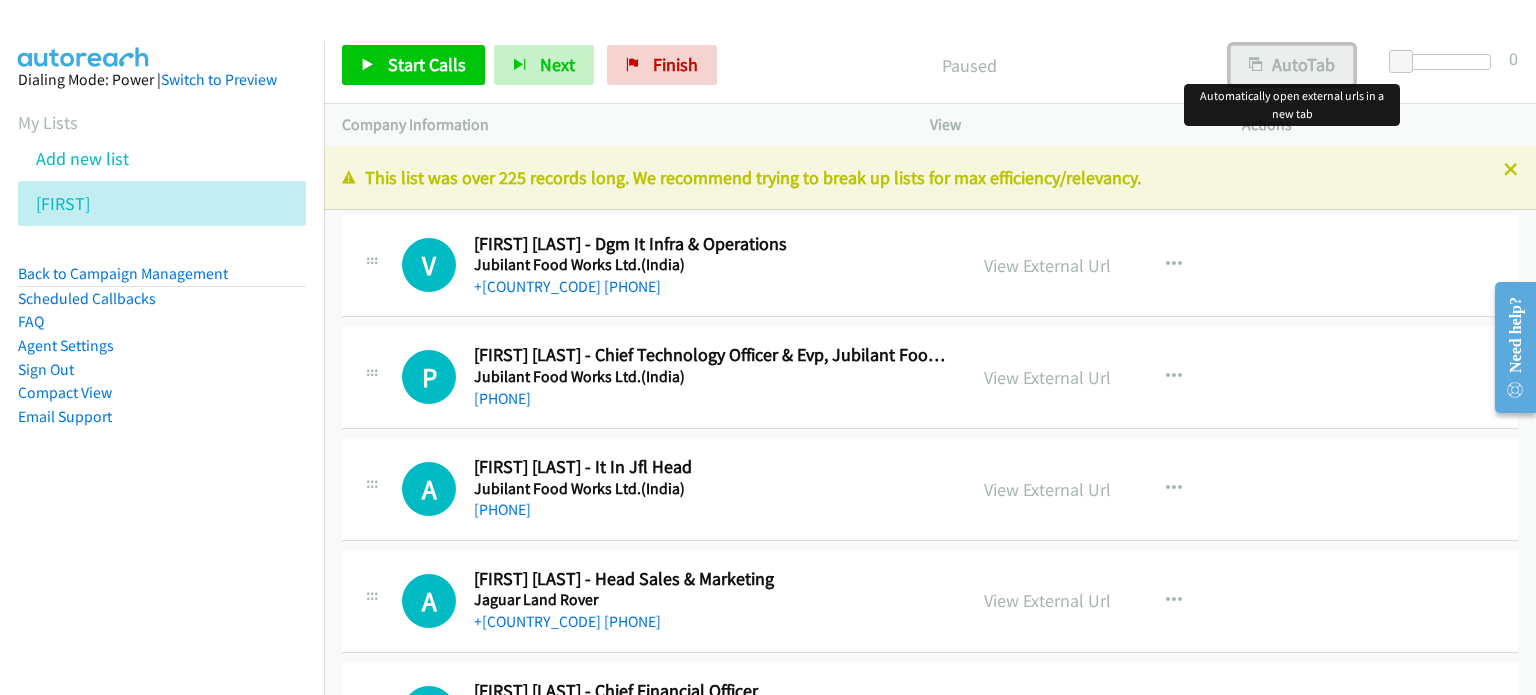 click on "AutoTab" at bounding box center (1292, 65) 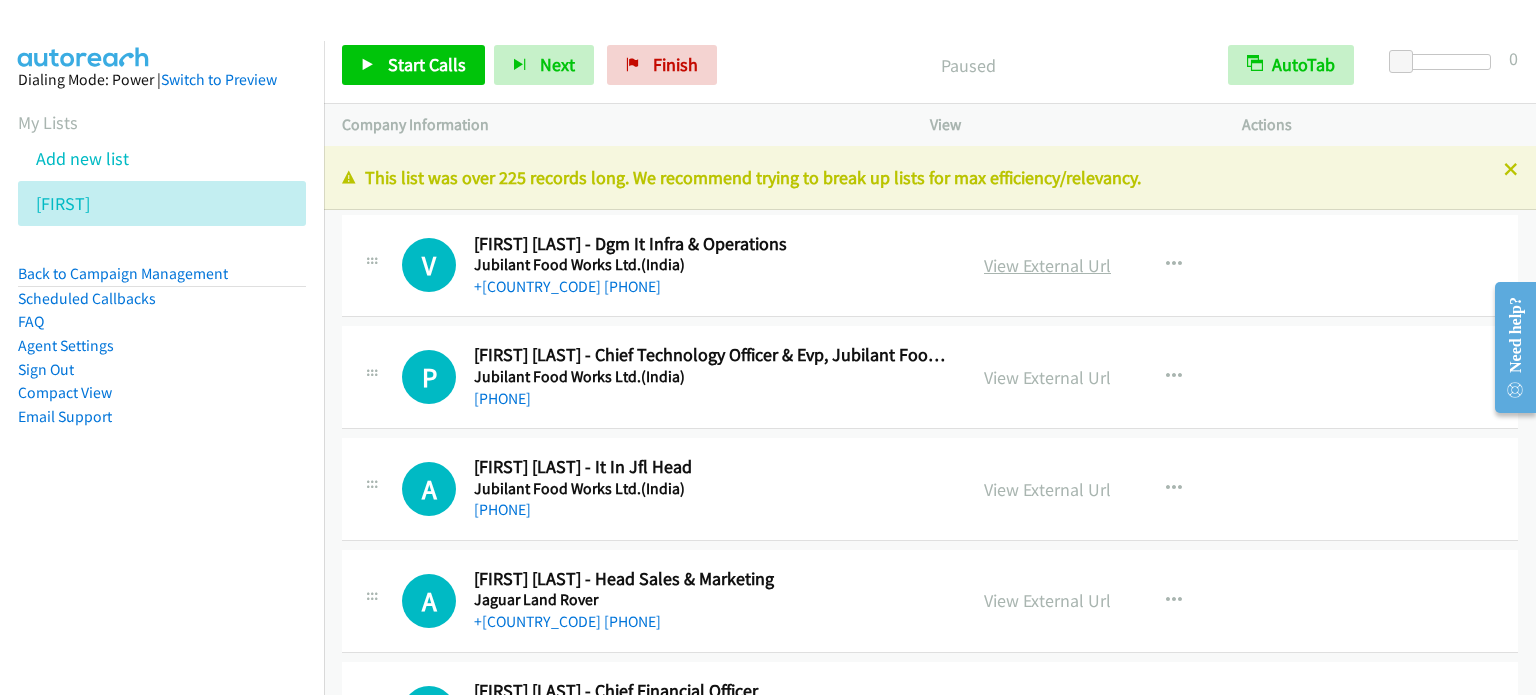 click on "View External Url" at bounding box center [1047, 265] 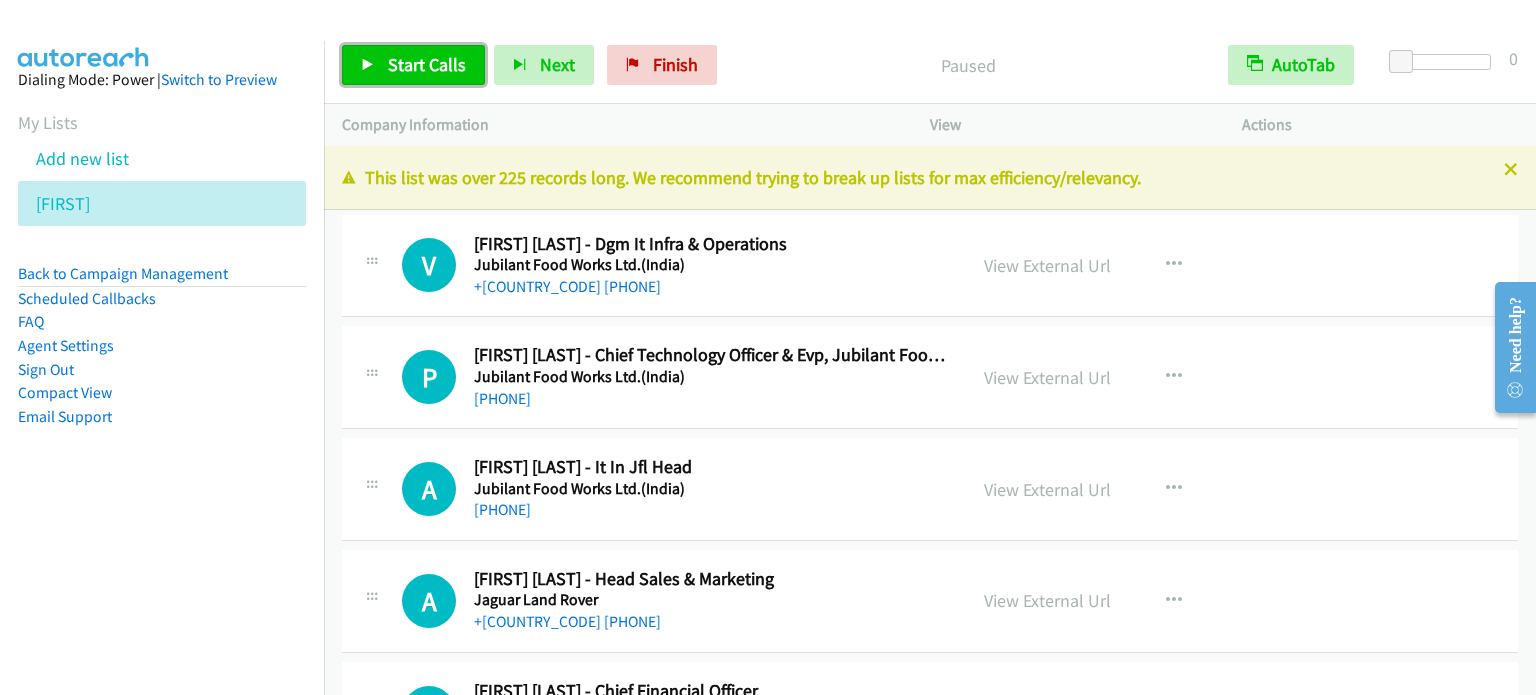 click on "Start Calls" at bounding box center [427, 64] 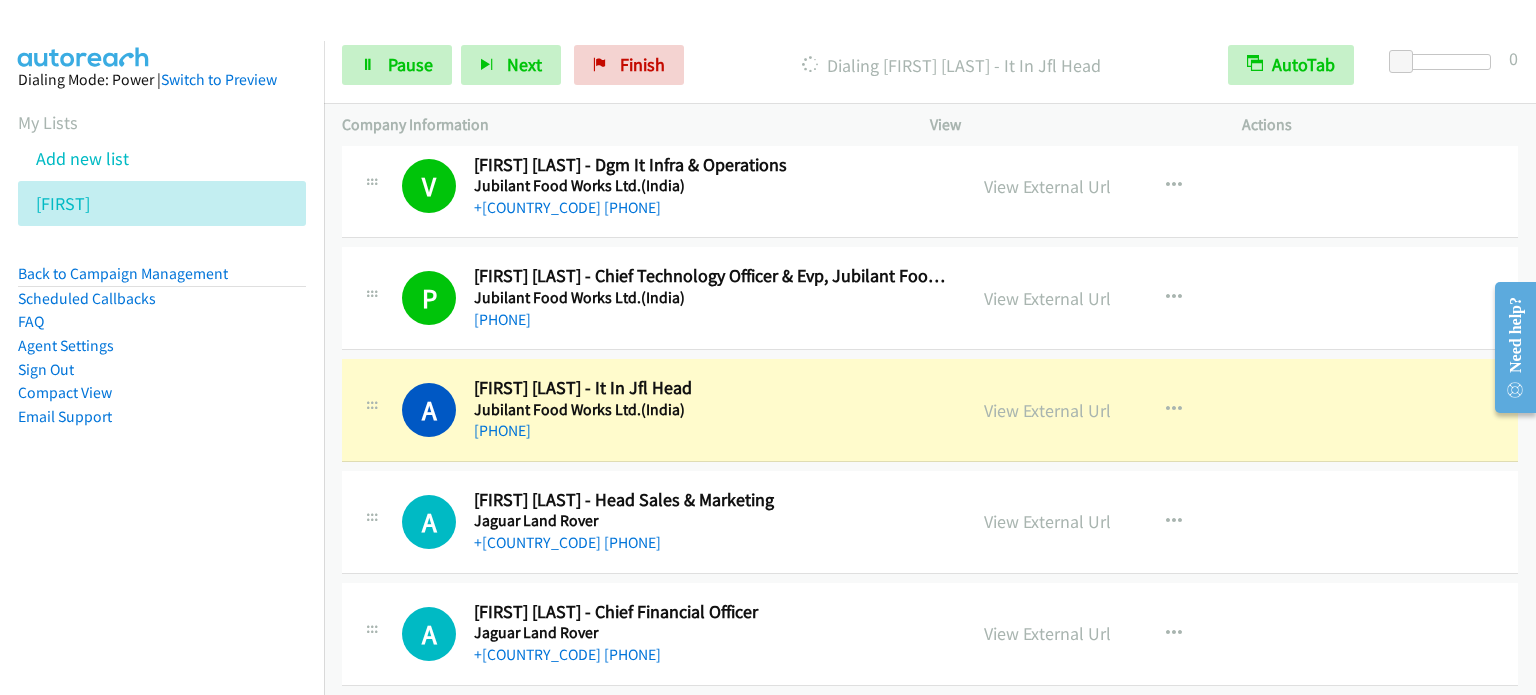 scroll, scrollTop: 100, scrollLeft: 0, axis: vertical 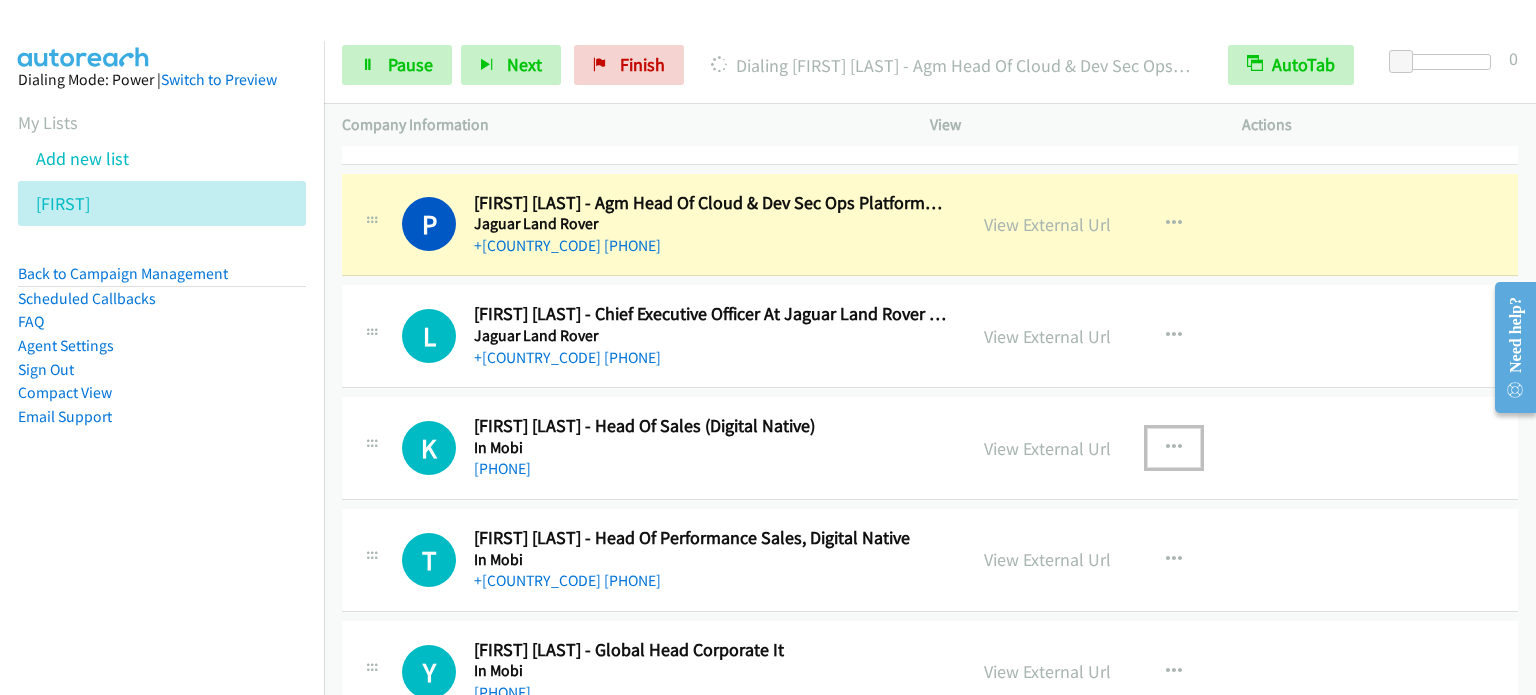 click at bounding box center (1174, 448) 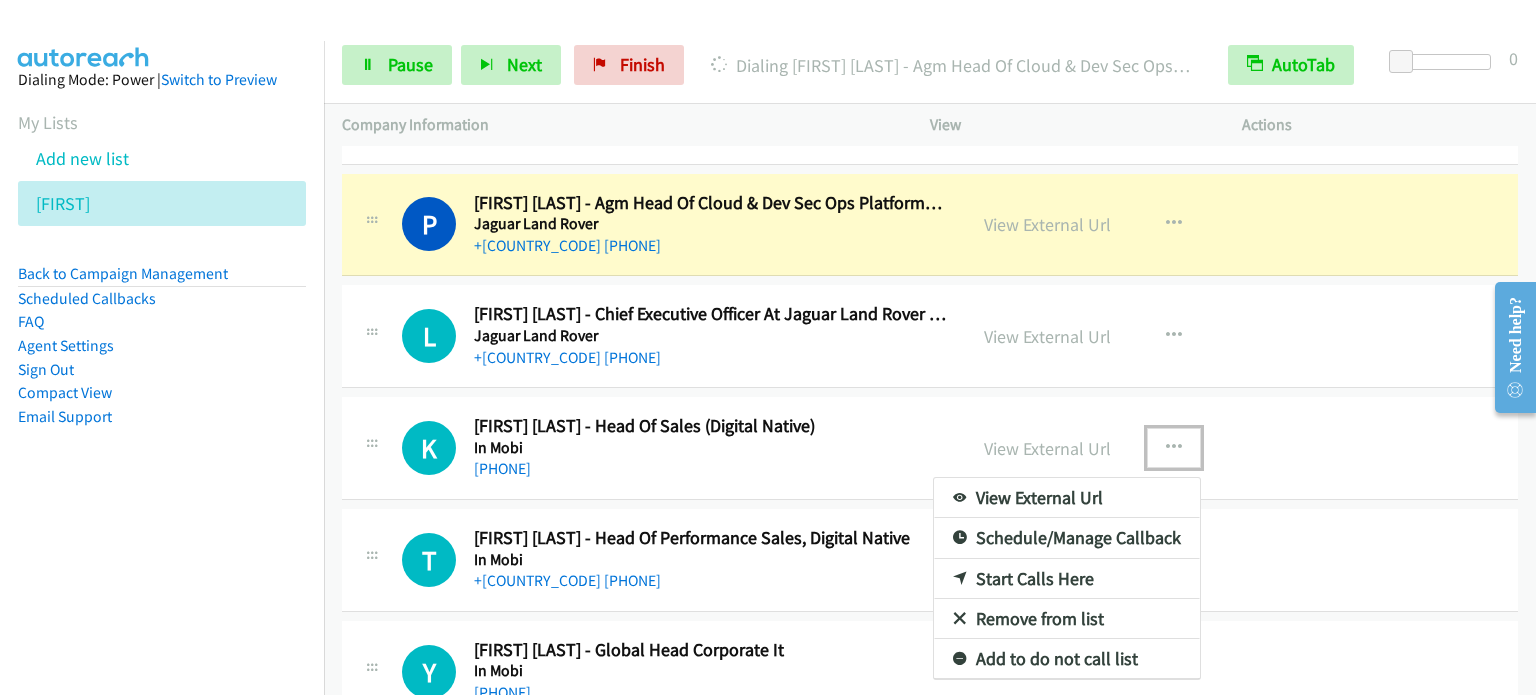 click on "Start Calls Here" at bounding box center [1067, 579] 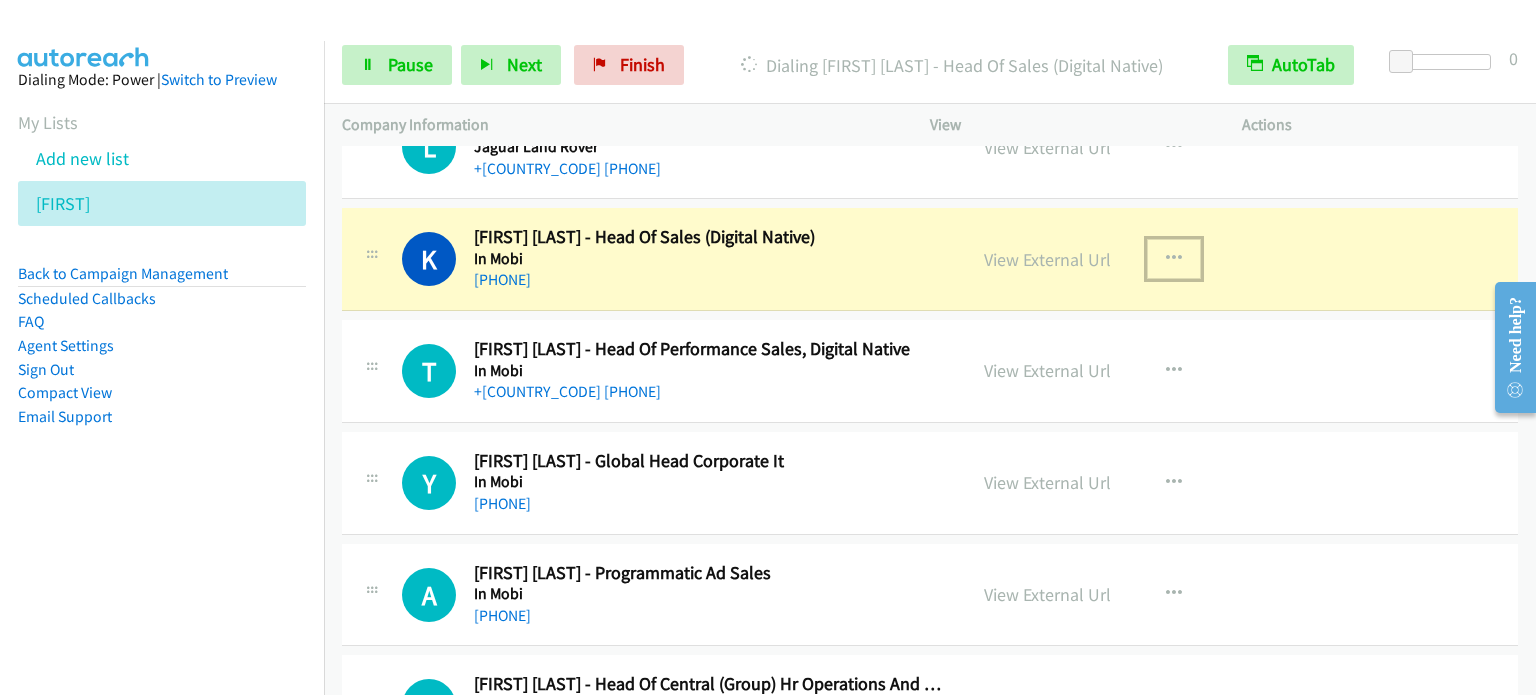 scroll, scrollTop: 800, scrollLeft: 0, axis: vertical 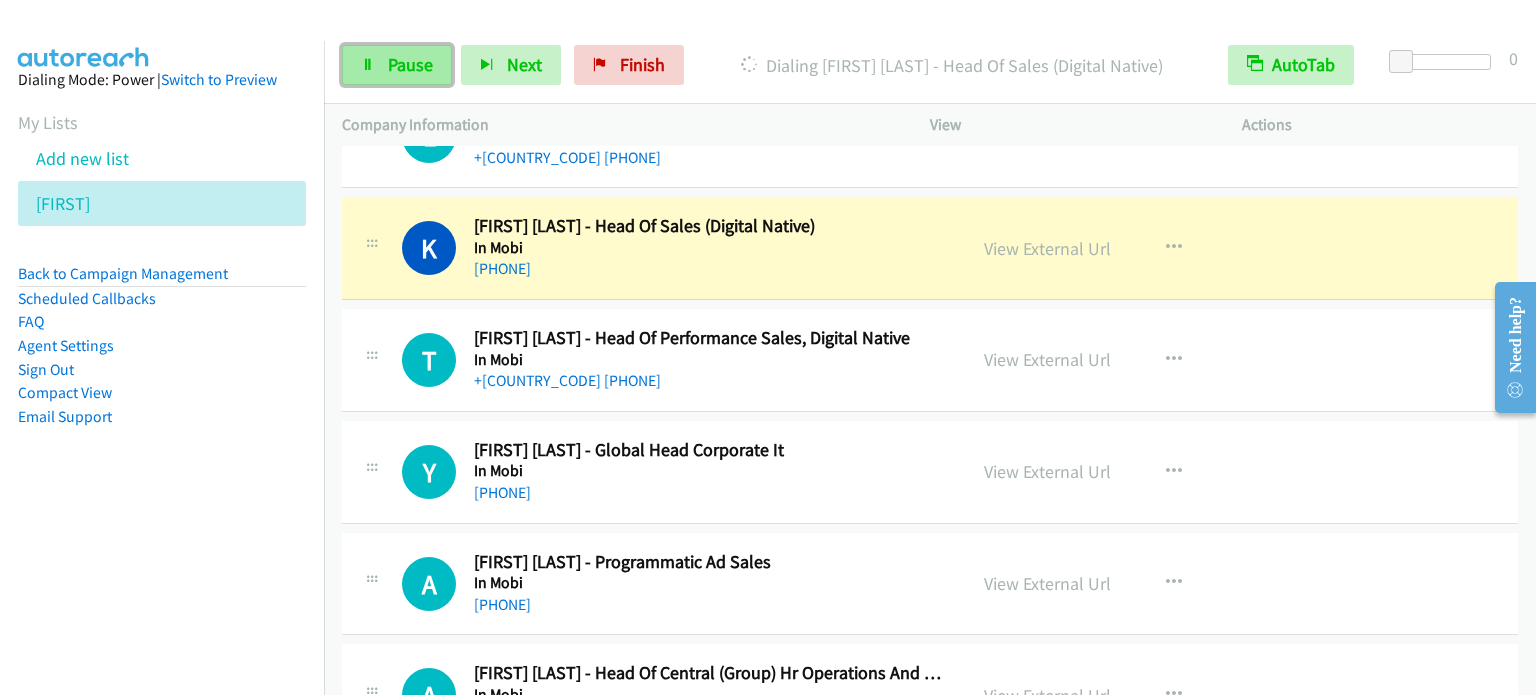 click on "Pause" at bounding box center [397, 65] 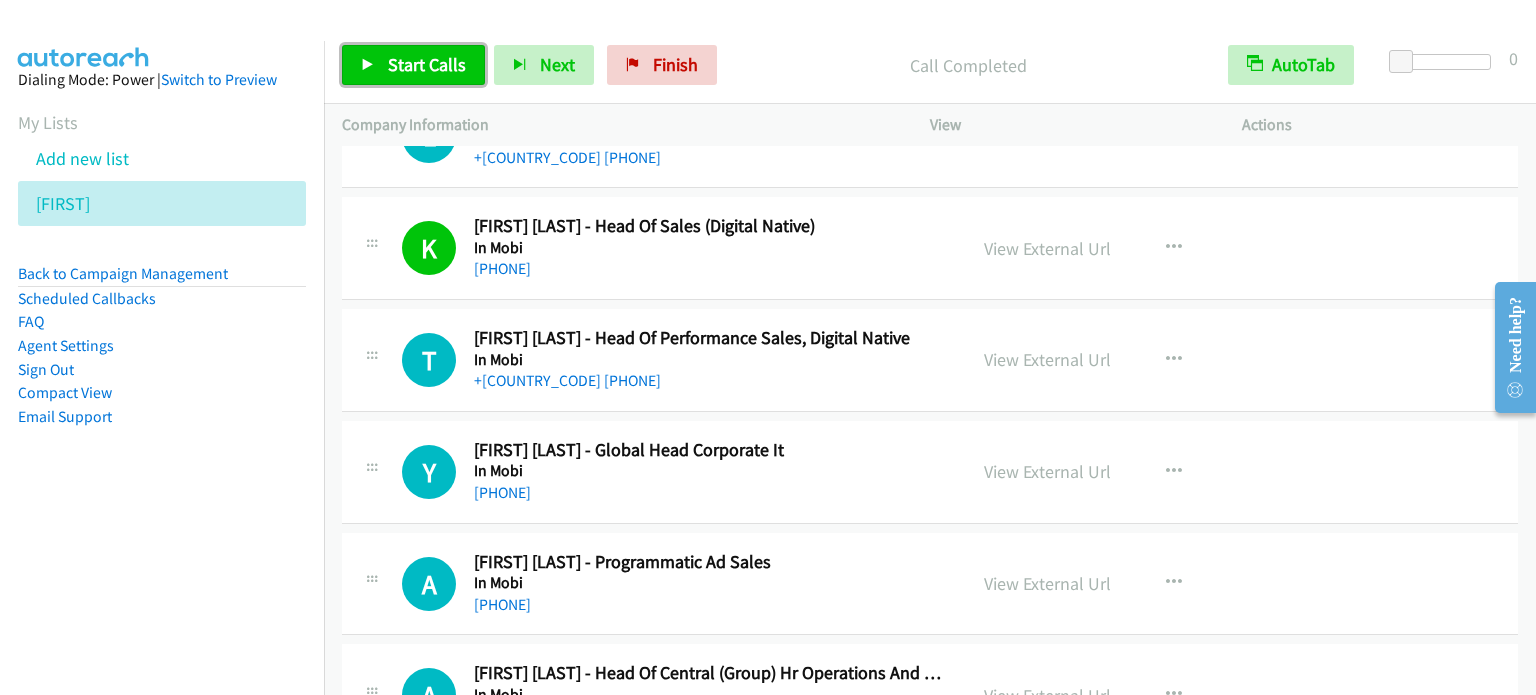 click on "Start Calls" at bounding box center [427, 64] 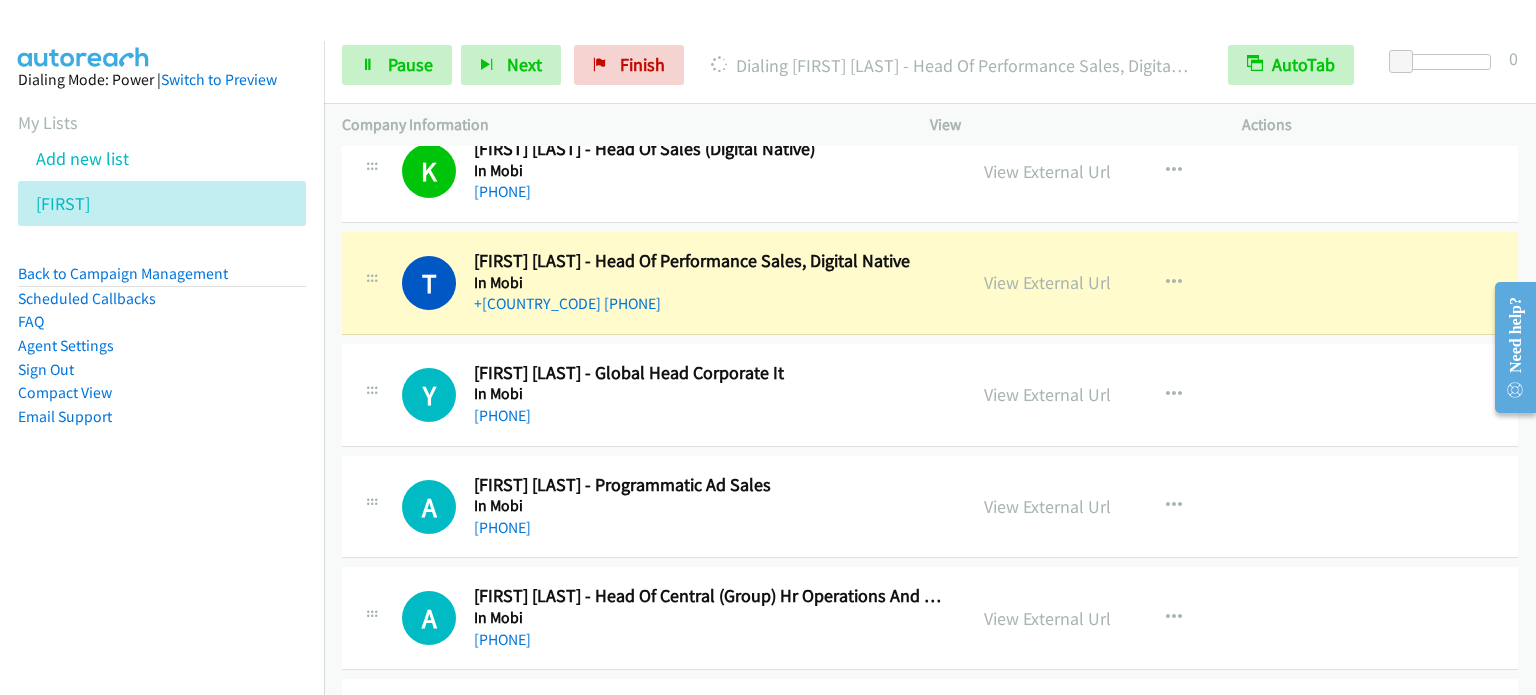 scroll, scrollTop: 900, scrollLeft: 0, axis: vertical 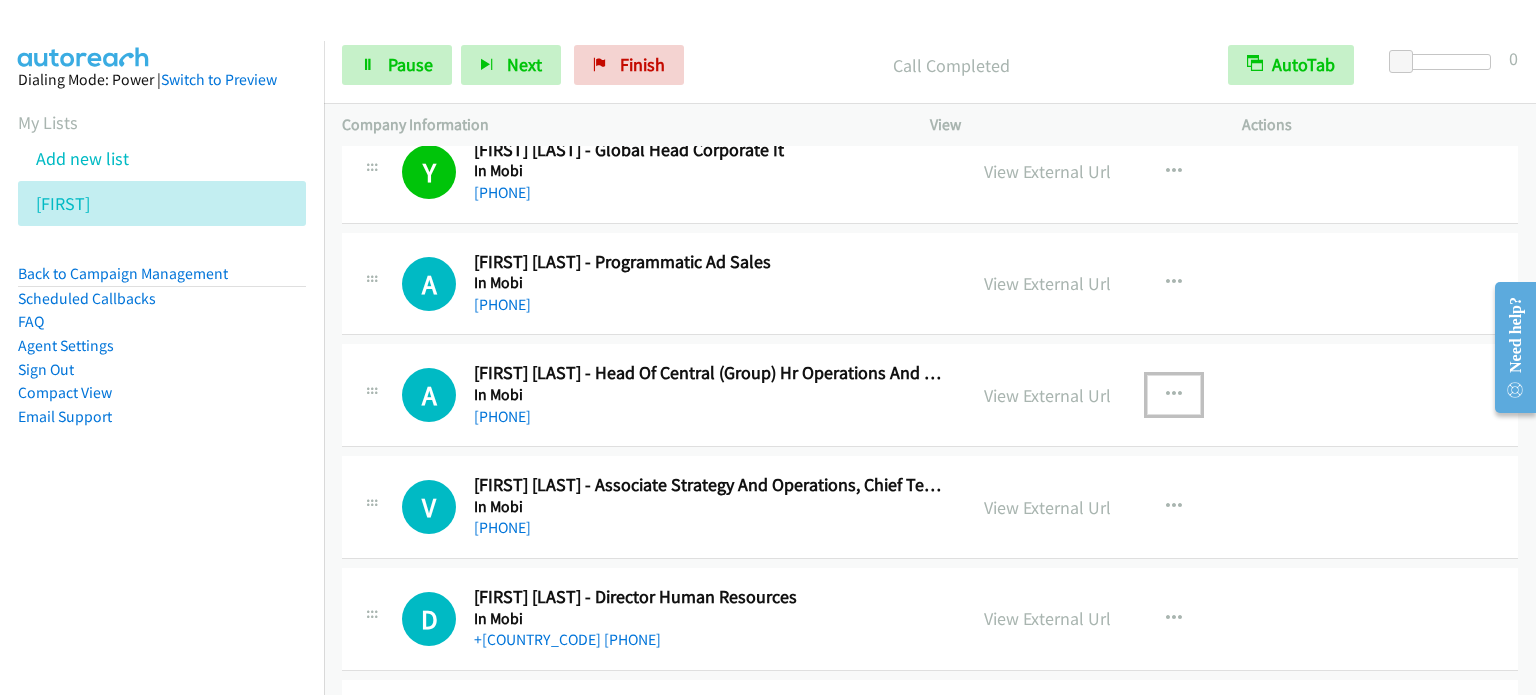click at bounding box center (1174, 395) 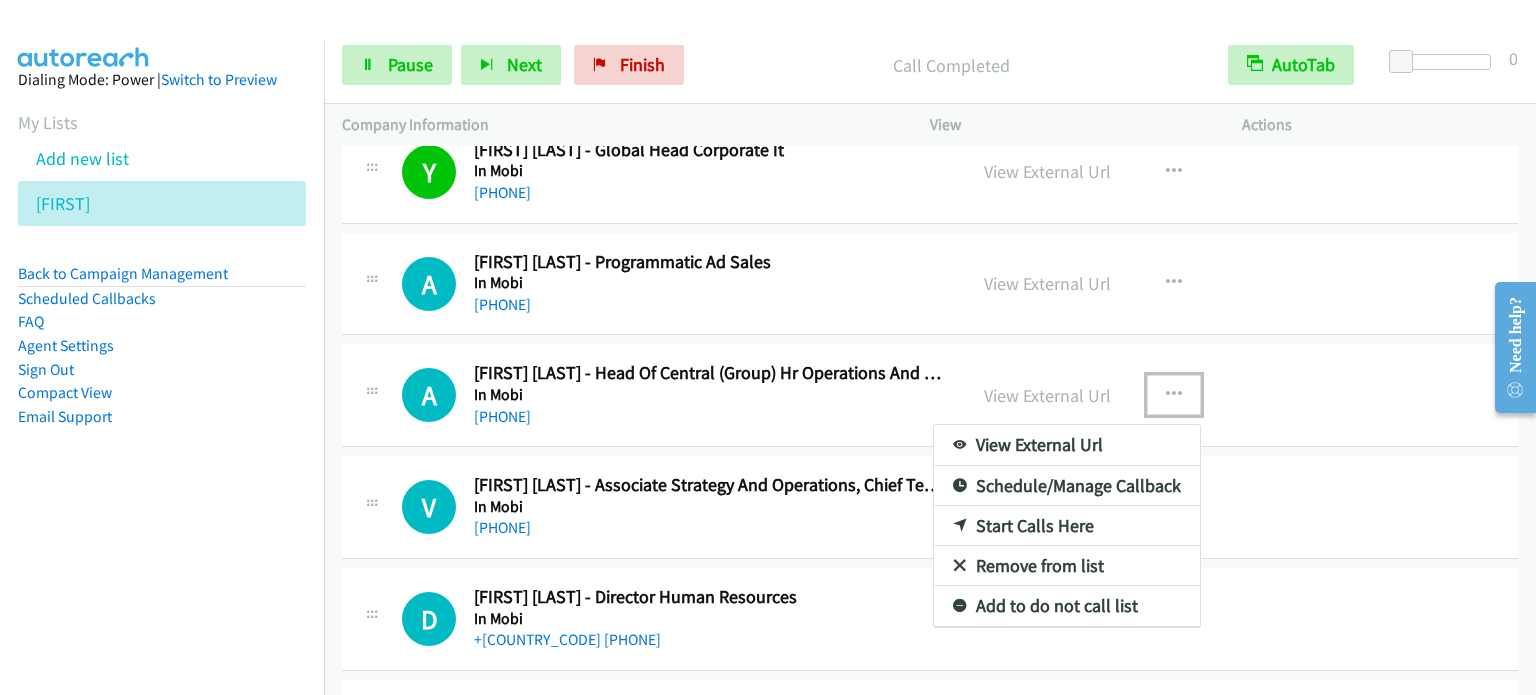 click on "Start Calls Here" at bounding box center [1067, 526] 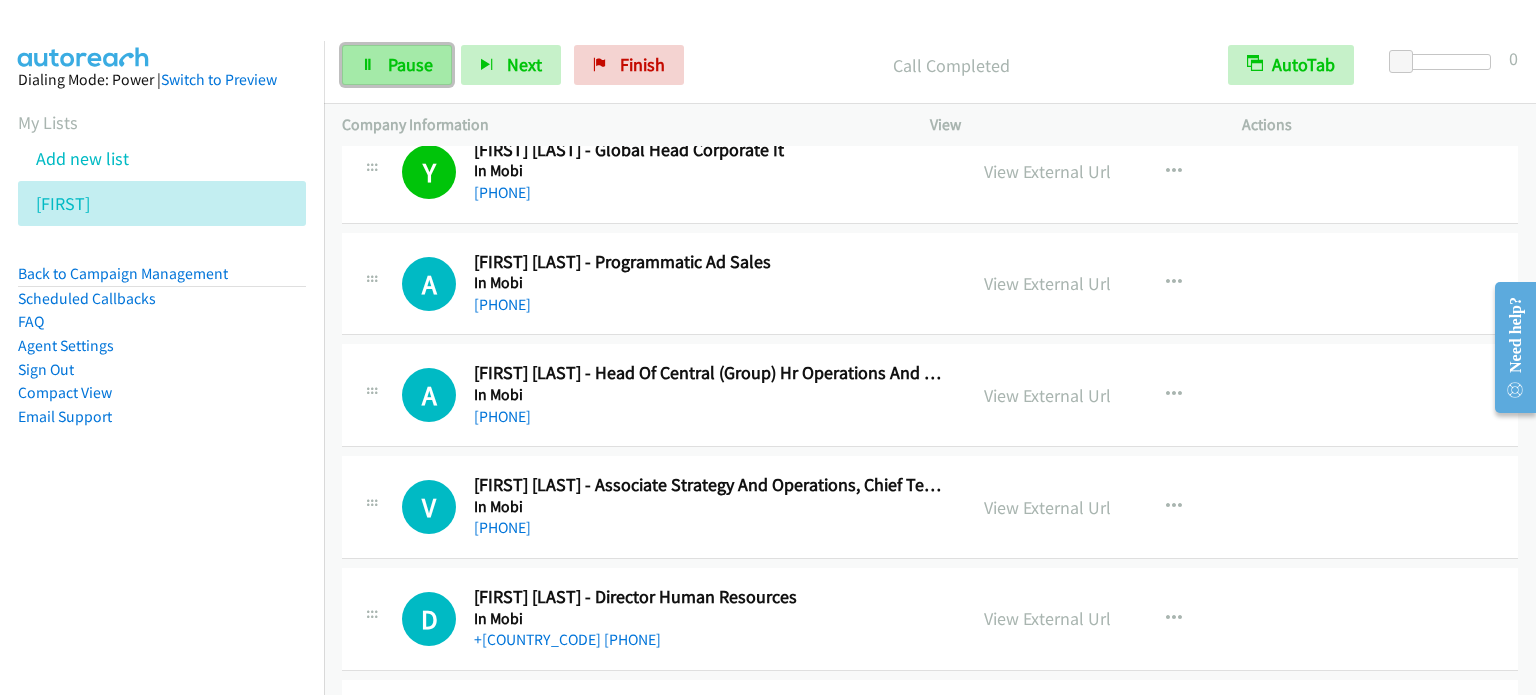 click on "Pause" at bounding box center (410, 64) 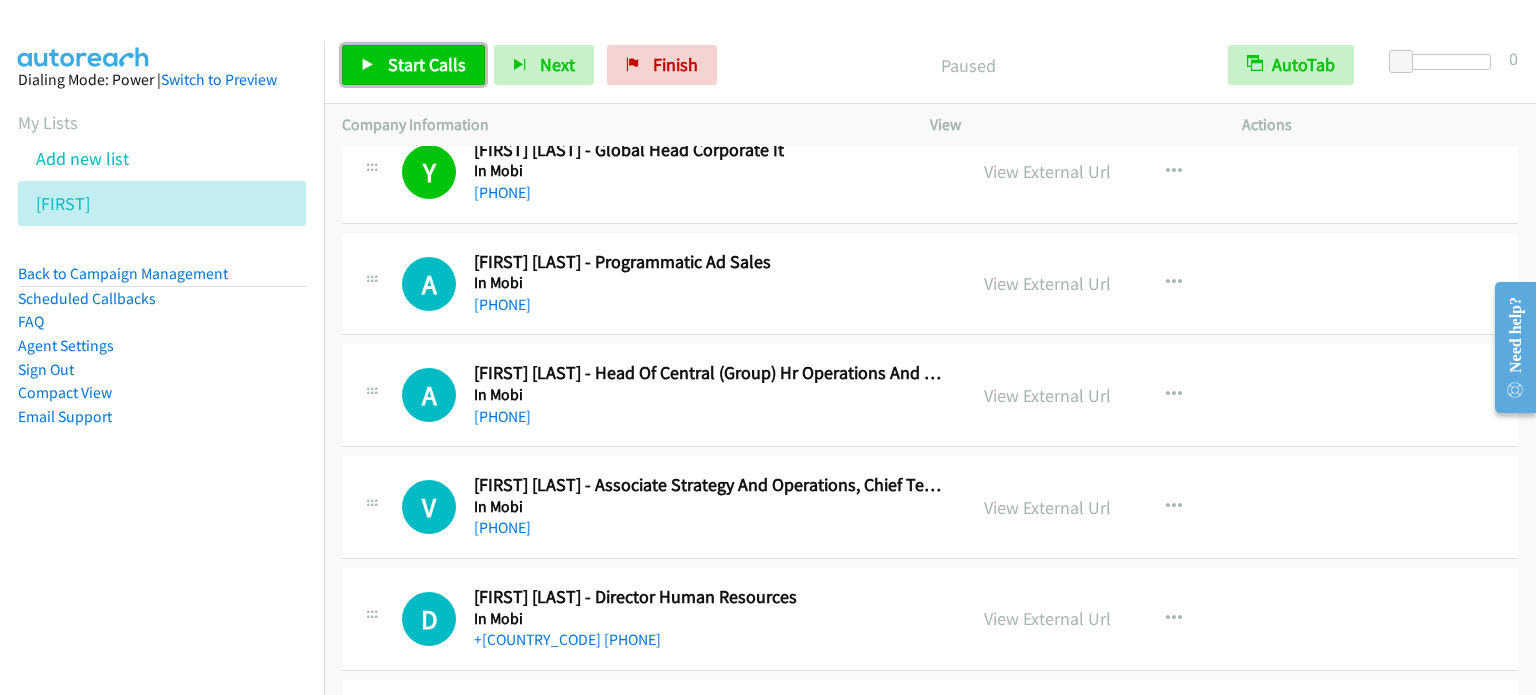 click on "Start Calls" at bounding box center (427, 64) 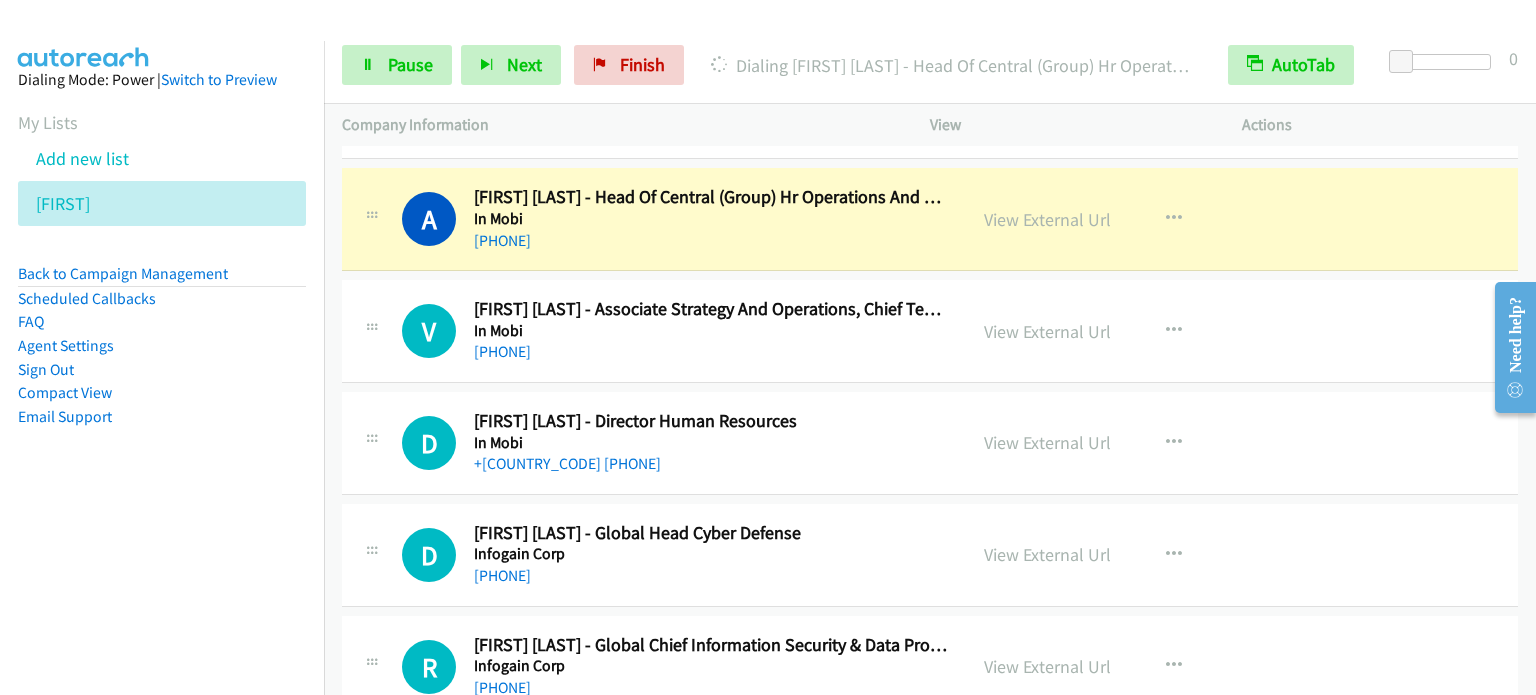 scroll, scrollTop: 1300, scrollLeft: 0, axis: vertical 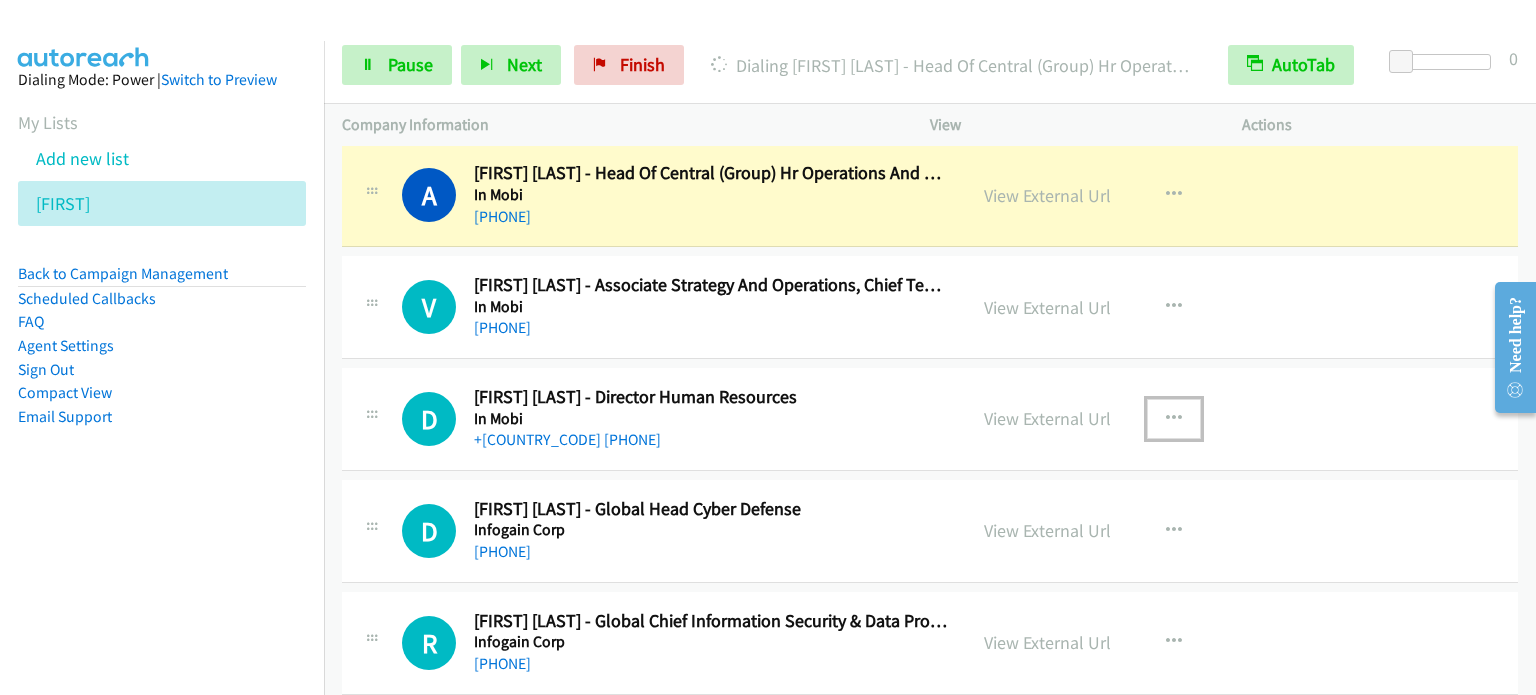 click at bounding box center (1174, 419) 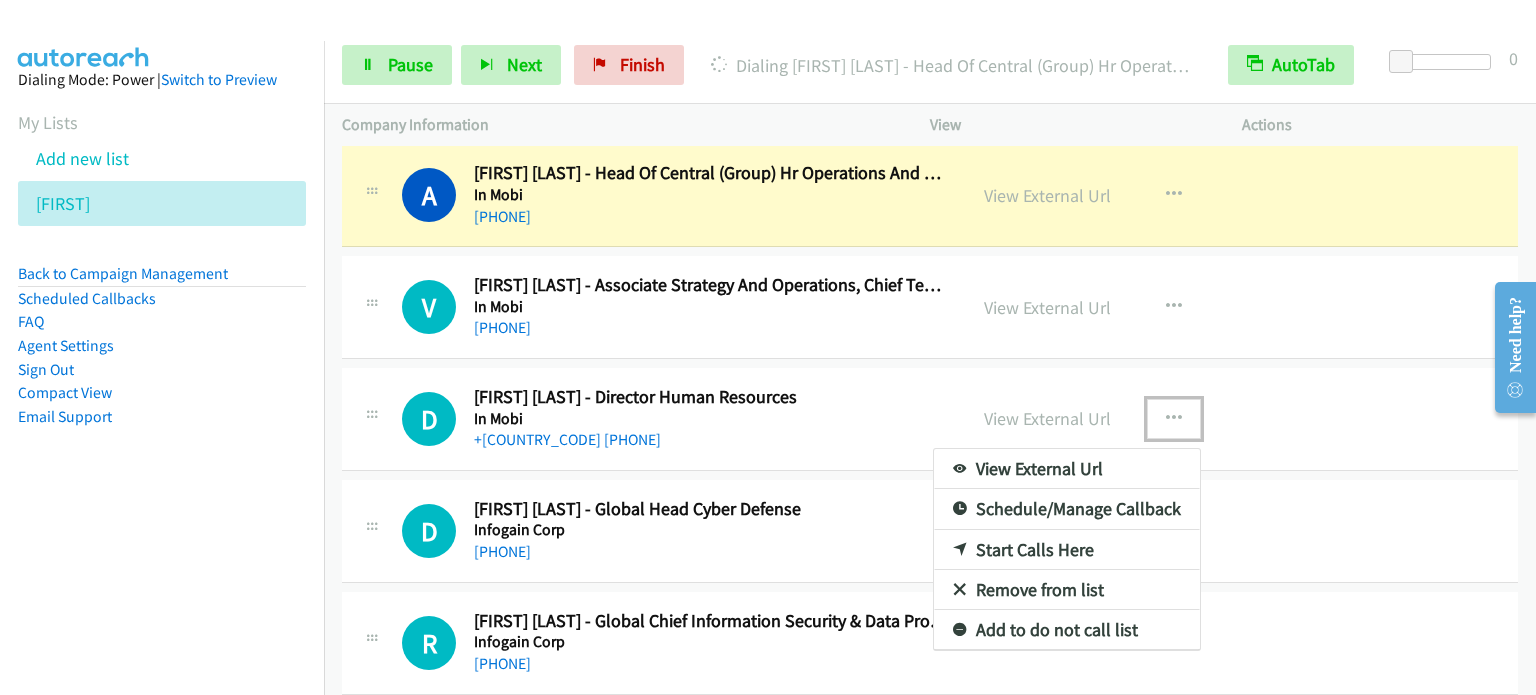 click on "Start Calls Here" at bounding box center (1067, 550) 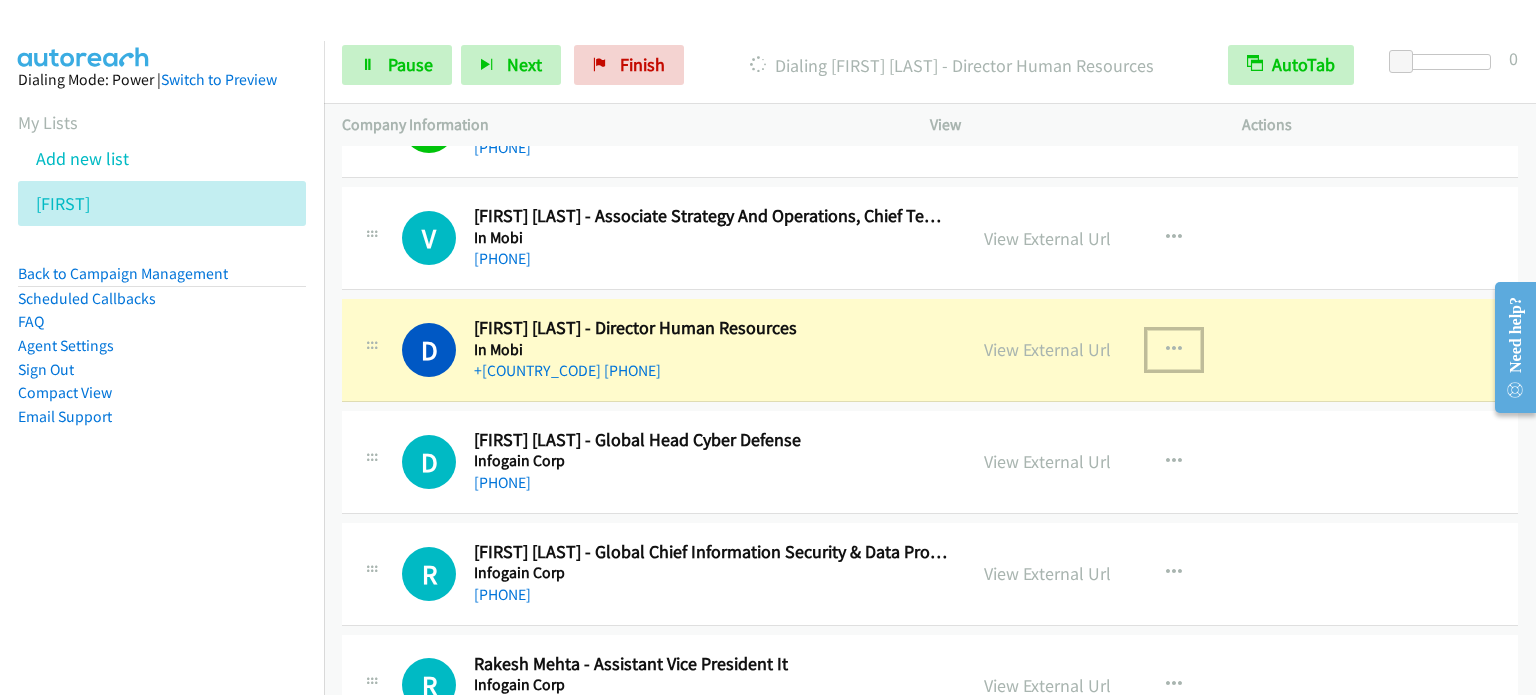scroll, scrollTop: 1400, scrollLeft: 0, axis: vertical 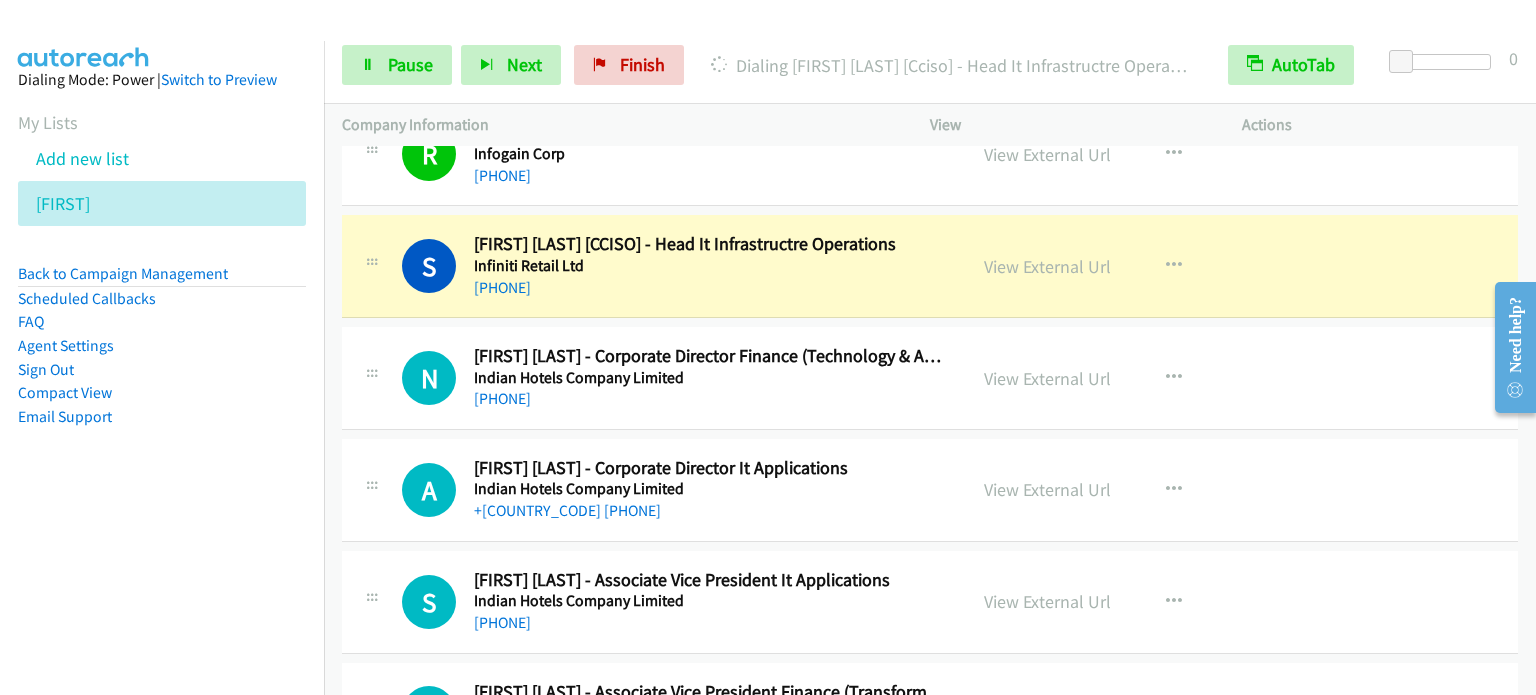 click on "[FIRST] [LAST] [CCISO] - Head It Infrastructre Operations Infiniti Retail Ltd [PHONE]" at bounding box center (930, 267) 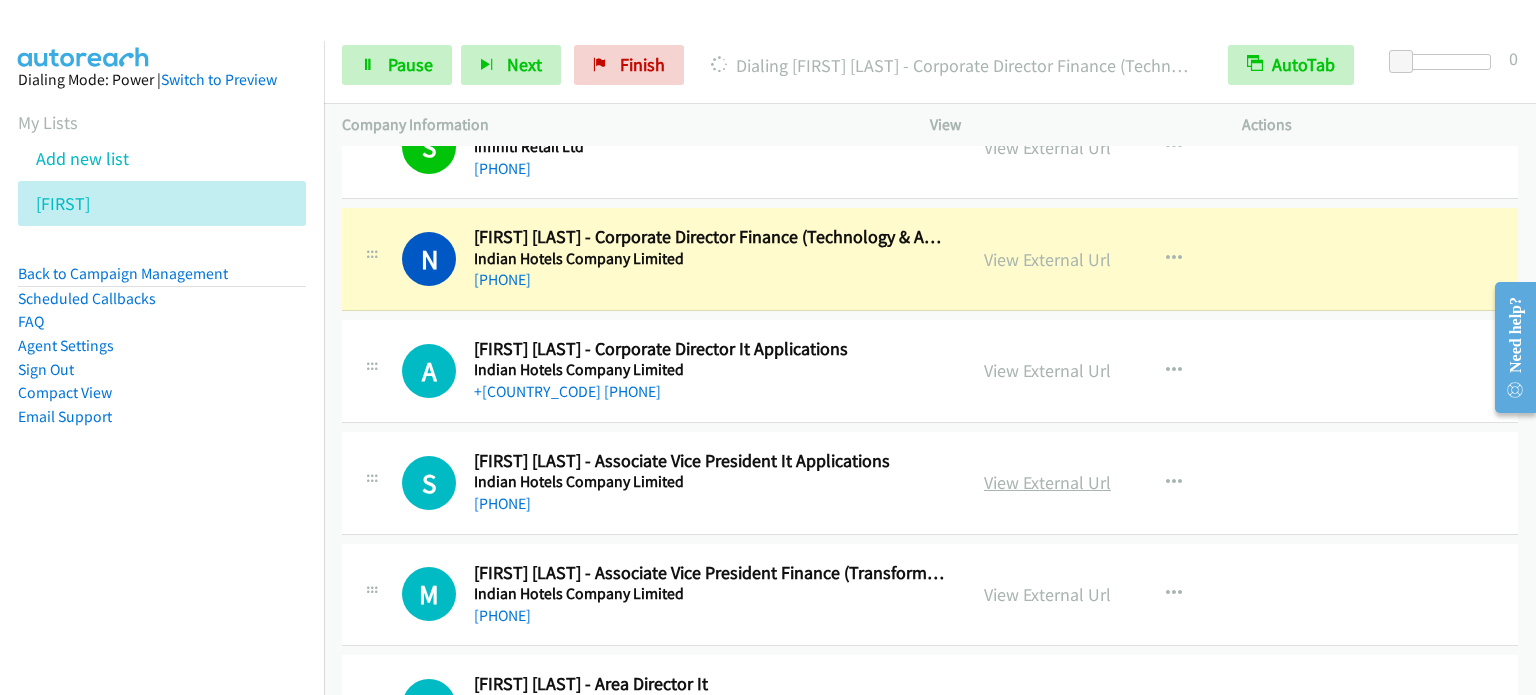scroll, scrollTop: 2000, scrollLeft: 0, axis: vertical 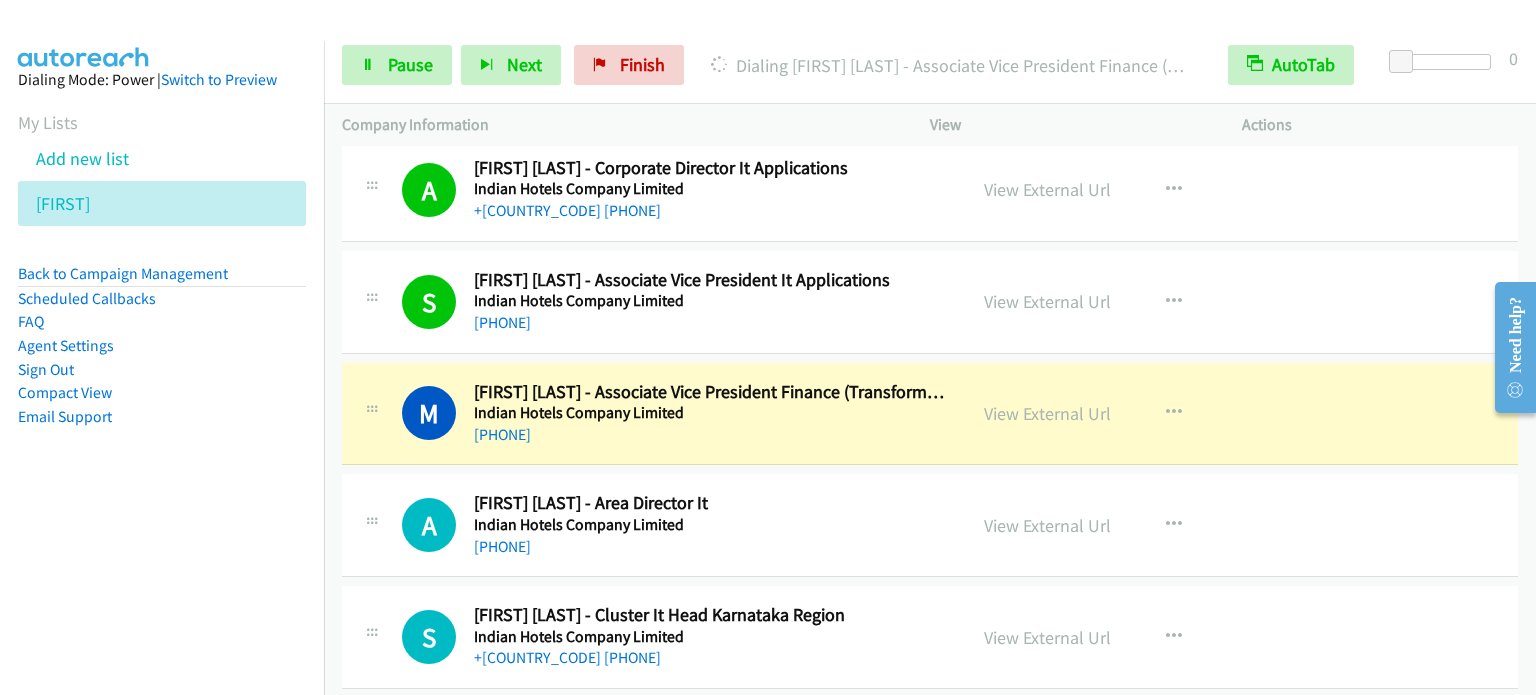 click on "[FIRST] [LAST] - Associate Vice President It Applications Indian Hotels Company Limited [PHONE]" at bounding box center [930, 302] 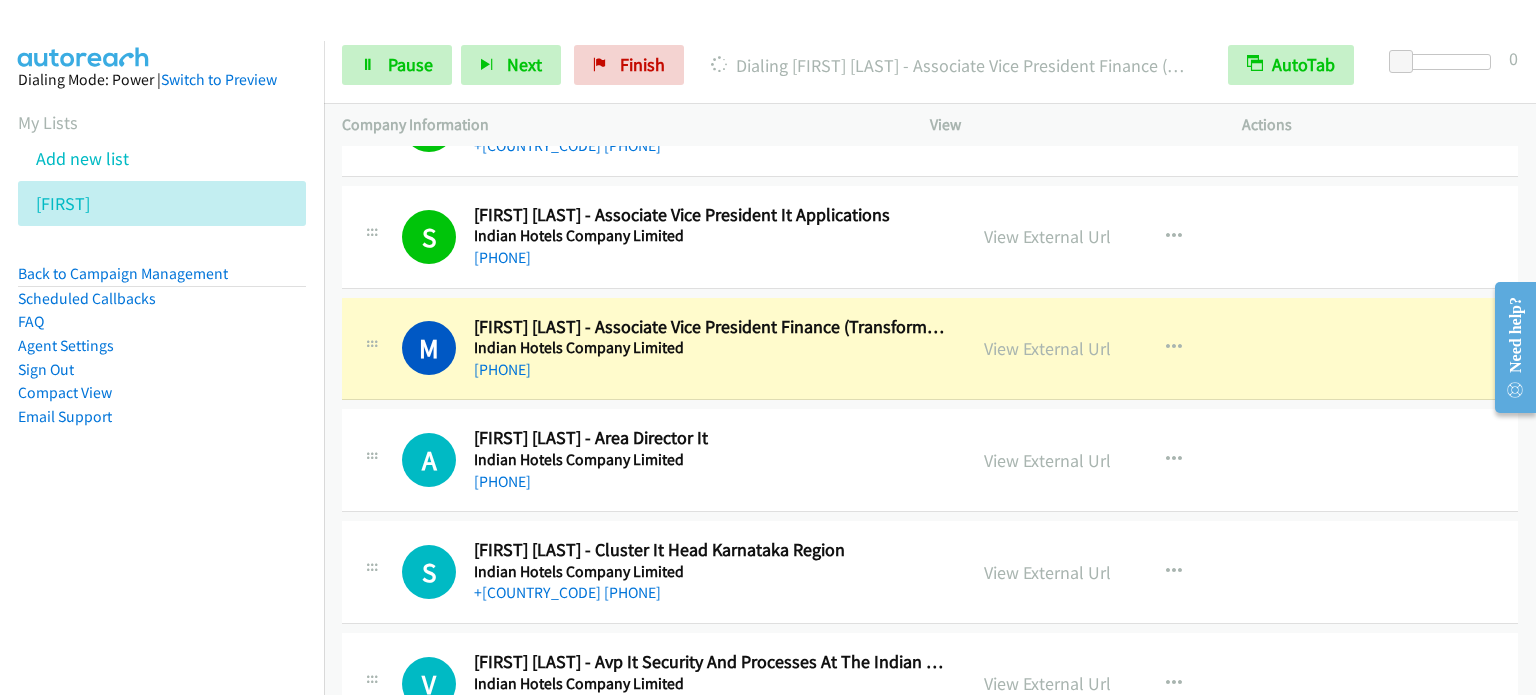 scroll, scrollTop: 2300, scrollLeft: 0, axis: vertical 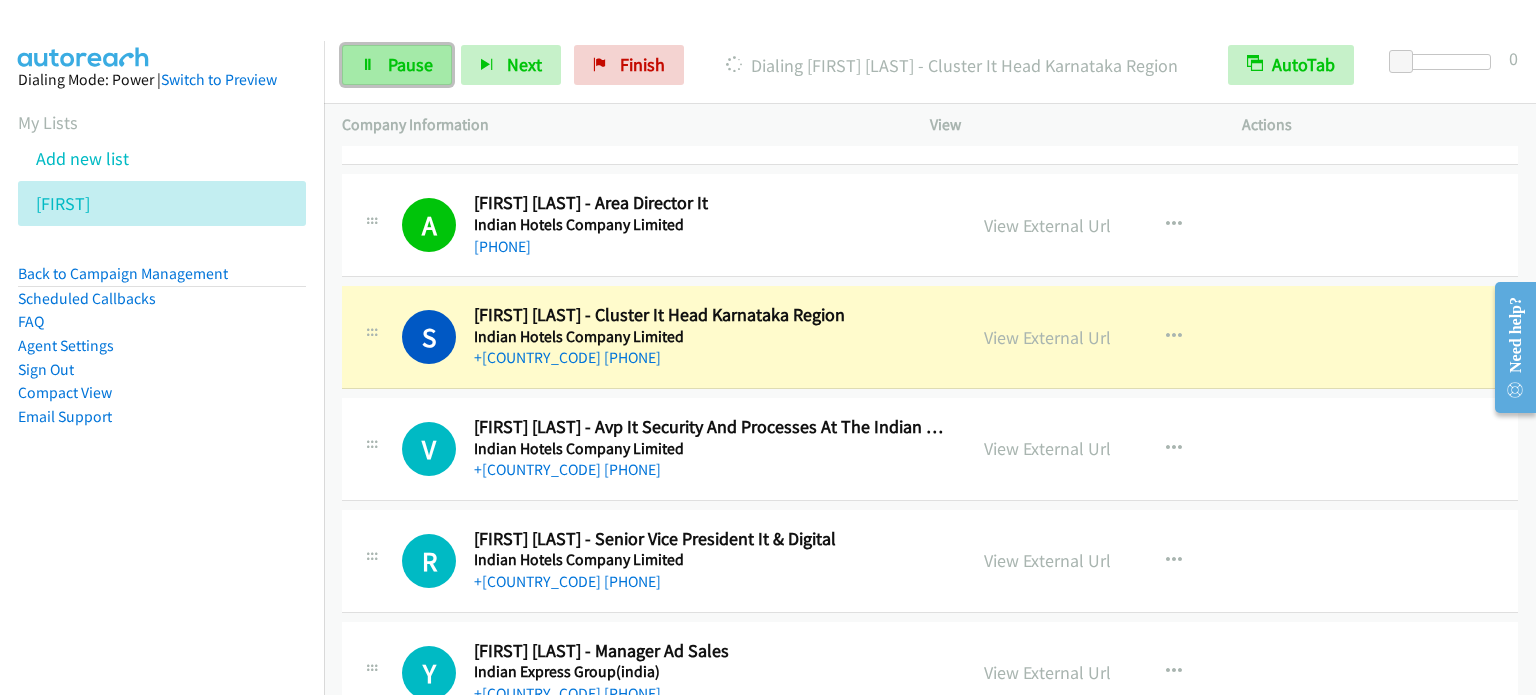 click on "Pause" at bounding box center [410, 64] 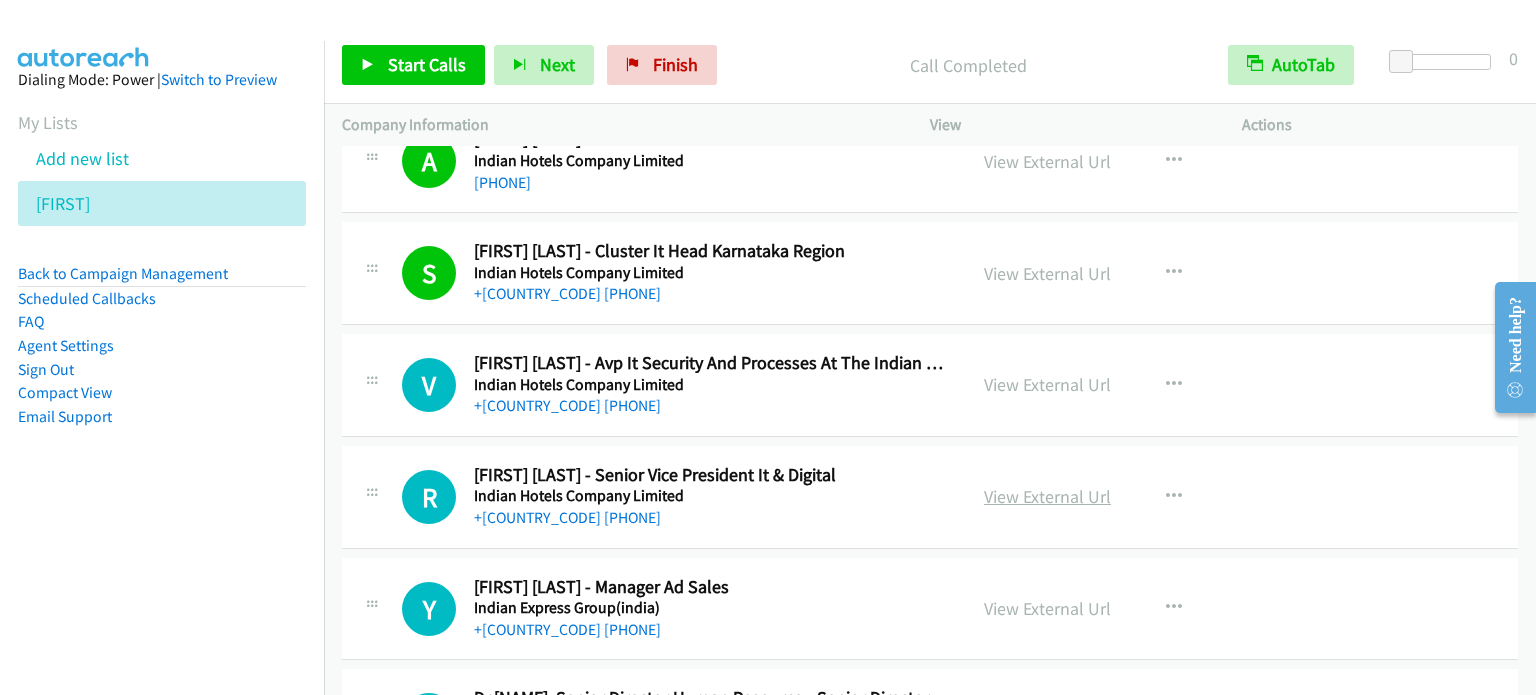 scroll, scrollTop: 2600, scrollLeft: 0, axis: vertical 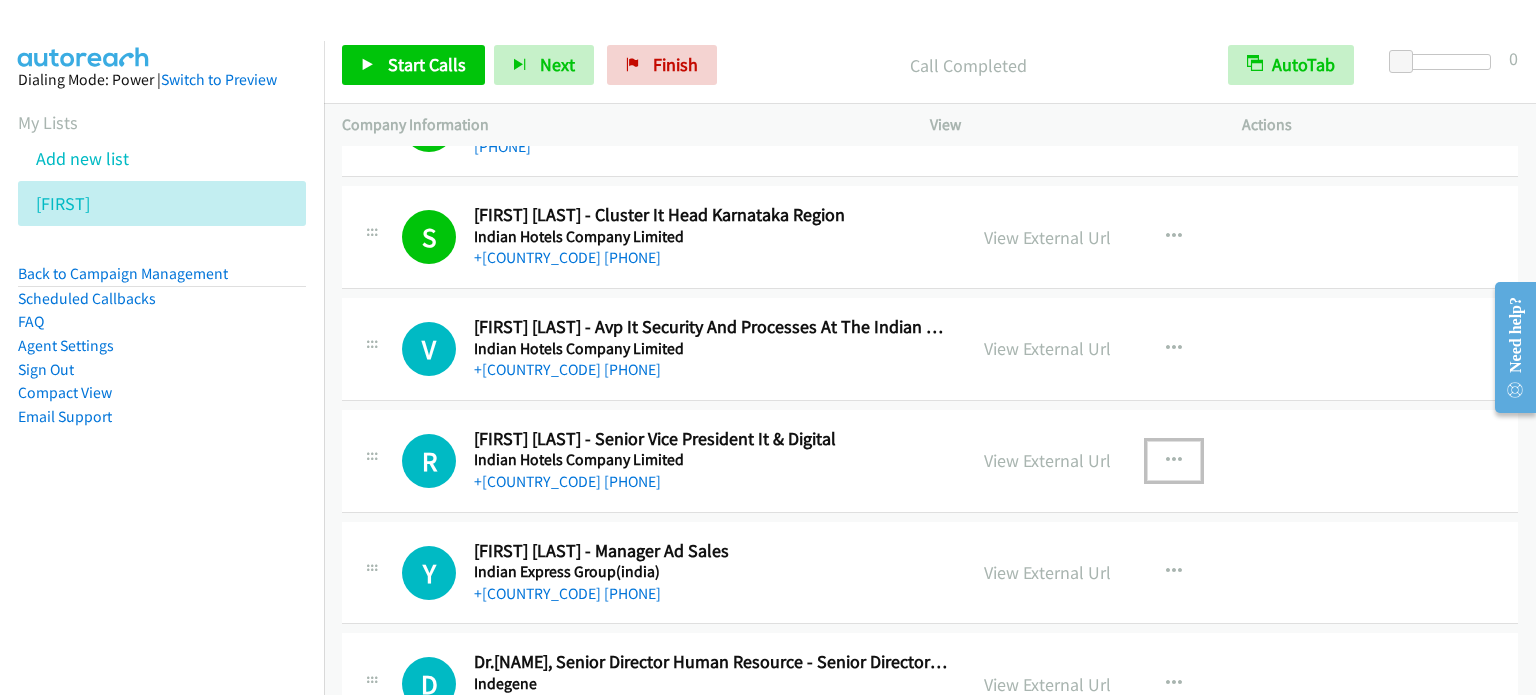 click at bounding box center (1174, 461) 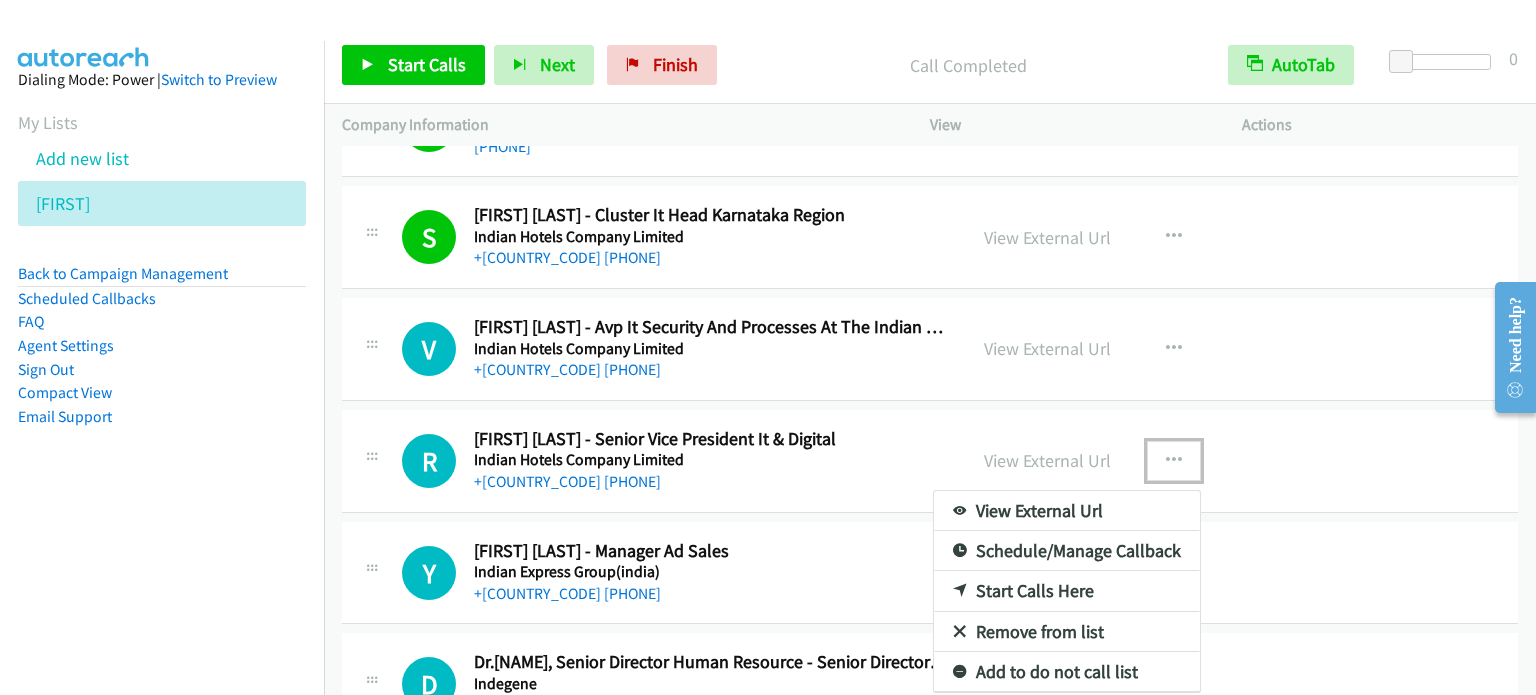 click on "Start Calls Here" at bounding box center [1067, 591] 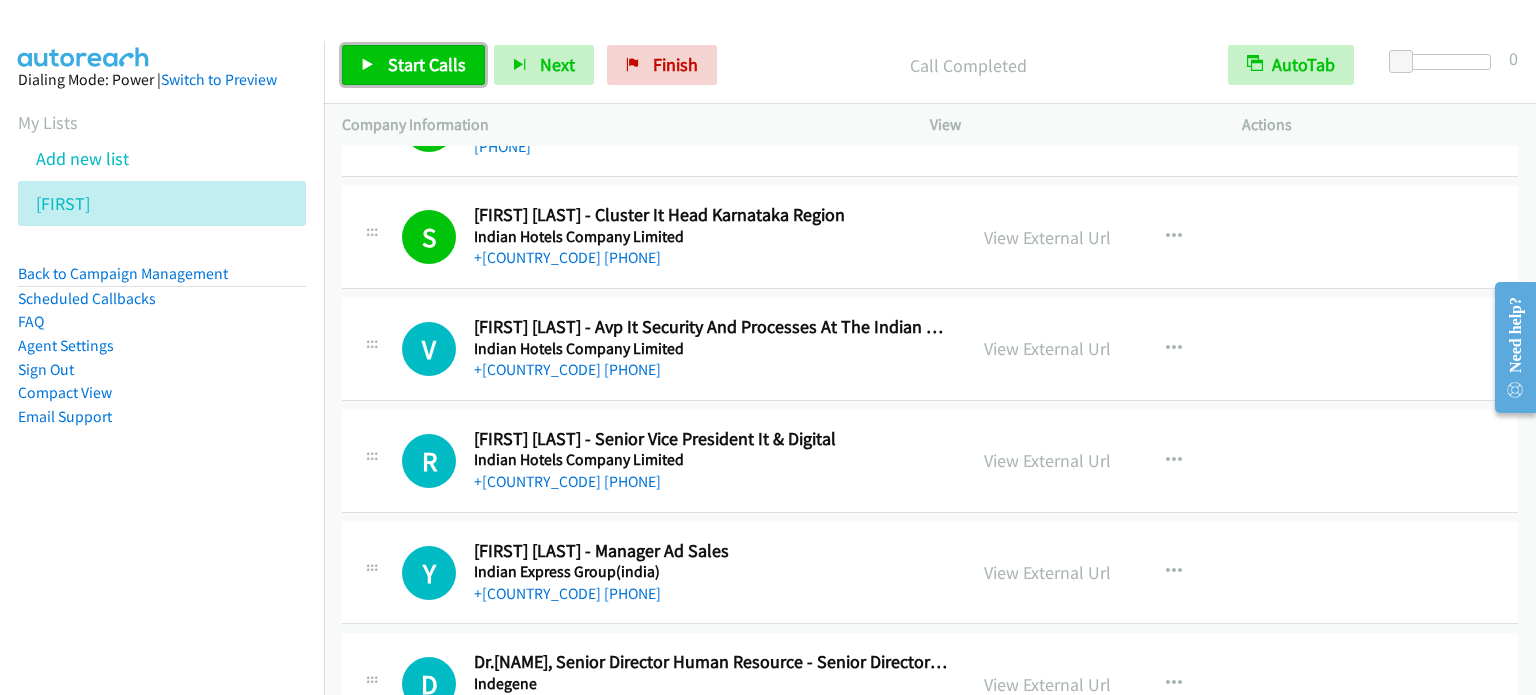click on "Start Calls" at bounding box center [427, 64] 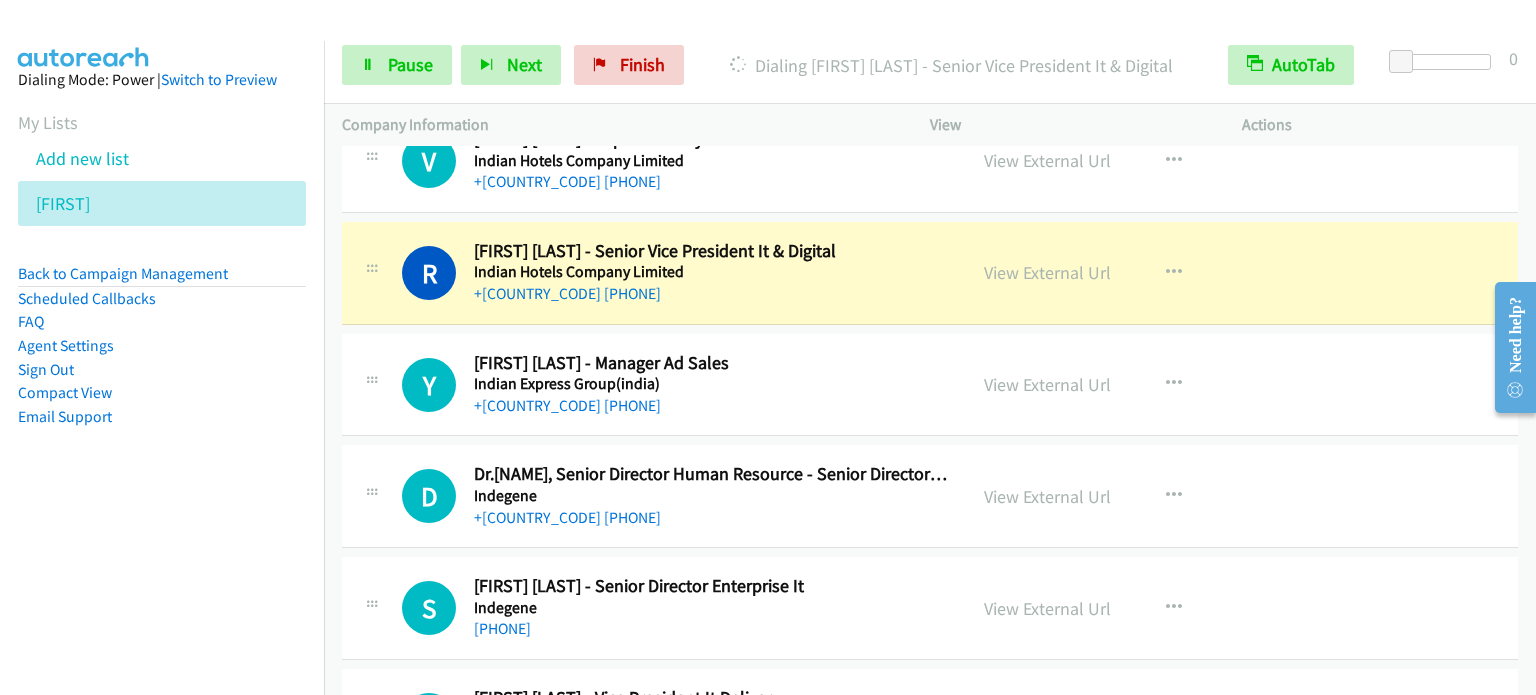 scroll, scrollTop: 2800, scrollLeft: 0, axis: vertical 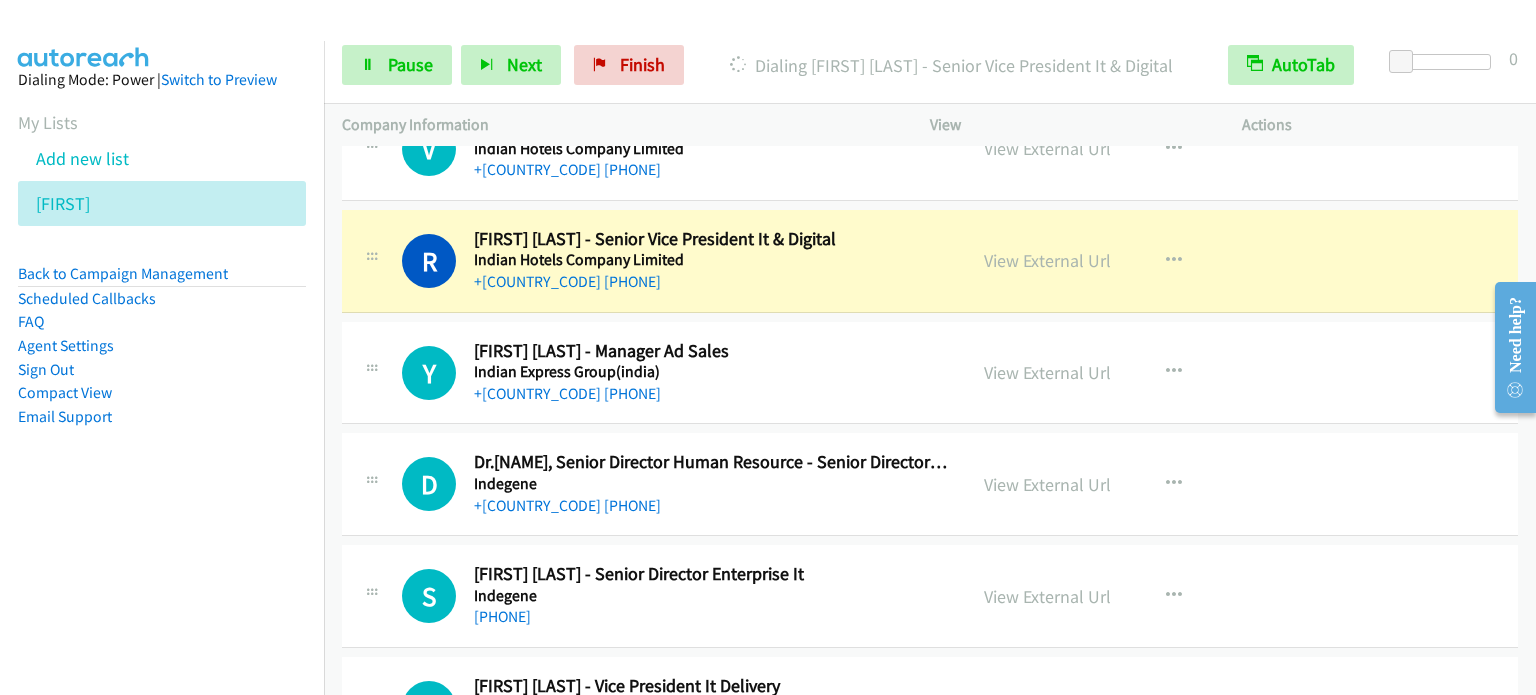 click at bounding box center (1174, 484) 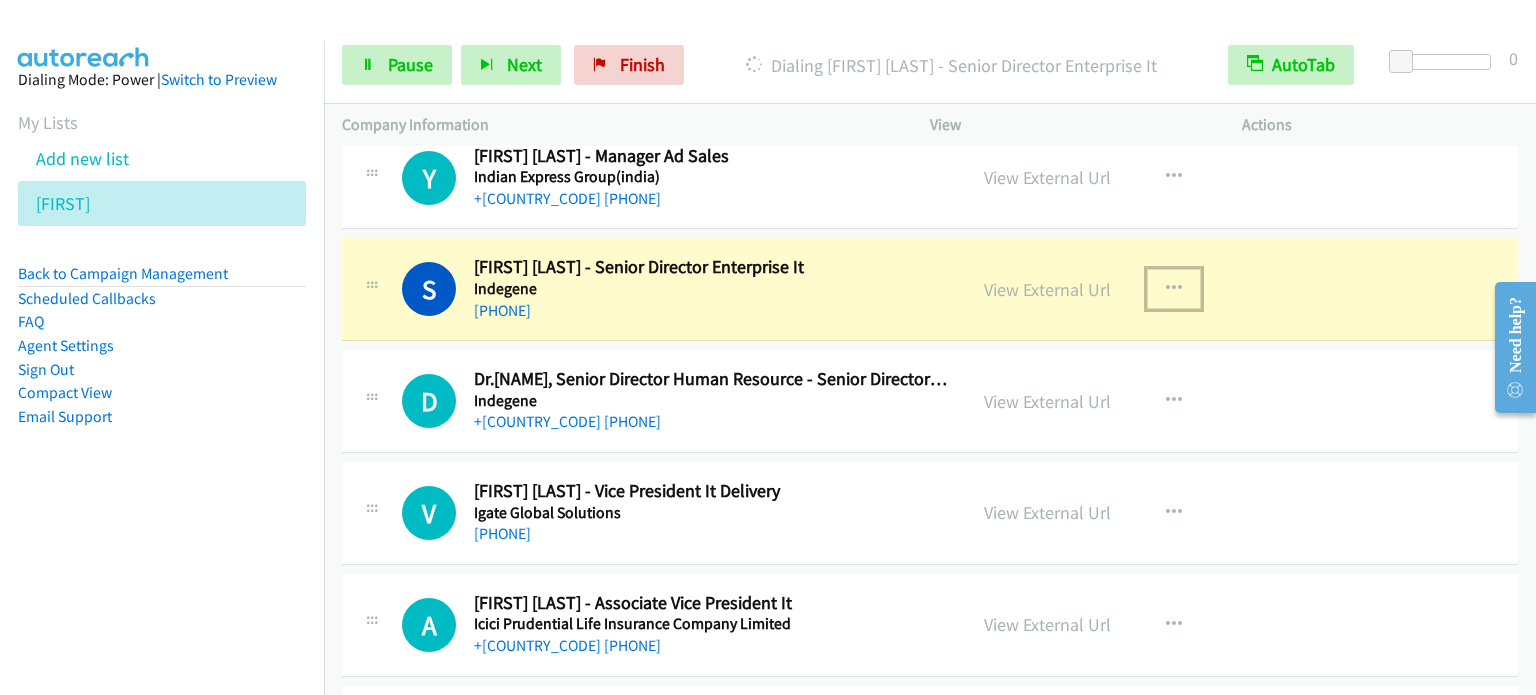 scroll, scrollTop: 3000, scrollLeft: 0, axis: vertical 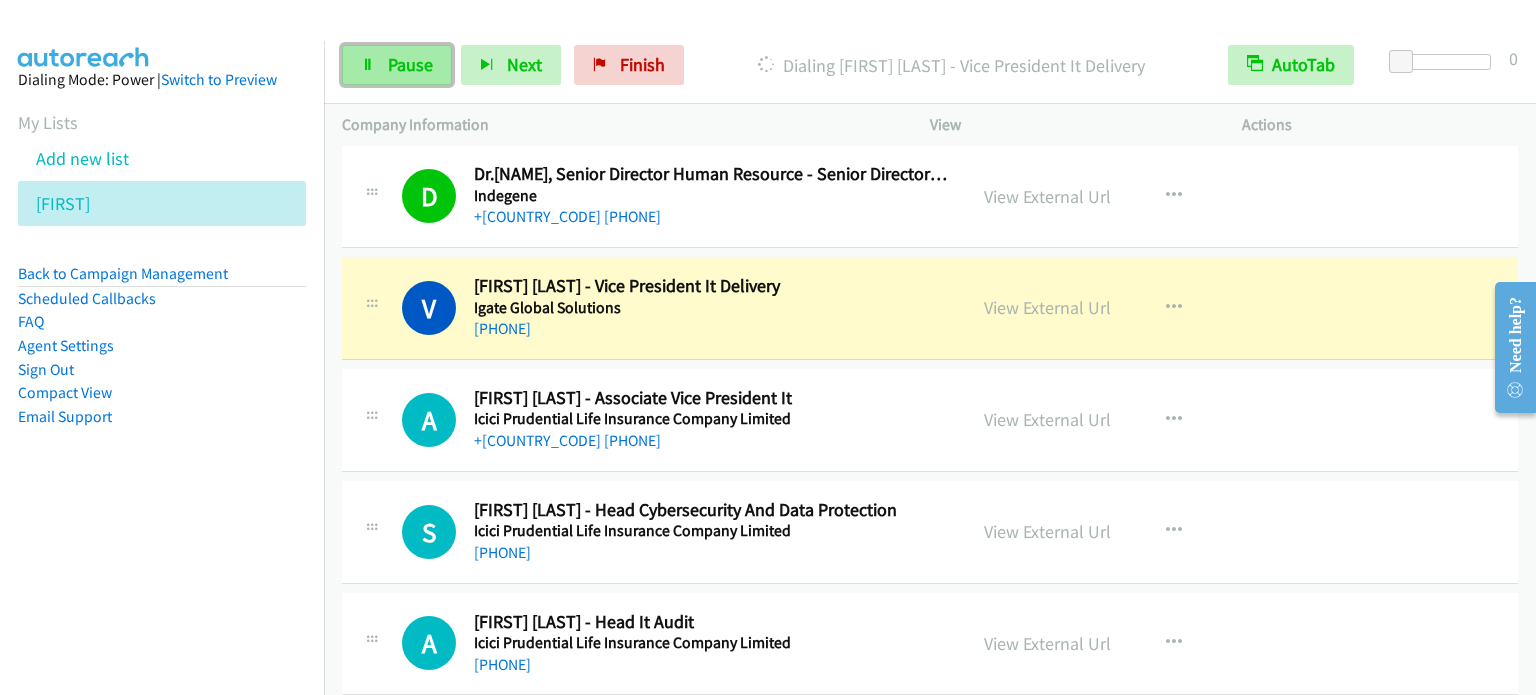 click on "Pause" at bounding box center [410, 64] 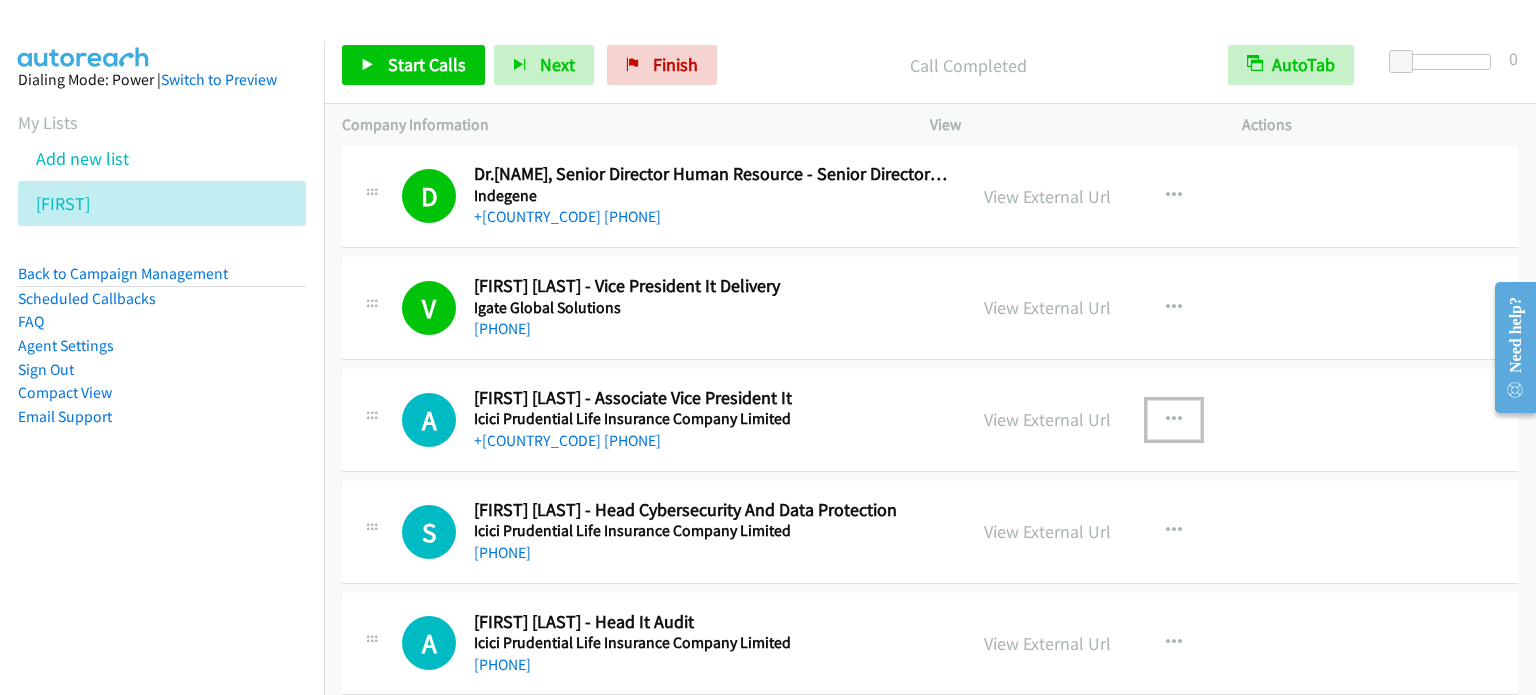 click at bounding box center (1174, 420) 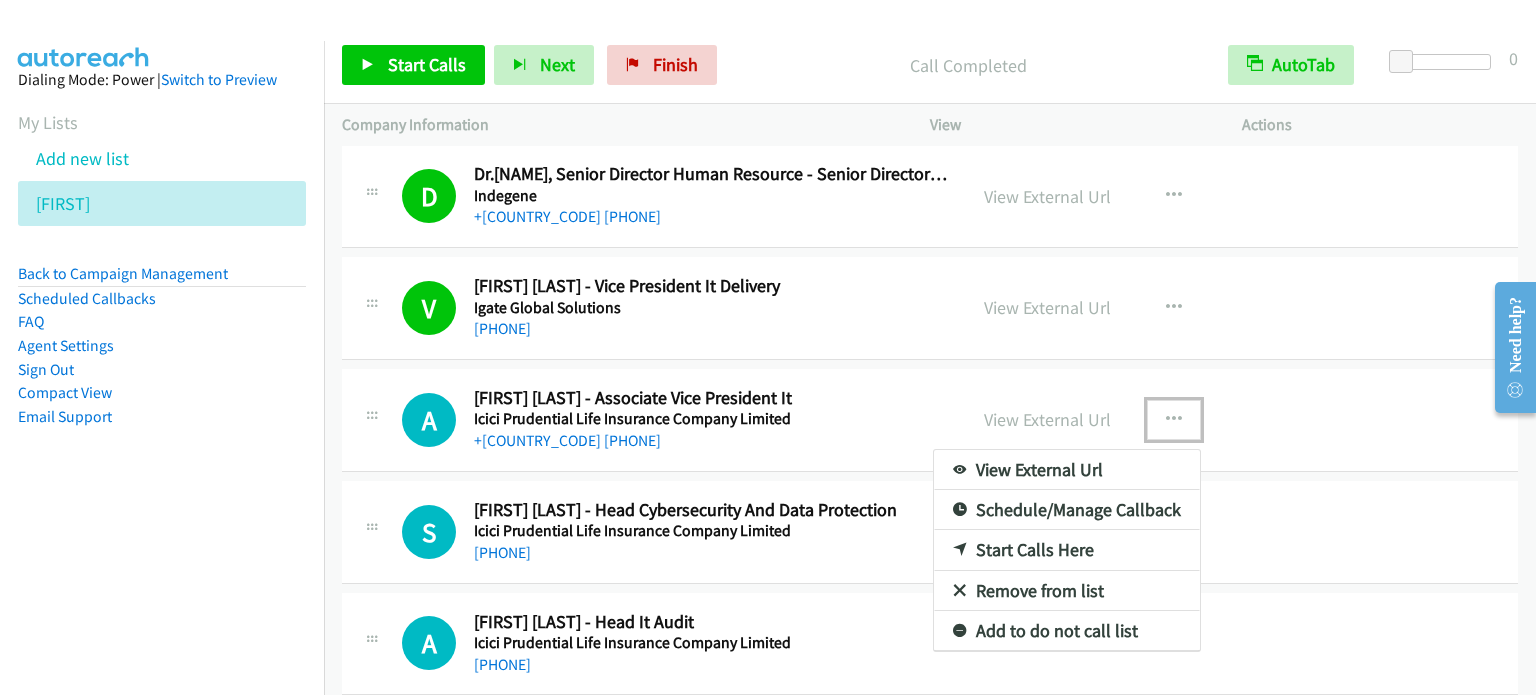 click on "Start Calls Here" at bounding box center (1067, 550) 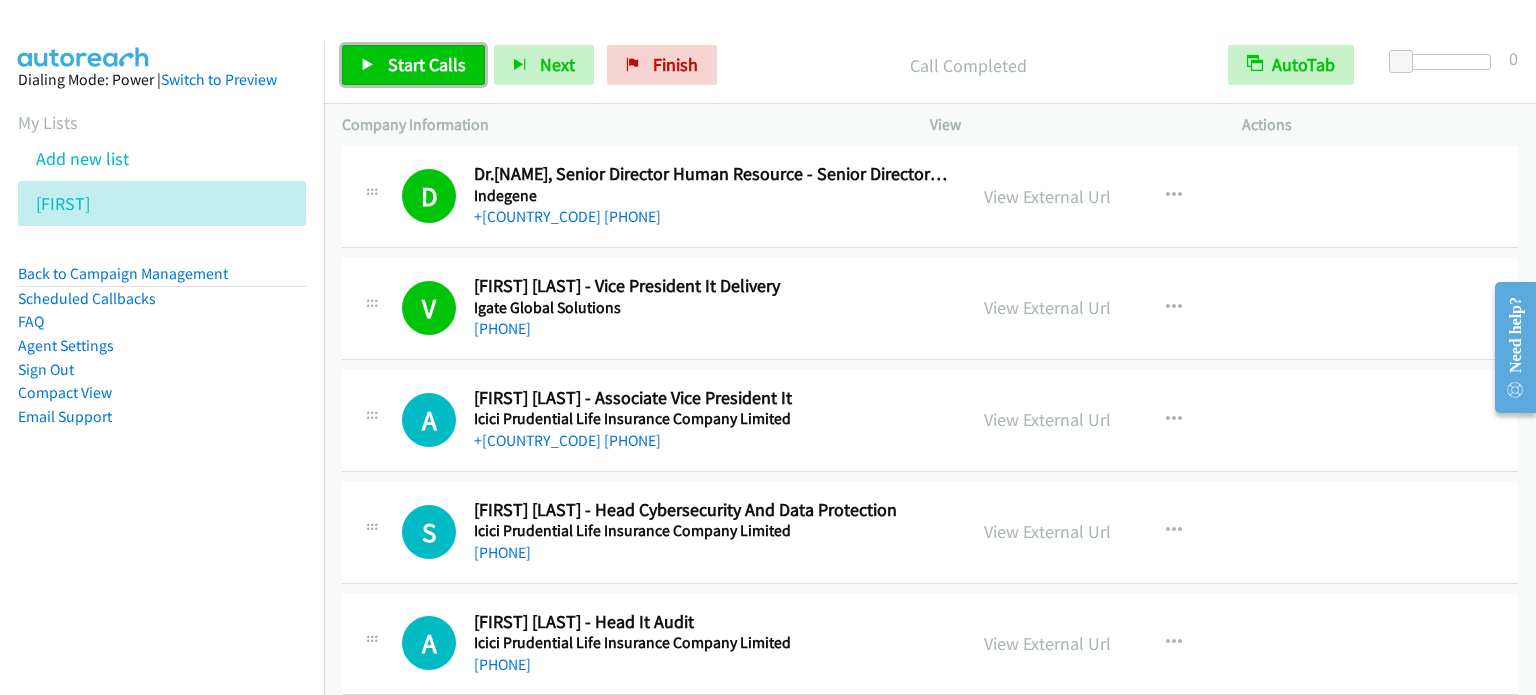 click on "Start Calls" at bounding box center [427, 64] 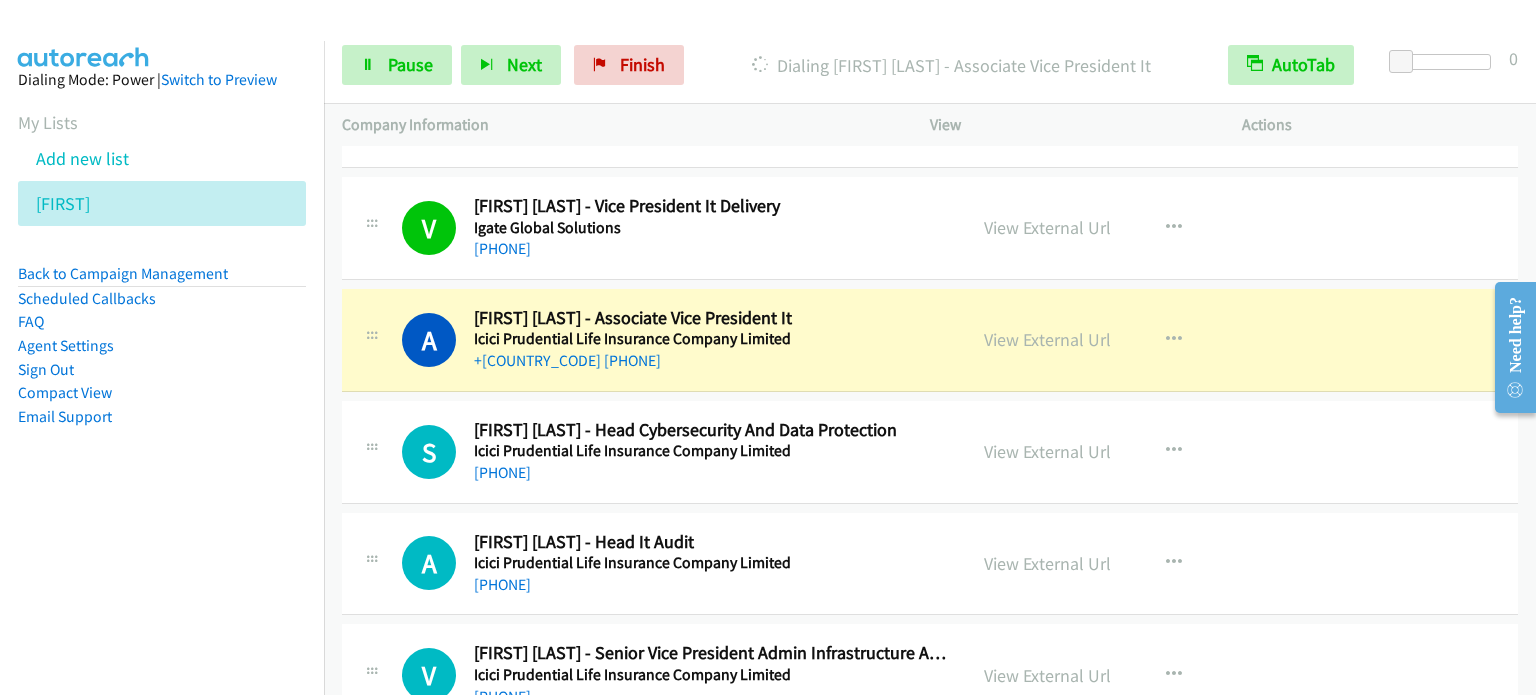 scroll, scrollTop: 3300, scrollLeft: 0, axis: vertical 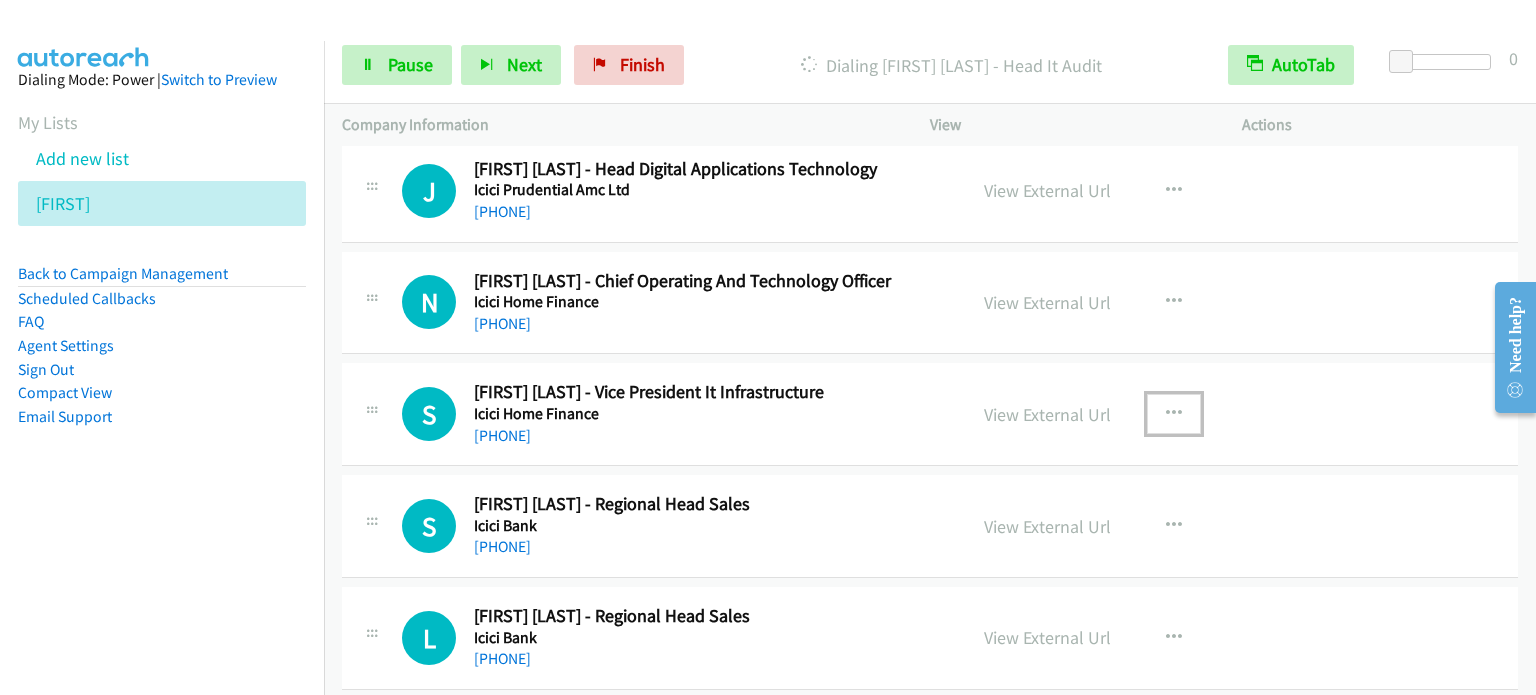 click at bounding box center [1174, 414] 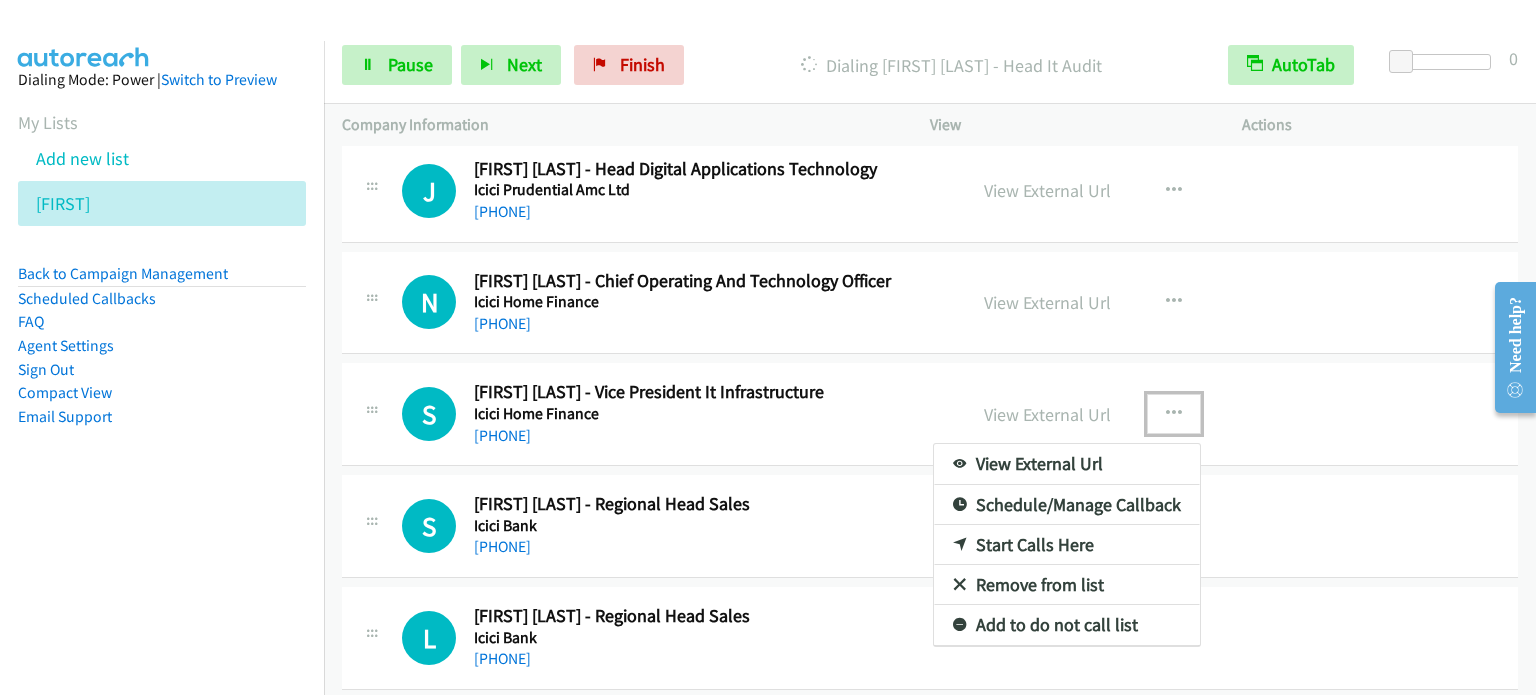 click on "Start Calls Here" at bounding box center [1067, 545] 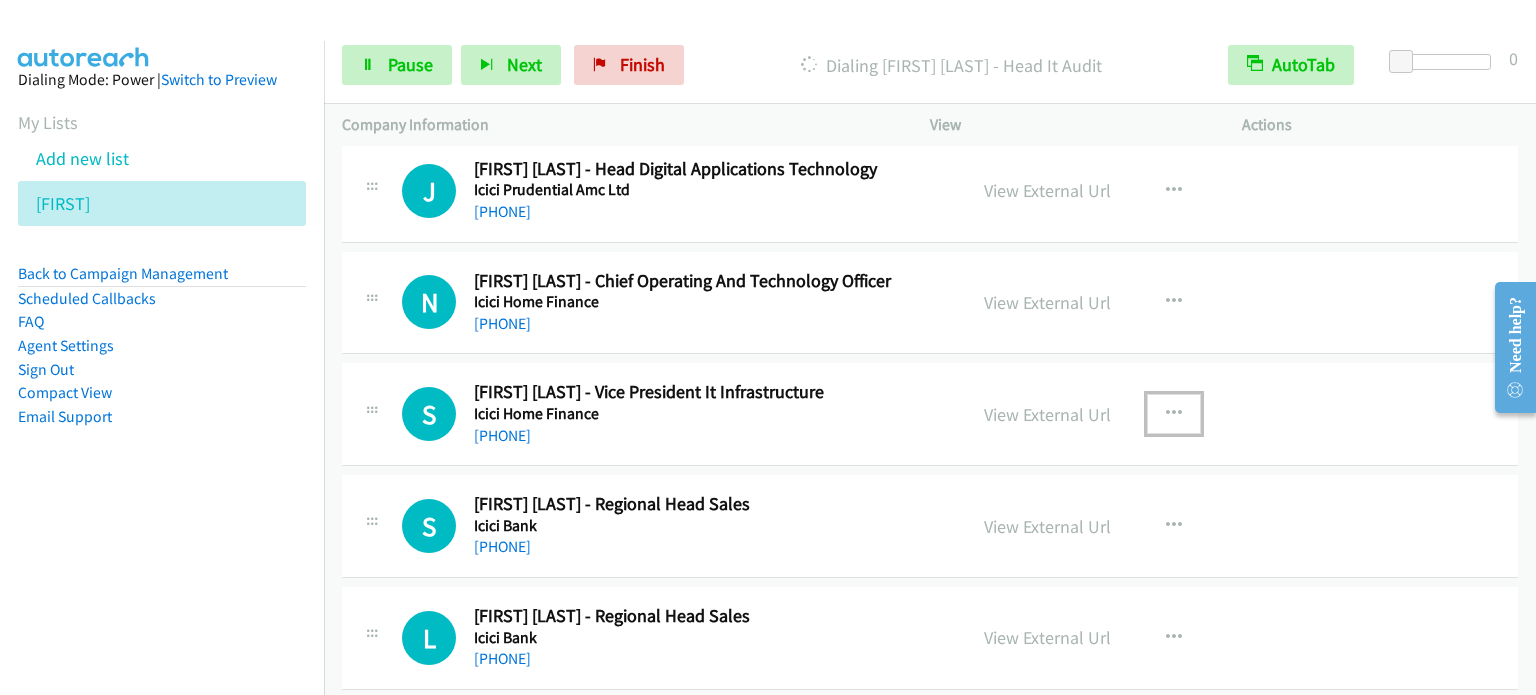 scroll, scrollTop: 3800, scrollLeft: 0, axis: vertical 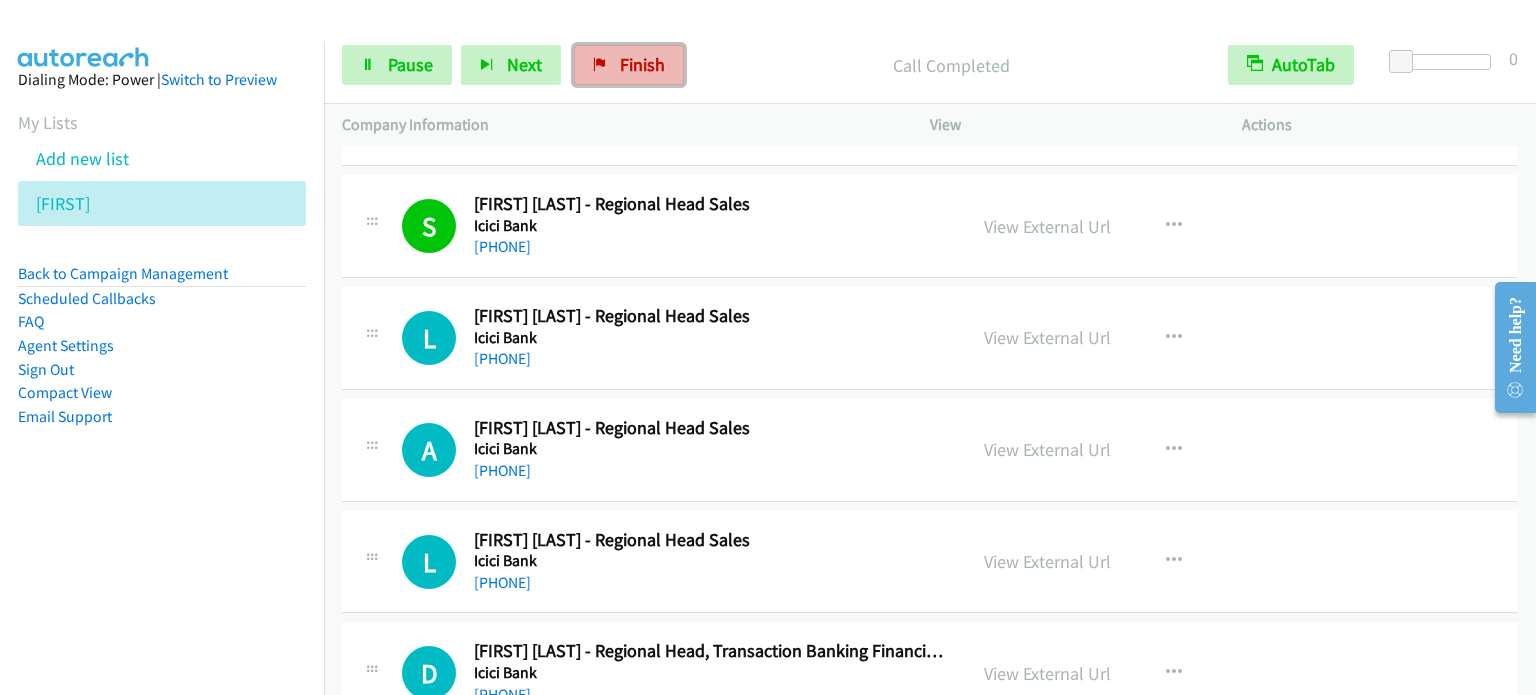 click on "Finish" at bounding box center [642, 64] 